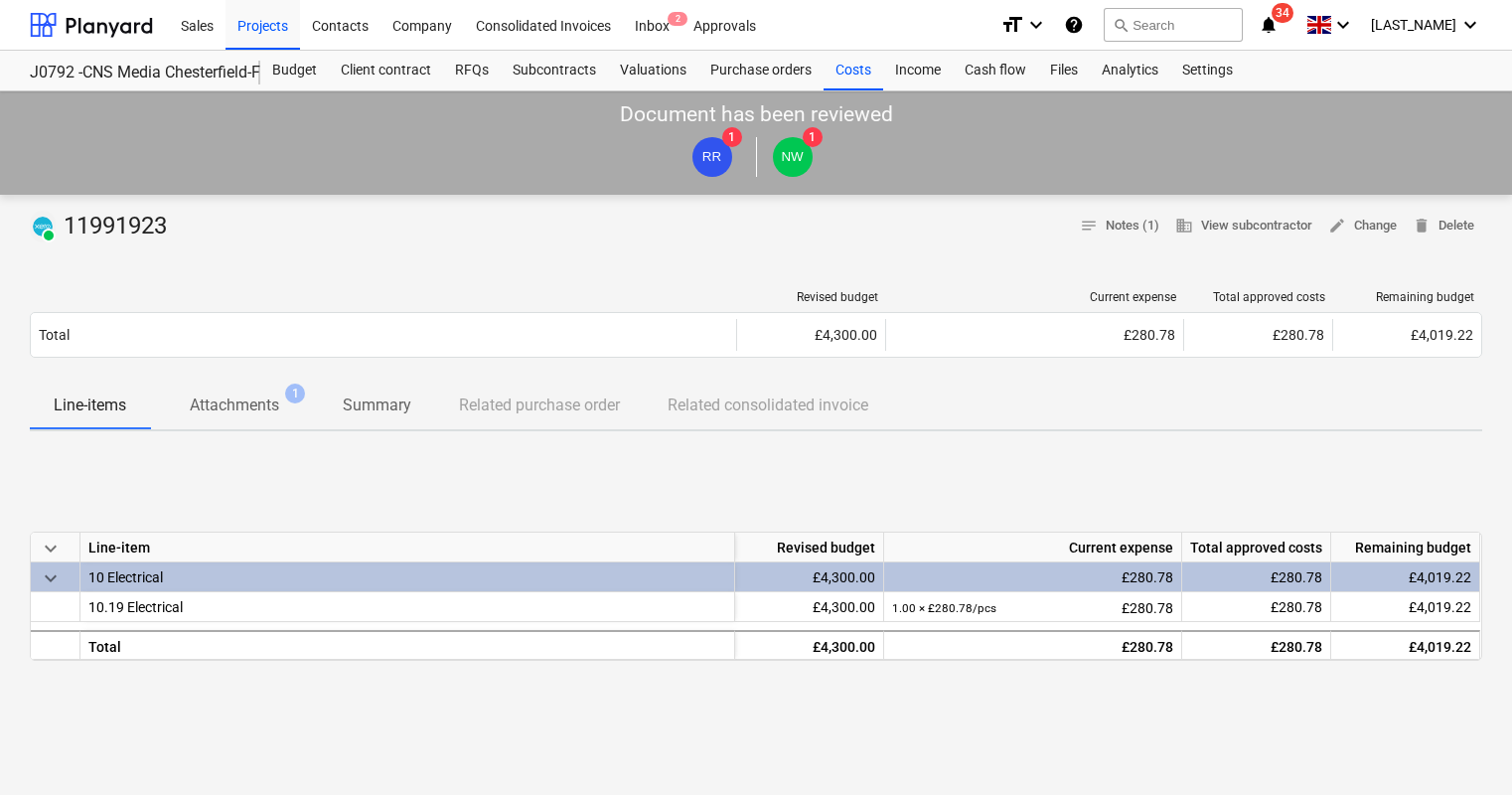 scroll, scrollTop: 0, scrollLeft: 0, axis: both 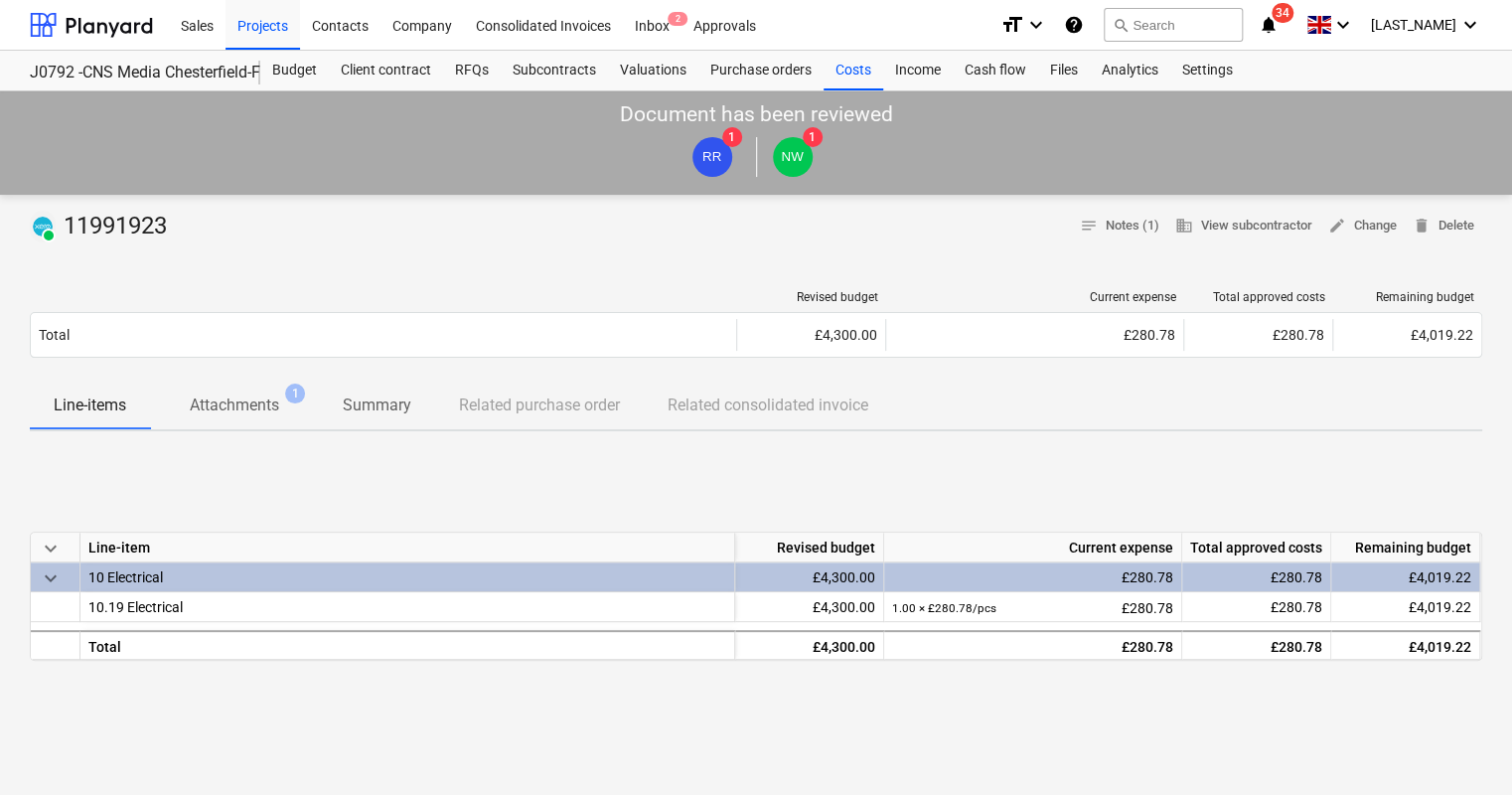 click on "Projects" at bounding box center [262, 24] 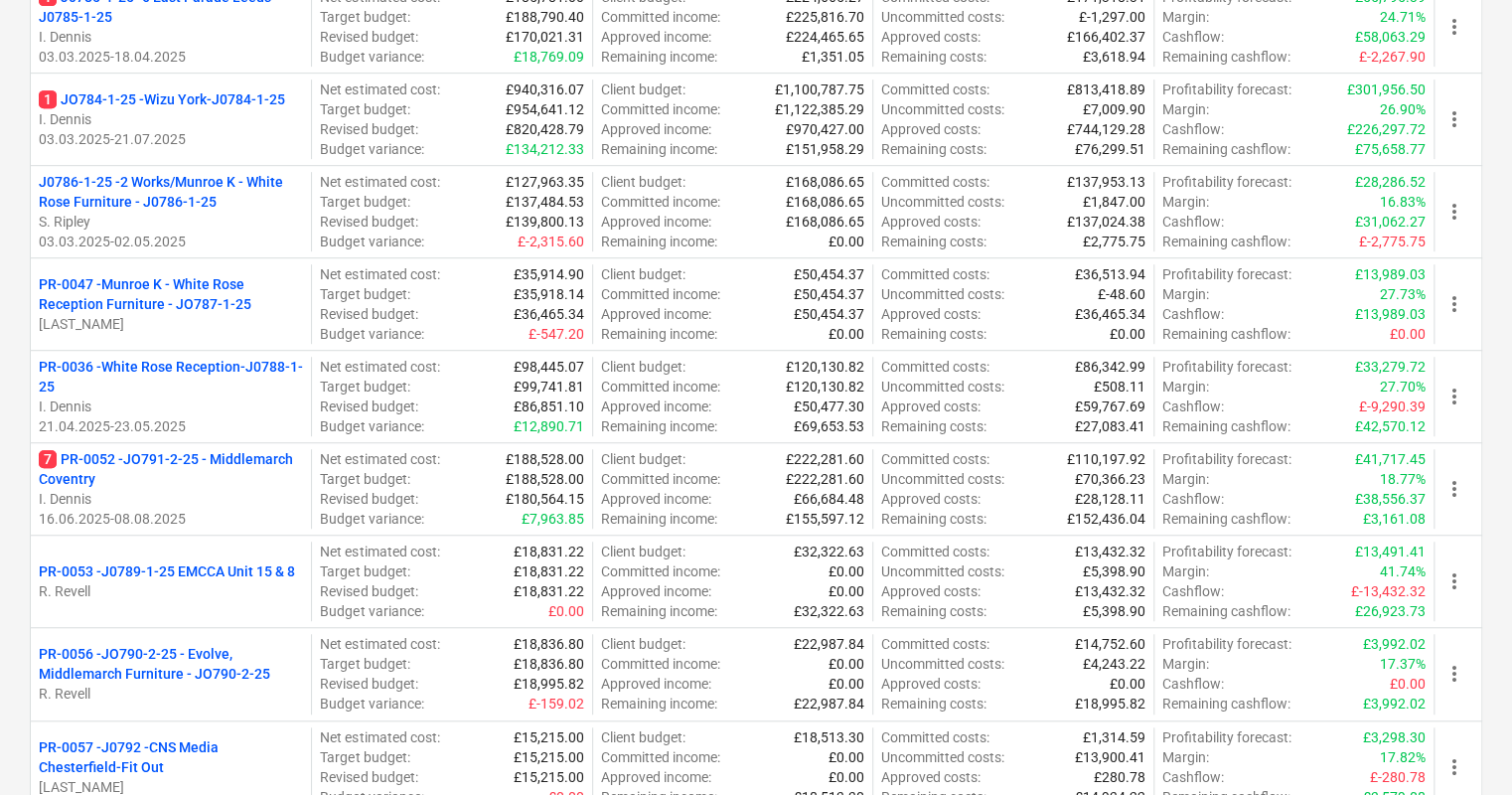 scroll, scrollTop: 497, scrollLeft: 0, axis: vertical 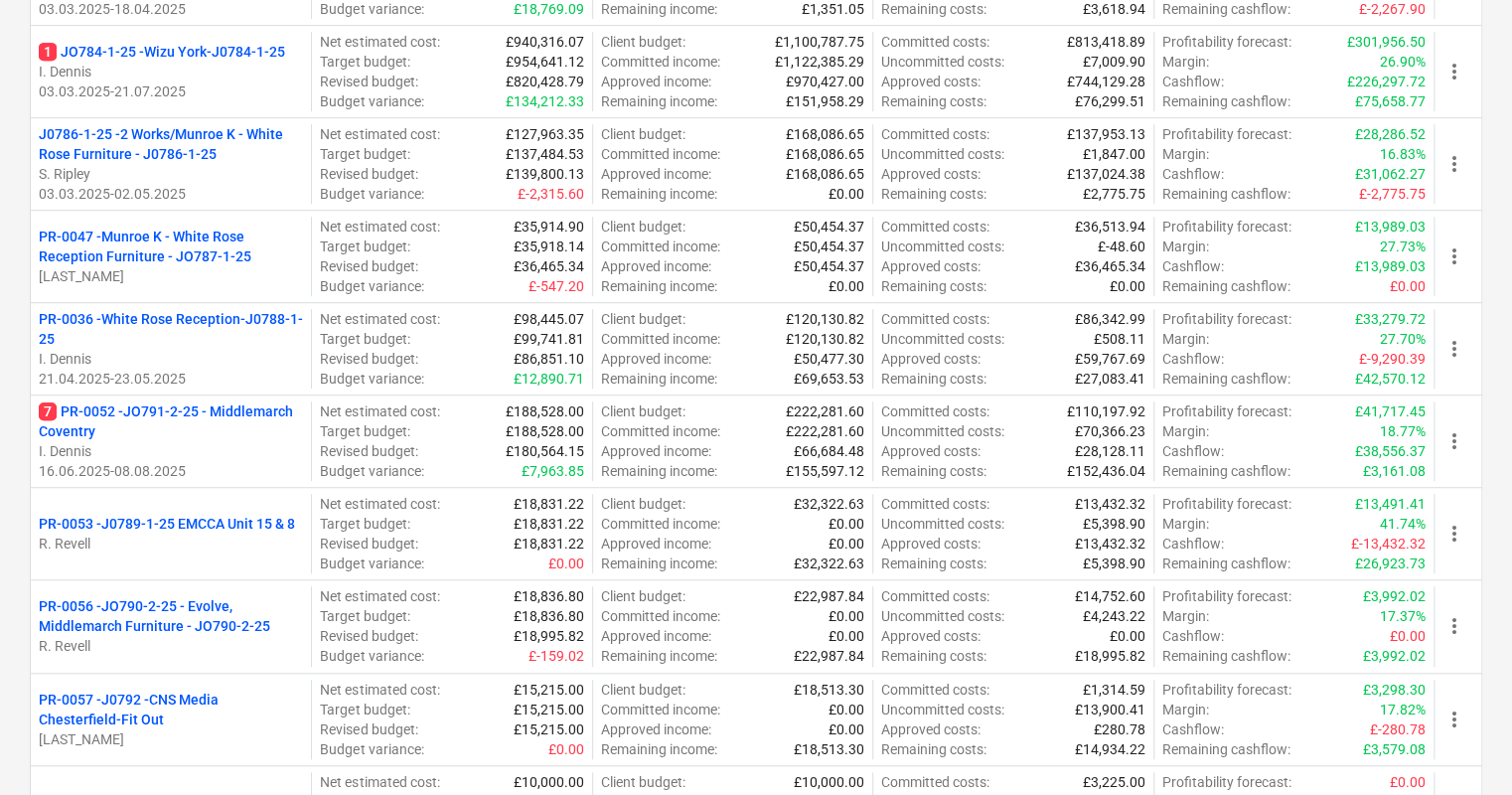 click on "[NUMBER] [JOB_NUMBER] - [JOB_NUMBER] - [COMPANY_NAME] [CITY]" at bounding box center (171, 421) 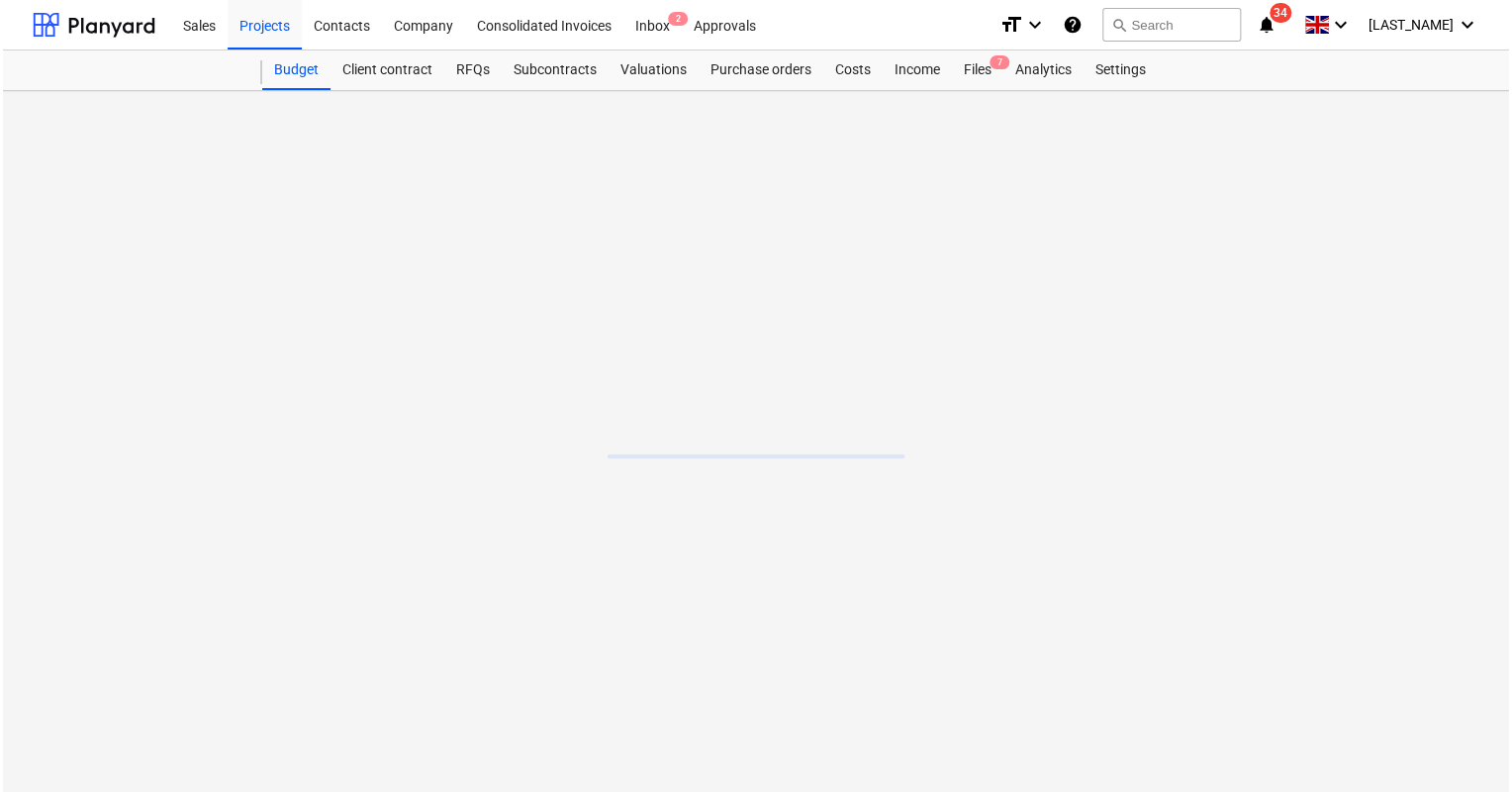 scroll, scrollTop: 0, scrollLeft: 0, axis: both 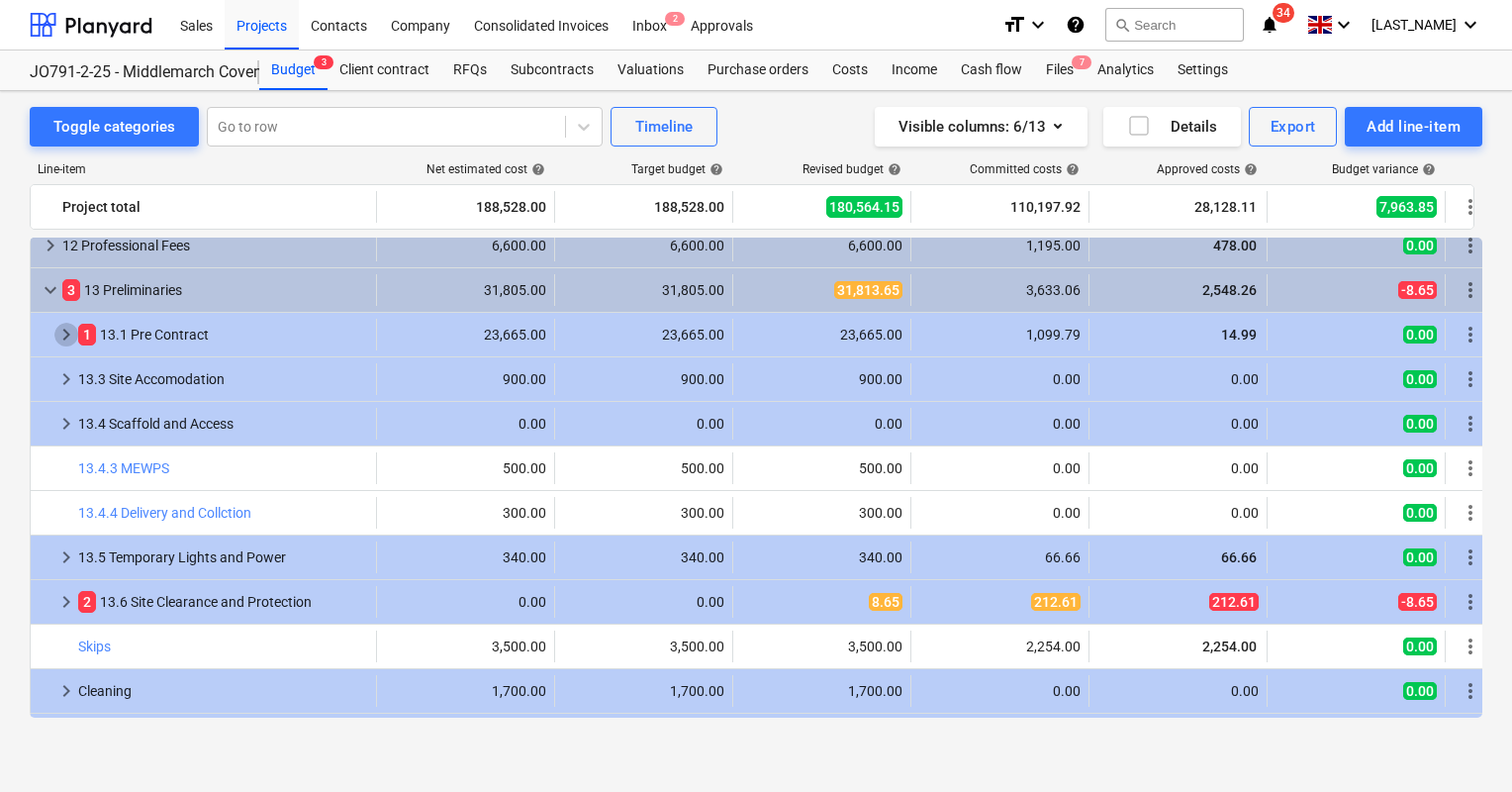 click on "keyboard_arrow_right" at bounding box center [66, 335] 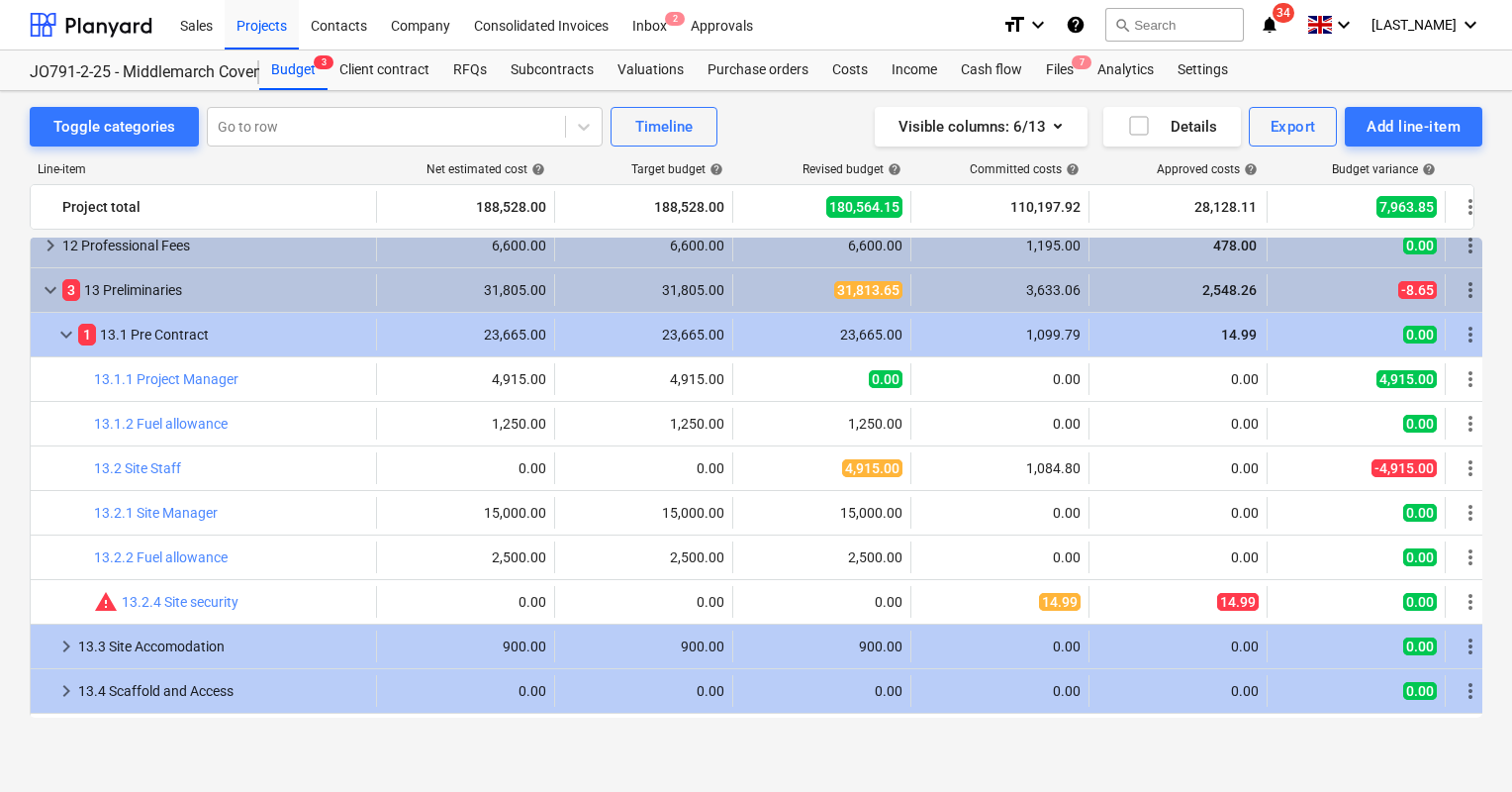 click on "0.00" at bounding box center [821, 602] 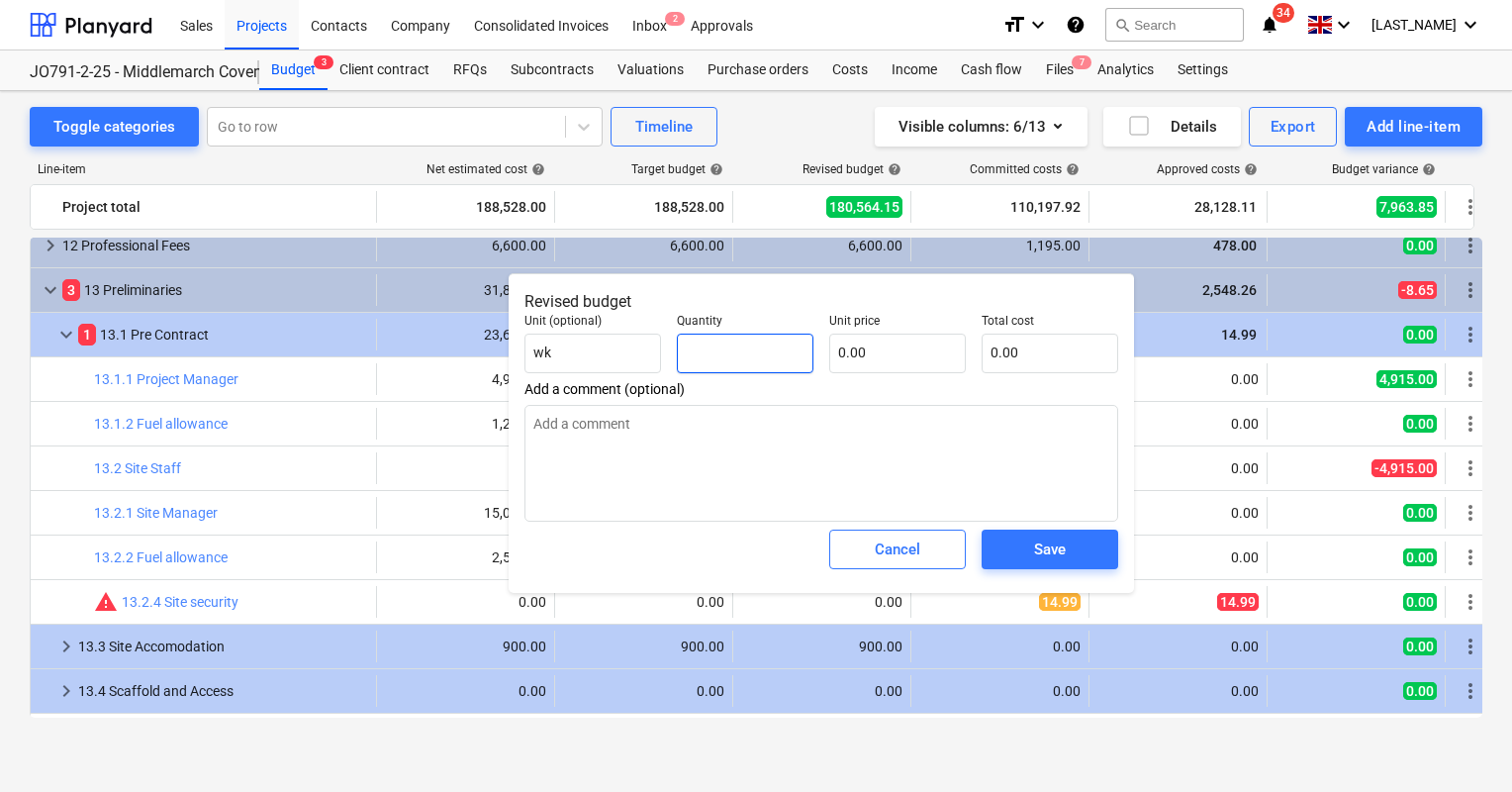 click at bounding box center (745, 353) 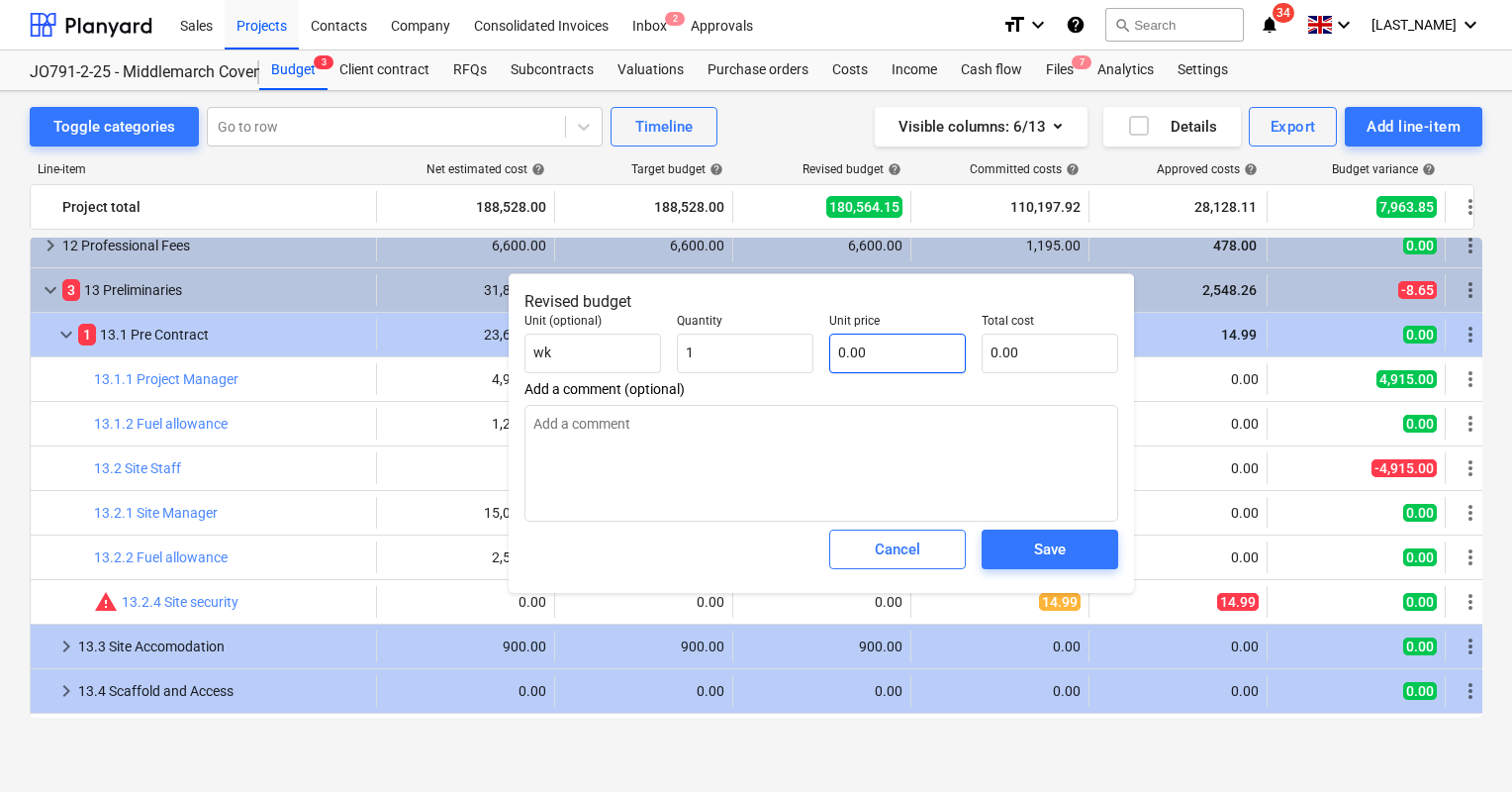 type on "1.00" 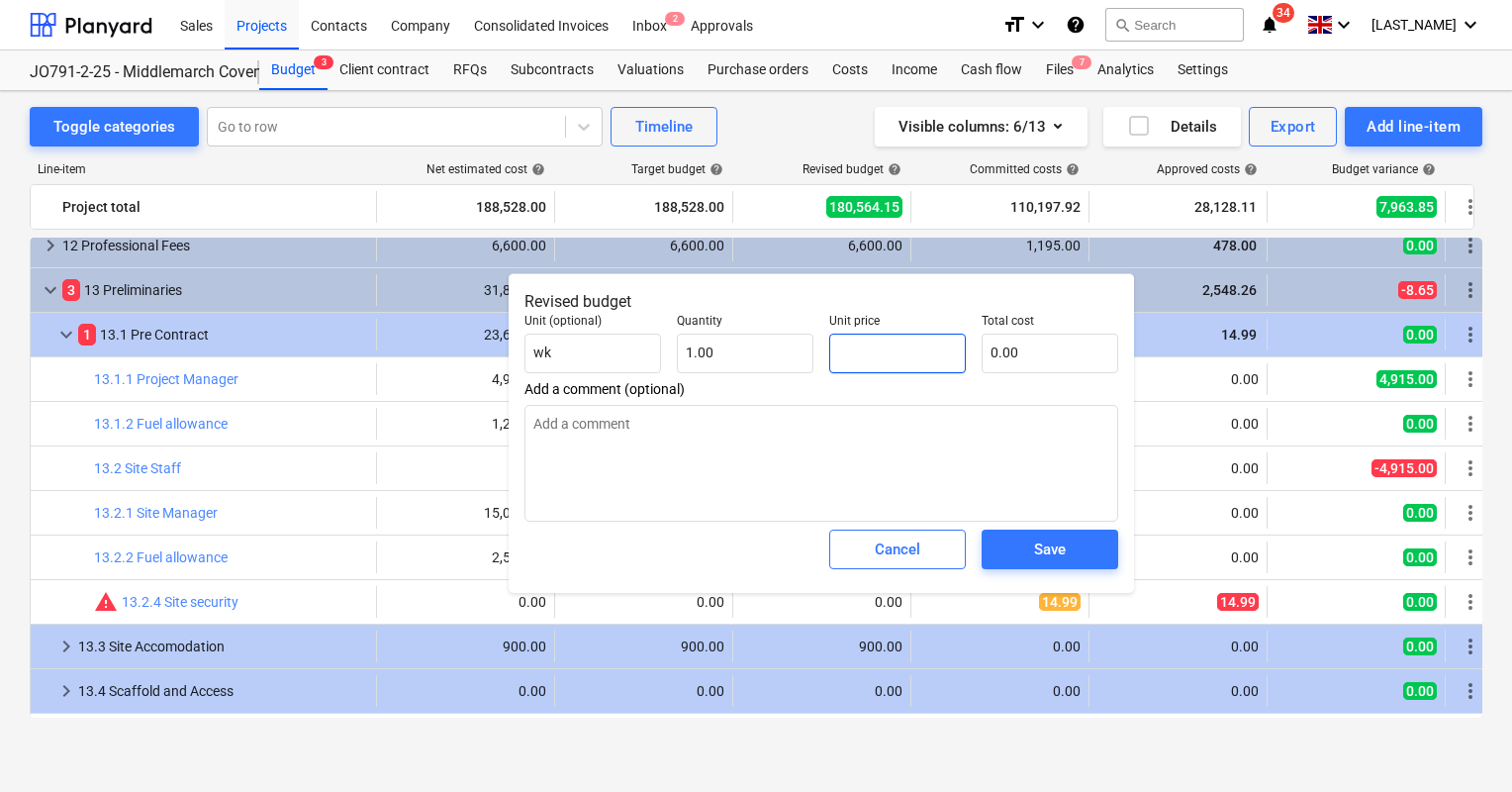 click at bounding box center (898, 353) 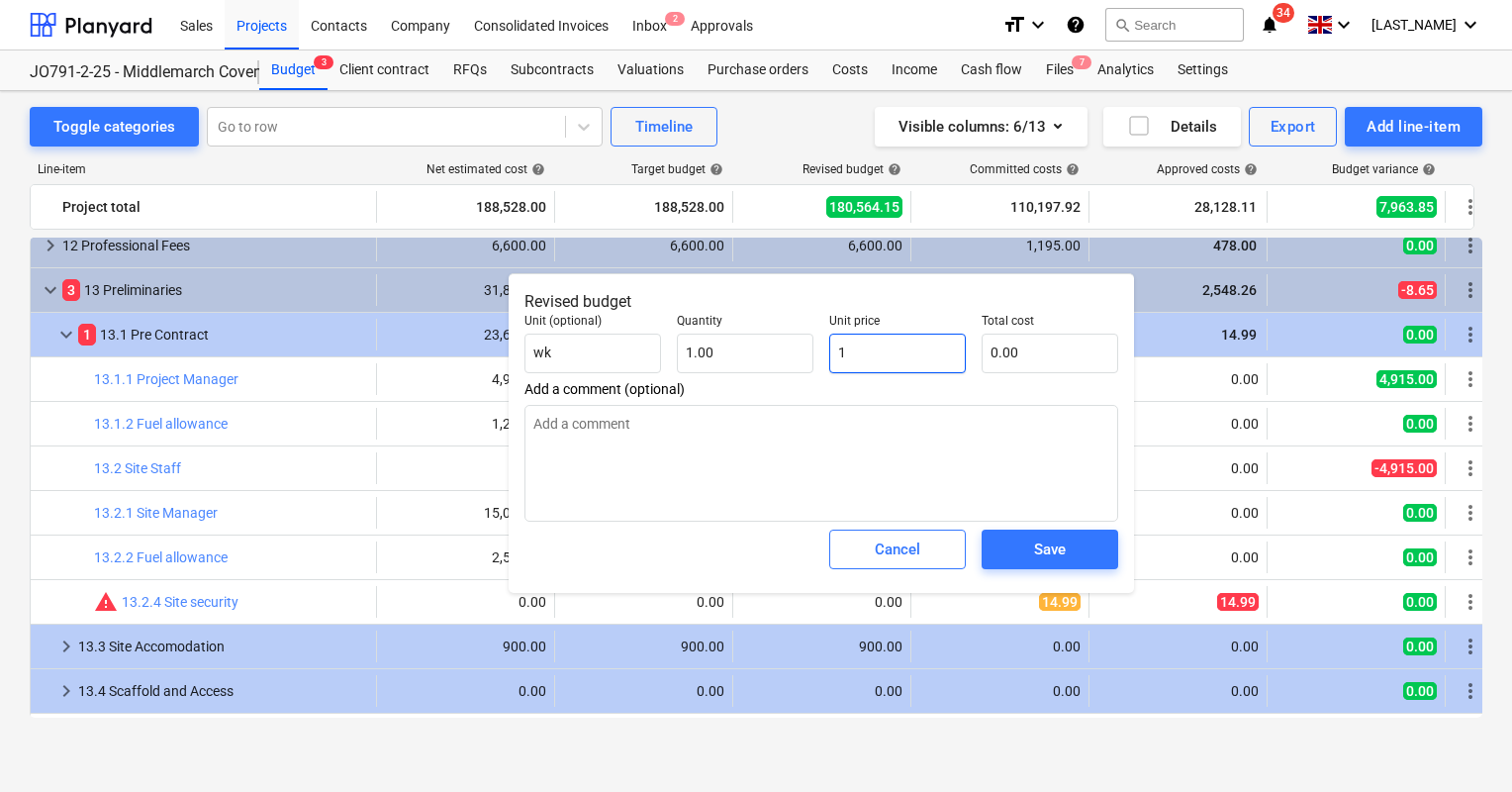 type on "1.00" 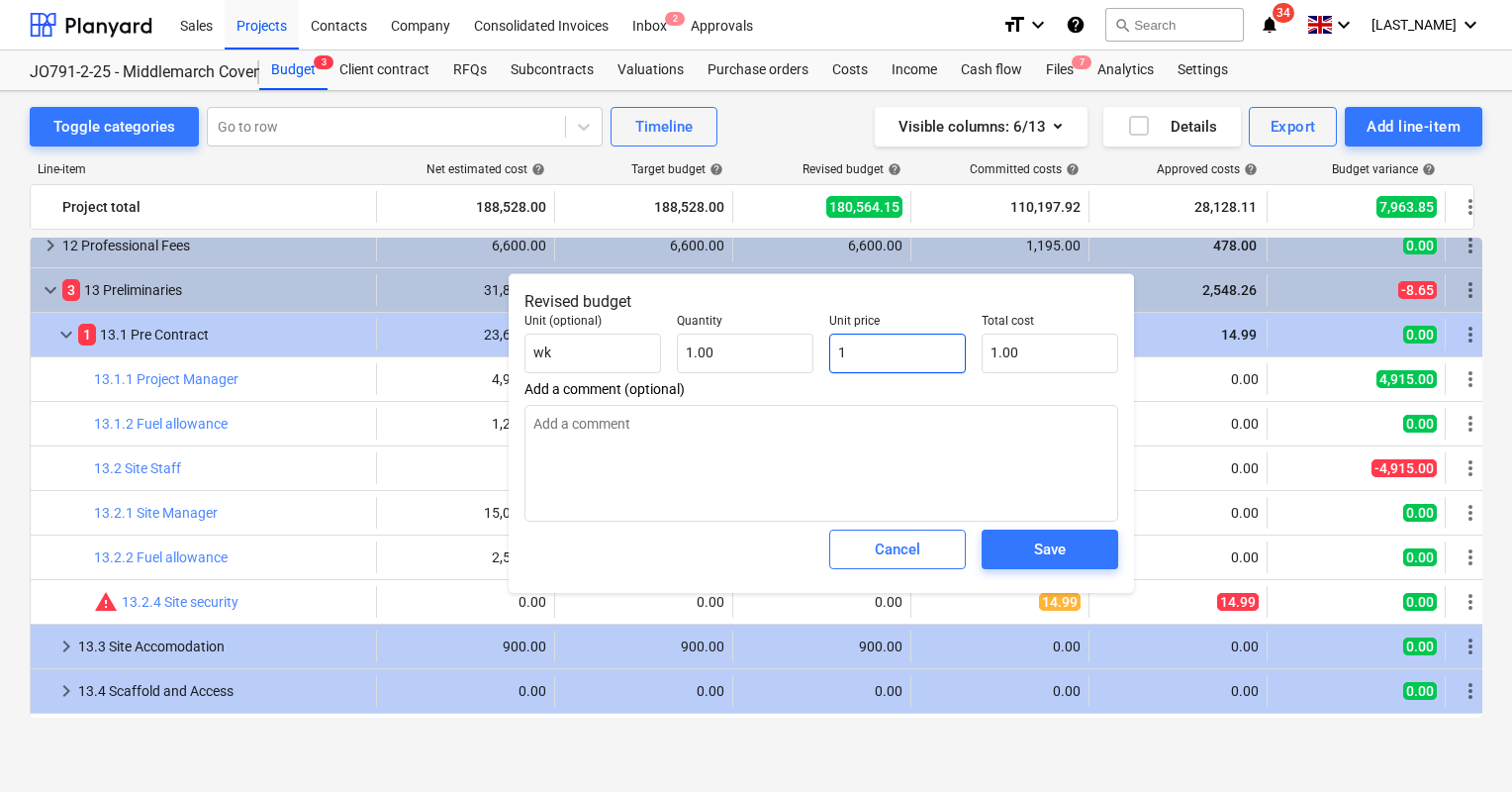 type on "14" 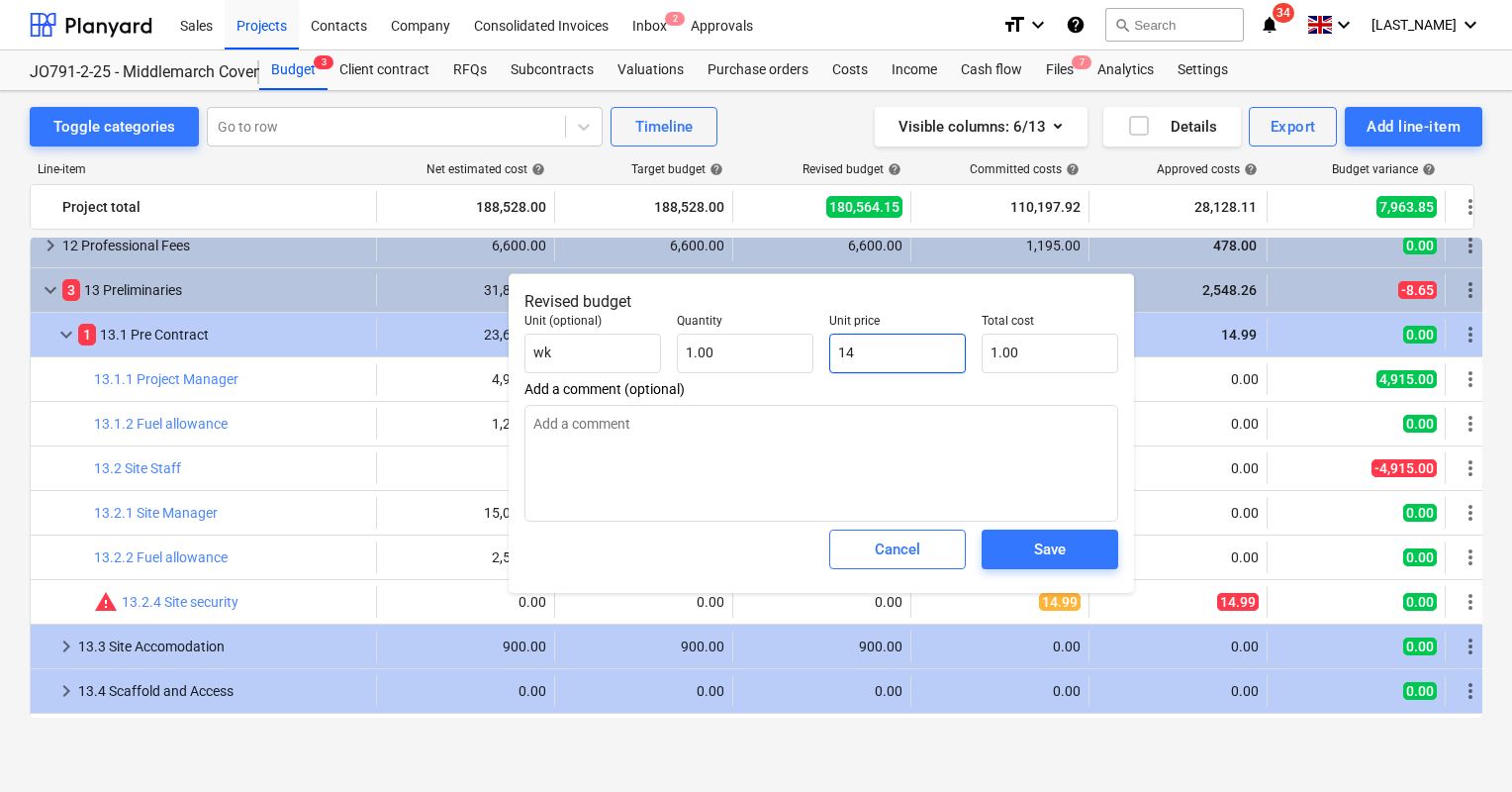 type on "14.00" 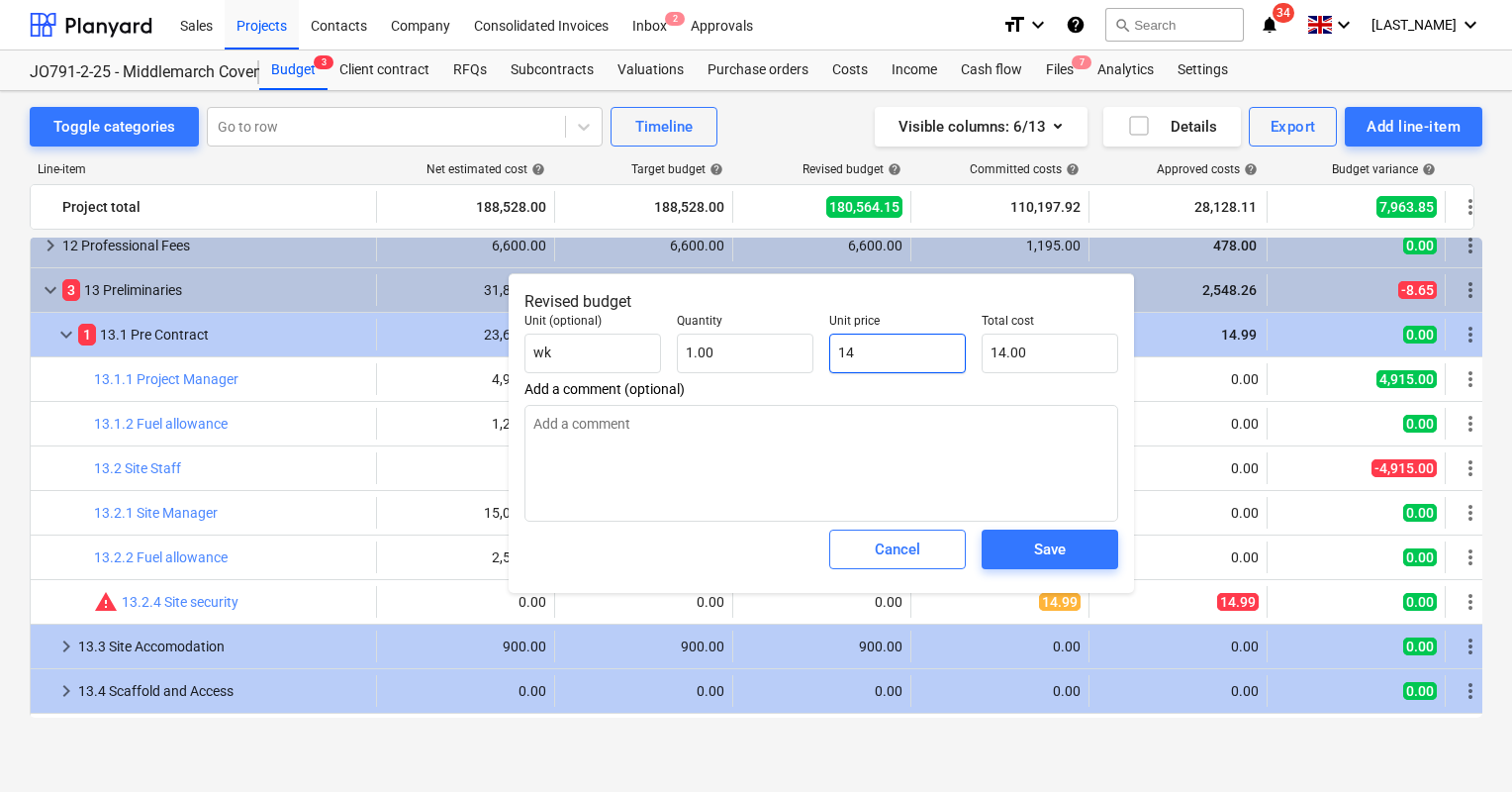 type on "14." 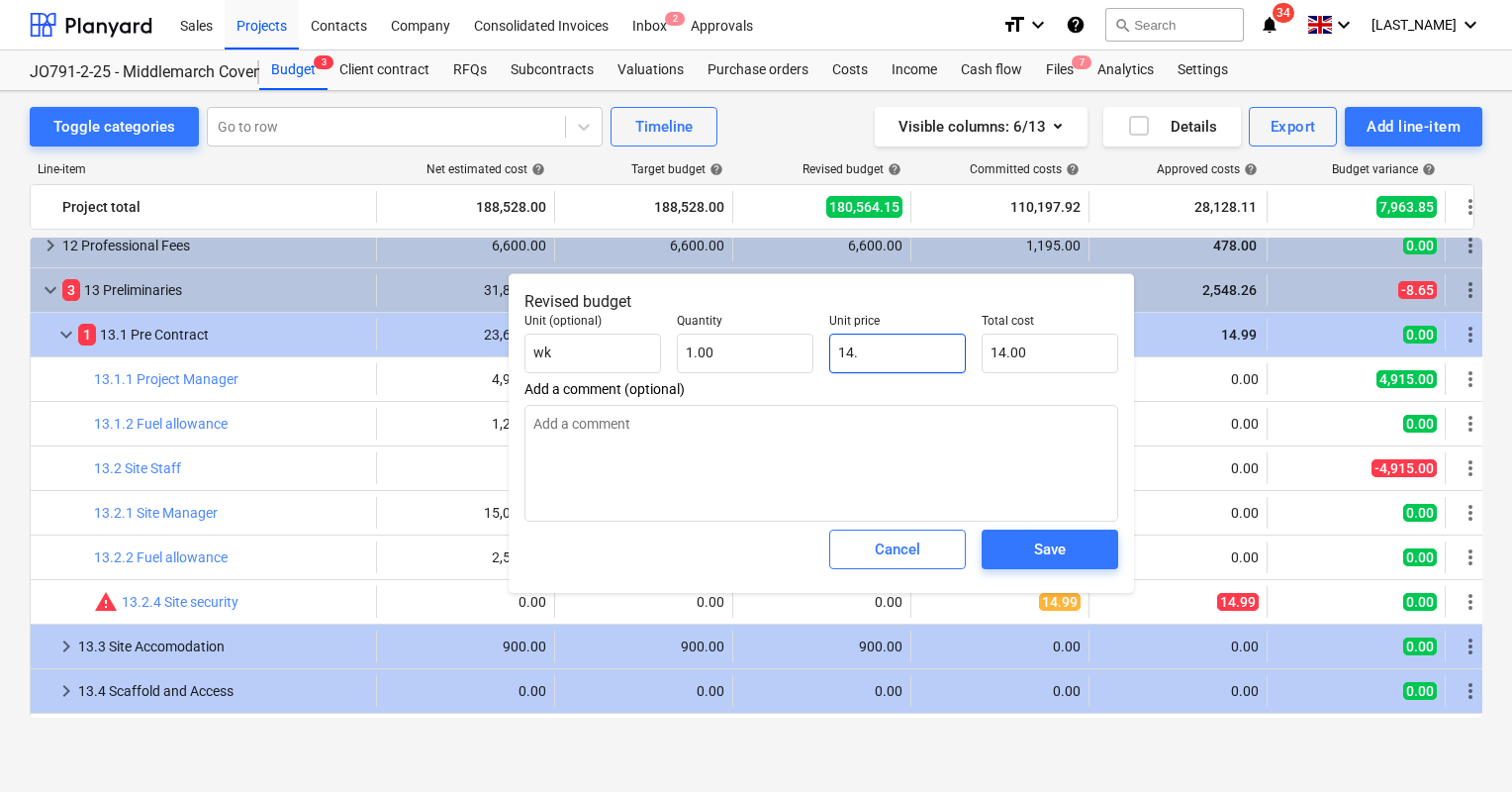 type on "x" 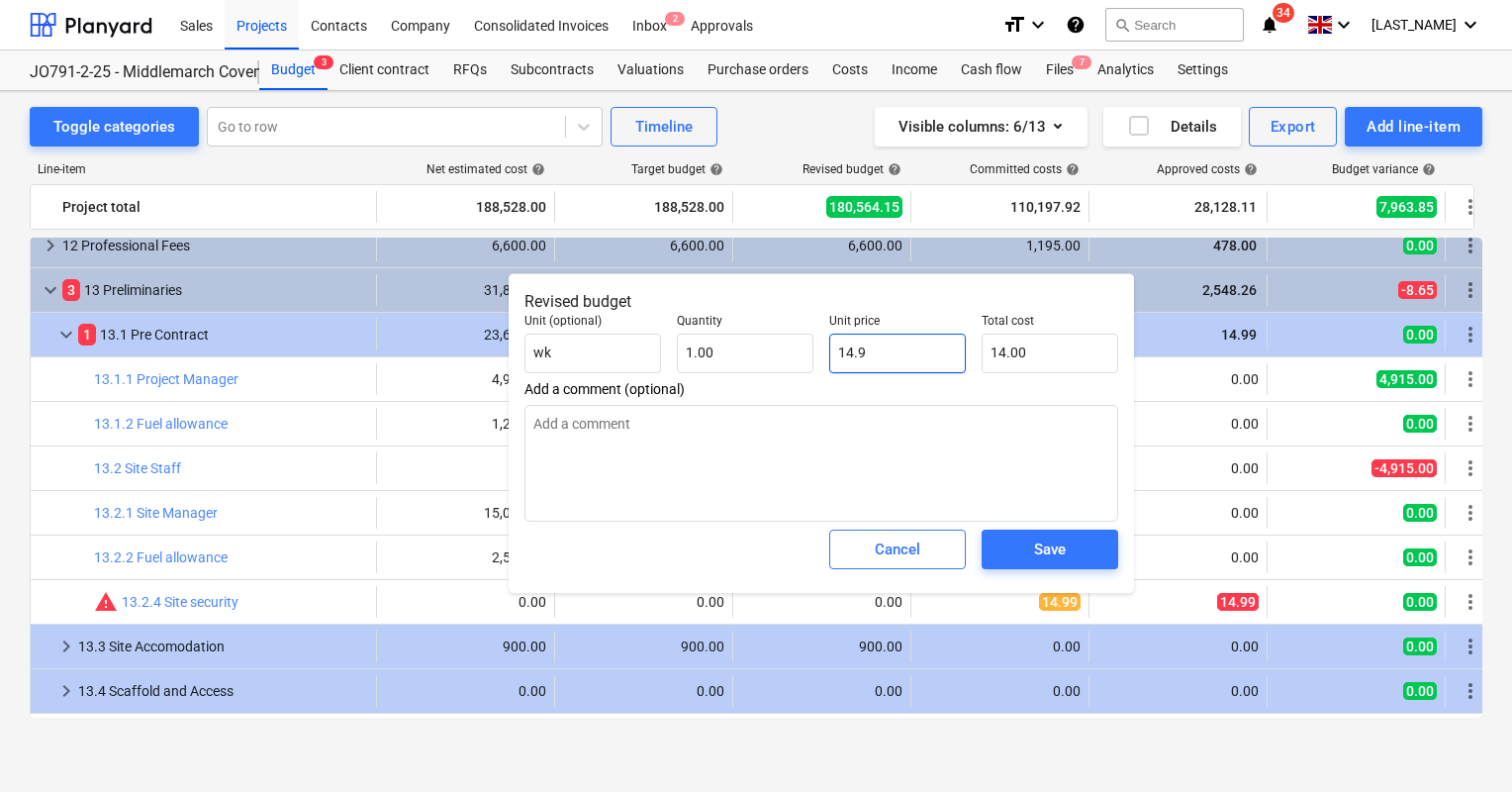 type on "14.90" 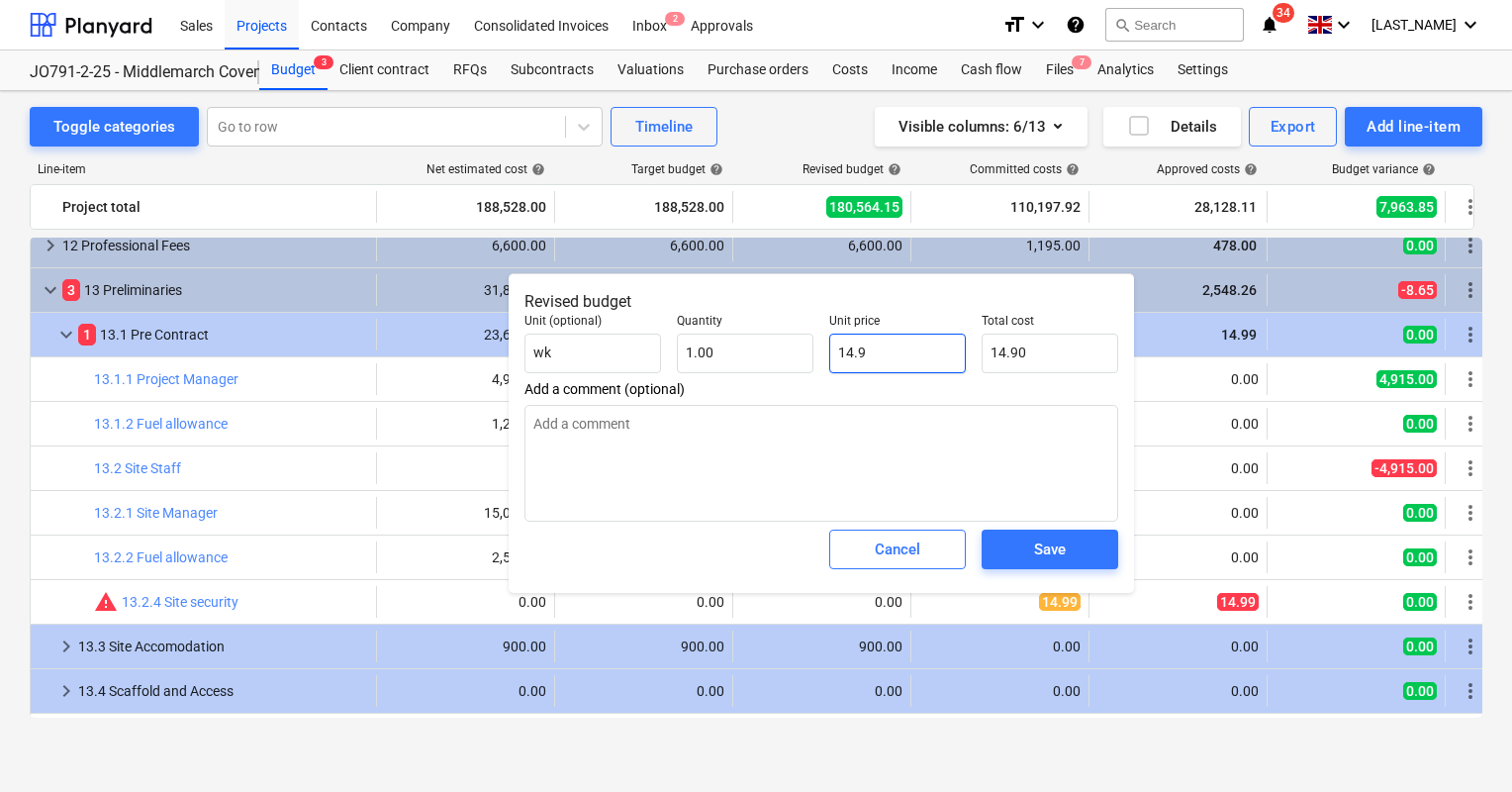 type on "14.99" 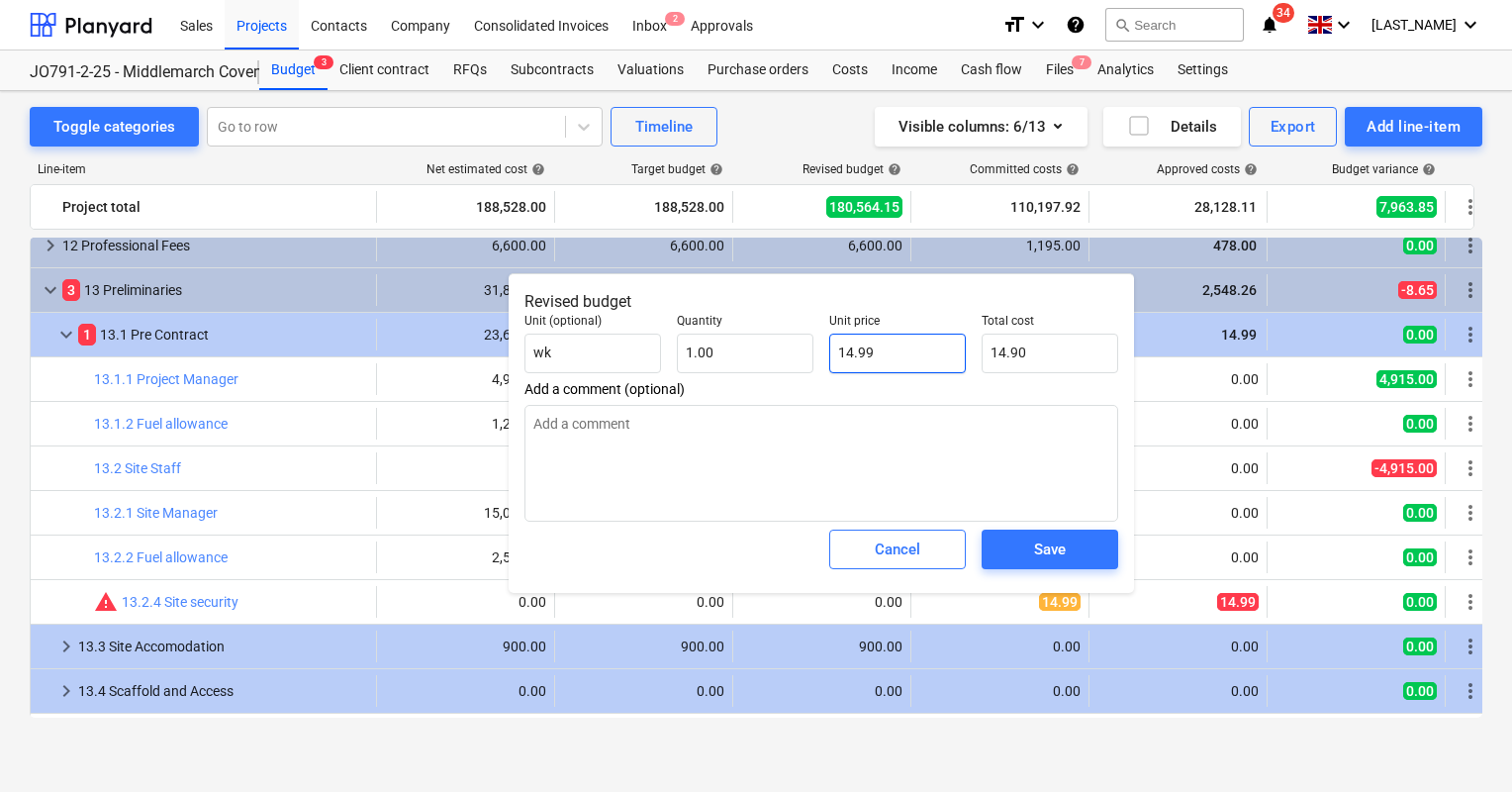type on "14.99" 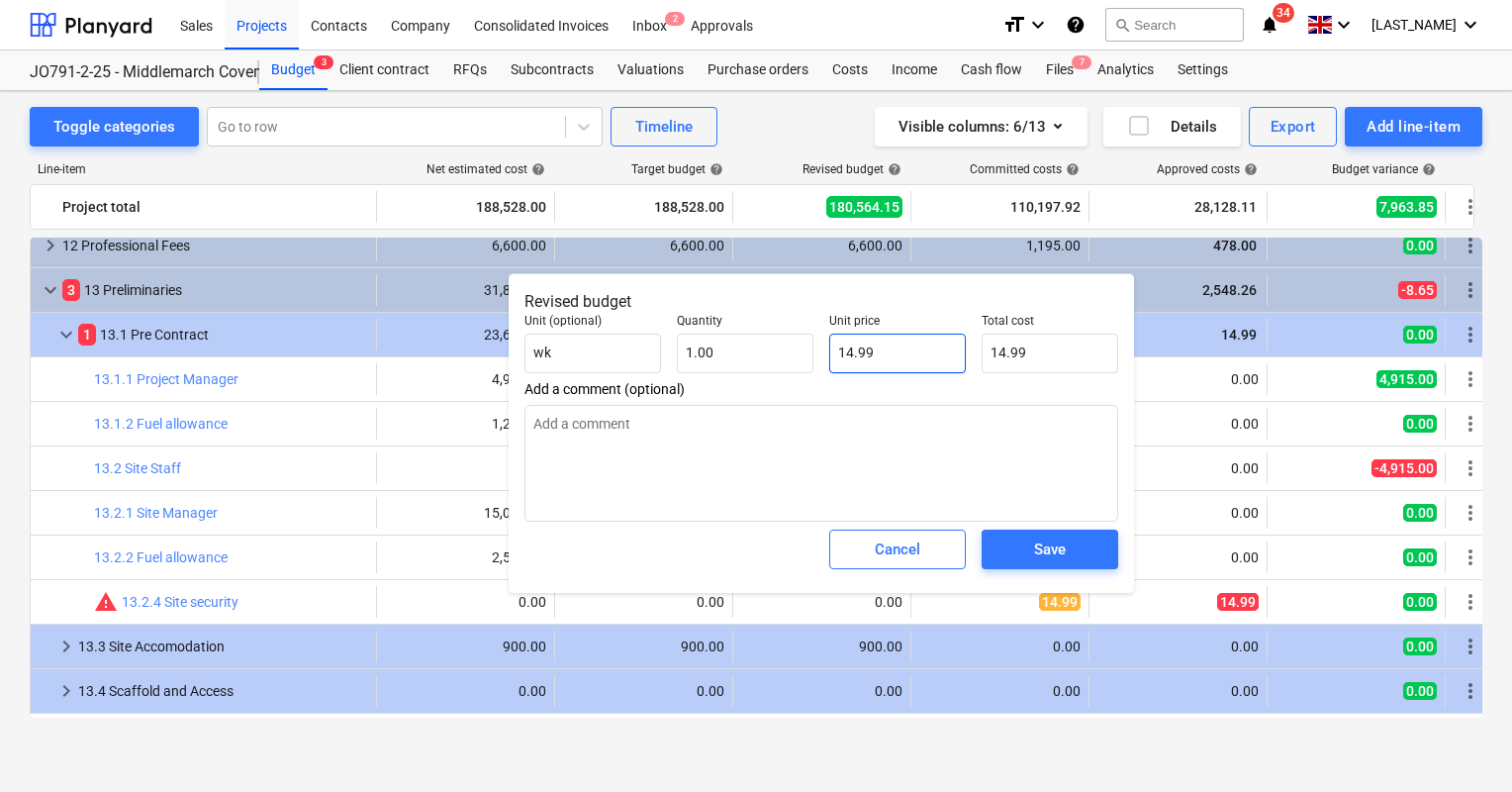 type on "14.99" 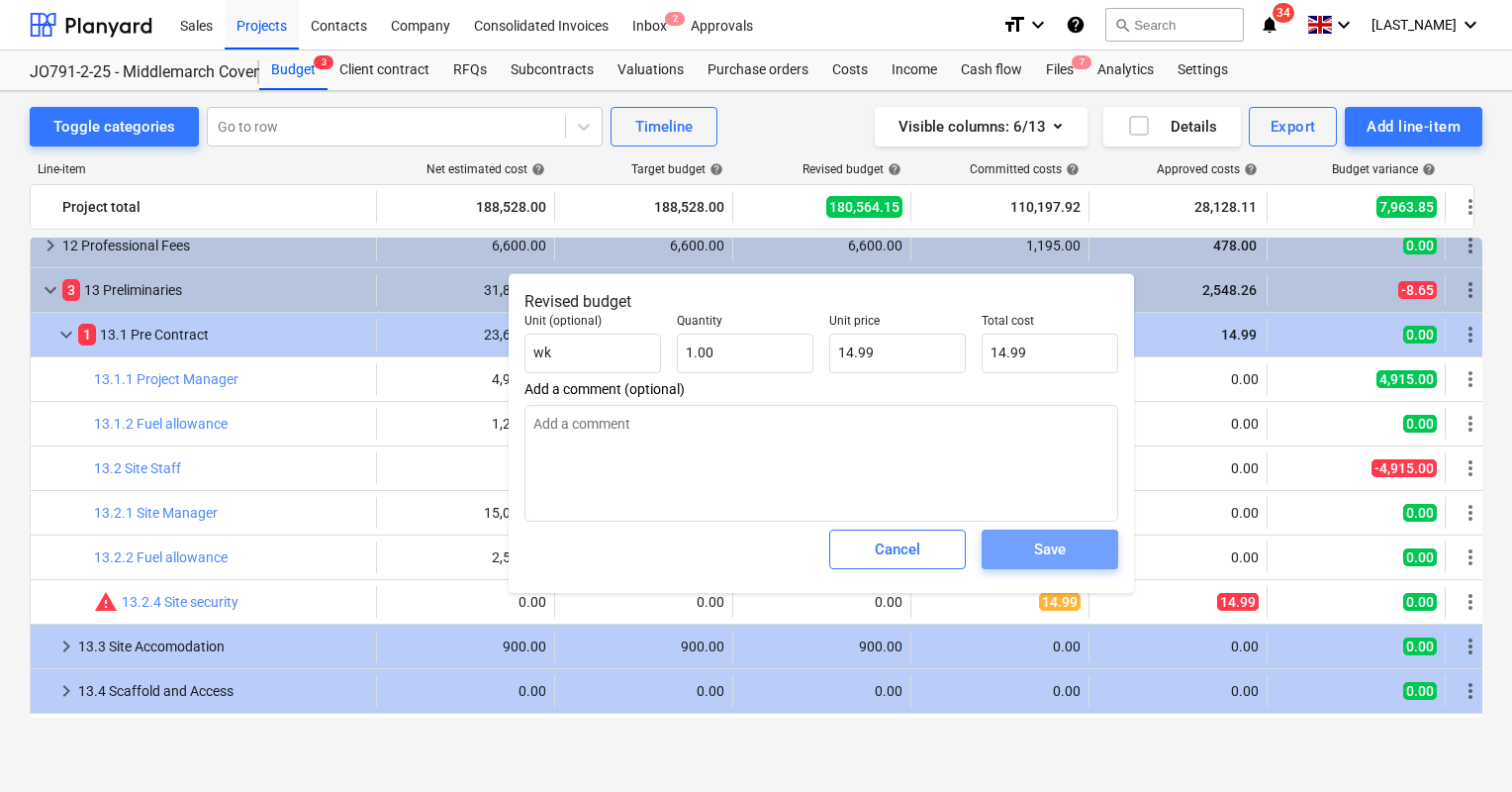 click on "Save" at bounding box center (1050, 549) 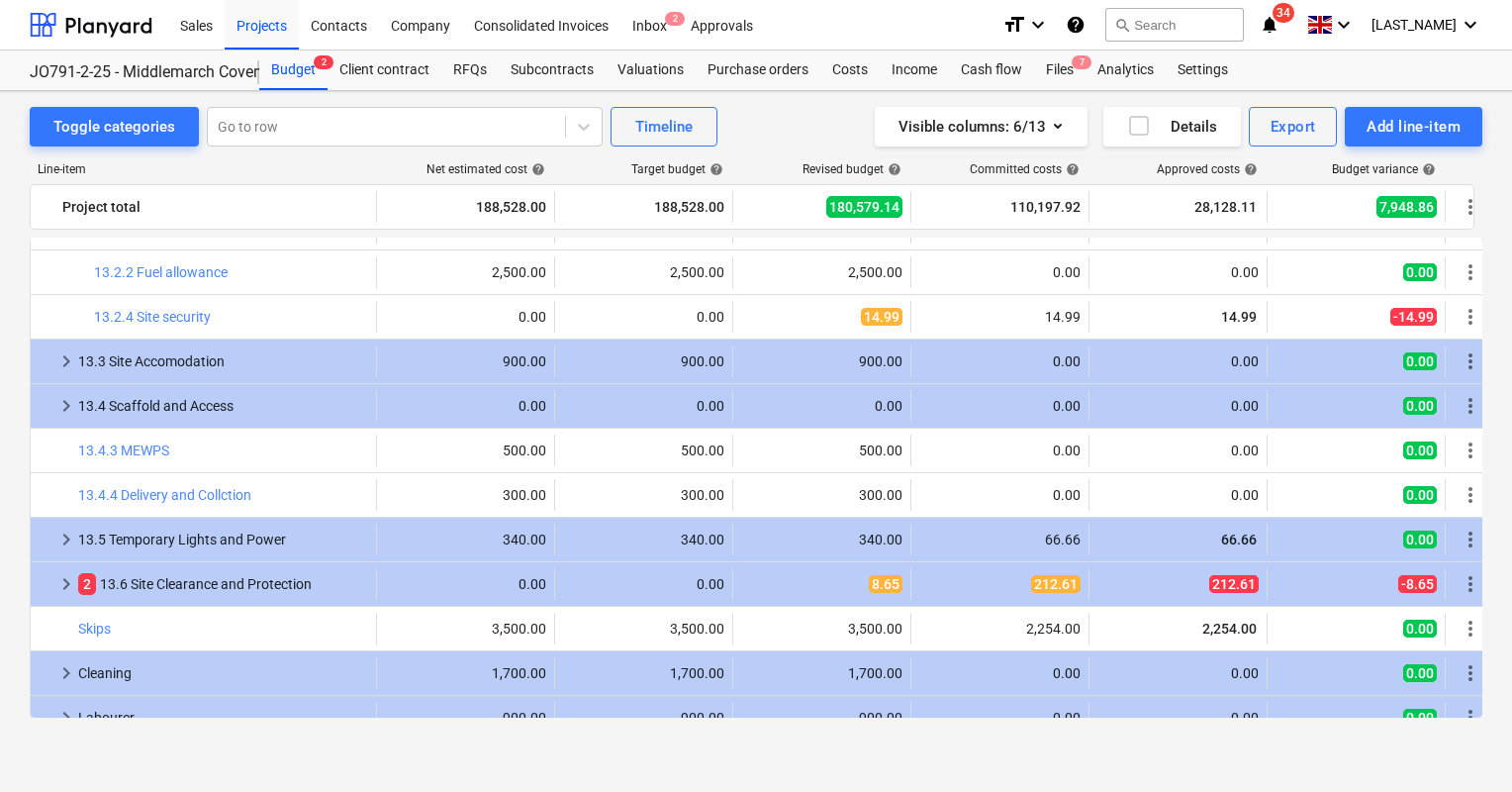 scroll, scrollTop: 1213, scrollLeft: 0, axis: vertical 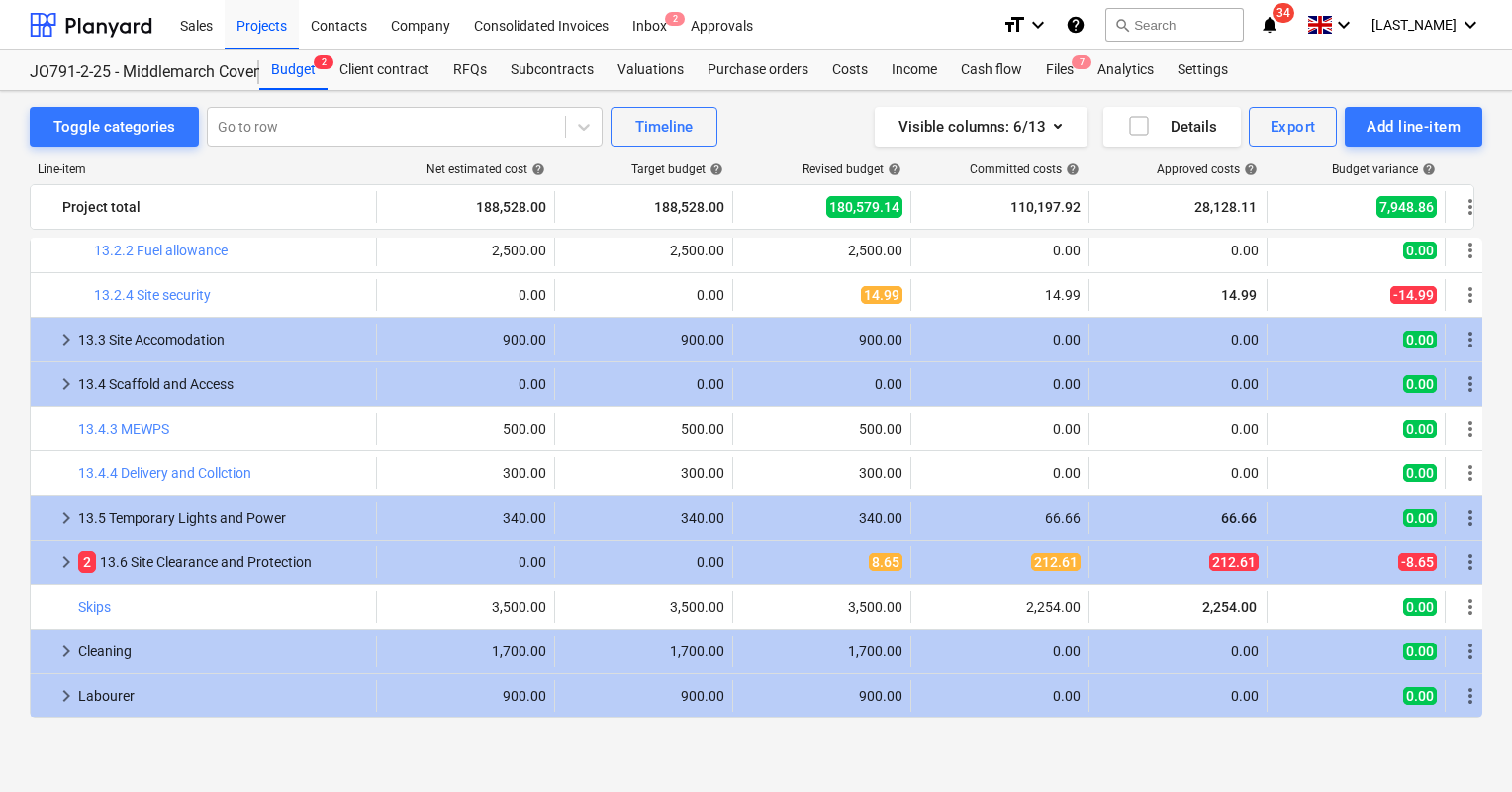 click on "keyboard_arrow_right" at bounding box center [66, 562] 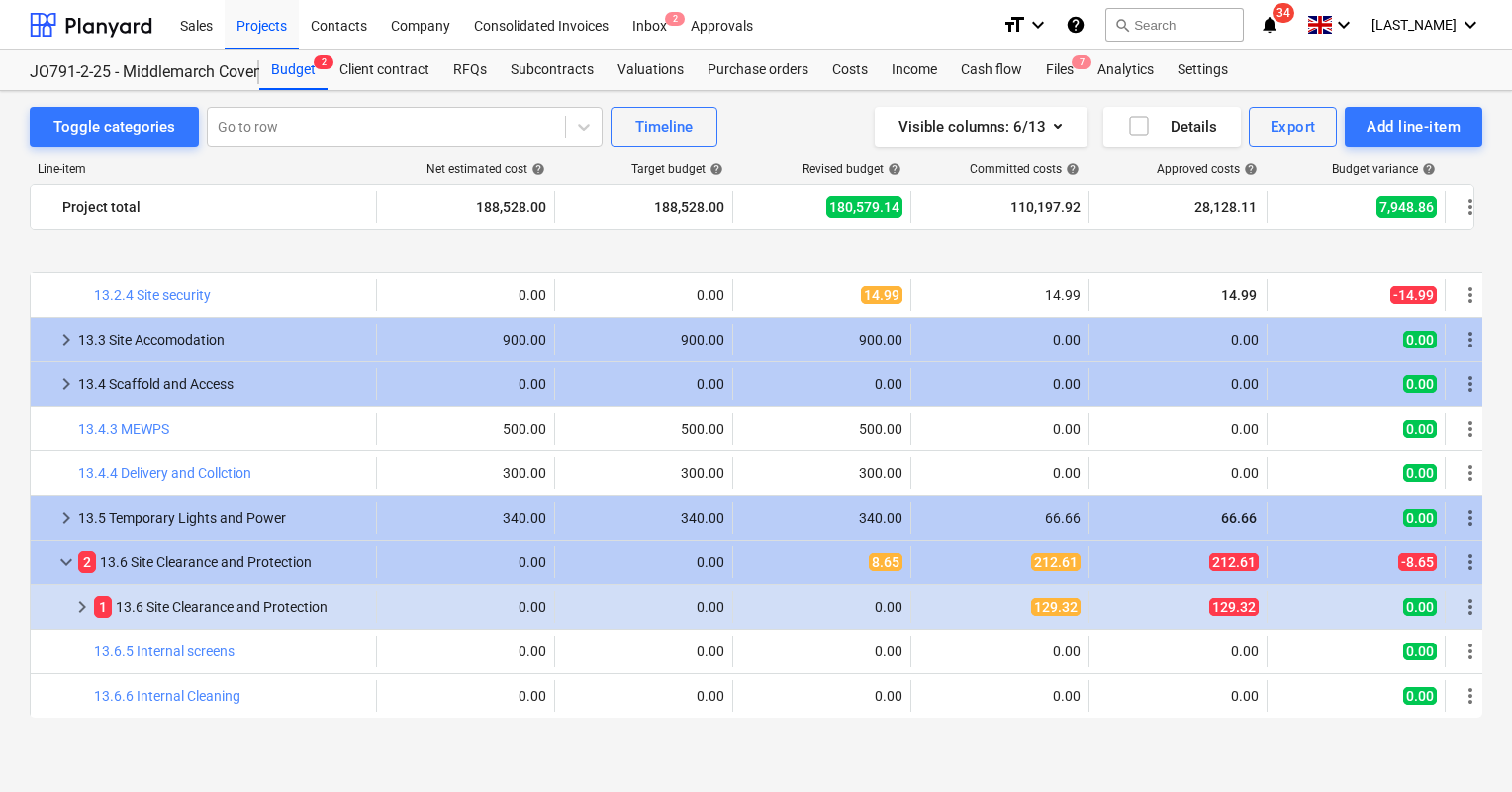 scroll, scrollTop: 1411, scrollLeft: 0, axis: vertical 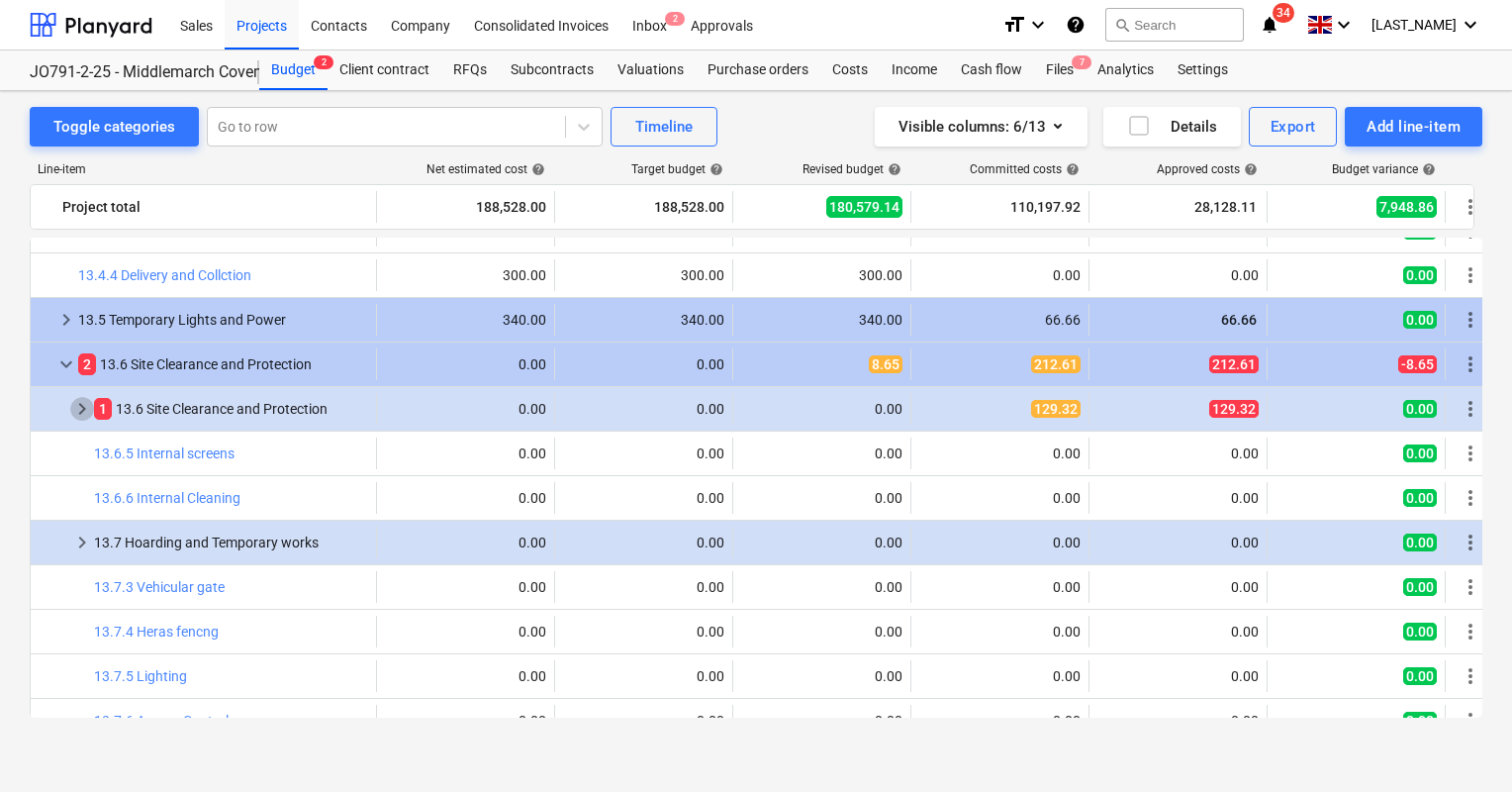 click on "keyboard_arrow_right" at bounding box center (82, 409) 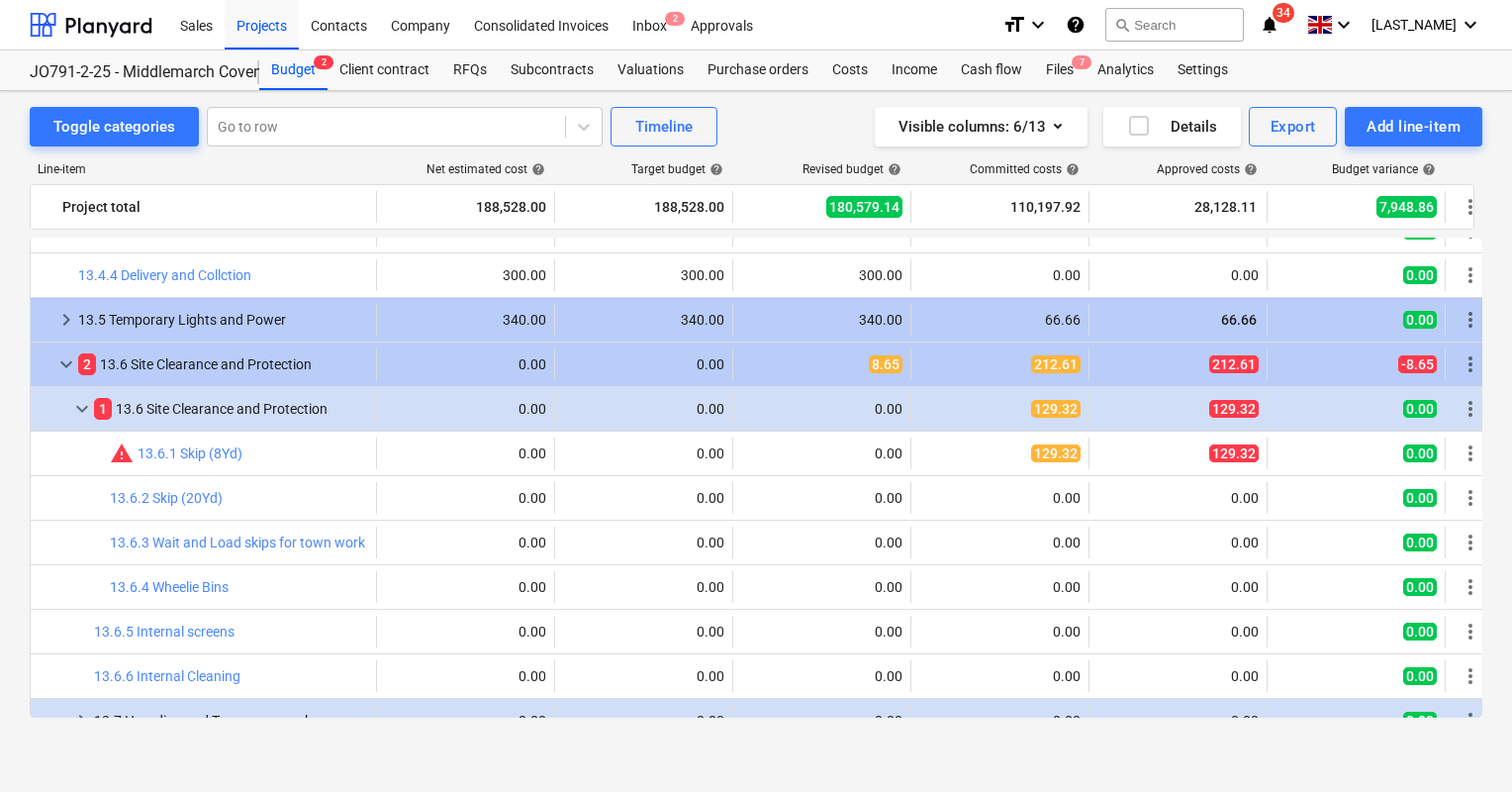click on "edit" at bounding box center [753, 453] 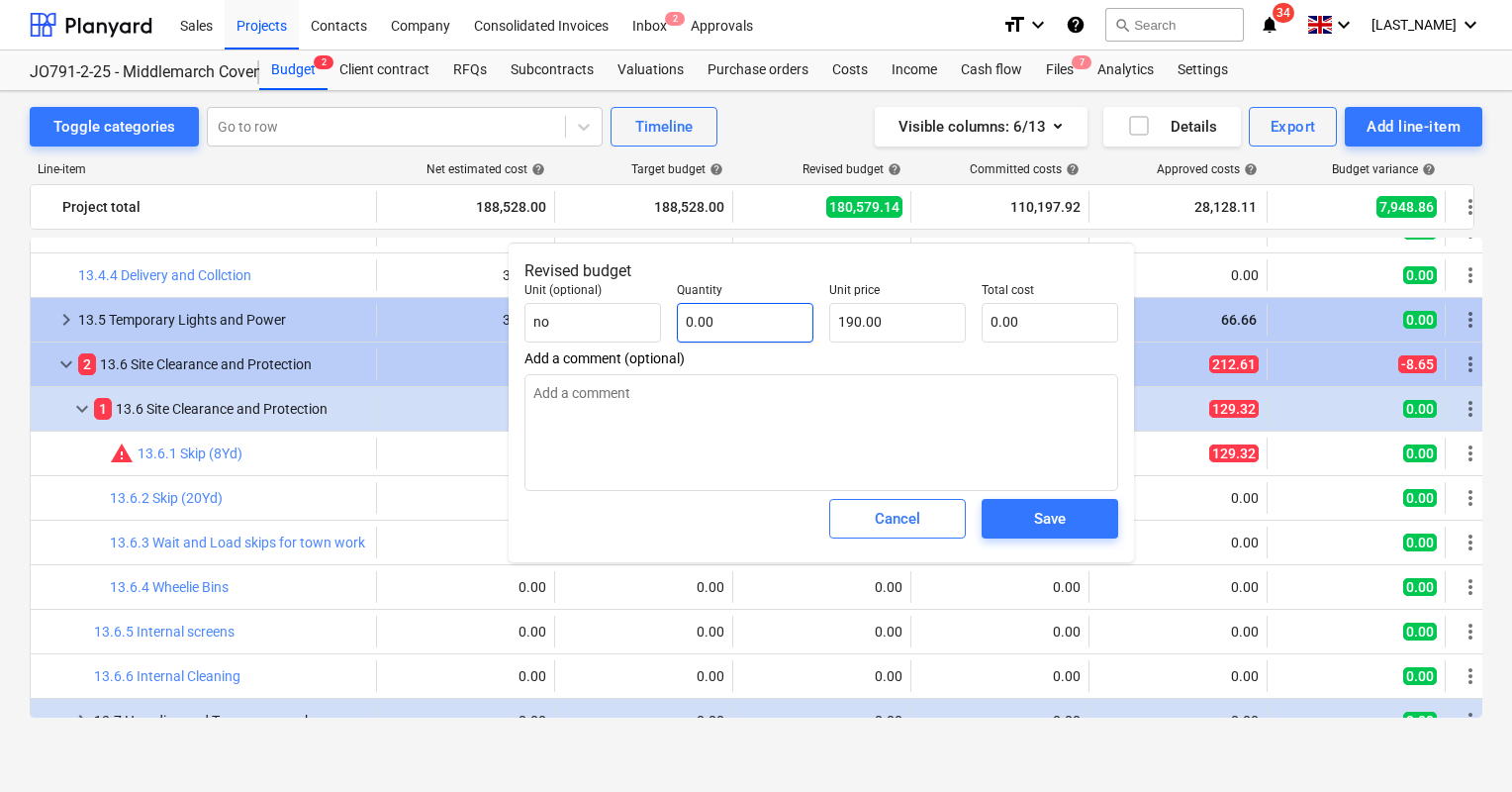 type 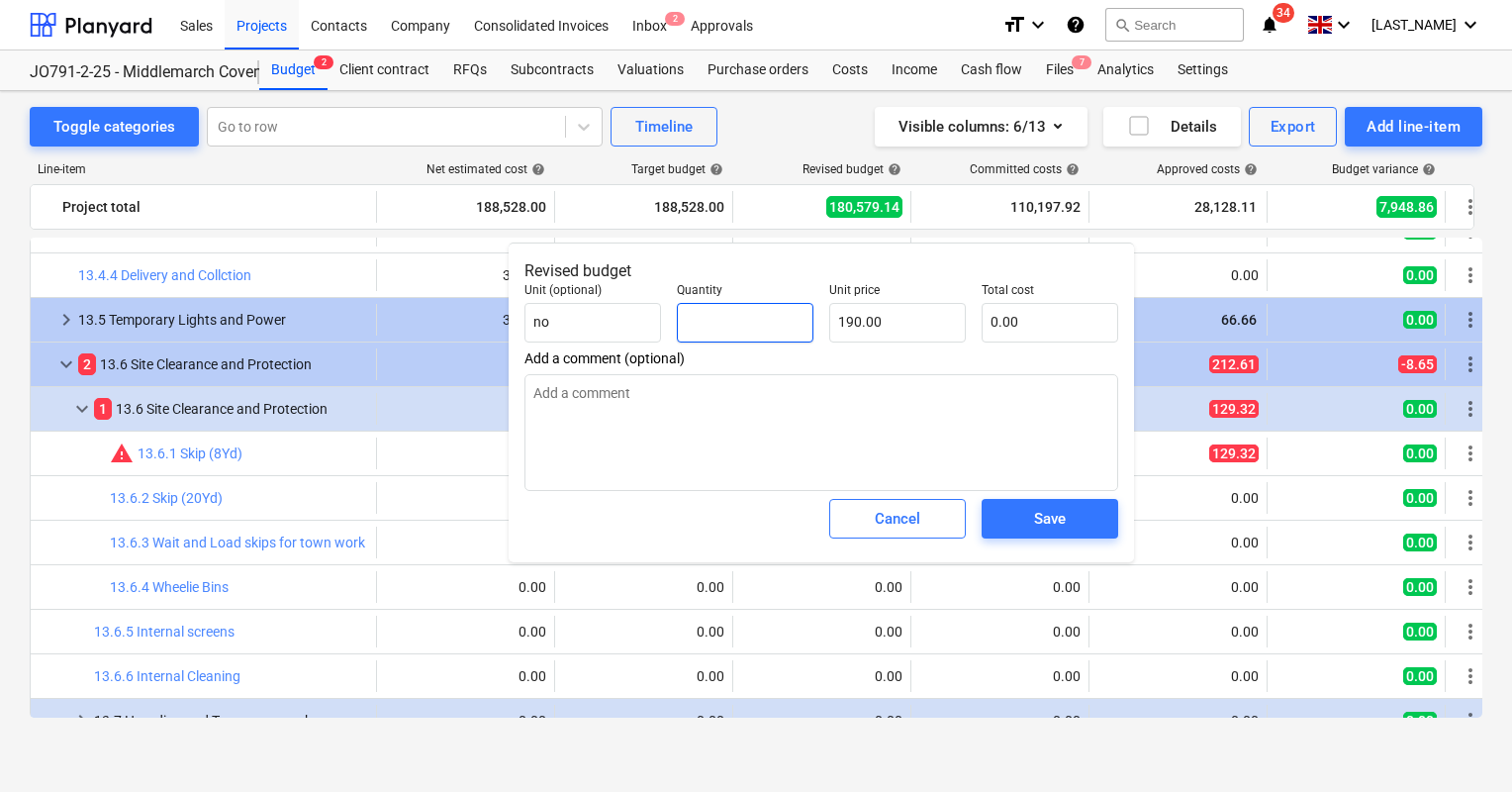 click at bounding box center (745, 323) 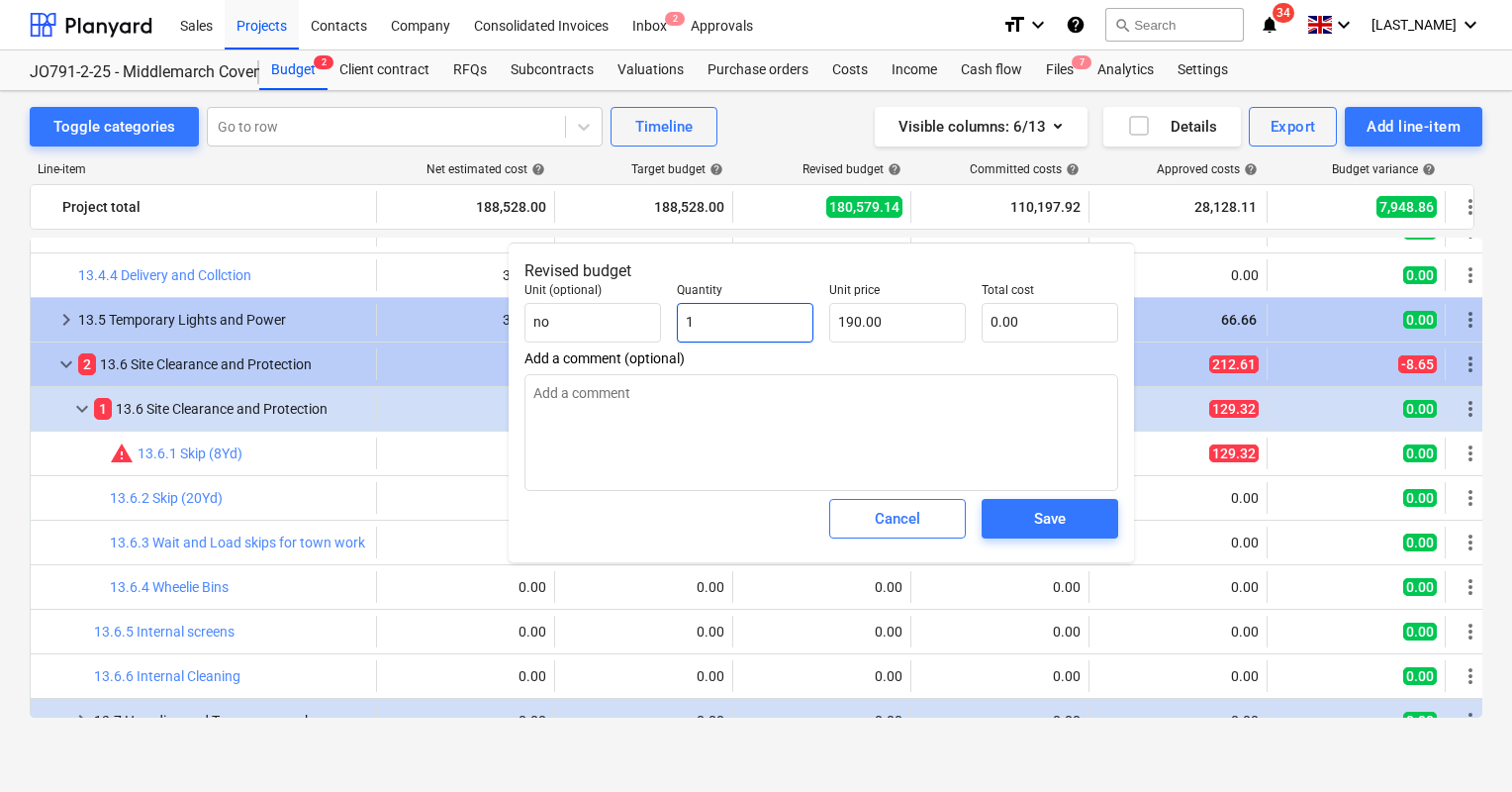 type on "190.00" 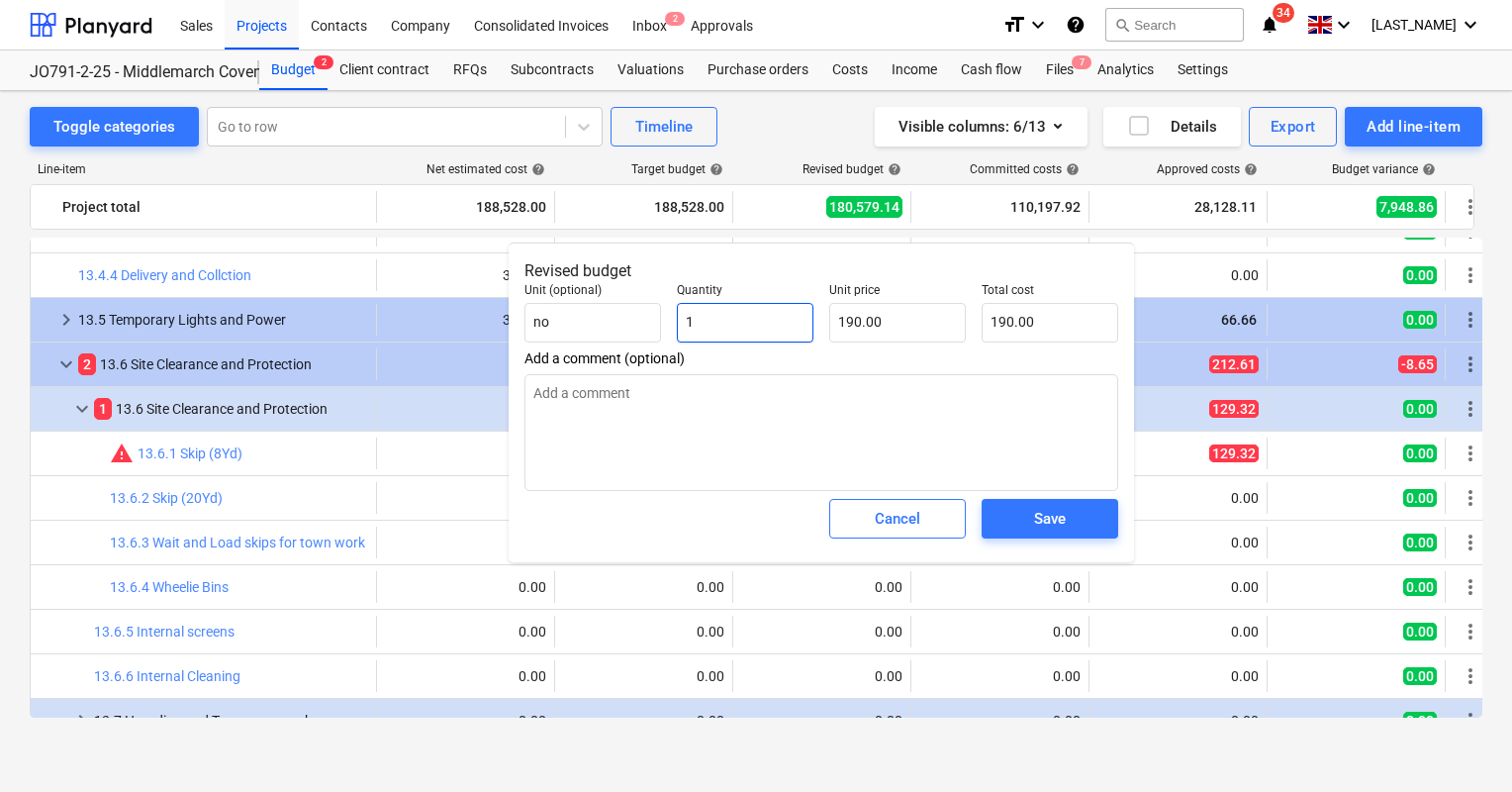 type on "1" 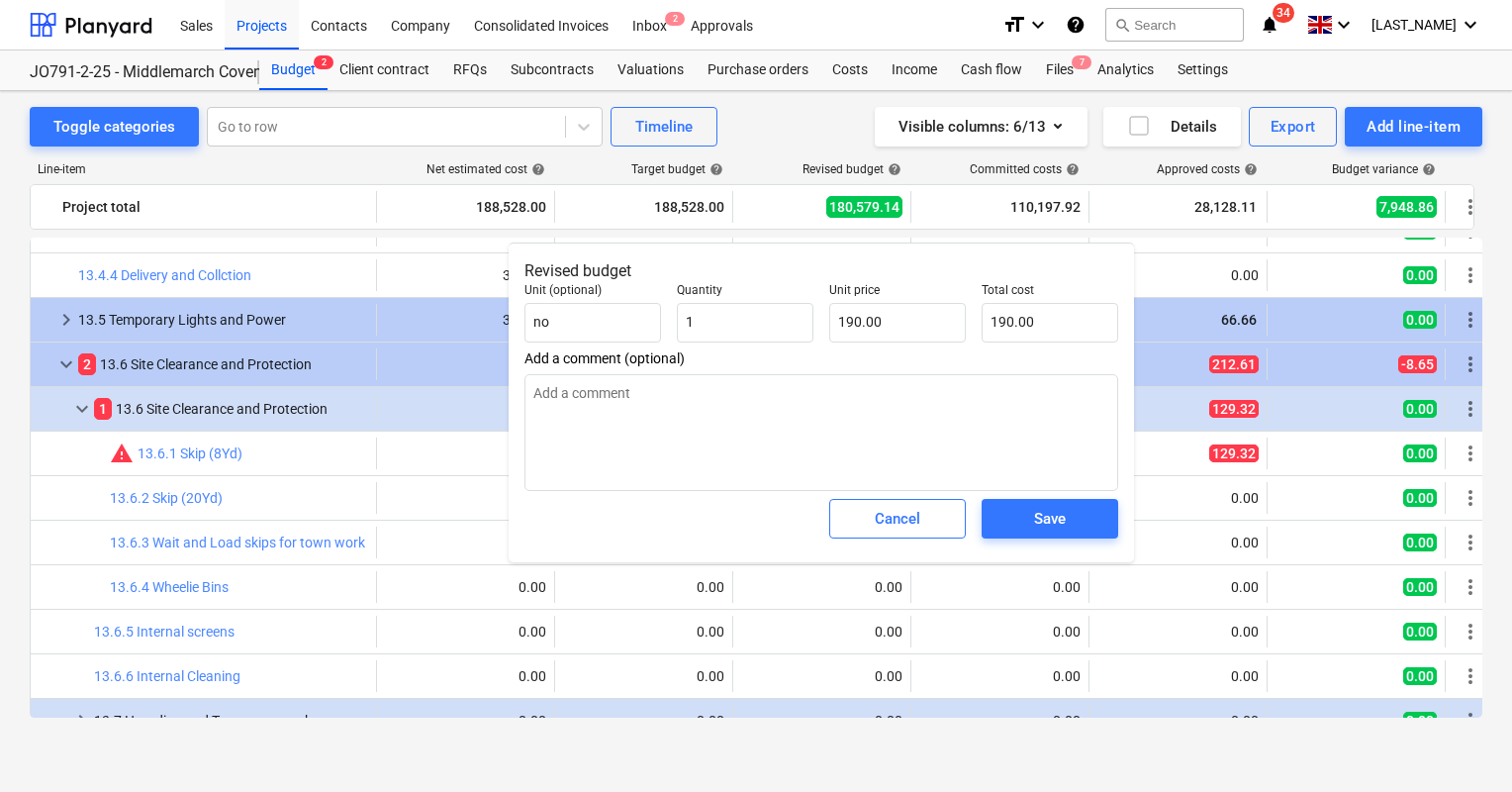 type on "x" 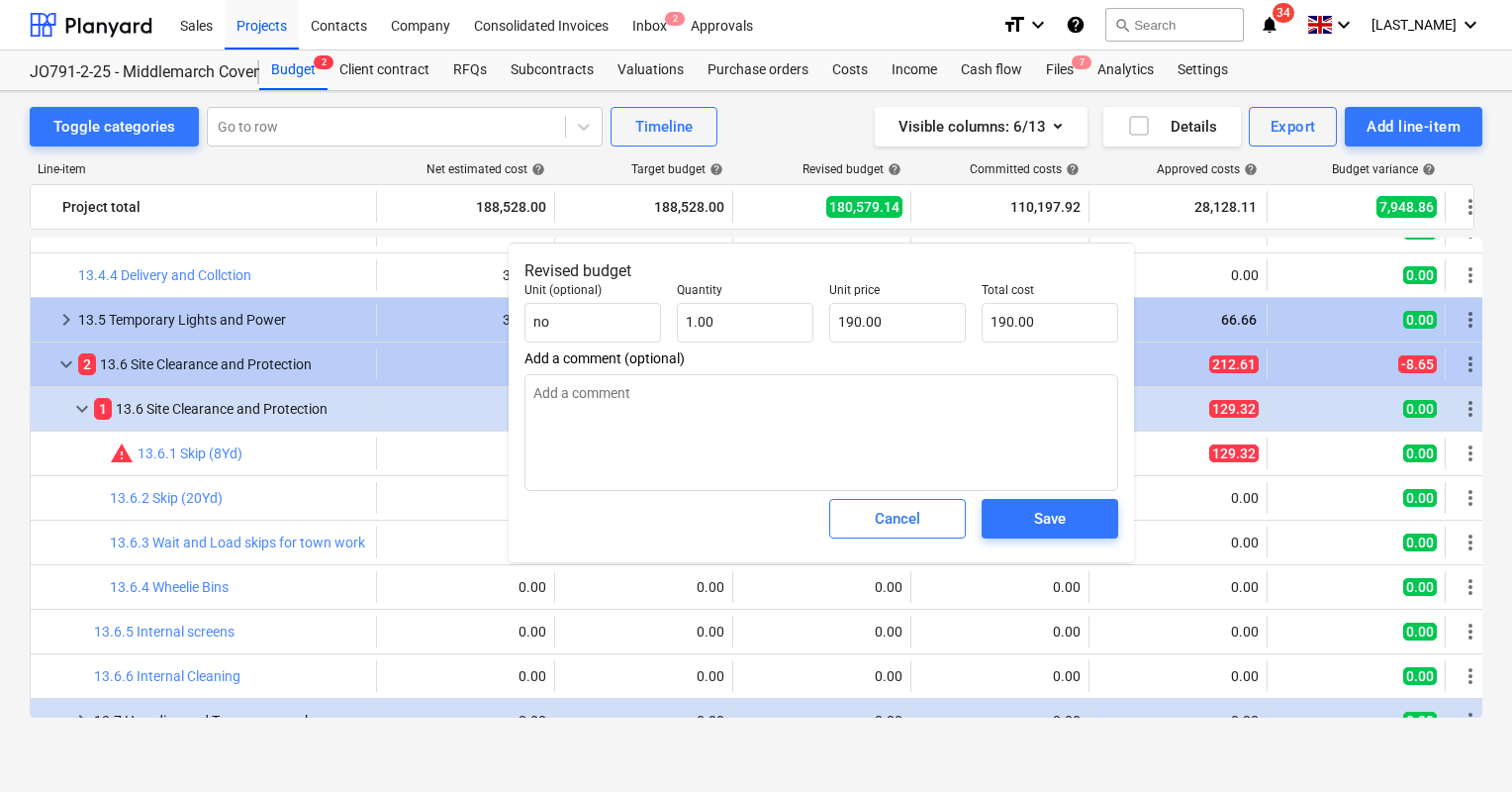 click on "Cancel" at bounding box center (898, 519) 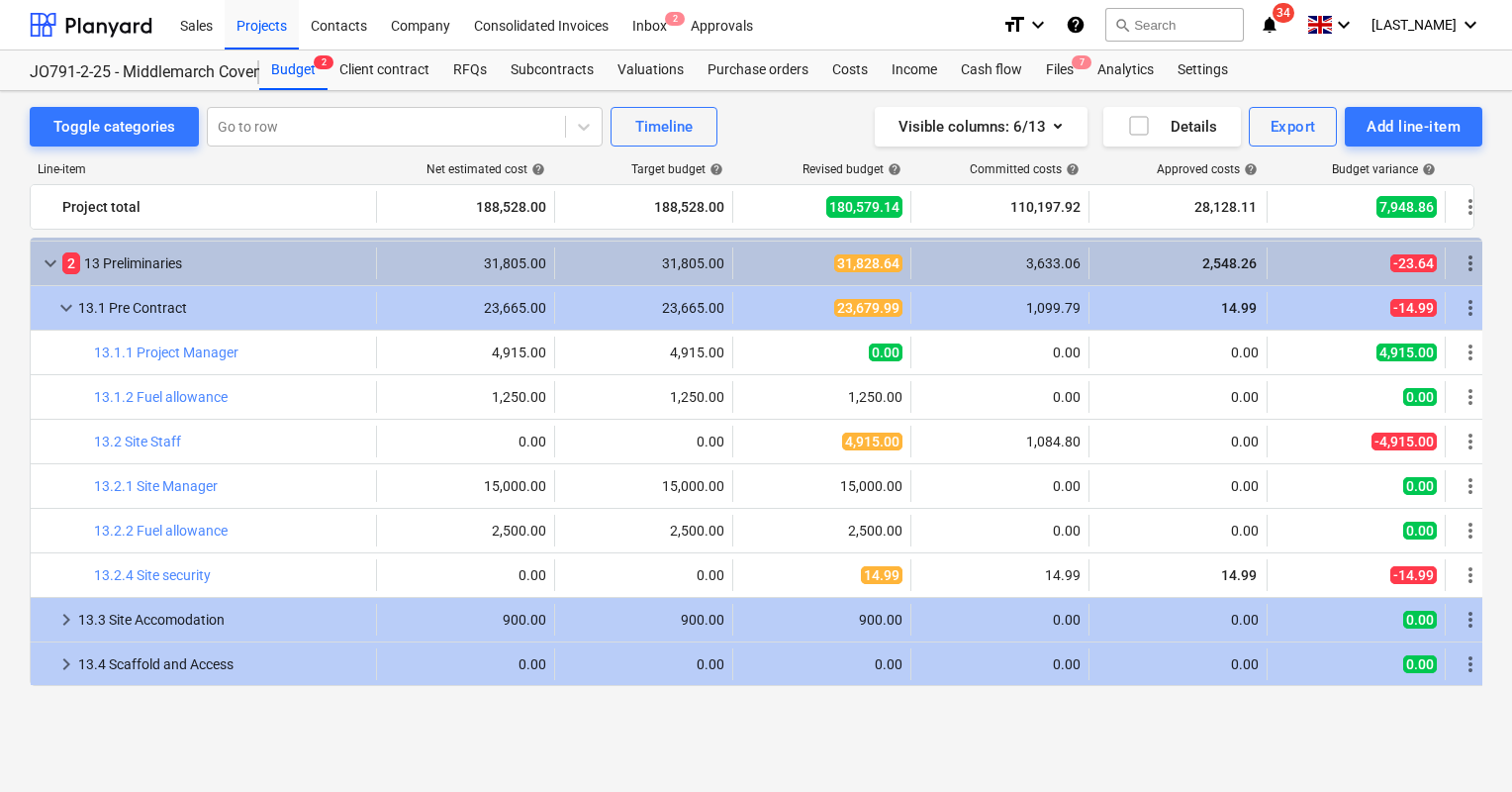 scroll, scrollTop: 837, scrollLeft: 0, axis: vertical 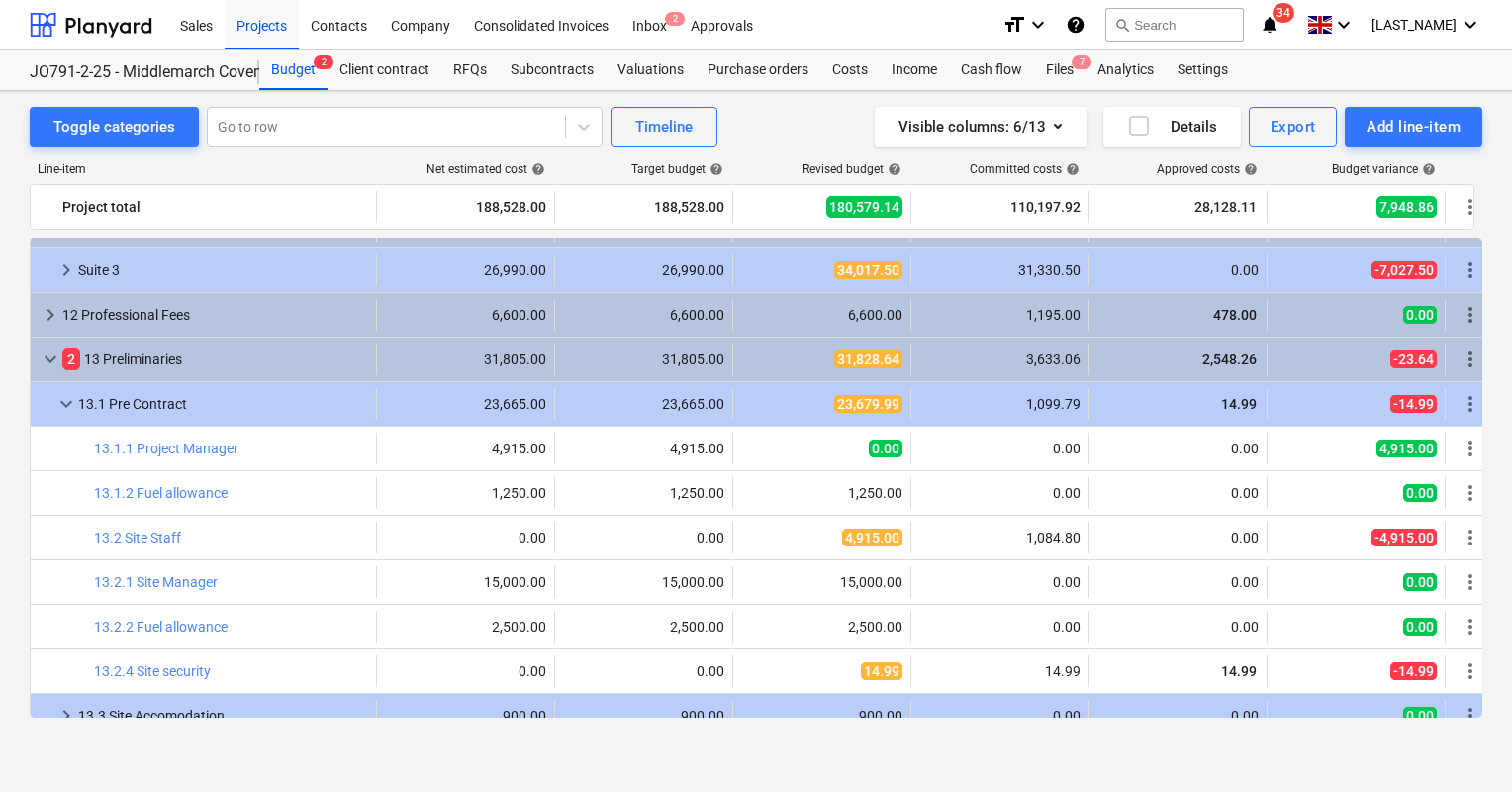 click on "keyboard_arrow_down" at bounding box center (50, 359) 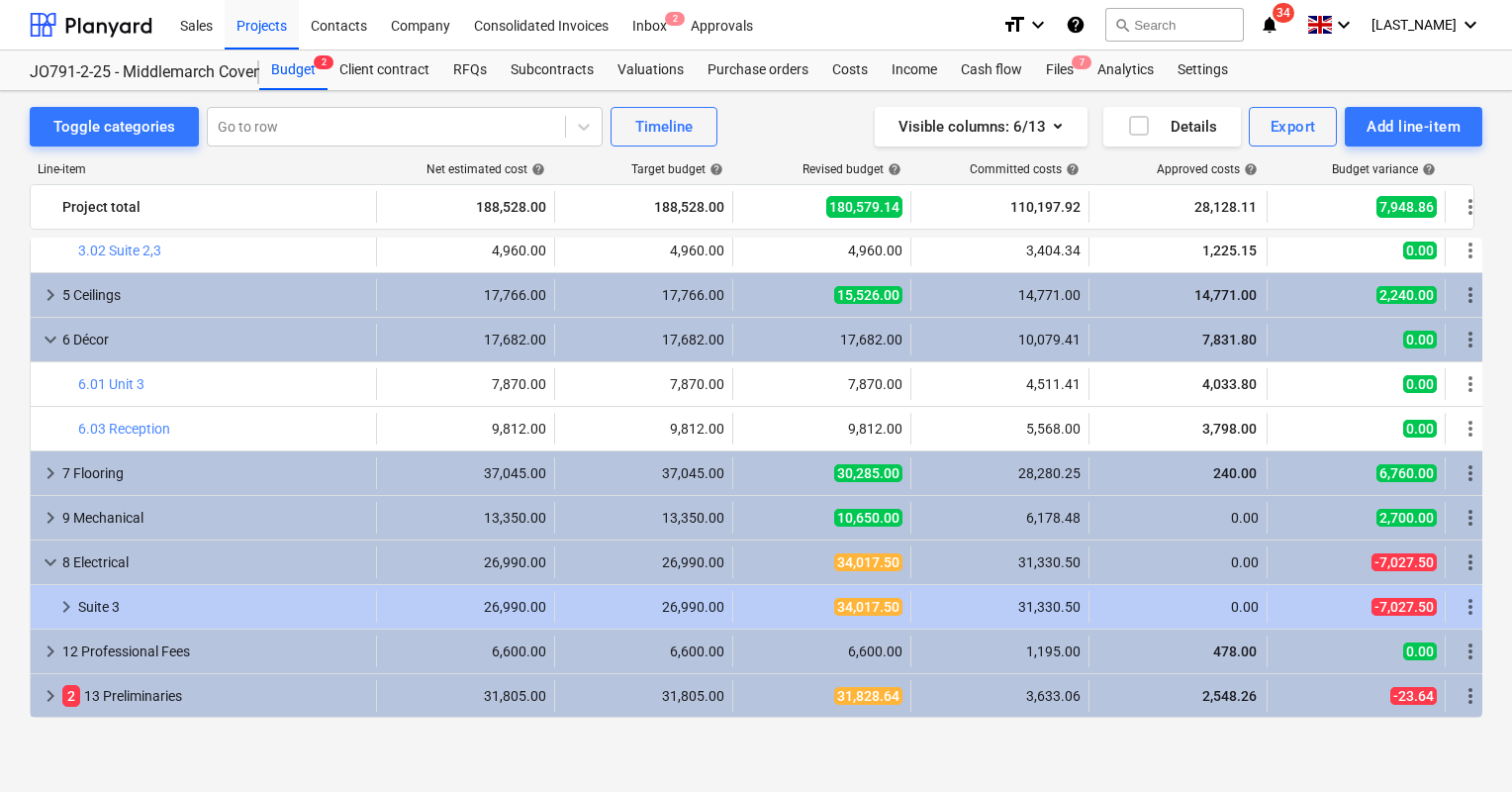 scroll, scrollTop: 500, scrollLeft: 0, axis: vertical 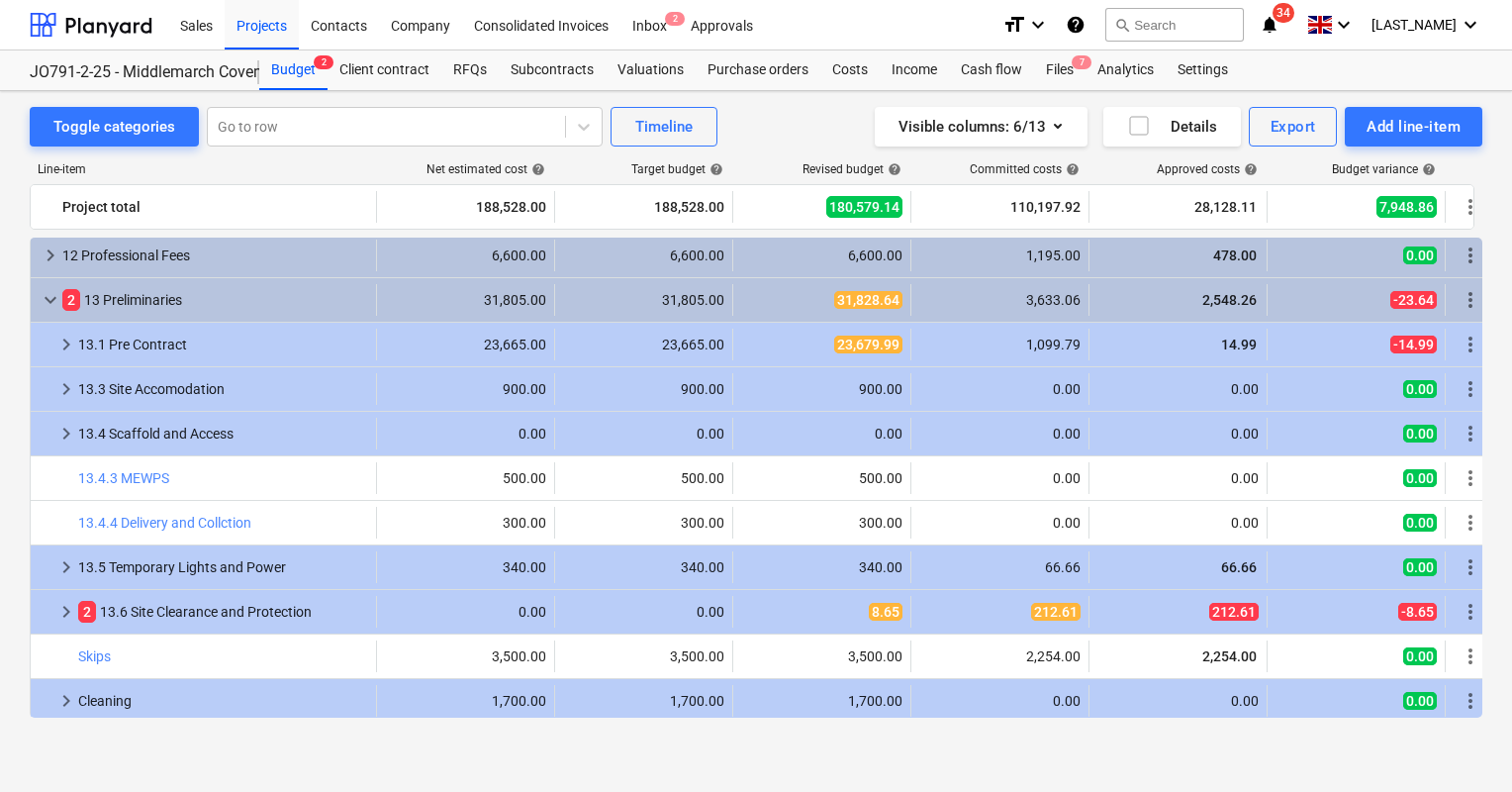 click on "keyboard_arrow_right" at bounding box center [66, 612] 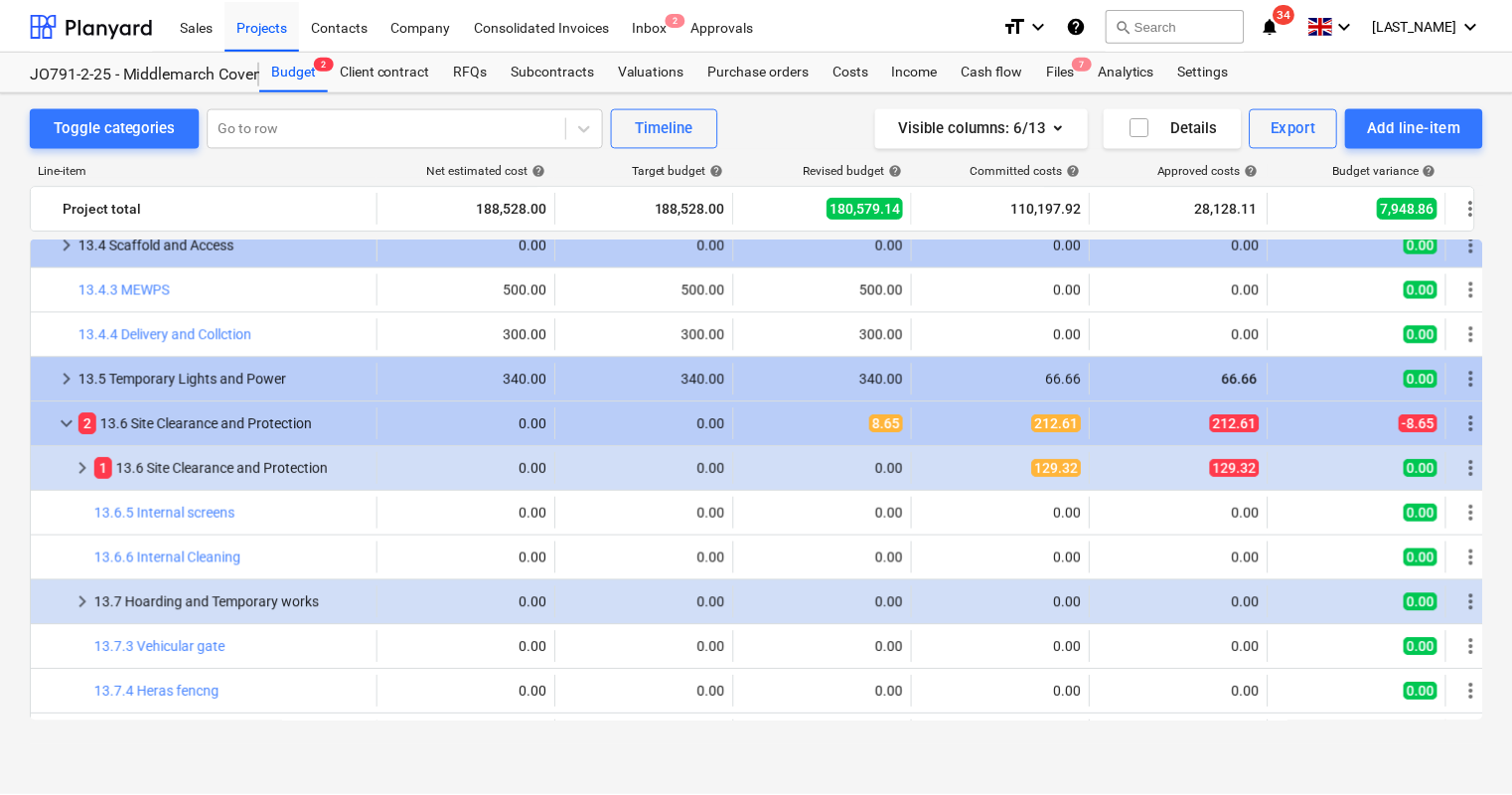 scroll, scrollTop: 1098, scrollLeft: 0, axis: vertical 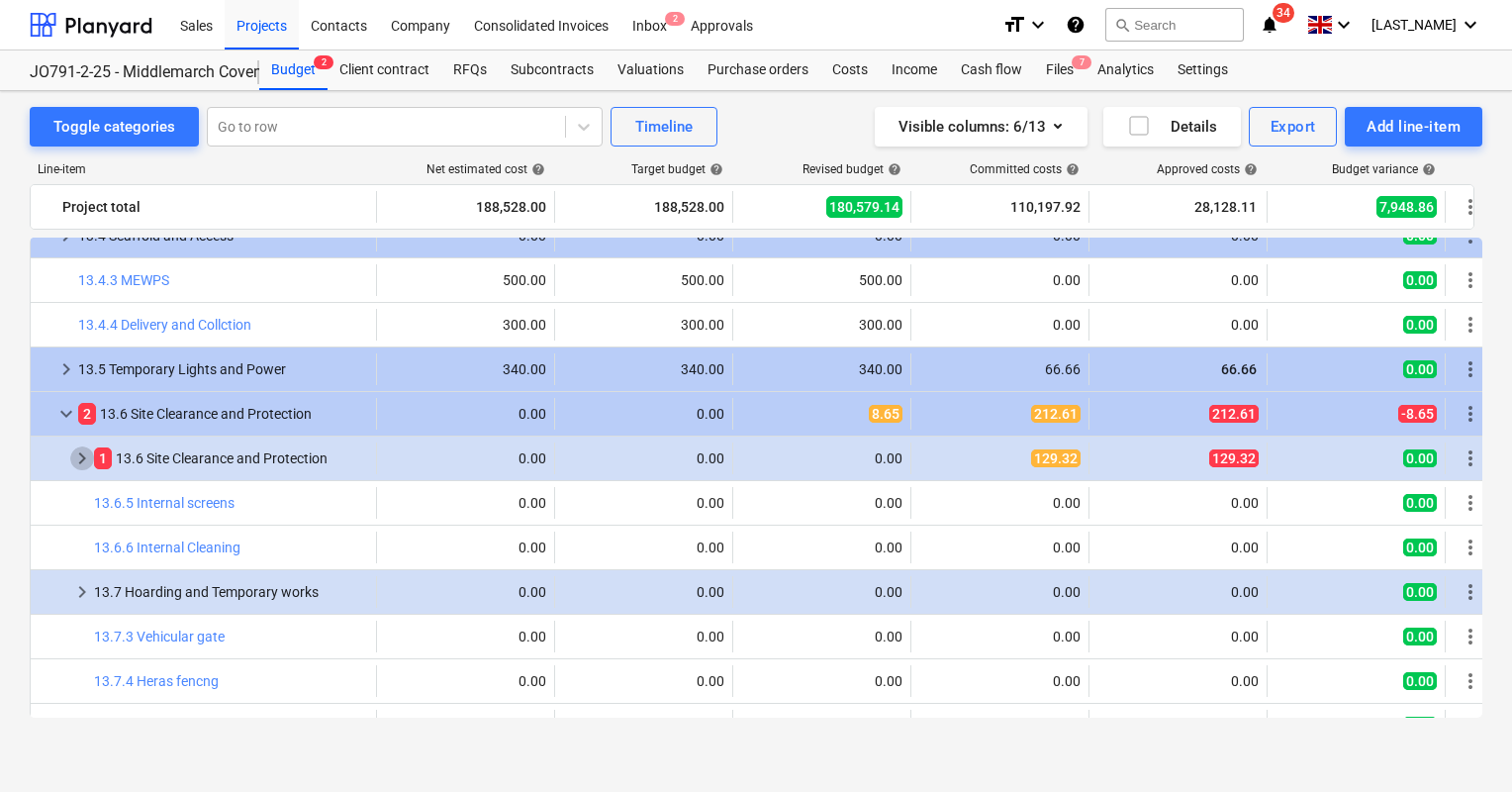click on "keyboard_arrow_right" at bounding box center [82, 458] 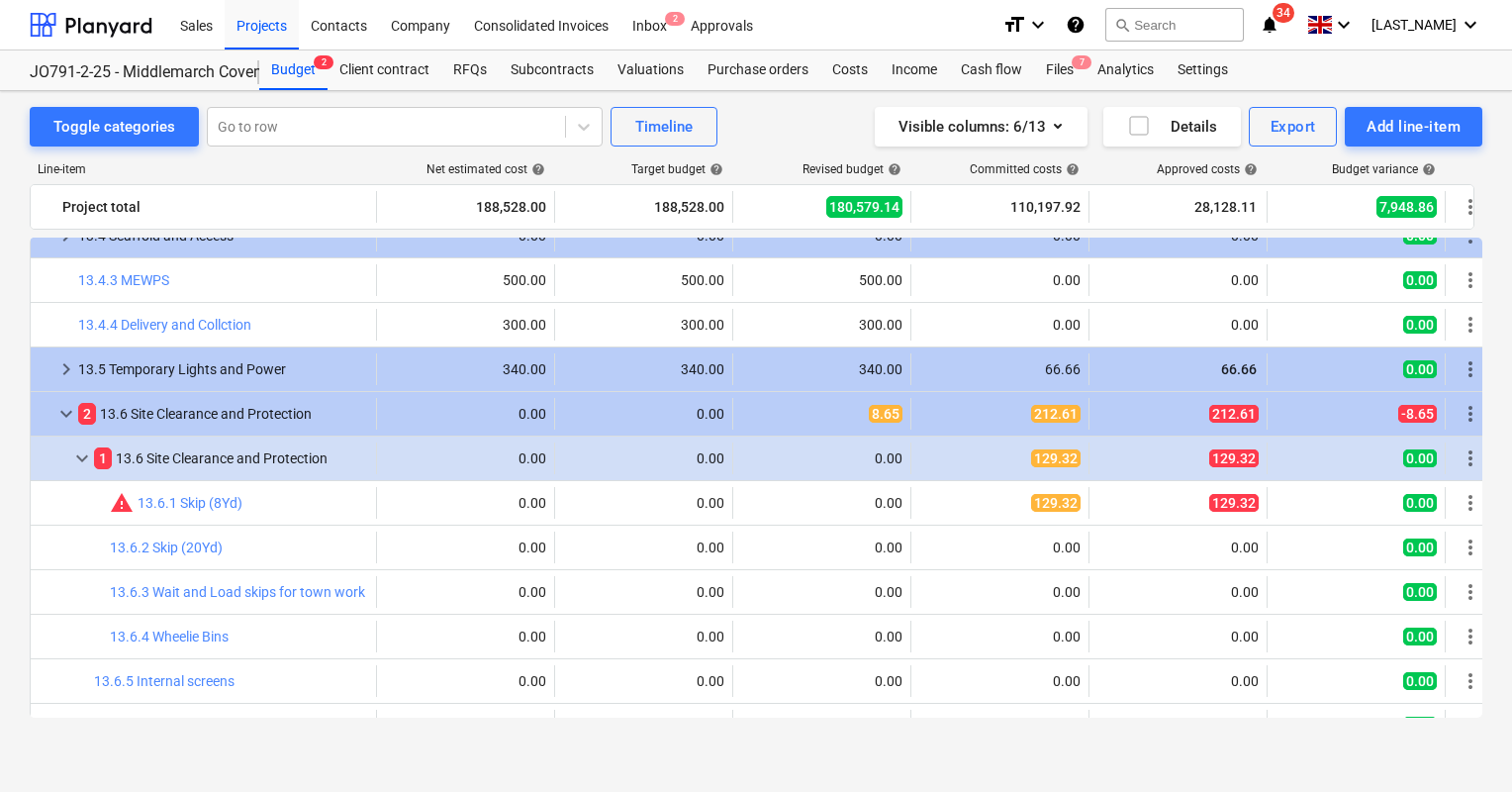click on "0.00" at bounding box center [821, 503] 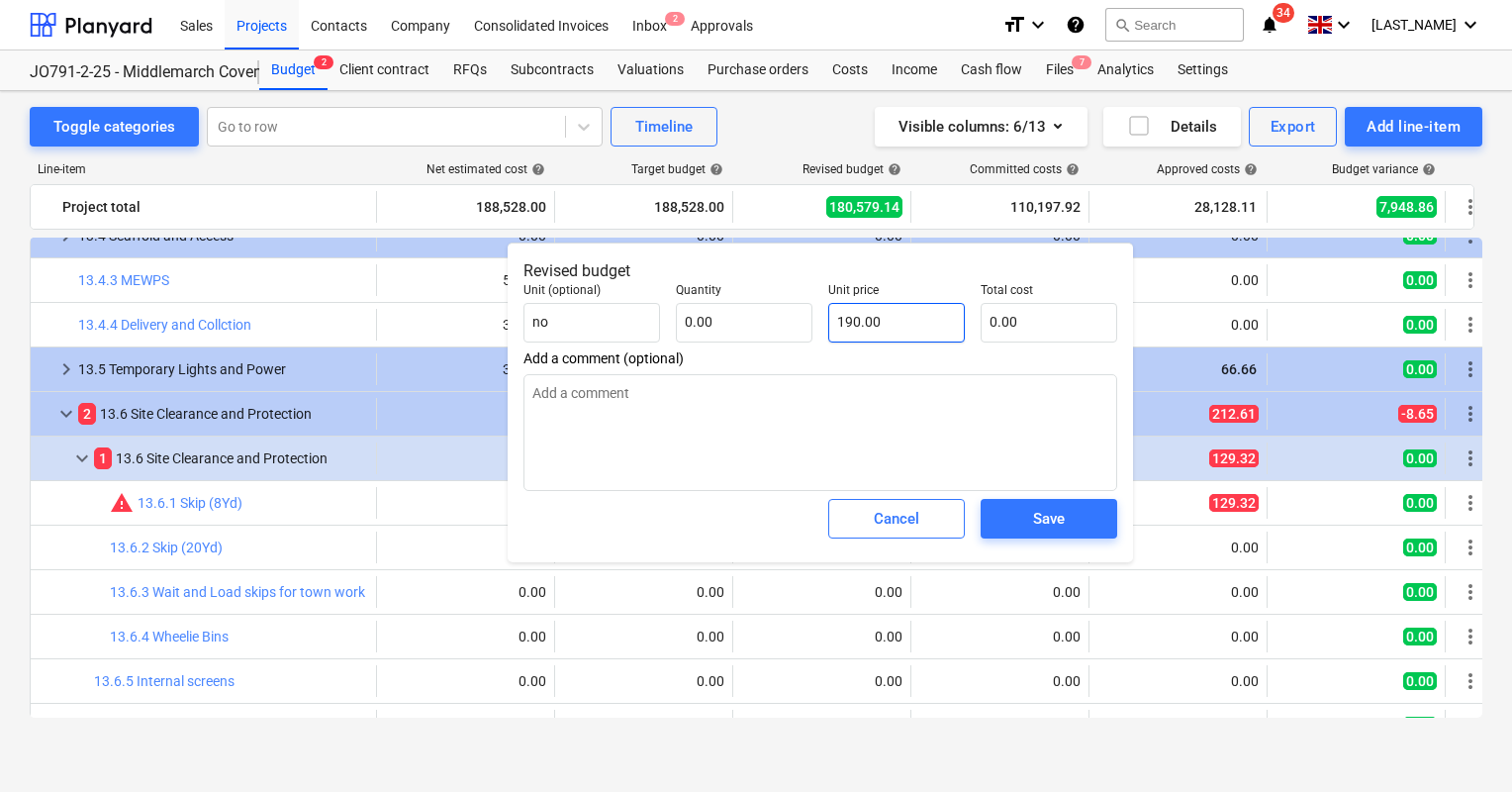 type on "190" 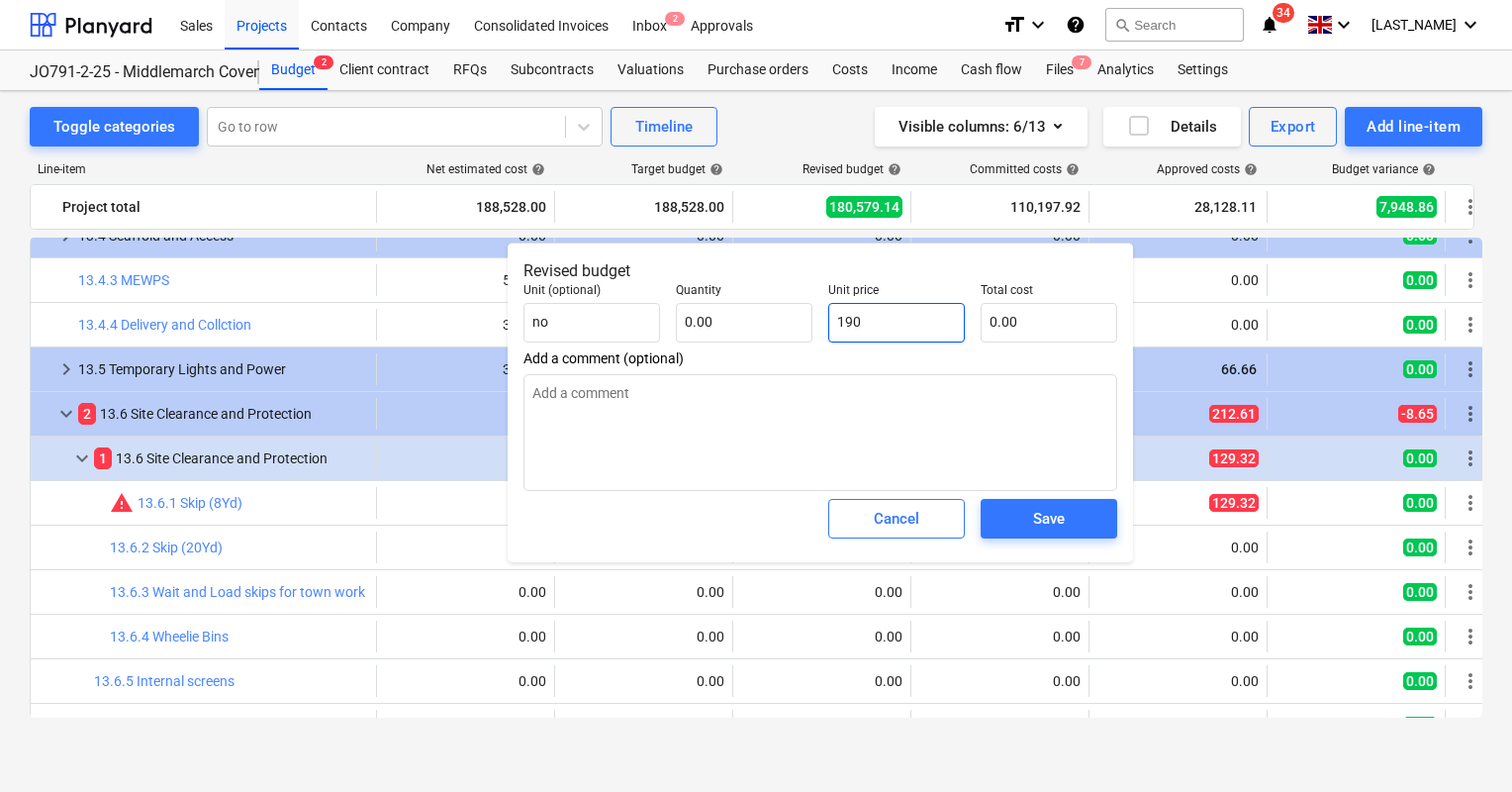 drag, startPoint x: 884, startPoint y: 318, endPoint x: 821, endPoint y: 320, distance: 63.03174 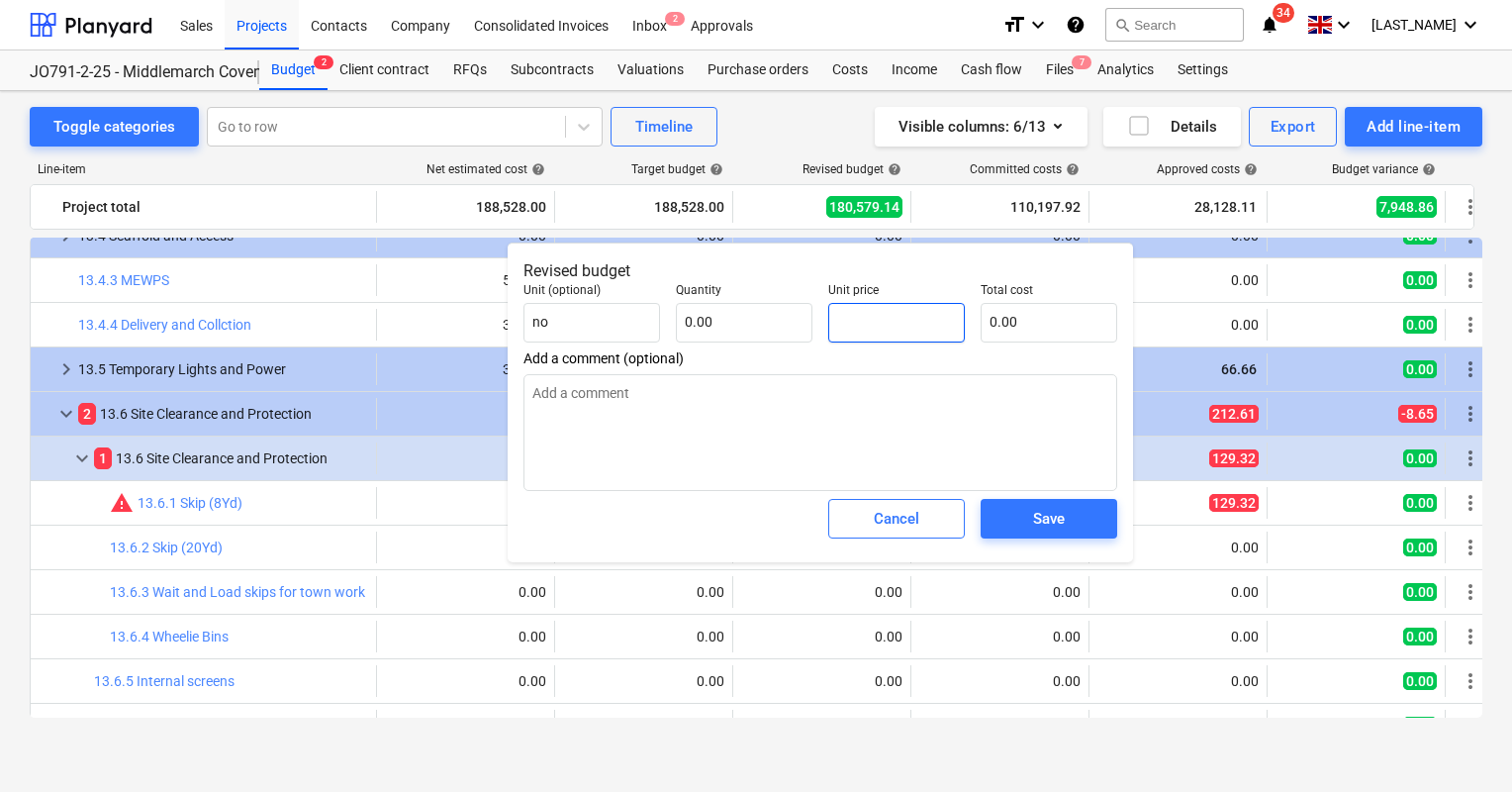 type on "x" 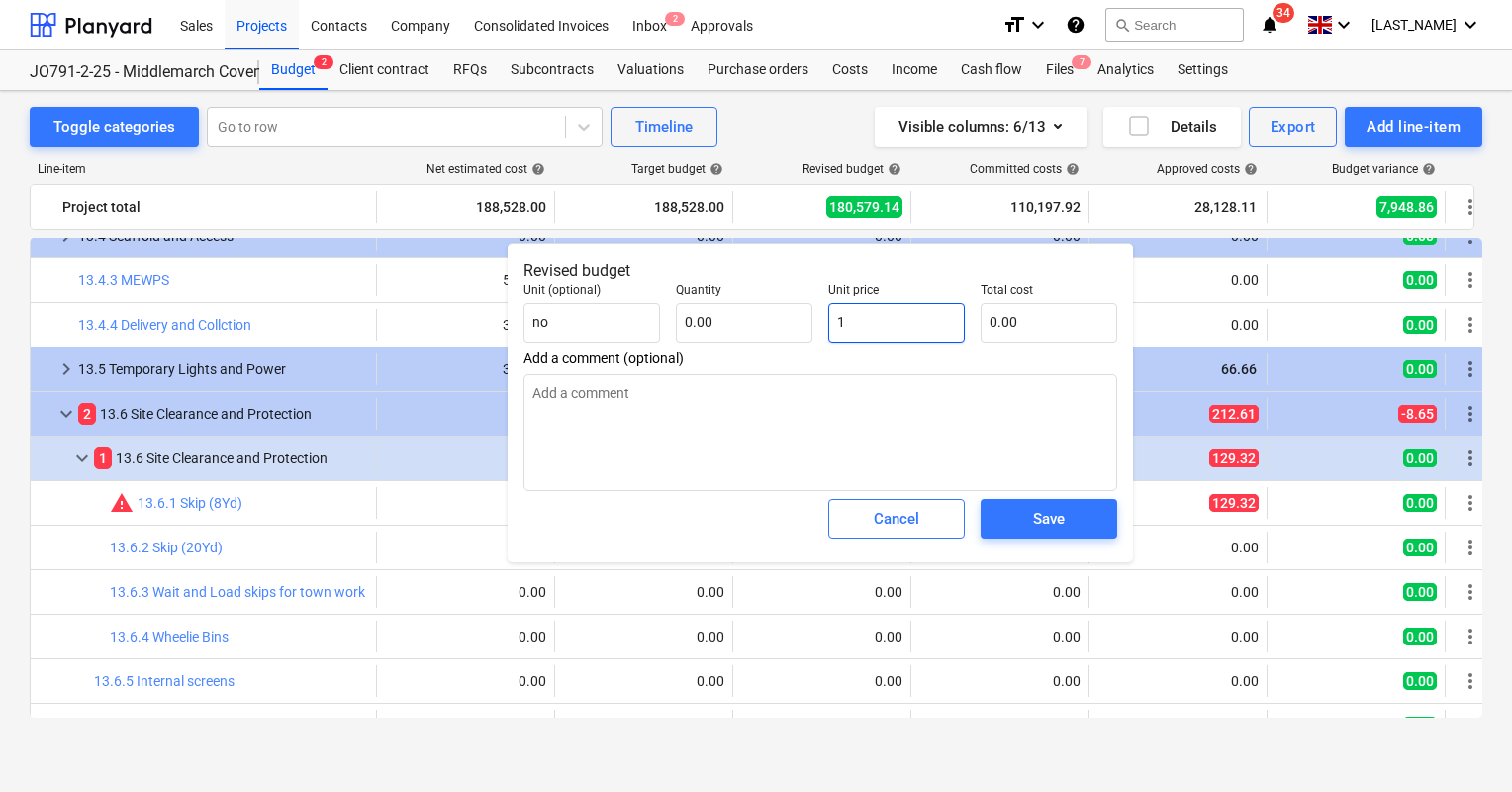 type on "x" 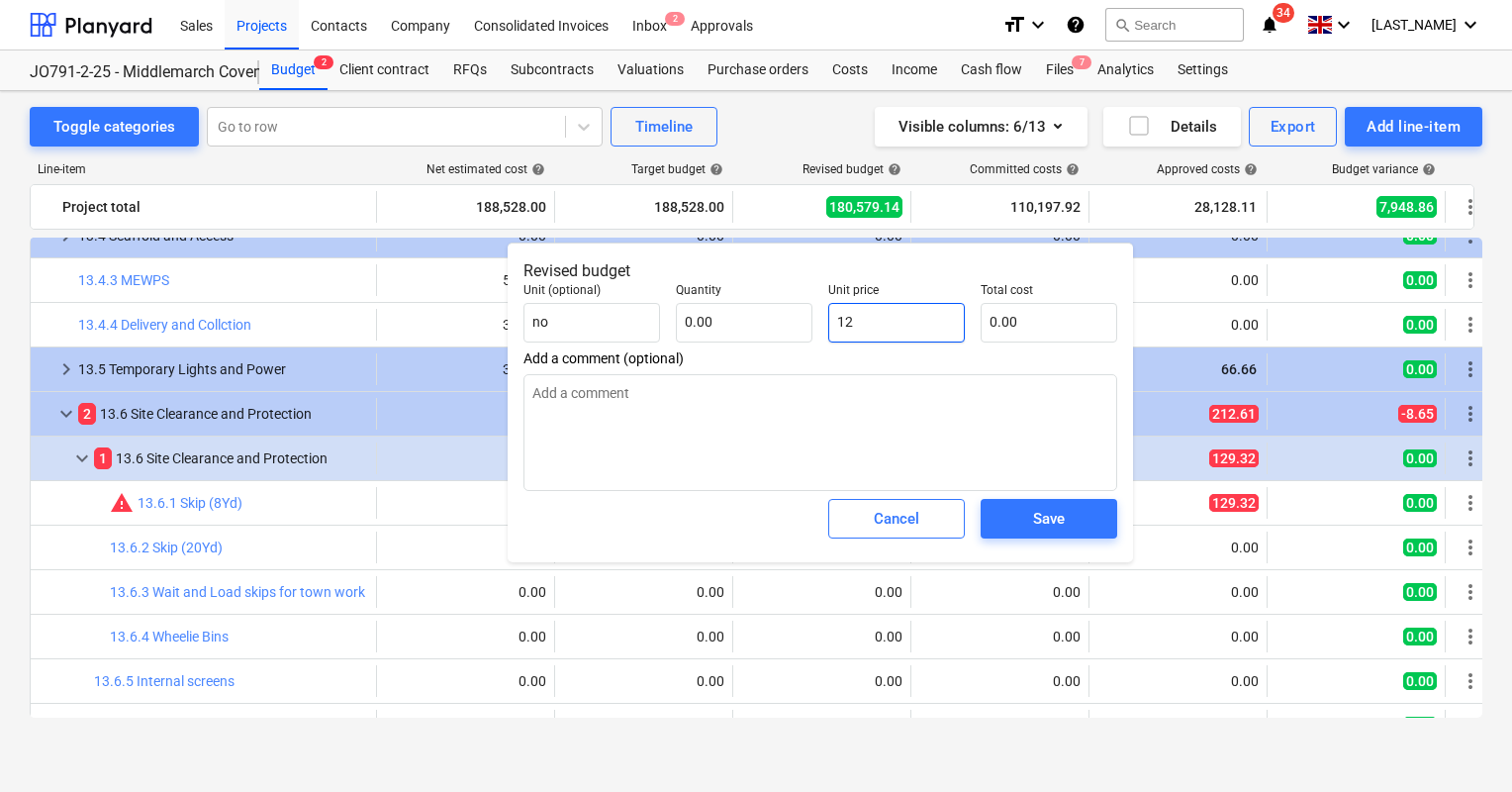 type on "x" 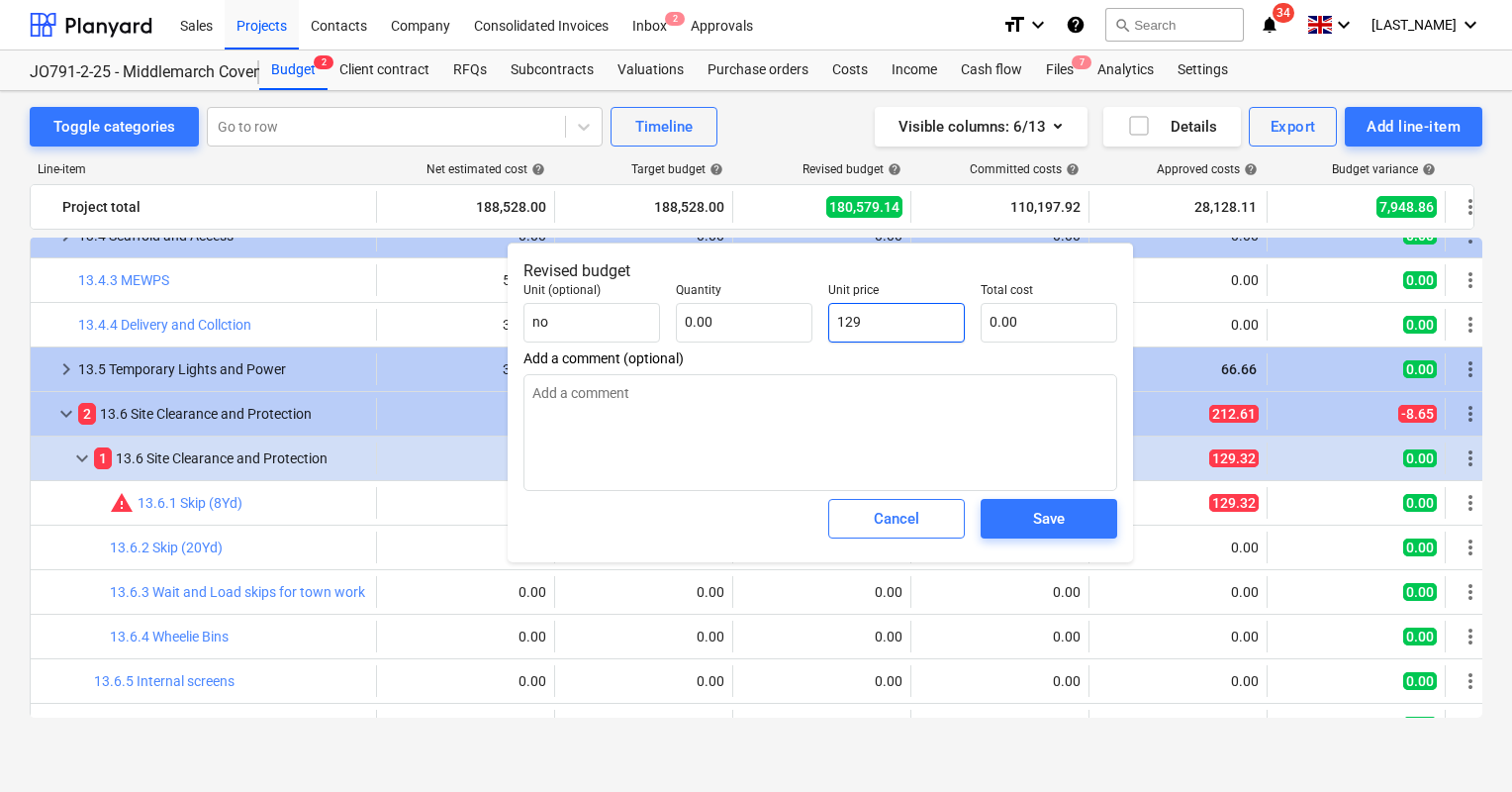type on "x" 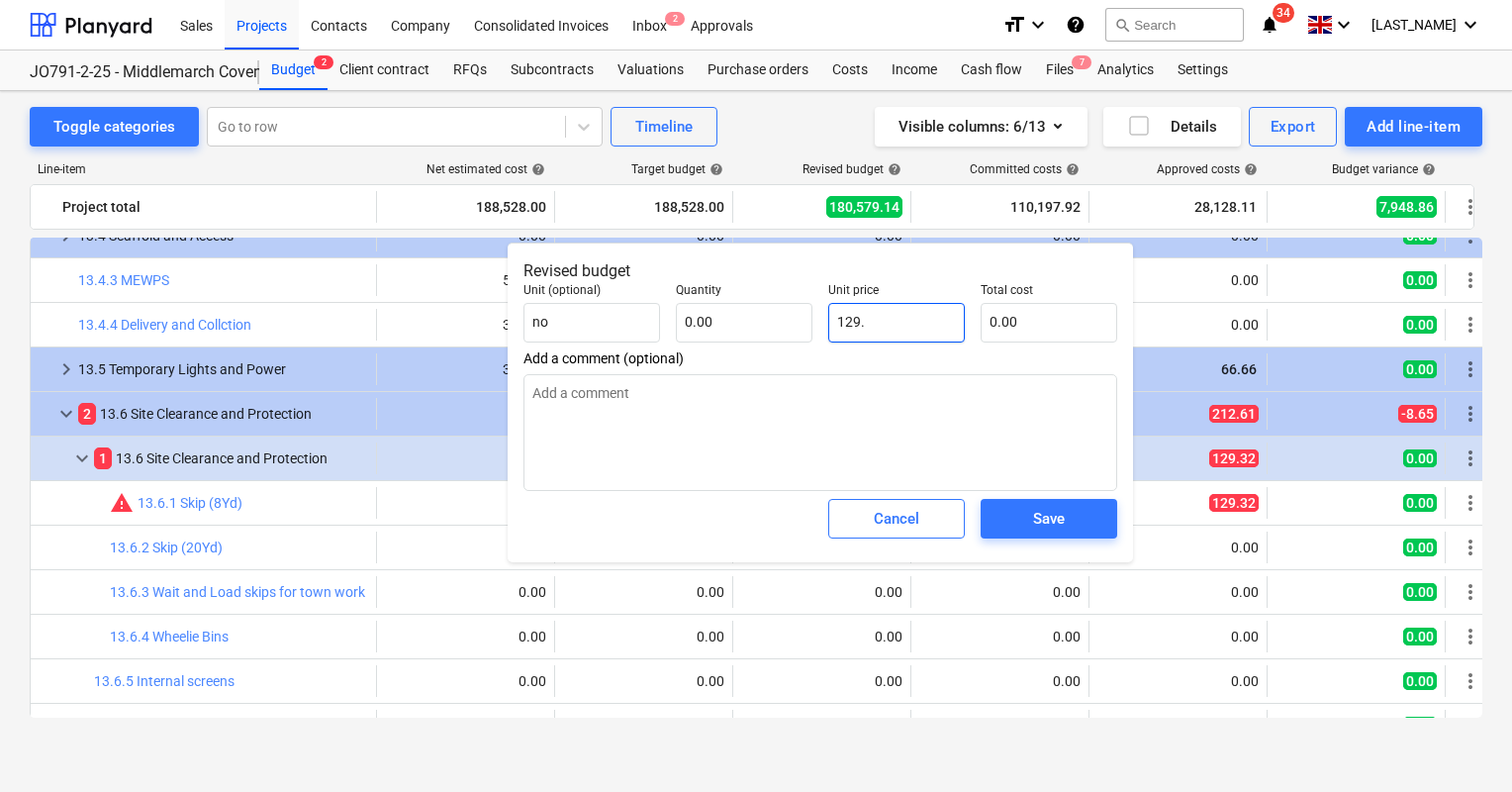 type on "x" 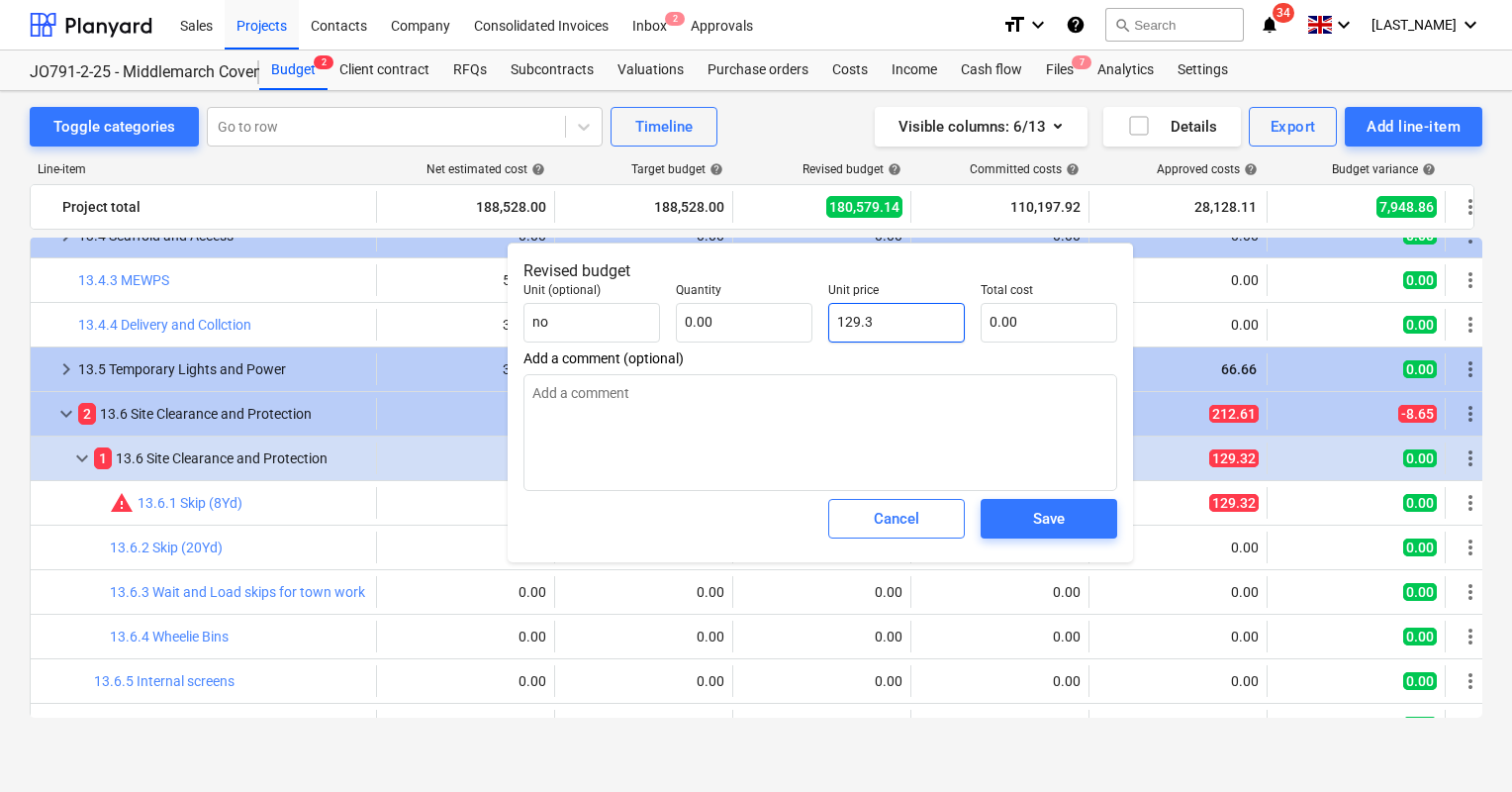 type on "x" 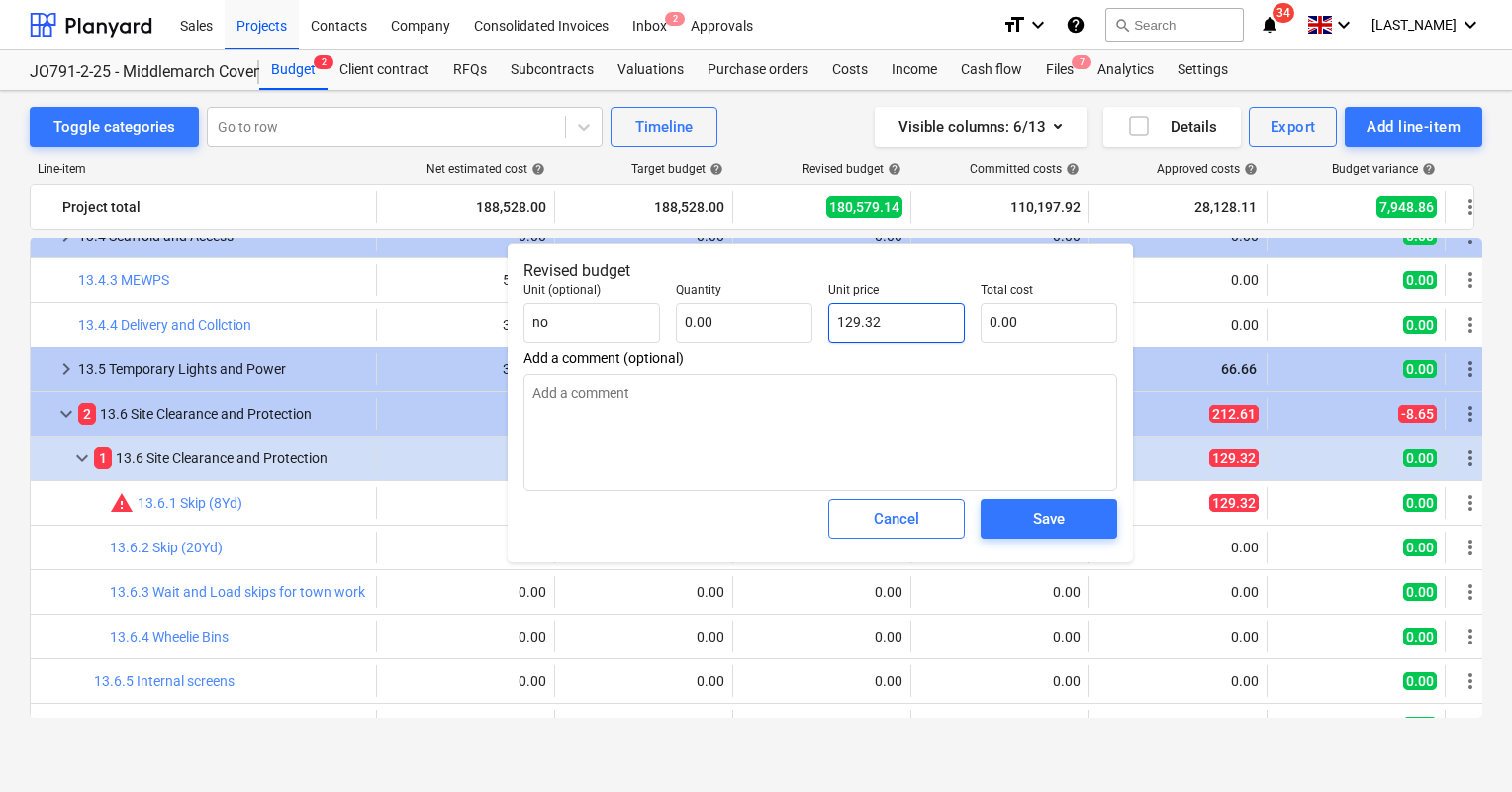 type on "129.32" 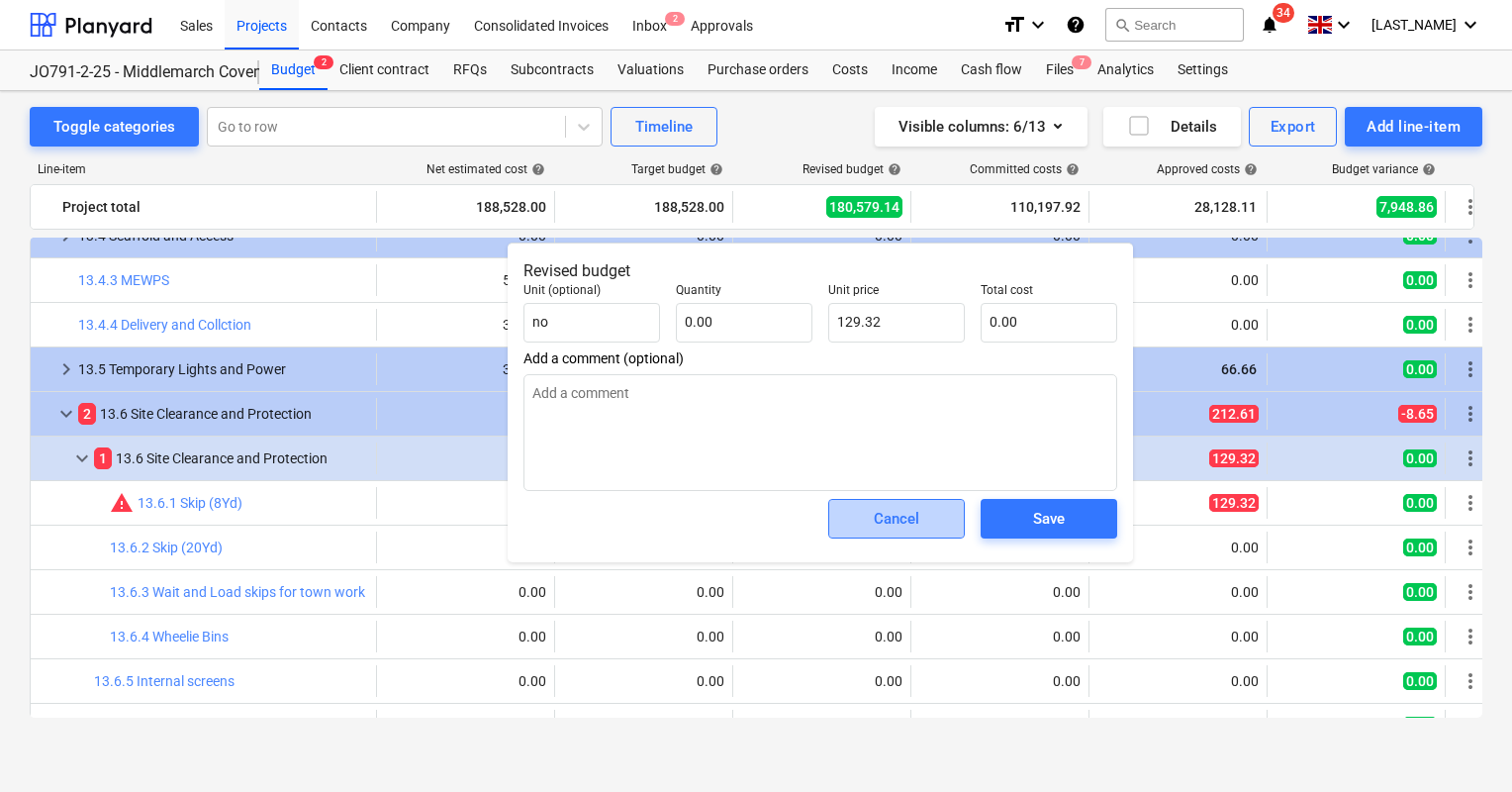 click on "Cancel" at bounding box center [897, 519] 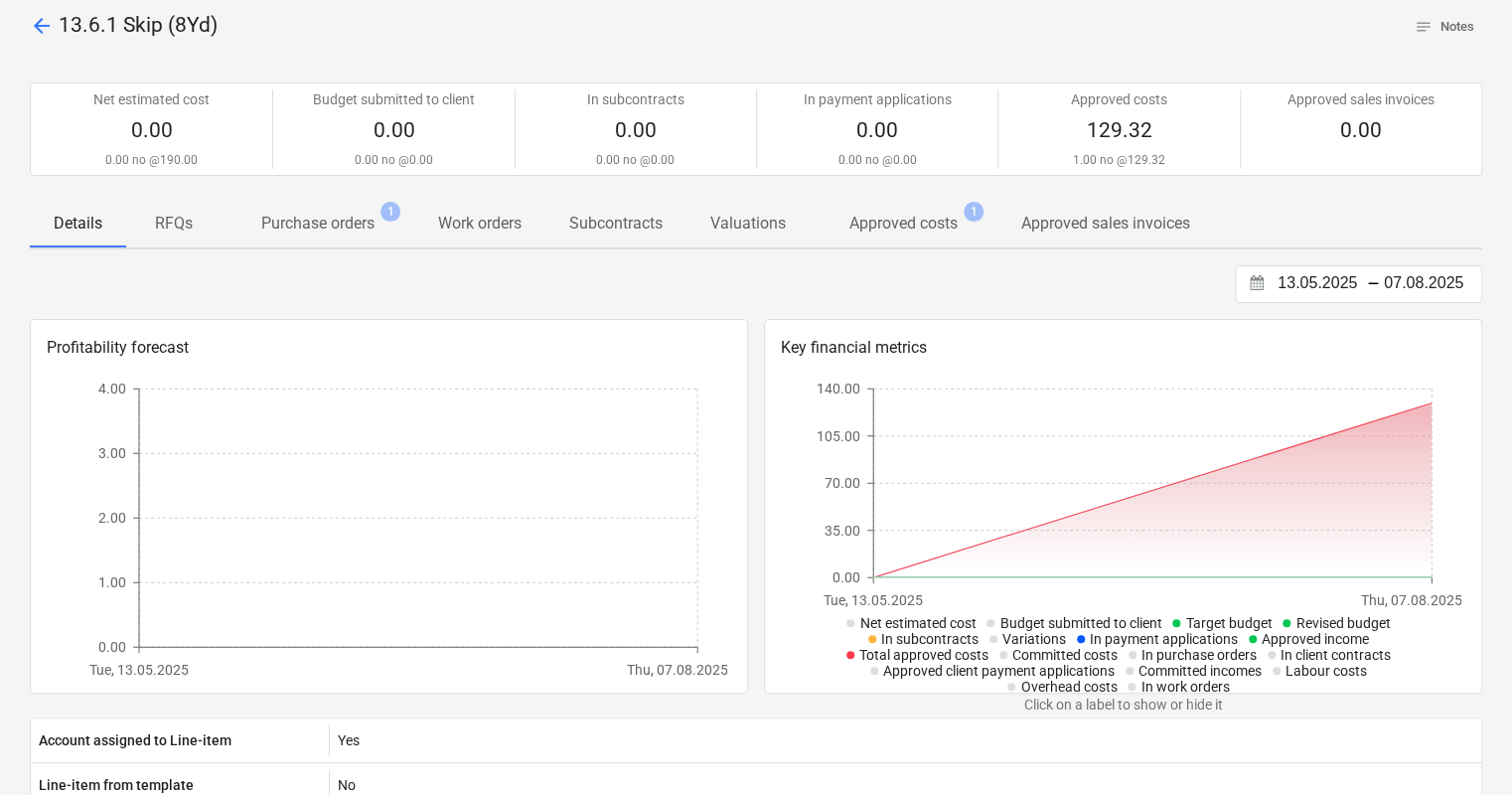scroll, scrollTop: 99, scrollLeft: 0, axis: vertical 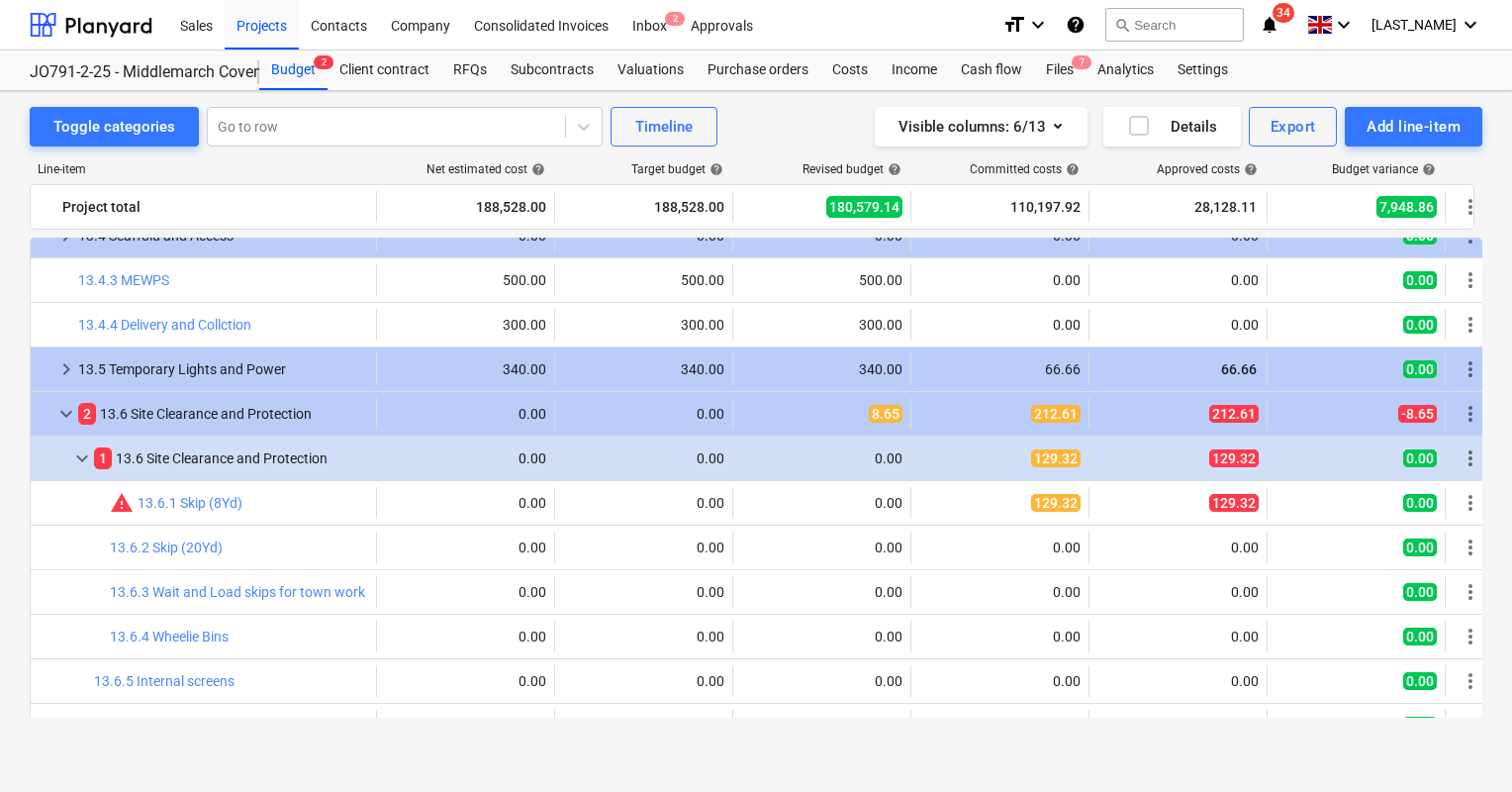 click on "129.32" at bounding box center [1234, 458] 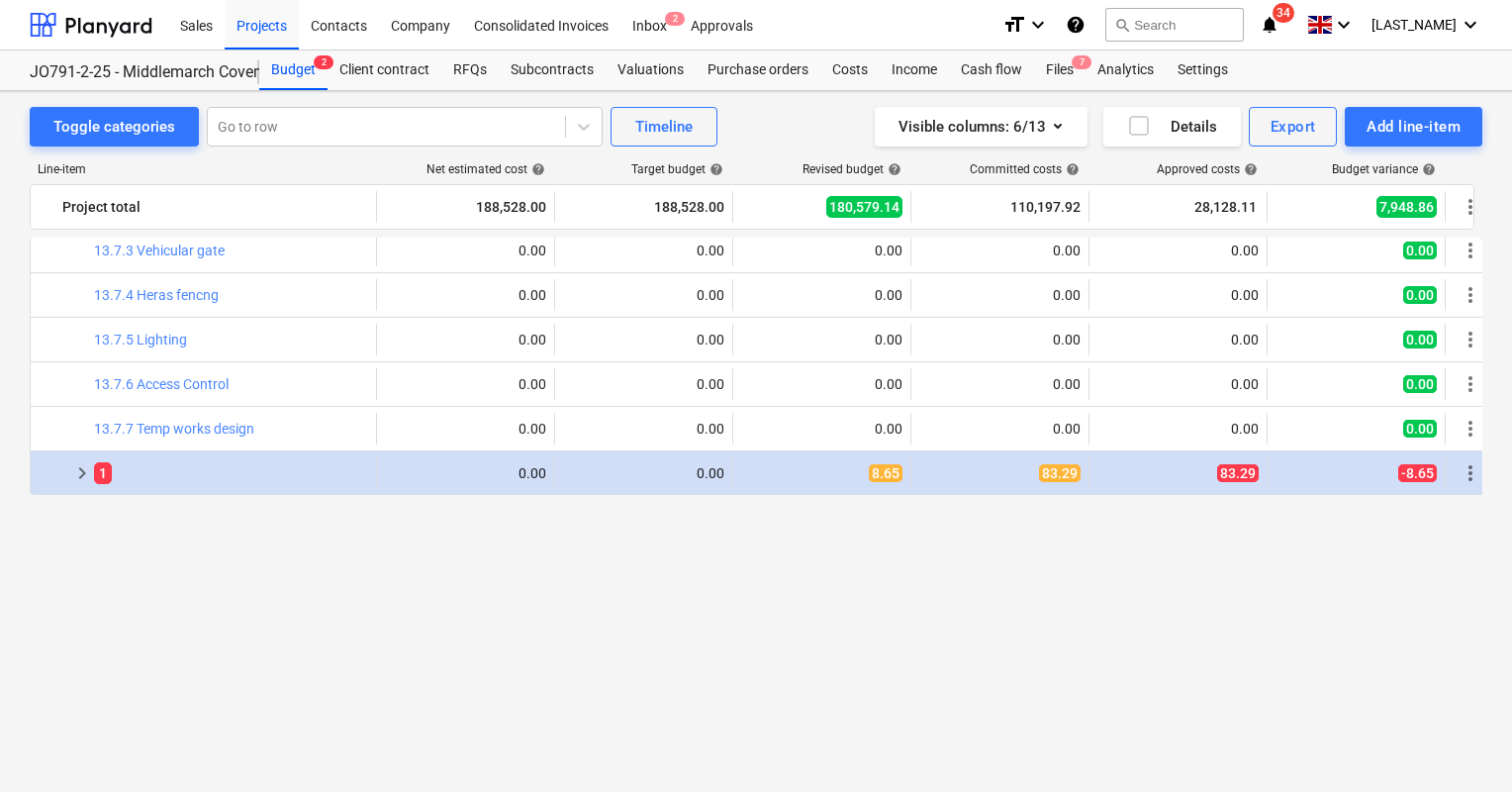 scroll, scrollTop: 1084, scrollLeft: 0, axis: vertical 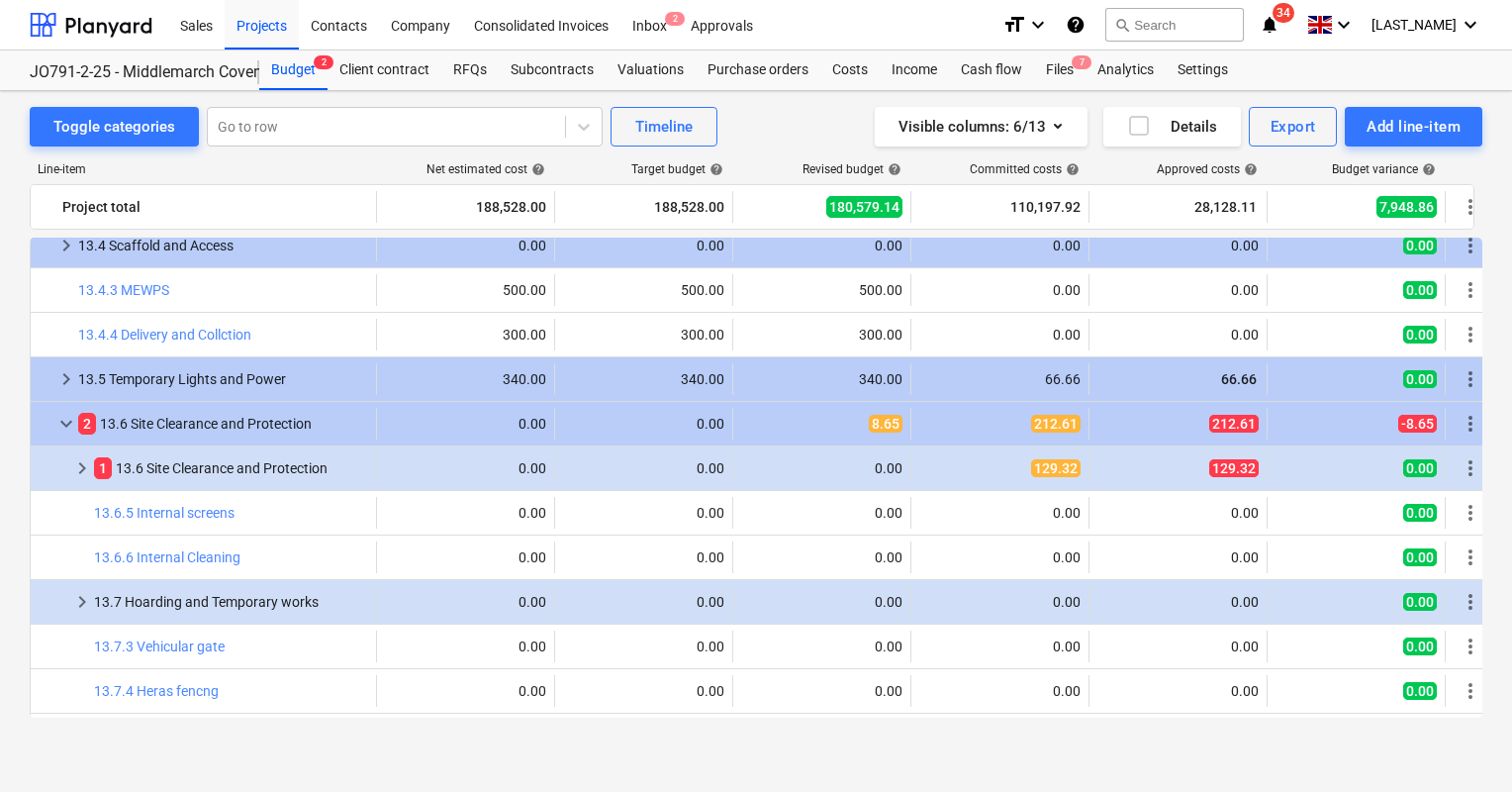 click on "keyboard_arrow_right" at bounding box center (82, 468) 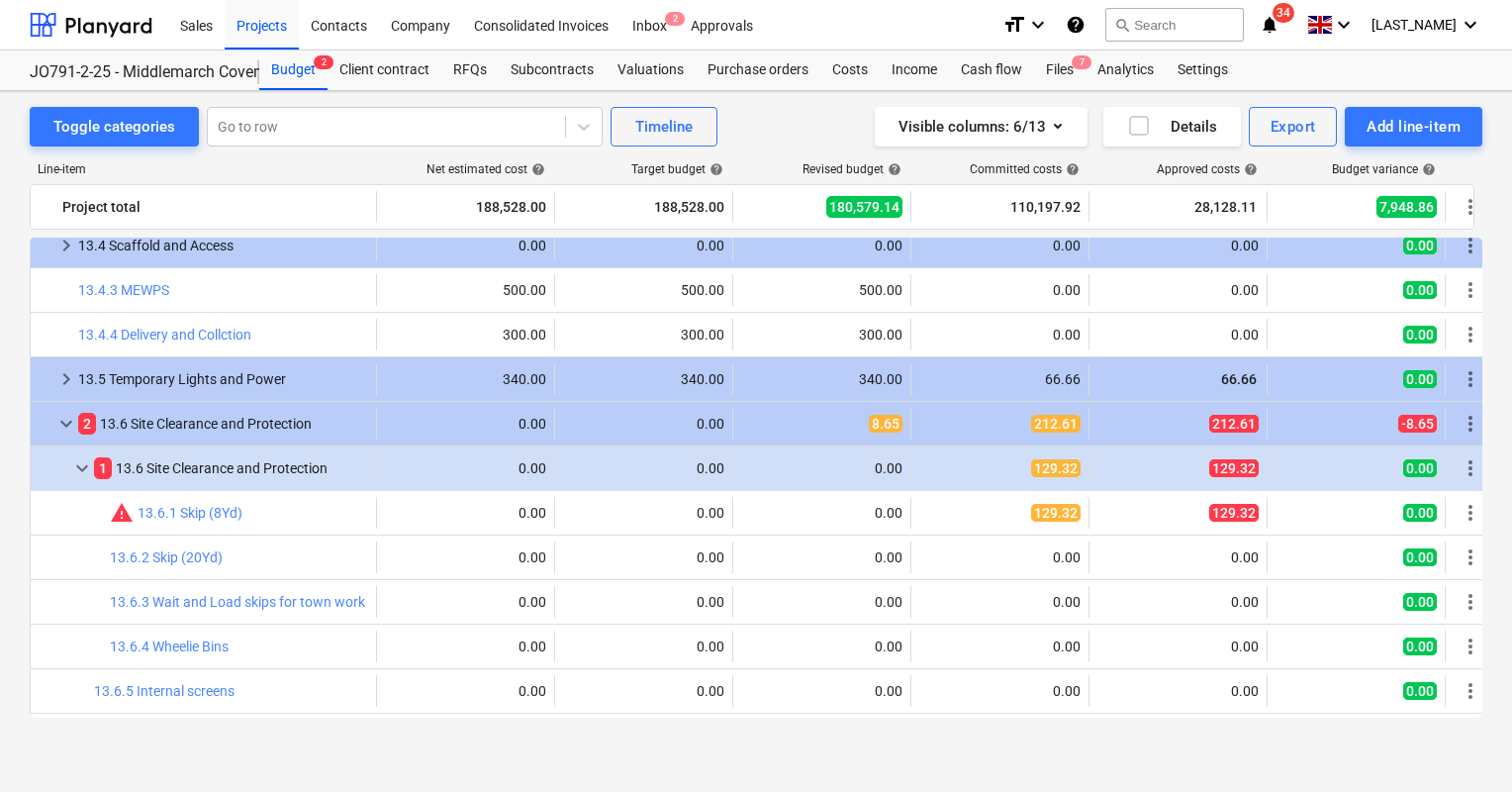 click on "129.32" at bounding box center (1234, 513) 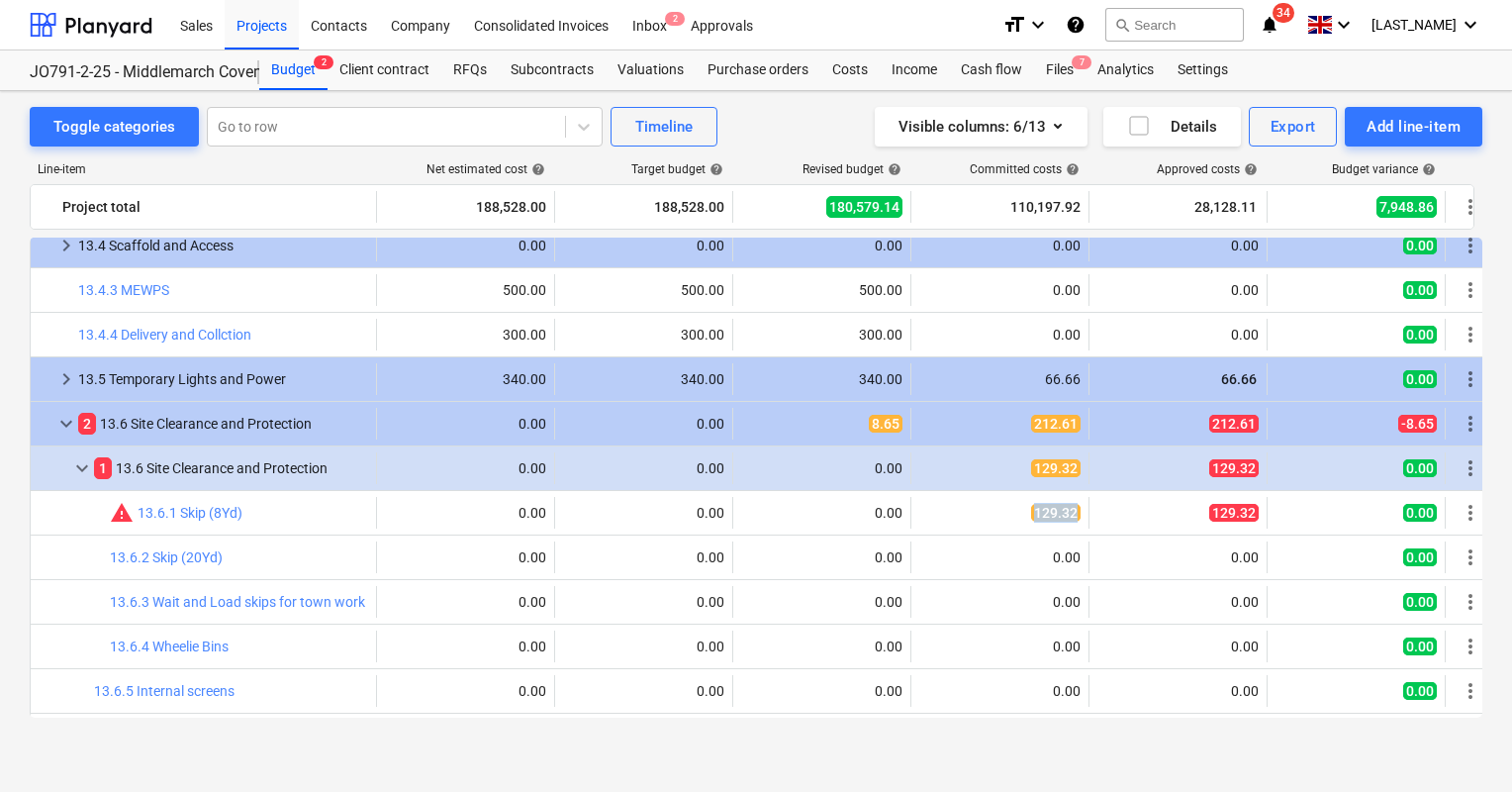click on "129.32" at bounding box center (1056, 513) 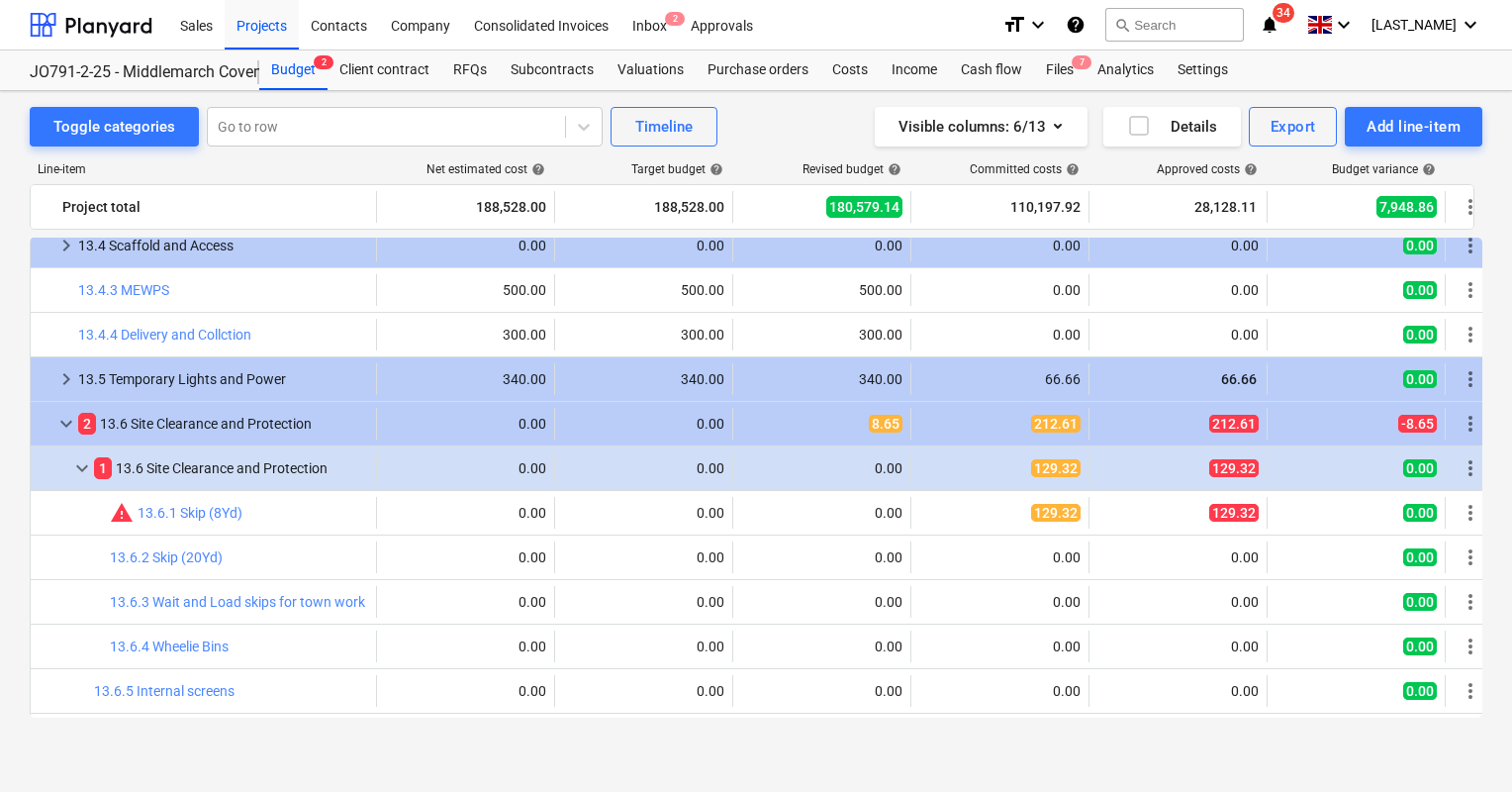 drag, startPoint x: 1054, startPoint y: 517, endPoint x: 1166, endPoint y: 560, distance: 119.97083 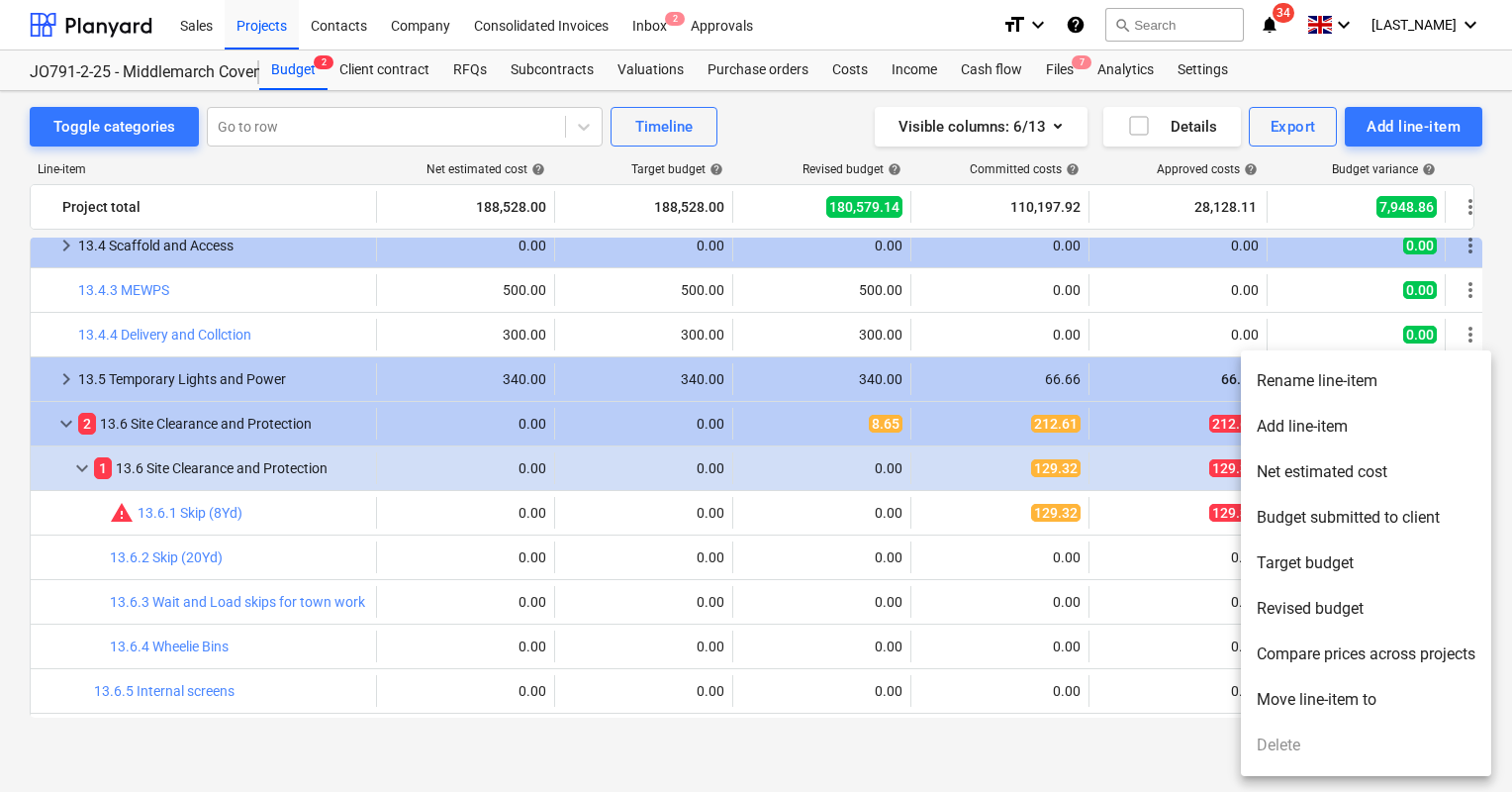 click at bounding box center [756, 396] 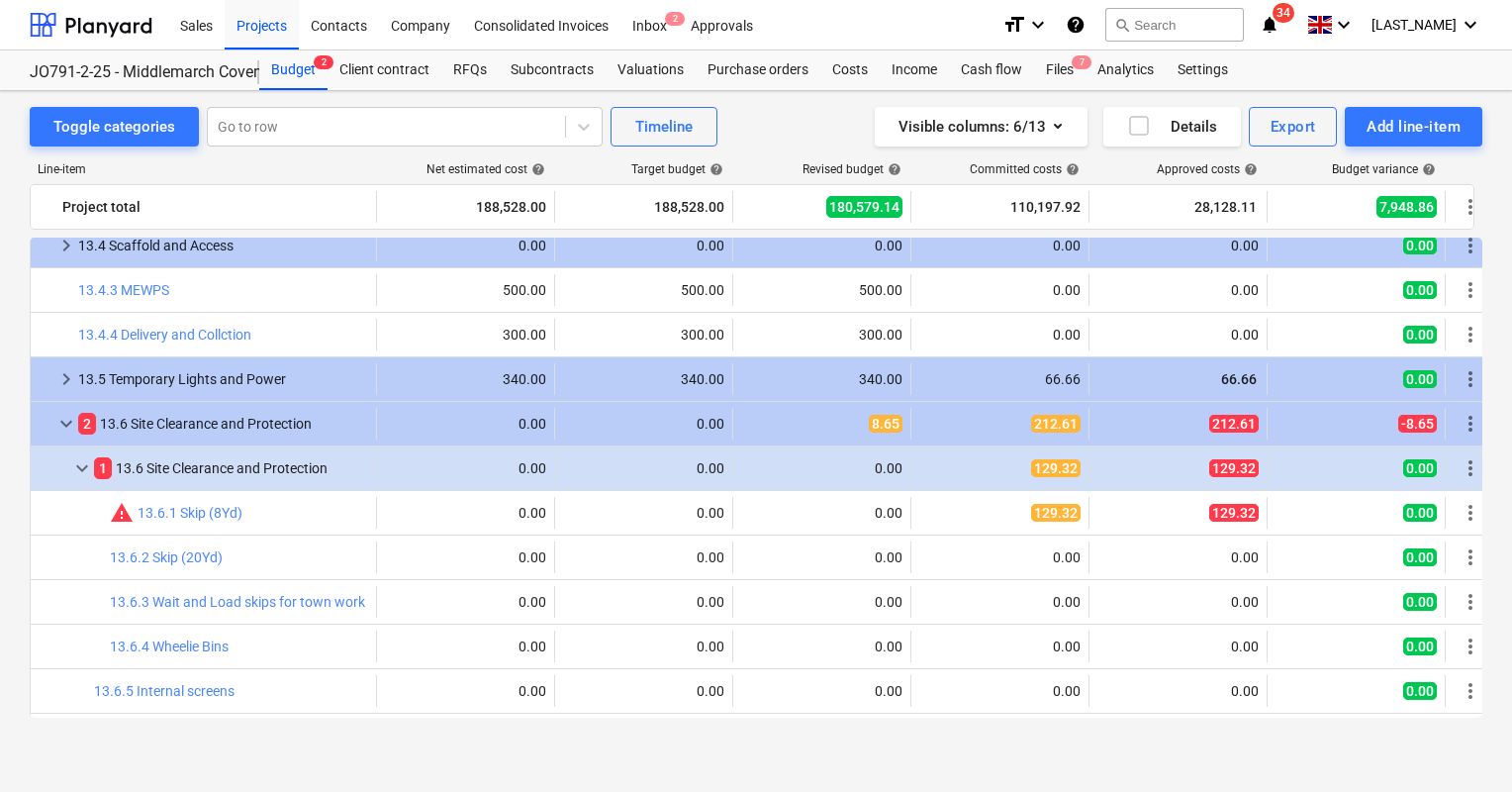 click on "edit" at bounding box center (753, 557) 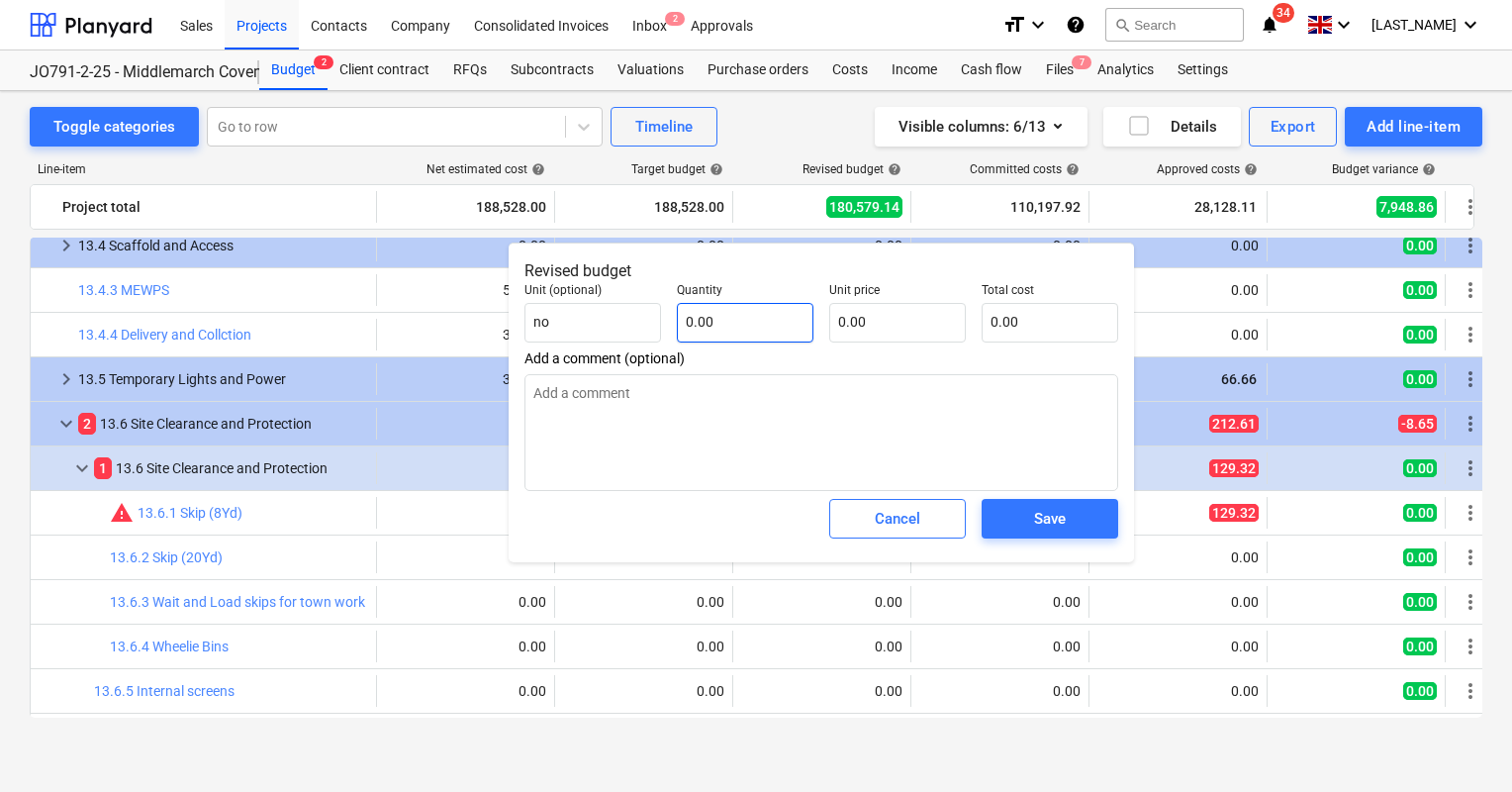 type 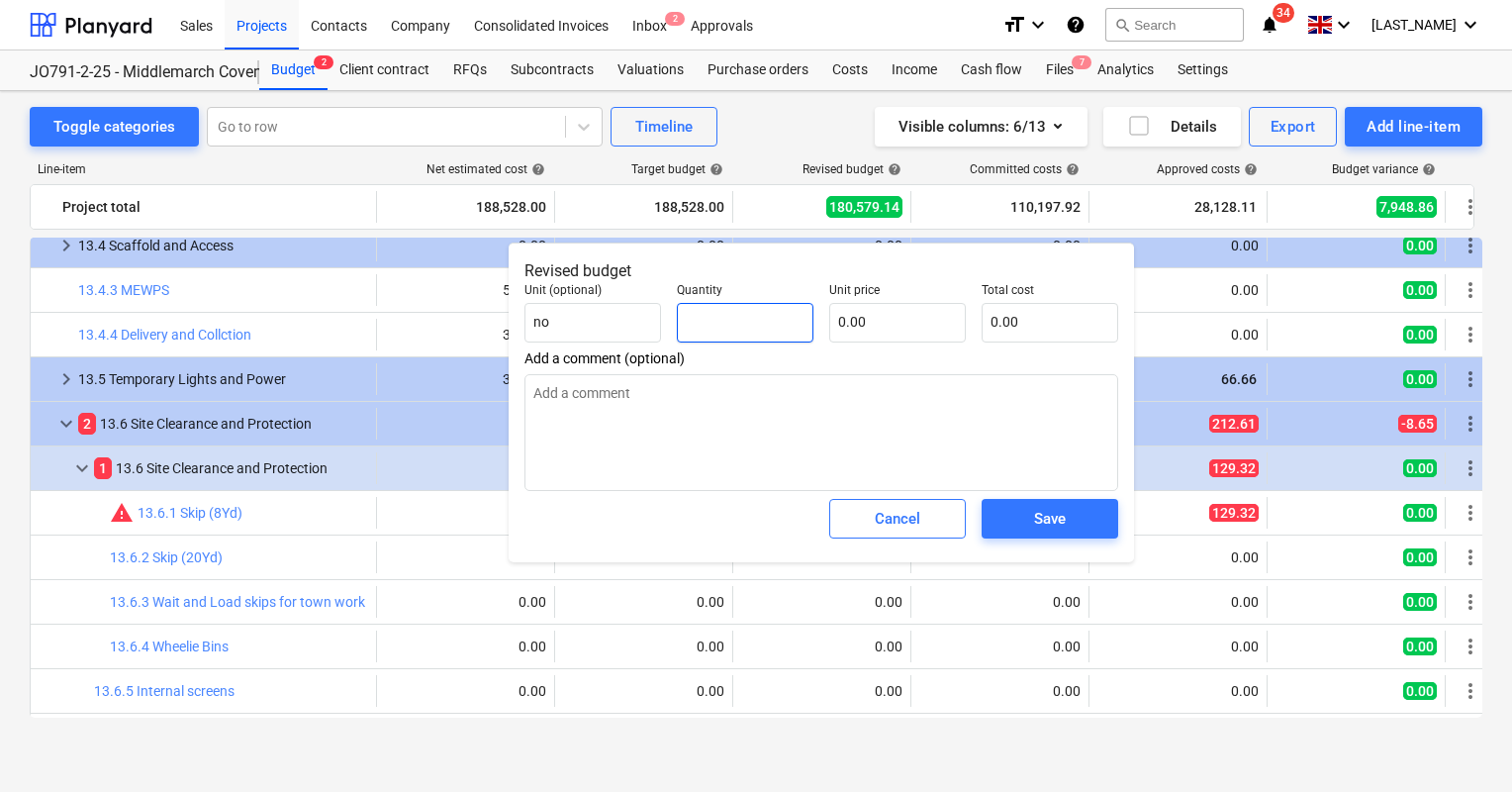 click at bounding box center [745, 323] 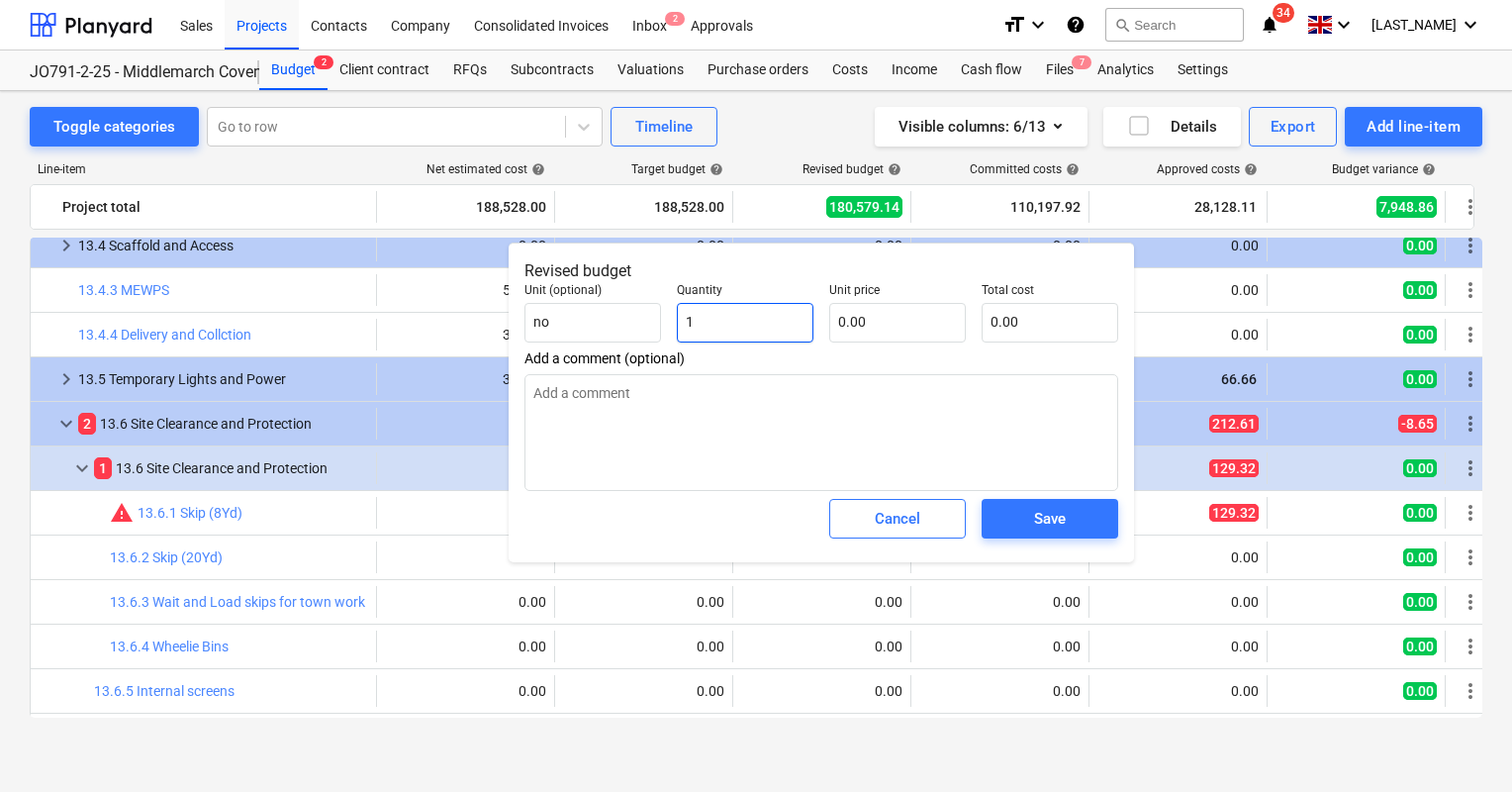 type on "1" 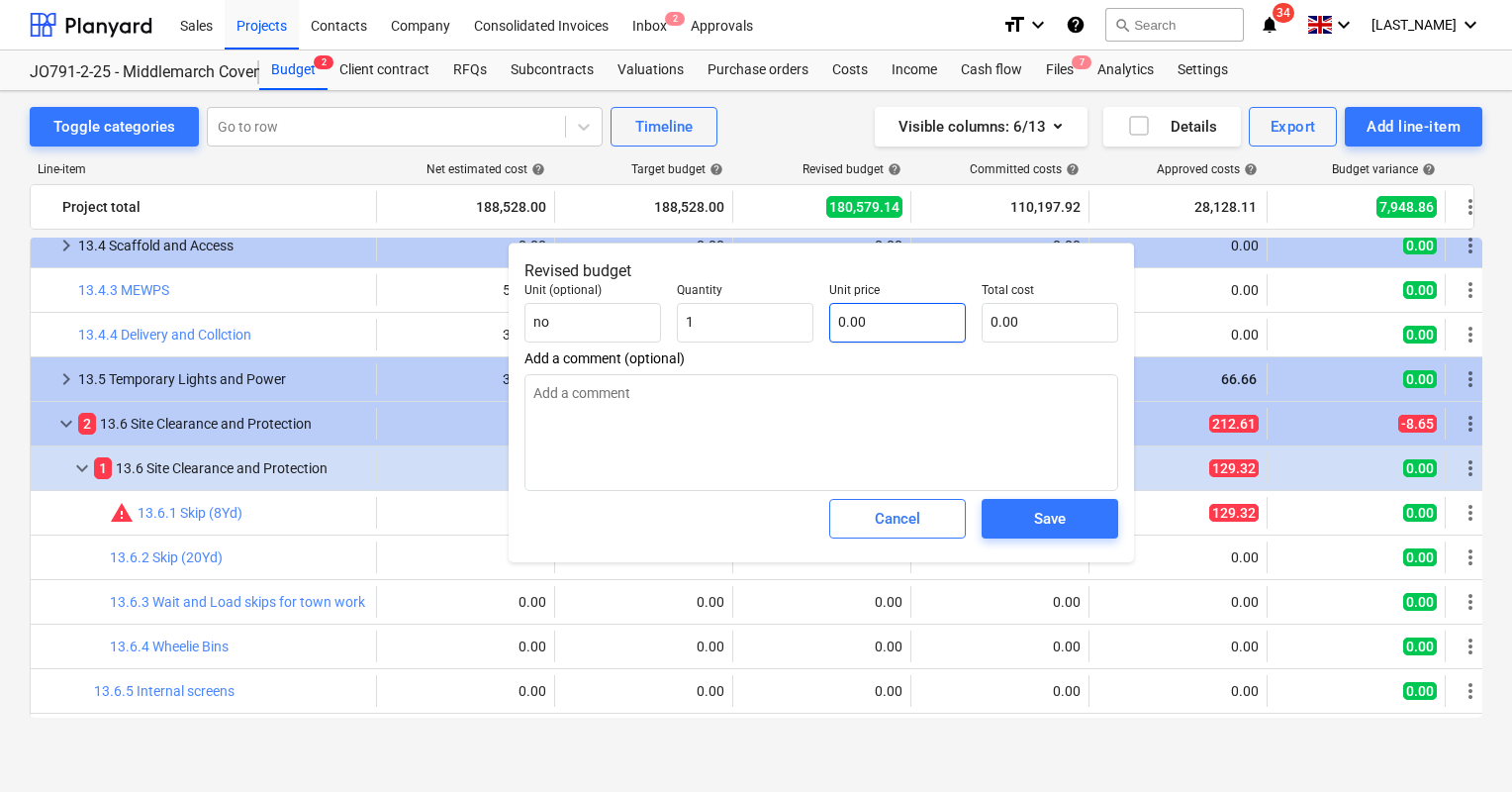 type on "x" 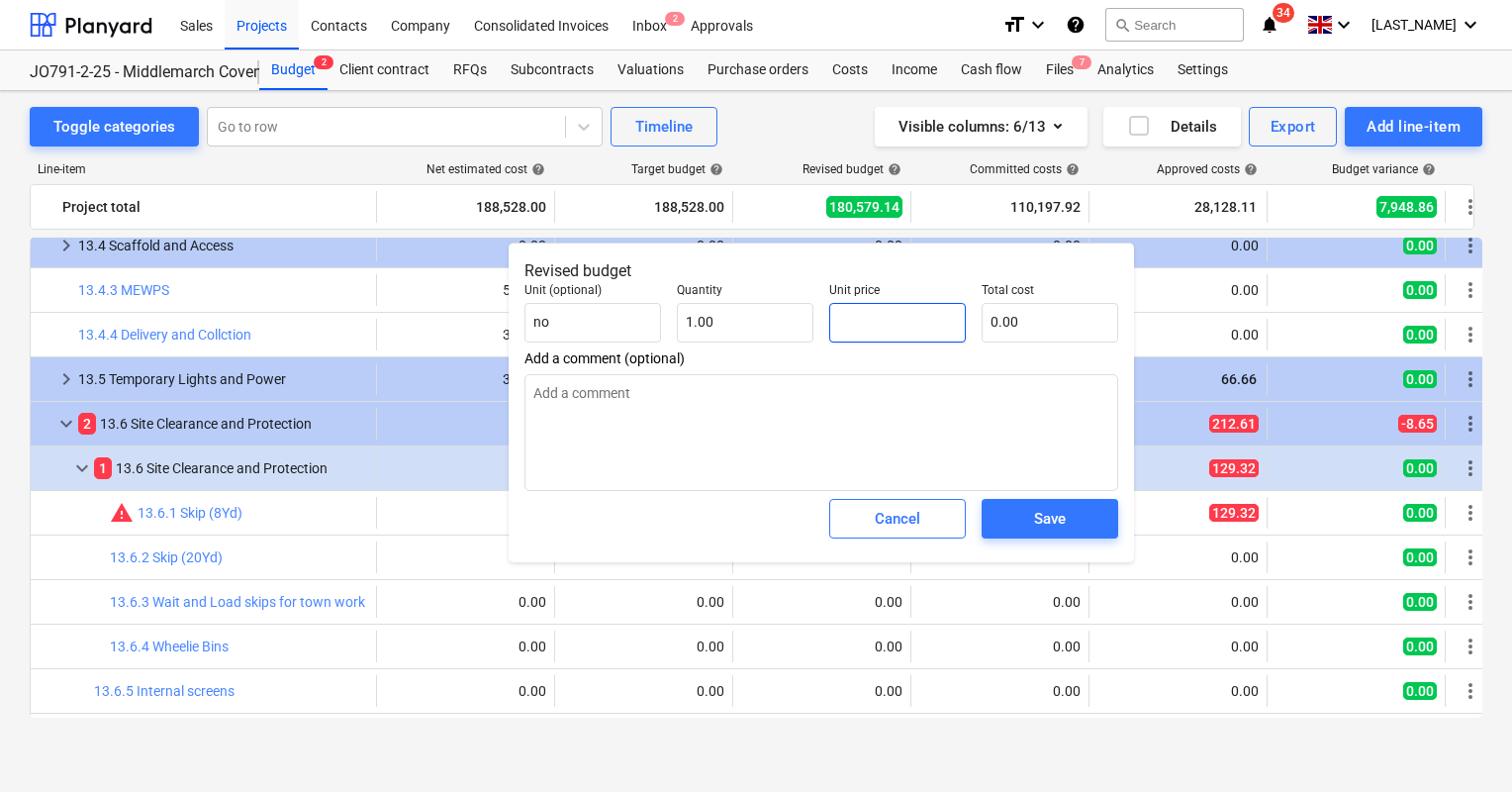 click at bounding box center (898, 323) 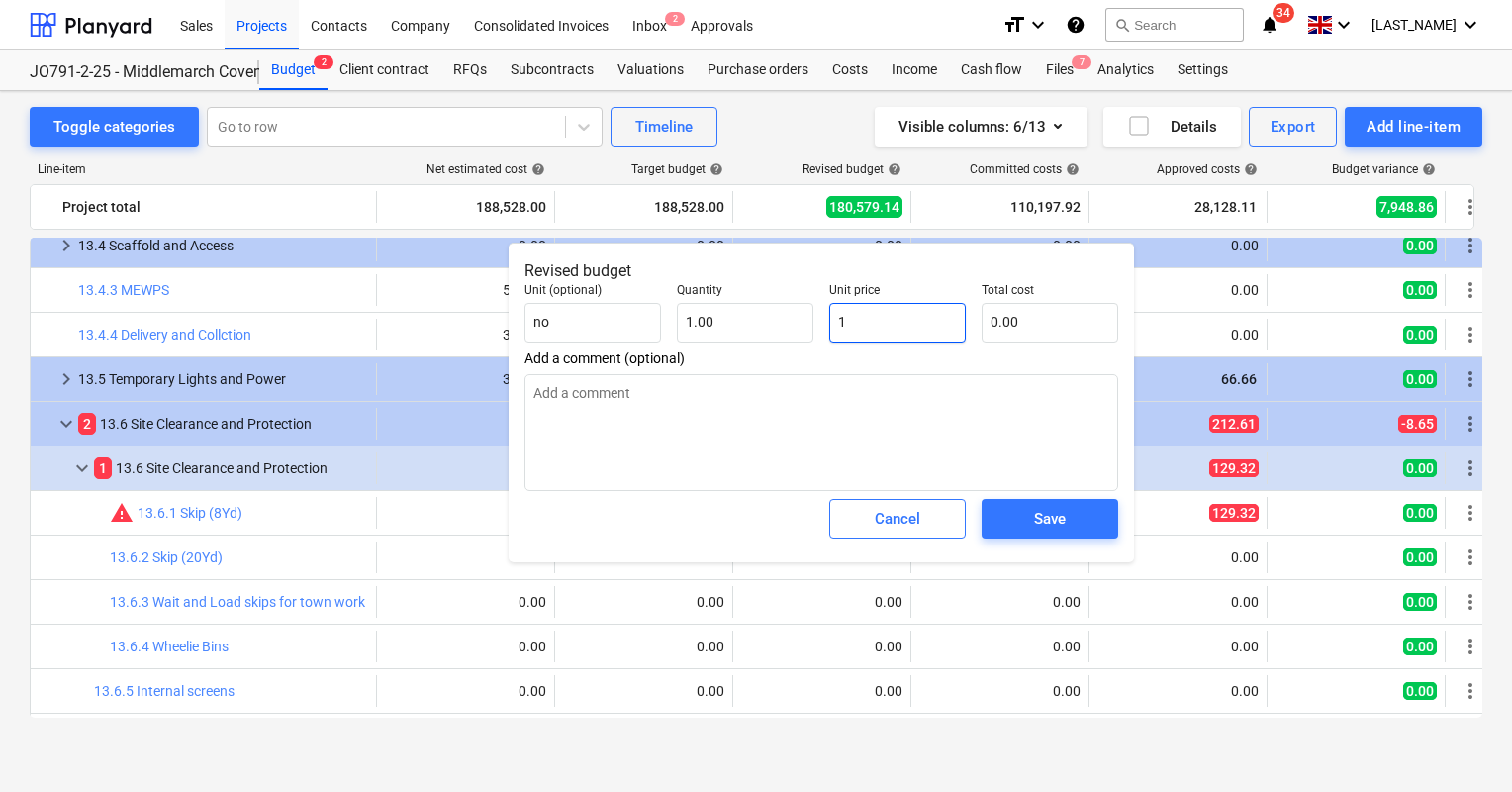 type on "1.00" 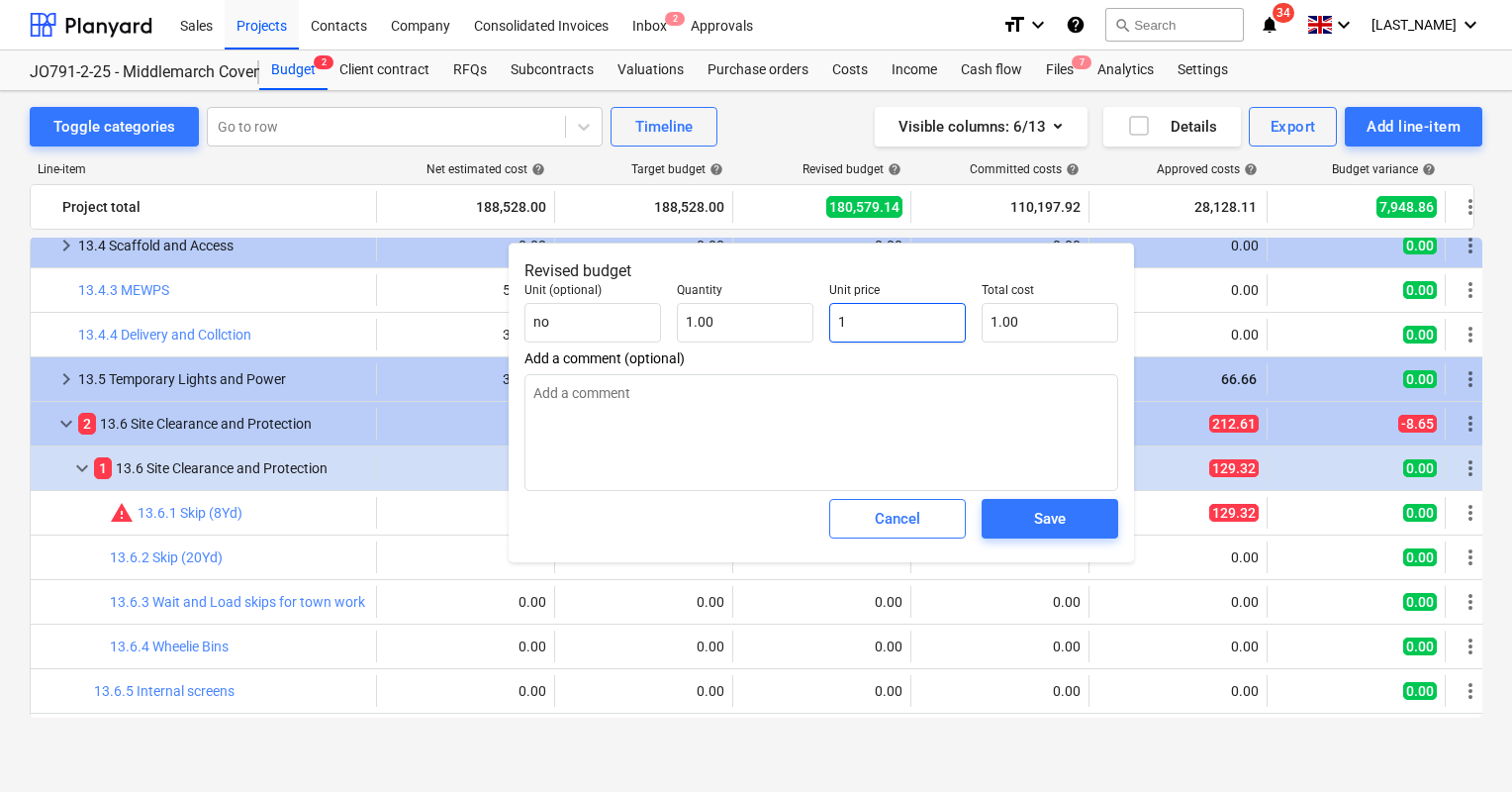 type on "x" 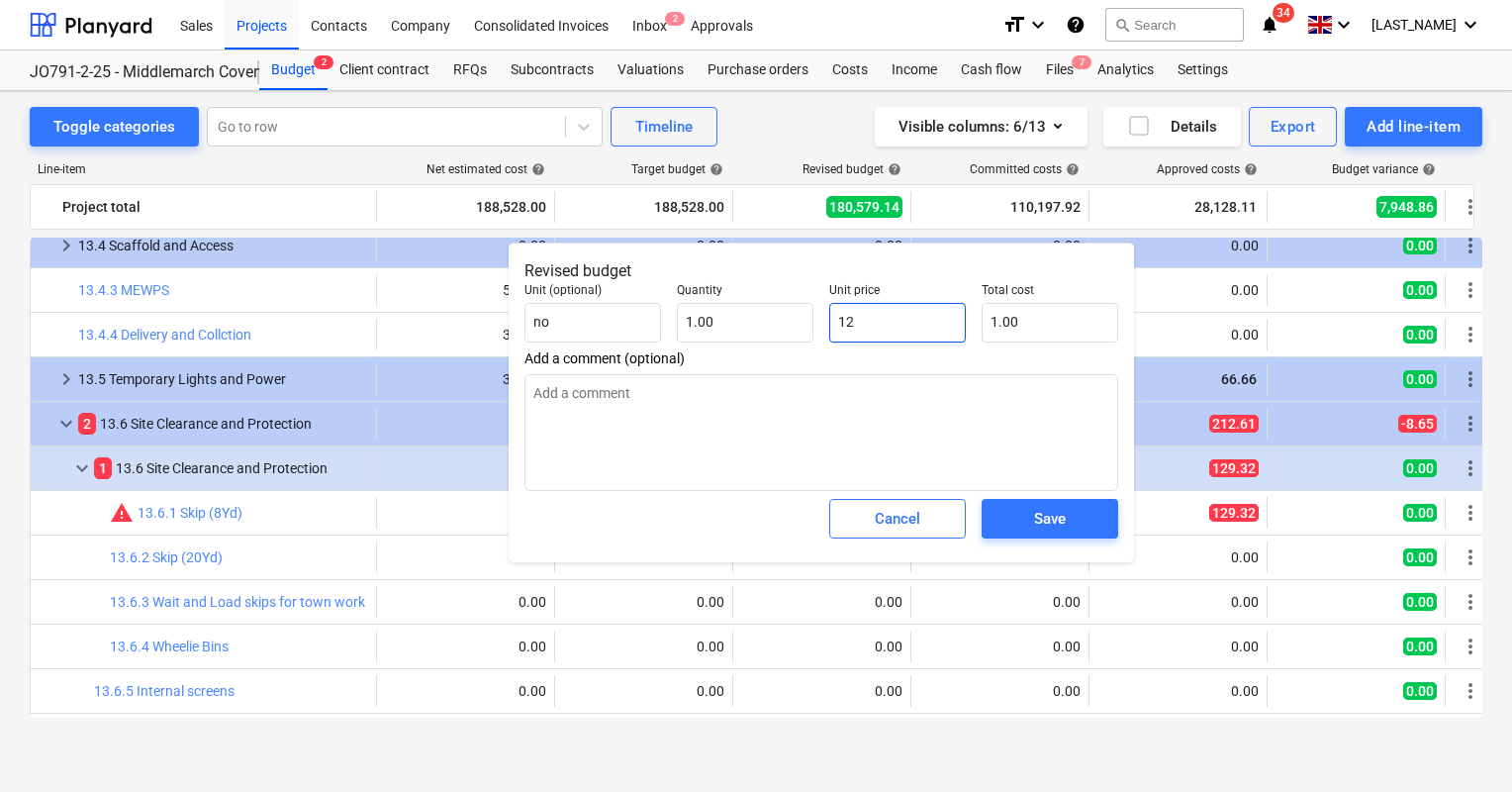 type on "12.00" 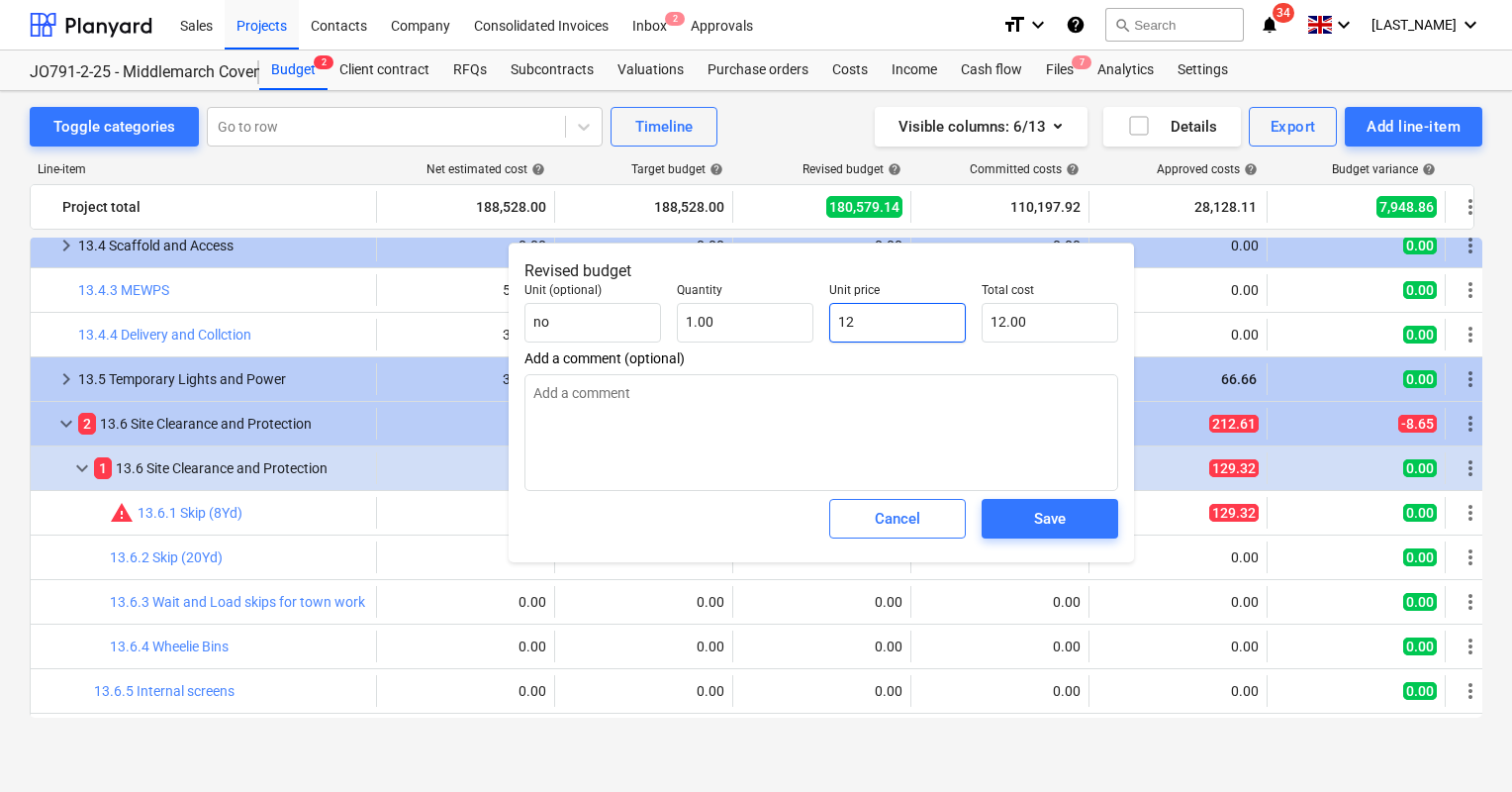 type on "x" 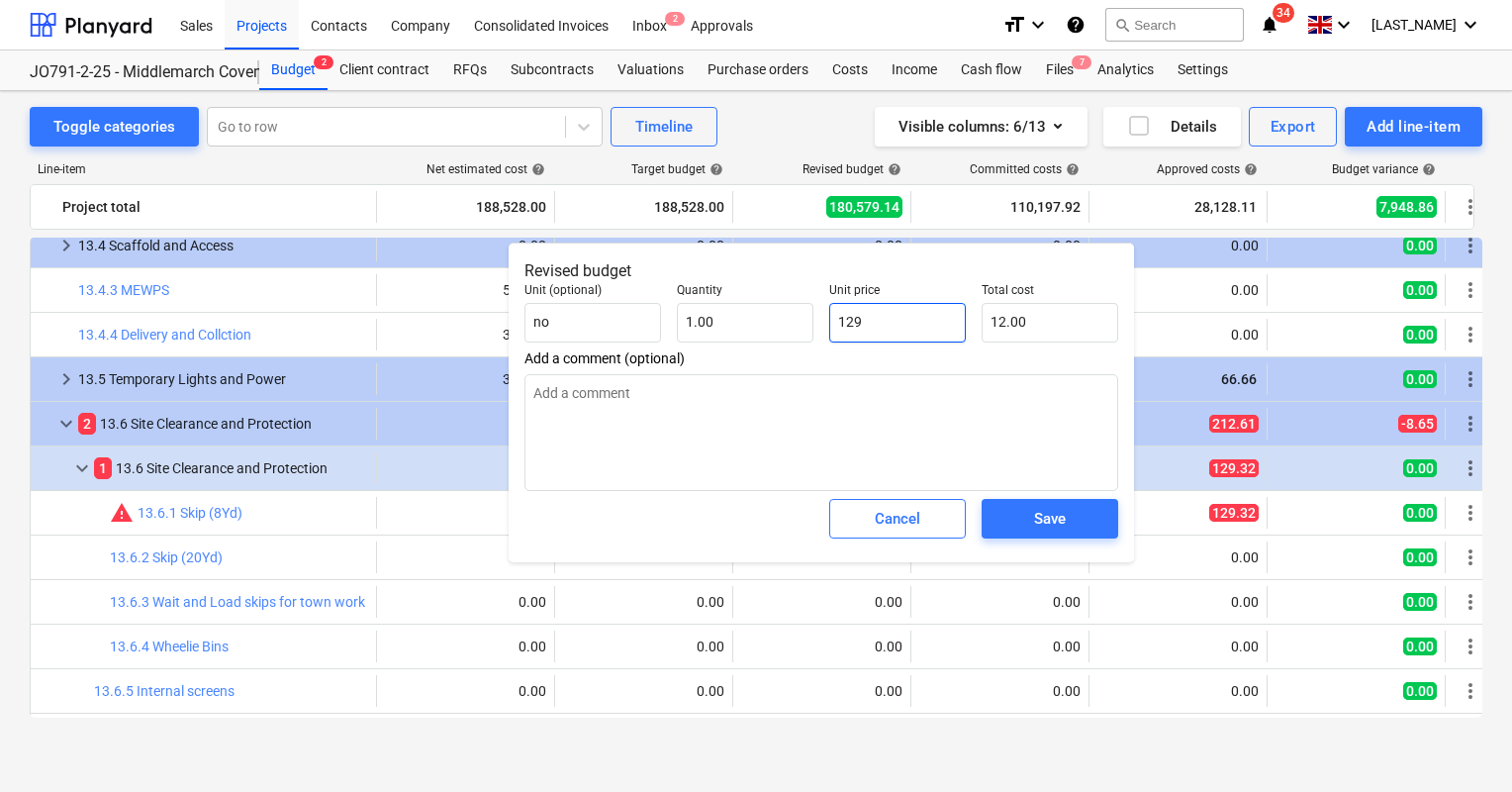 type on "129.00" 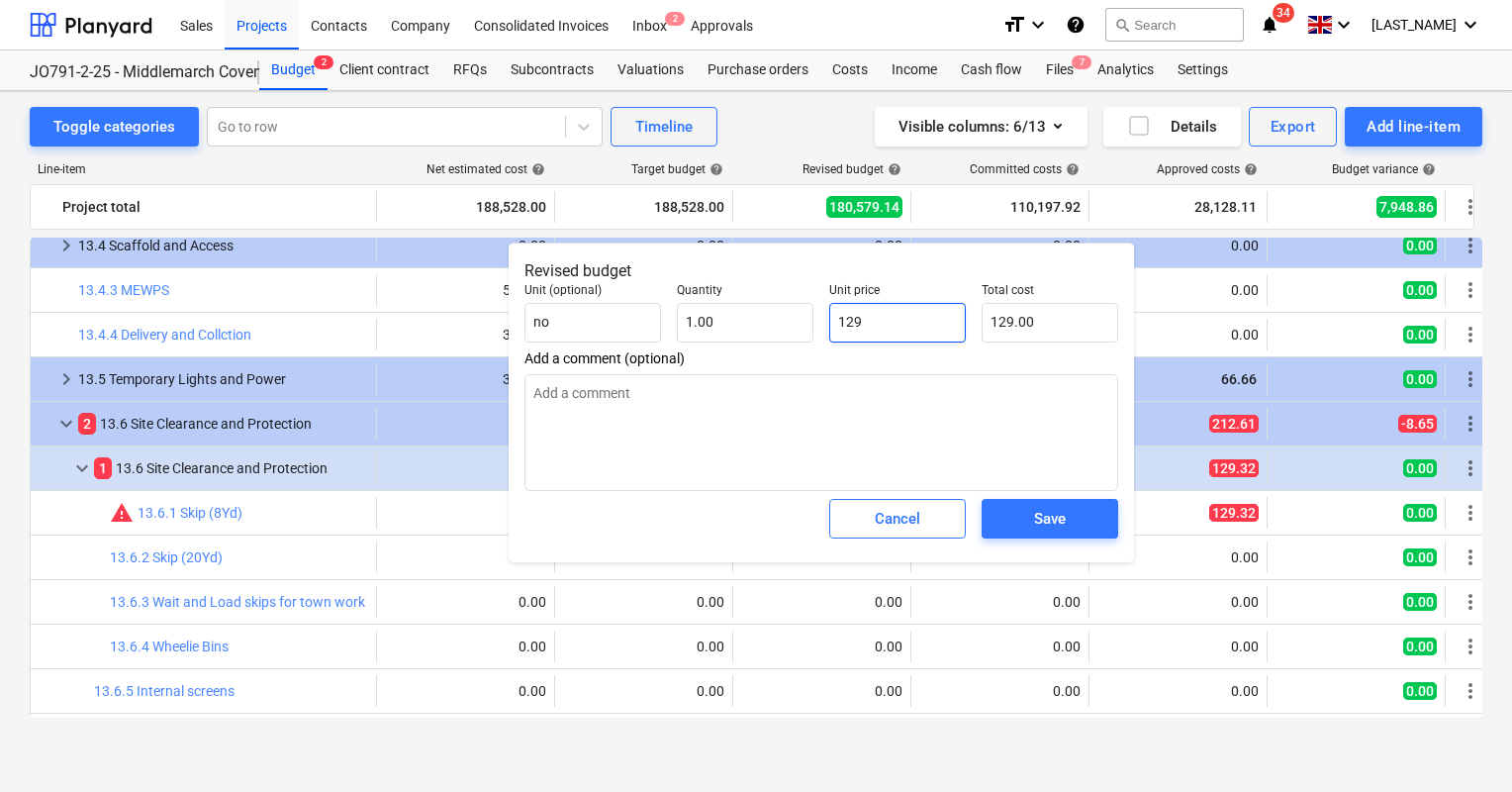 type on "x" 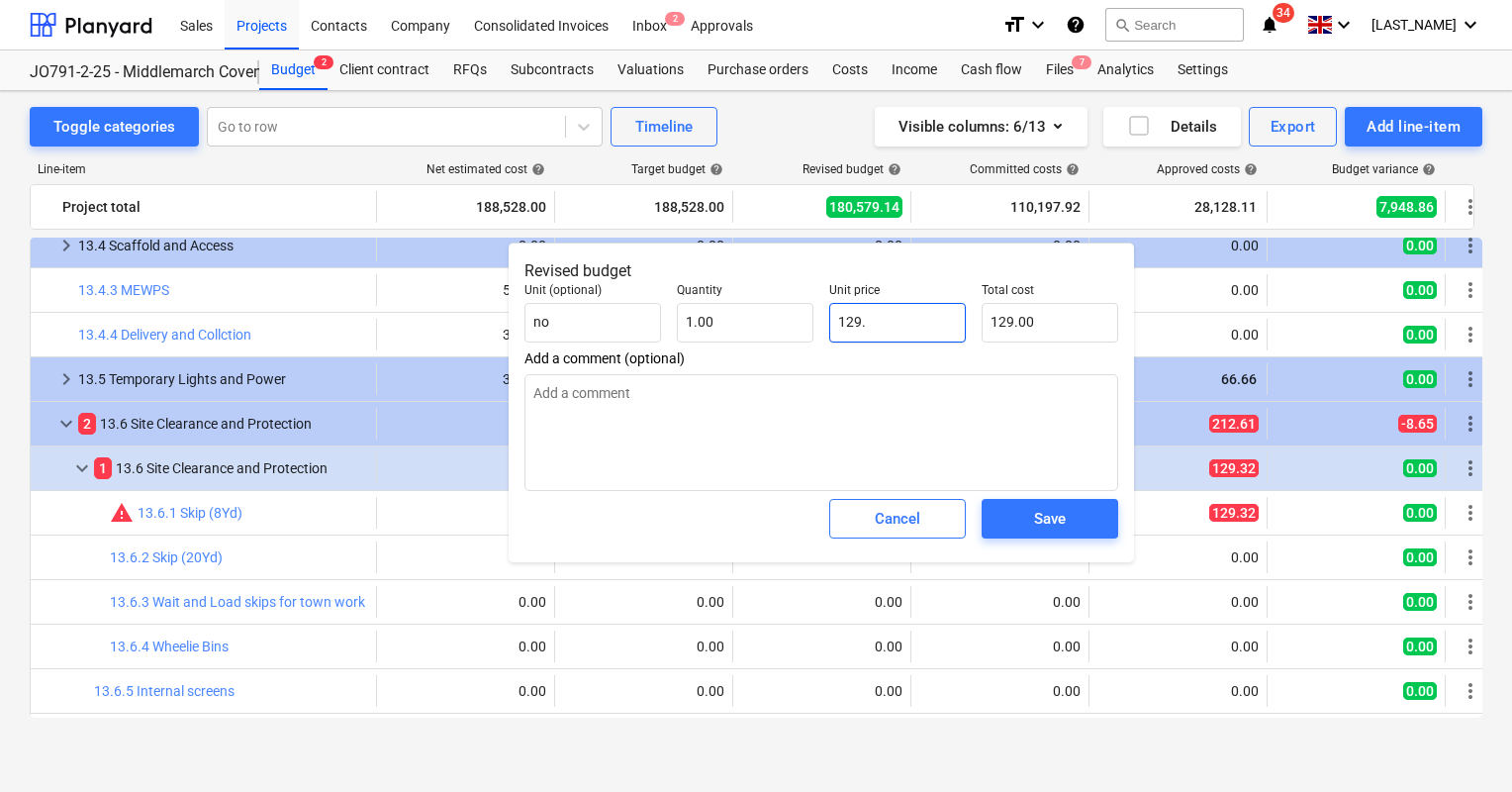 type on "x" 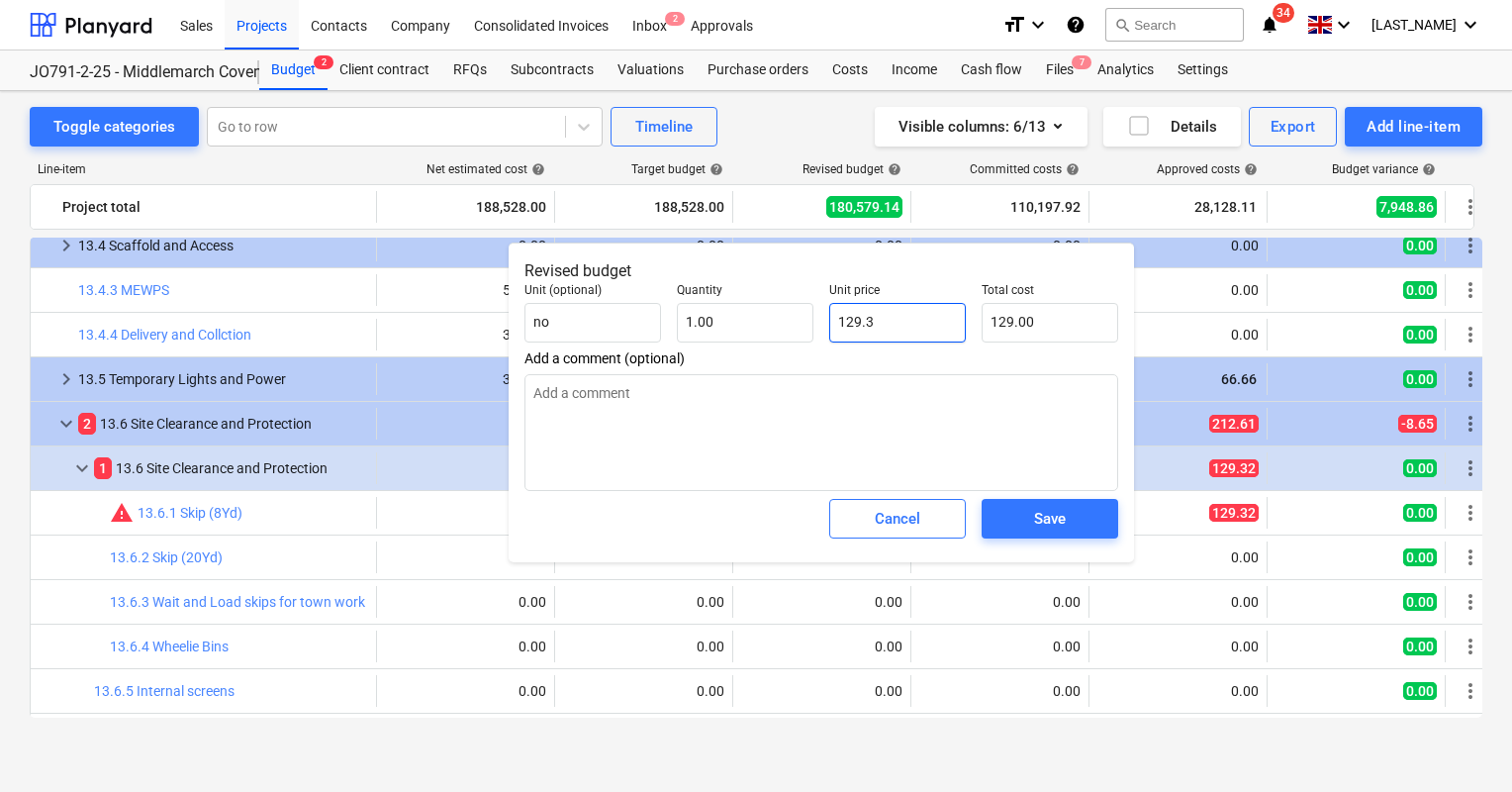 type on "129.30" 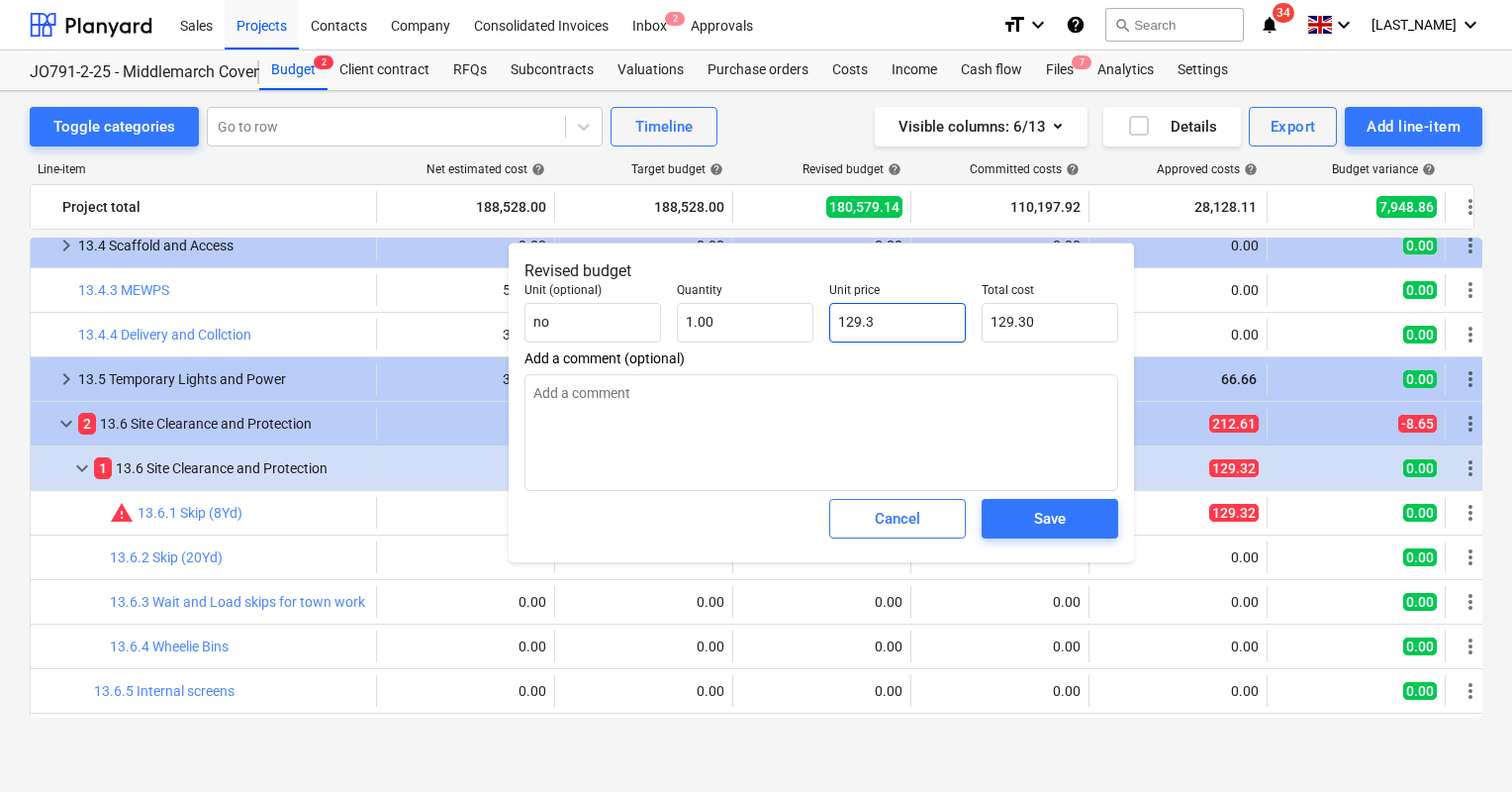 type on "x" 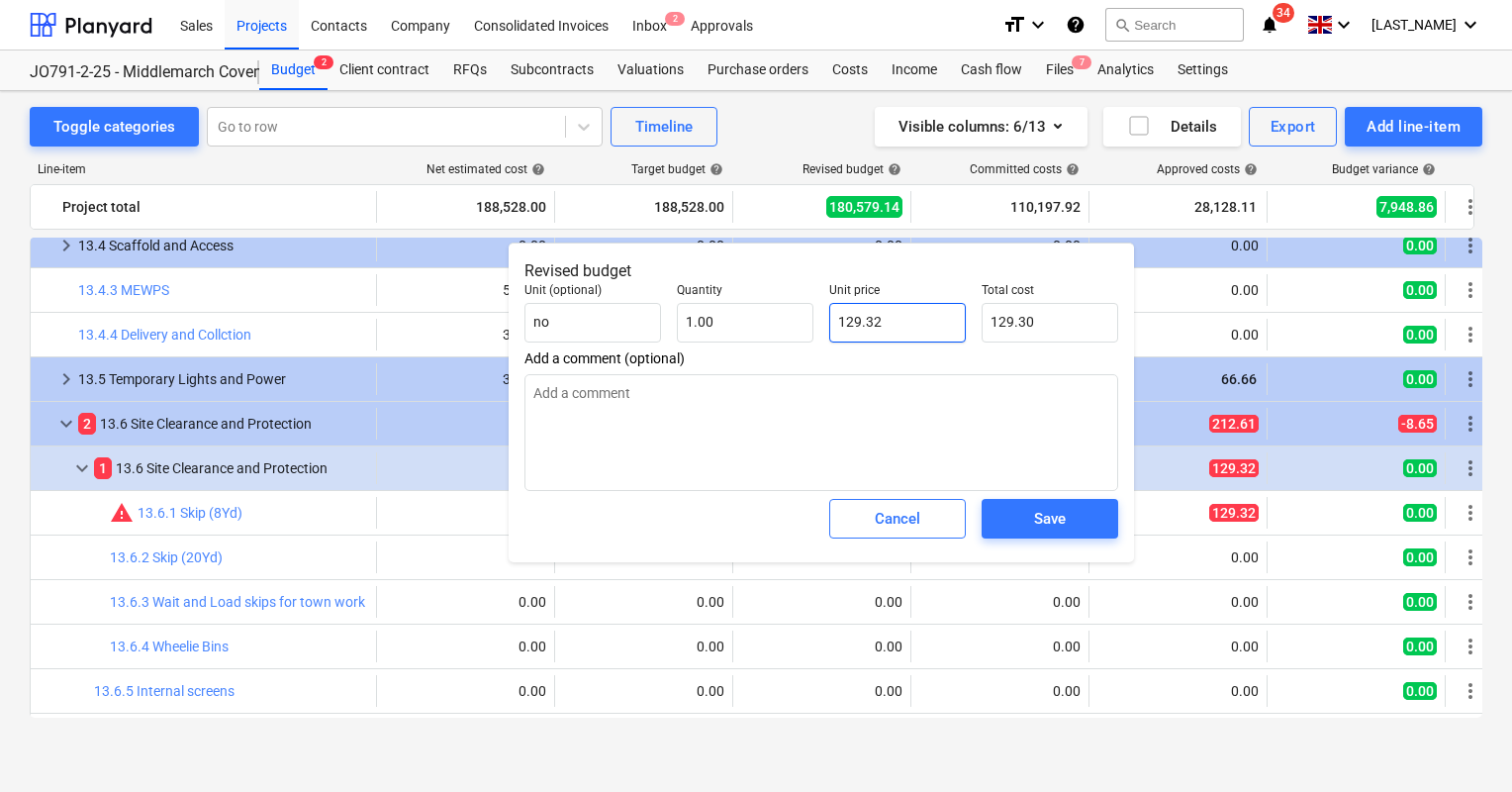 type on "129.32" 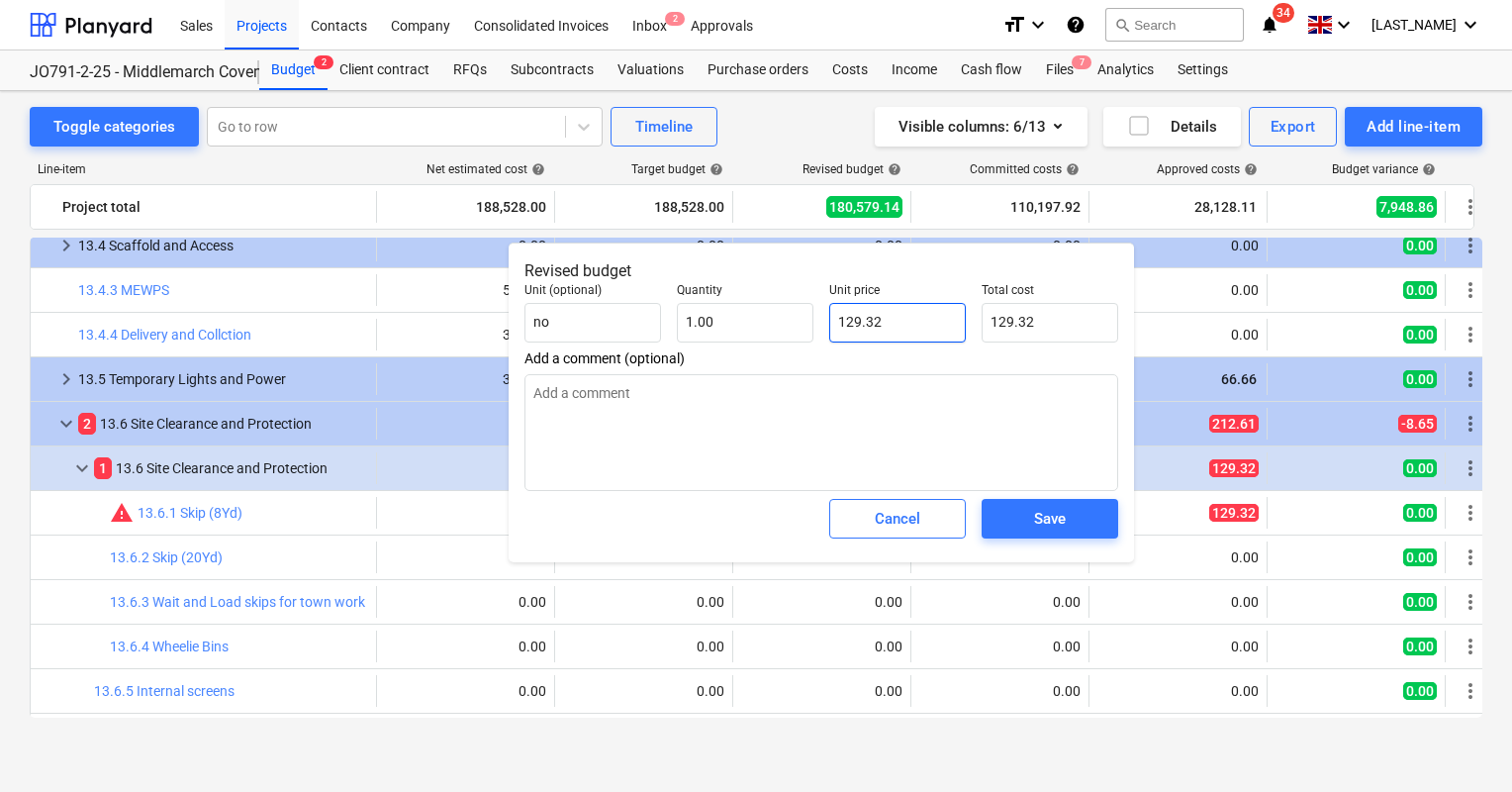 type on "129.32" 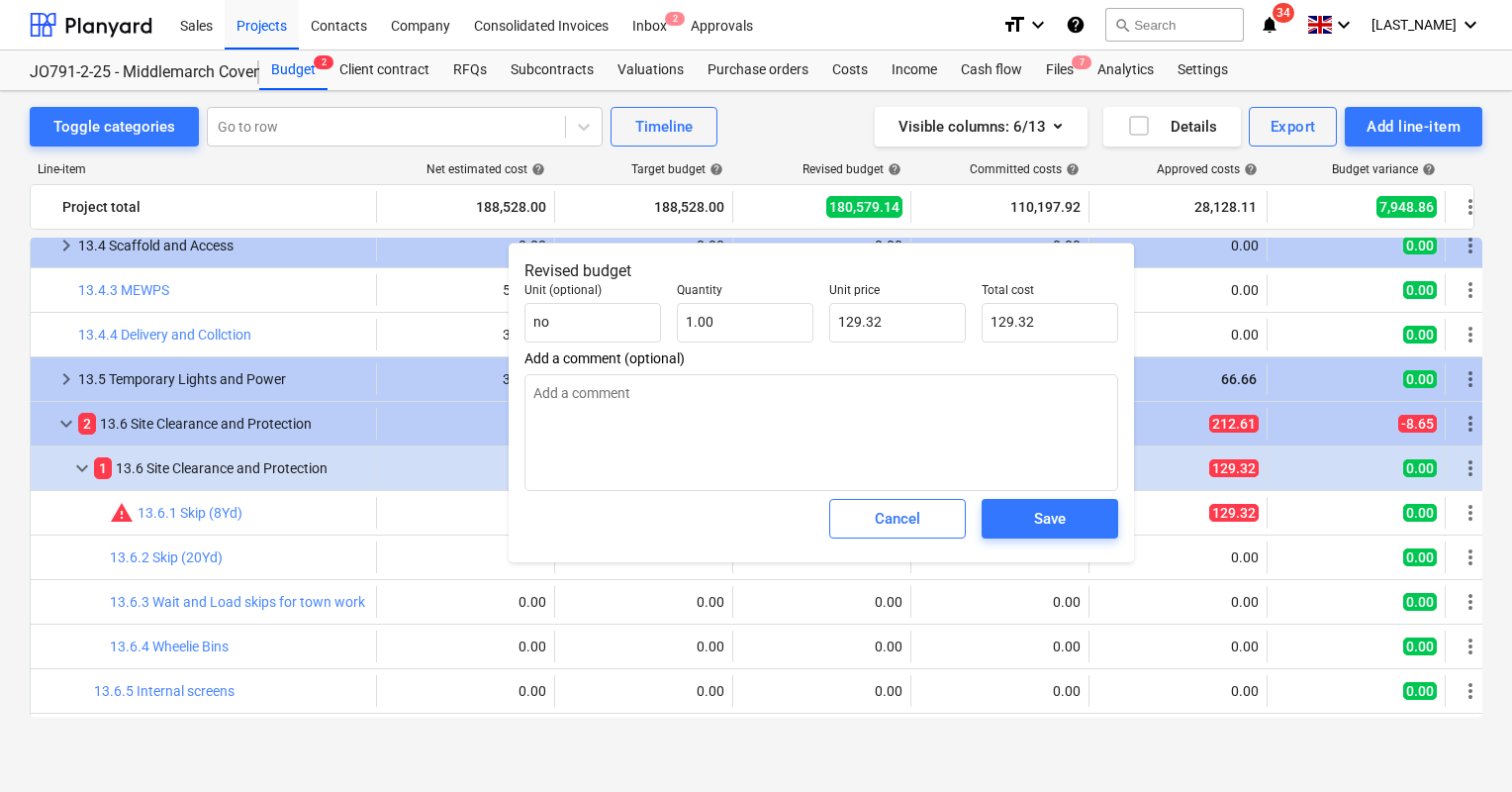 click on "Save" at bounding box center (1050, 519) 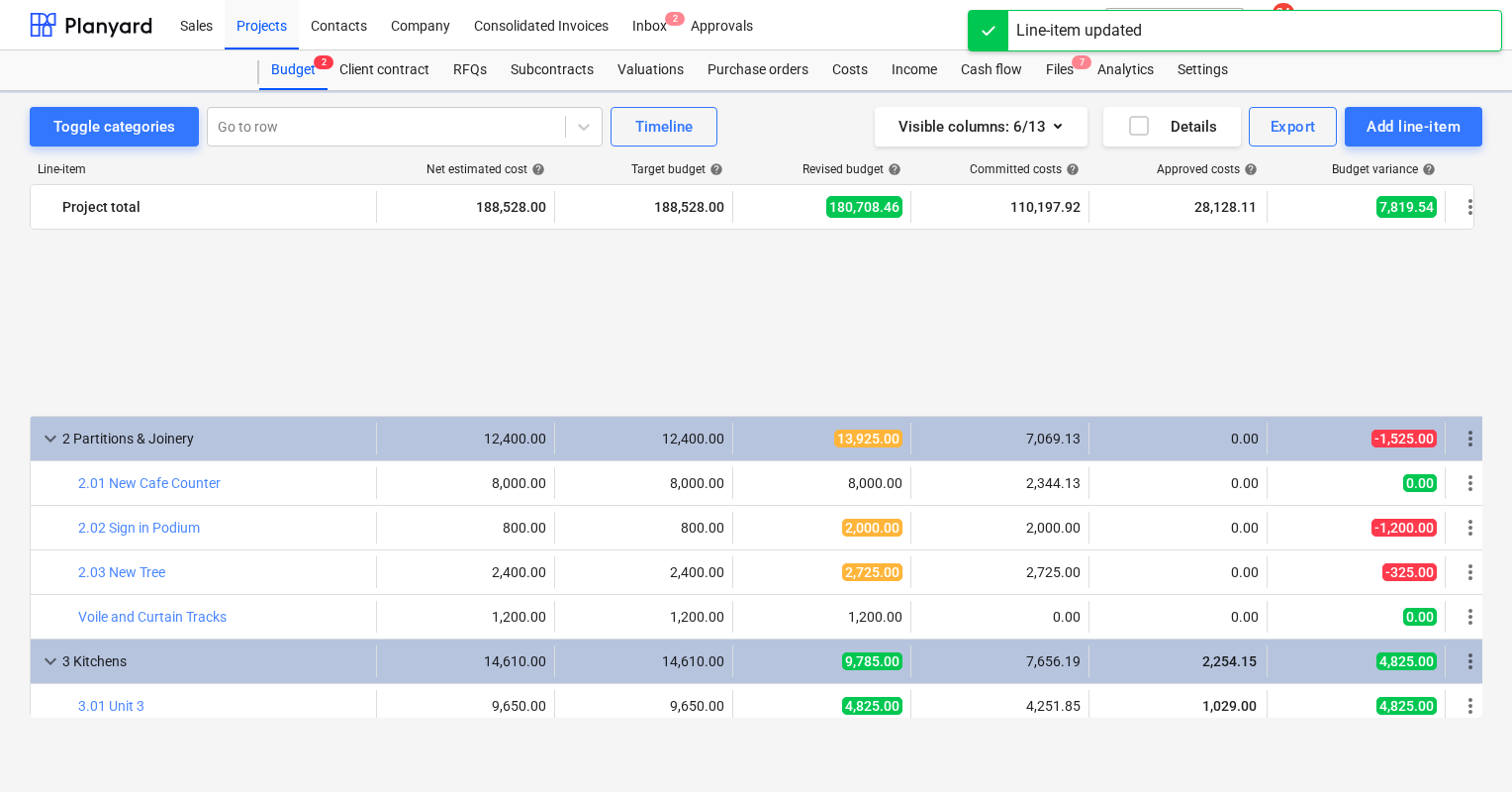 scroll, scrollTop: 1084, scrollLeft: 0, axis: vertical 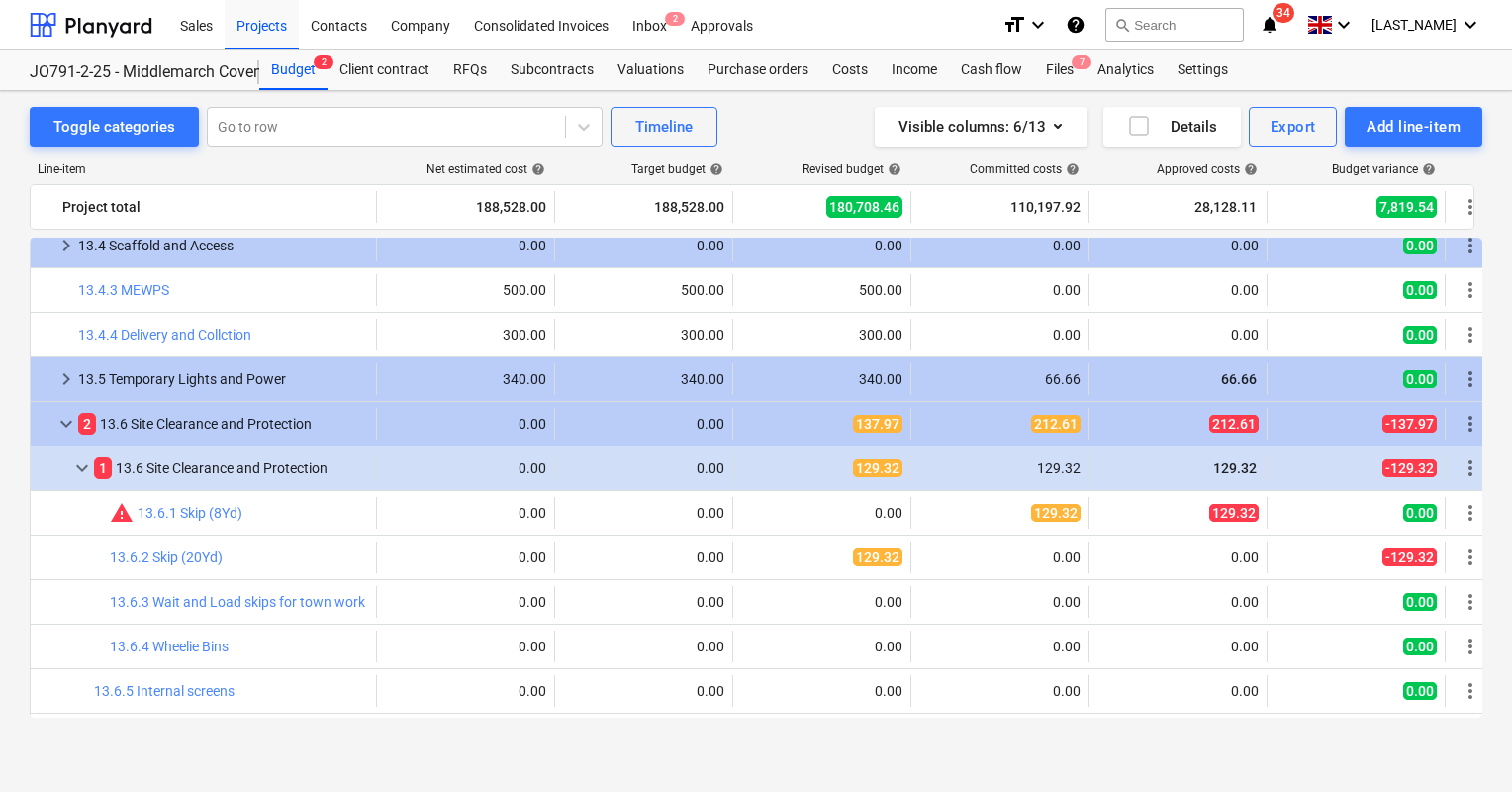 click on "edit" at bounding box center [753, 557] 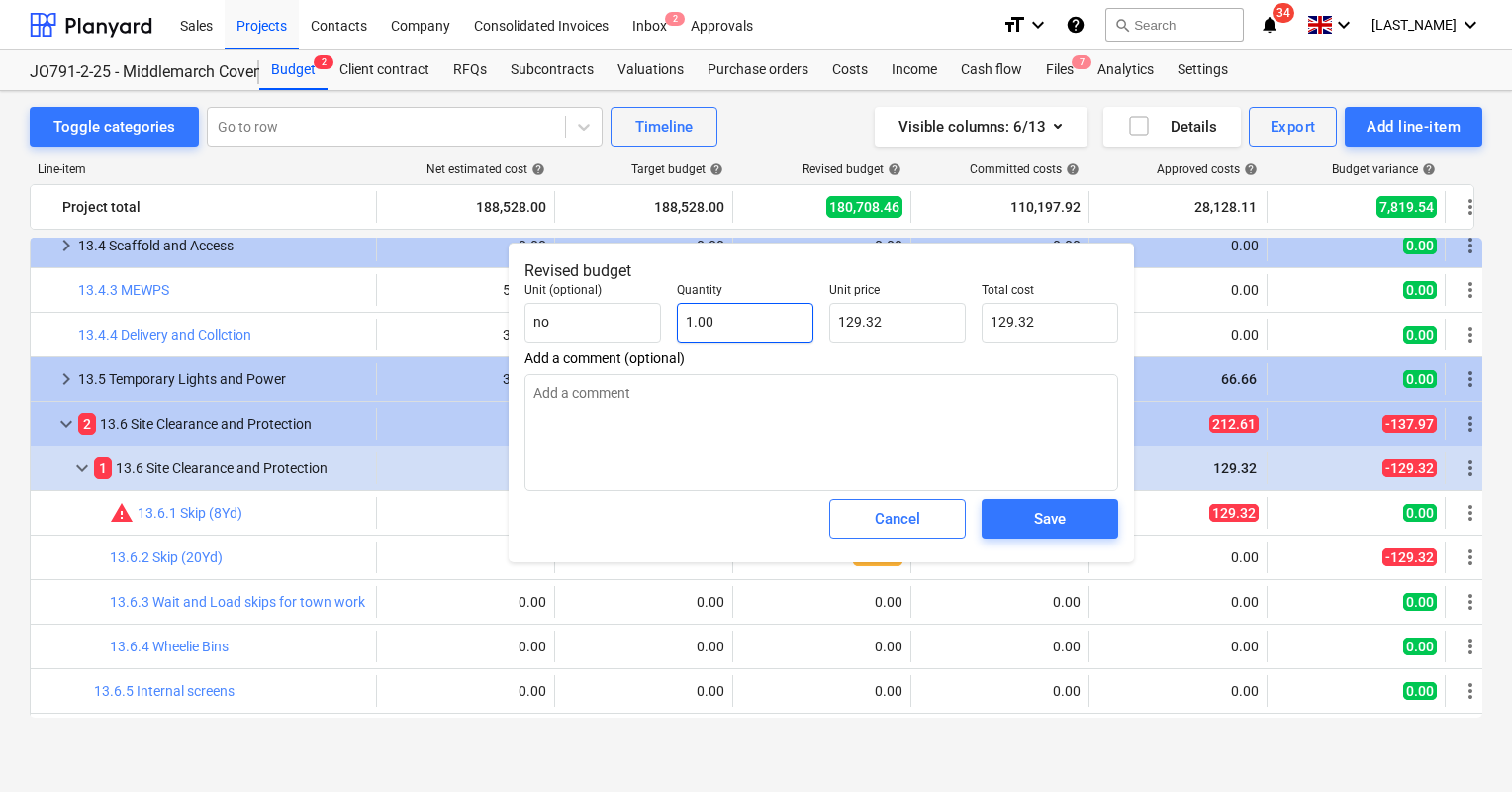 type on "1" 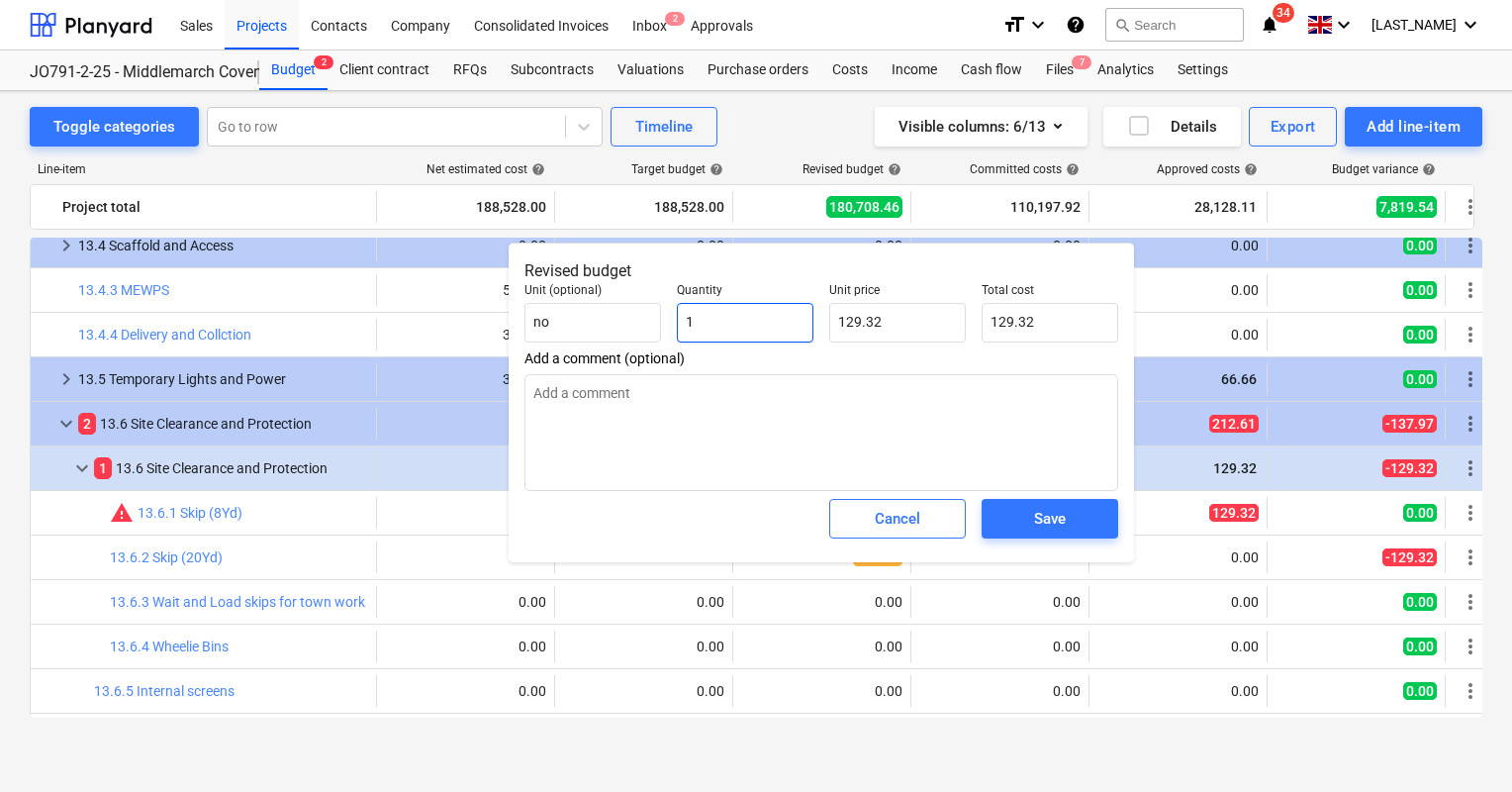 click on "1" at bounding box center [745, 323] 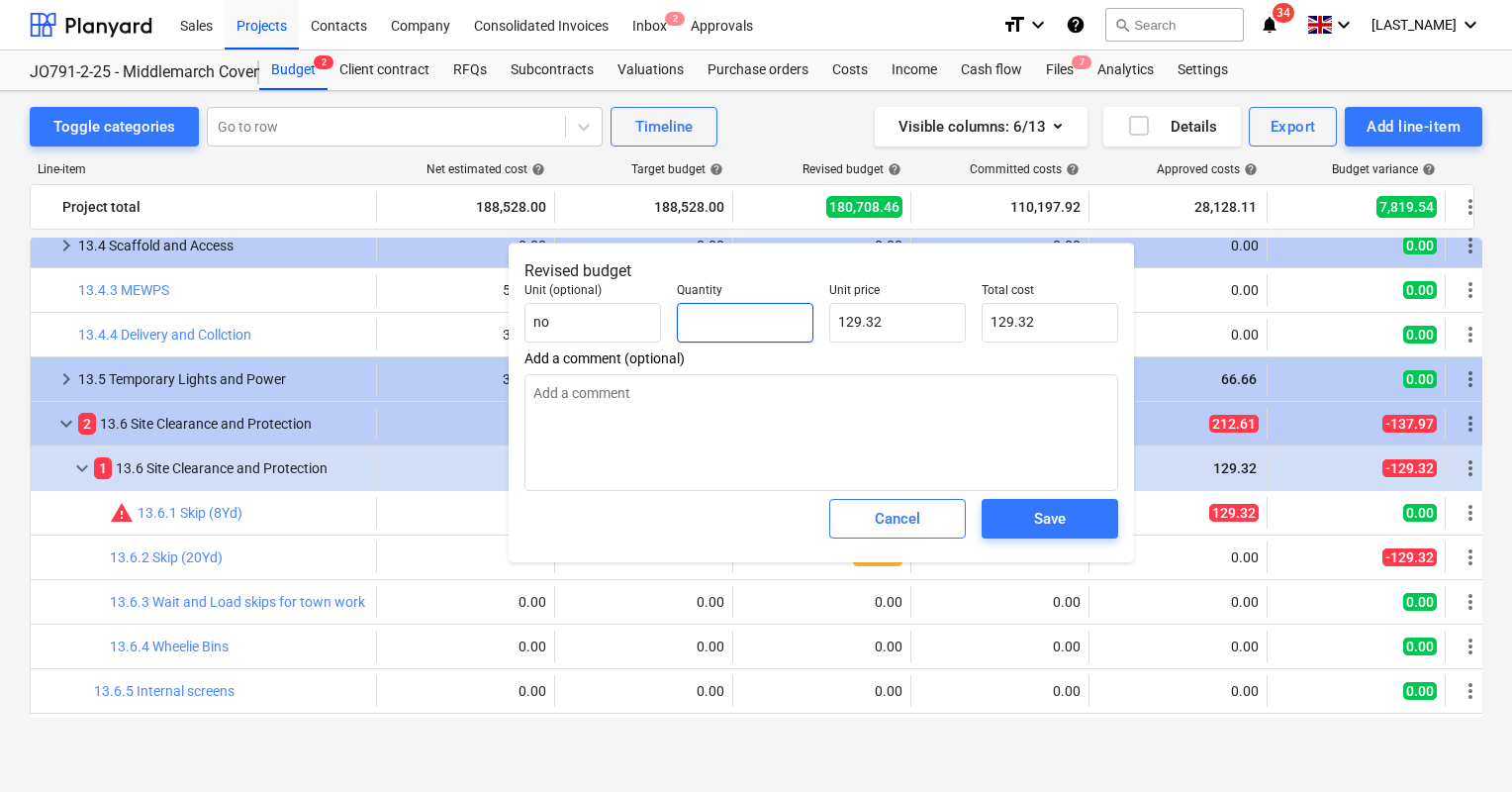 type on "0.00" 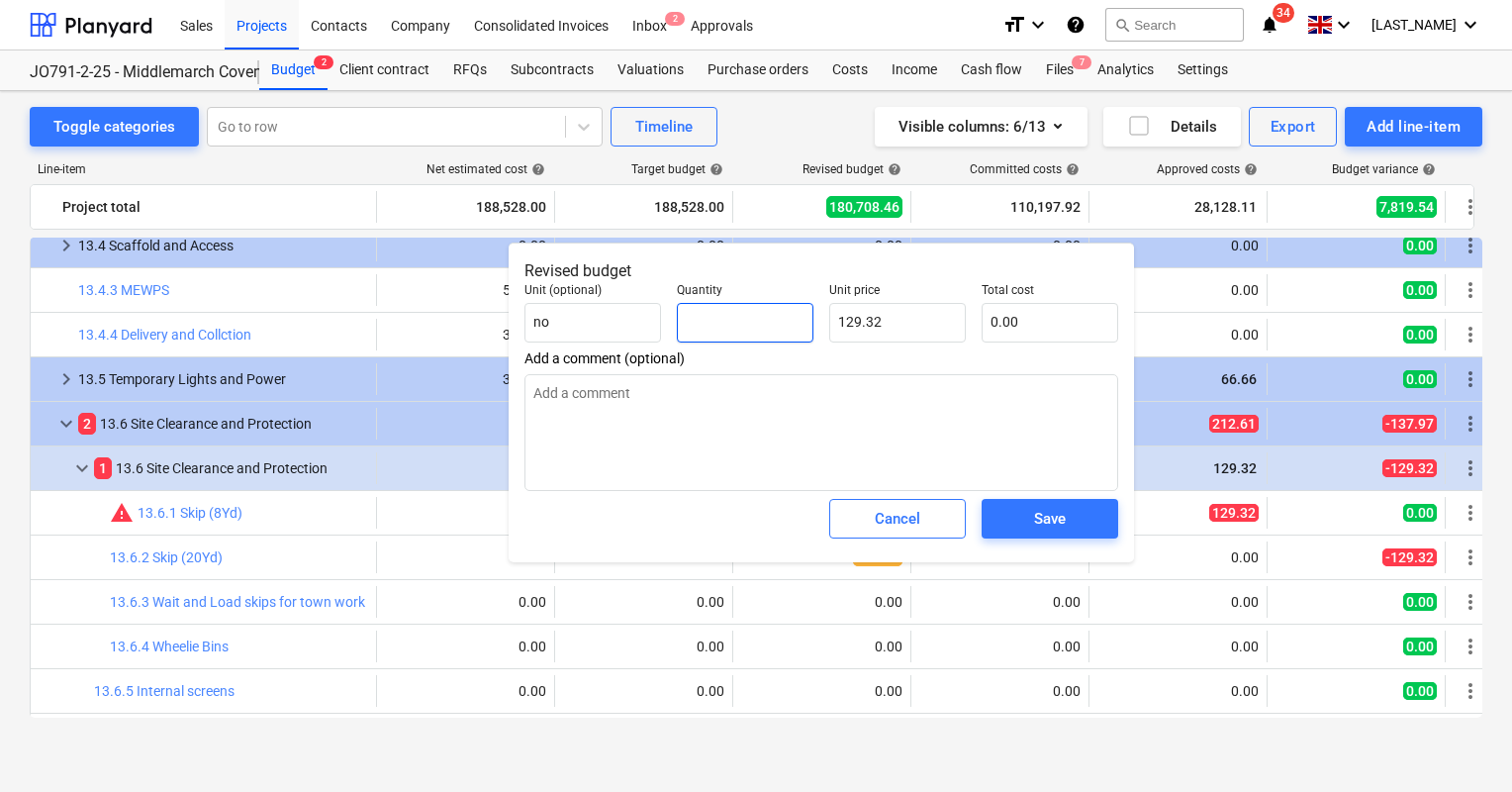 type on "x" 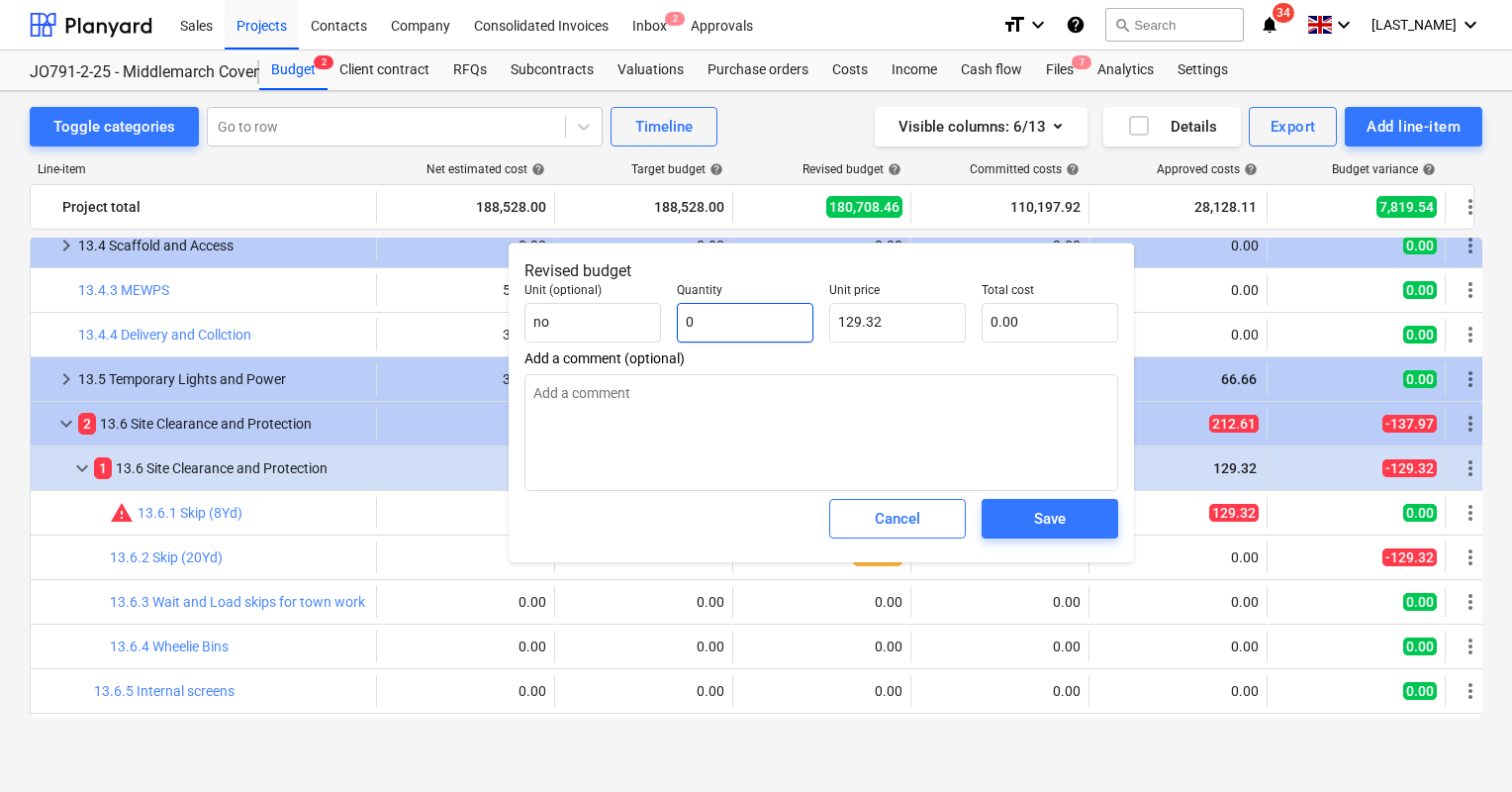 type on "0" 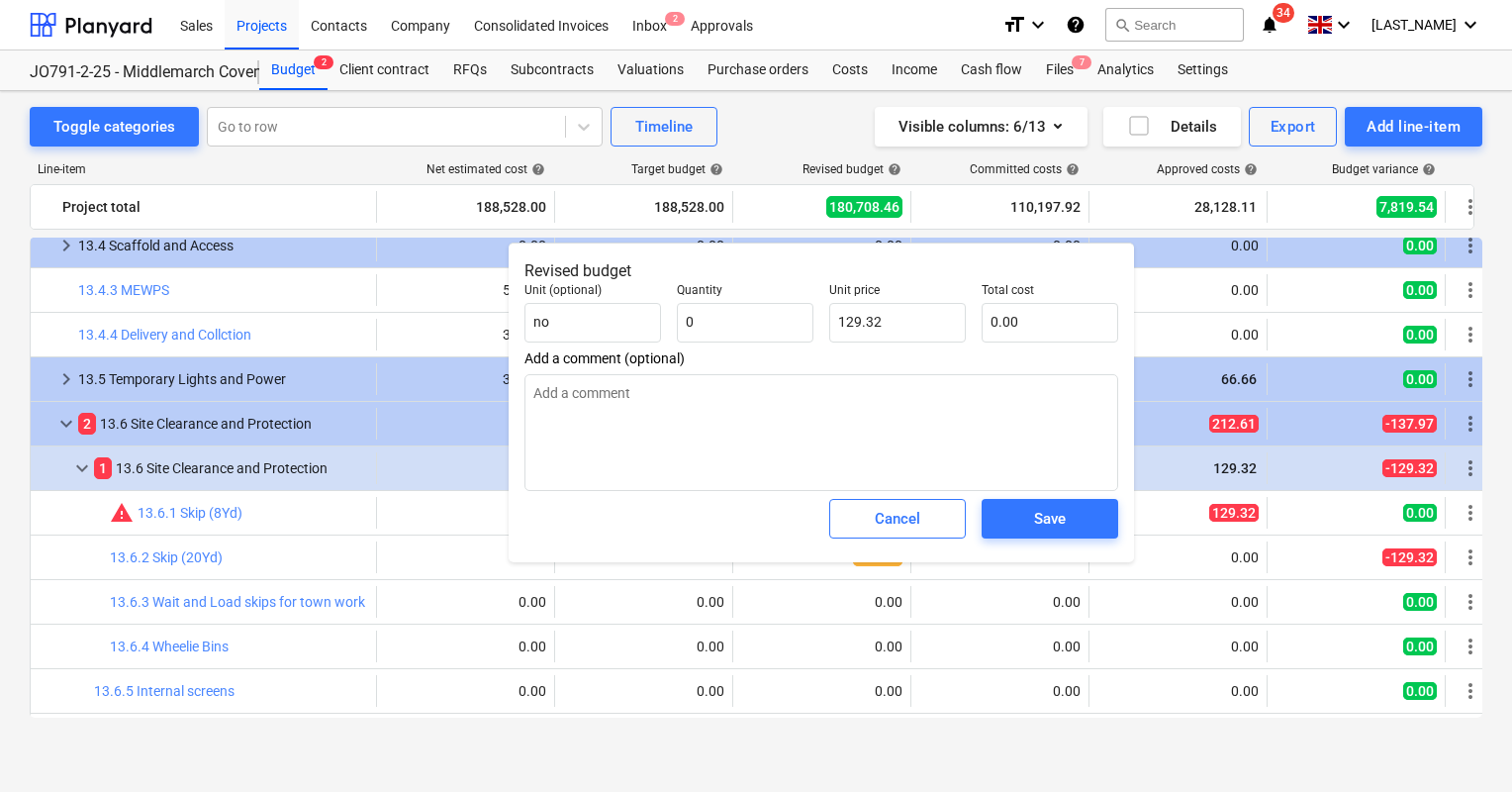 type on "x" 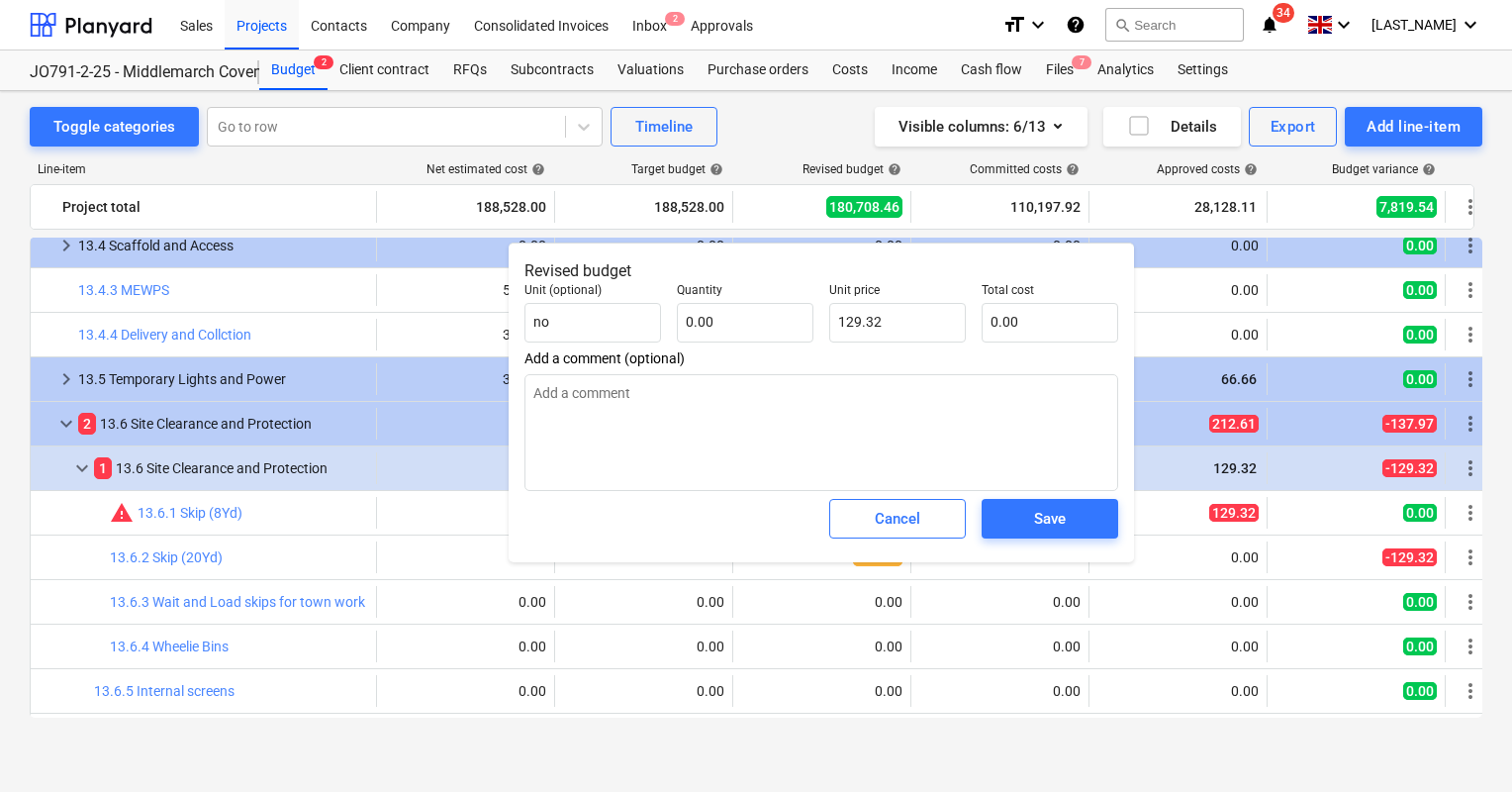 click on "Save" at bounding box center [1050, 519] 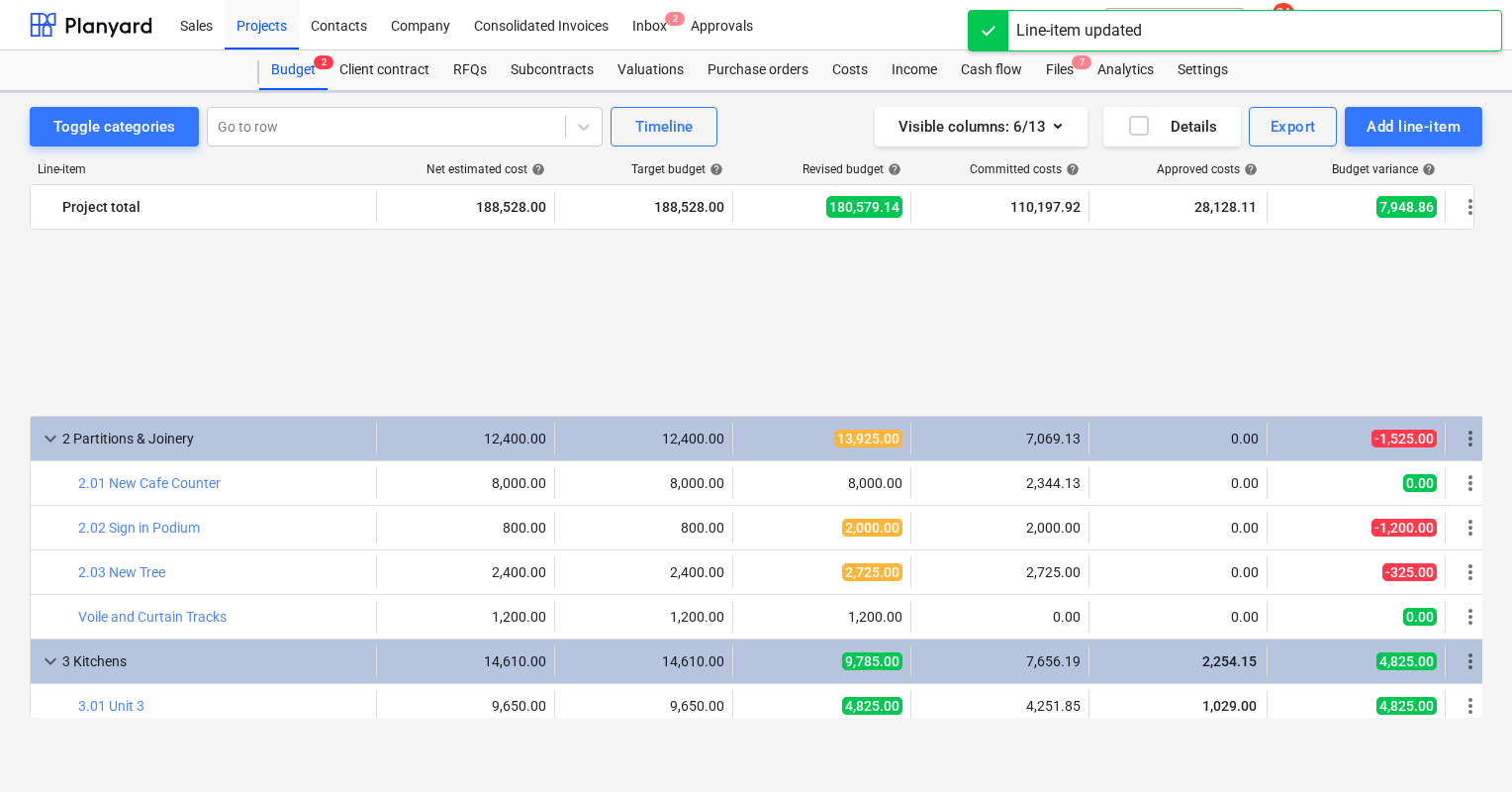scroll, scrollTop: 1084, scrollLeft: 0, axis: vertical 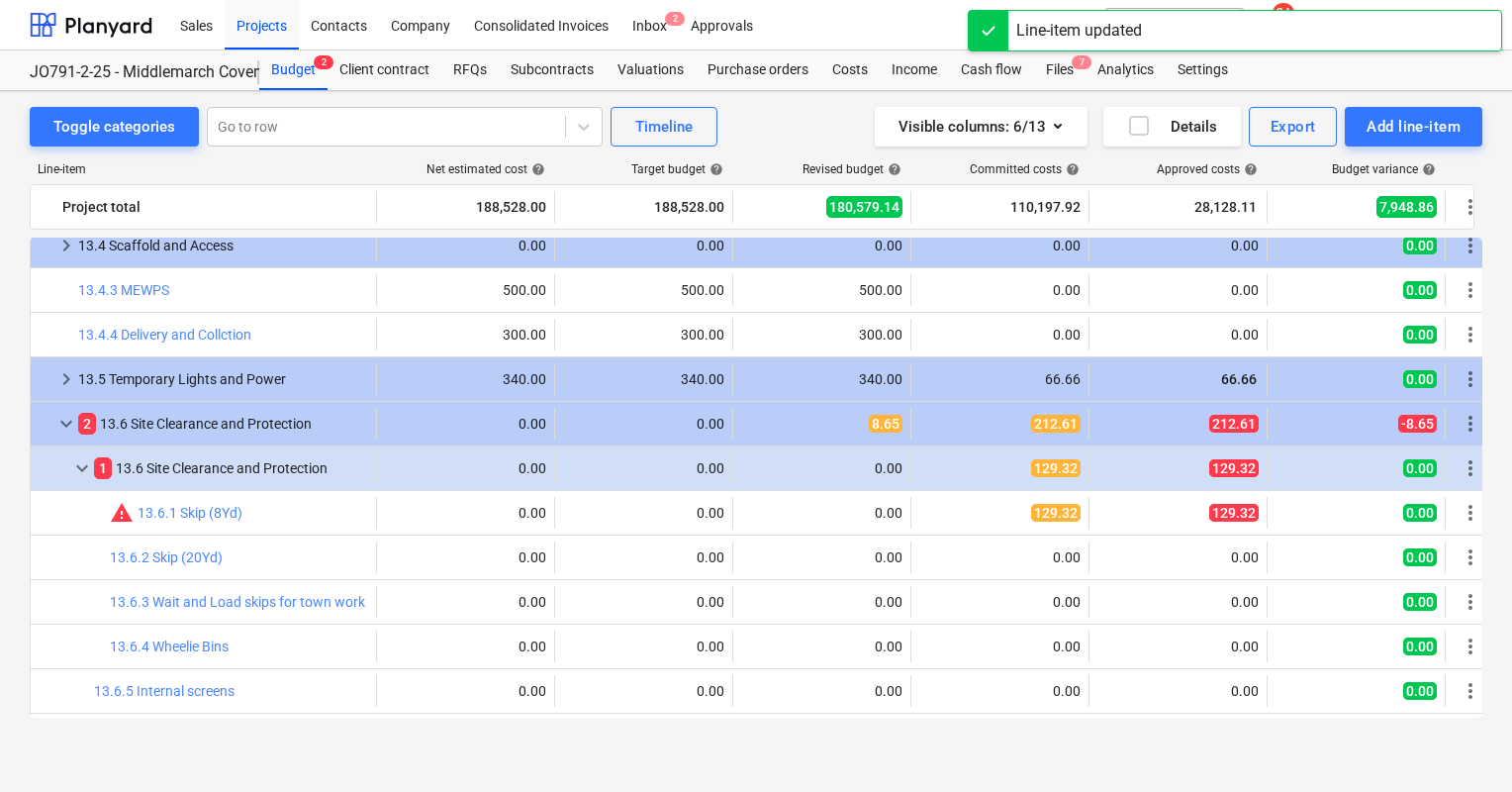 click on "edit" at bounding box center (753, 513) 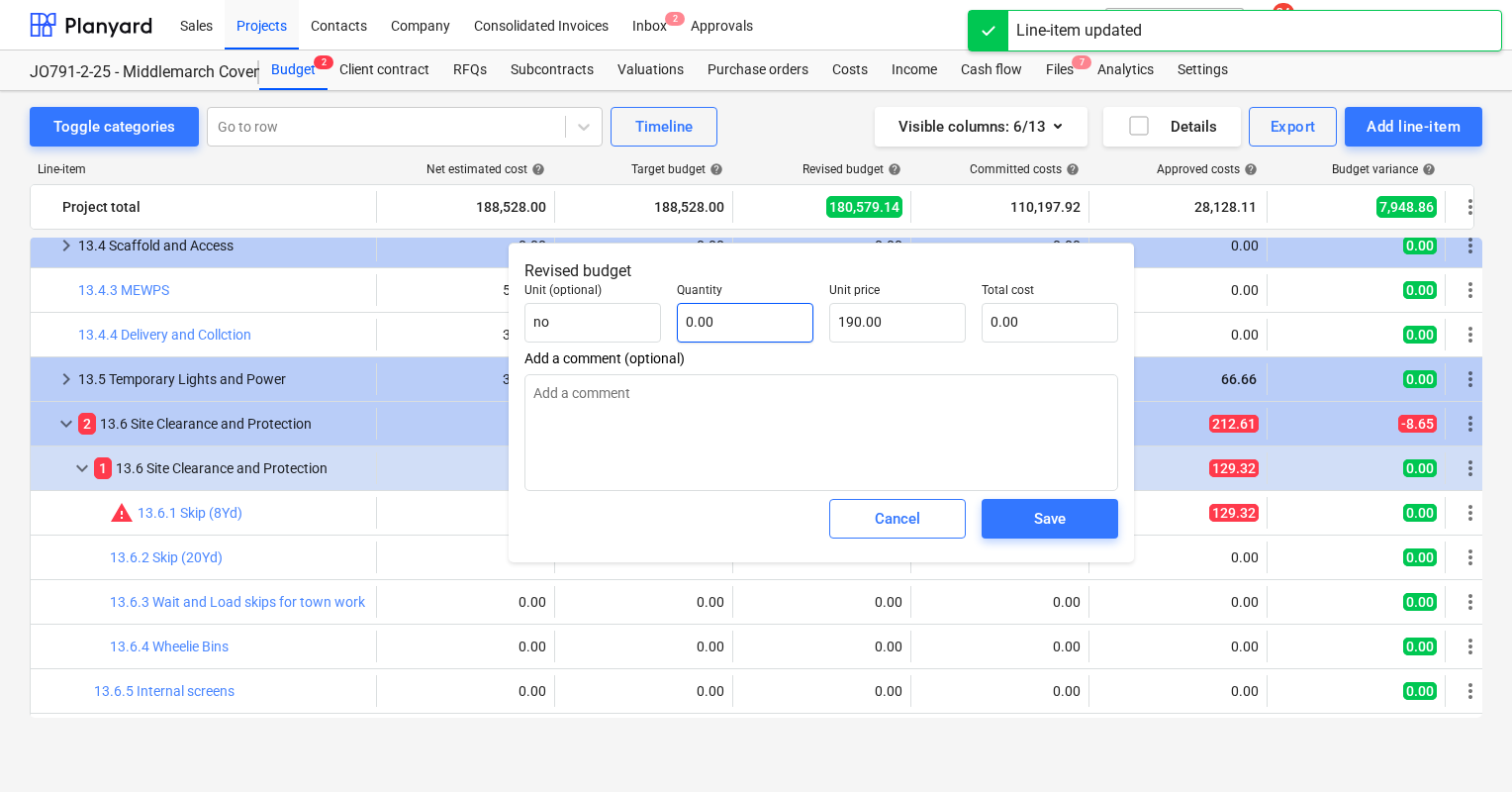 type 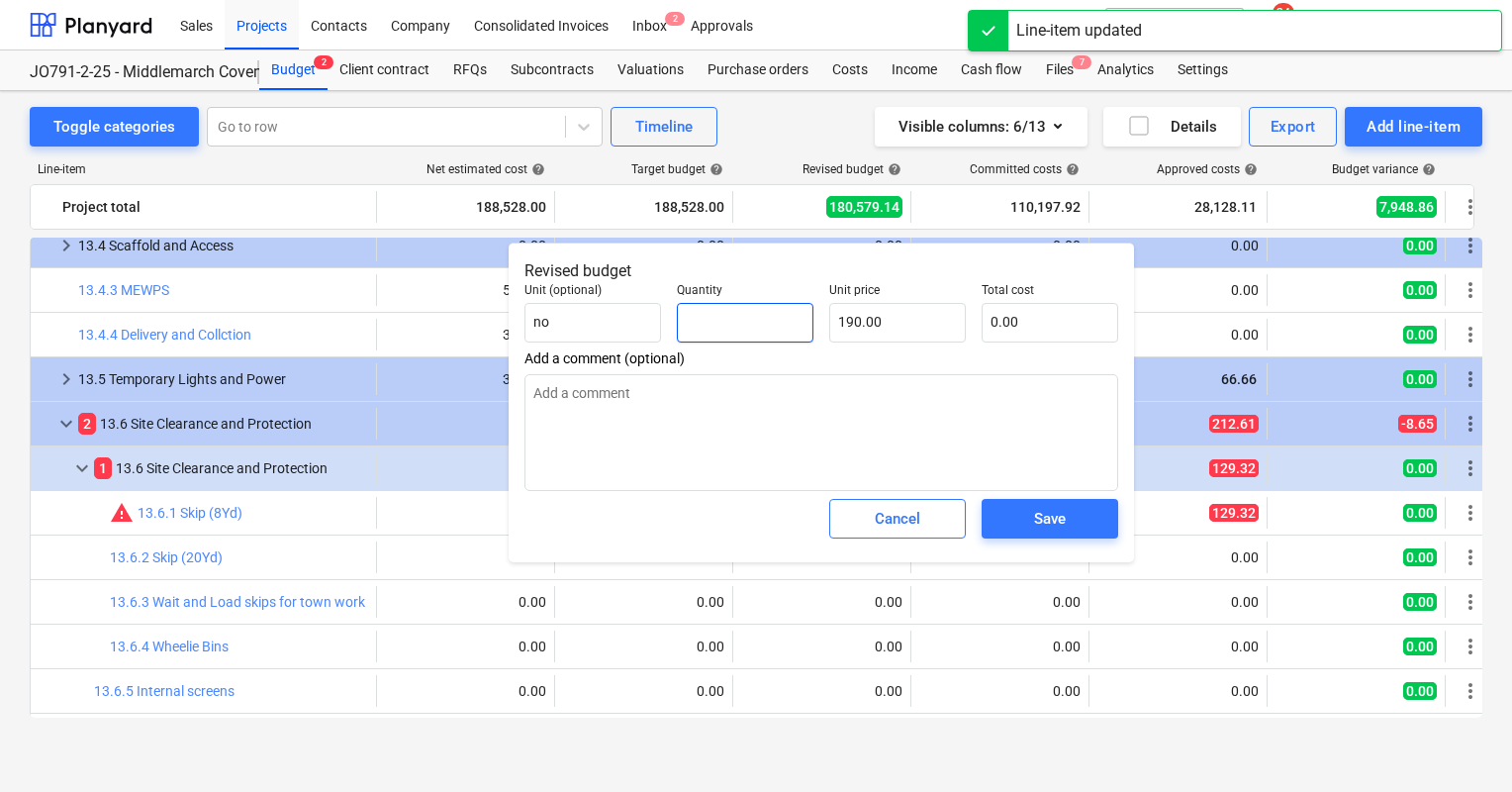 click at bounding box center [745, 323] 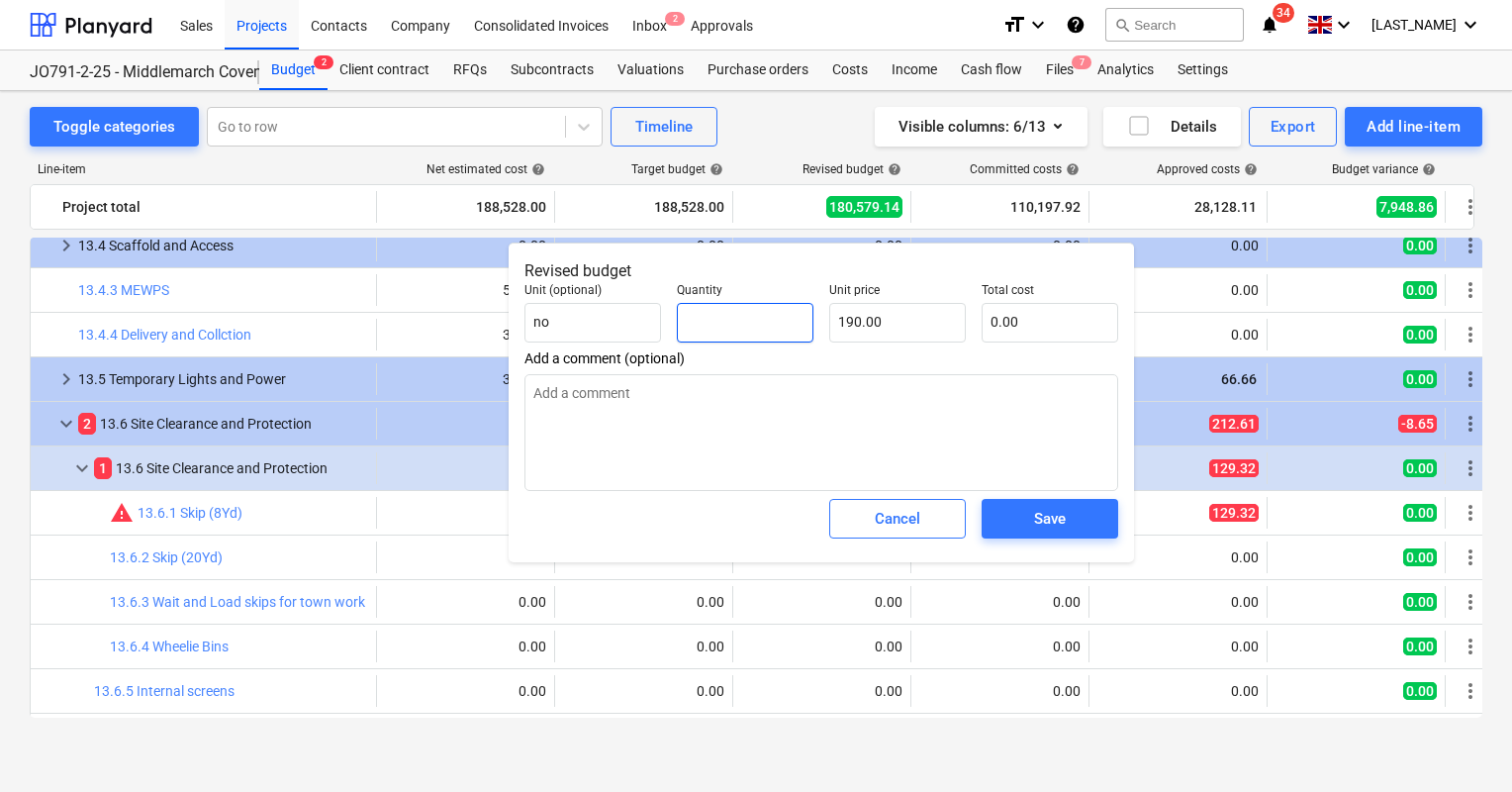 type on "x" 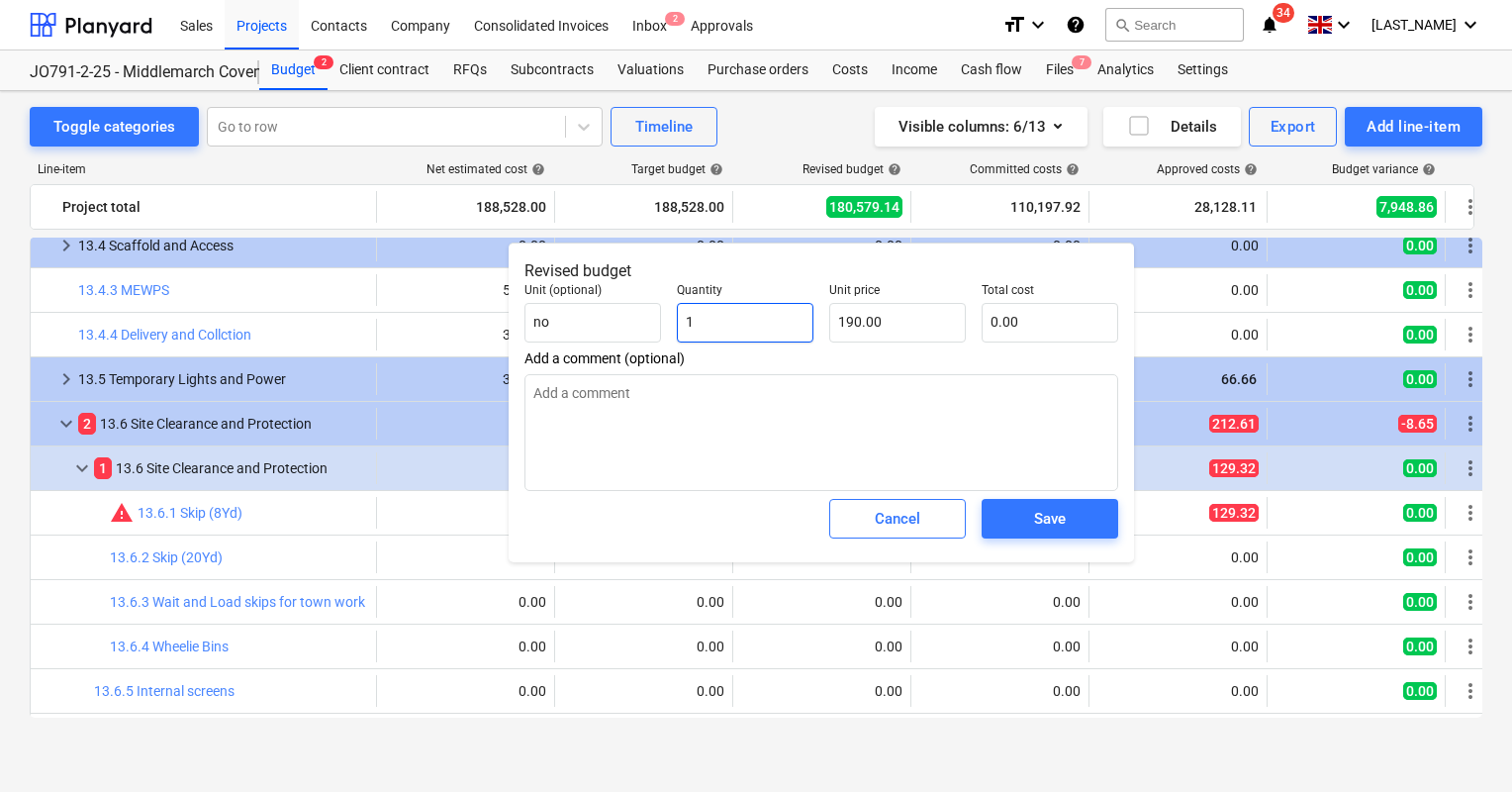 type on "190.00" 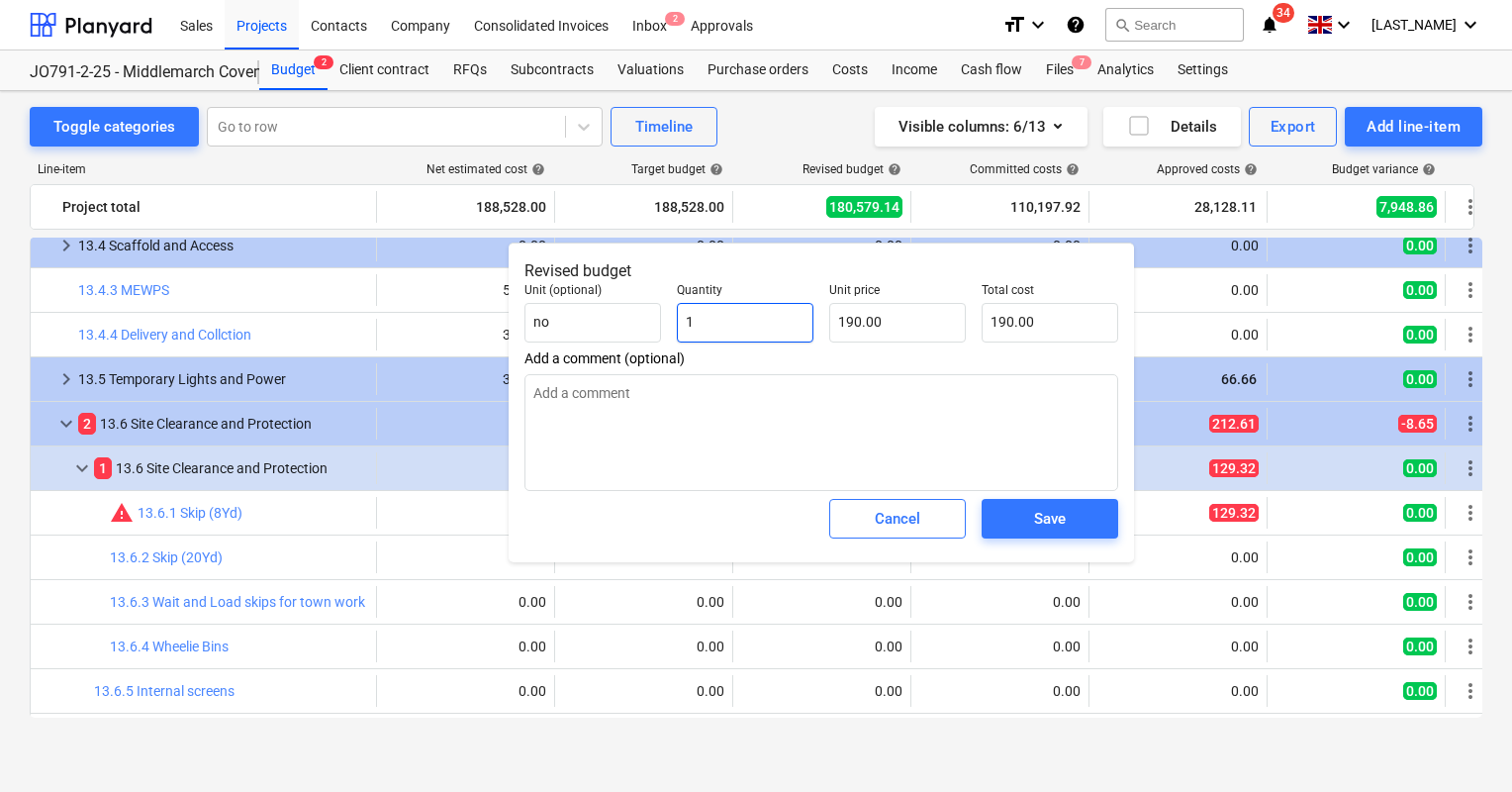 type on "1" 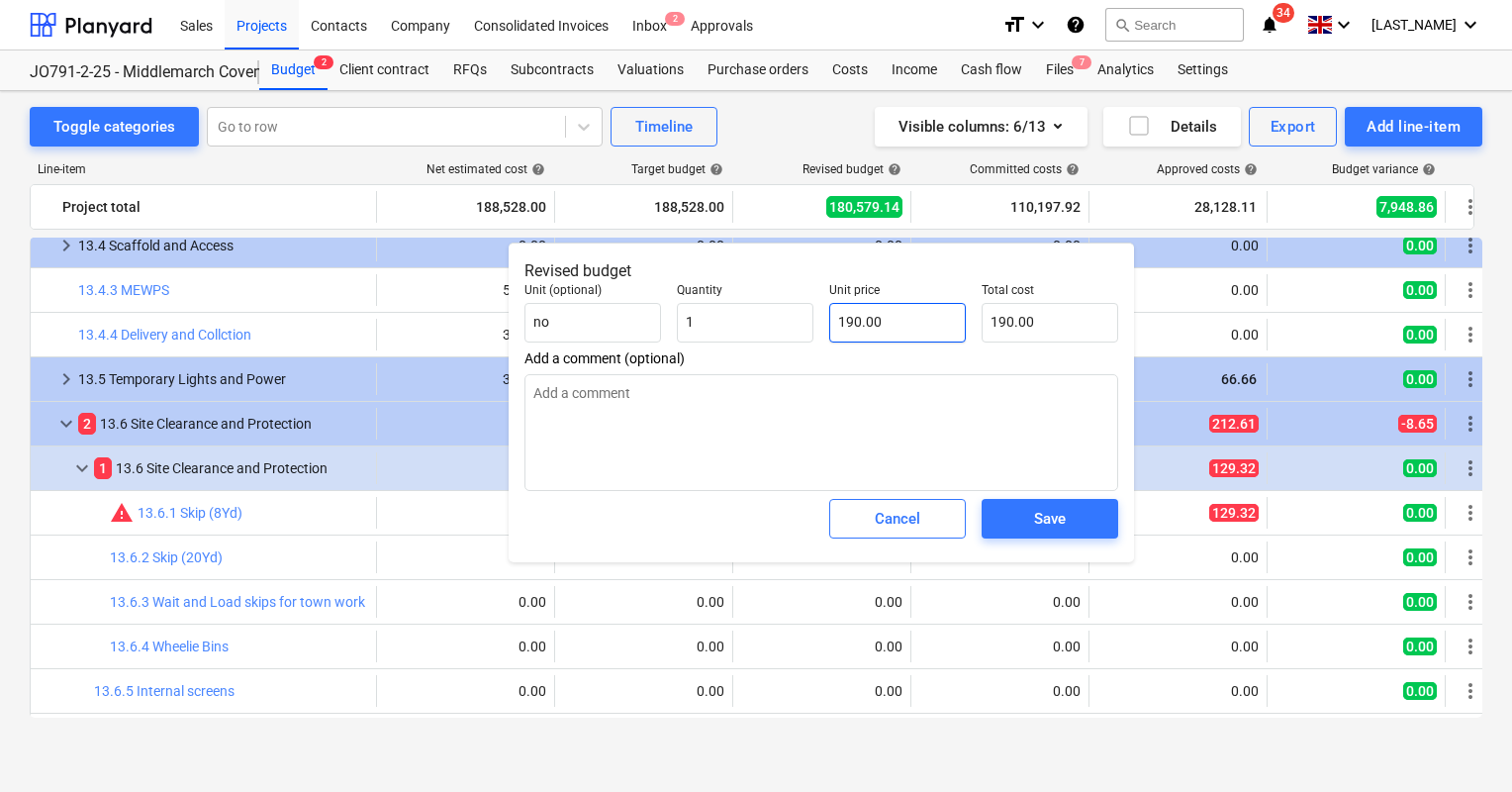 type on "x" 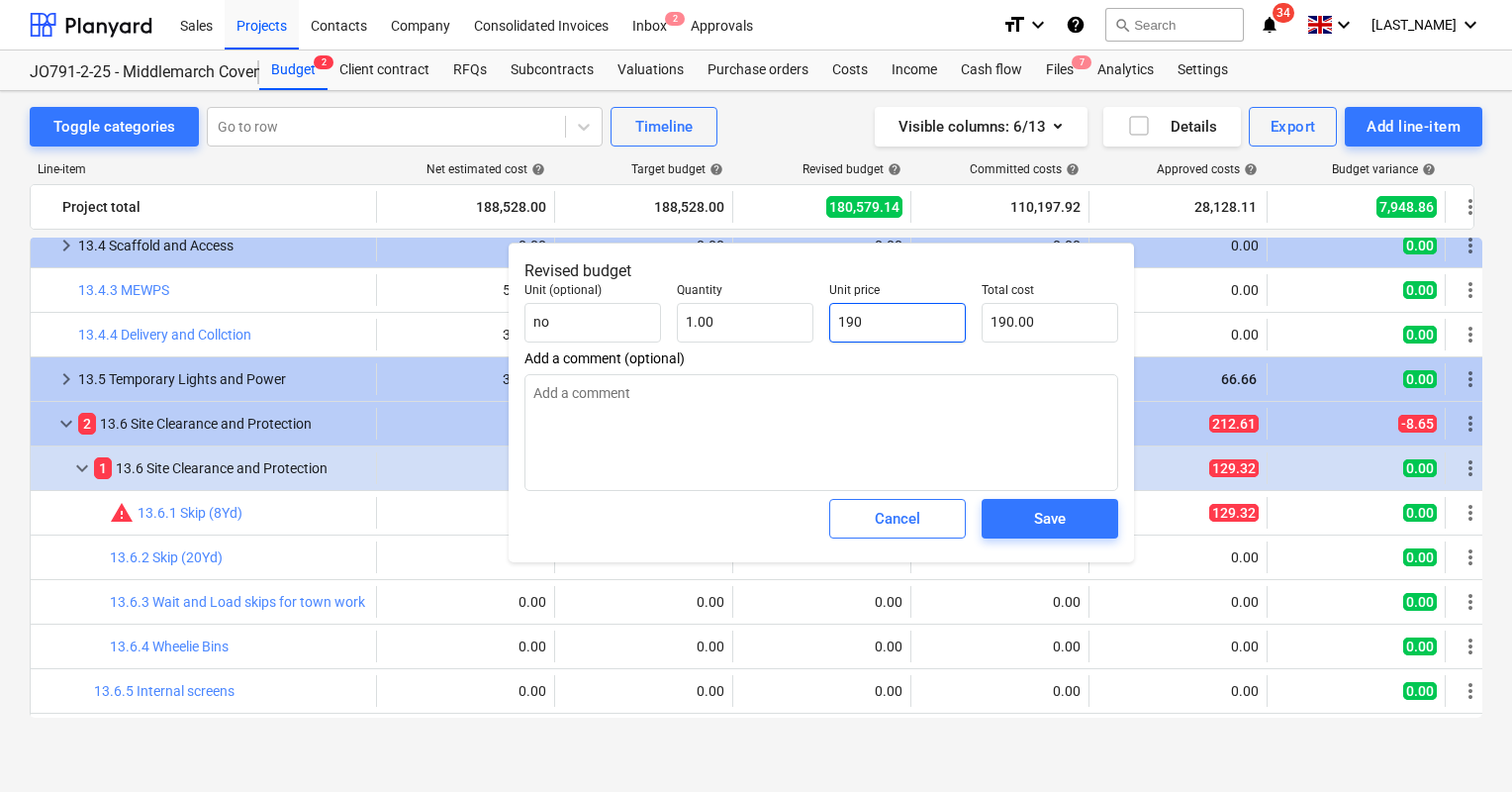 click on "190" at bounding box center [898, 323] 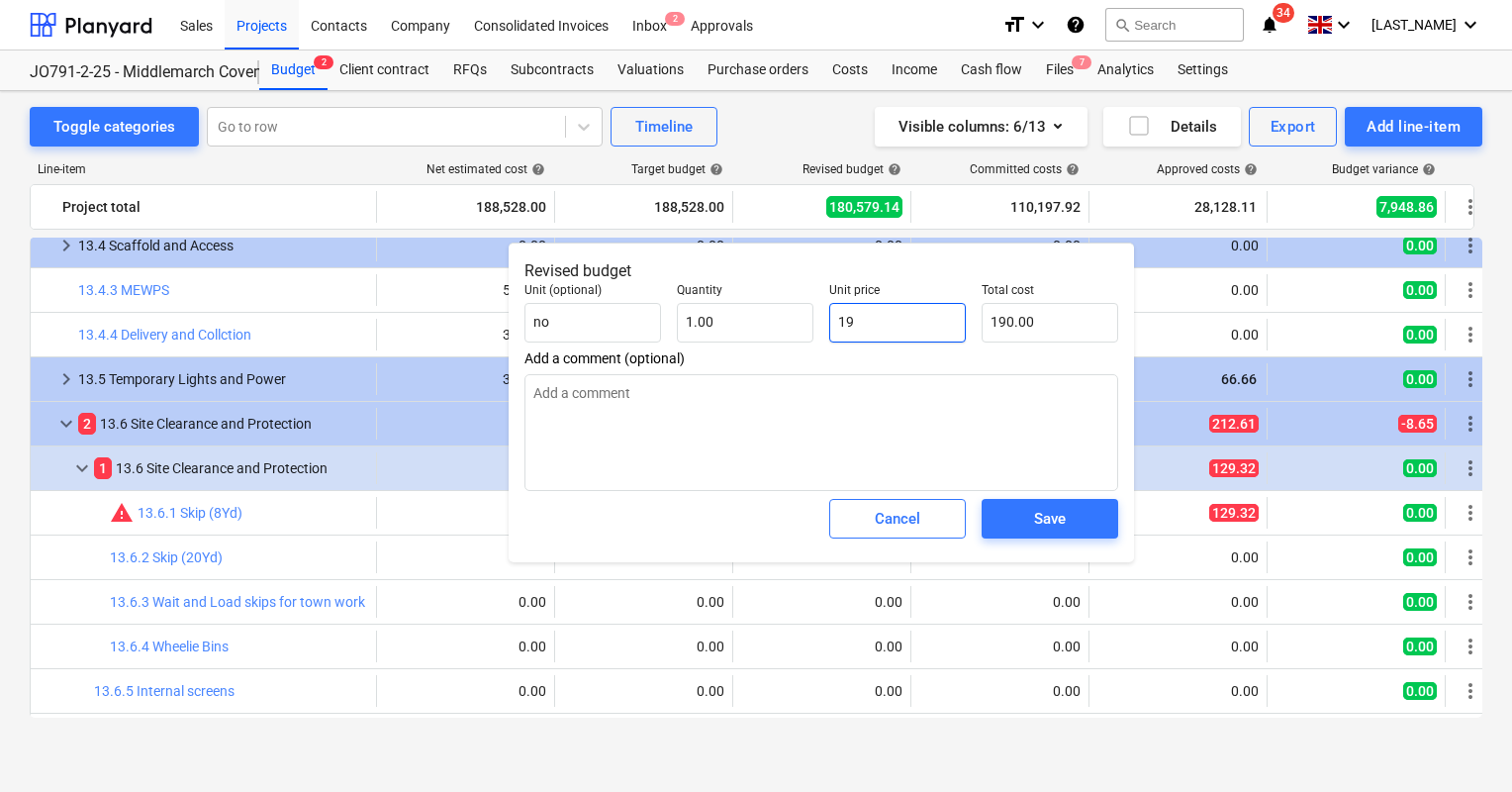 type on "19.00" 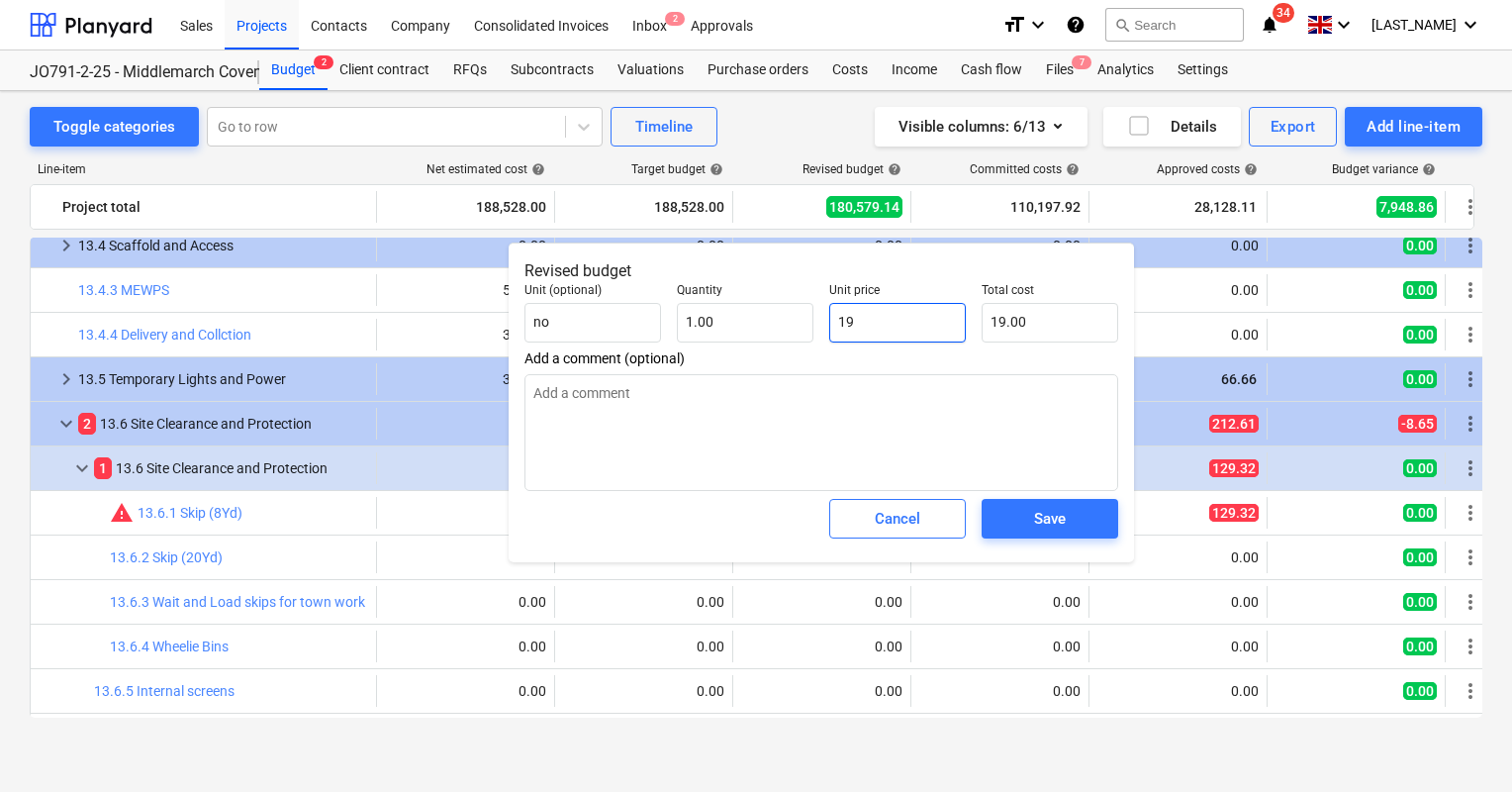 type on "x" 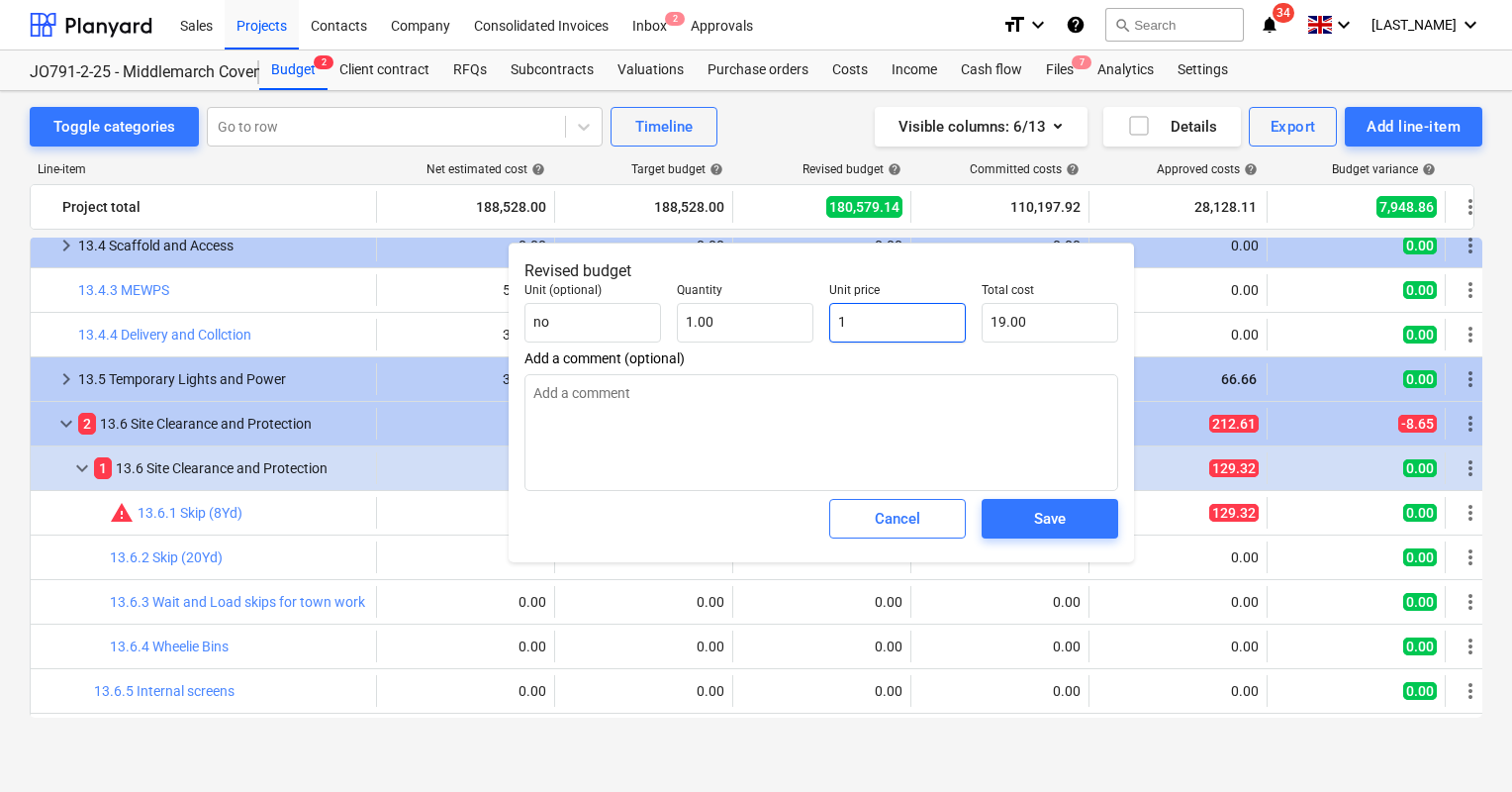 type on "1.00" 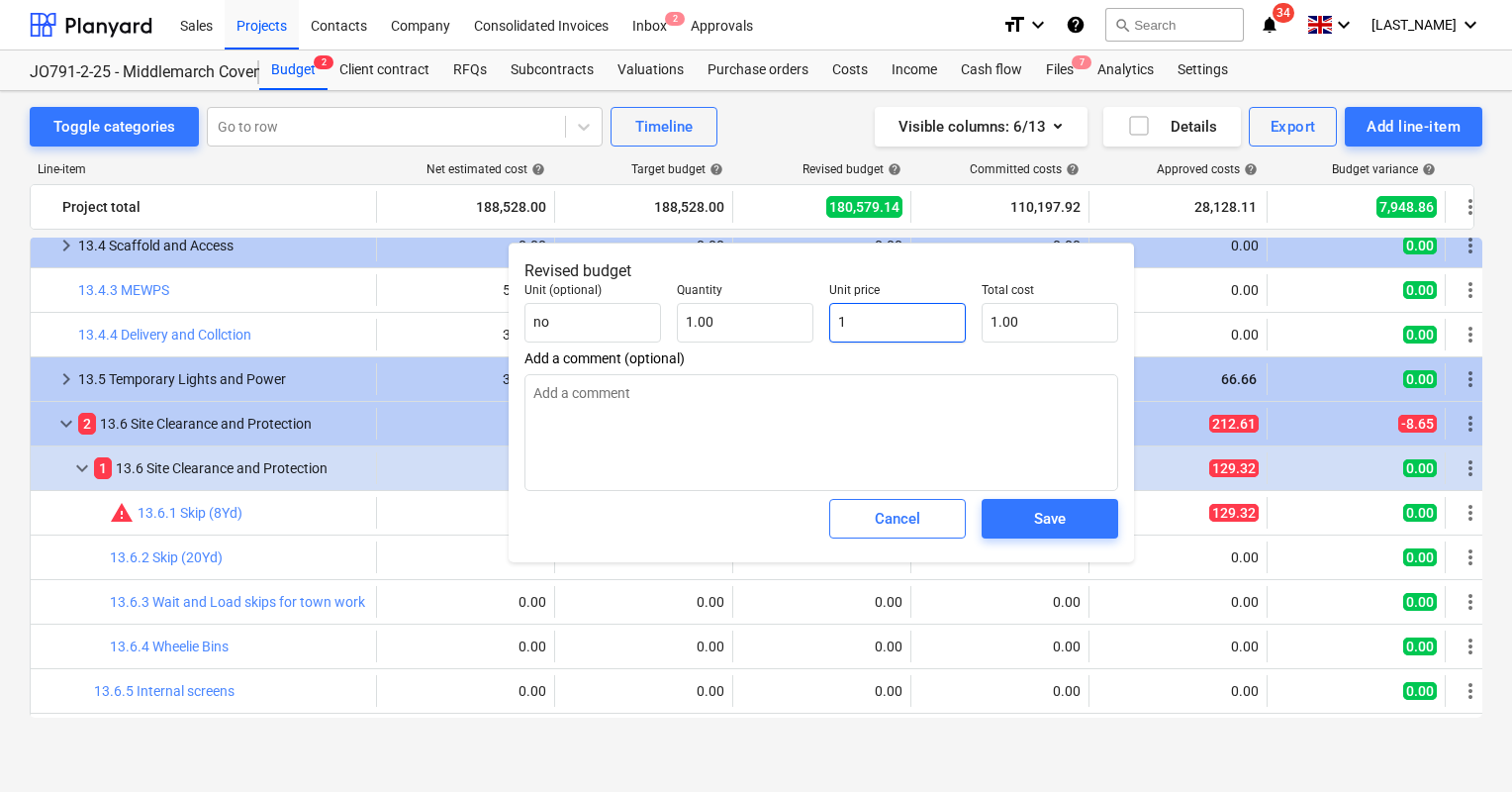 type on "x" 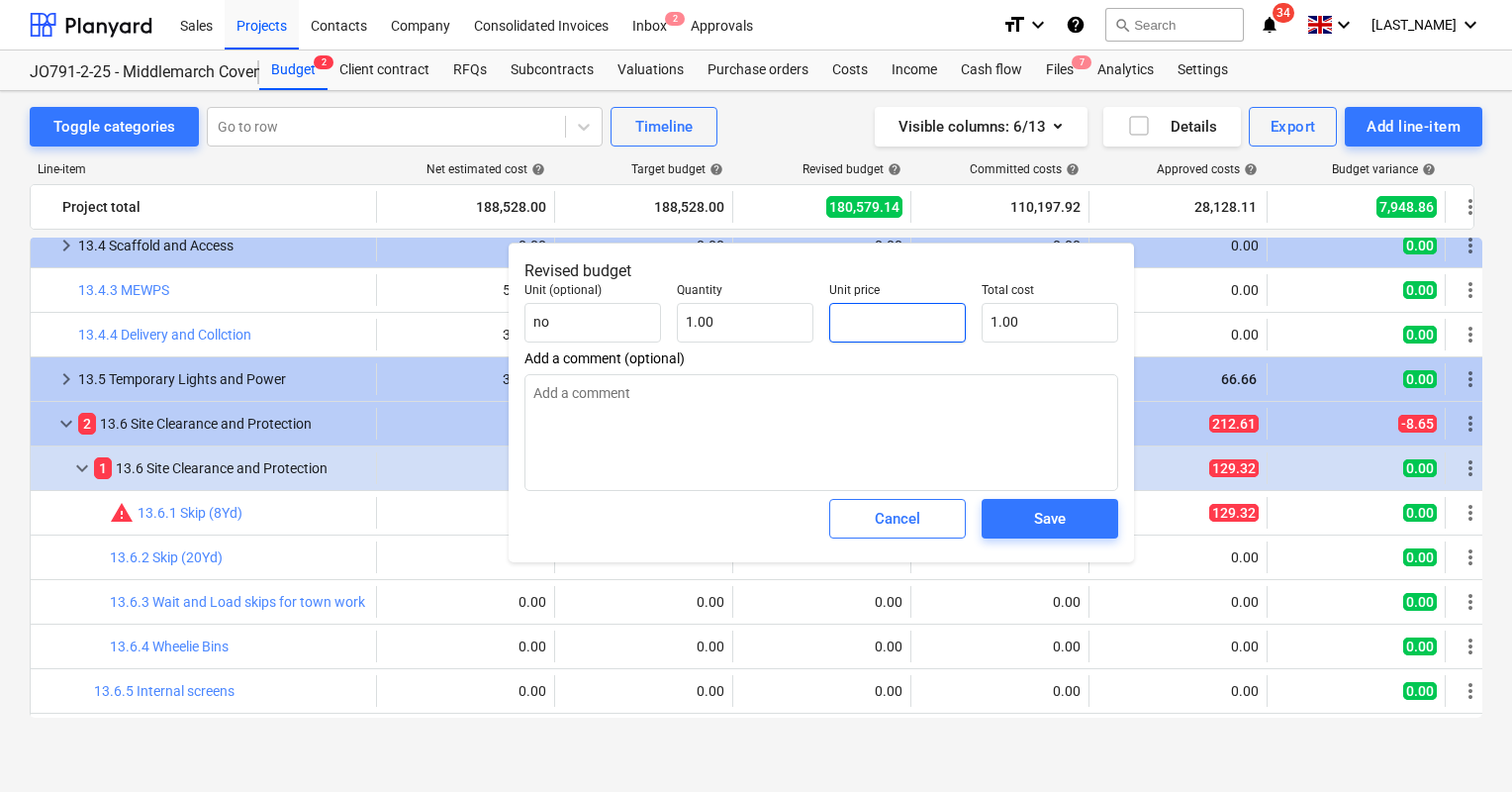 type on "0.00" 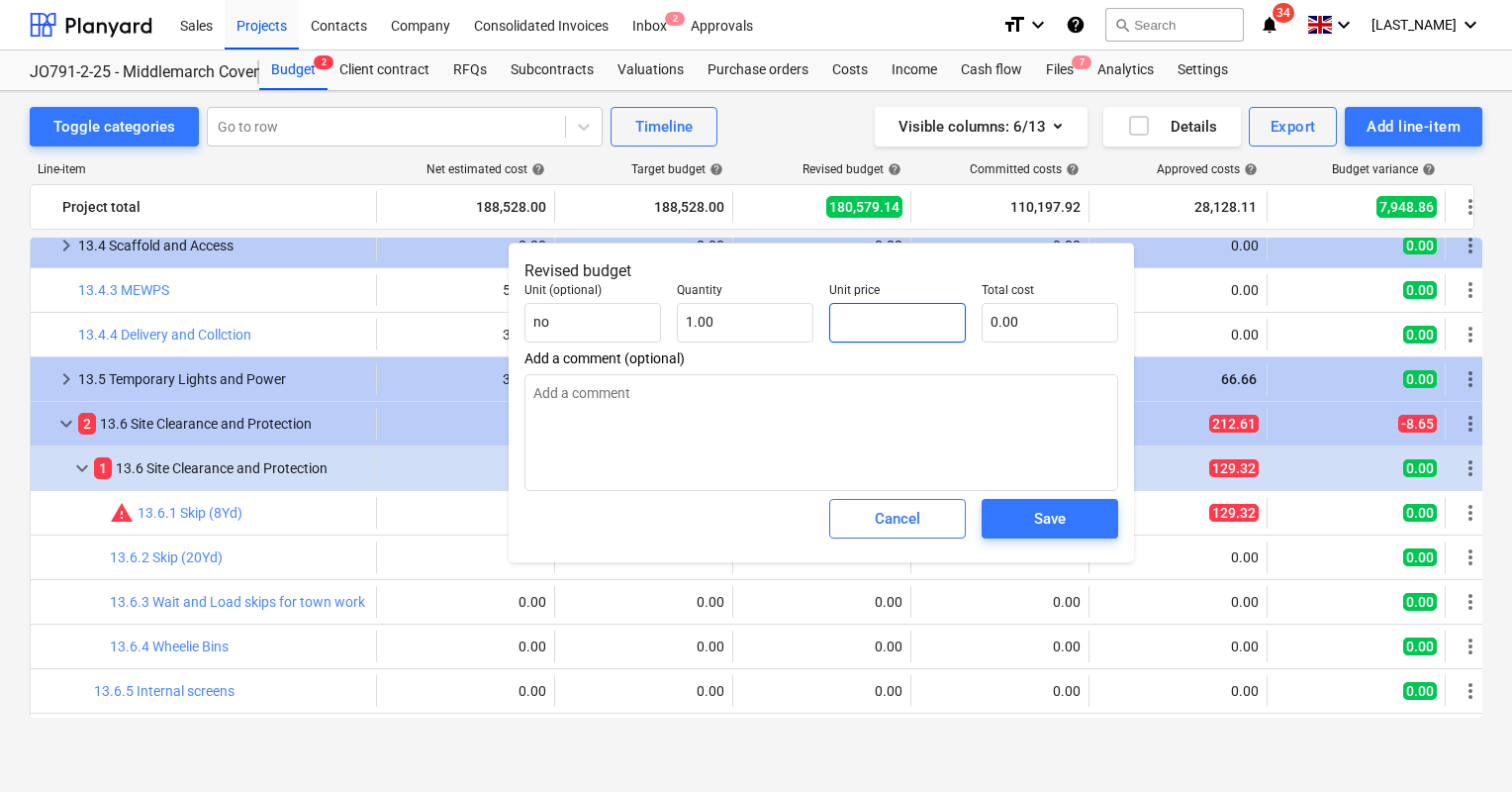 type on "x" 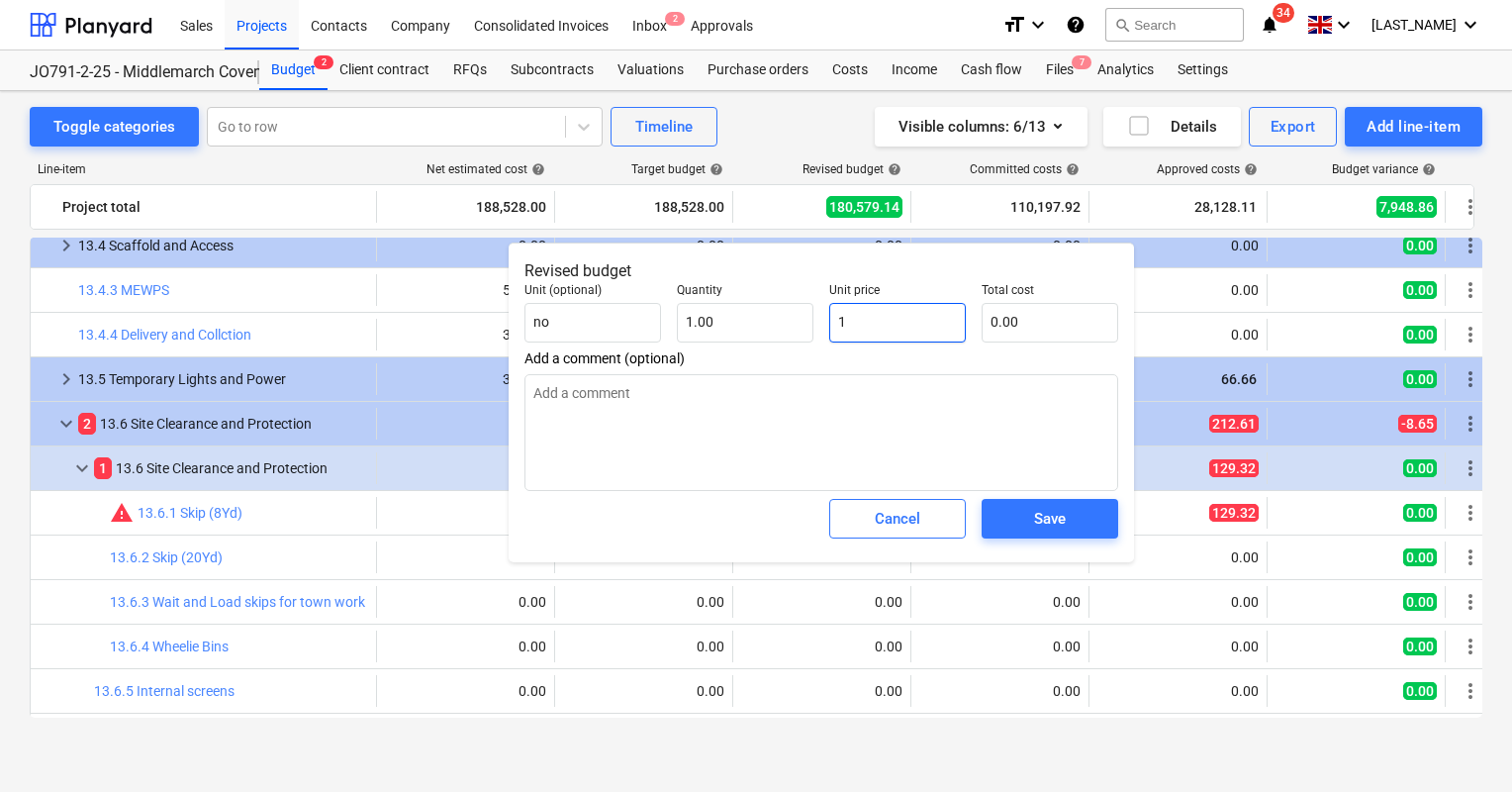 type on "1.00" 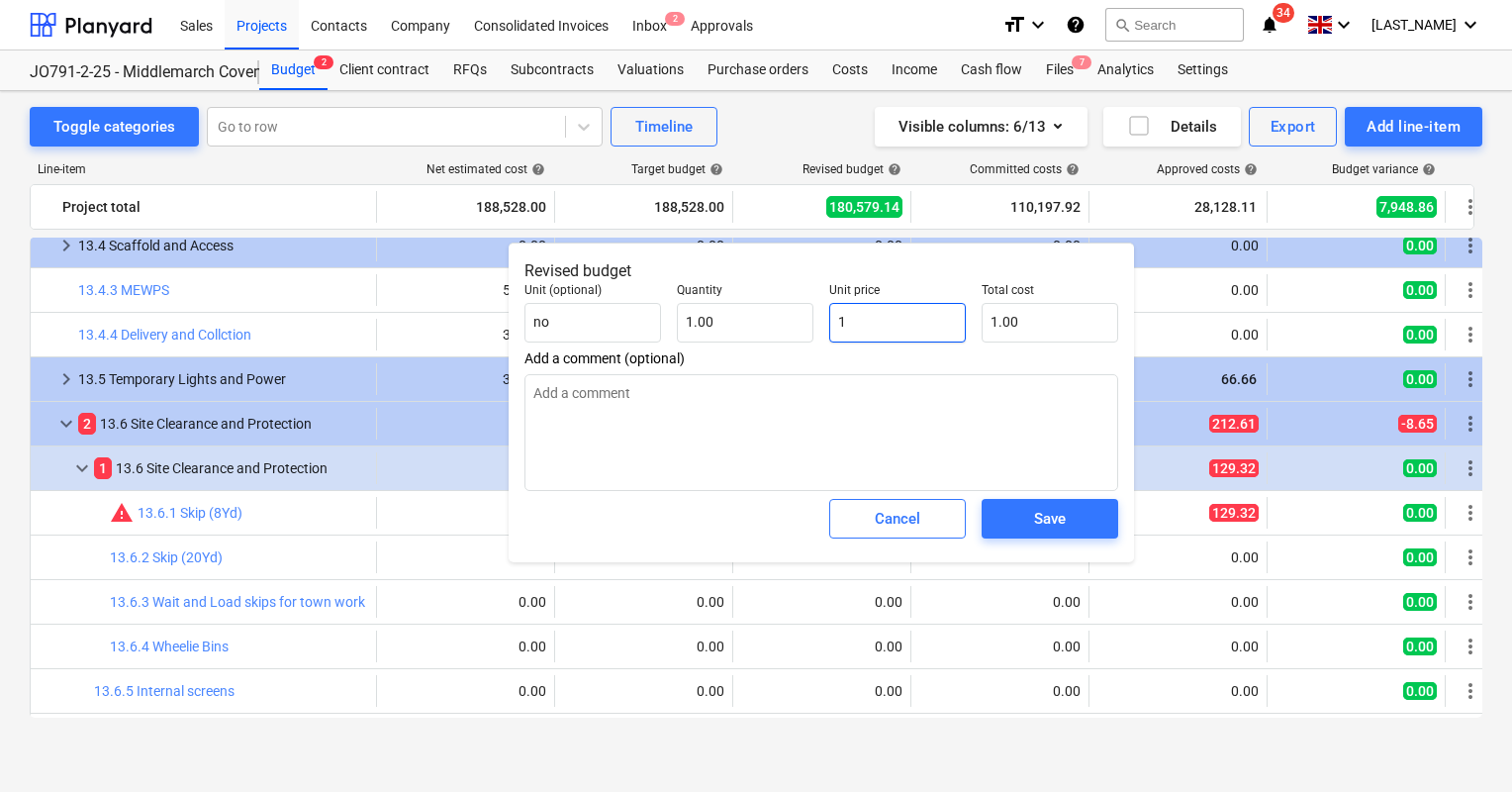 type on "x" 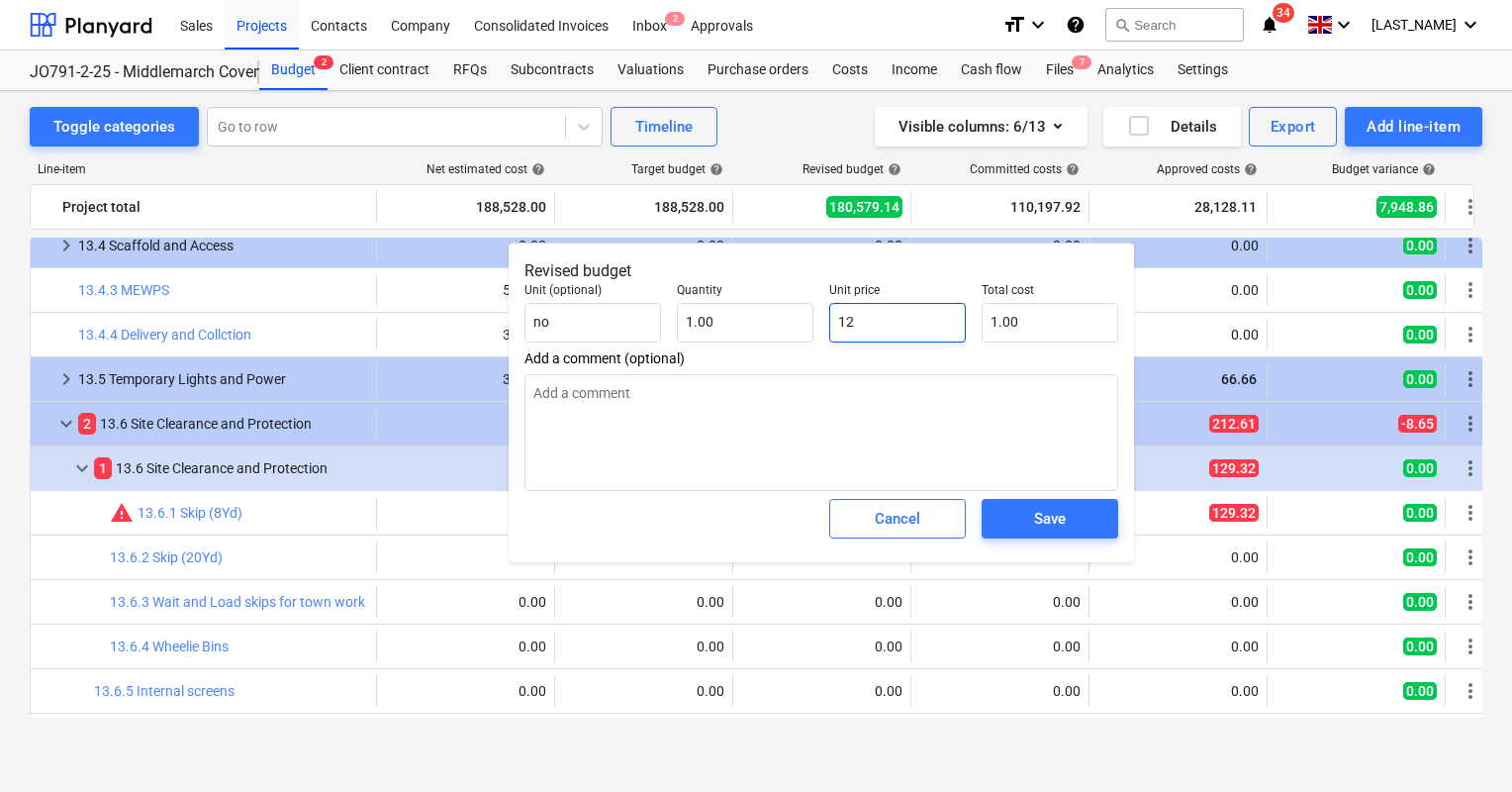 type on "12.00" 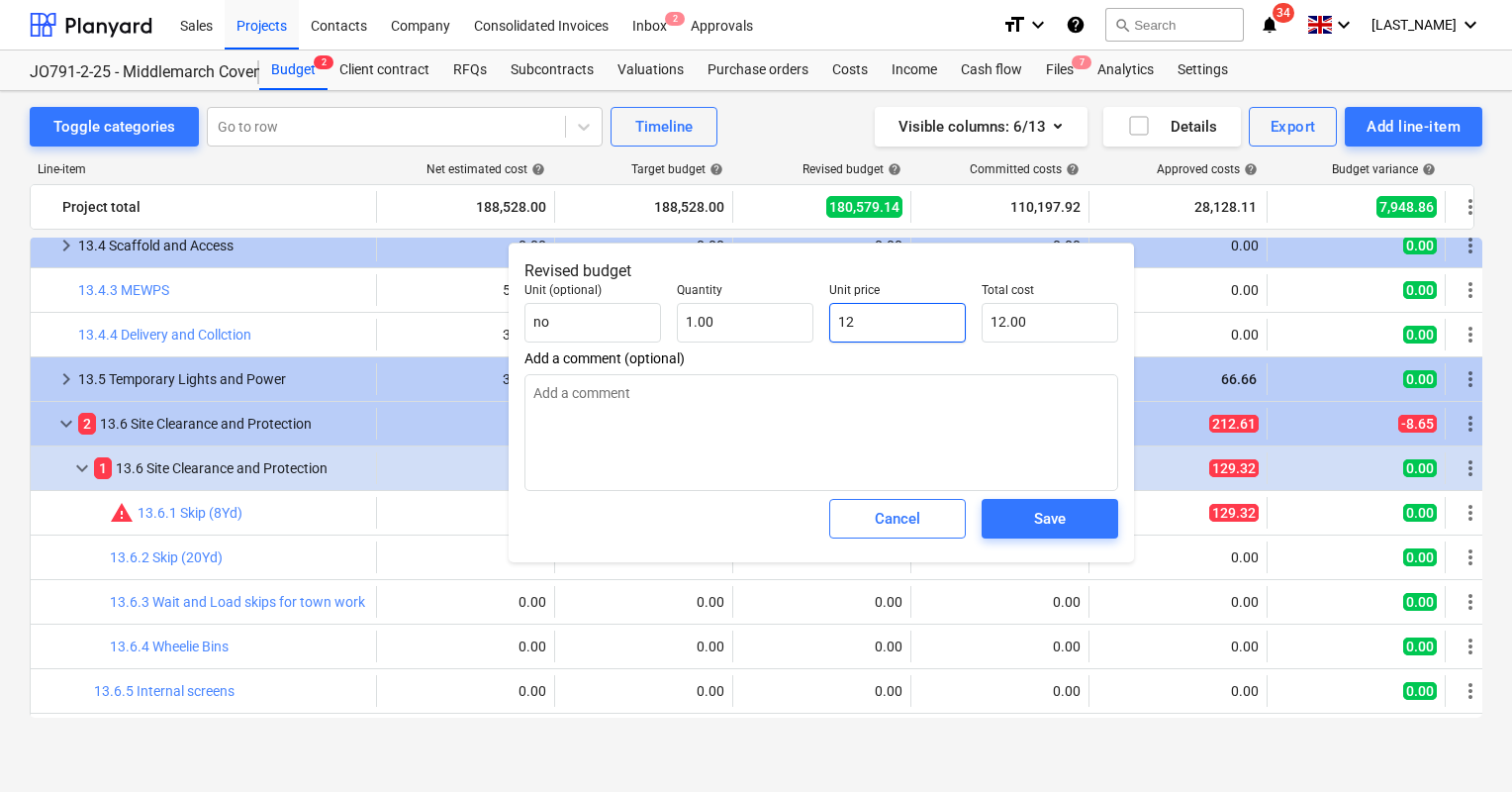 type on "x" 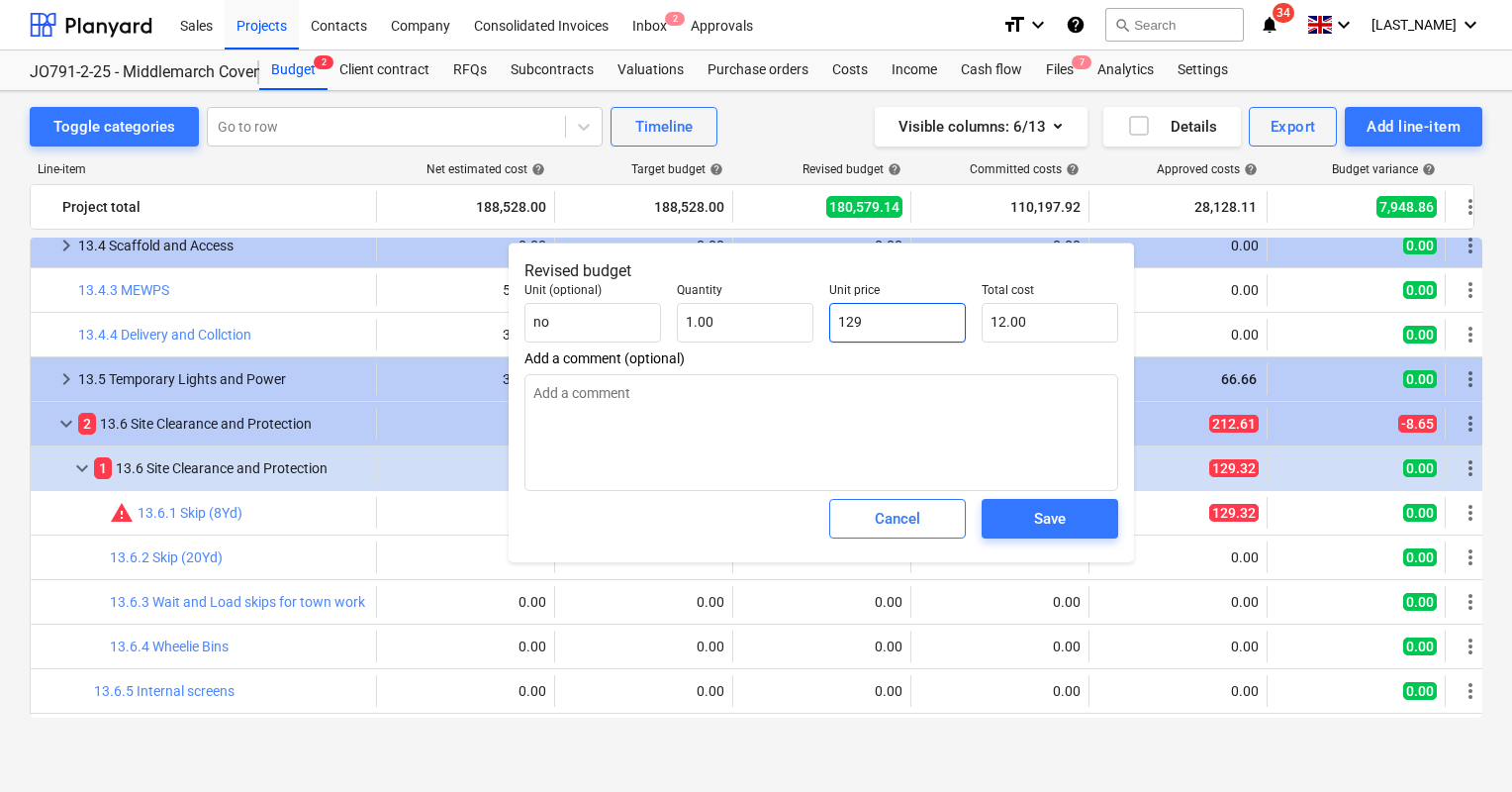 type on "129.00" 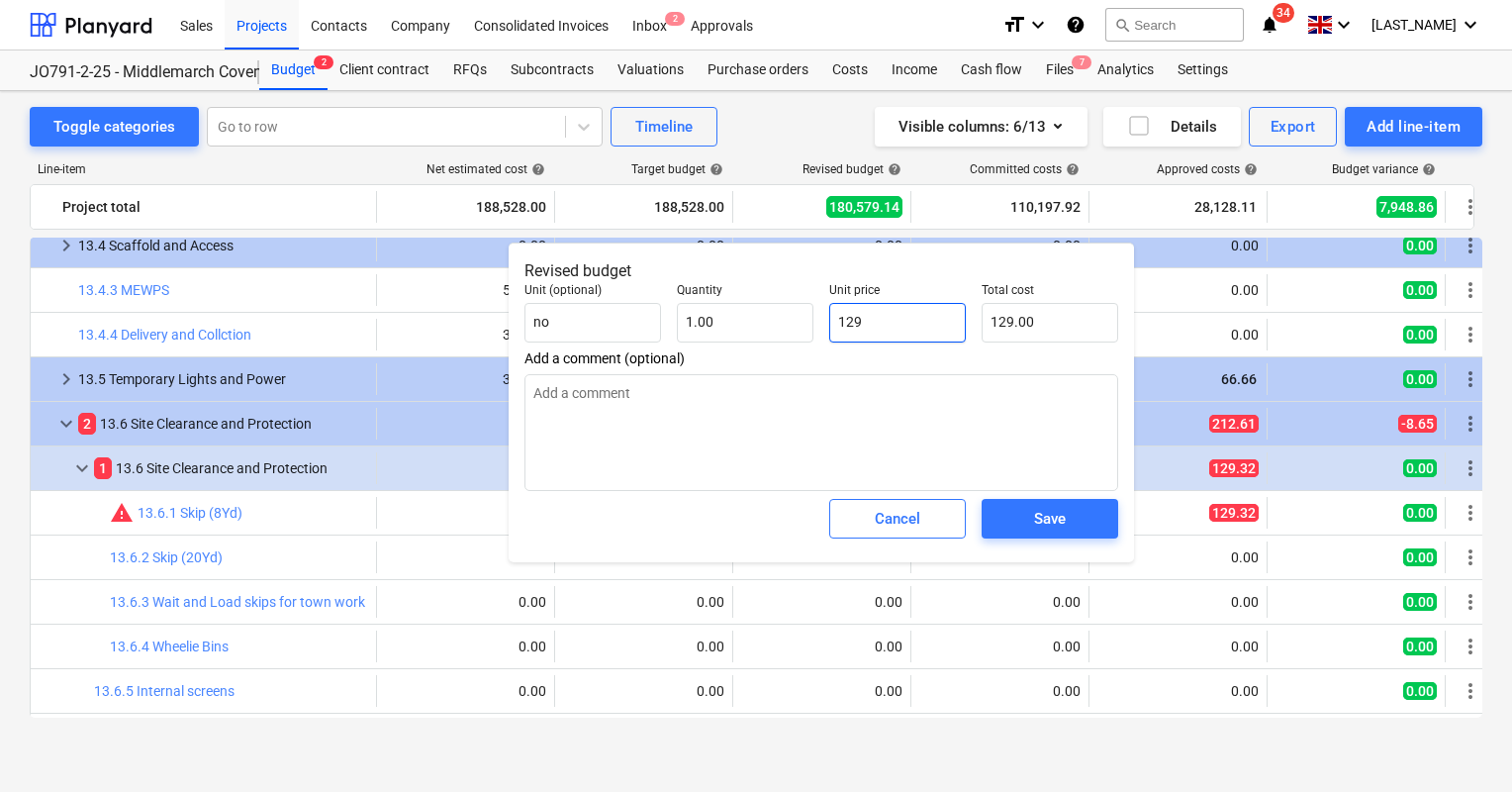 type on "x" 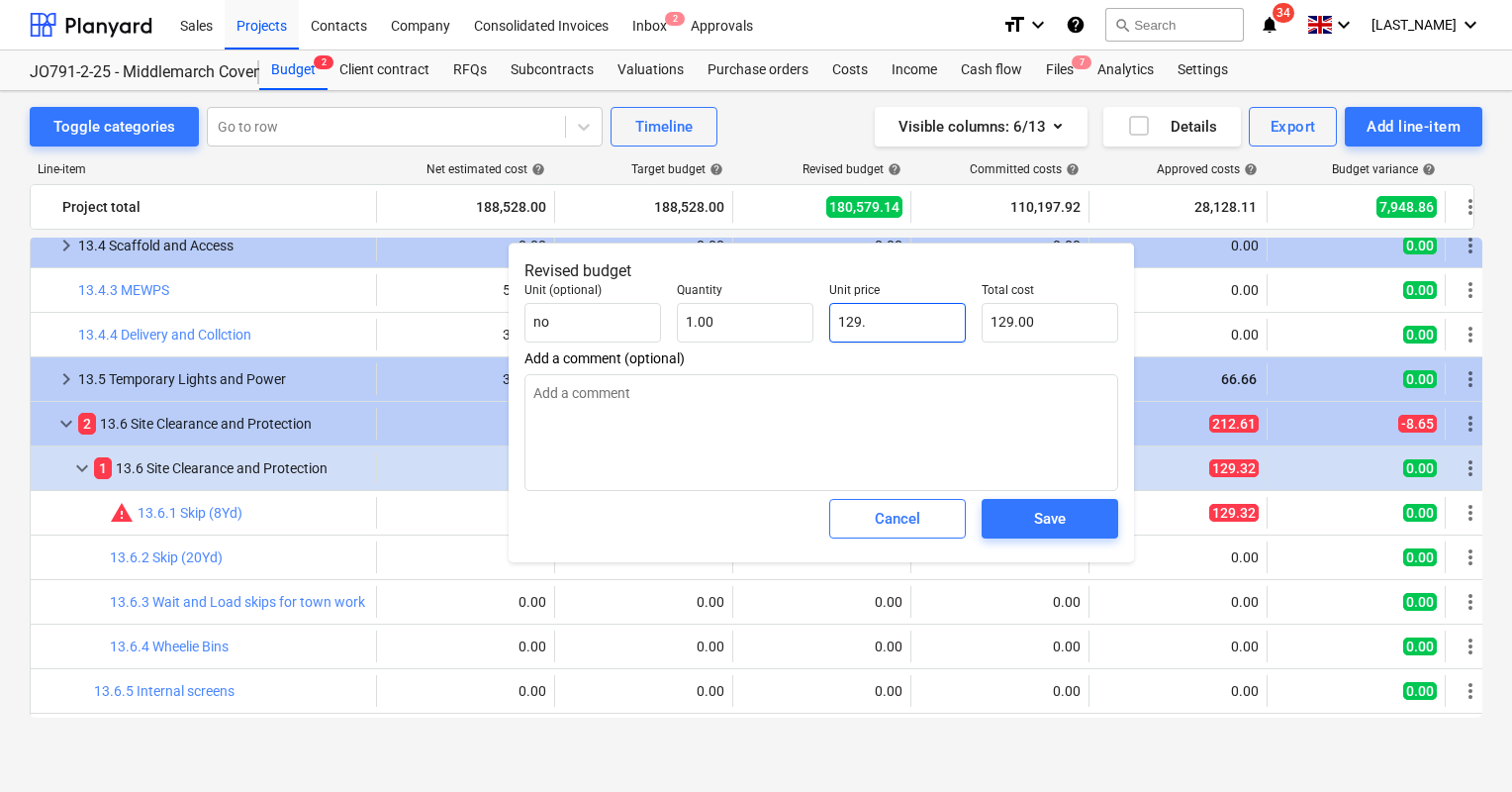 type on "x" 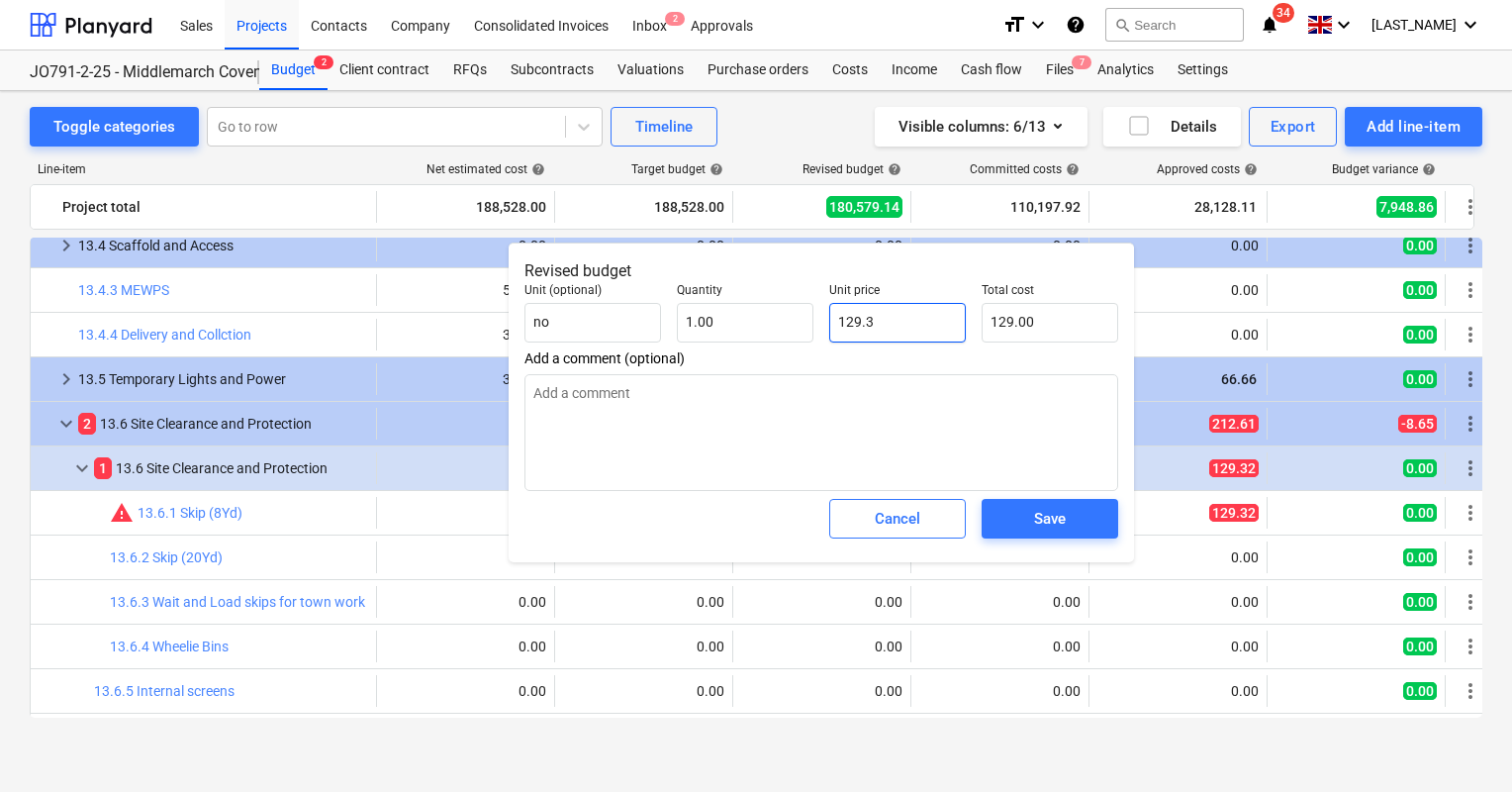 type on "129.30" 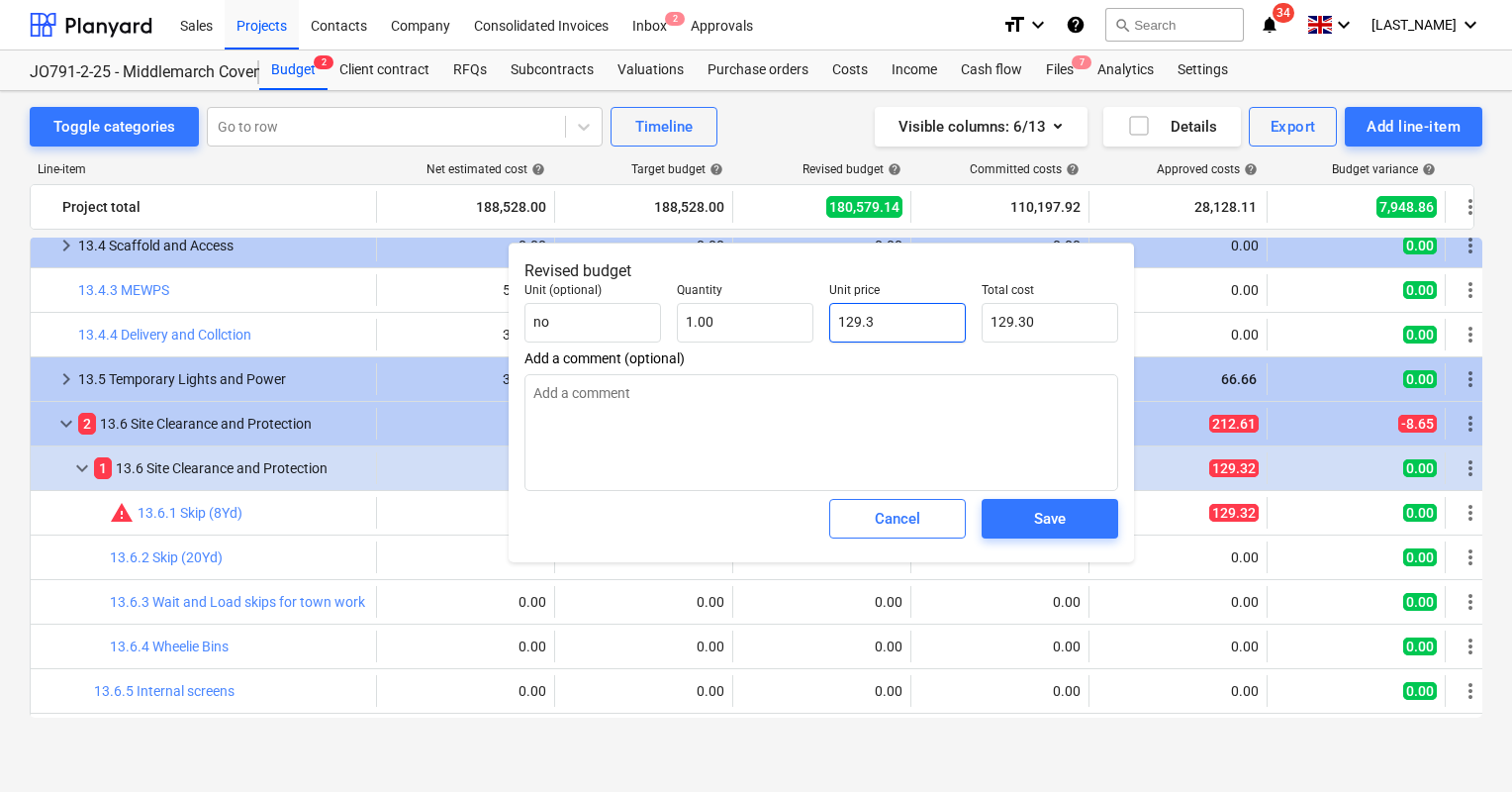 type on "x" 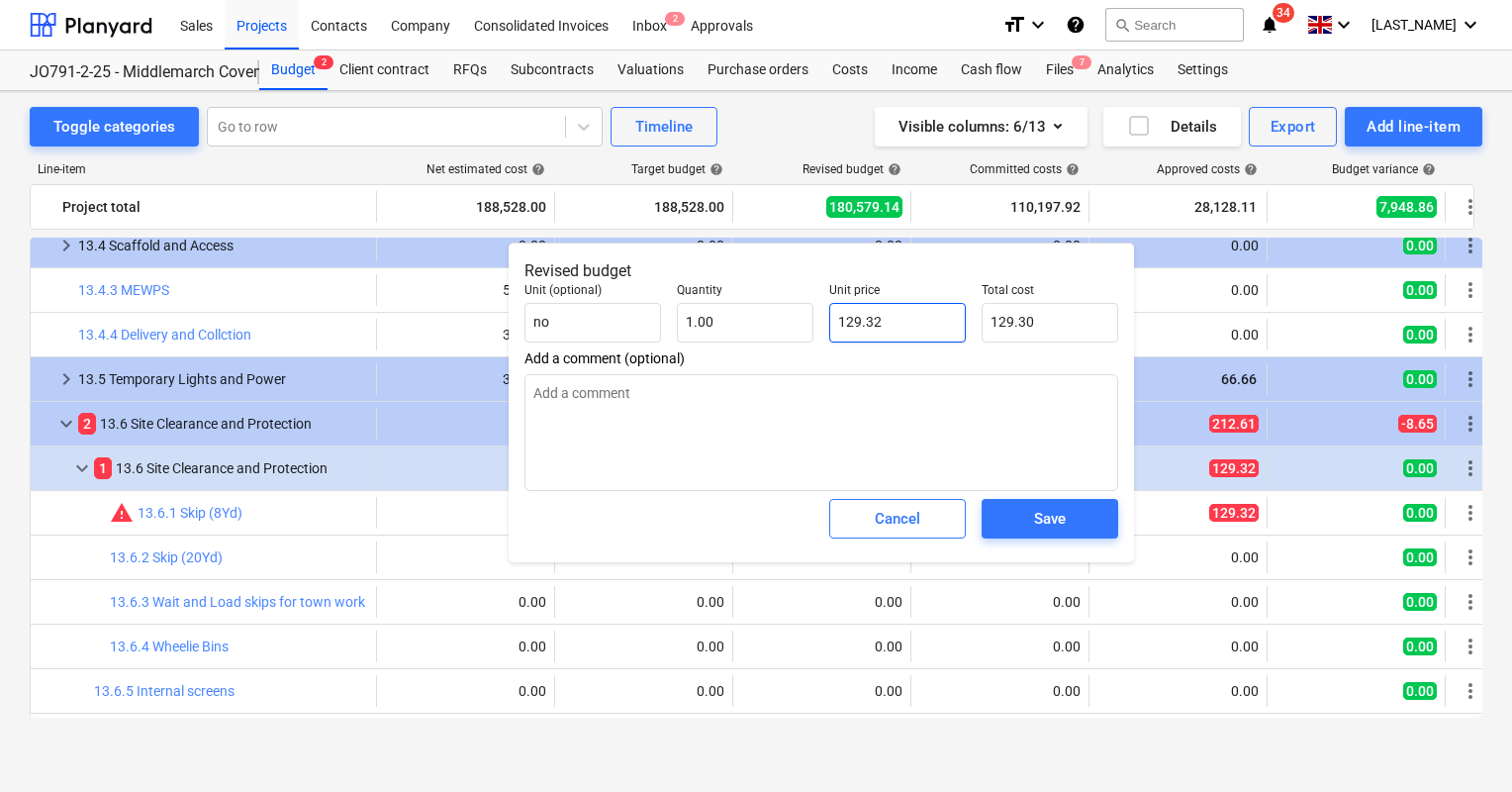 type on "129.32" 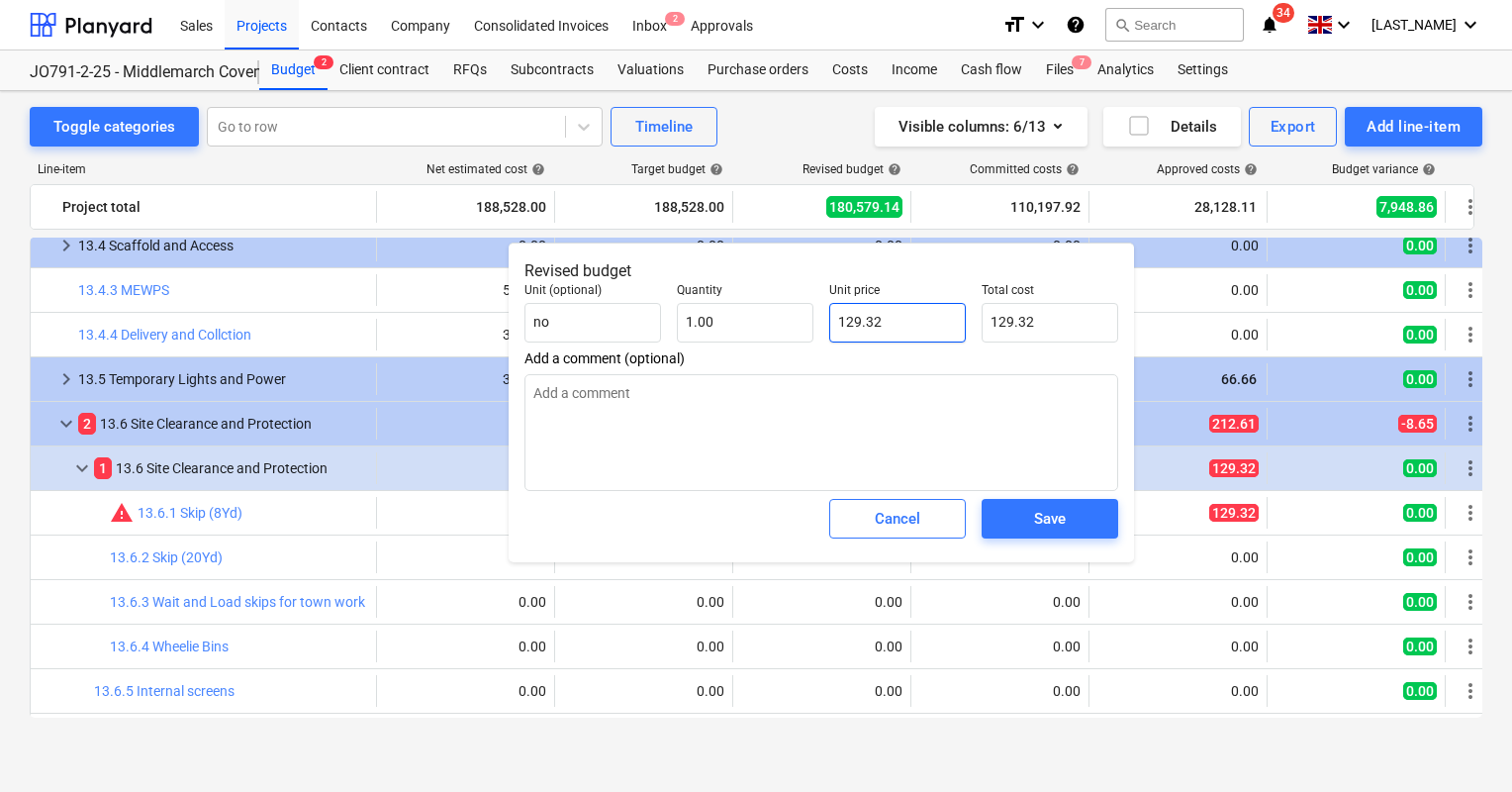type on "129.32" 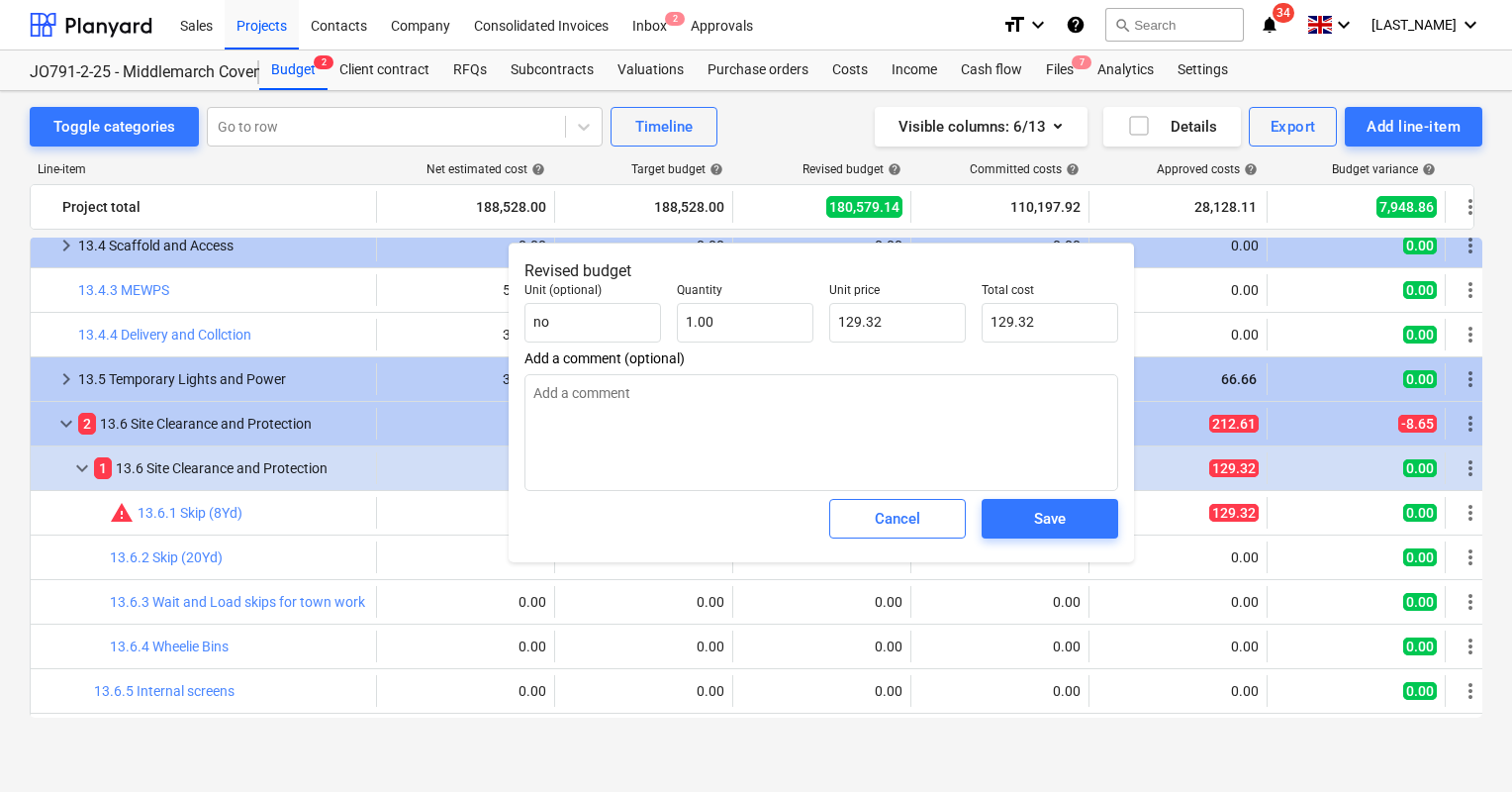 click on "Save" at bounding box center (1050, 519) 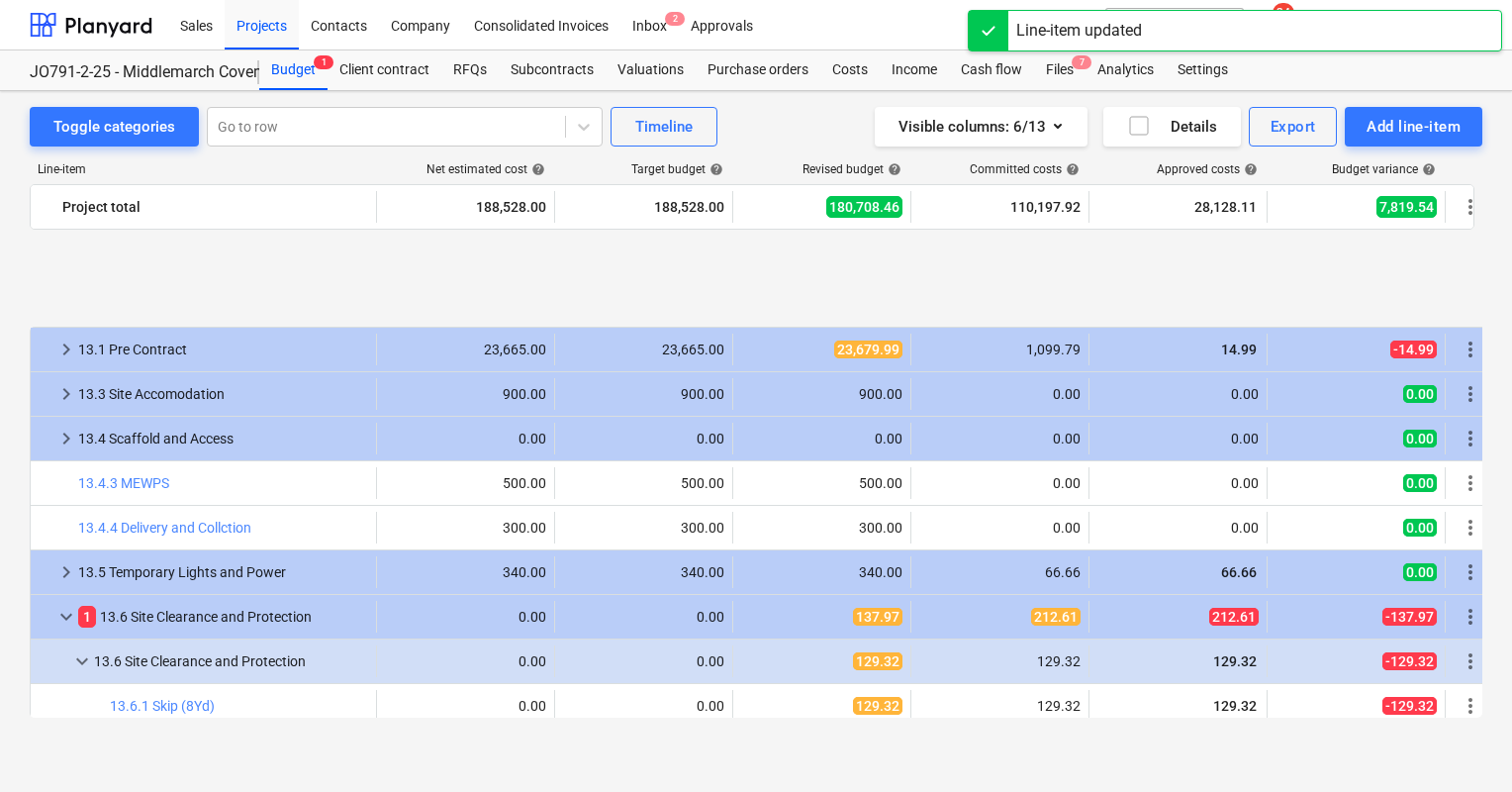 scroll, scrollTop: 1084, scrollLeft: 0, axis: vertical 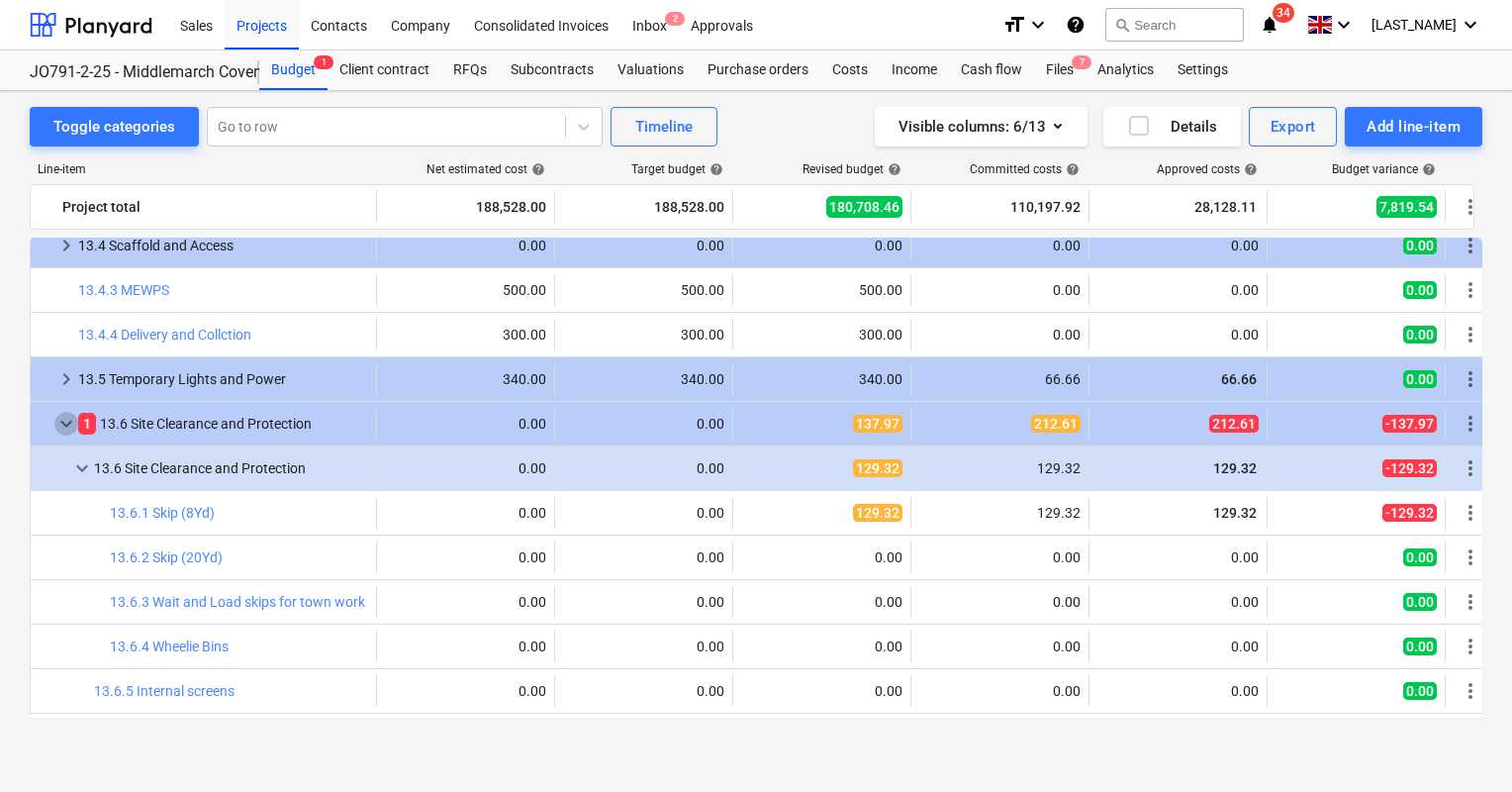 click on "keyboard_arrow_down" at bounding box center (66, 424) 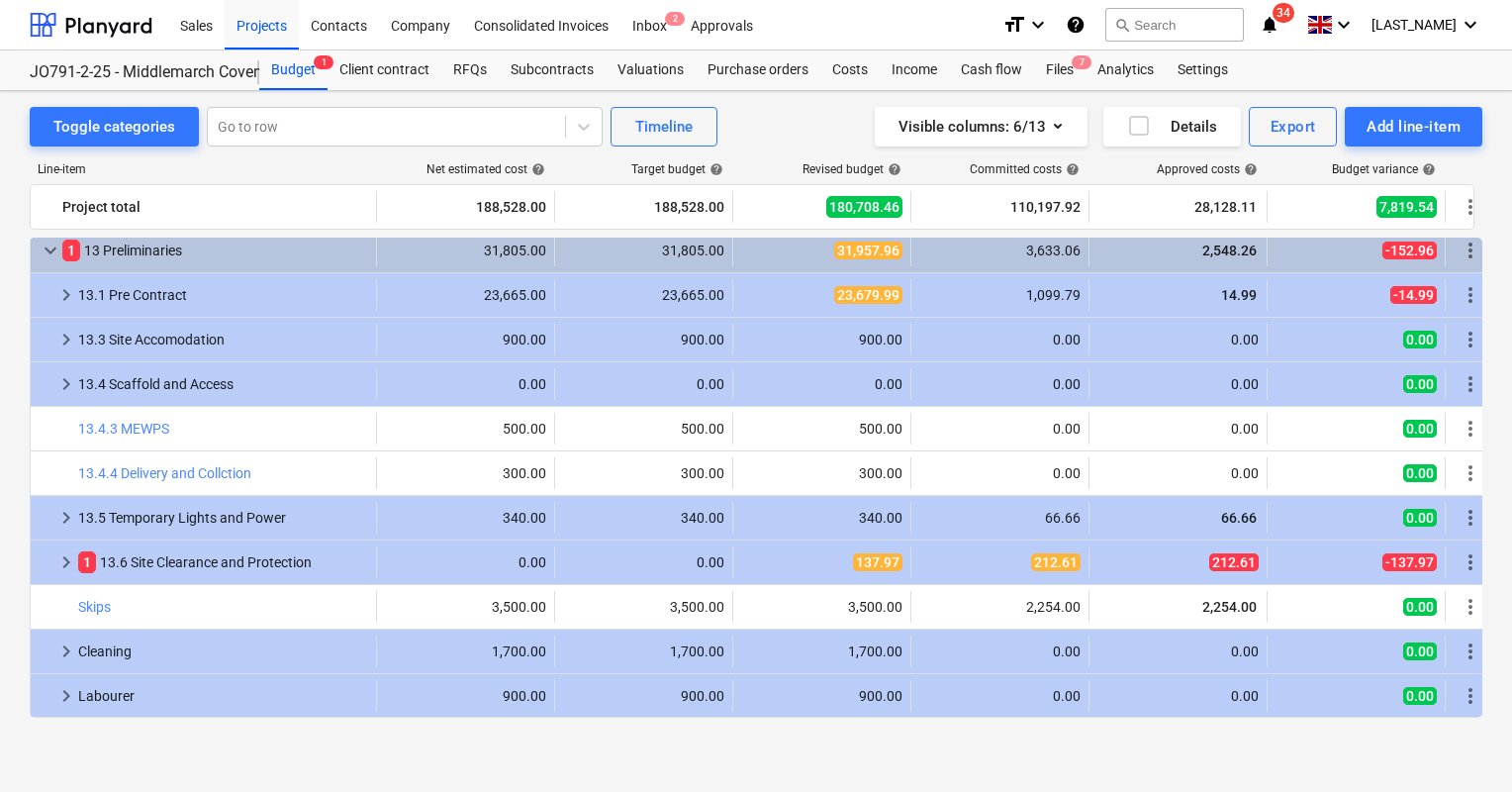click on "keyboard_arrow_right" at bounding box center [66, 562] 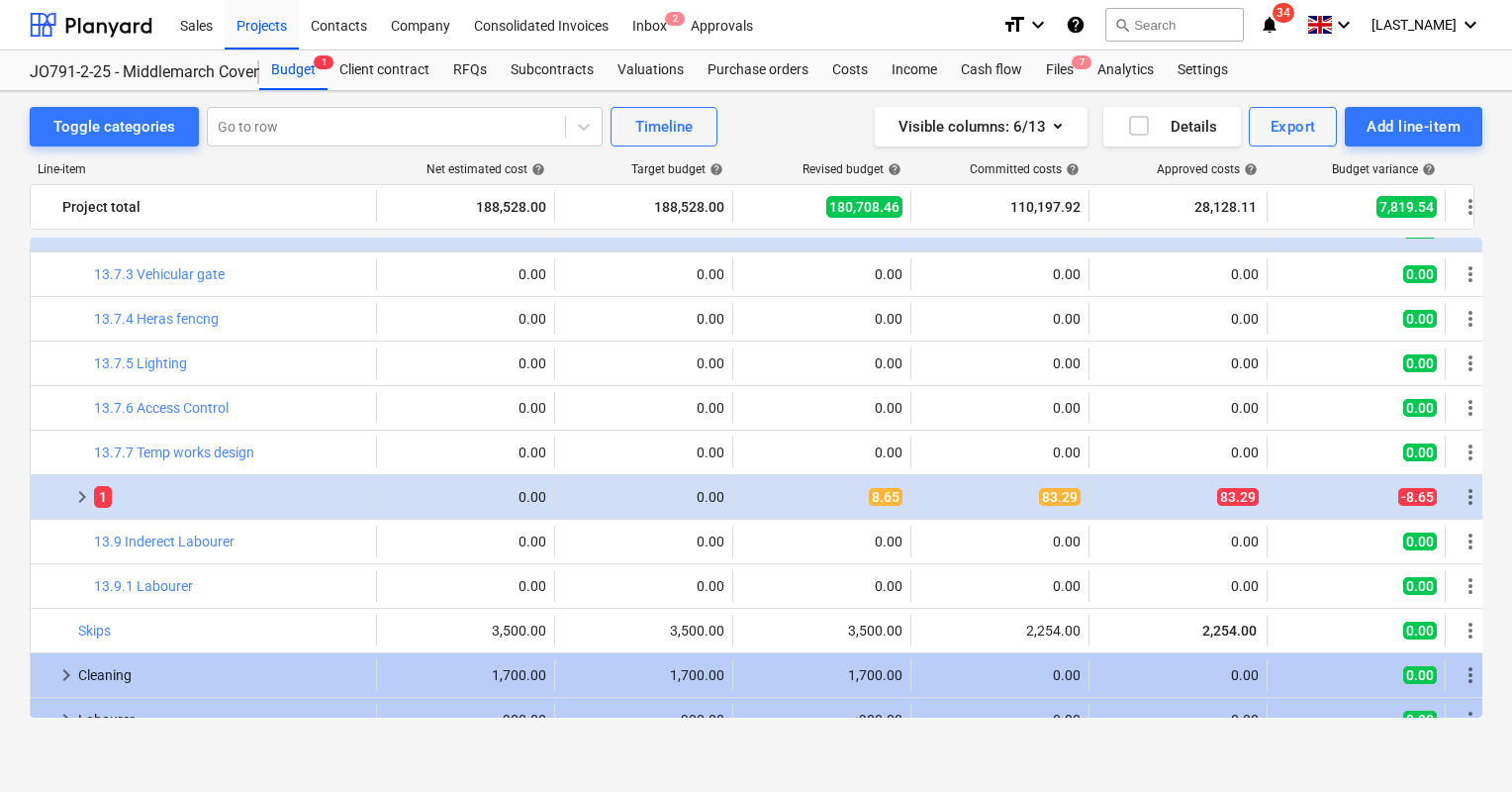 scroll, scrollTop: 1480, scrollLeft: 0, axis: vertical 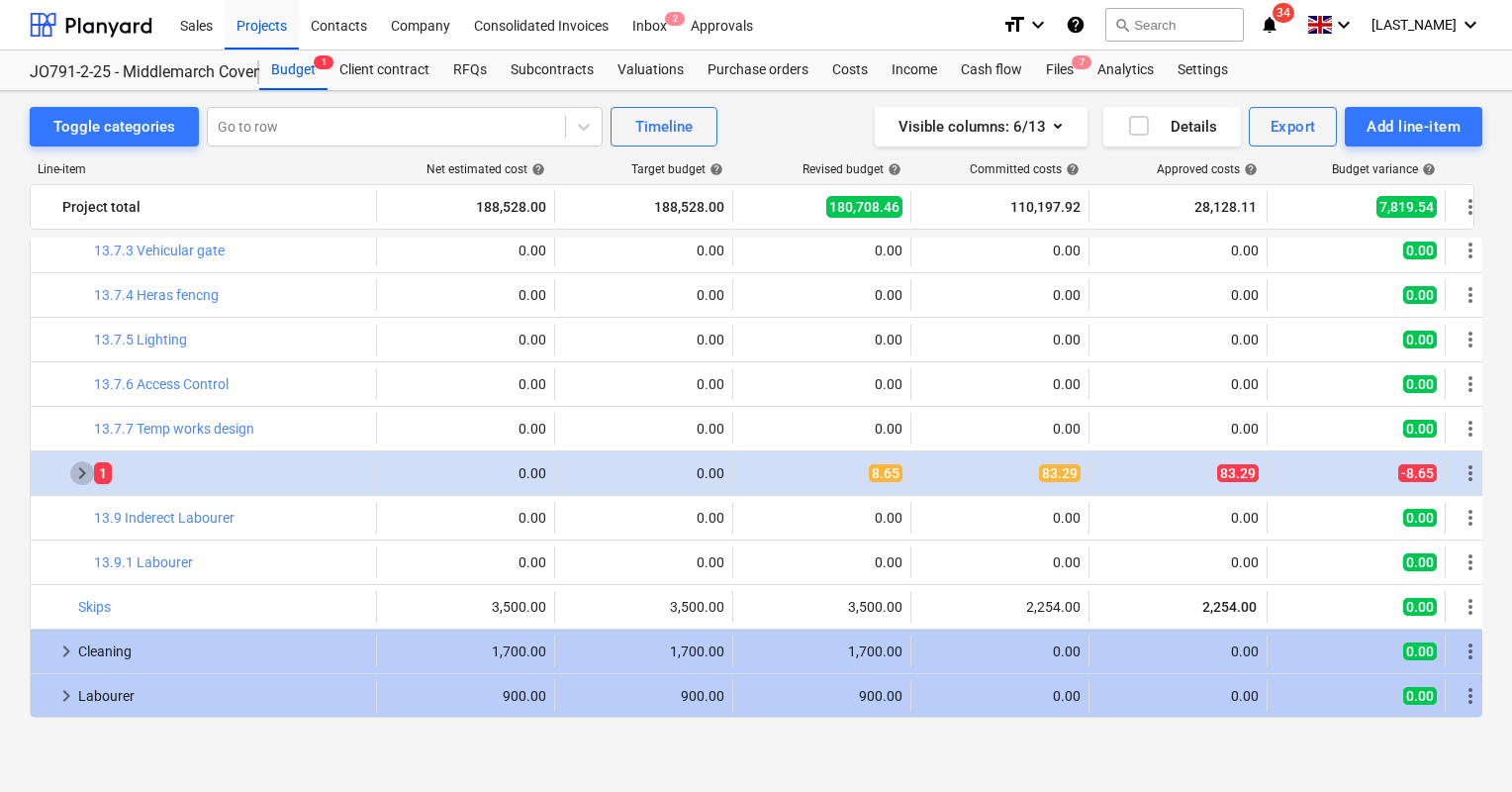 click on "keyboard_arrow_right" at bounding box center [82, 473] 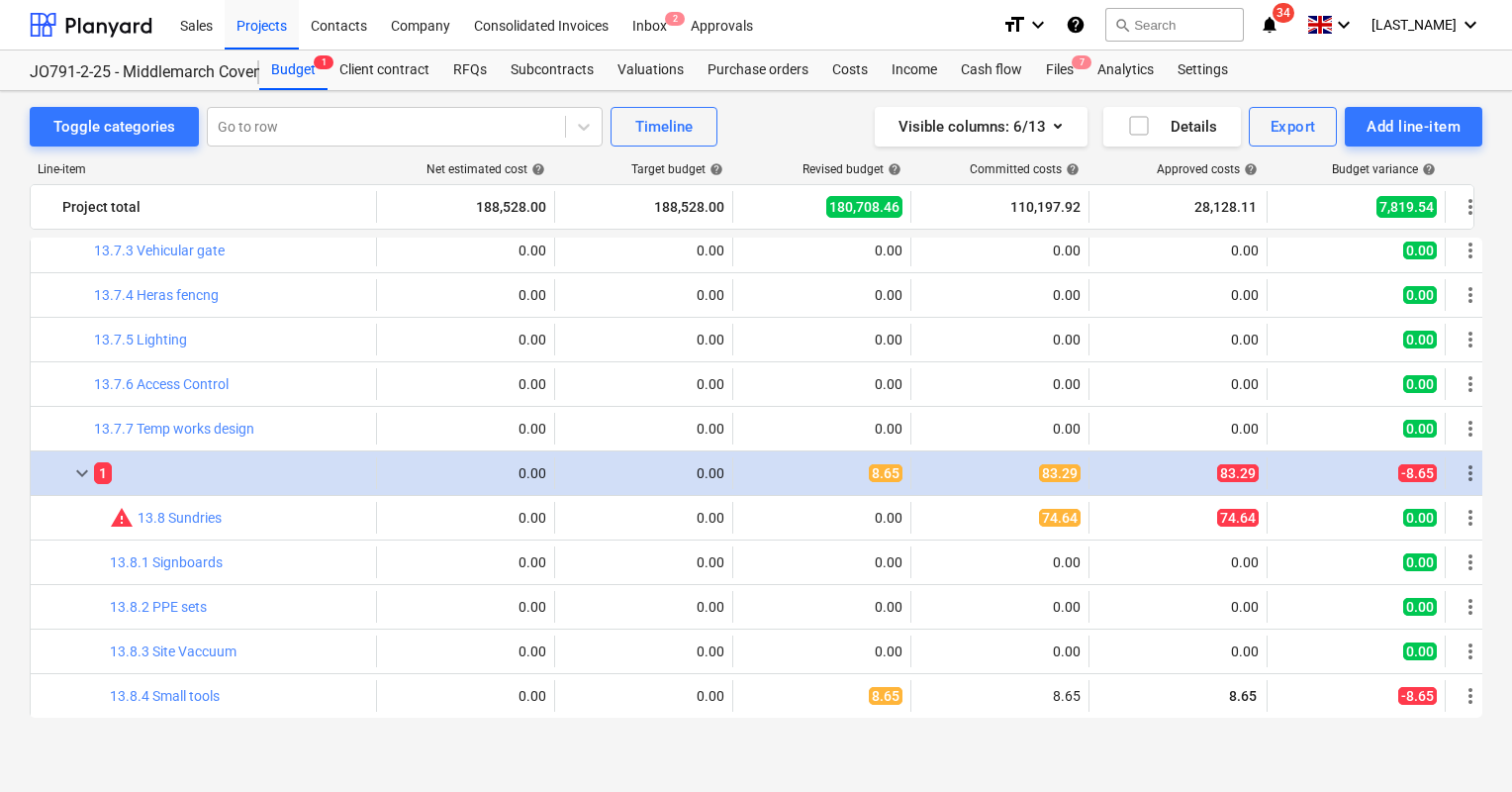 scroll, scrollTop: 1579, scrollLeft: 0, axis: vertical 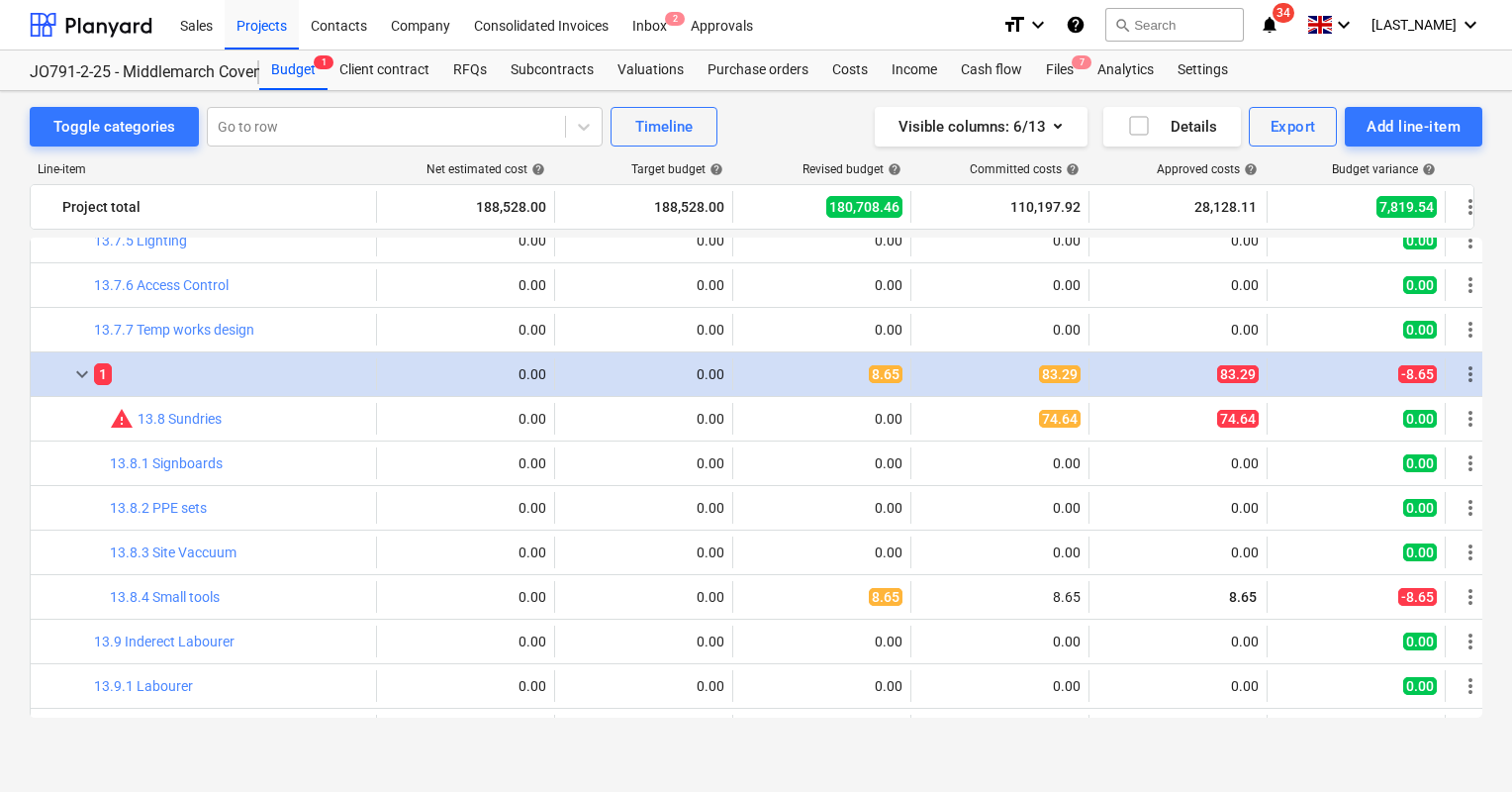 click on "0.00" at bounding box center (821, 419) 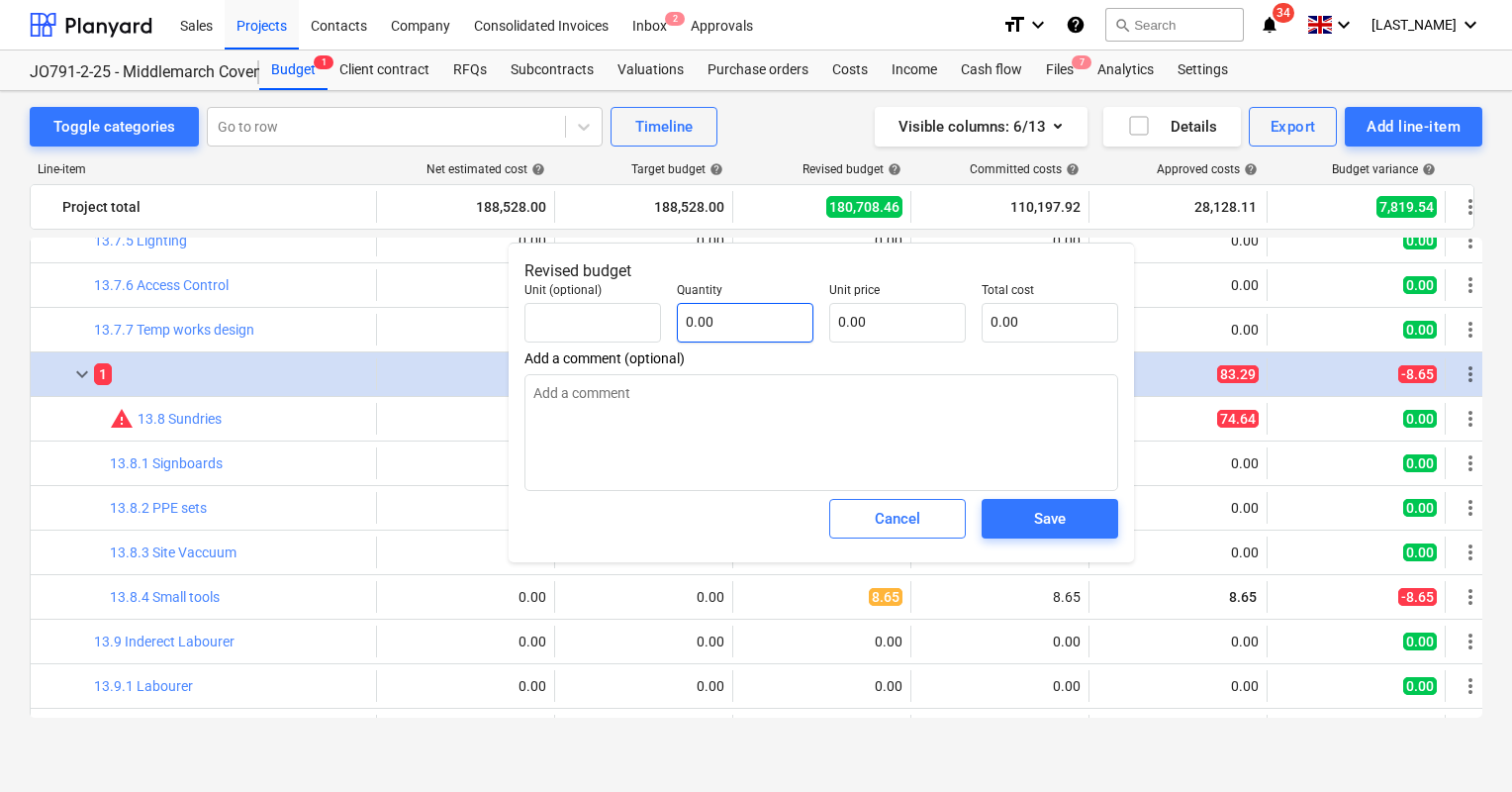 type 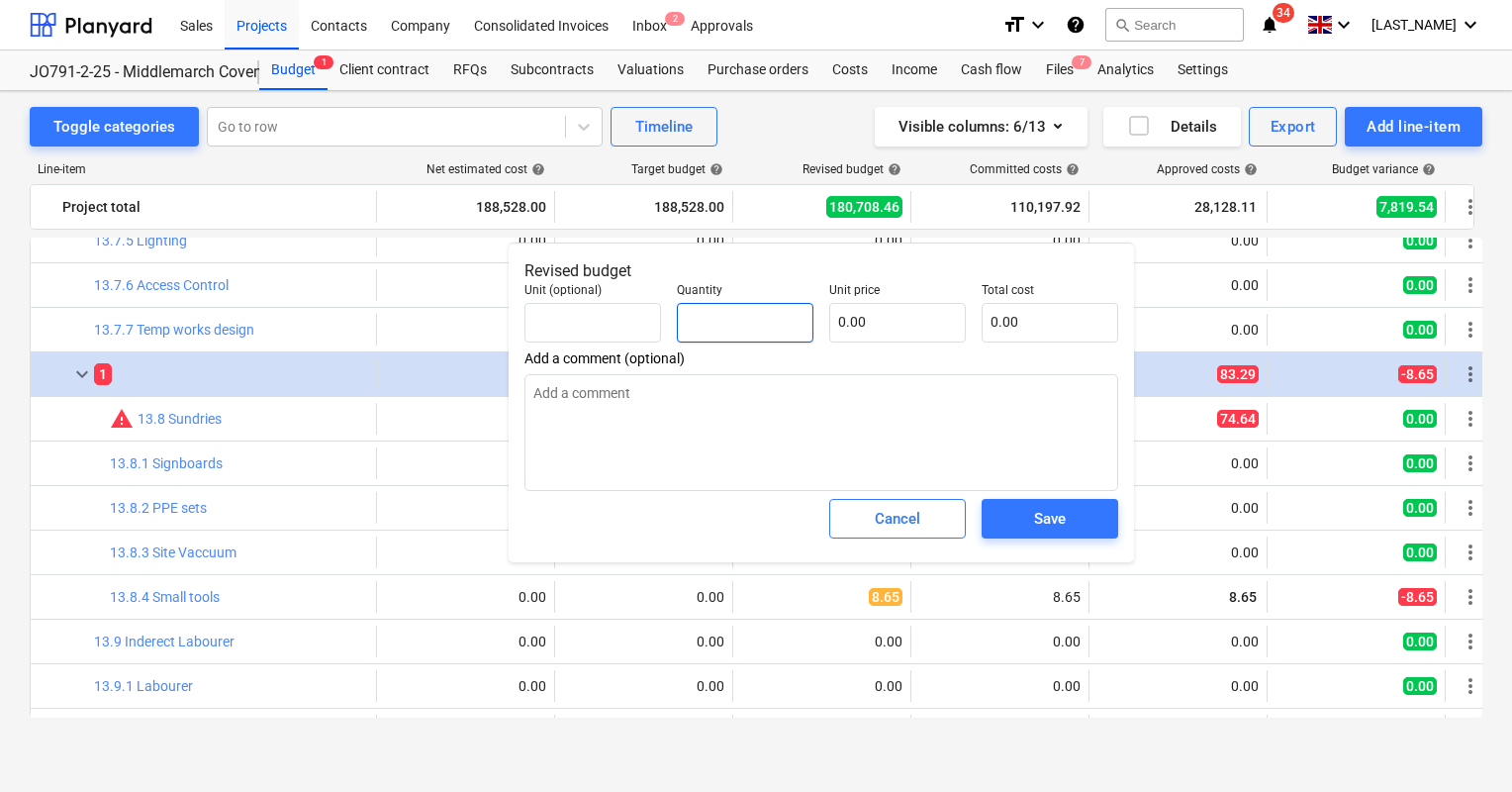 click at bounding box center [745, 323] 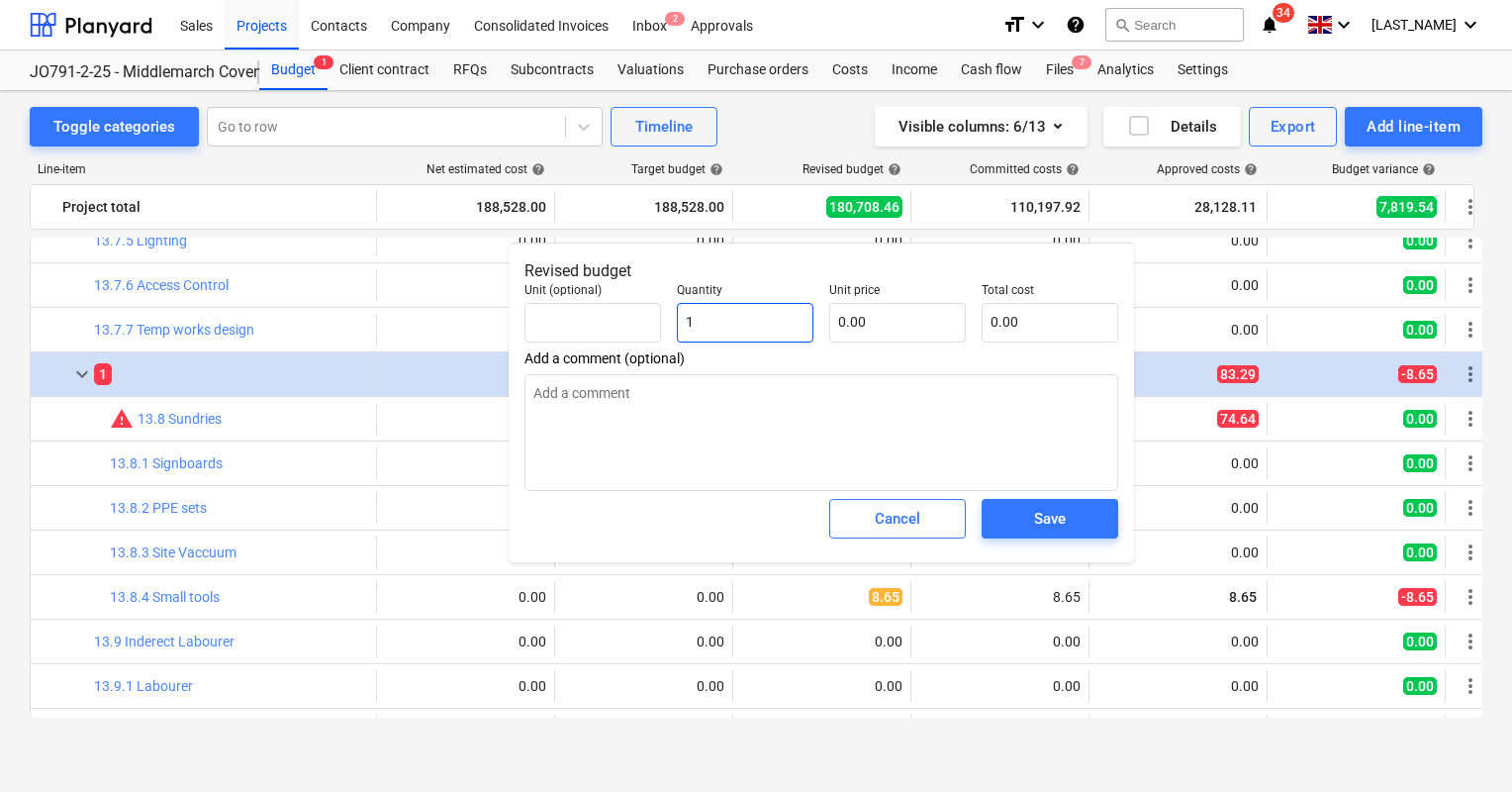 type on "1" 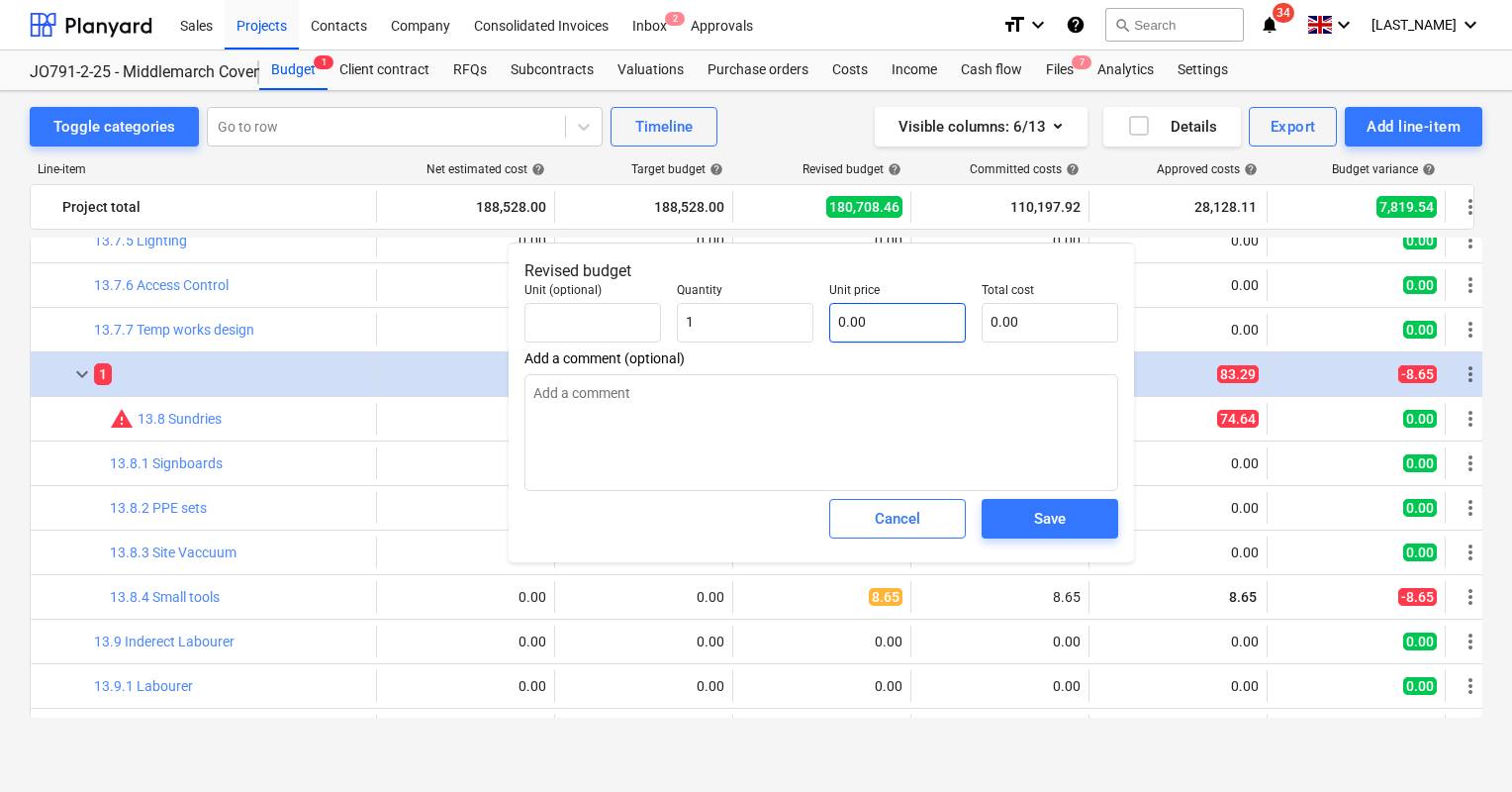 type on "x" 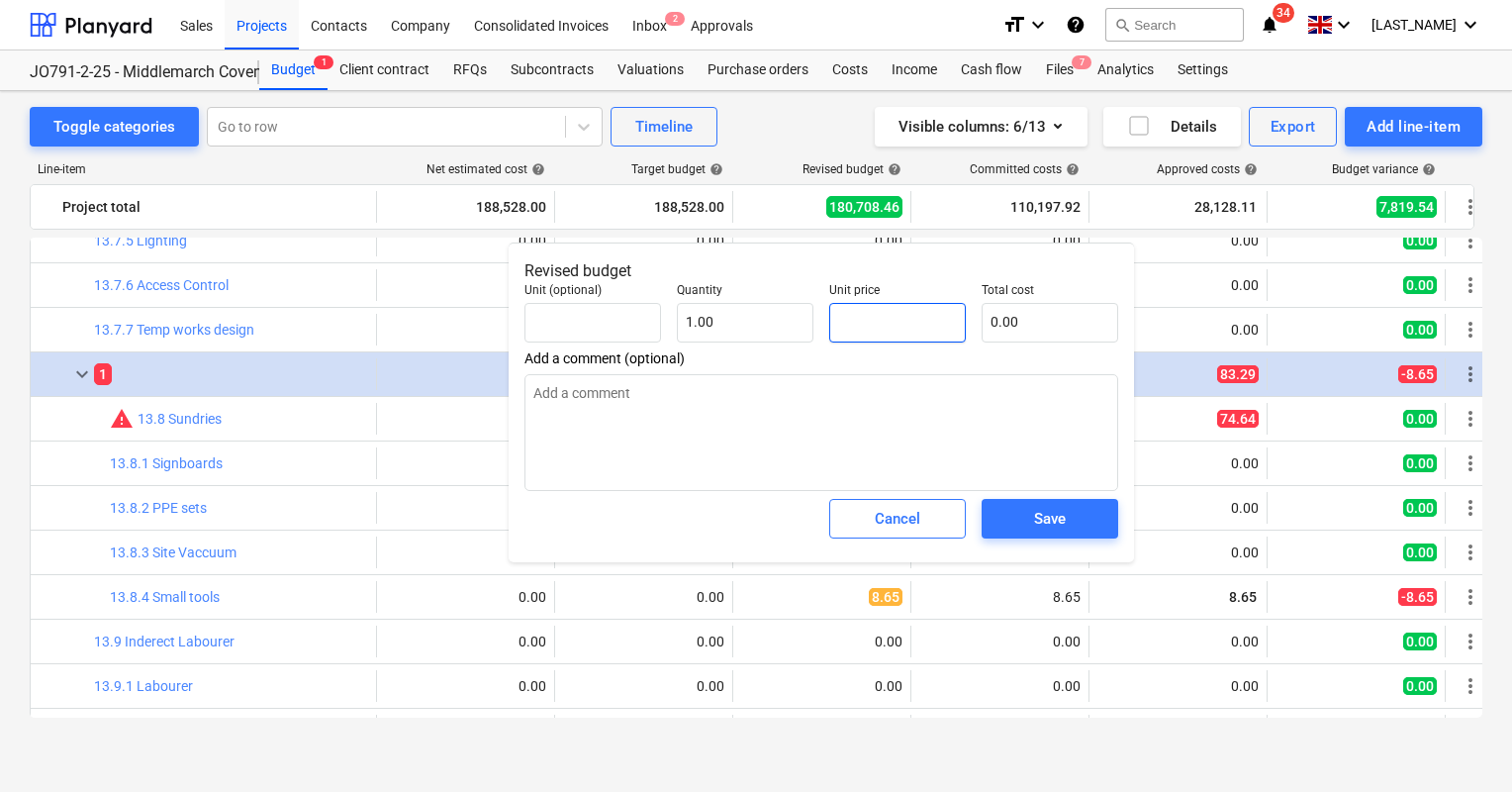 click at bounding box center [898, 323] 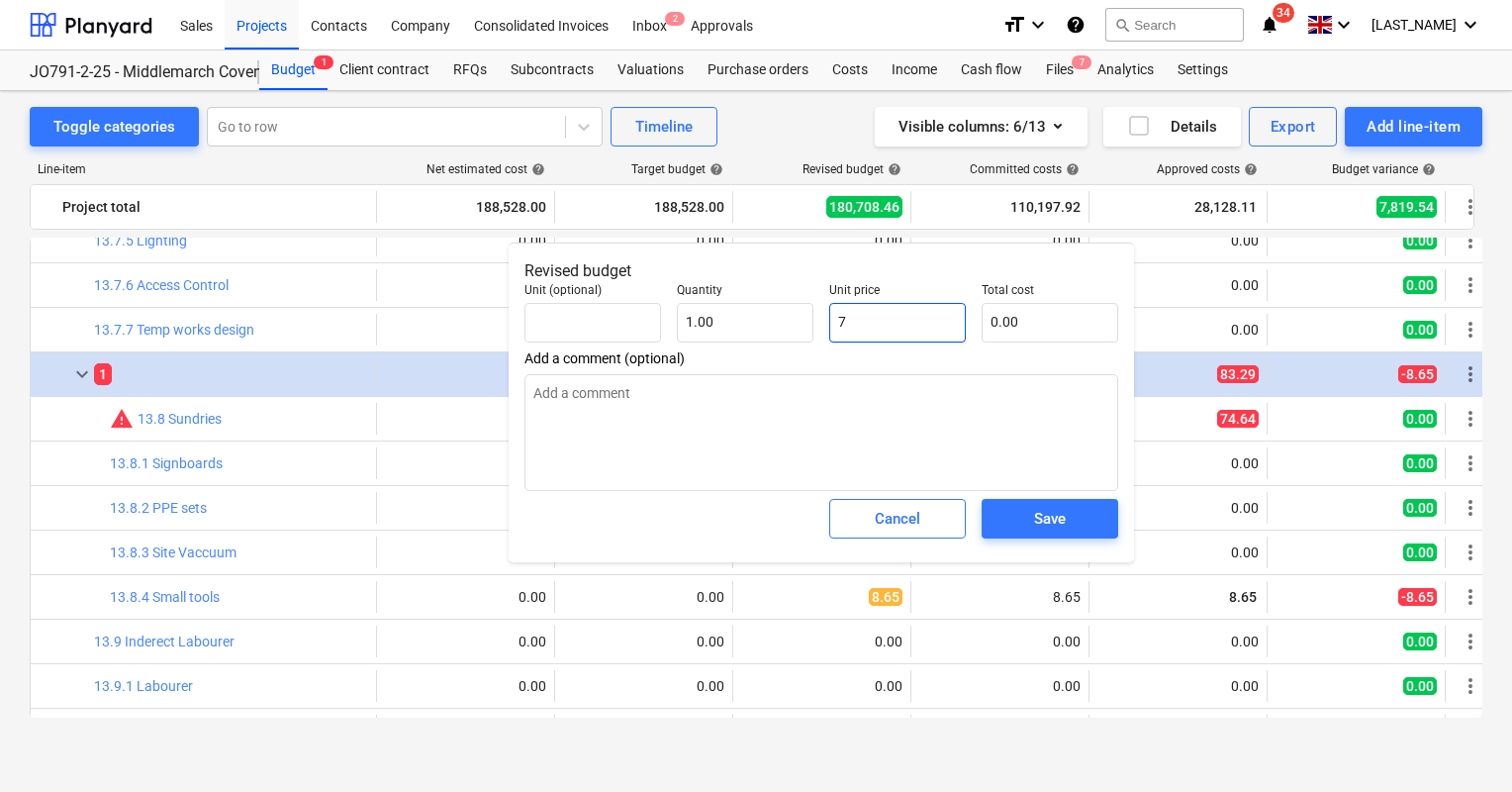 type on "7.00" 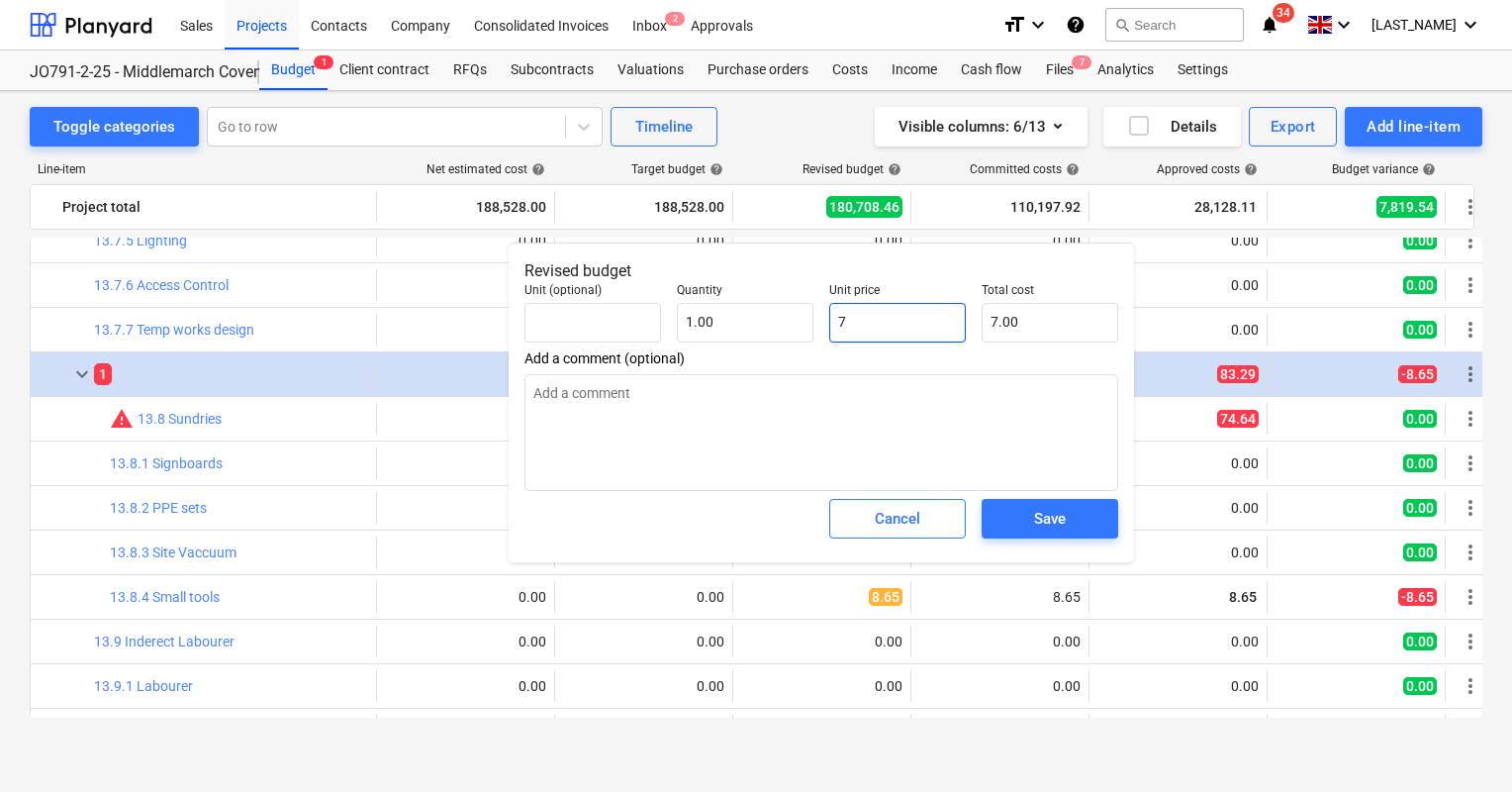 type on "x" 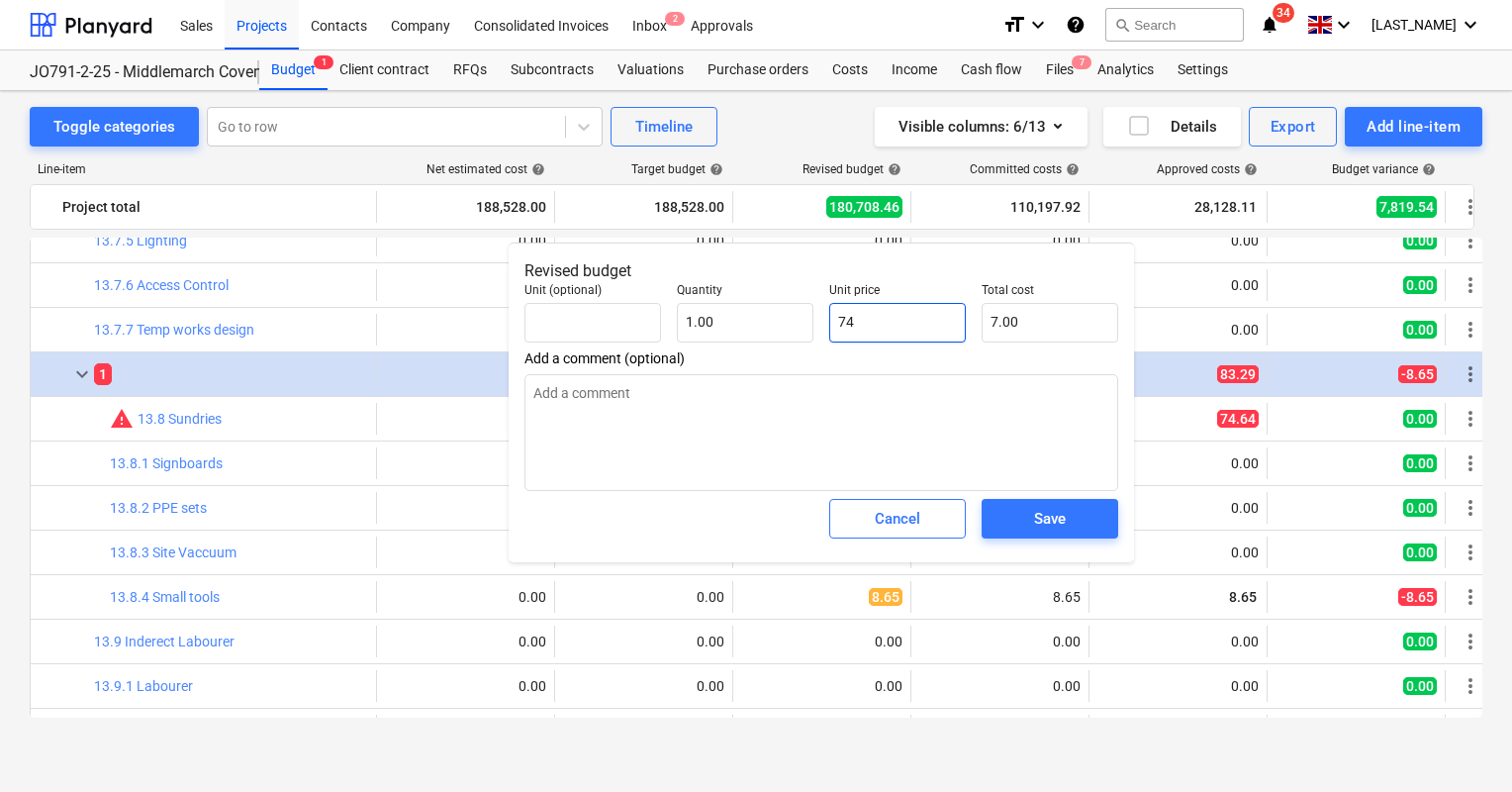 type on "74.00" 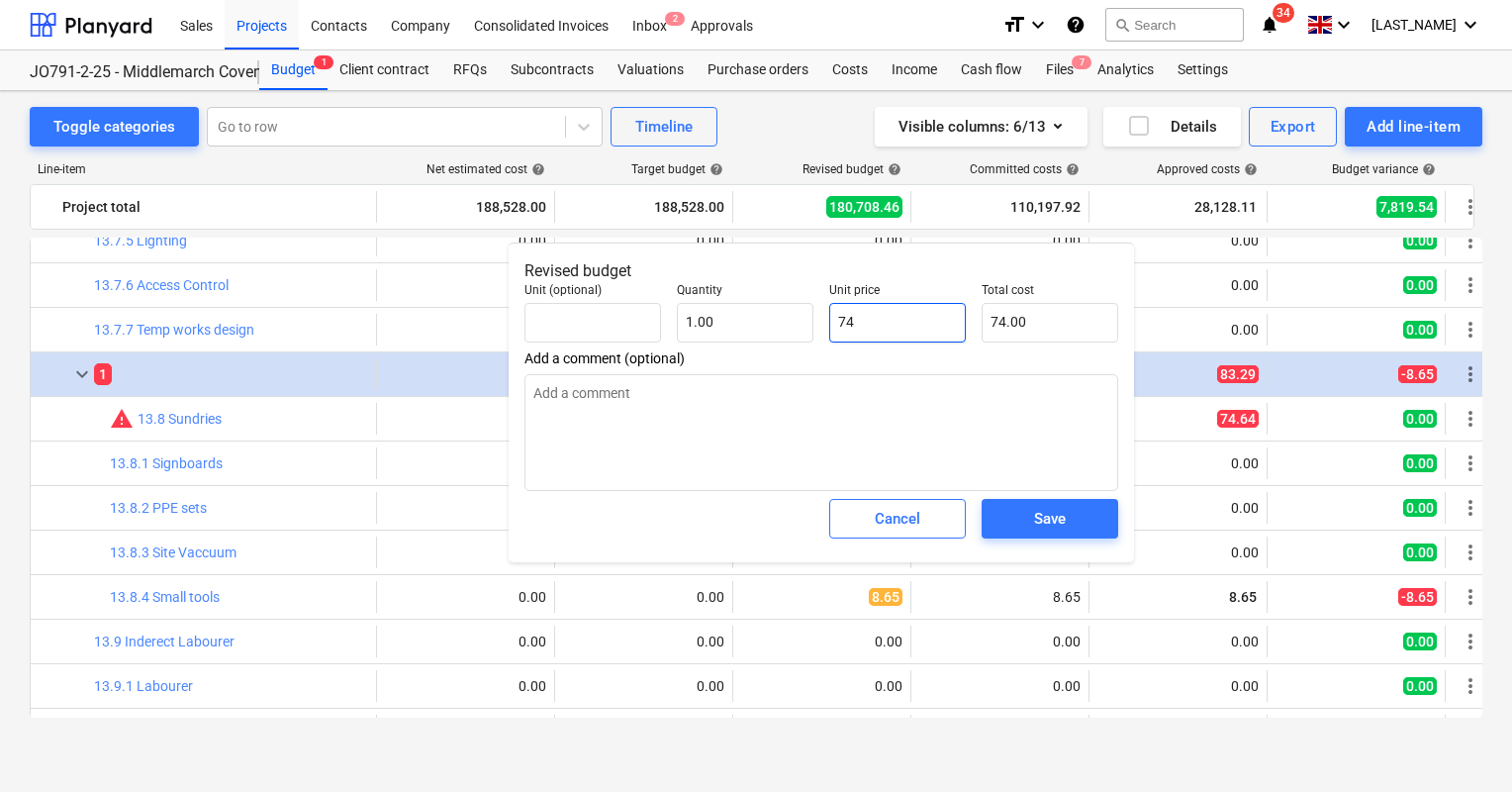 type on "x" 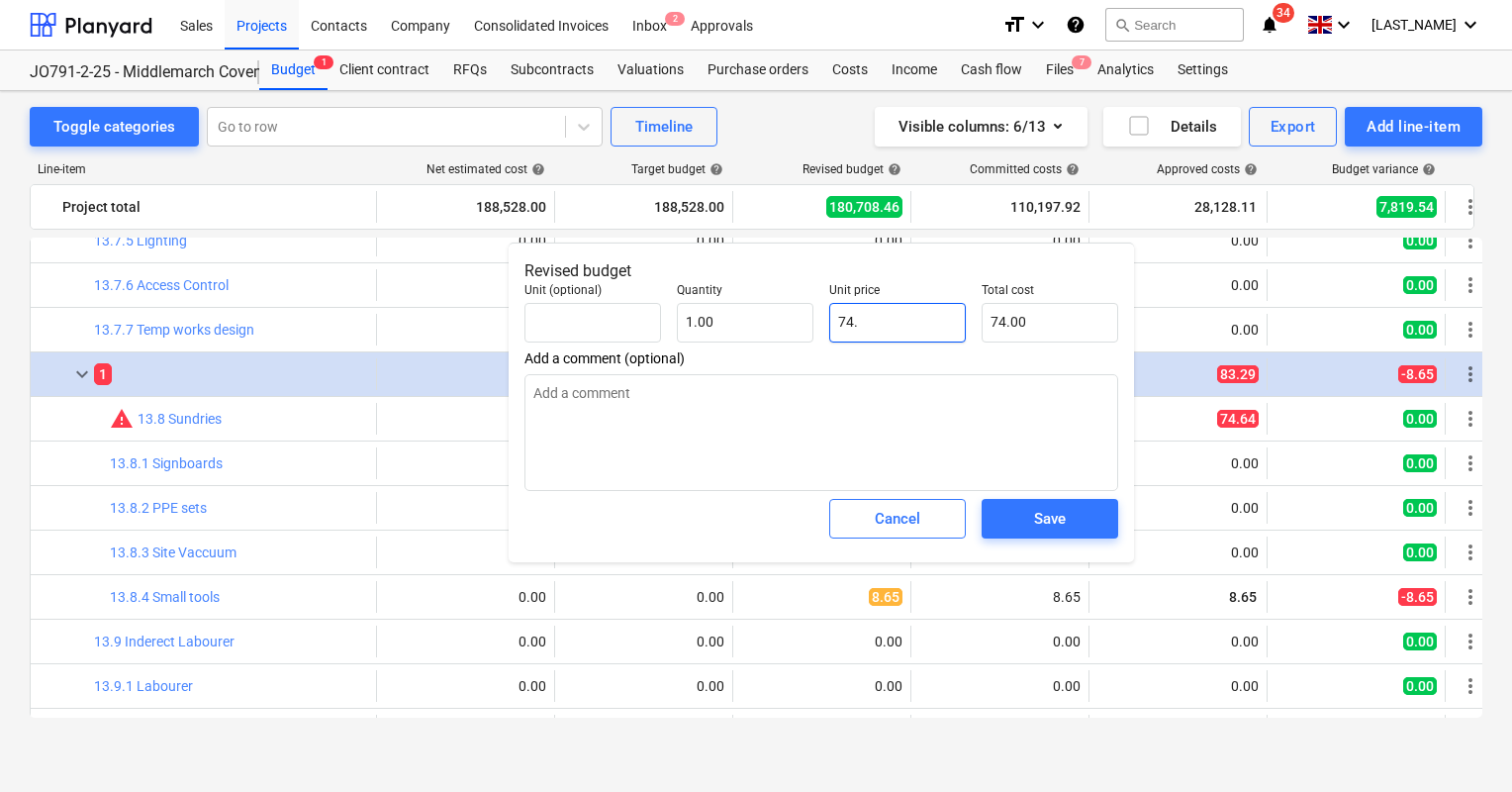type on "x" 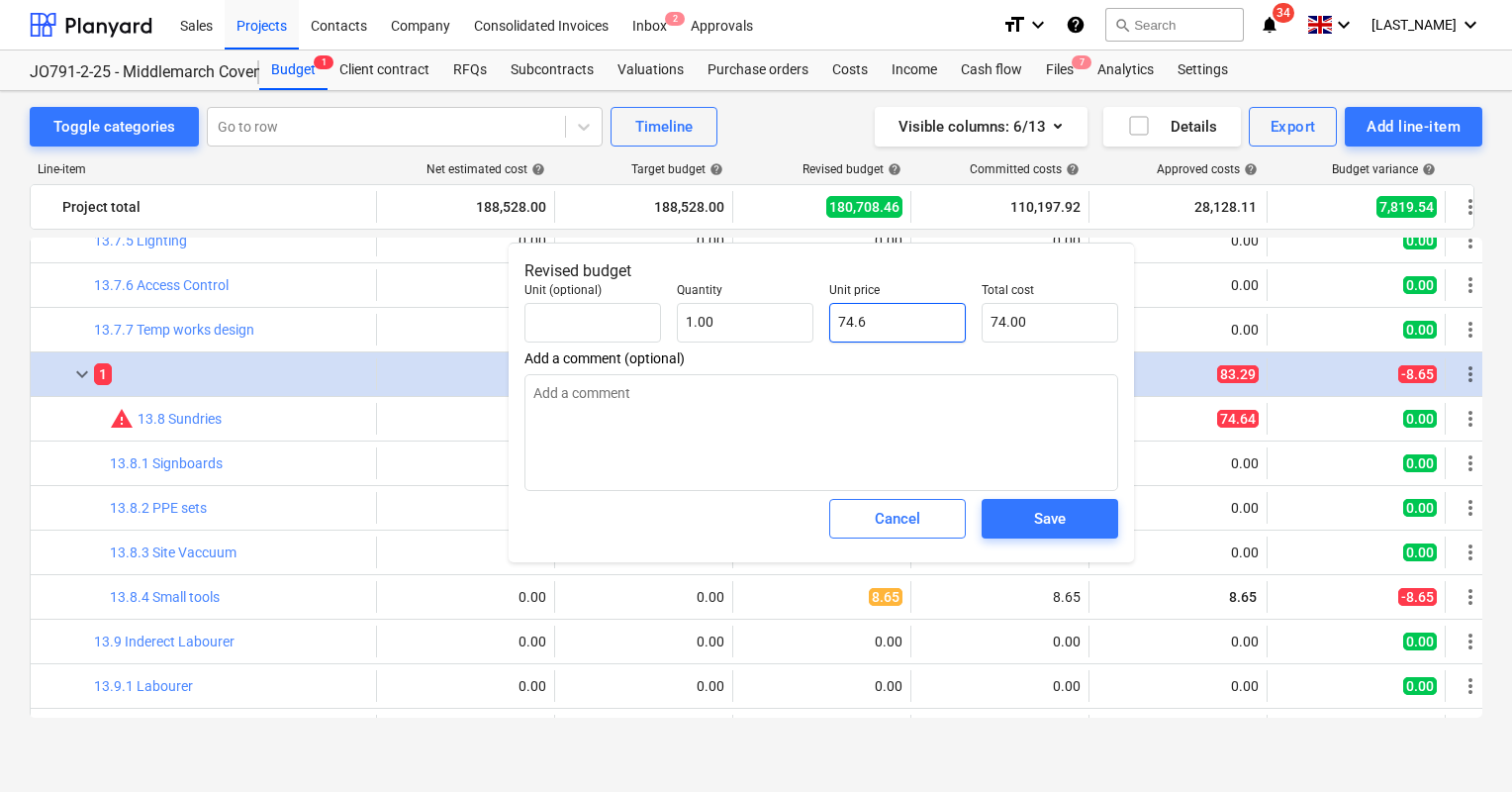 type on "74.60" 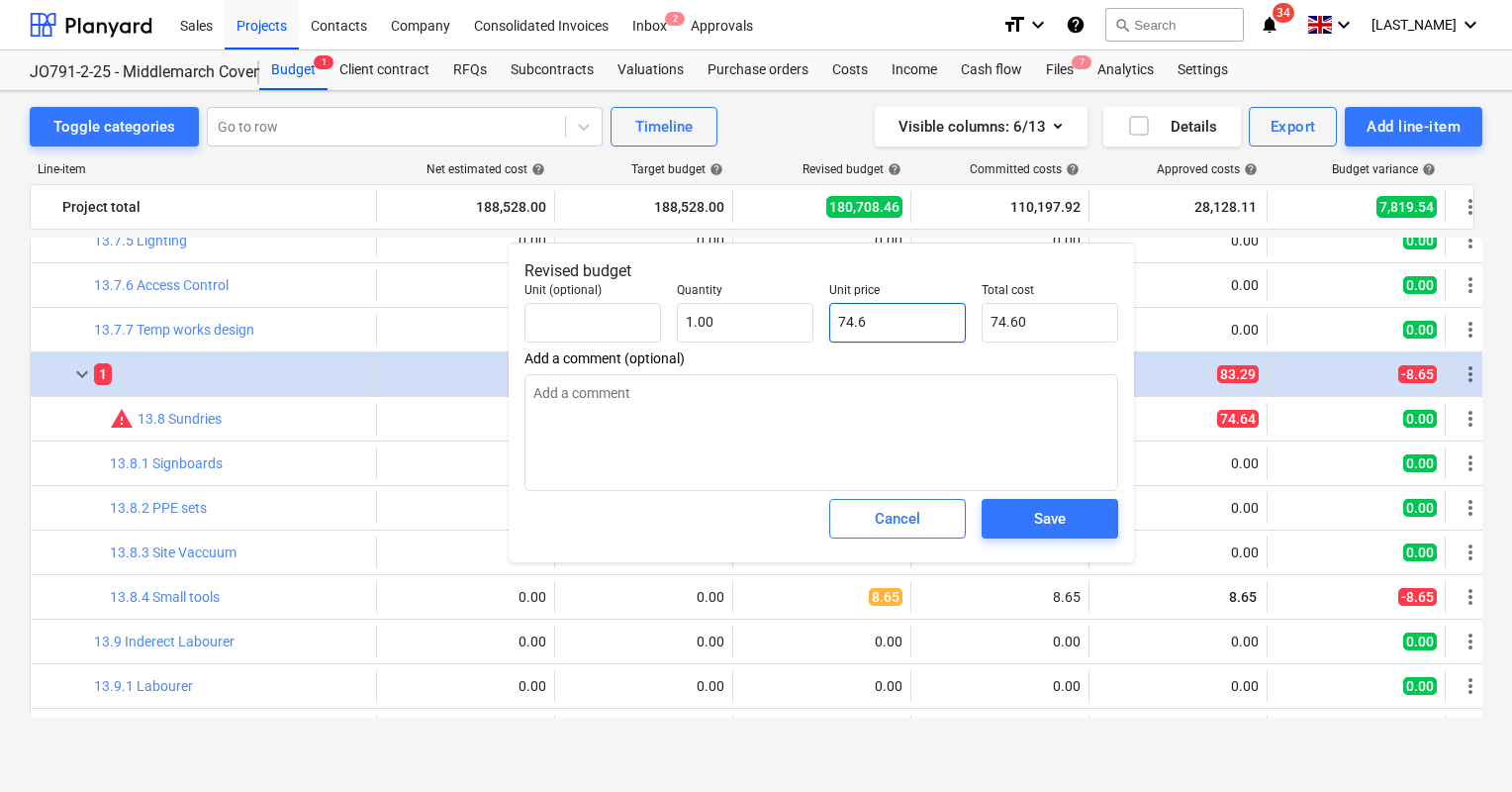 type on "x" 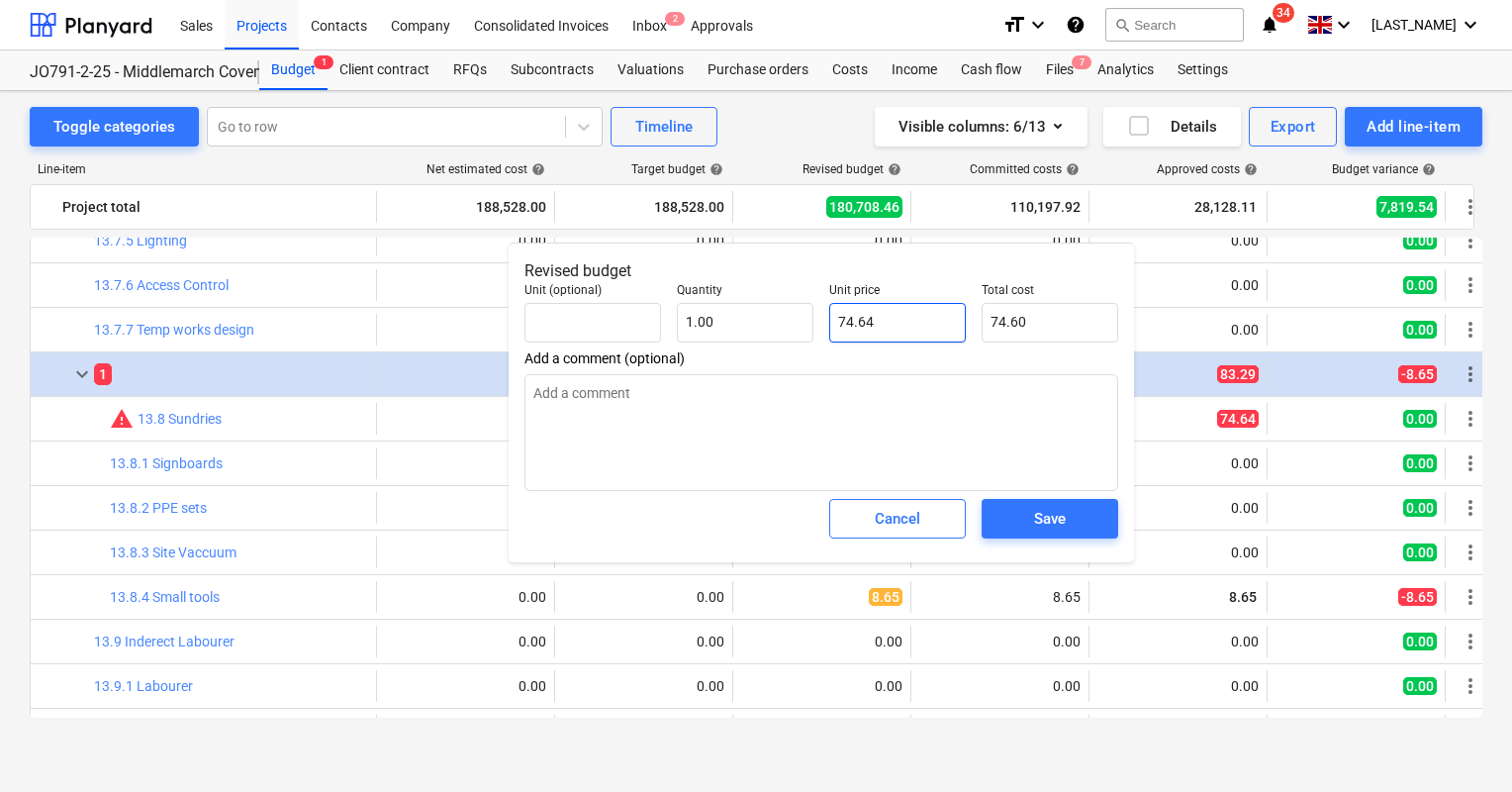 type on "74.64" 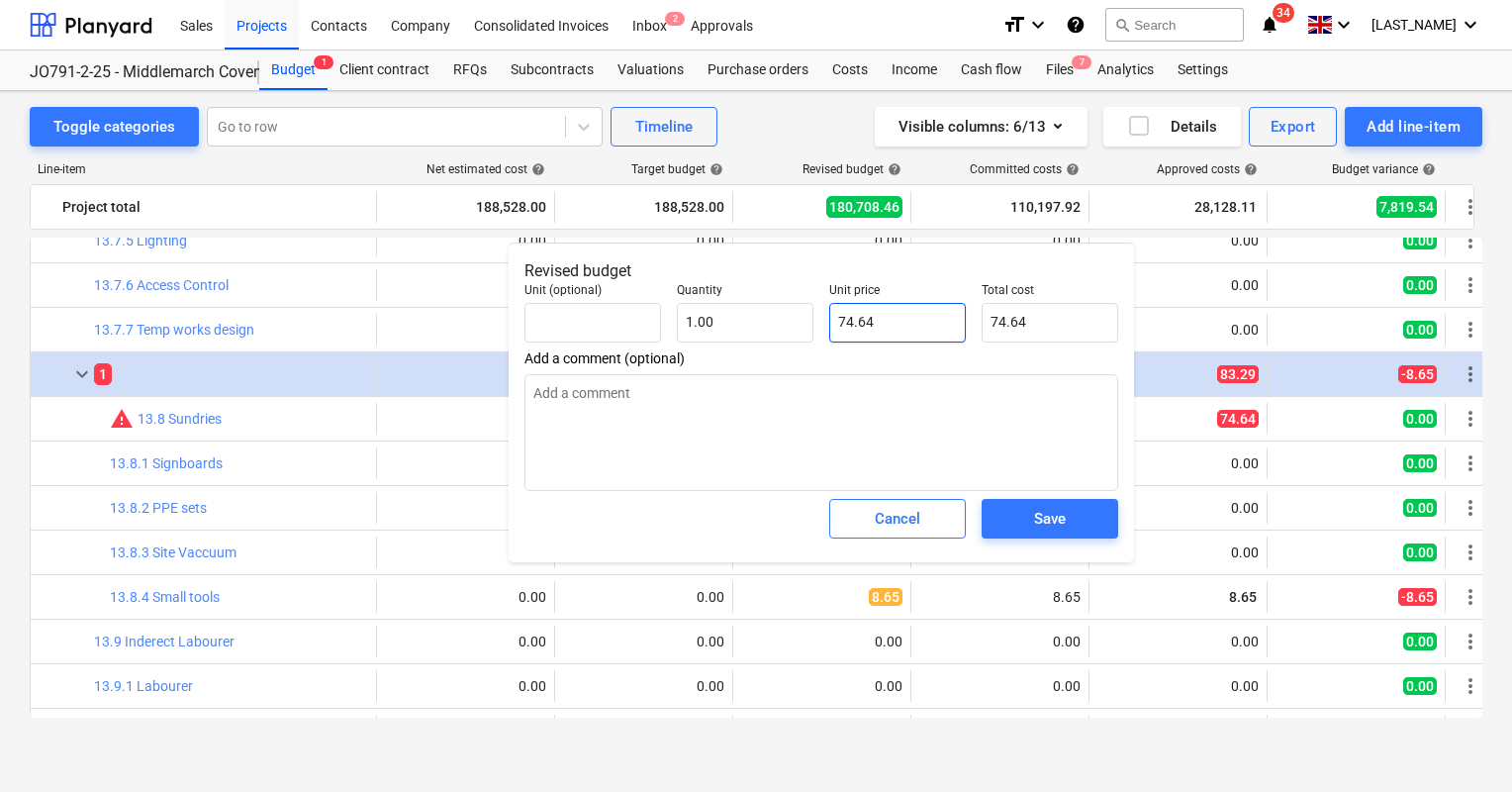 type on "74.64" 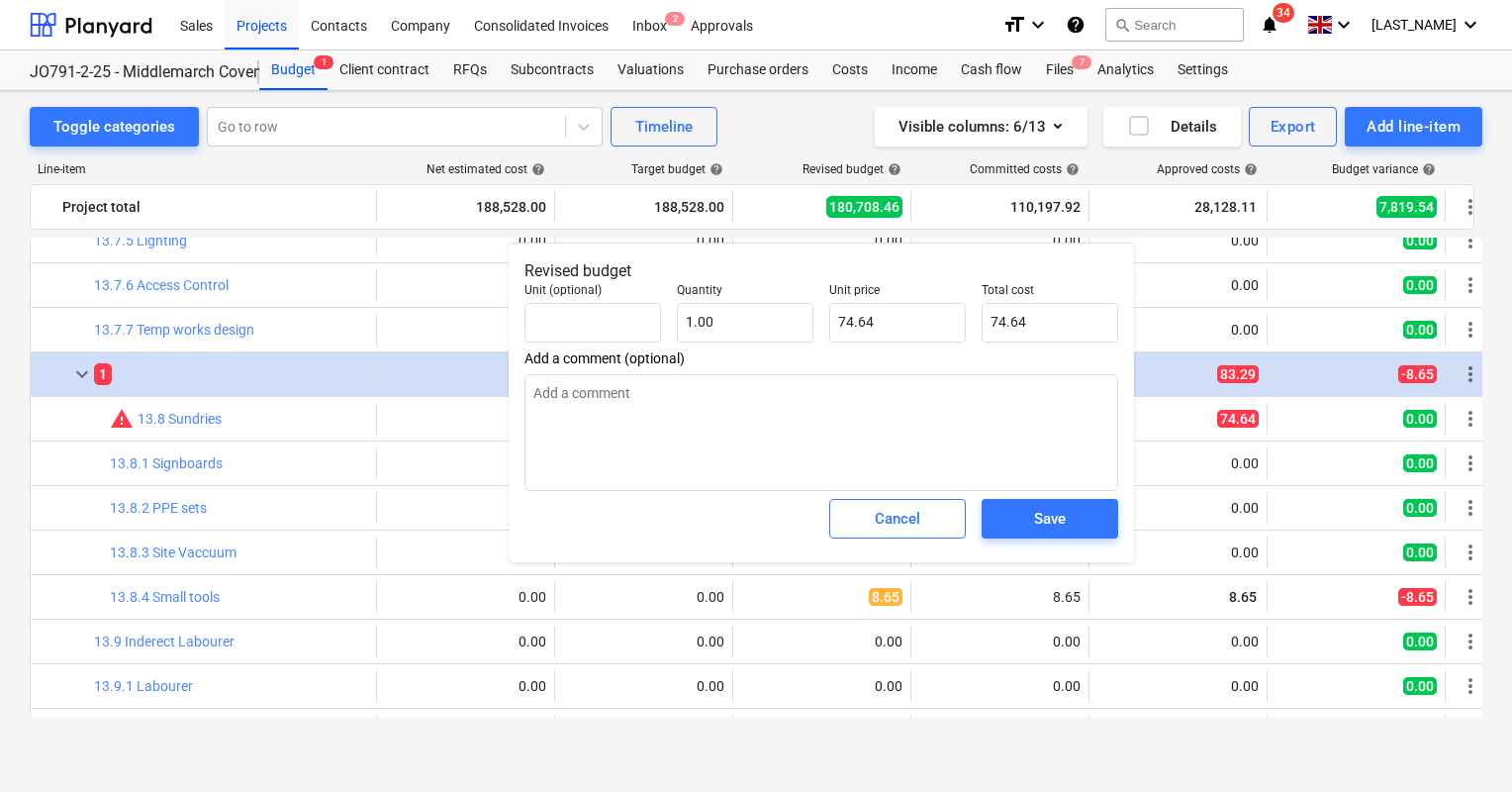 click on "Save" at bounding box center [1050, 519] 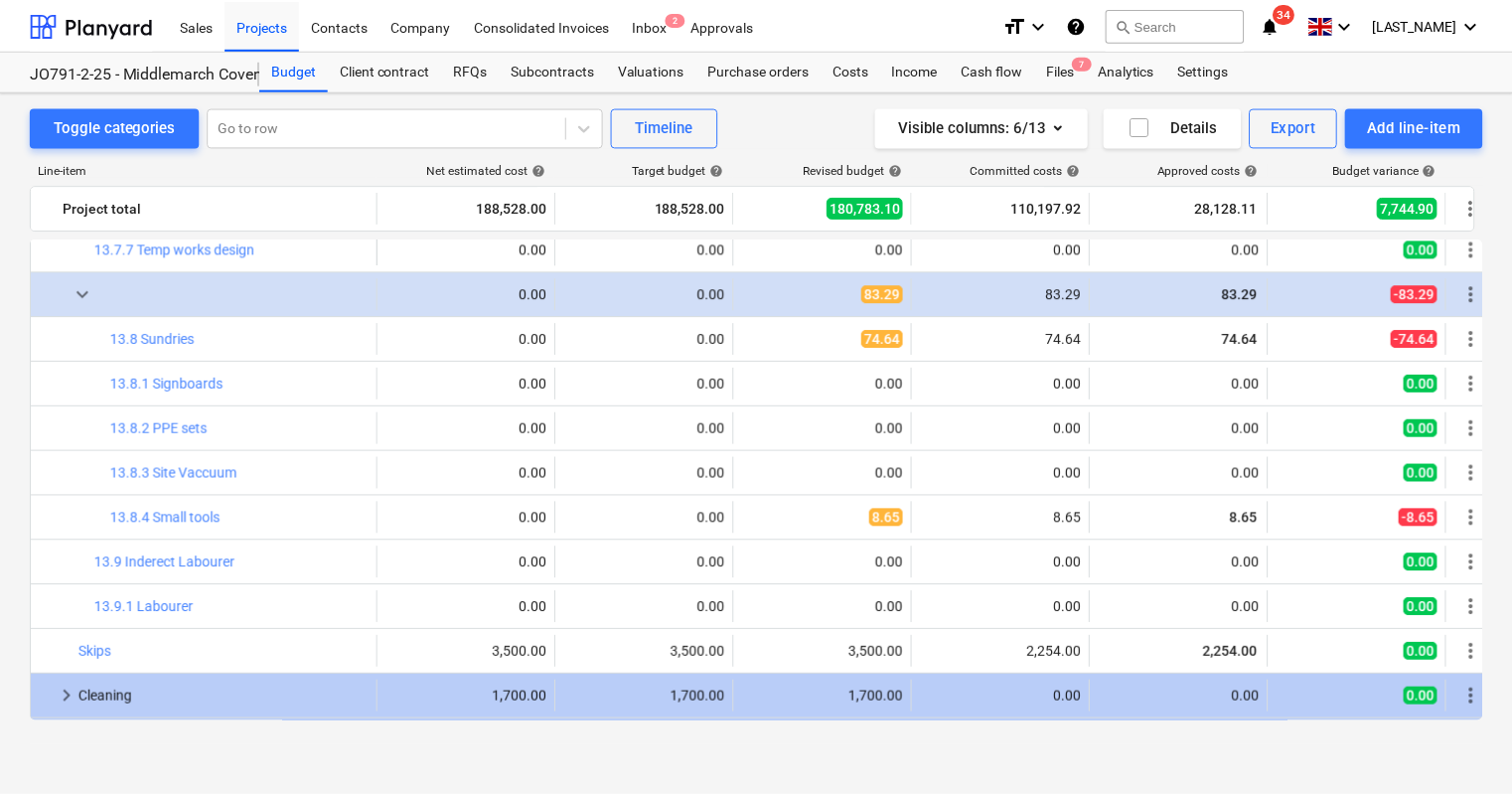 scroll, scrollTop: 1709, scrollLeft: 0, axis: vertical 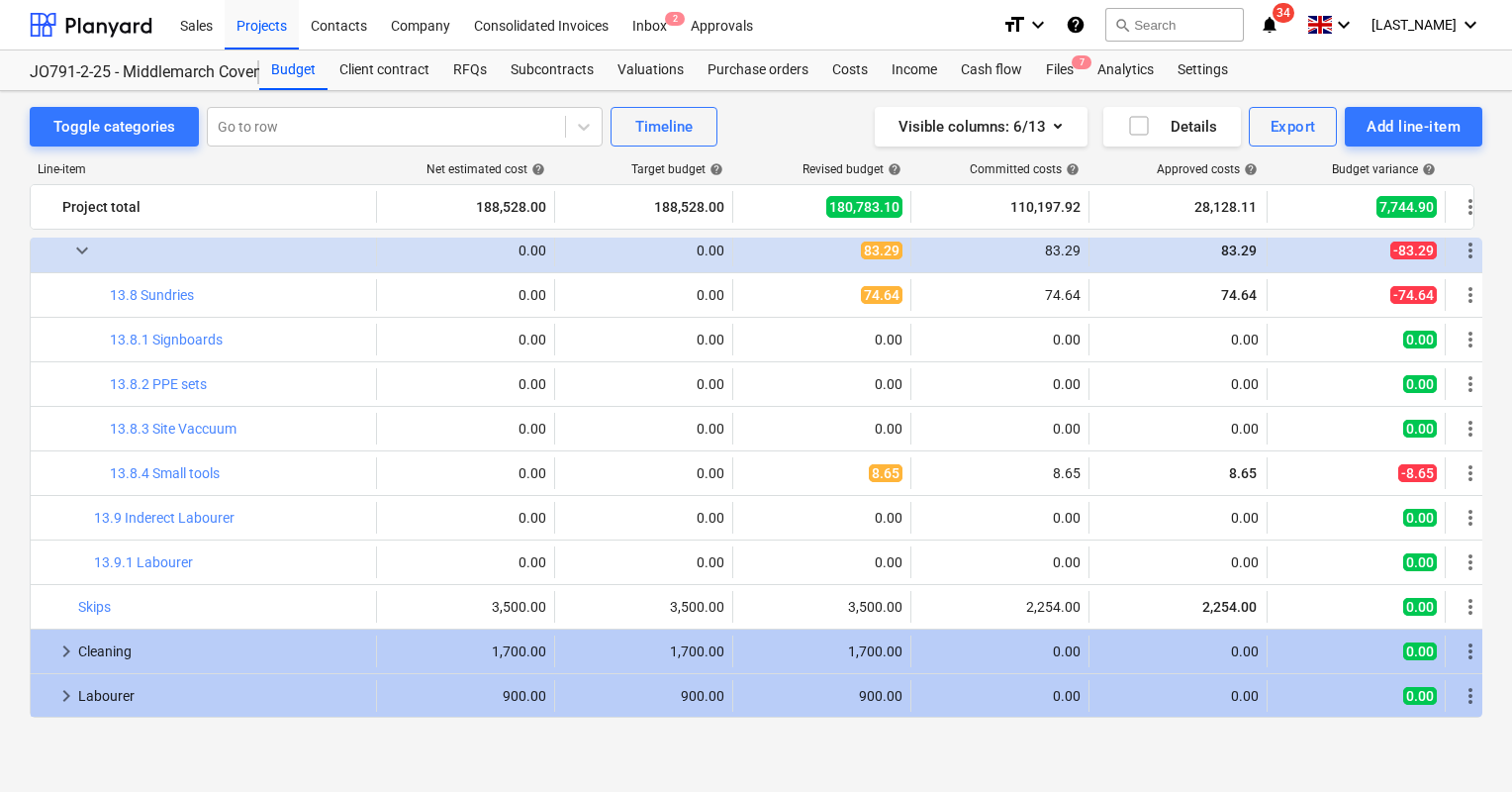 click on "Projects" at bounding box center (261, 24) 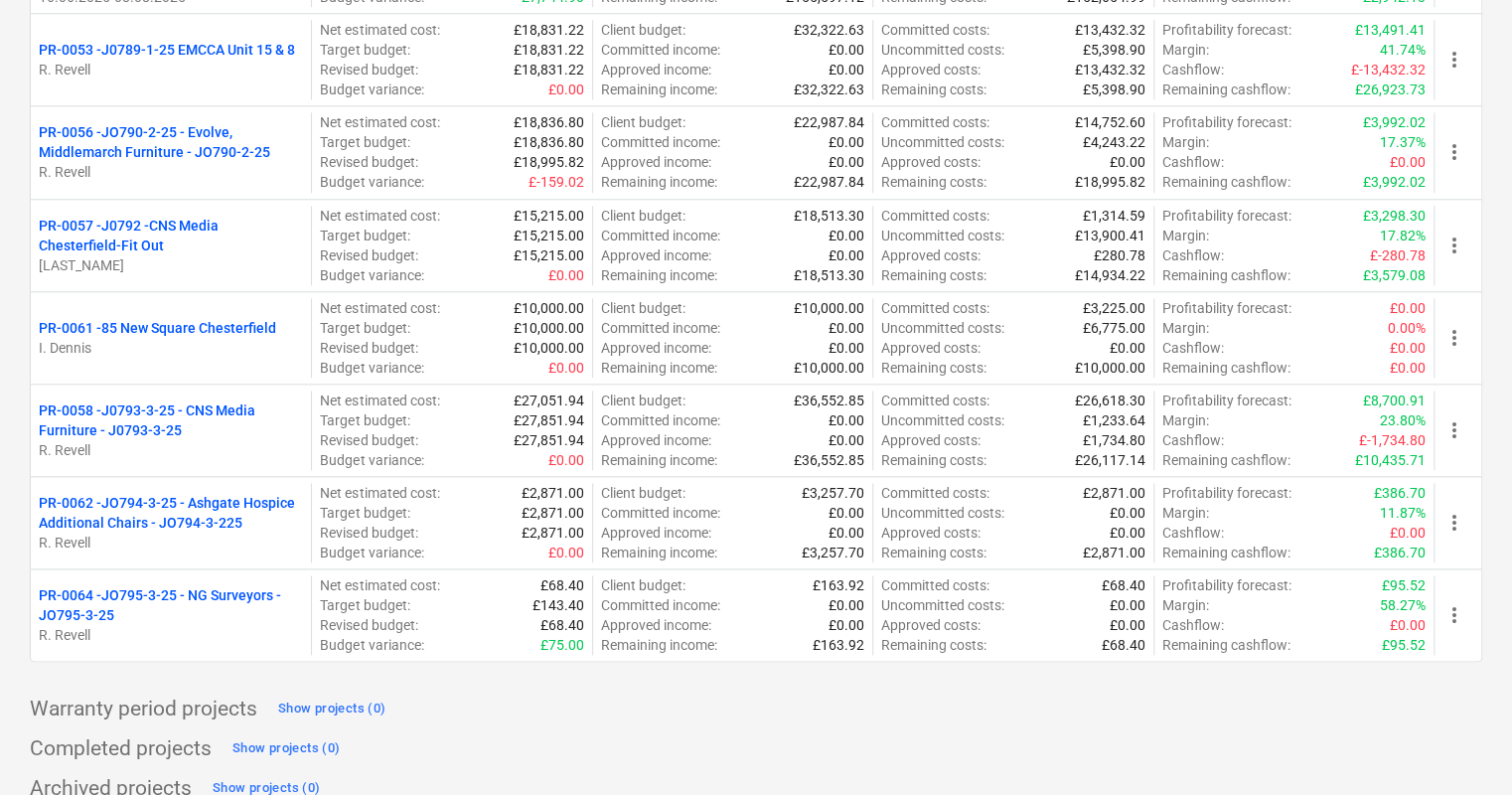 scroll, scrollTop: 993, scrollLeft: 0, axis: vertical 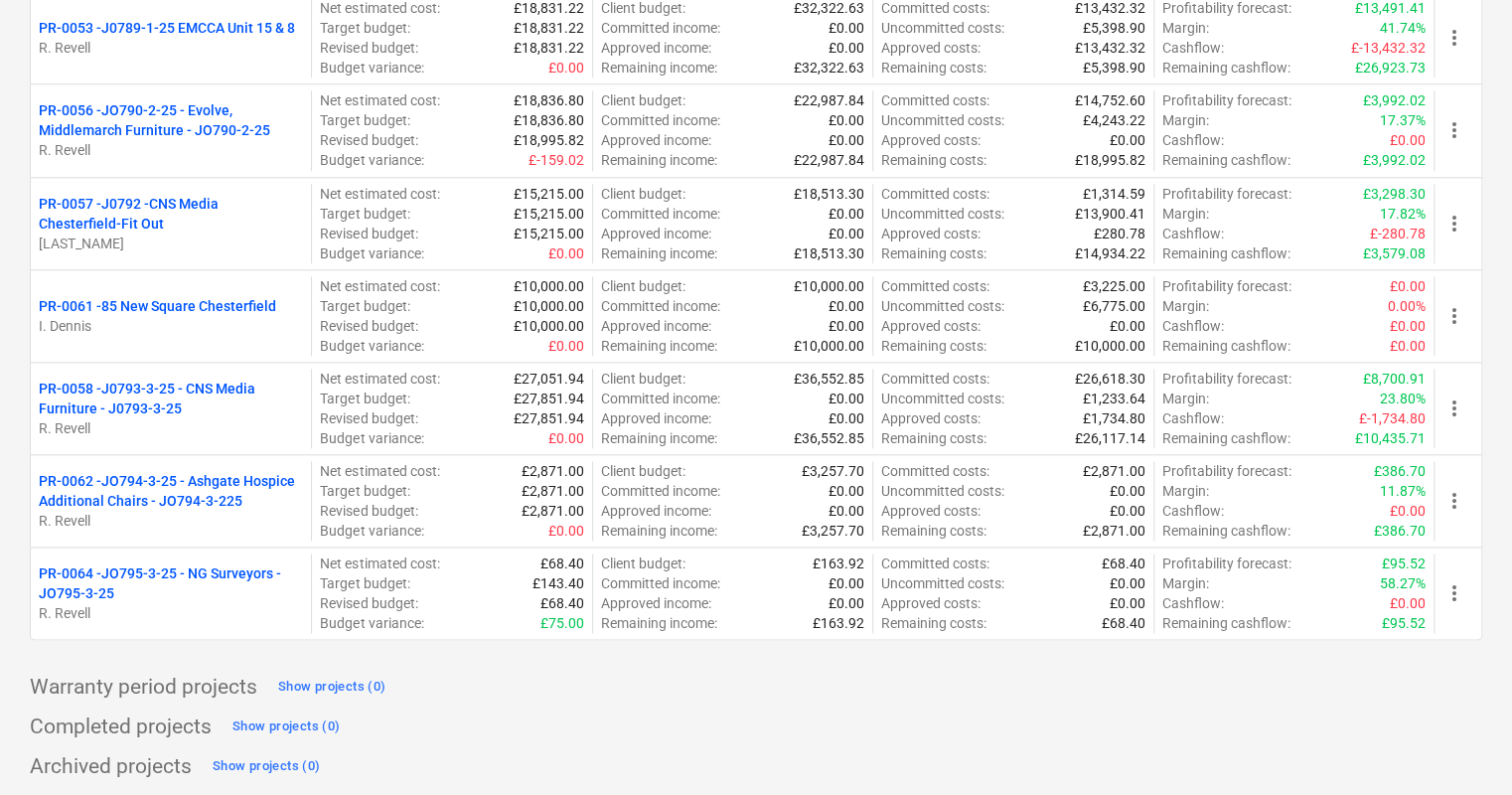 click on "PR-0057 -  J0792 -CNS Media Chesterfield-Fit Out" at bounding box center (171, 214) 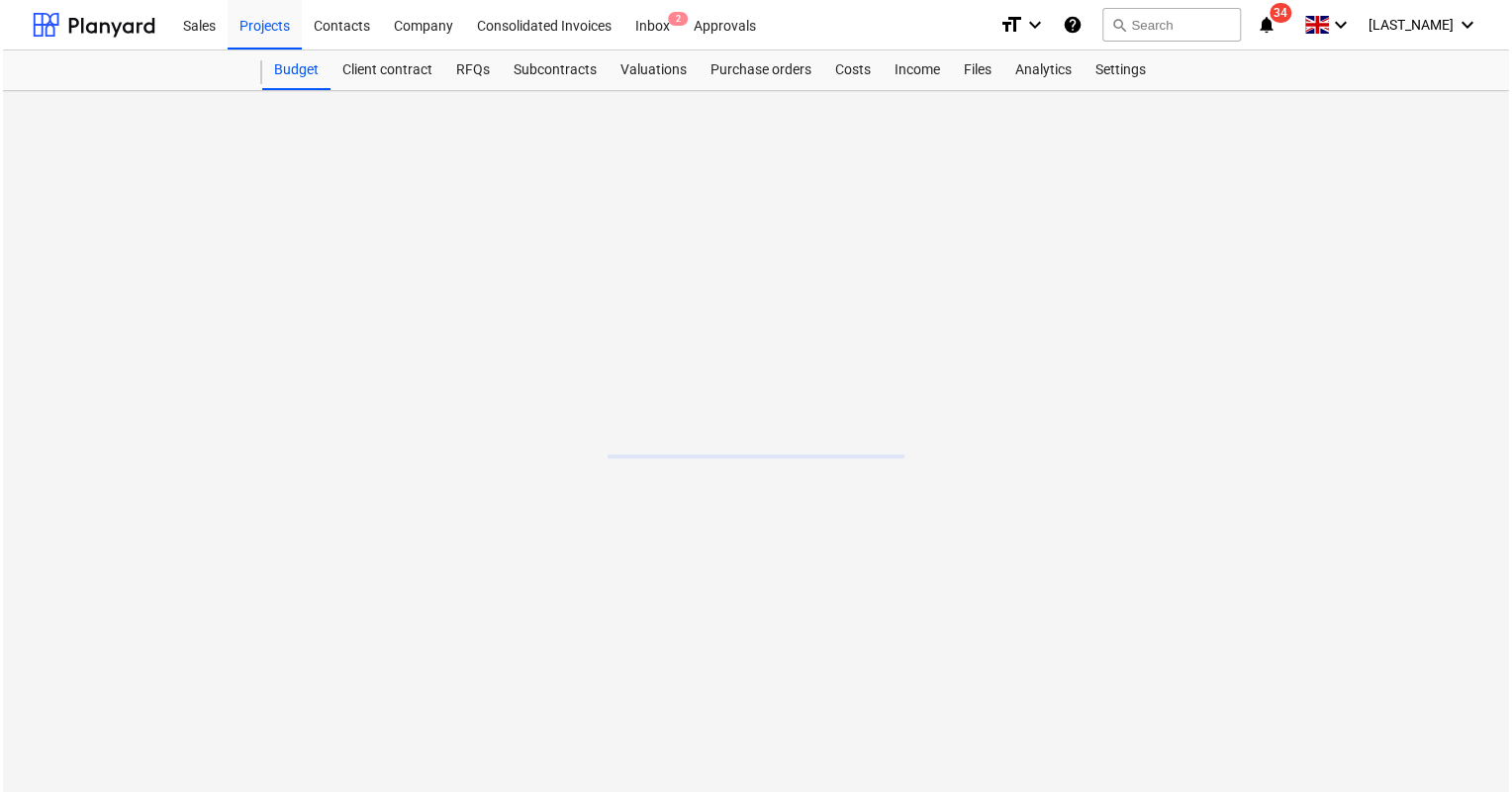 scroll, scrollTop: 0, scrollLeft: 0, axis: both 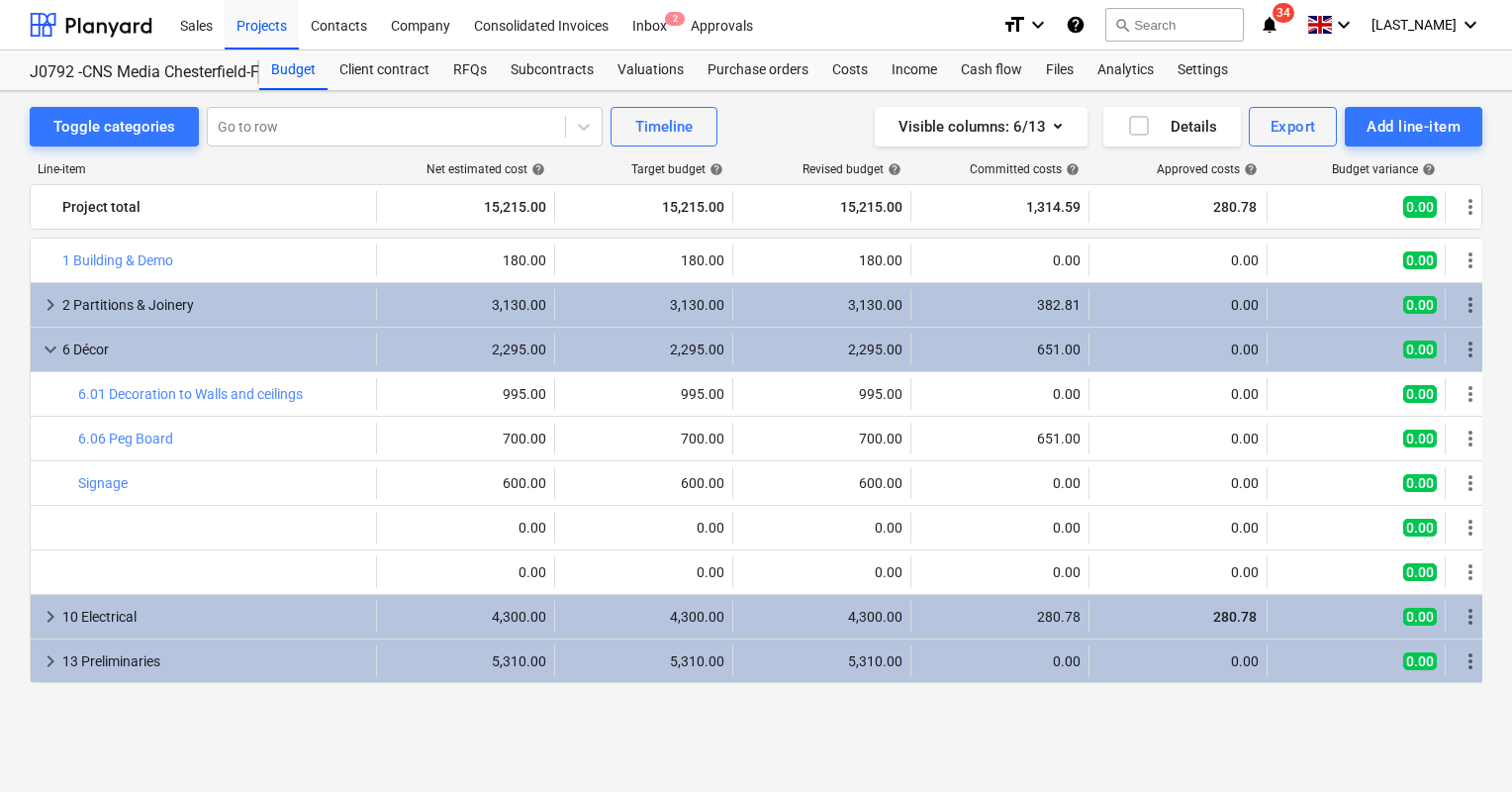 click on "Client contract" at bounding box center [384, 70] 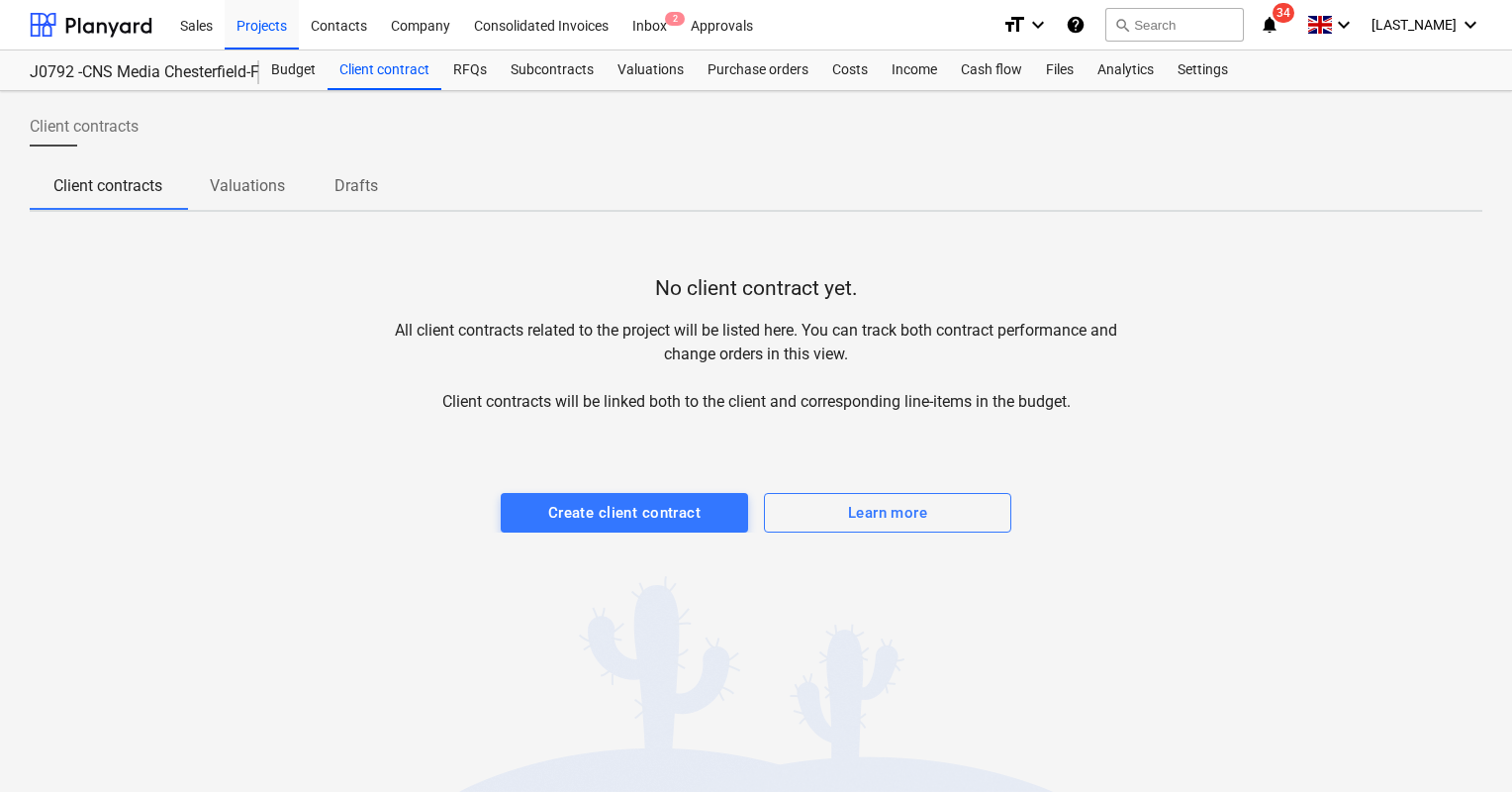 click on "Valuations" at bounding box center (650, 70) 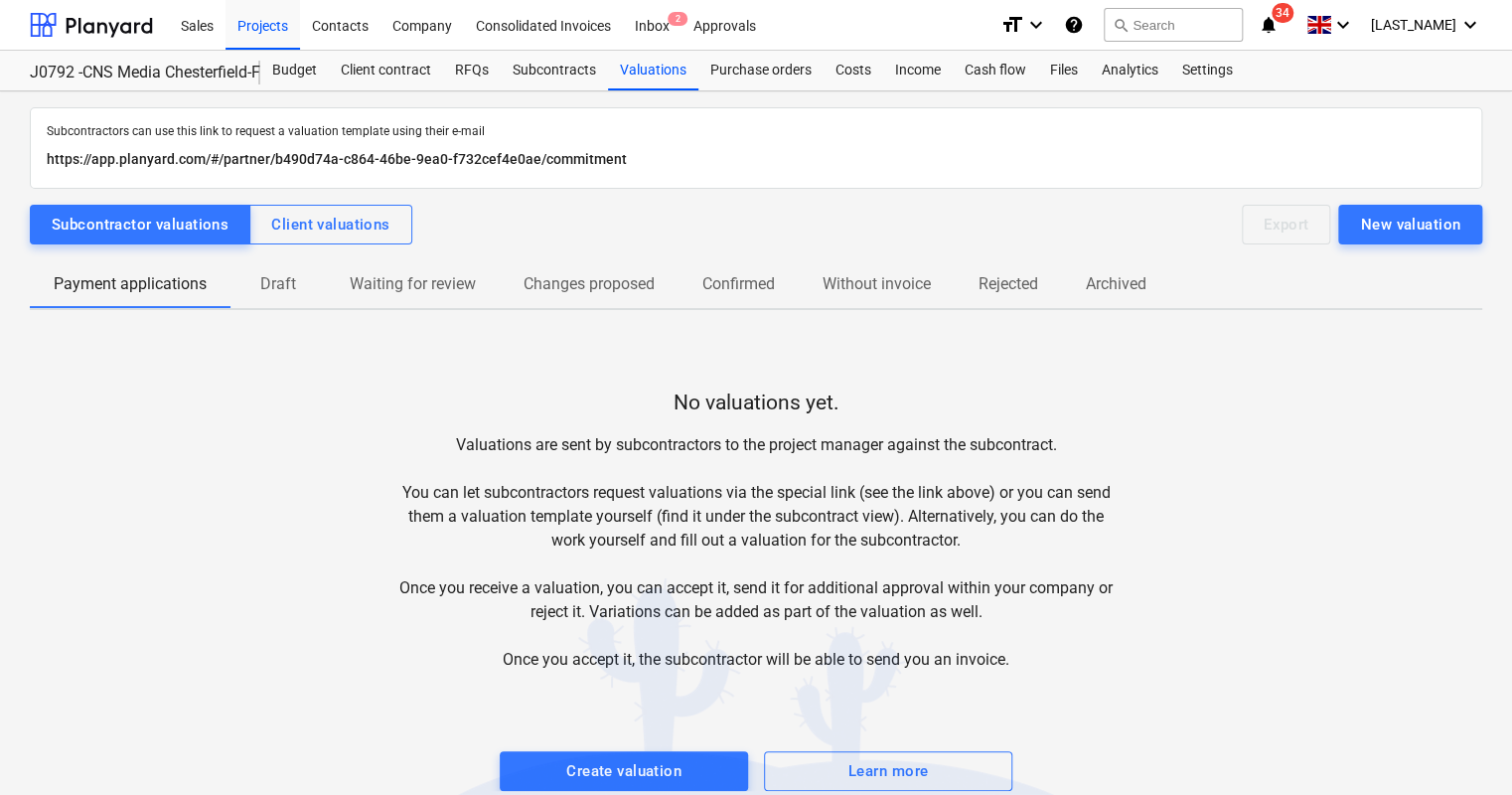 click on "Purchase orders" at bounding box center (761, 71) 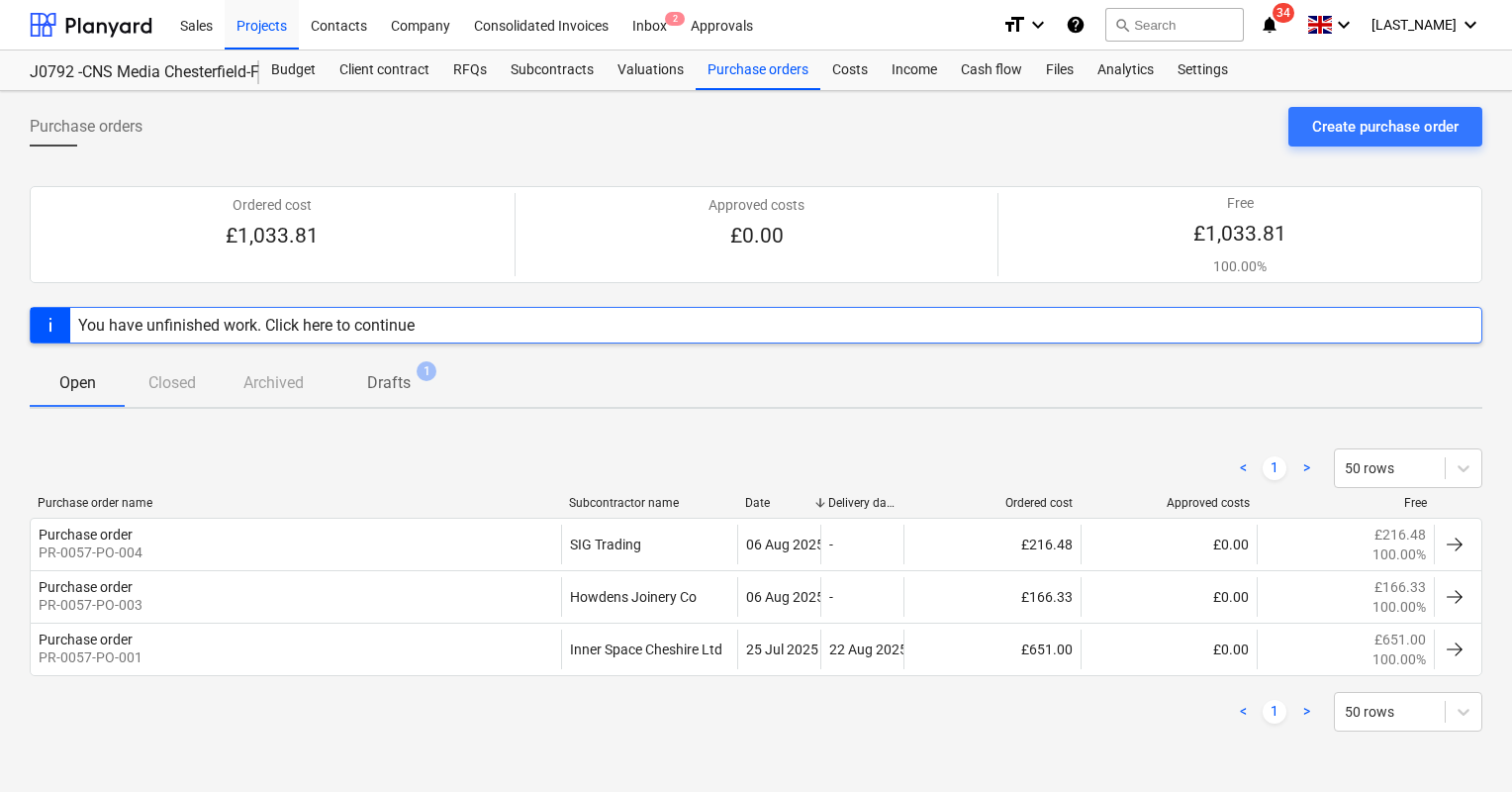 click on "Costs" at bounding box center [850, 70] 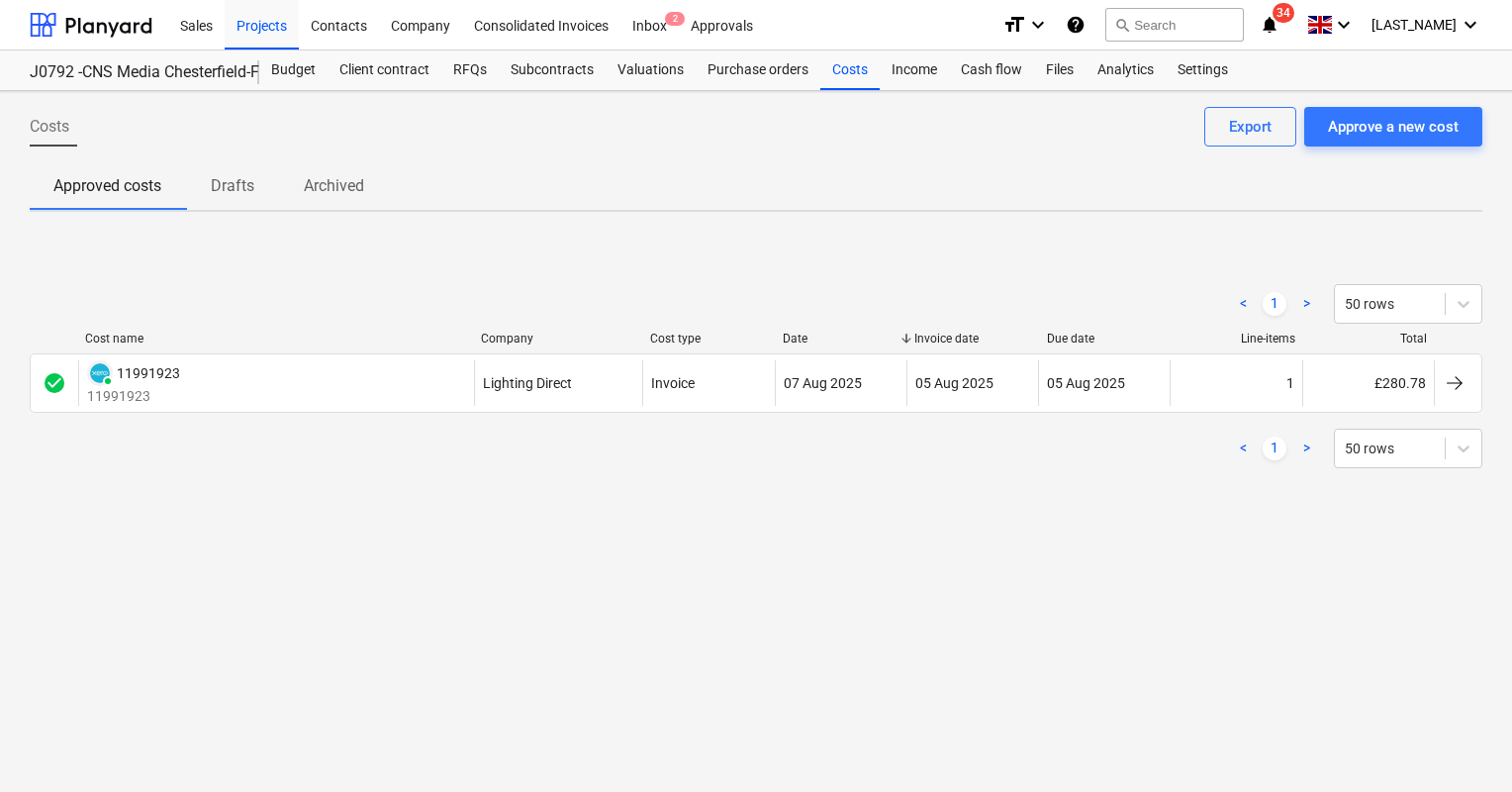 click on "Income" at bounding box center (914, 70) 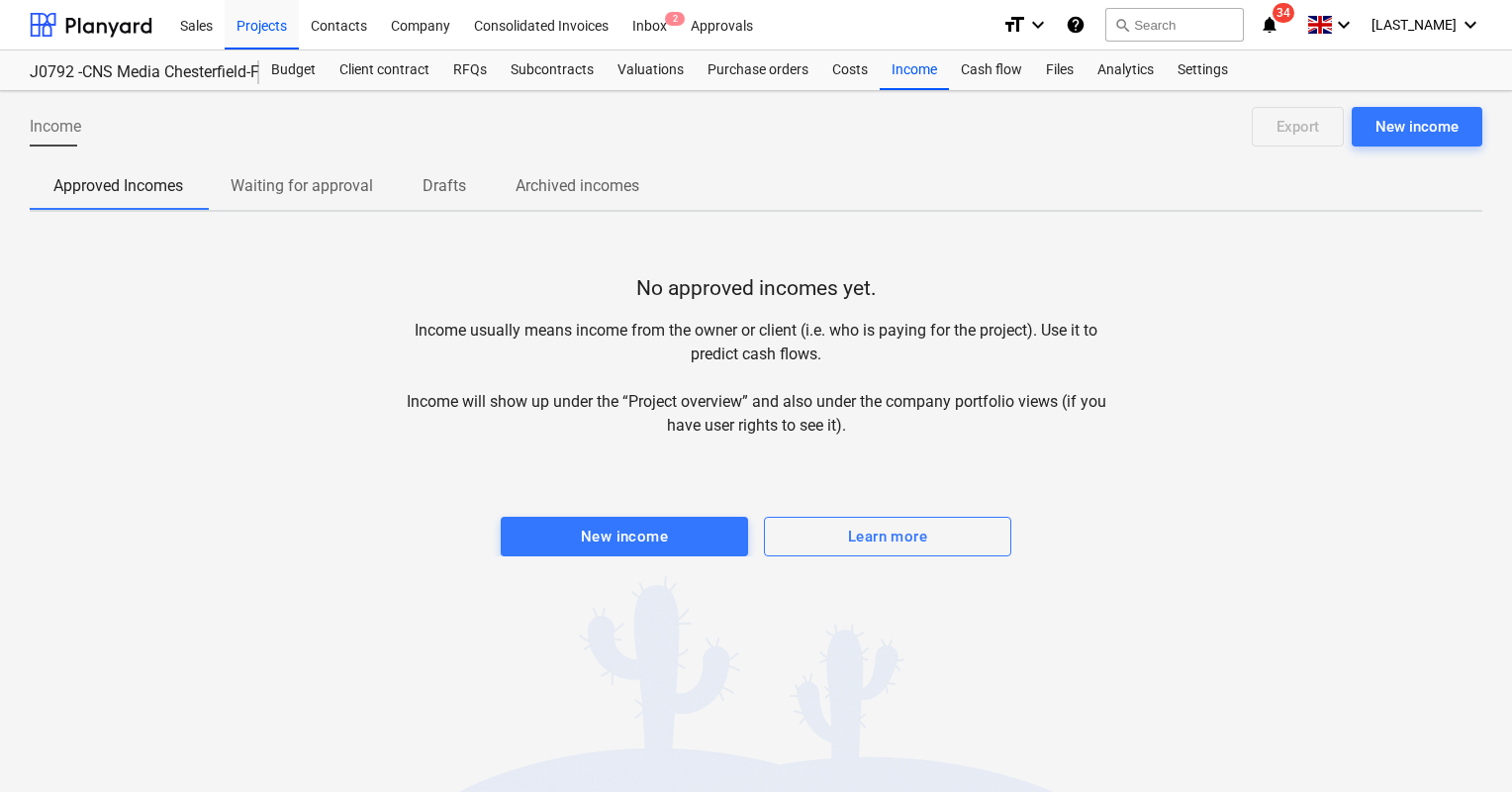 click on "Cash flow" at bounding box center [992, 70] 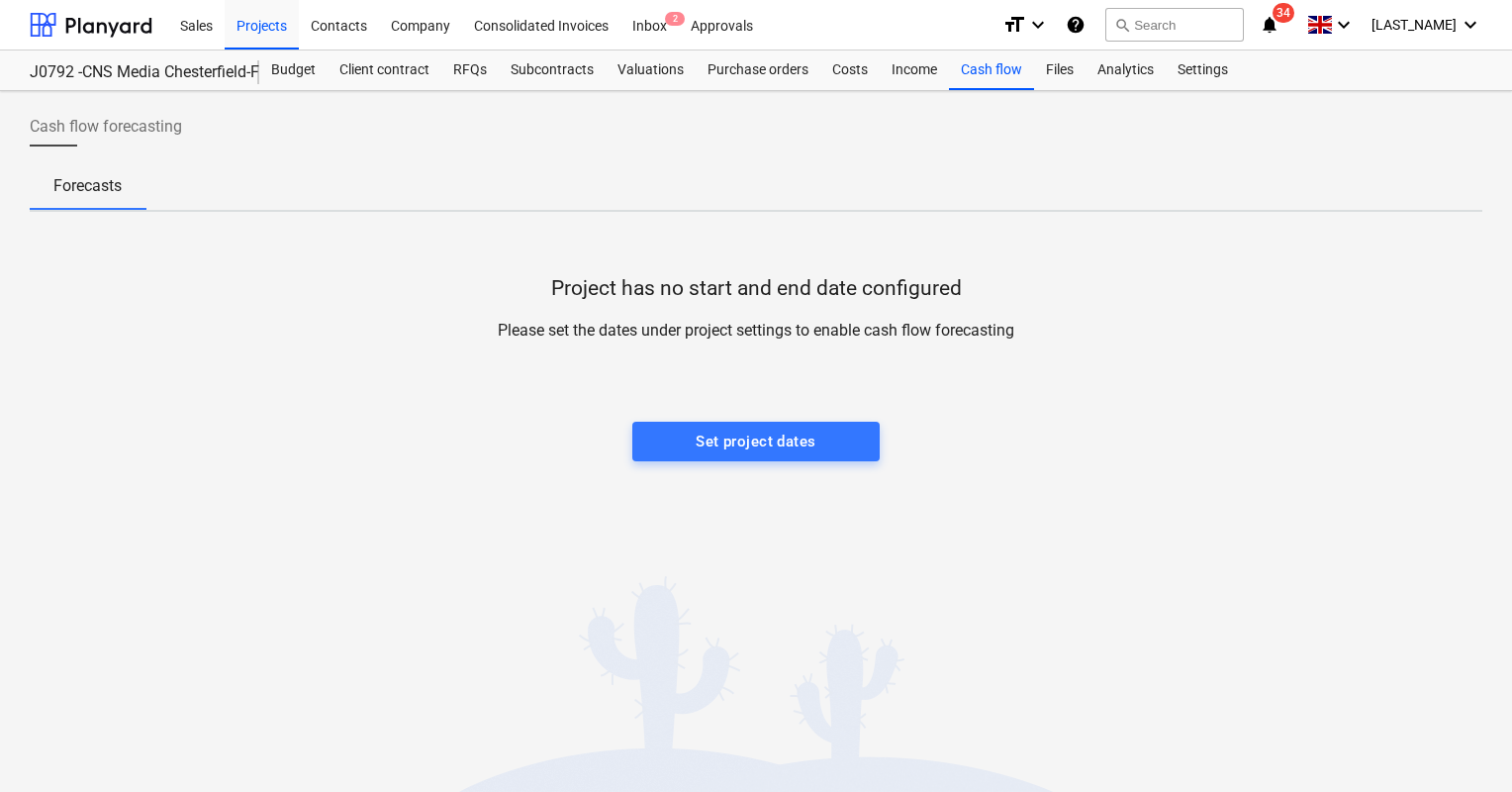click on "Analytics" at bounding box center (1125, 70) 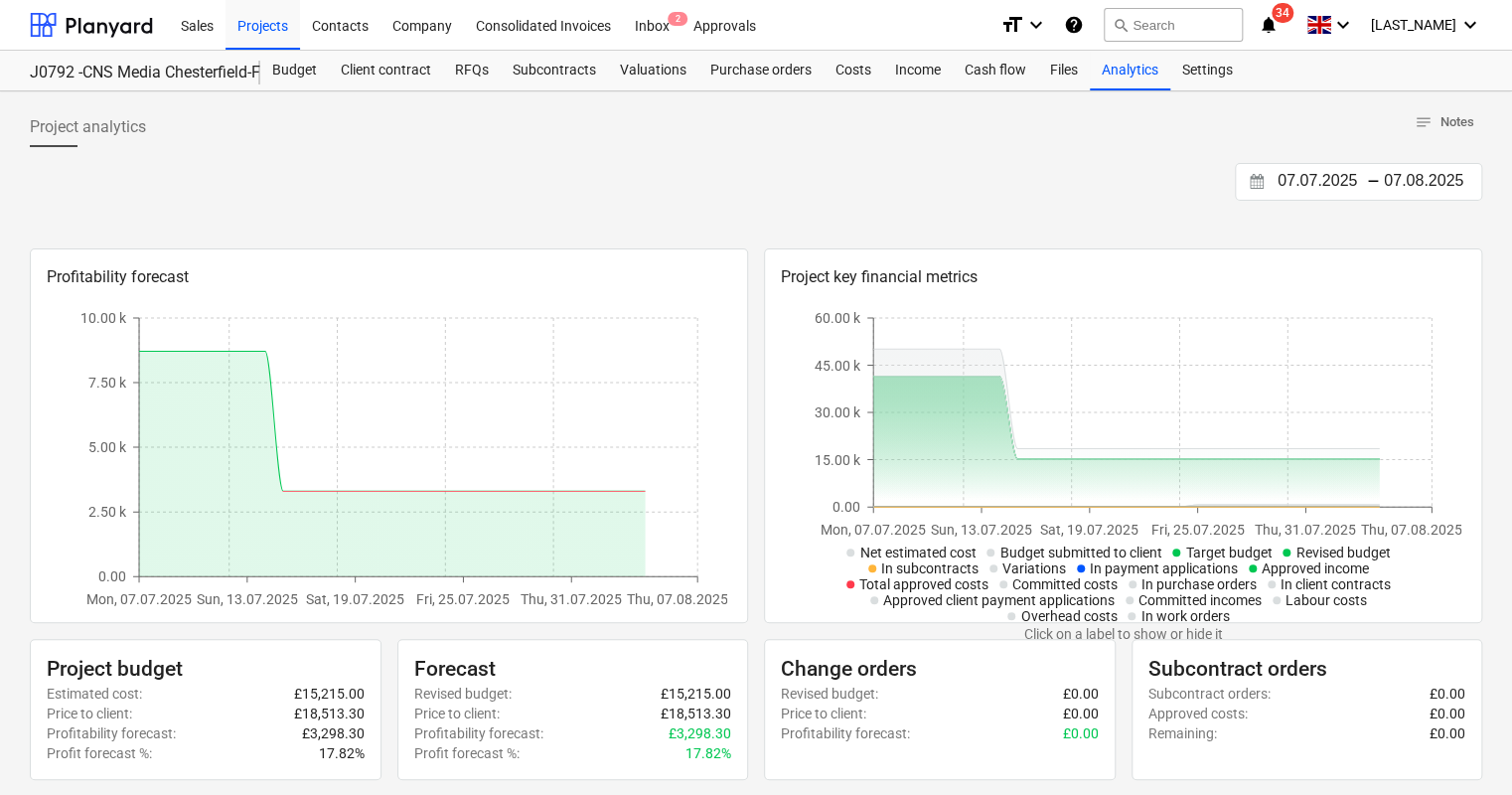 click on "Settings" at bounding box center [1207, 71] 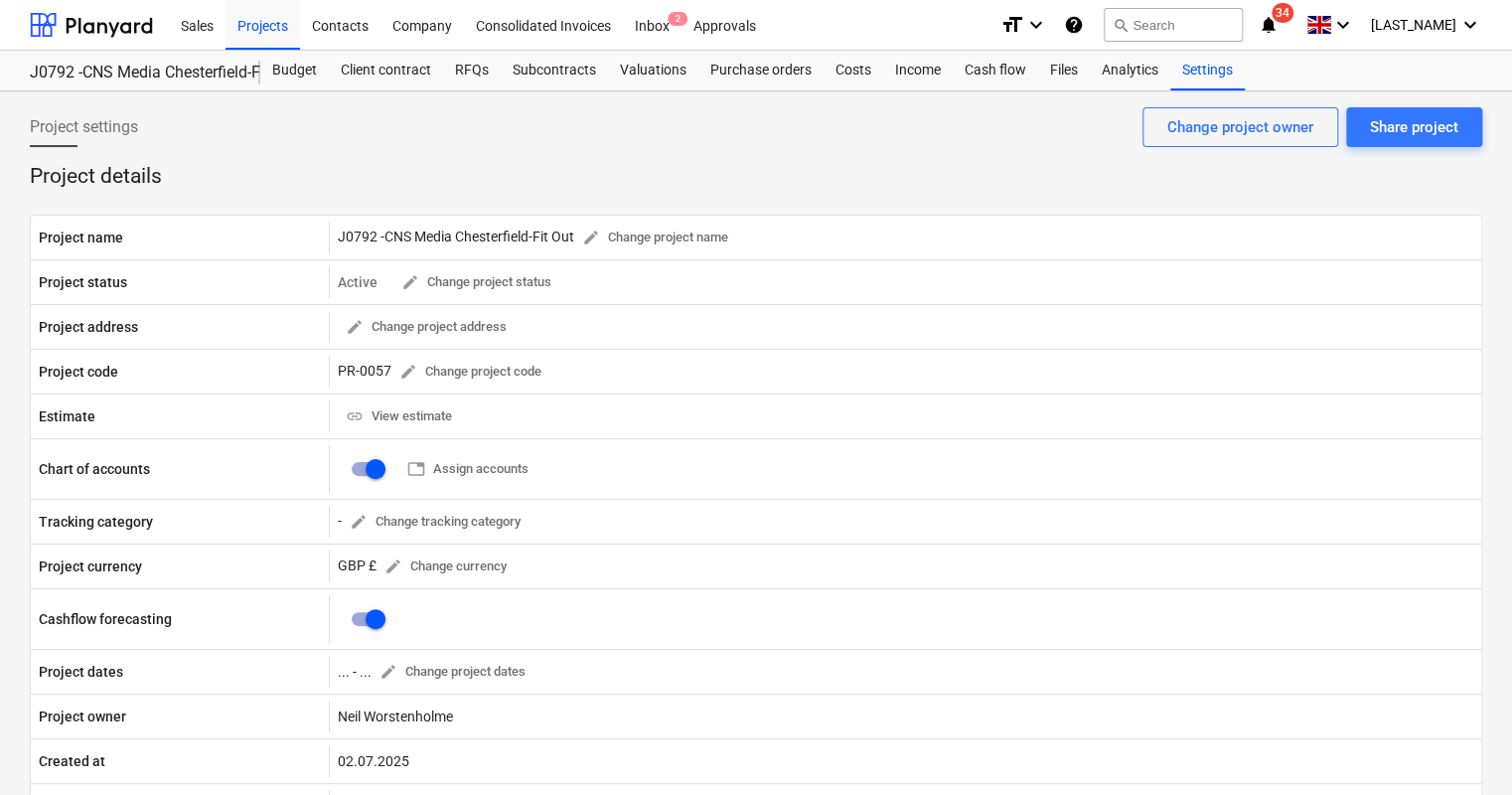 click on "Purchase orders" at bounding box center [761, 71] 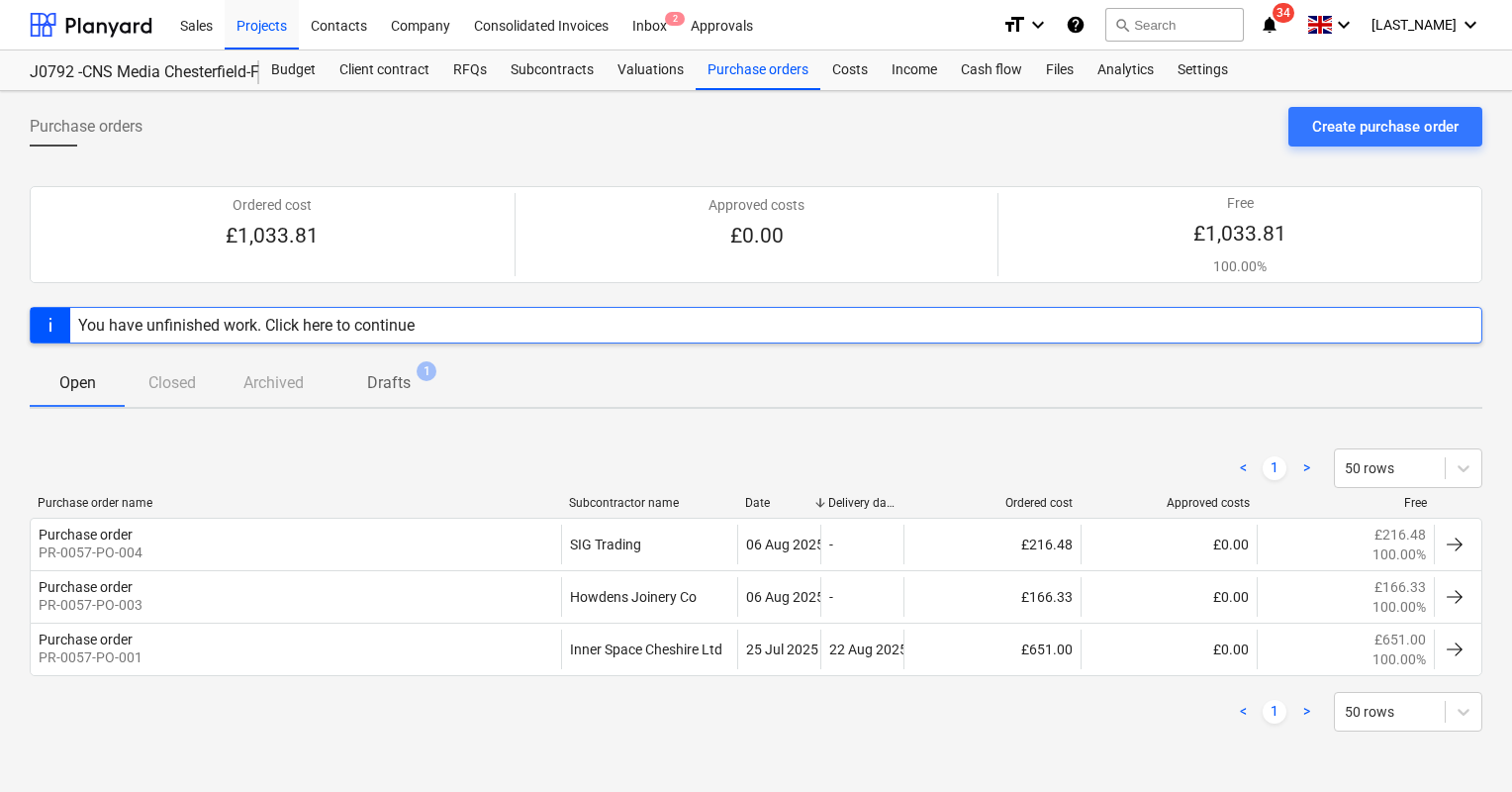 click on "Valuations" at bounding box center (650, 70) 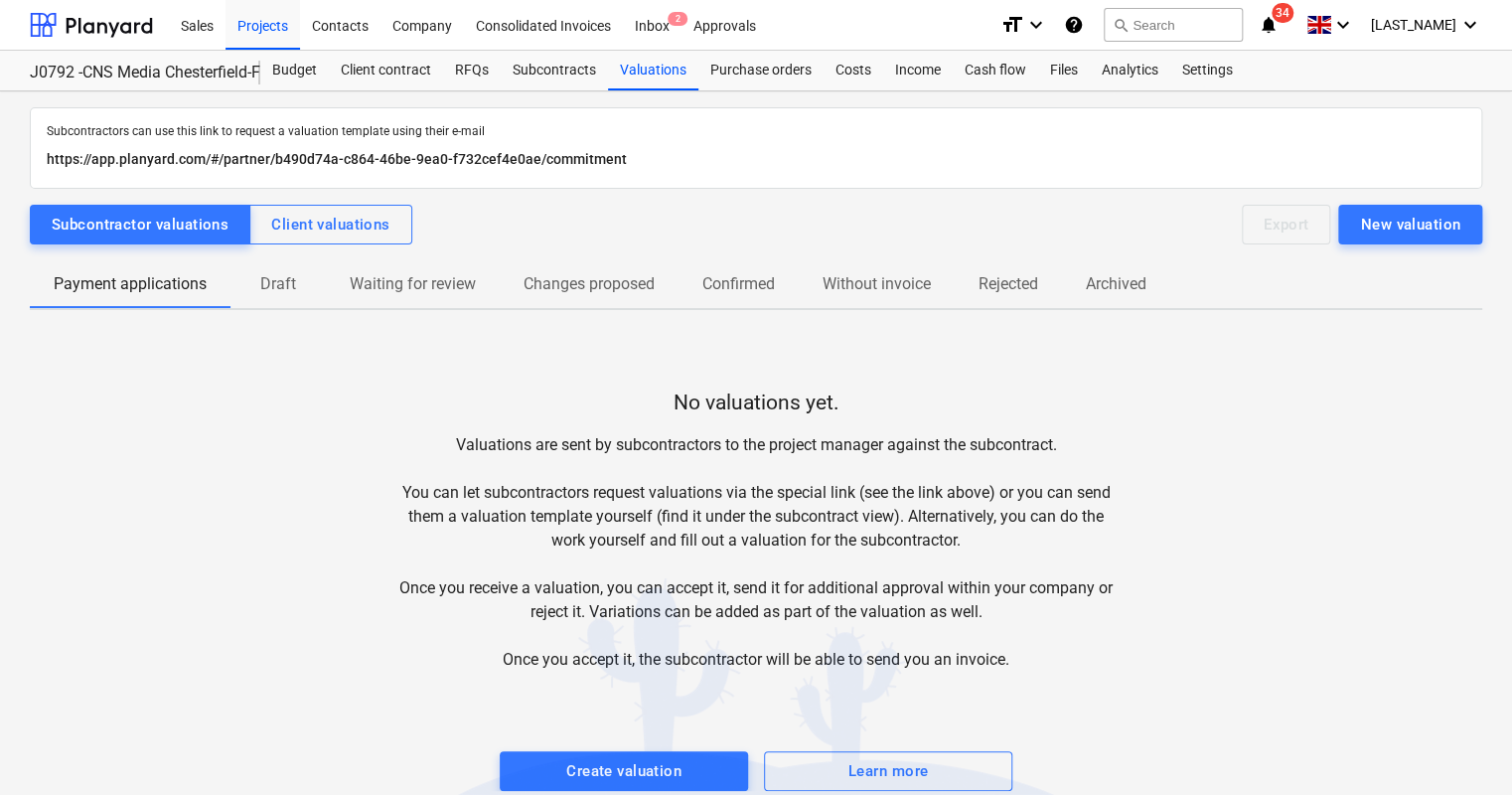 click on "Subcontracts" at bounding box center (554, 71) 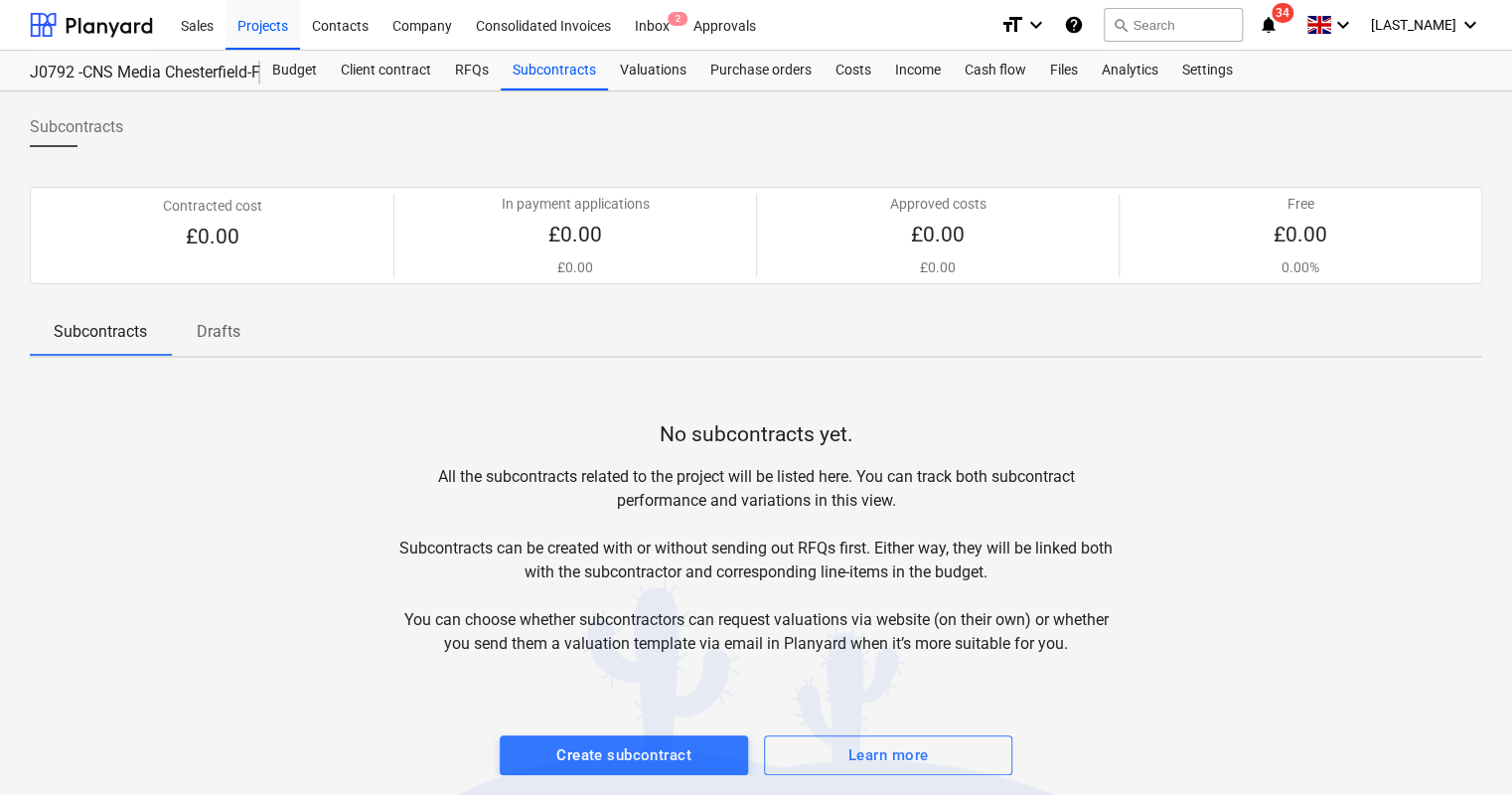 click on "Client contract" at bounding box center [385, 71] 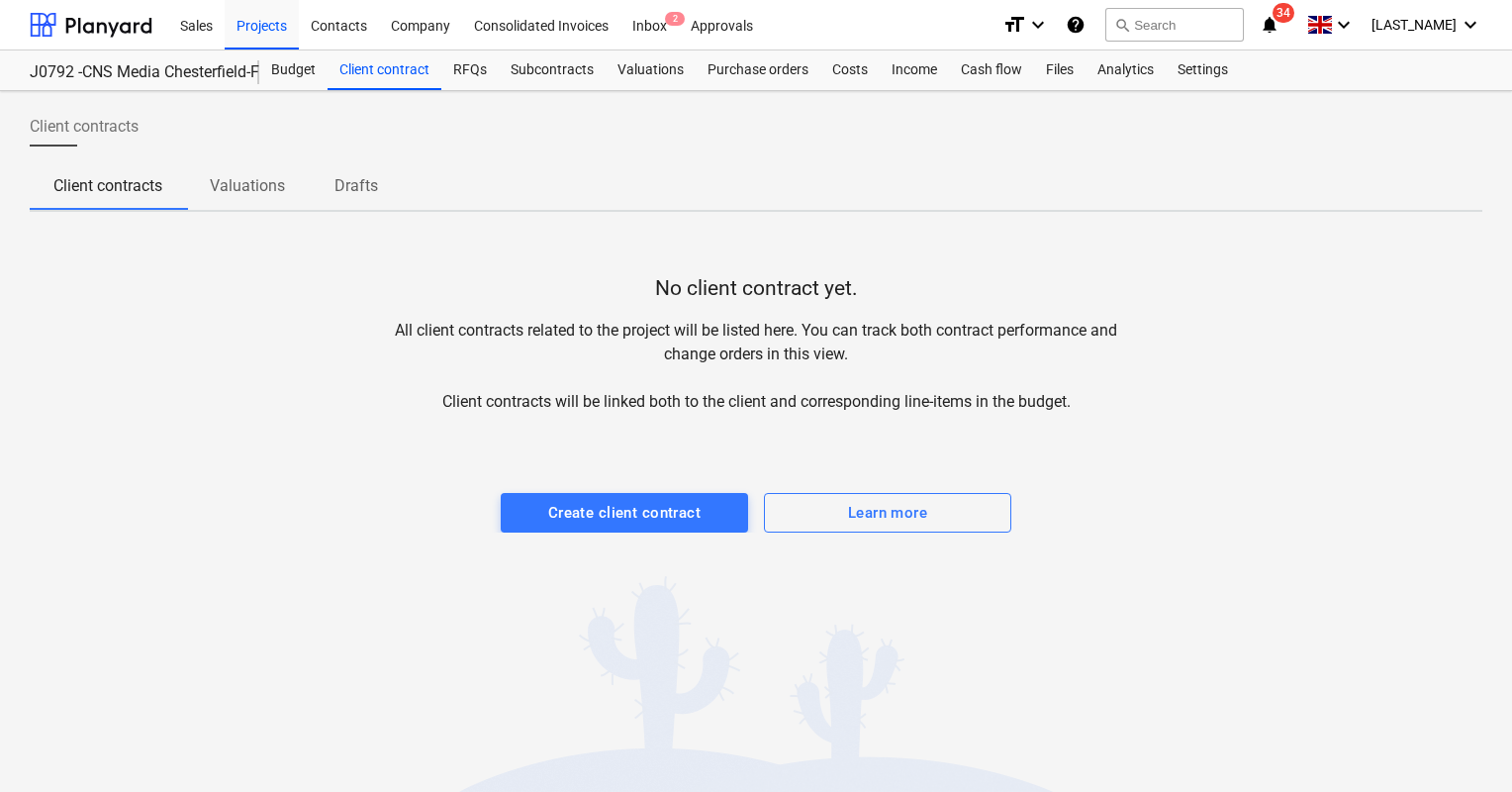 click on "Budget" at bounding box center (293, 70) 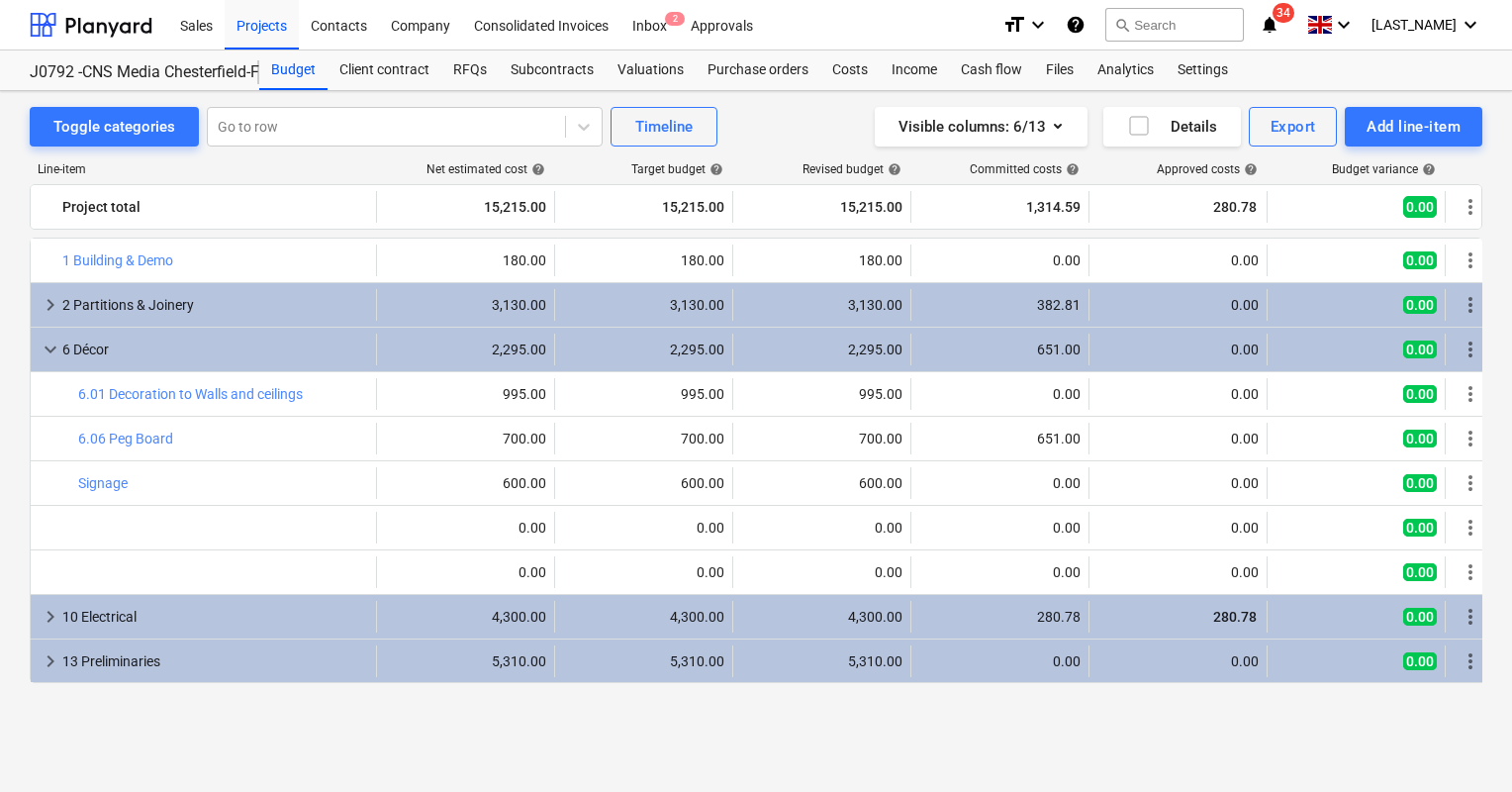 click on "keyboard_arrow_right" at bounding box center (50, 661) 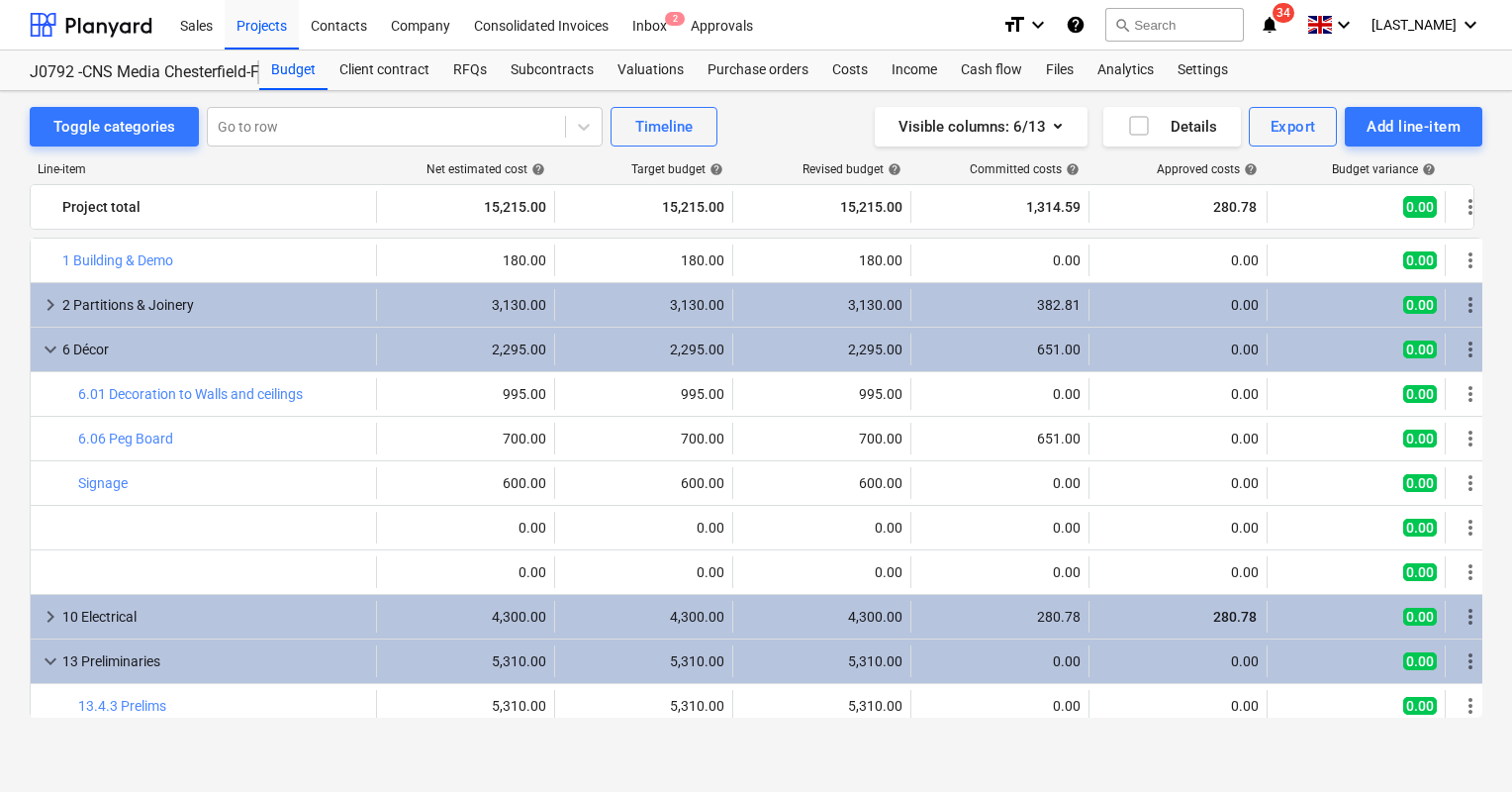 scroll, scrollTop: 54, scrollLeft: 0, axis: vertical 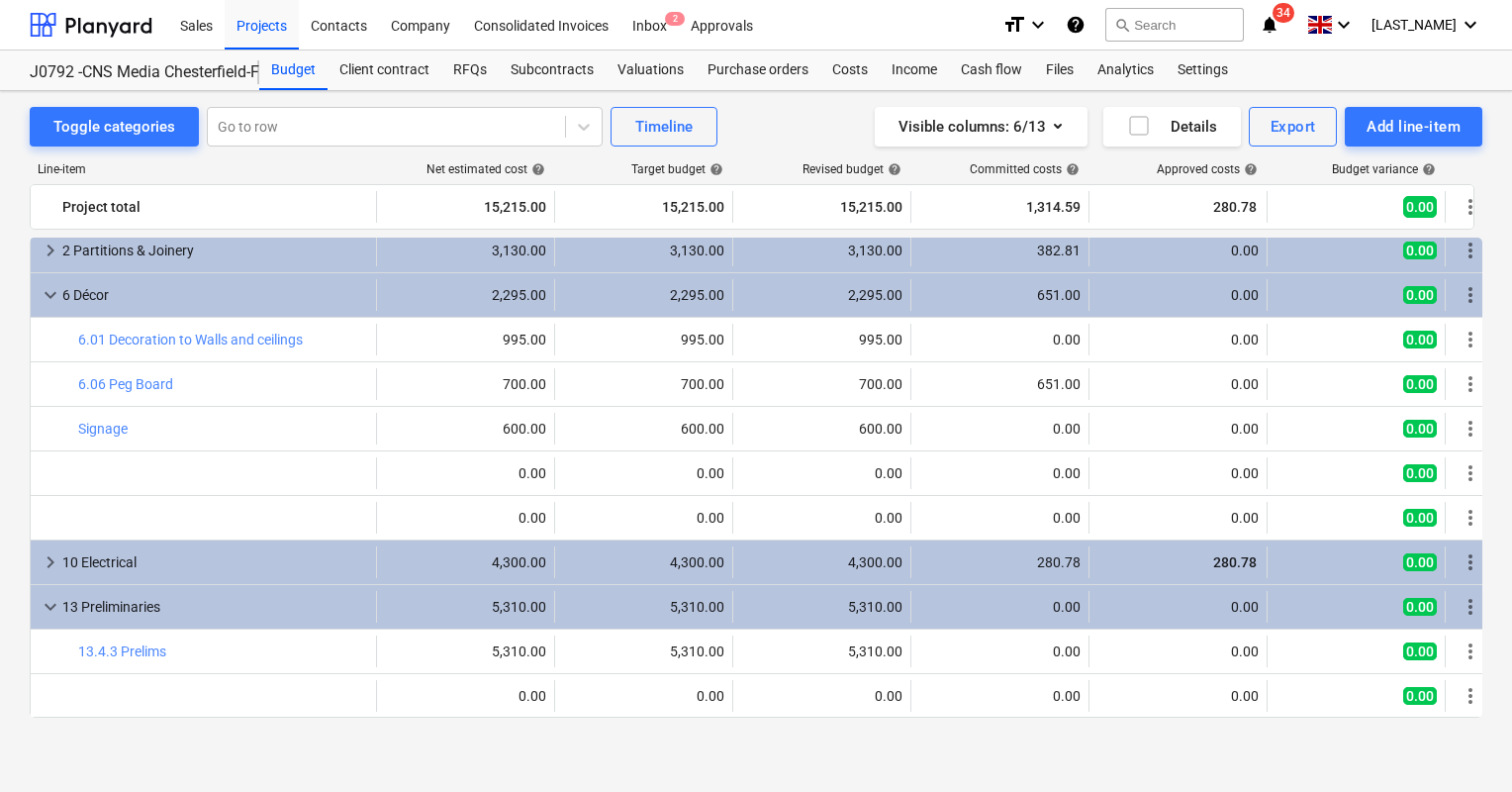 drag, startPoint x: 35, startPoint y: 602, endPoint x: 47, endPoint y: 602, distance: 12 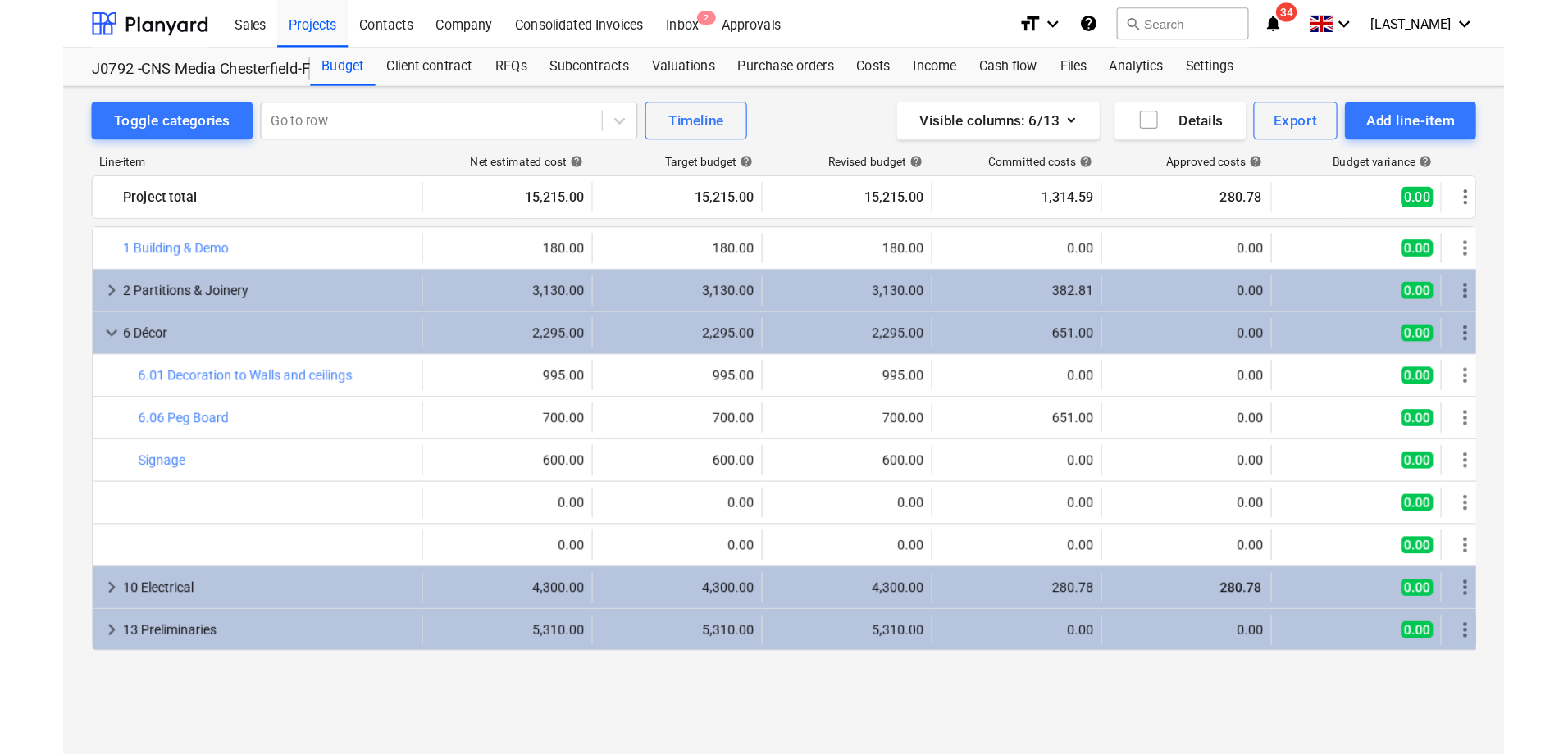 scroll, scrollTop: 0, scrollLeft: 0, axis: both 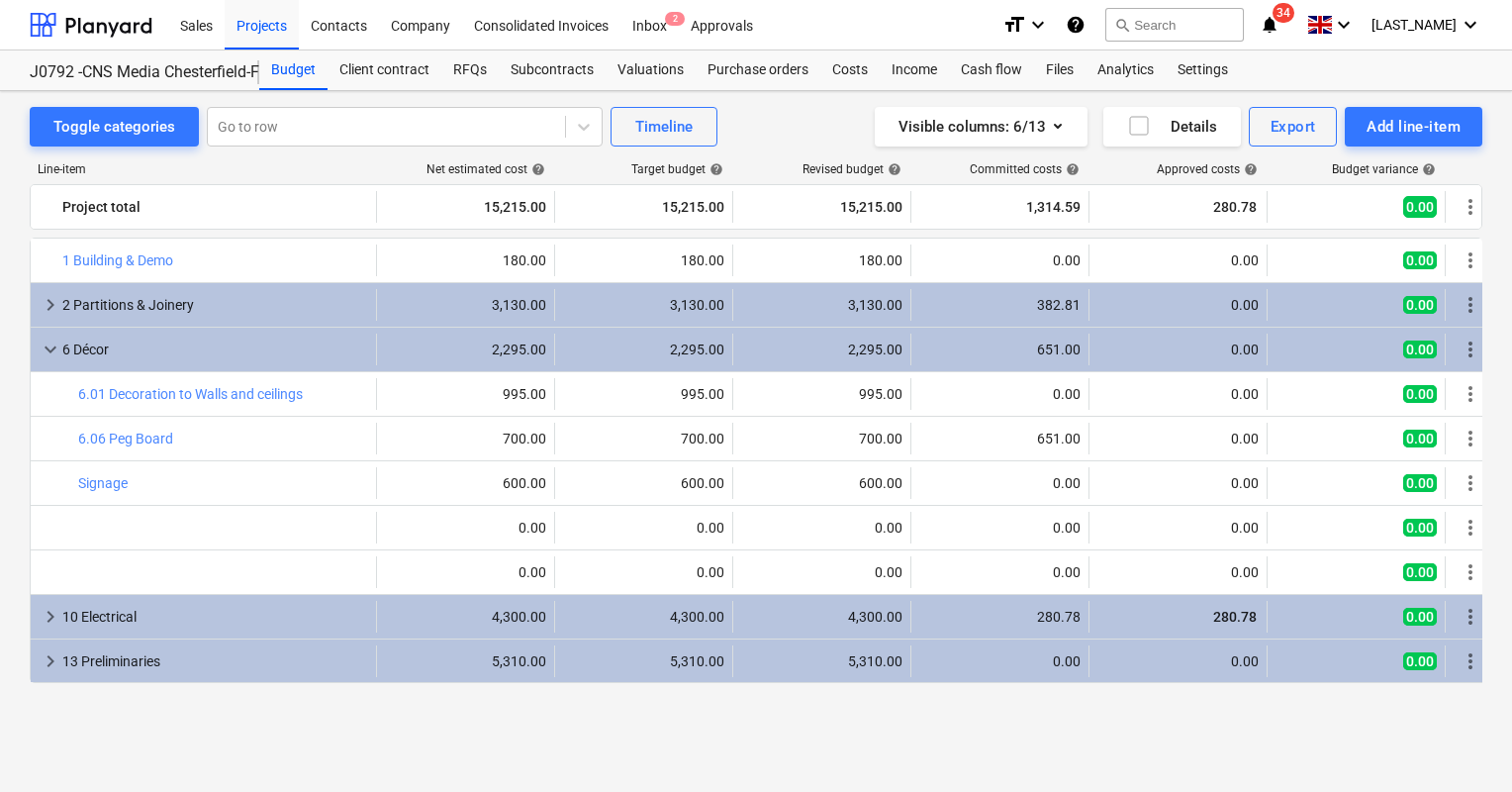 click on "Add line-item" at bounding box center [1413, 127] 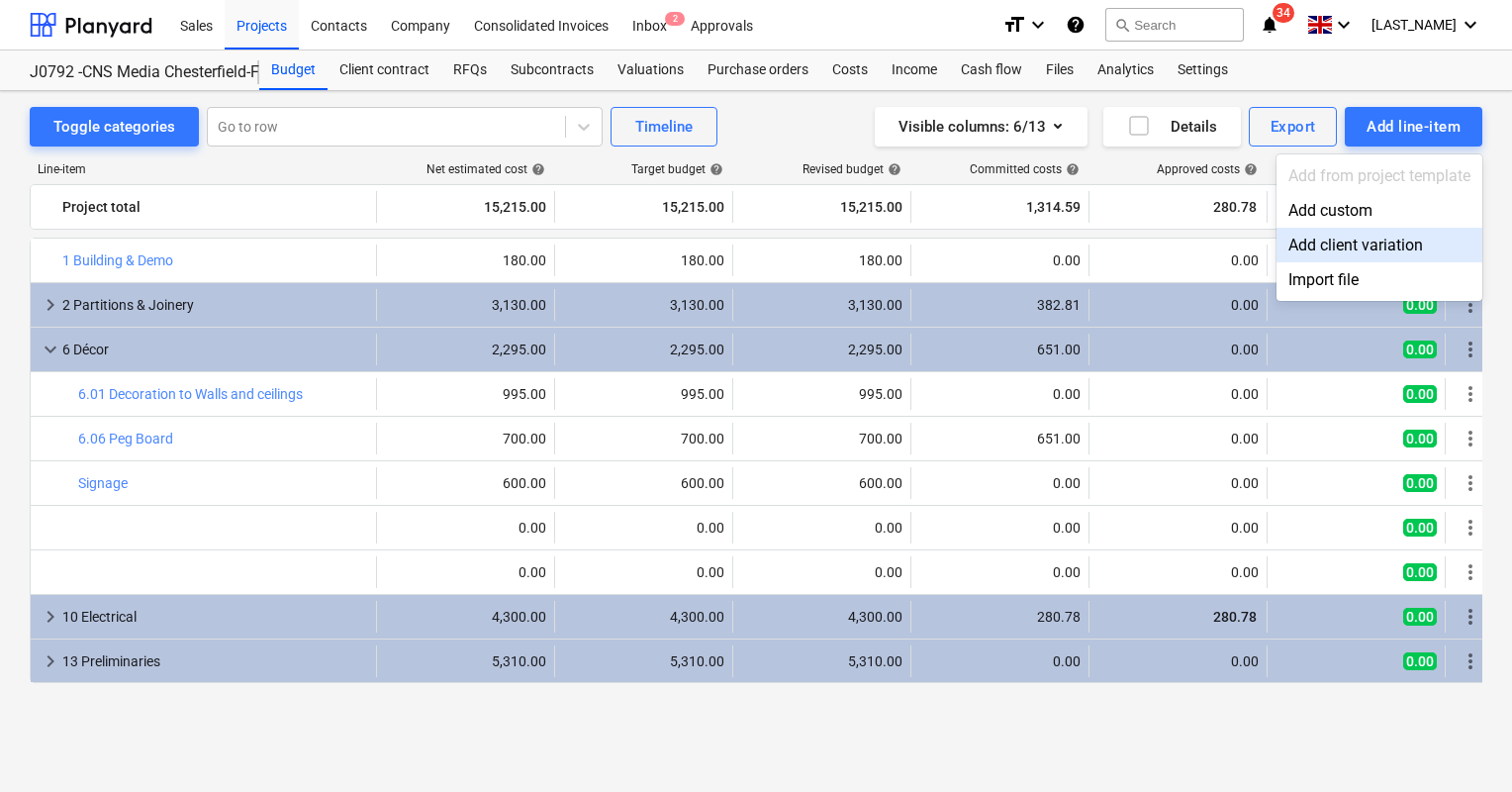click on "Add client variation" at bounding box center (1379, 245) 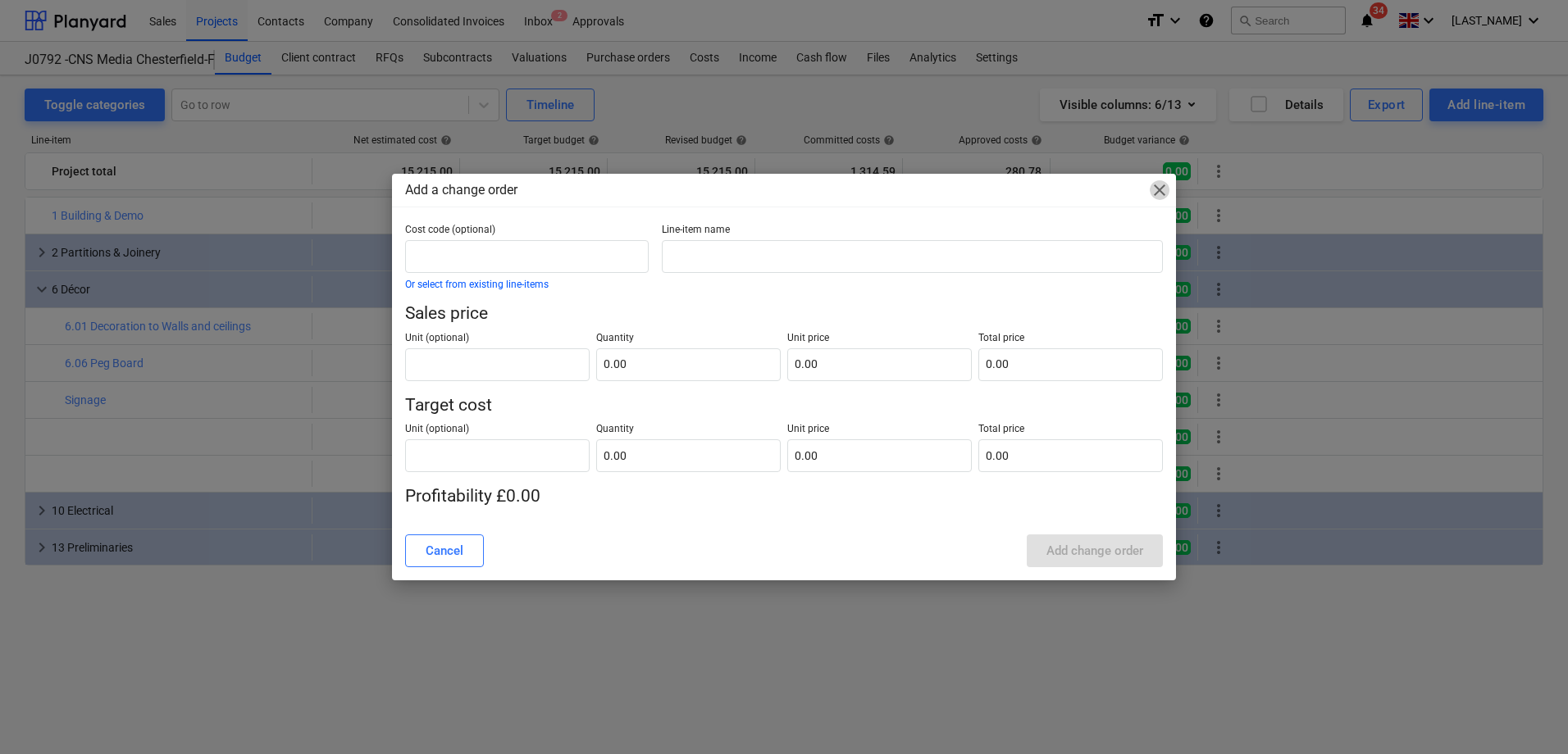 click on "close" at bounding box center (1160, 190) 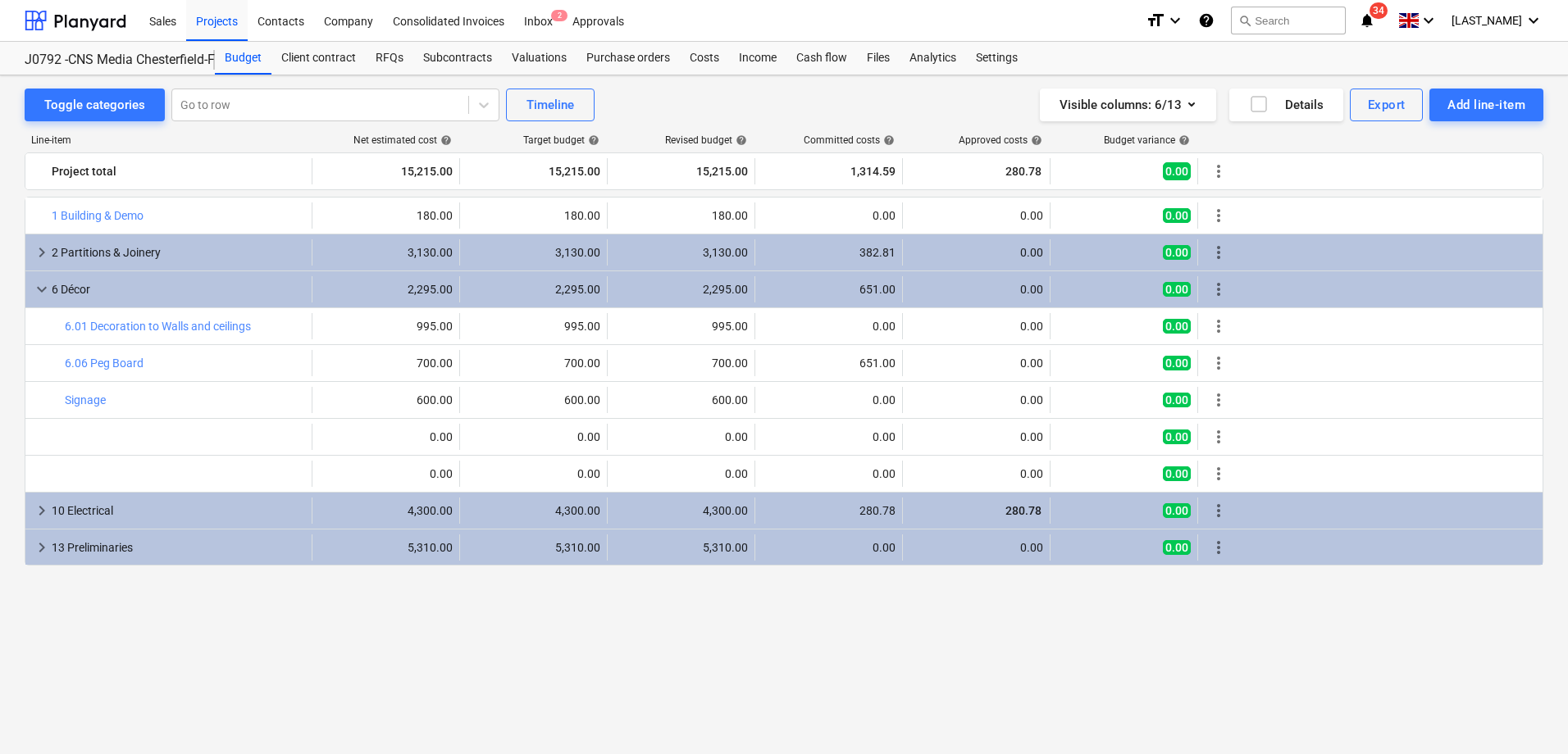 click on "Sales" at bounding box center [162, 20] 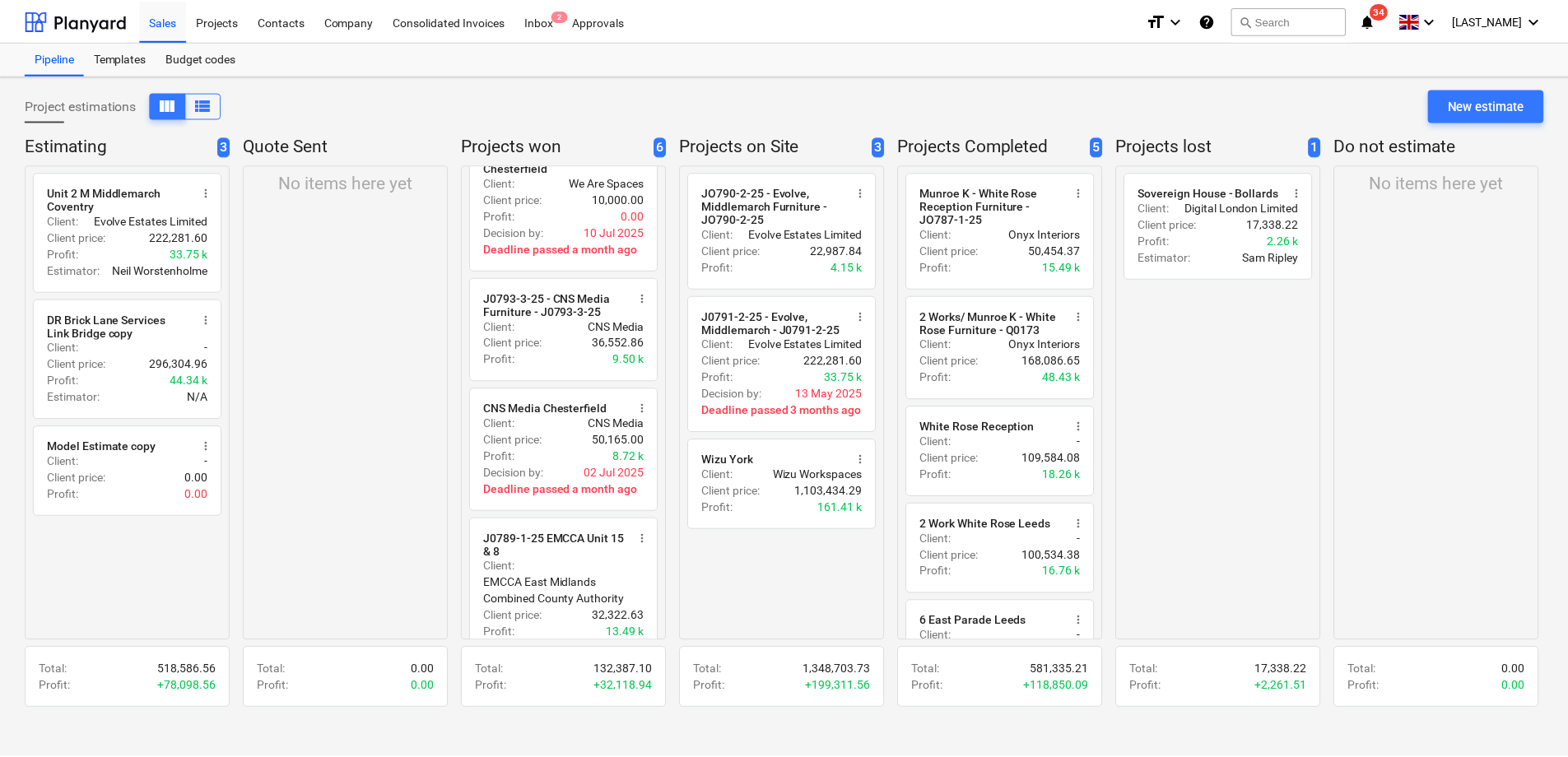 scroll, scrollTop: 303, scrollLeft: 0, axis: vertical 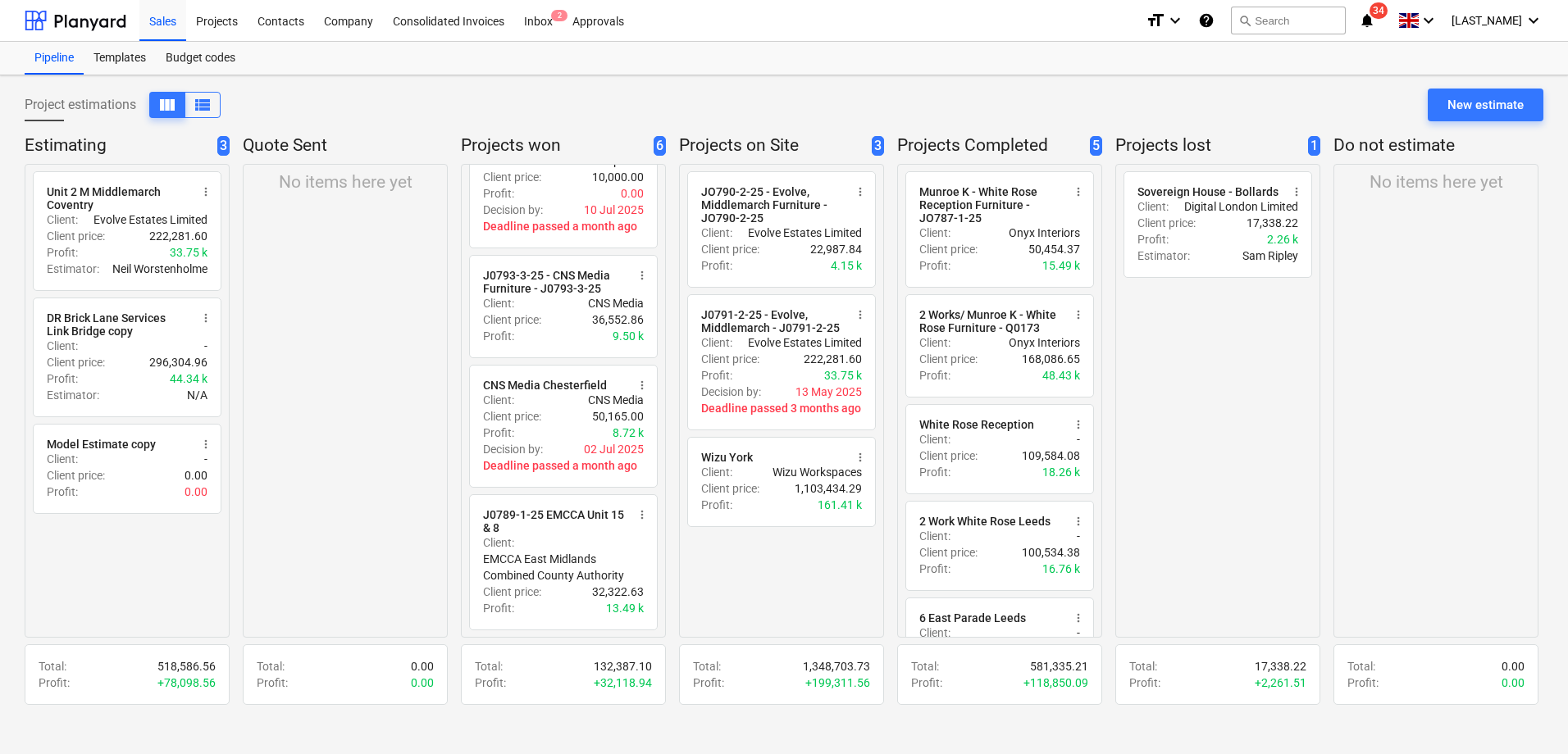 click on "J0789-1-25 EMCCA Unit 15 & 8" at bounding box center (554, 521) 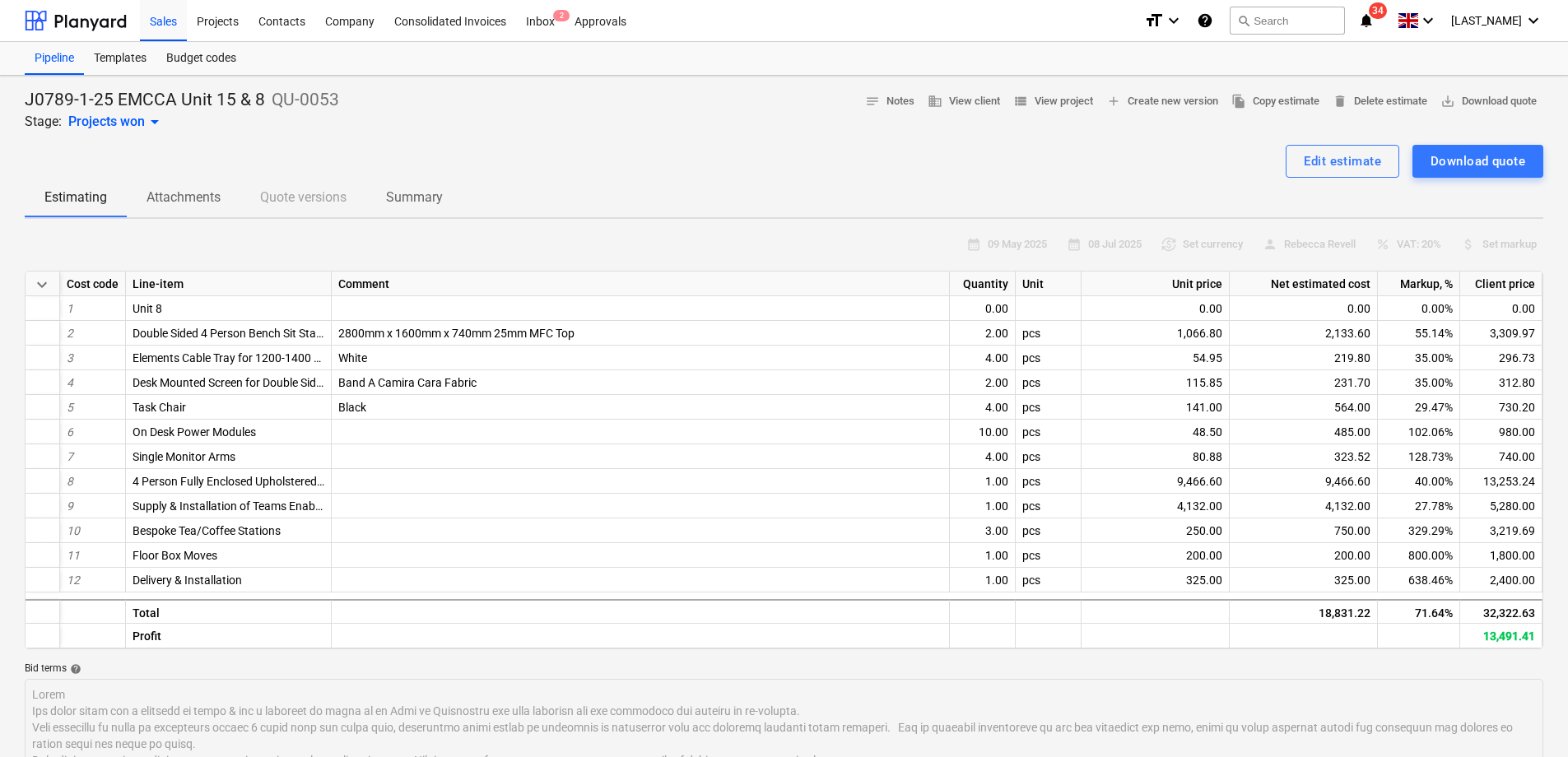 type on "x" 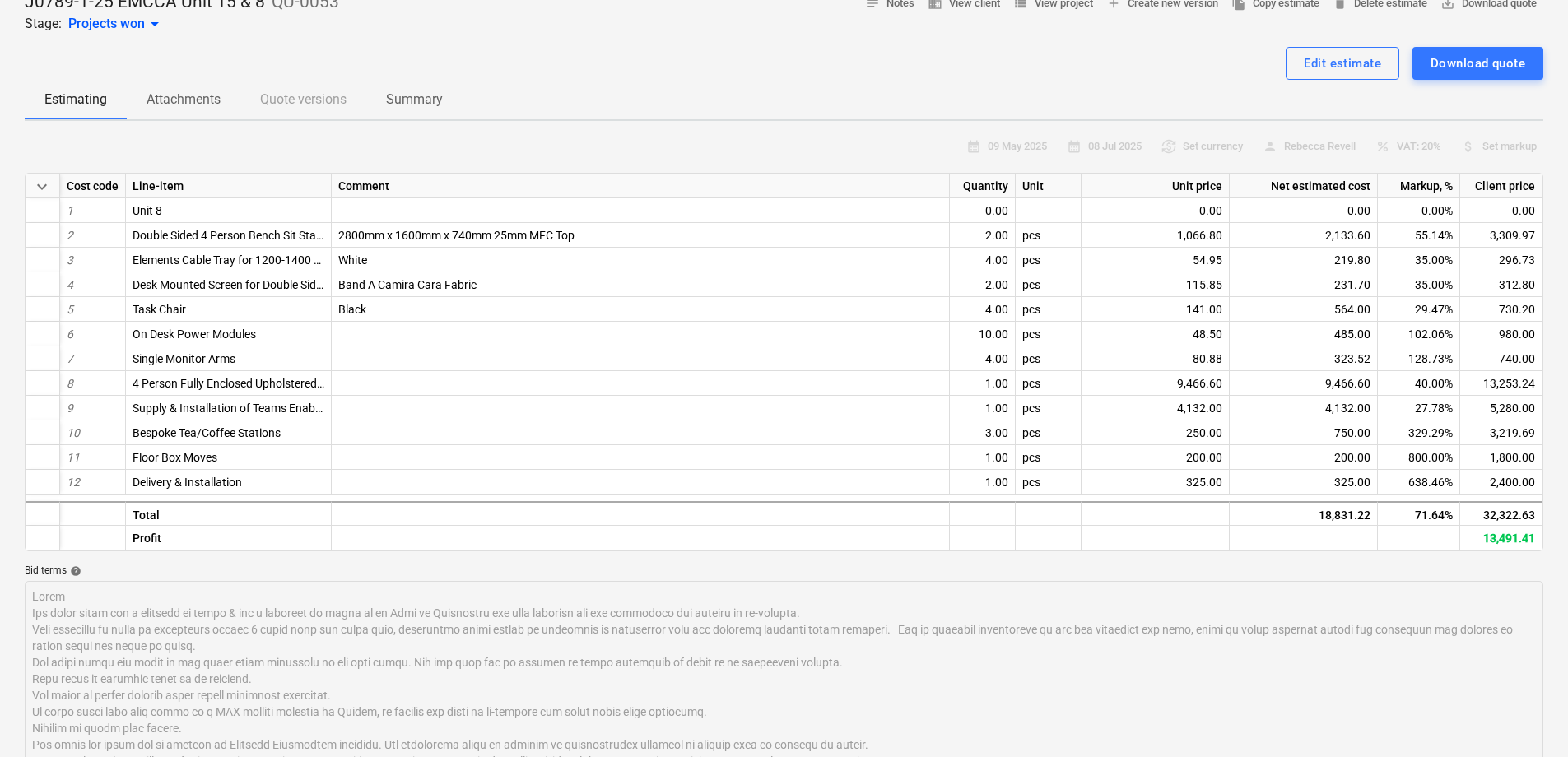 scroll, scrollTop: 0, scrollLeft: 0, axis: both 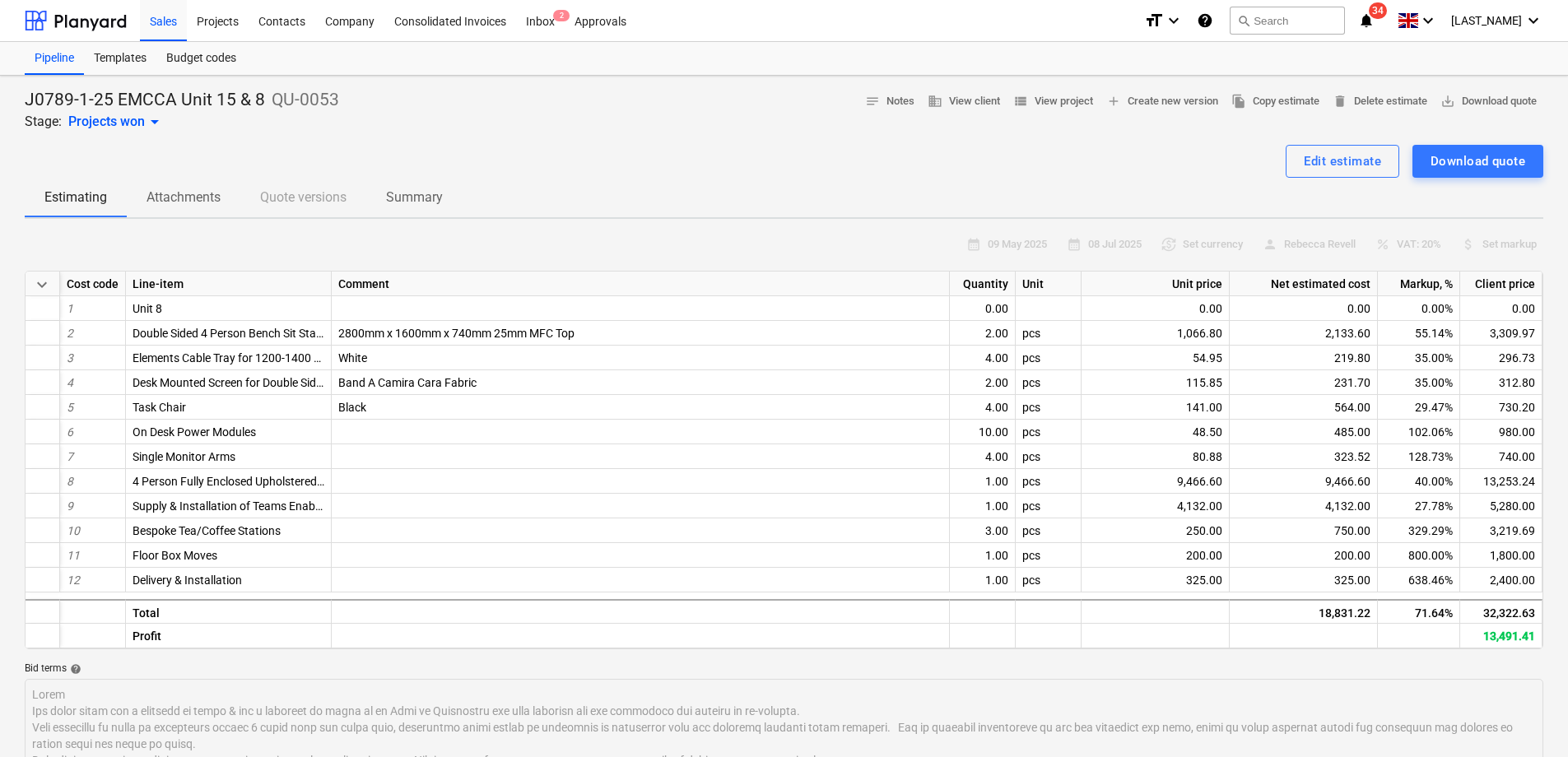 click on "Projects" at bounding box center (217, 20) 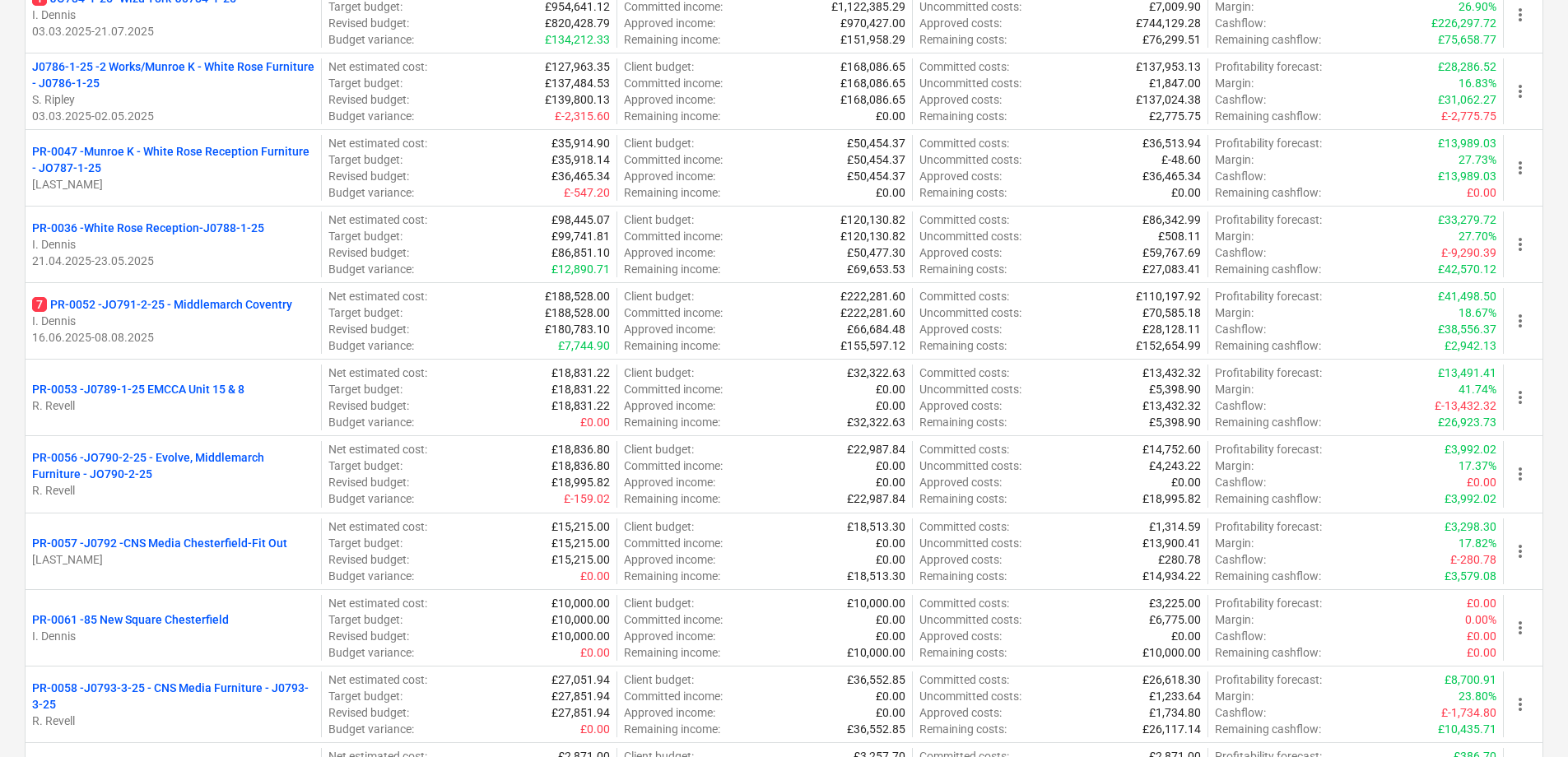 scroll, scrollTop: 494, scrollLeft: 0, axis: vertical 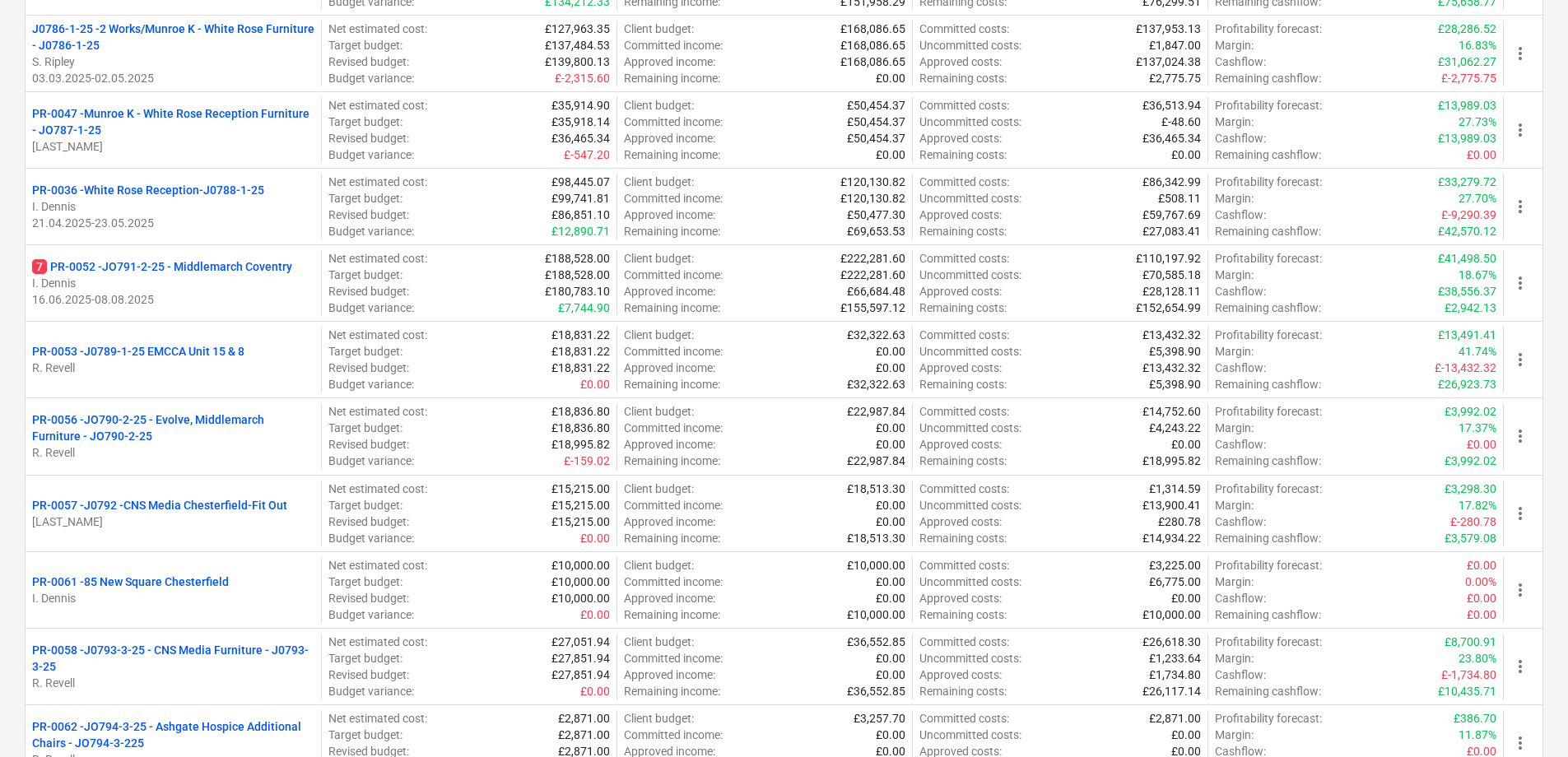 click on "PR-0057 -  J0792 -CNS Media Chesterfield-Fit Out" at bounding box center [160, 505] 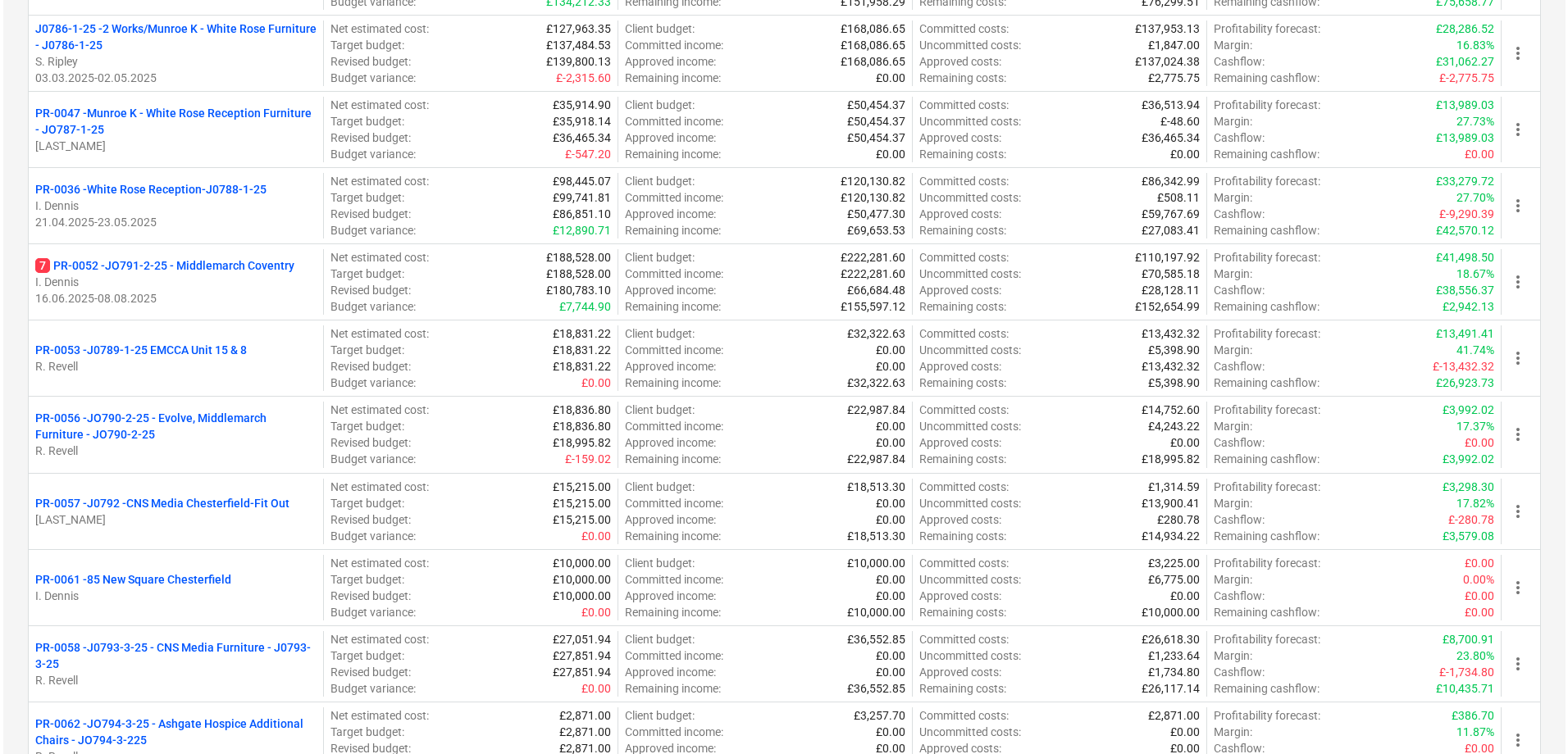 scroll, scrollTop: 0, scrollLeft: 0, axis: both 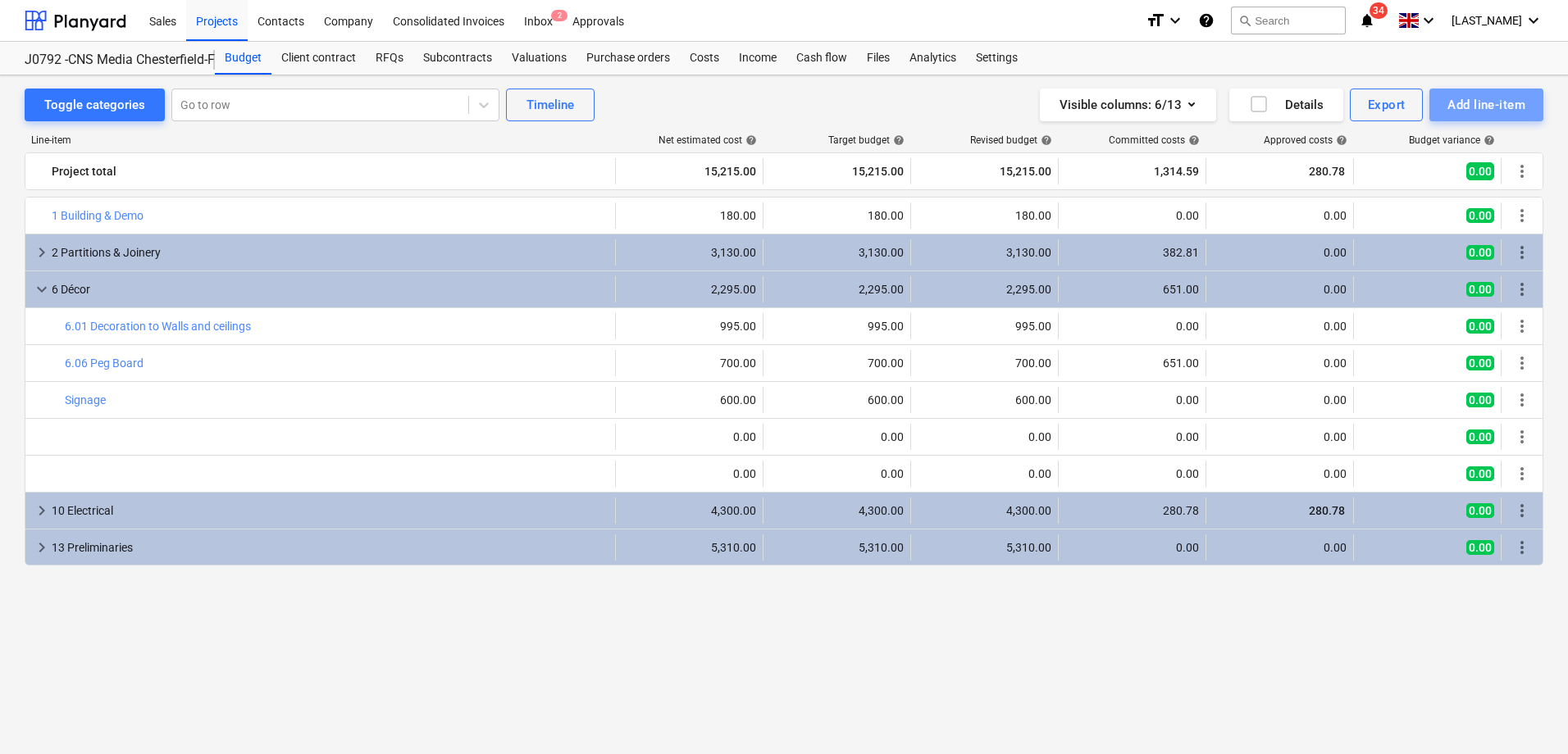 click on "Add line-item" at bounding box center [1486, 105] 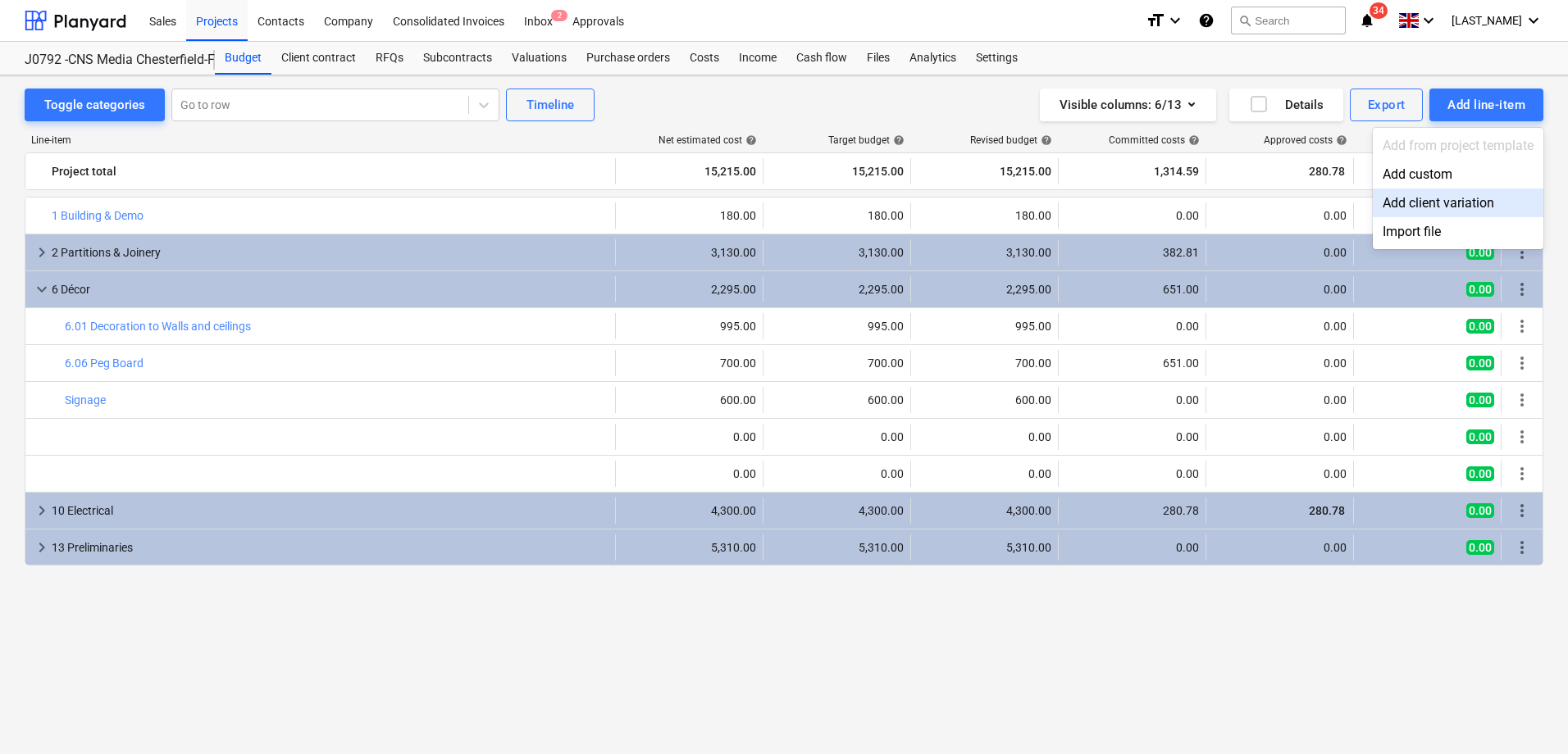 click on "Add client variation" at bounding box center (1458, 202) 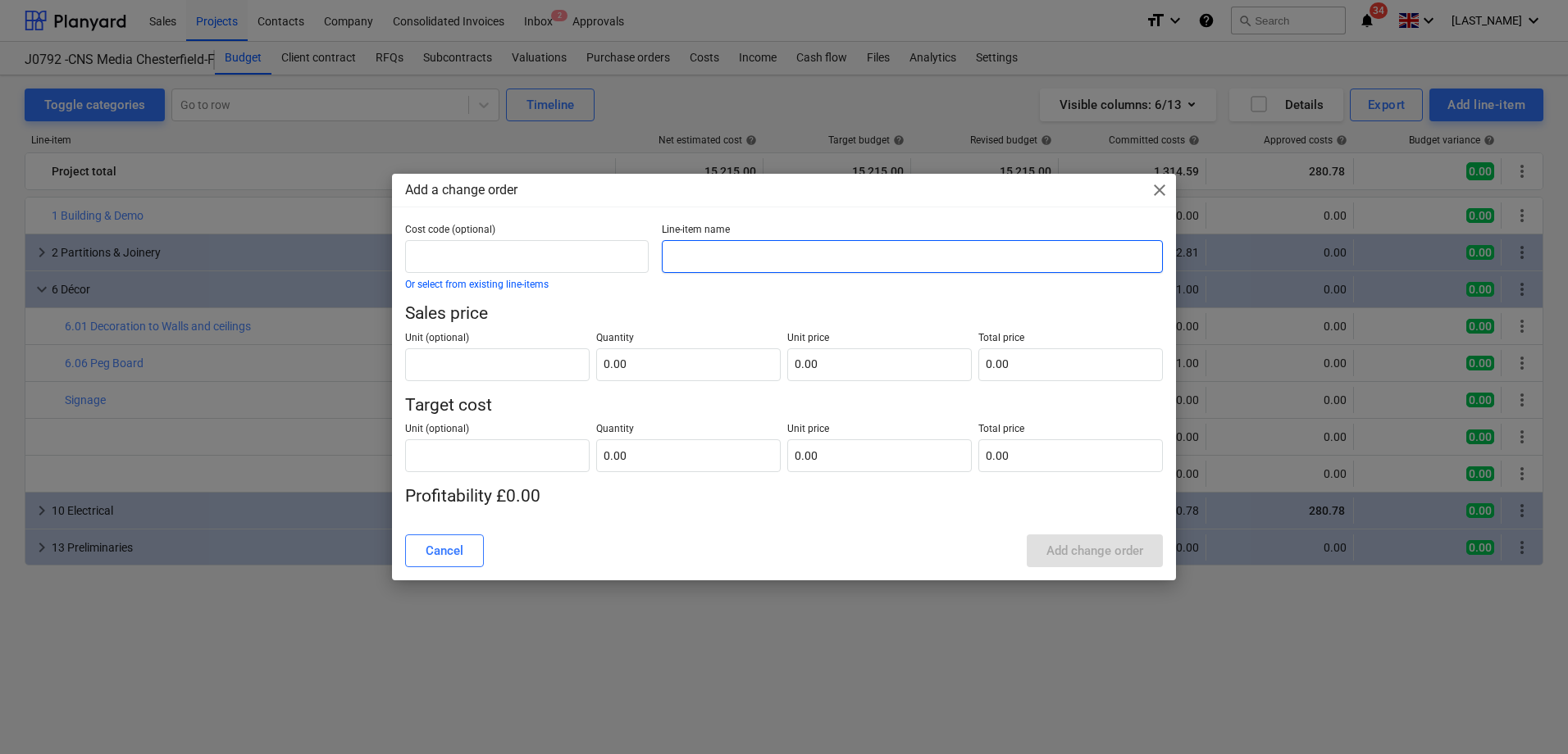 click at bounding box center (912, 257) 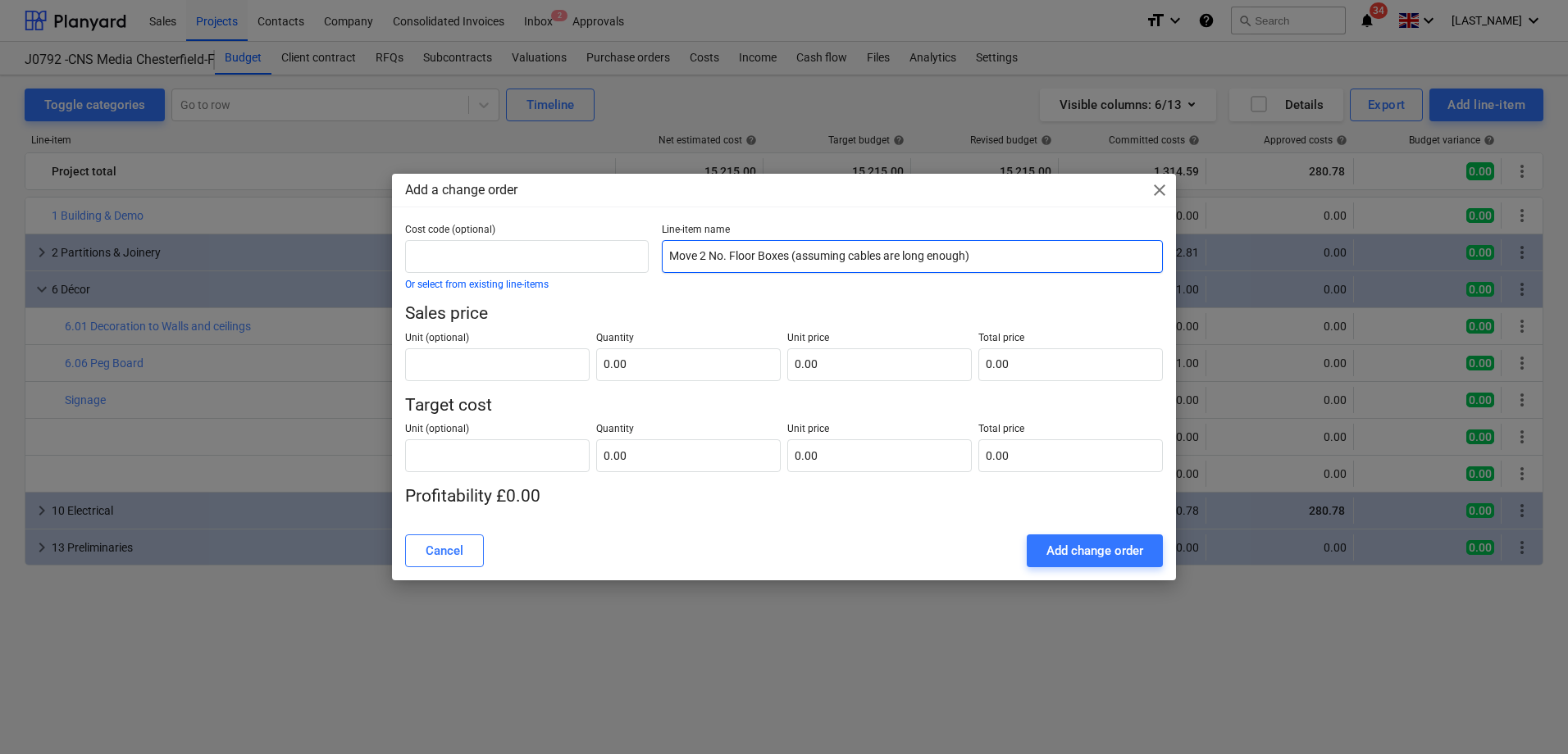 type on "Move 2 No. Floor Boxes (assuming cables are long enough)" 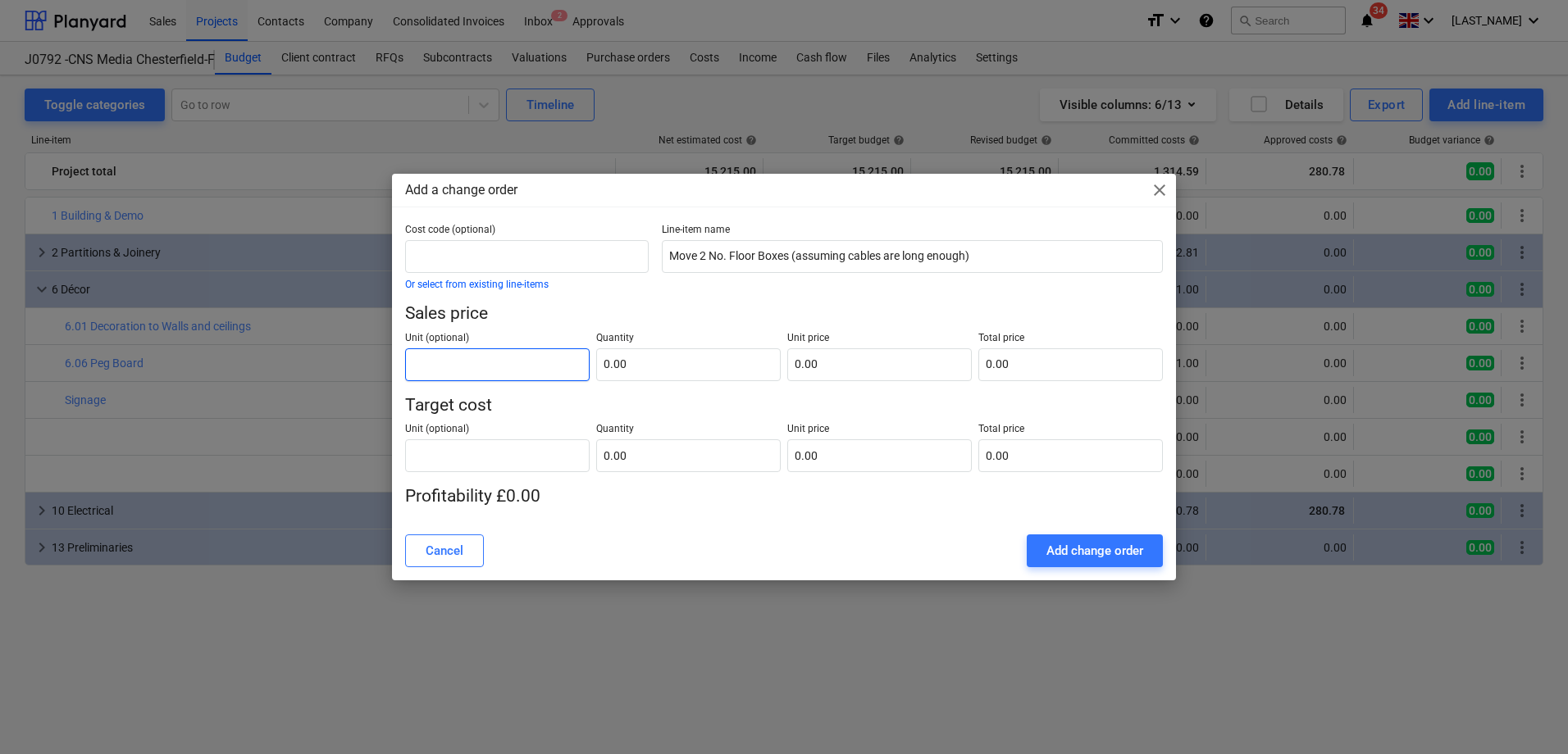 click at bounding box center [497, 365] 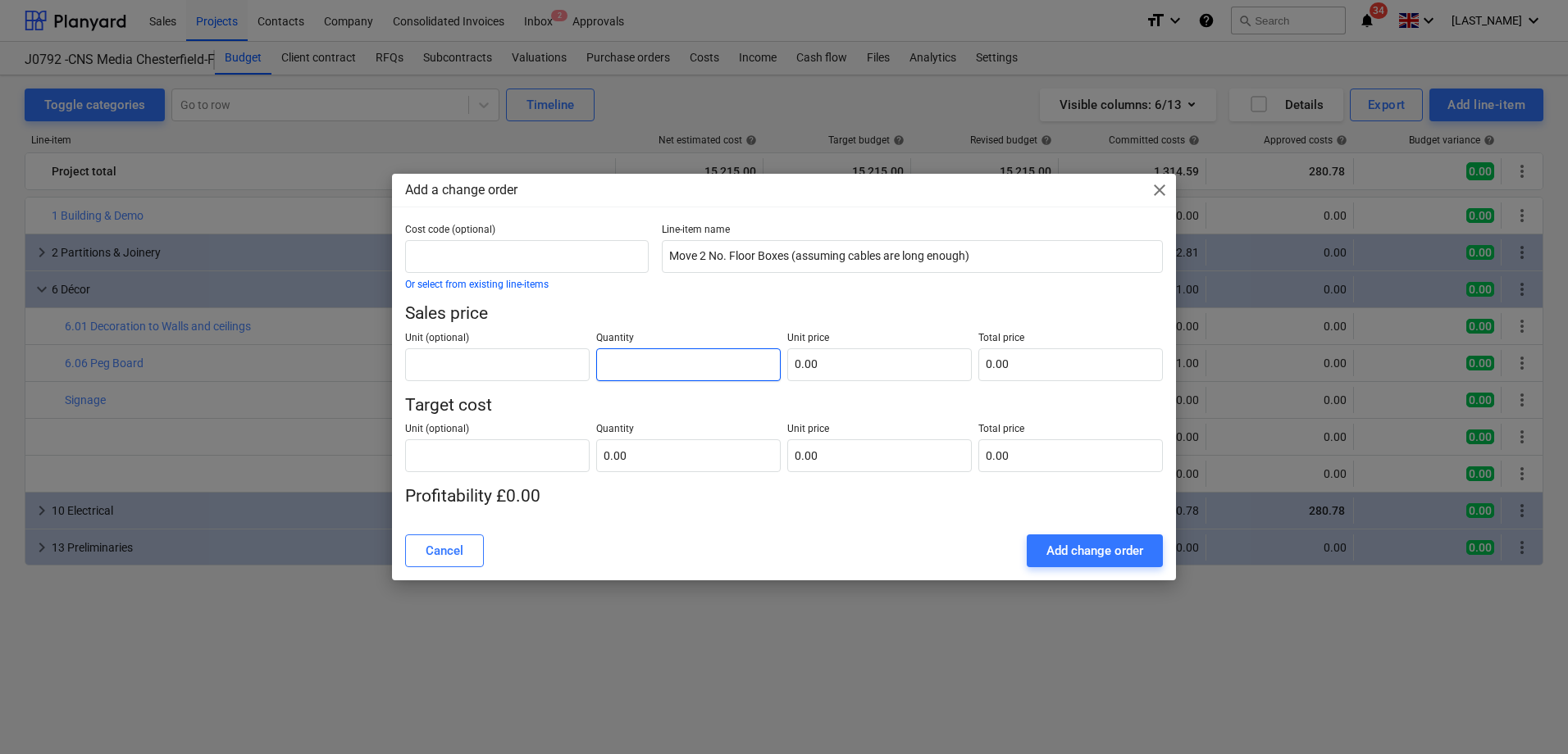 click at bounding box center (688, 365) 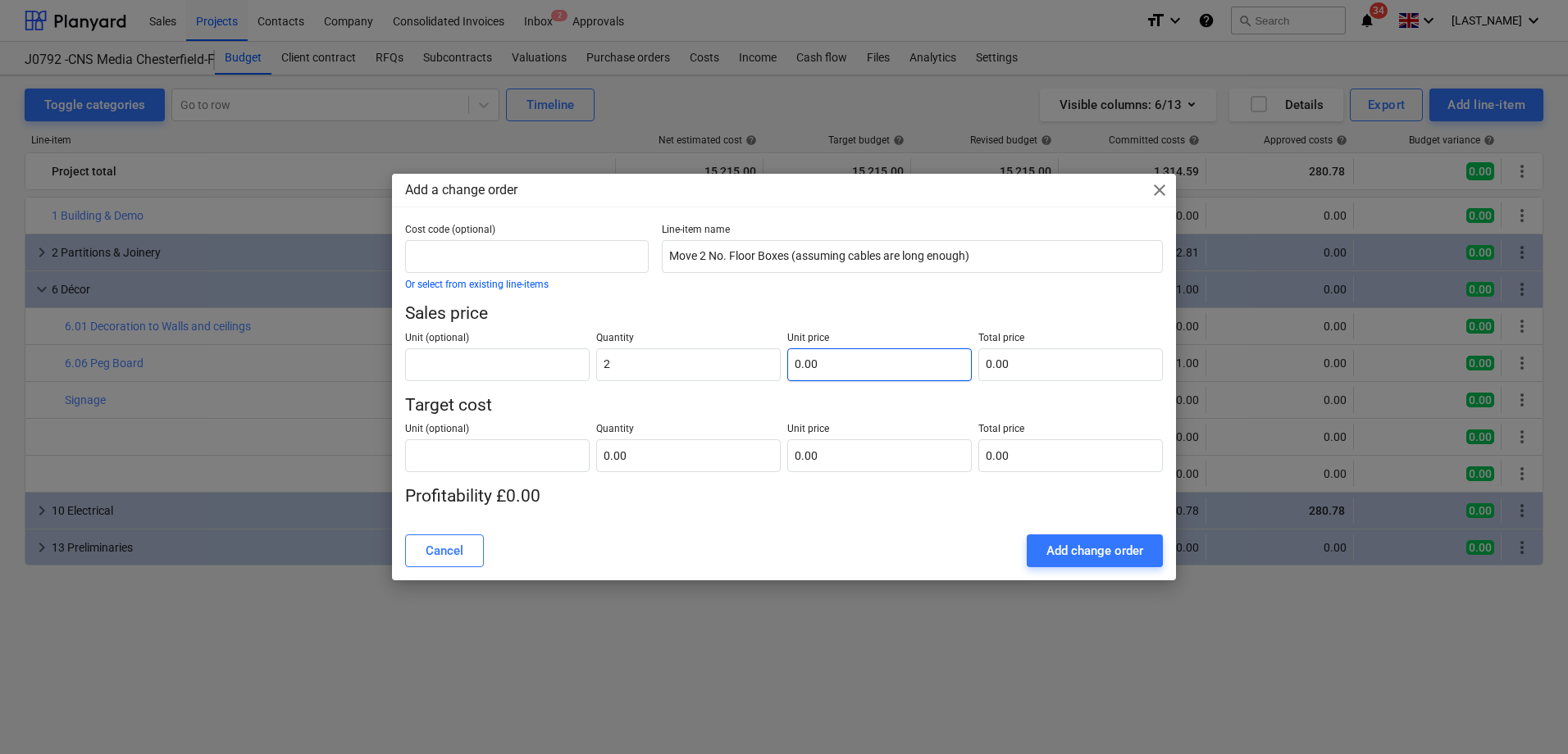 type on "2.00" 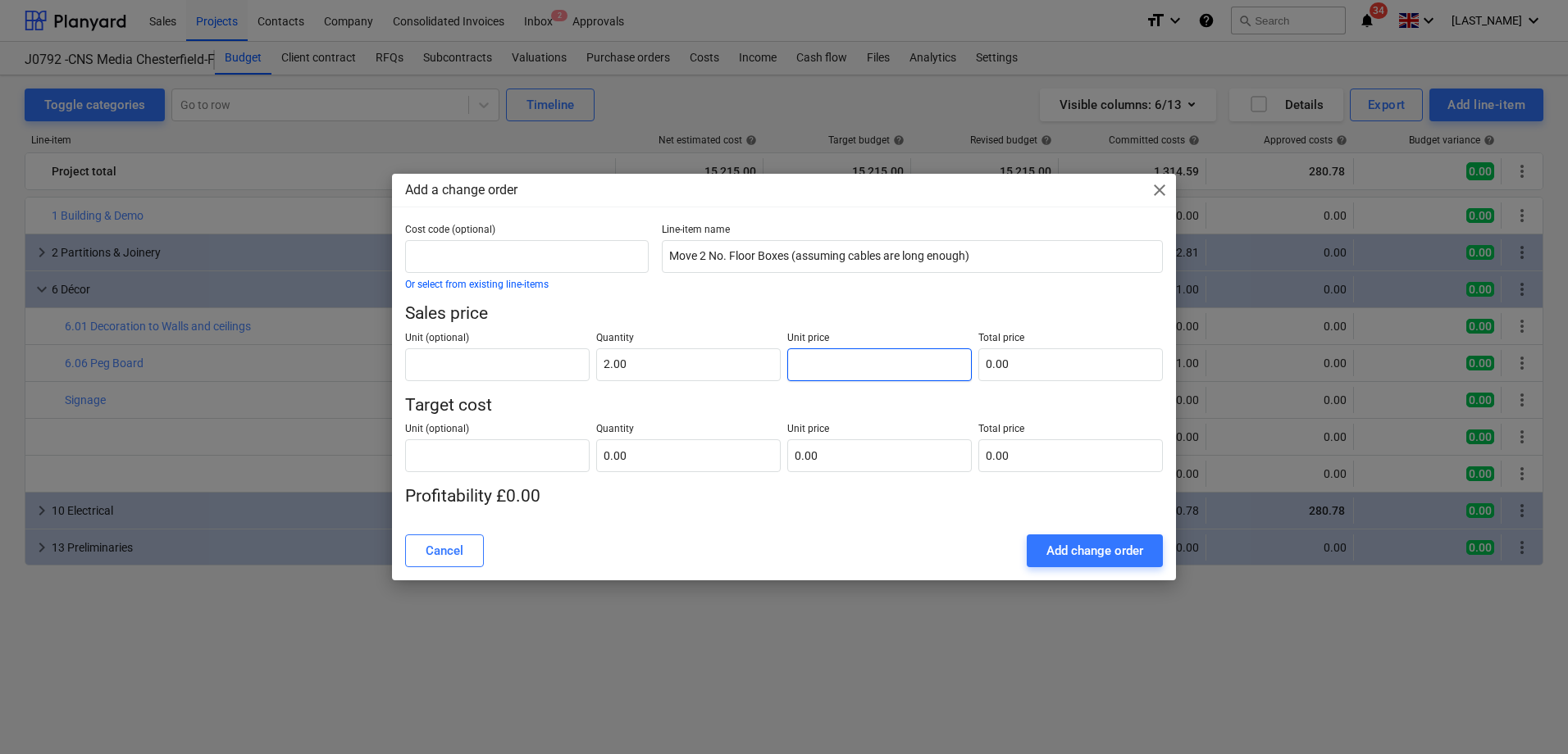 click at bounding box center [879, 365] 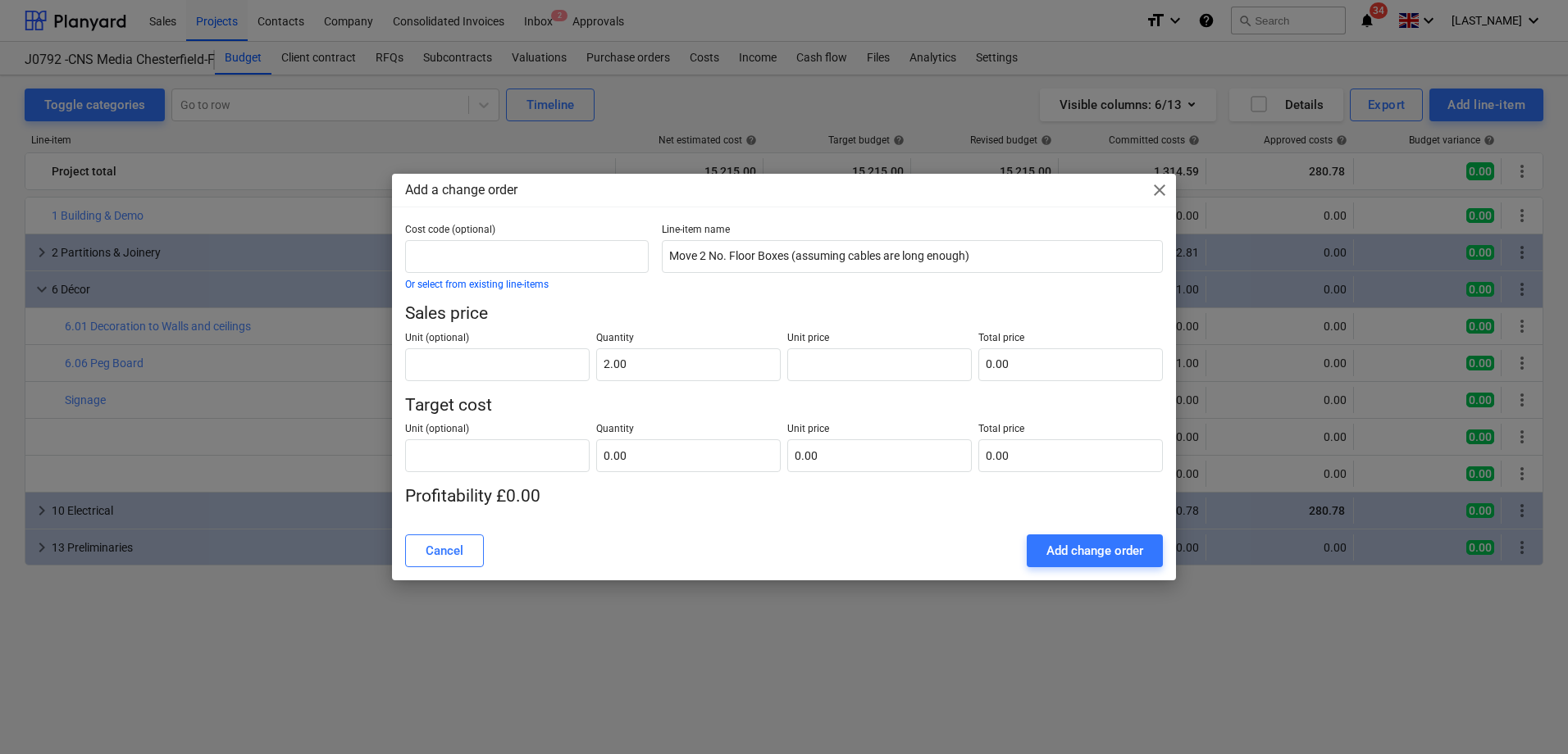 type on "0.00" 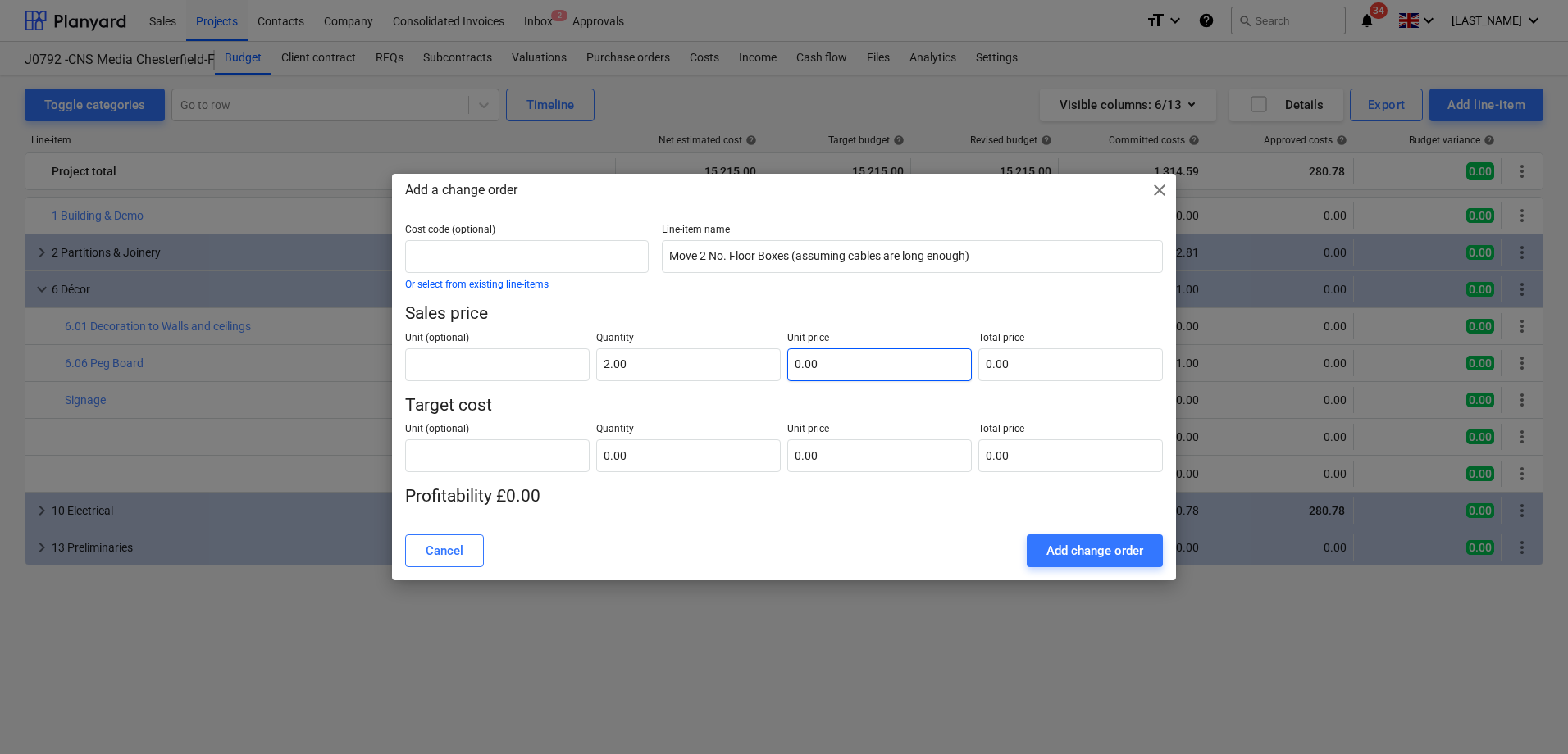 type 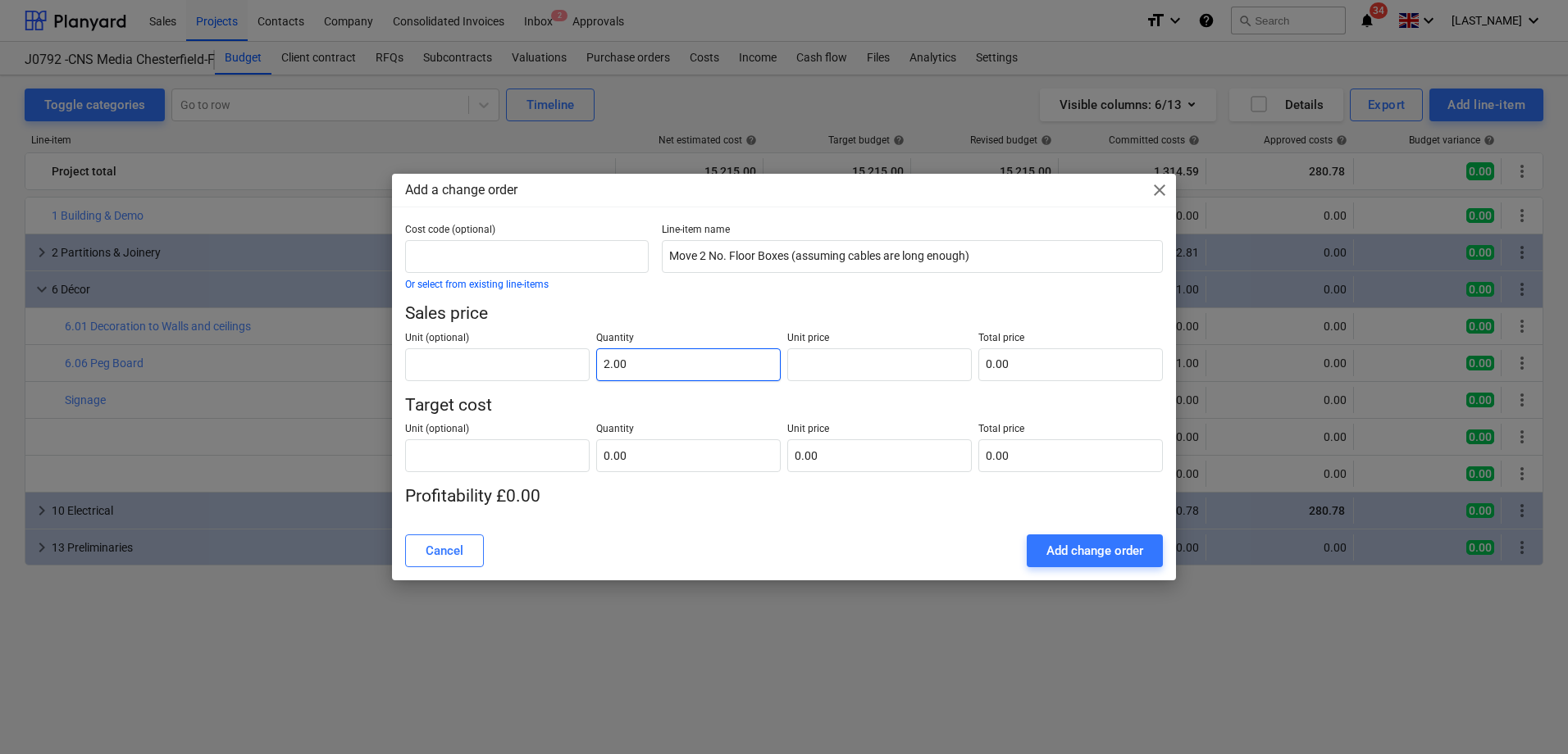 type on "2" 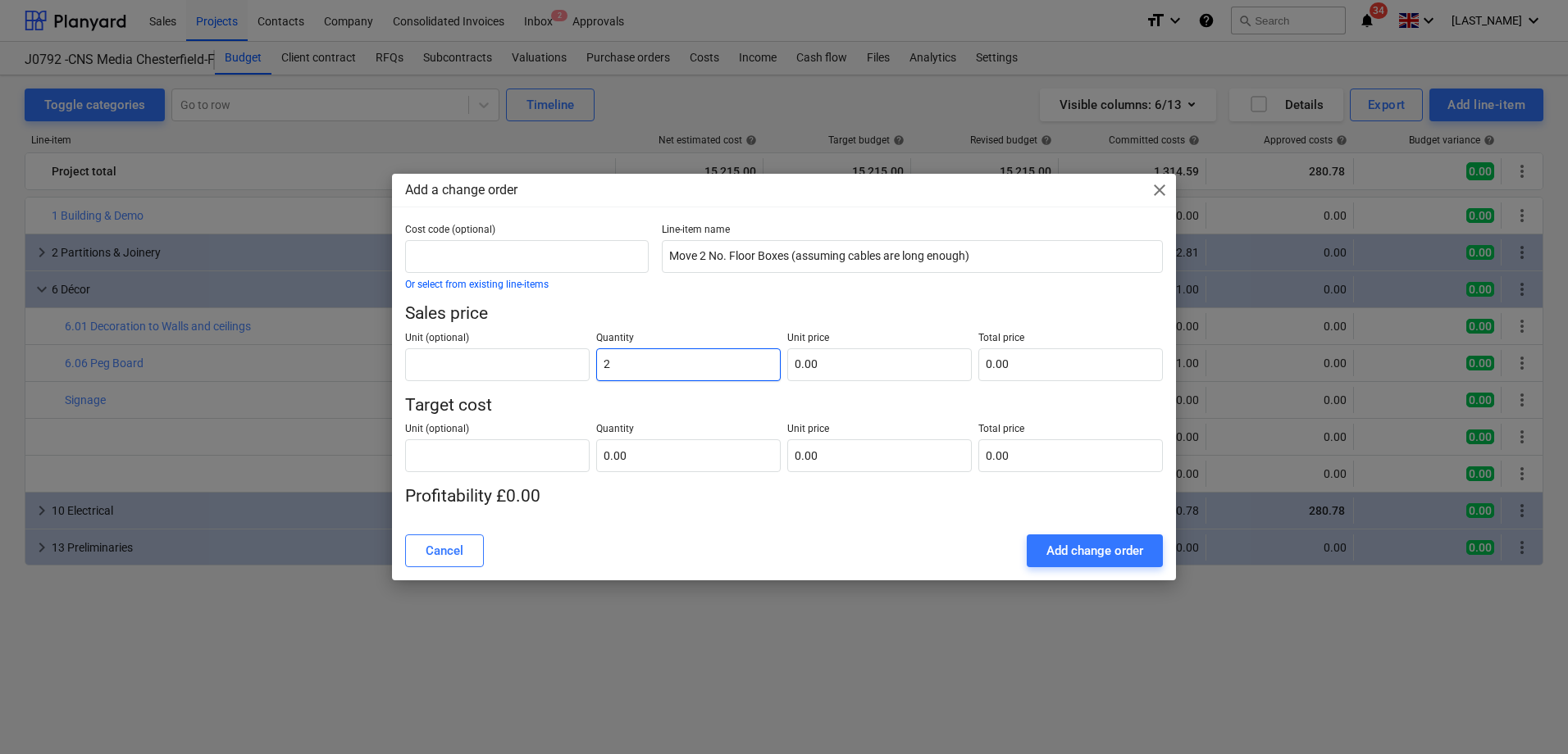 click on "2" at bounding box center [688, 365] 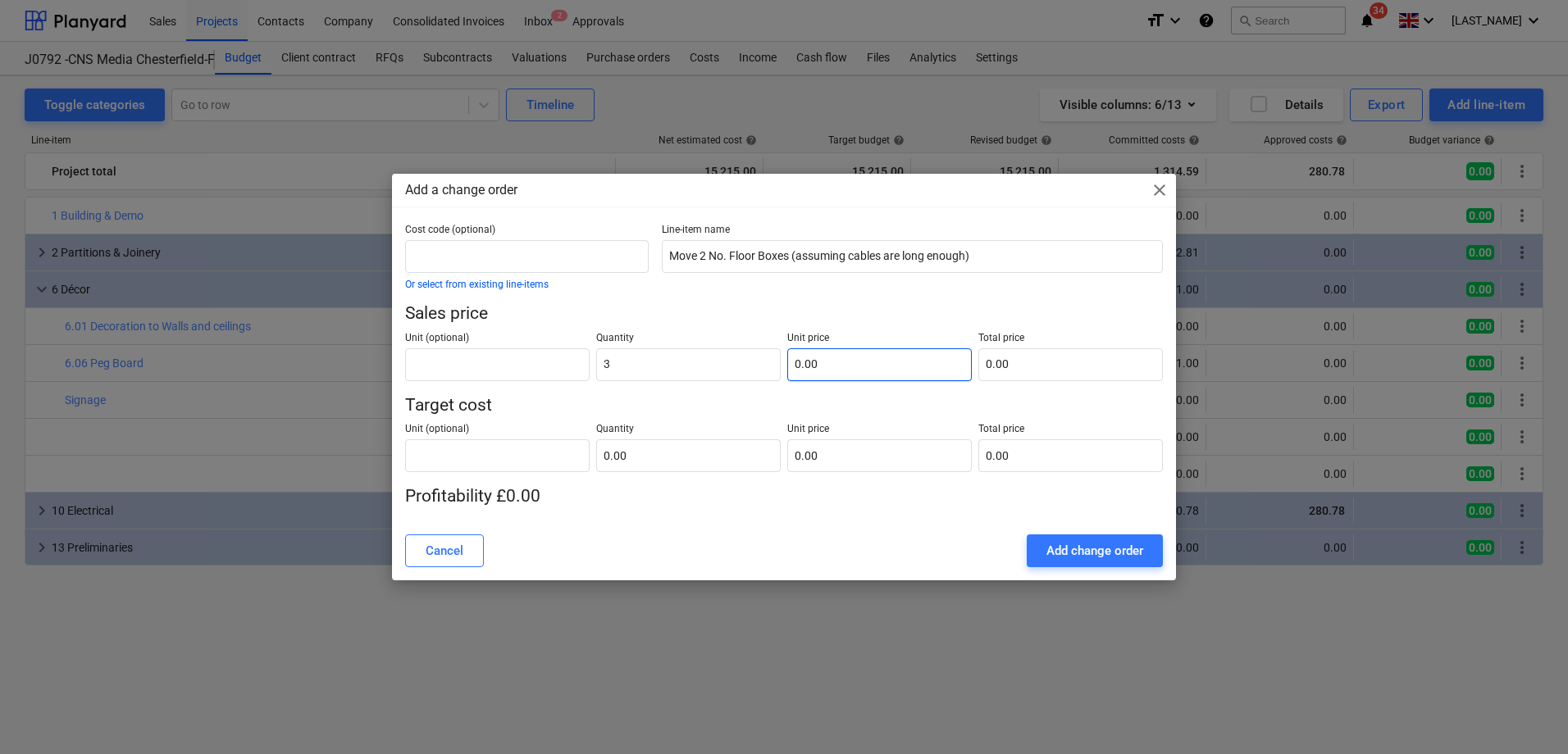 type on "3.00" 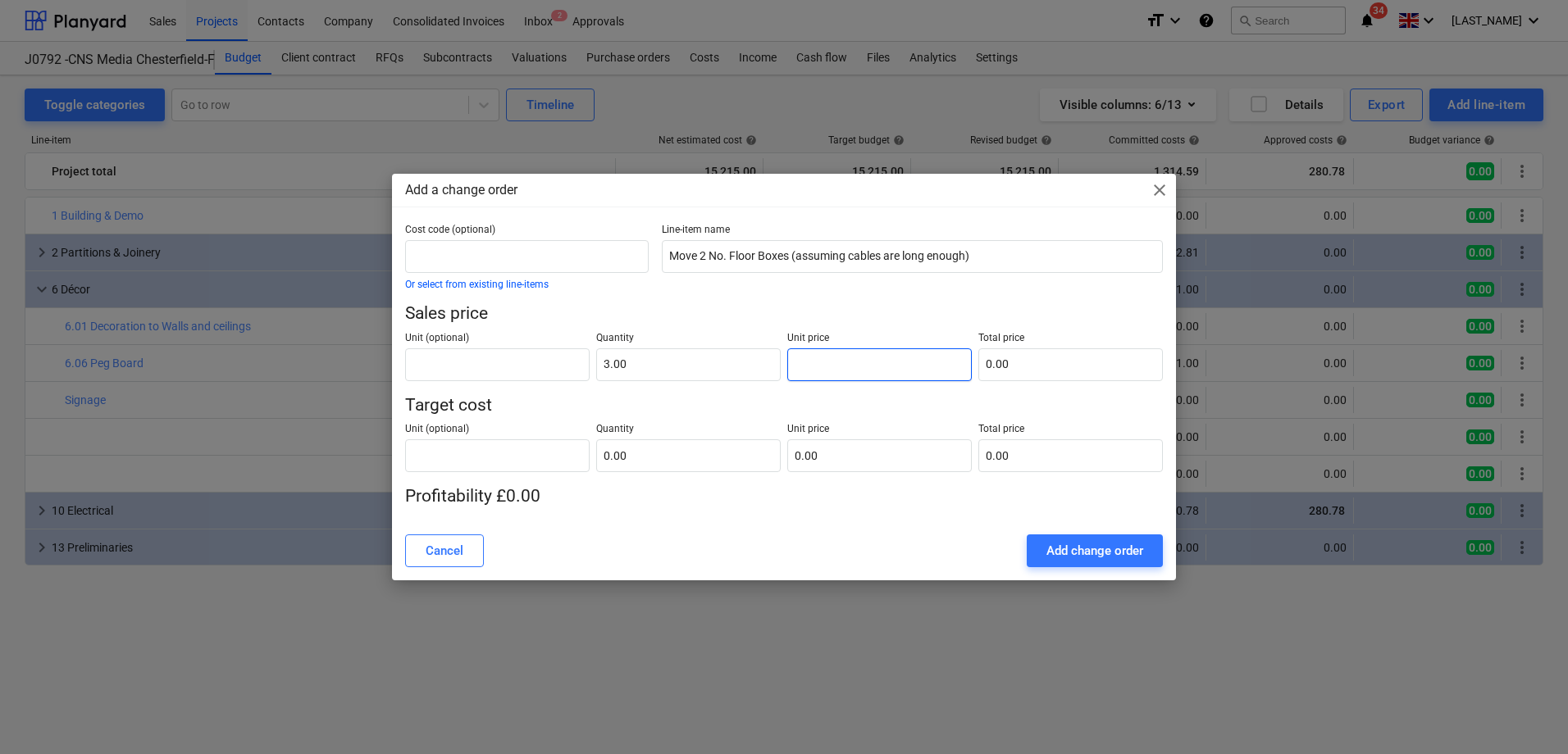 click at bounding box center (879, 365) 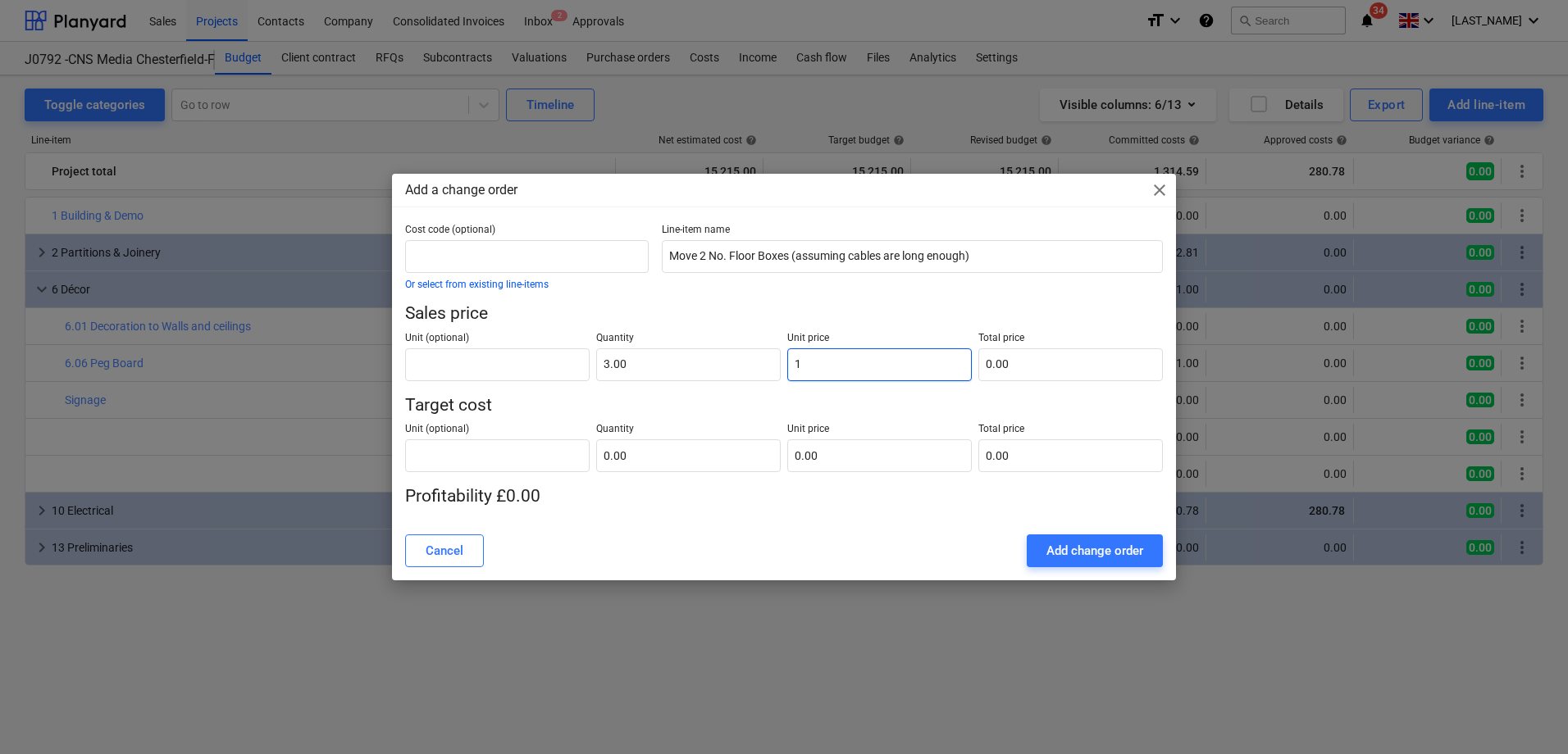 type on "3.00" 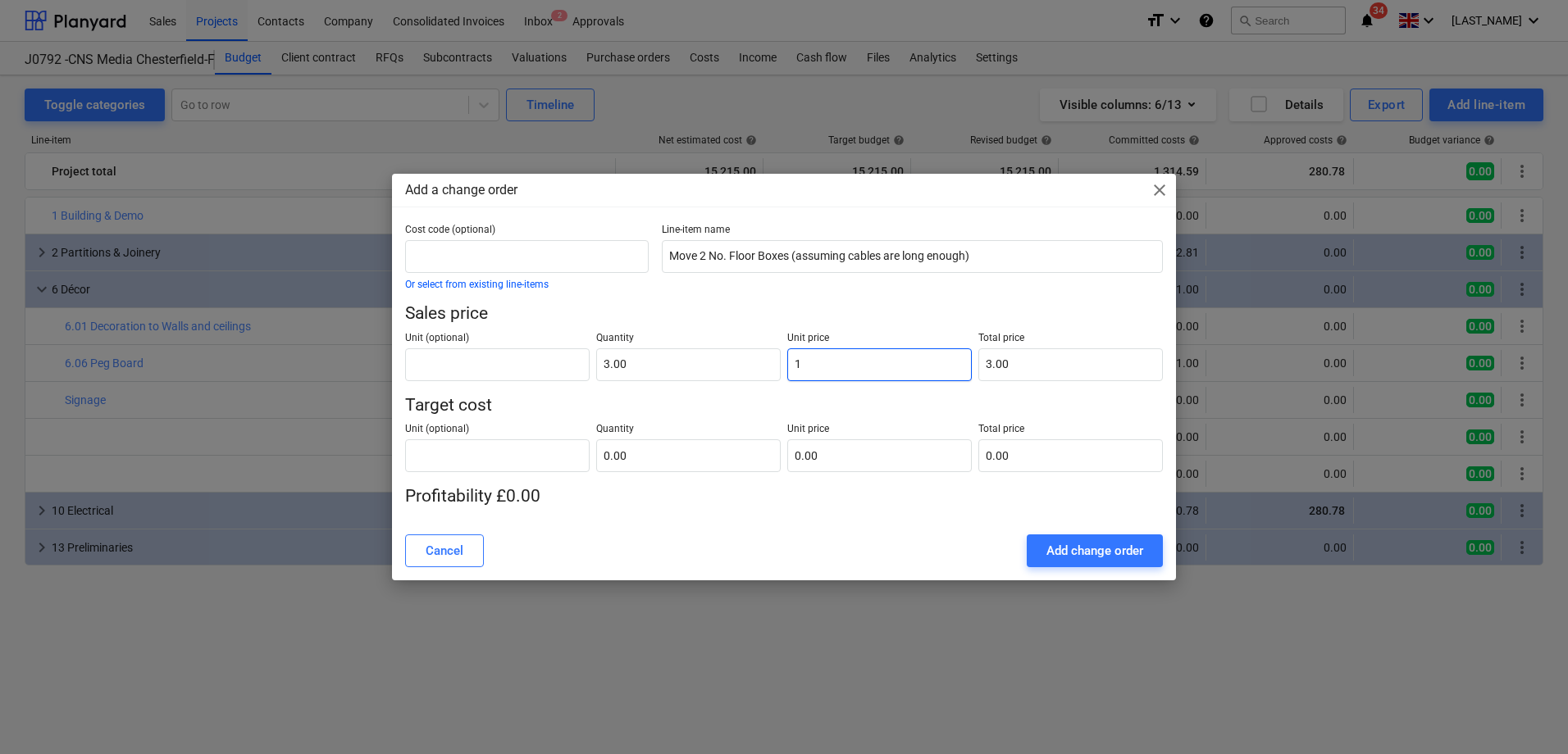 type on "10" 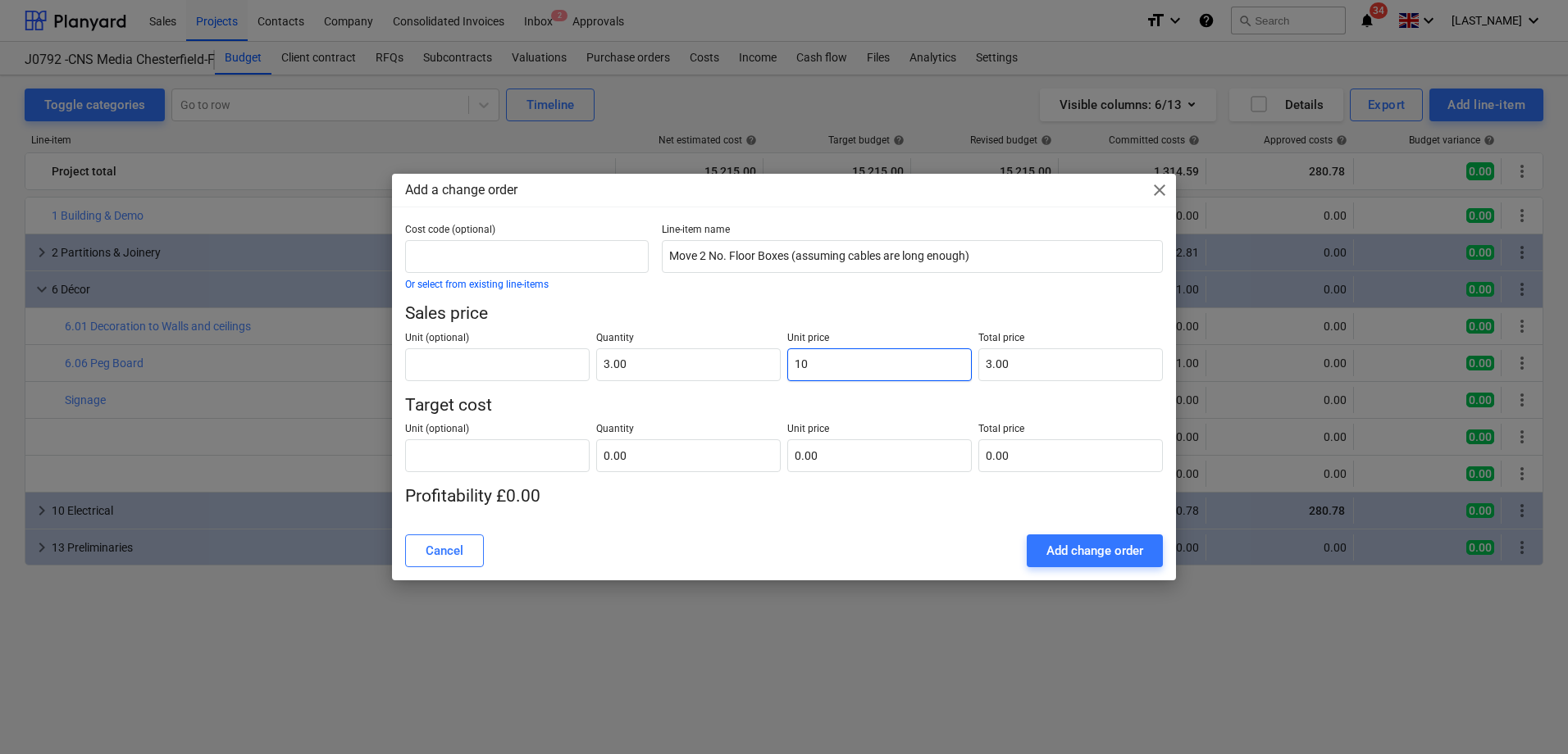 type on "30.00" 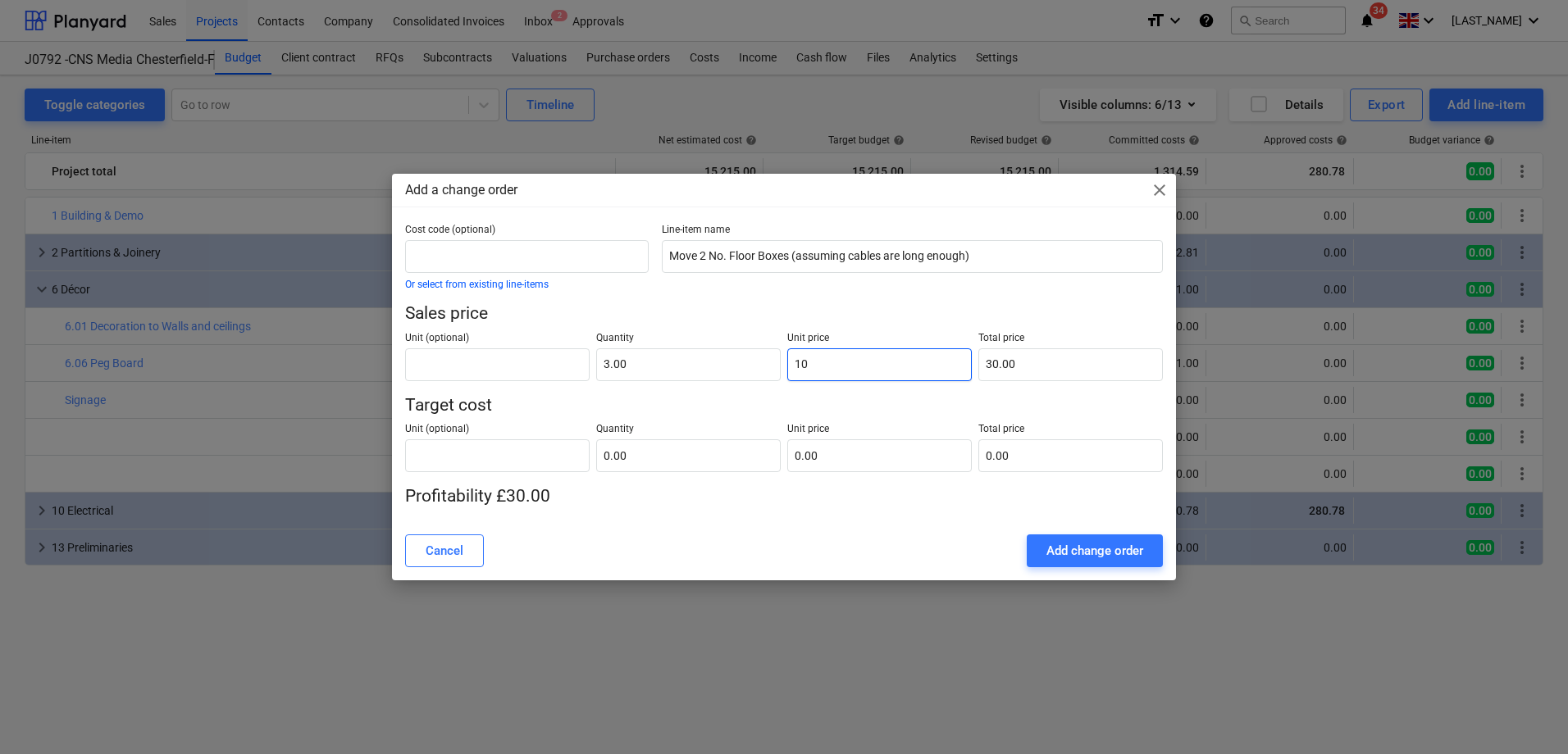 type on "100" 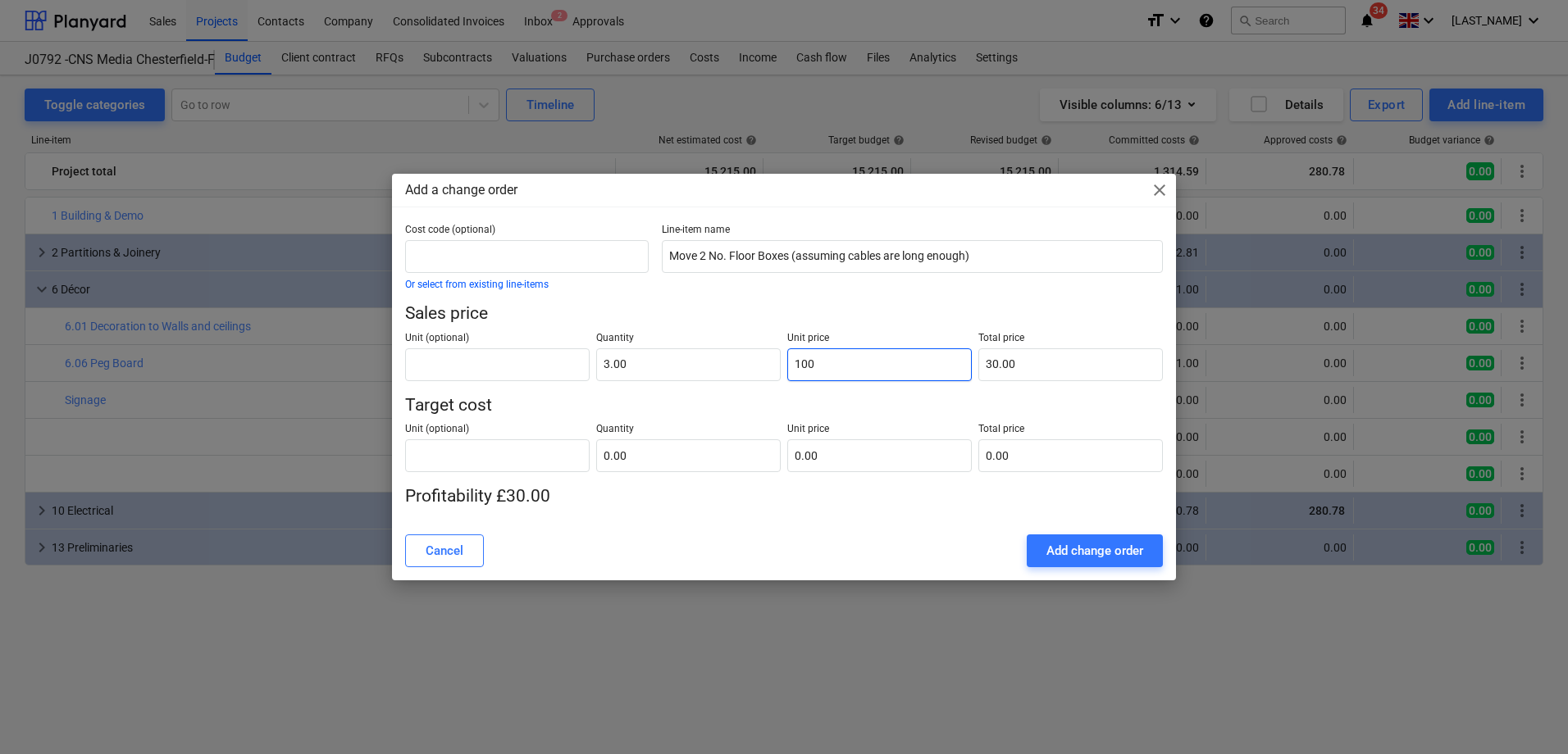 type on "300.00" 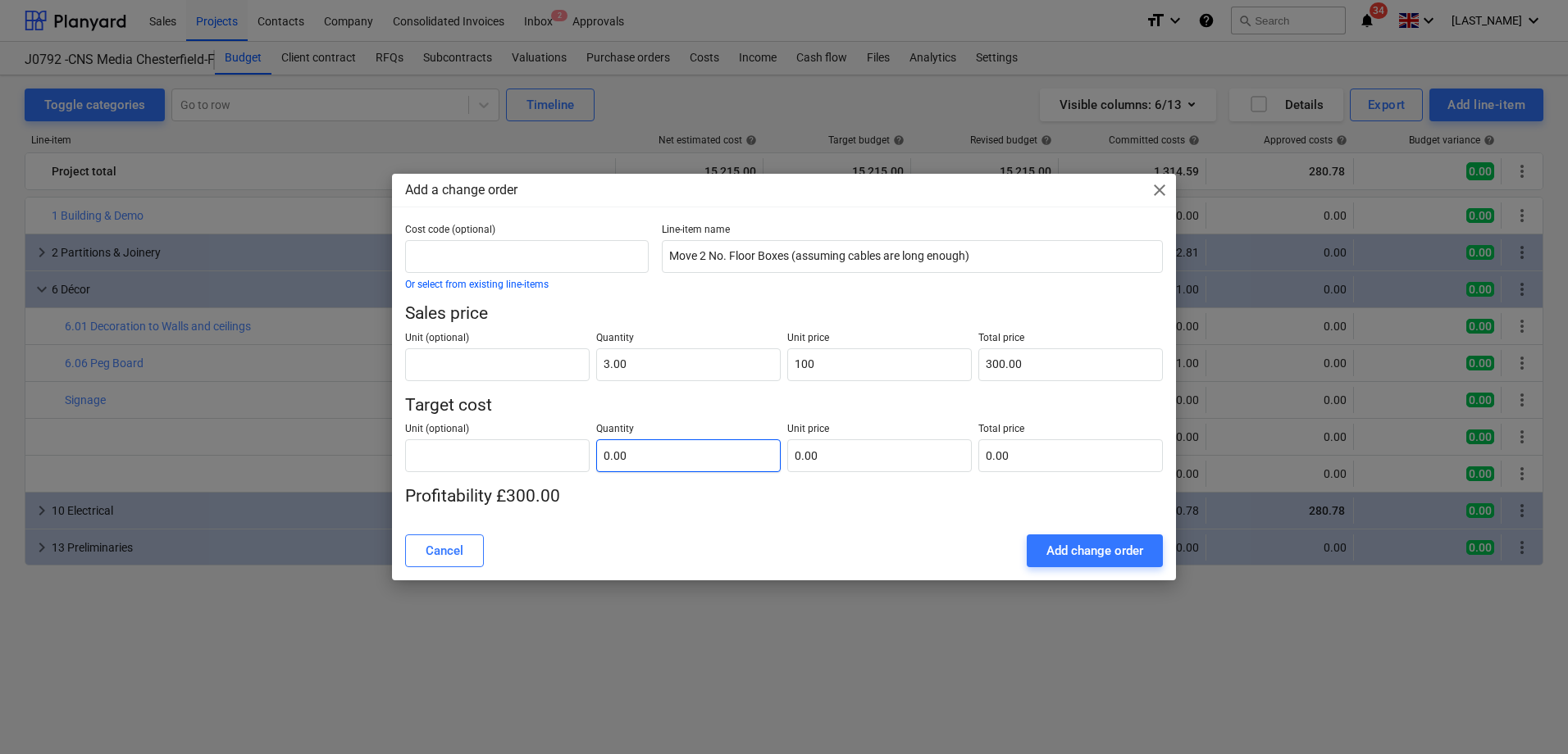type on "100.00" 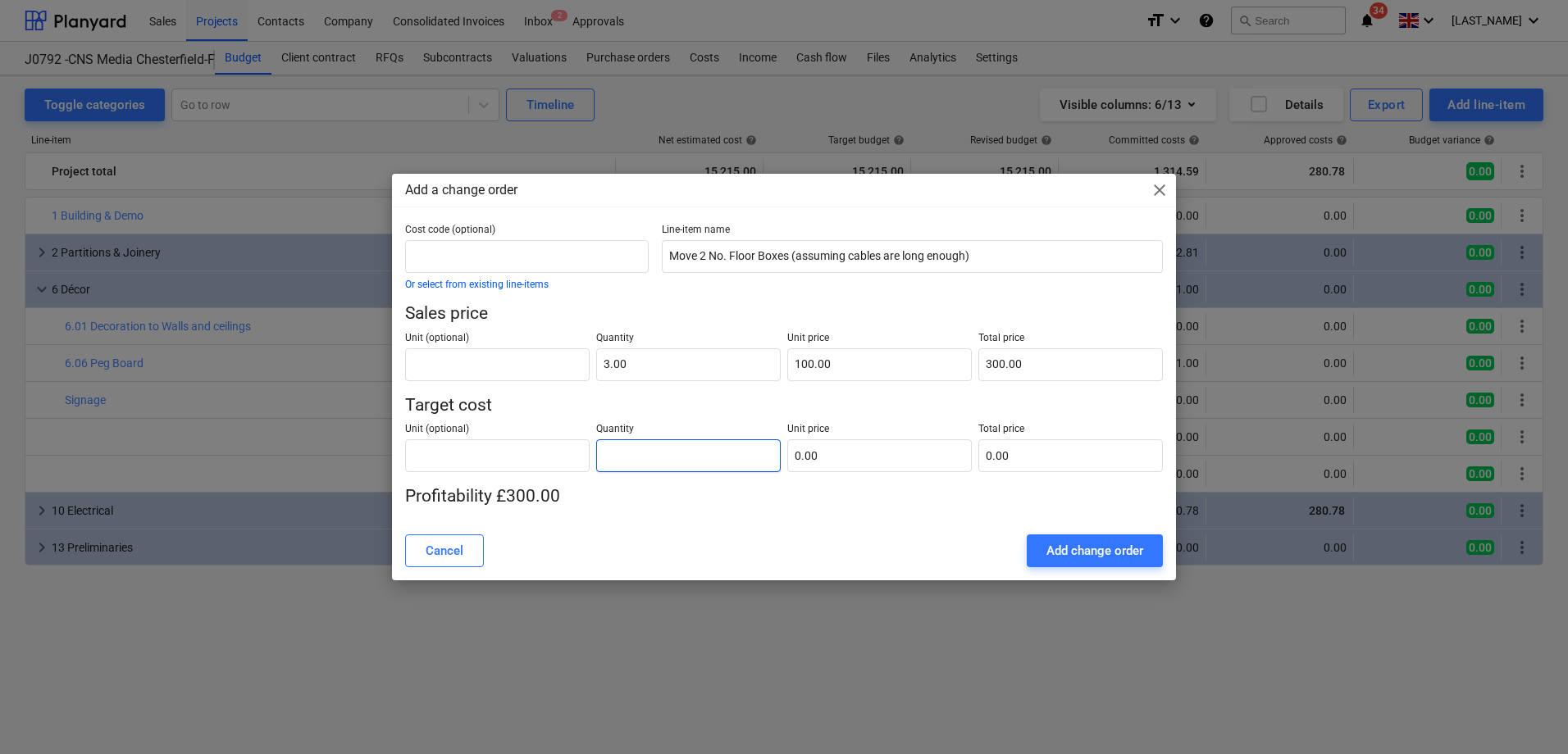click at bounding box center (688, 456) 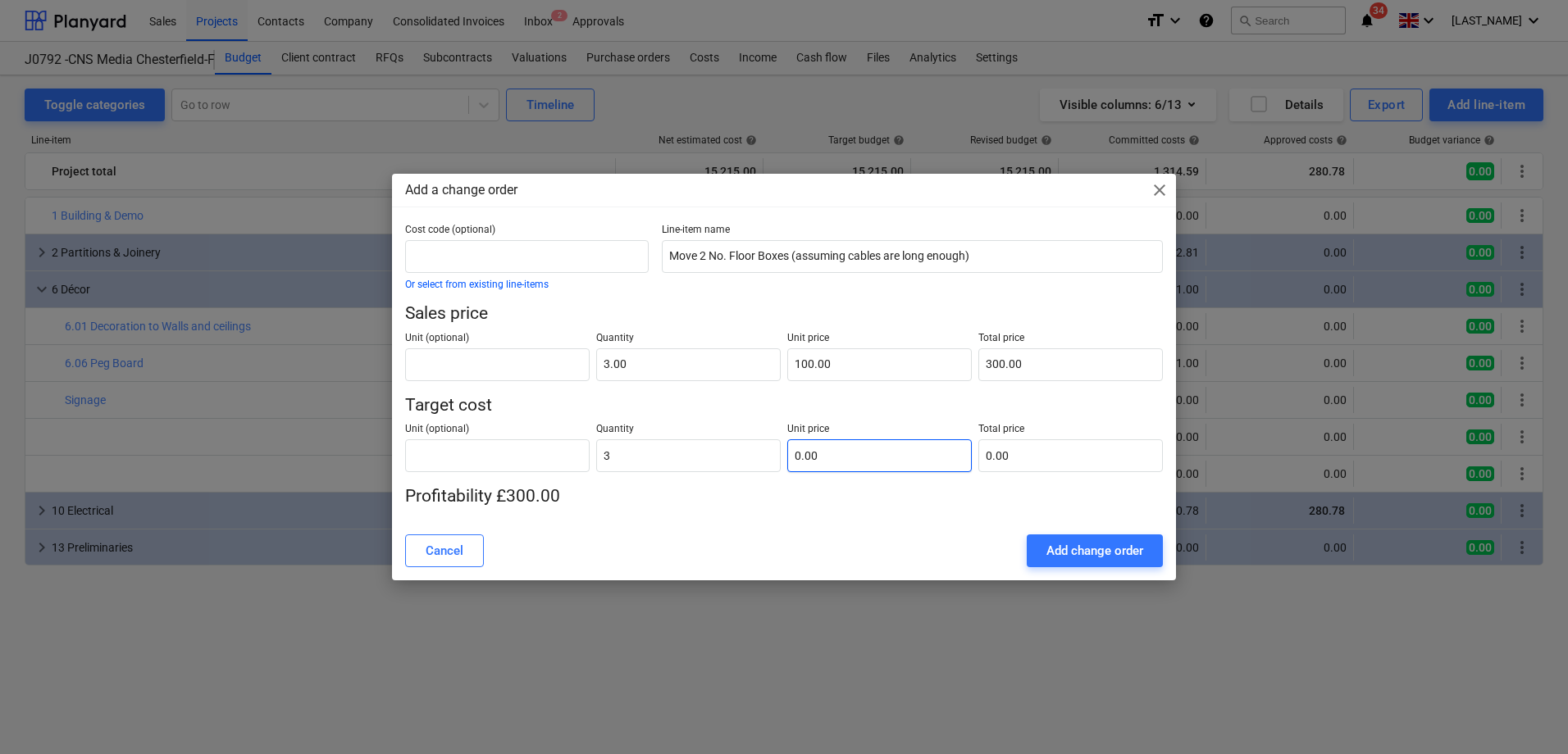 type on "3.00" 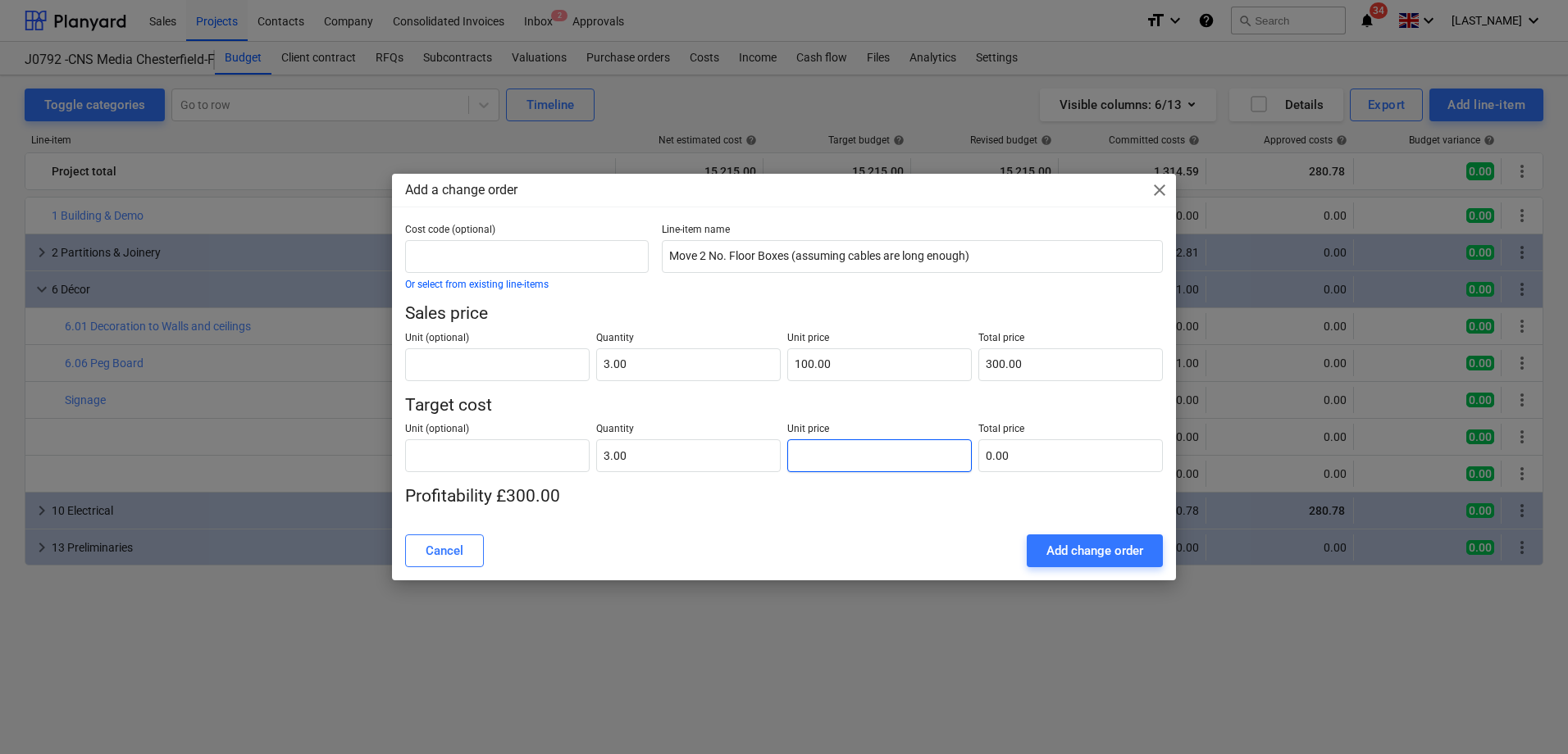 click at bounding box center [879, 456] 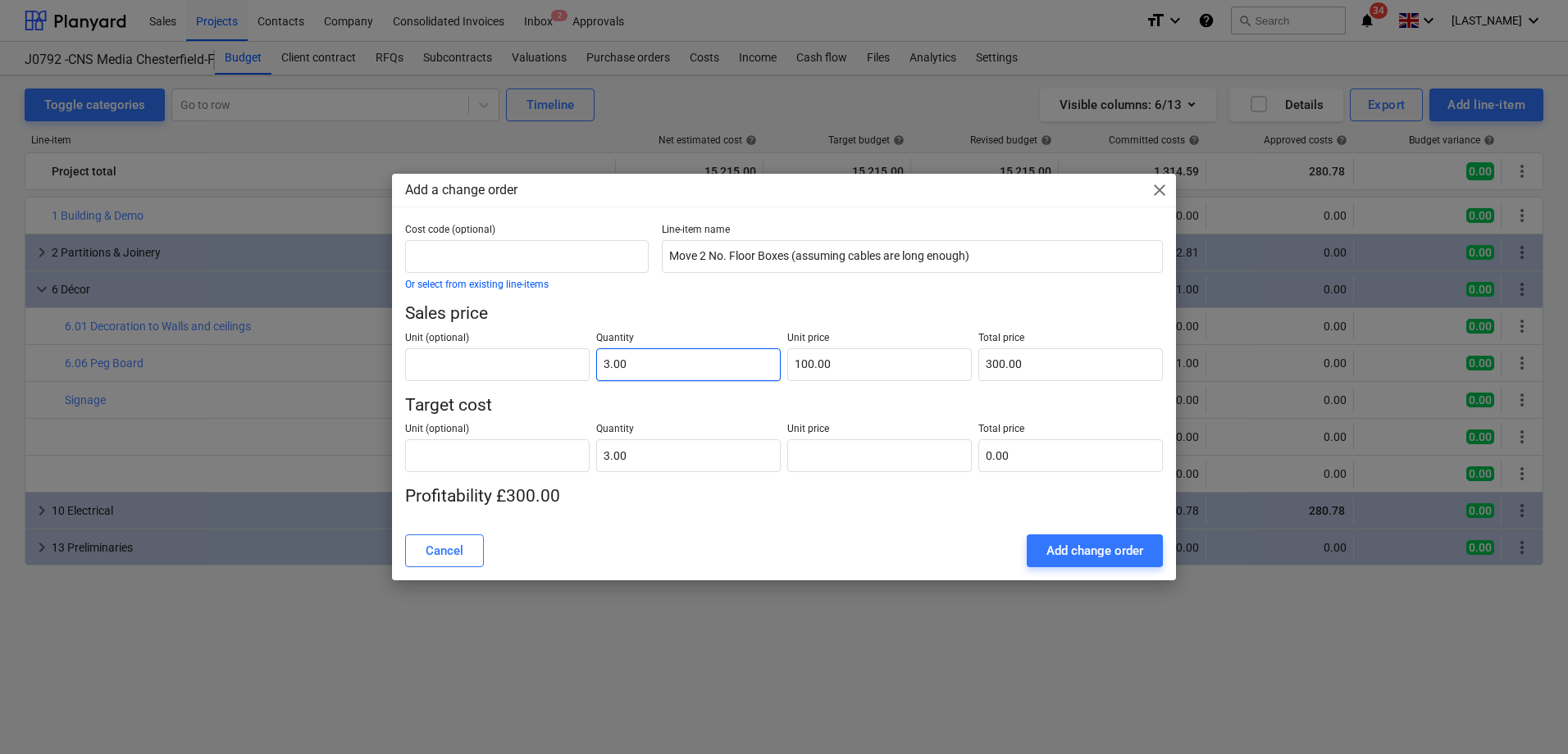 type on "3" 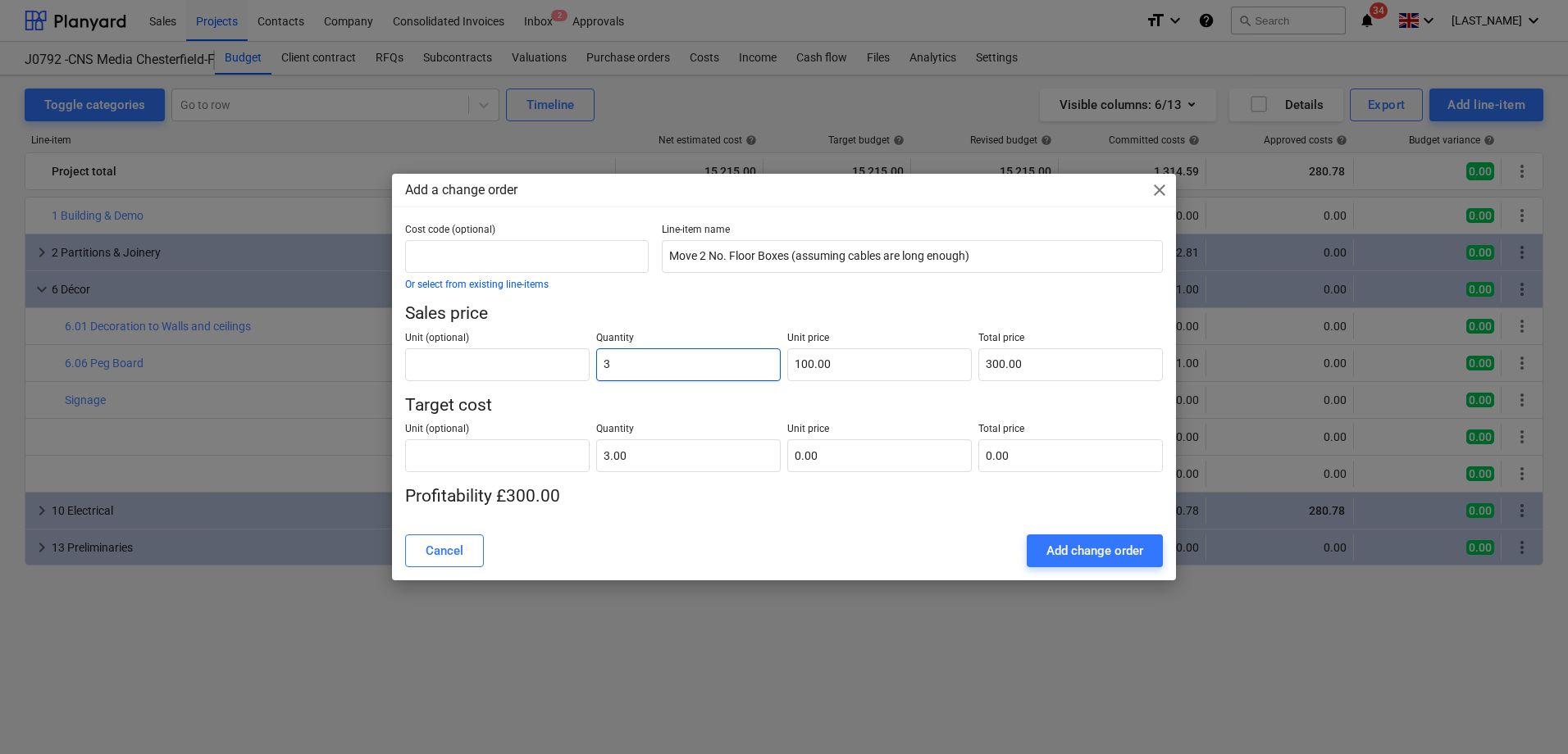 click on "3" at bounding box center (688, 365) 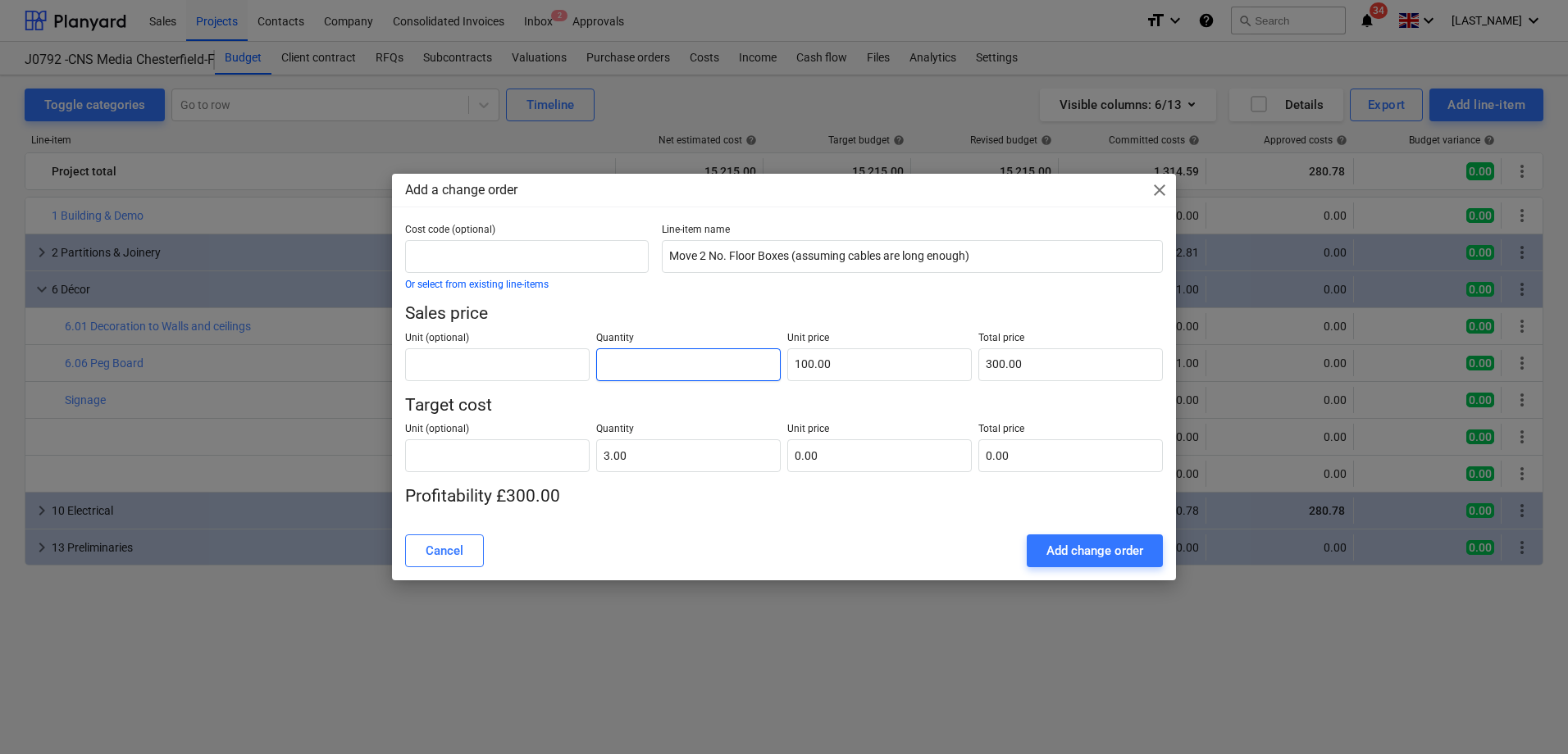 type on "0.00" 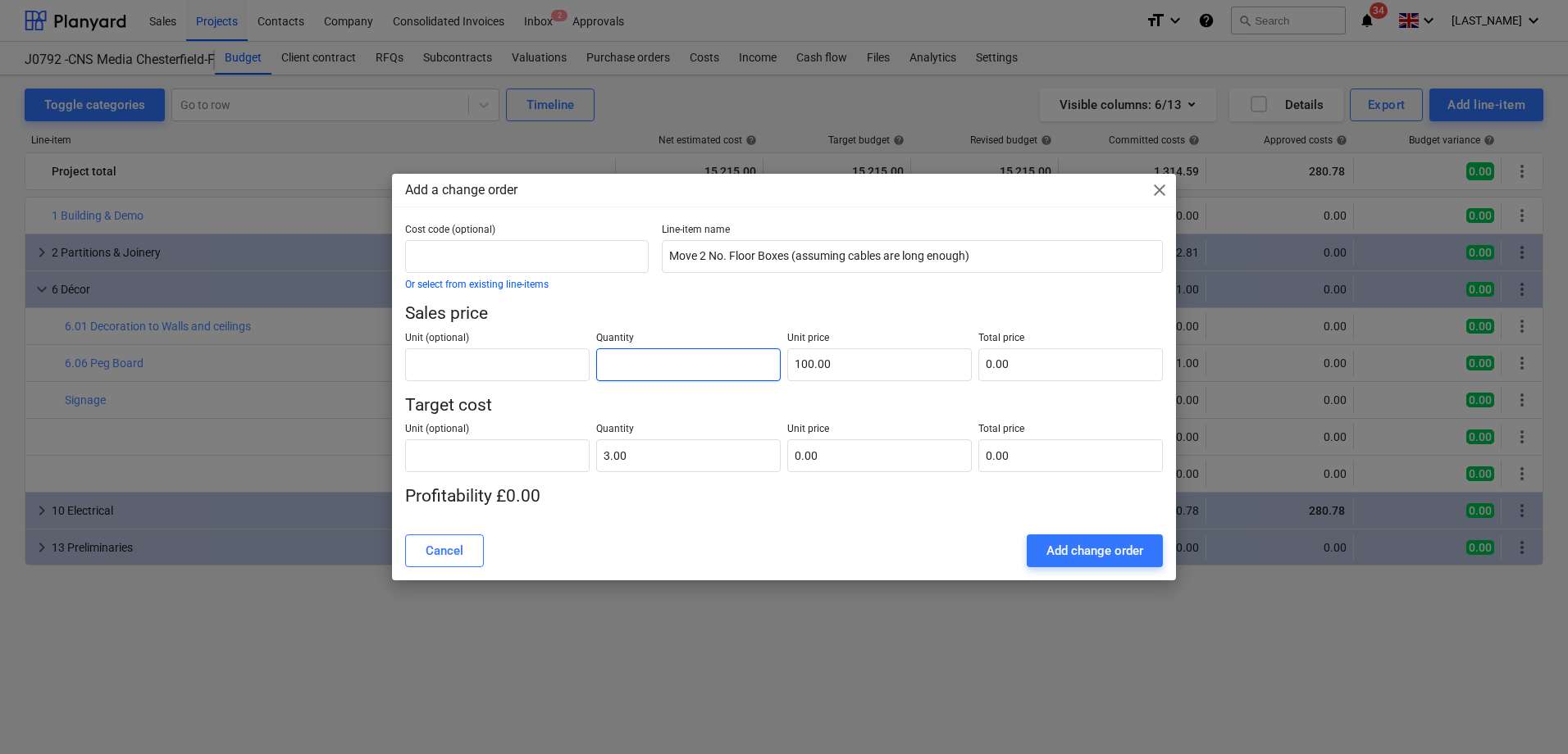 type on "2" 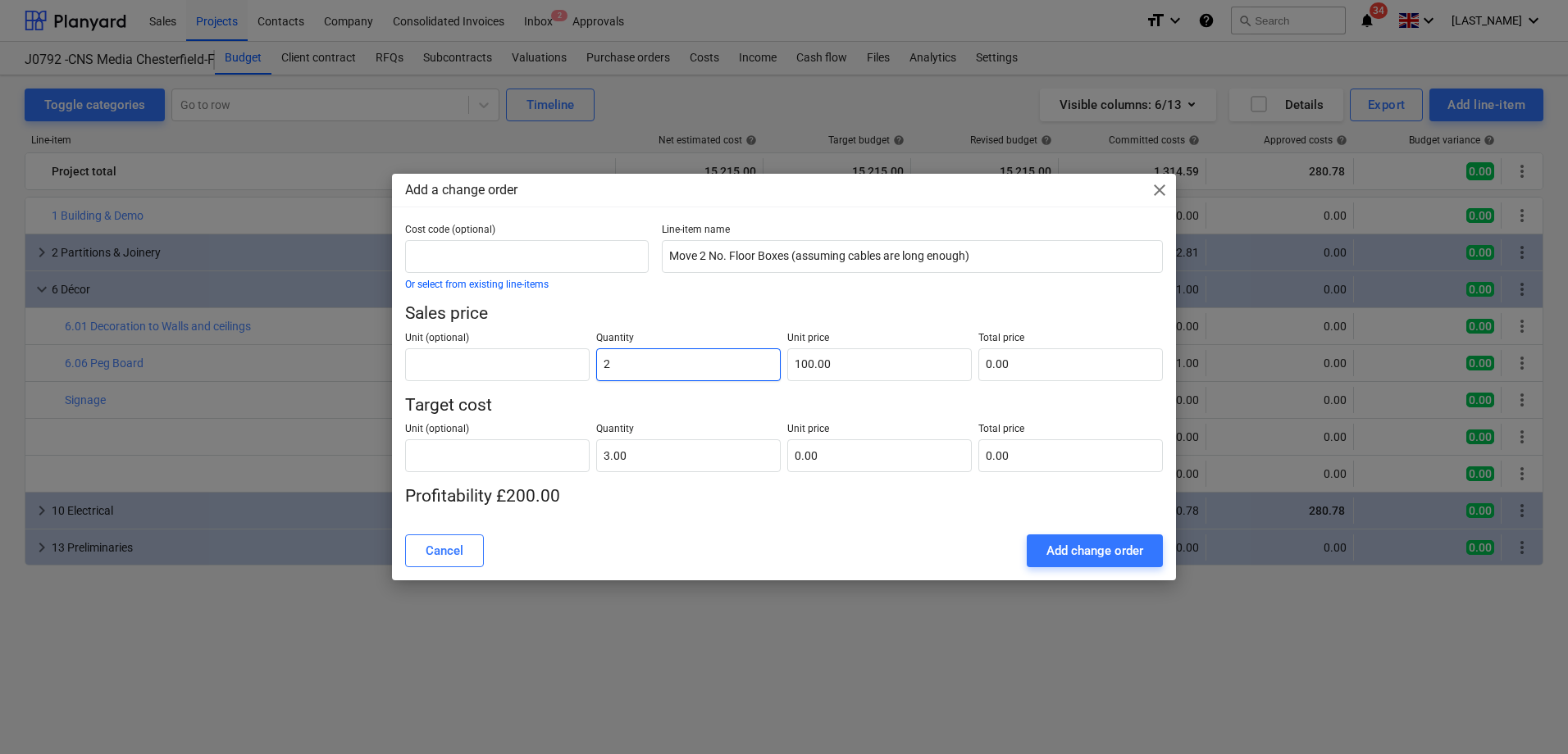 type on "200.00" 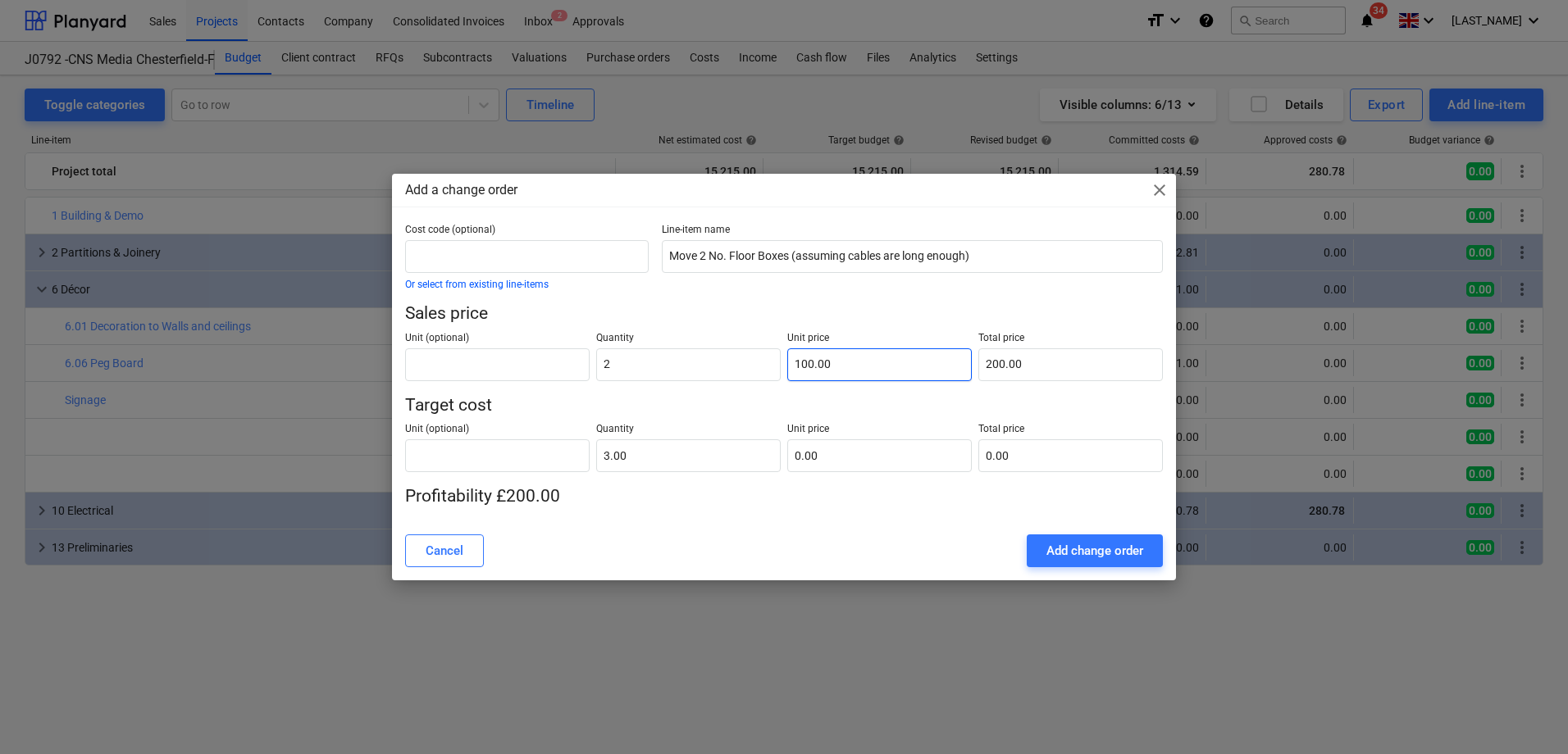 type on "2.00" 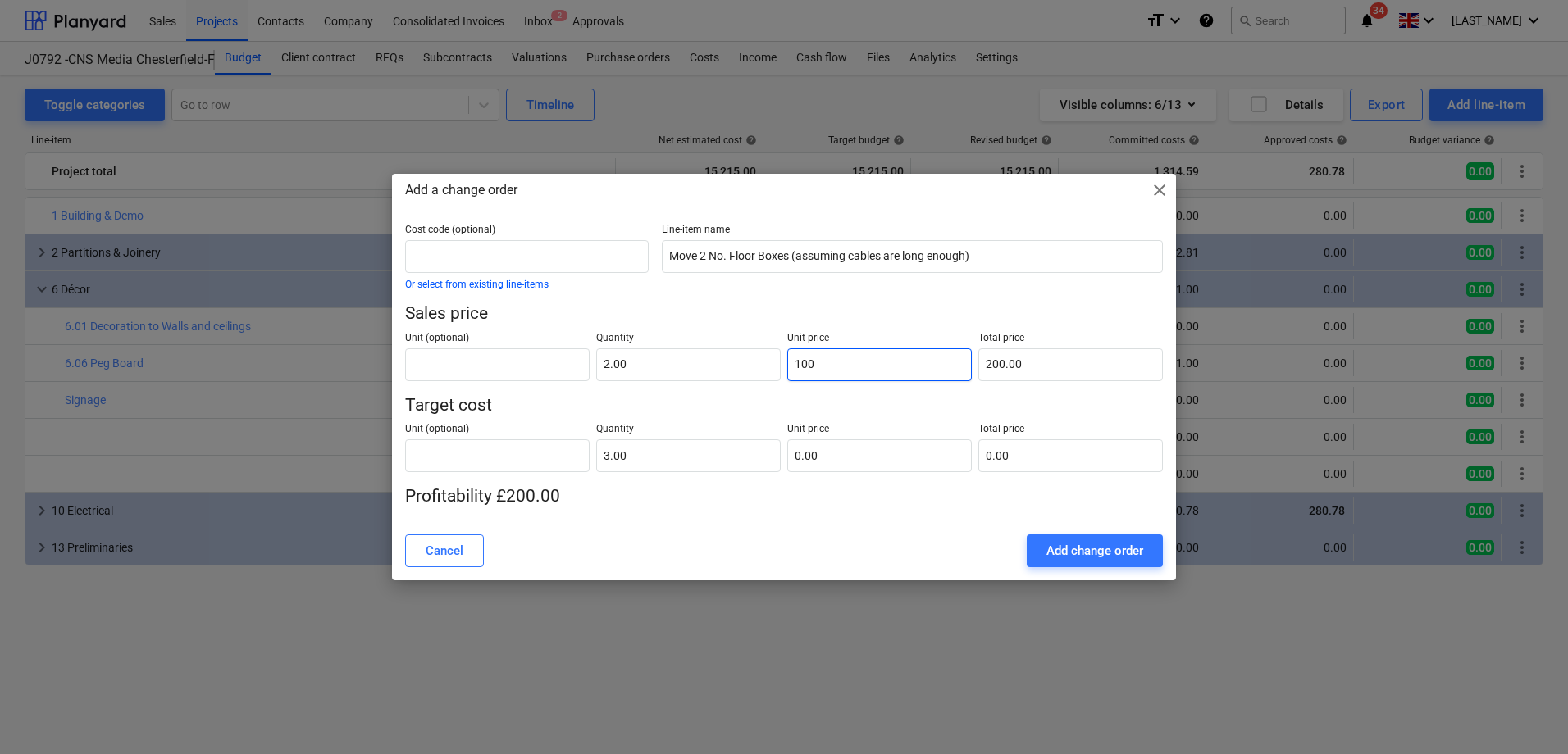 click on "100" at bounding box center [879, 365] 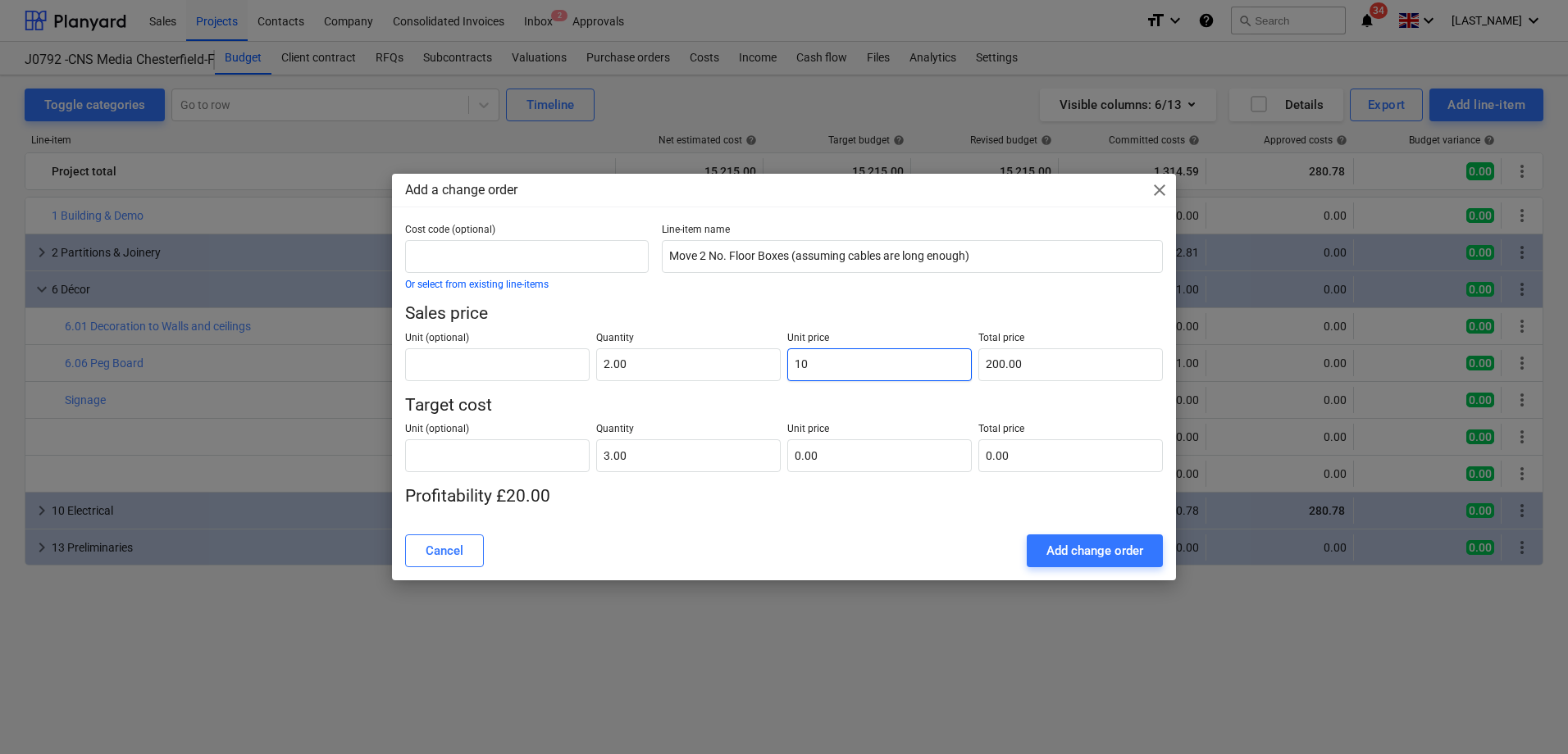 type on "20.00" 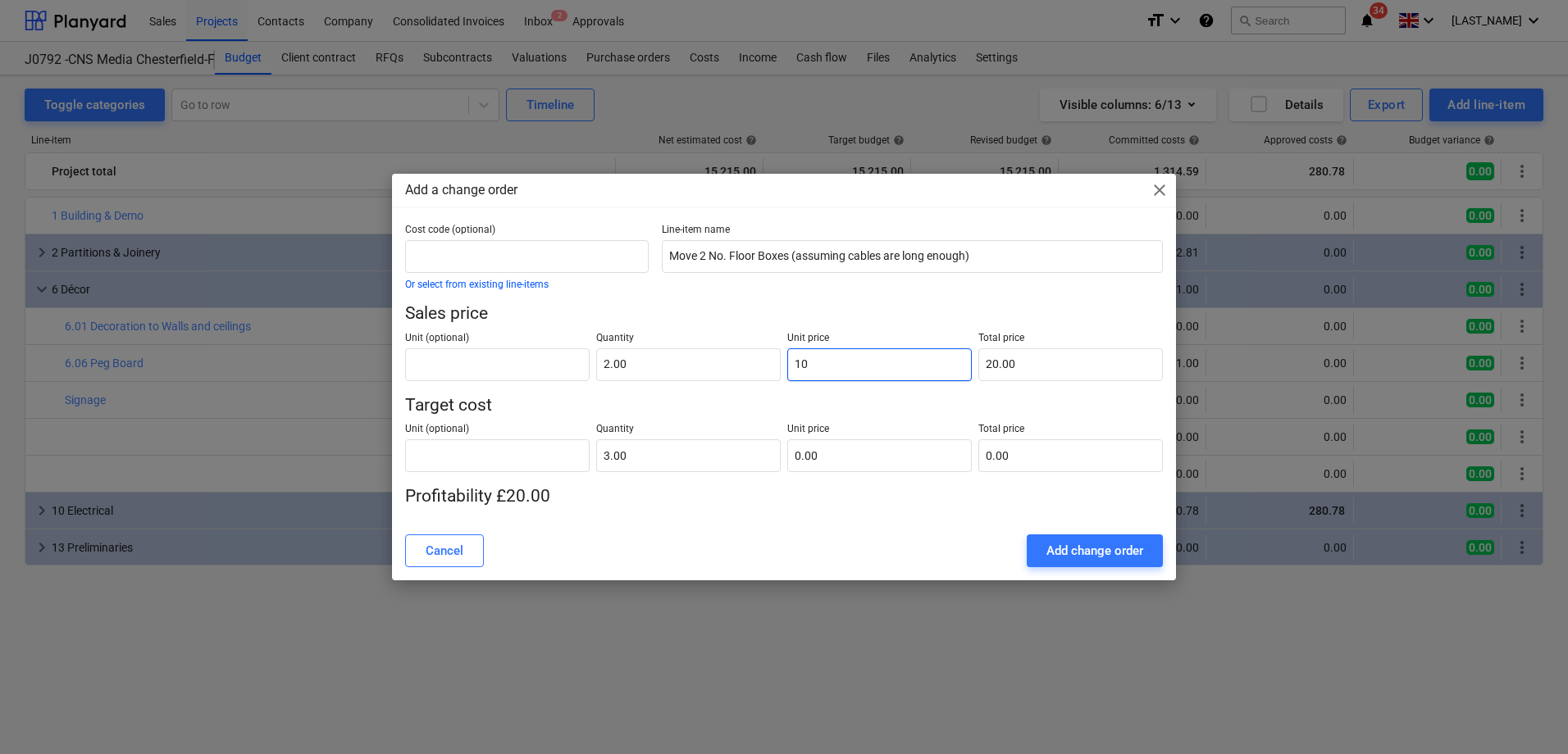type on "150" 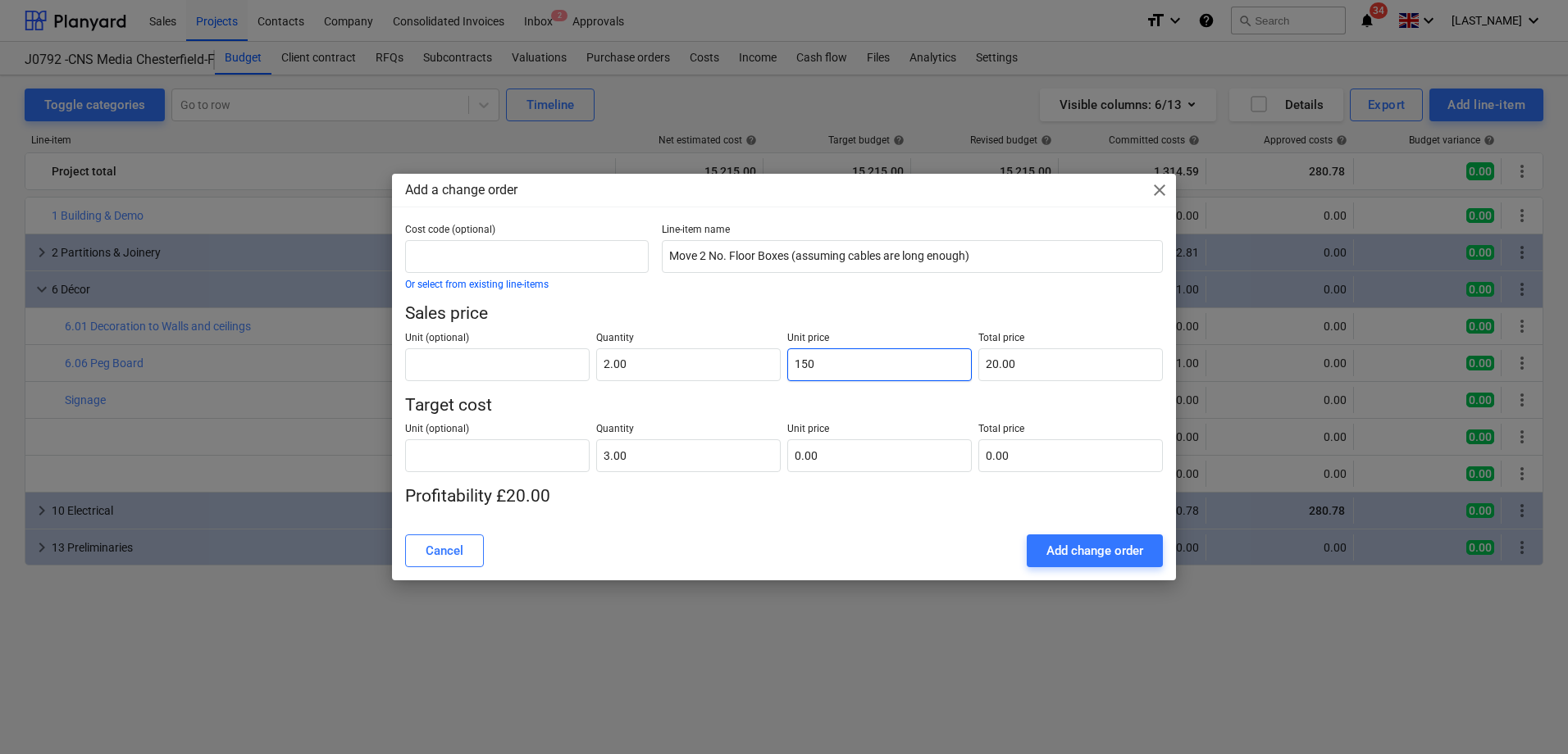 type on "300.00" 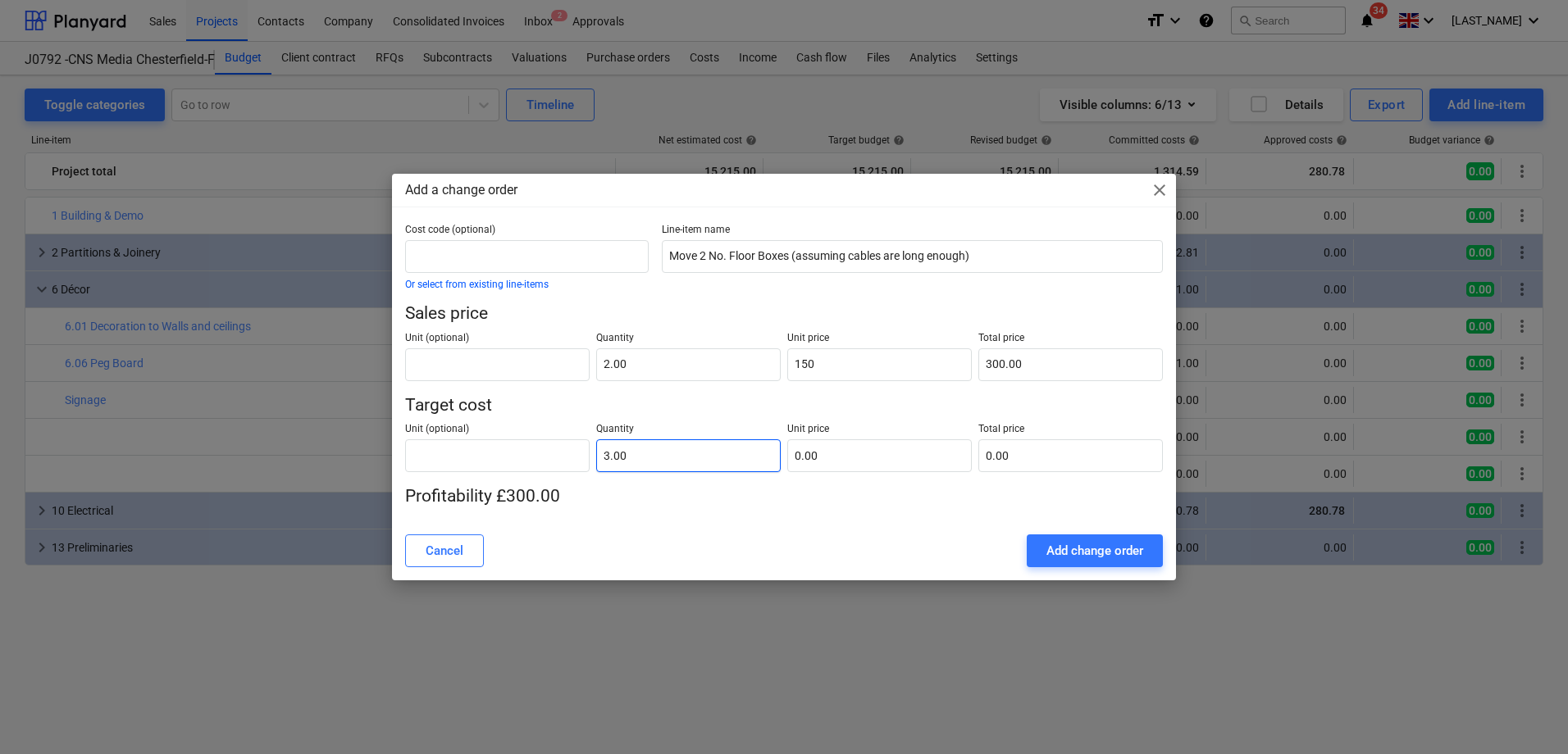 type on "150.00" 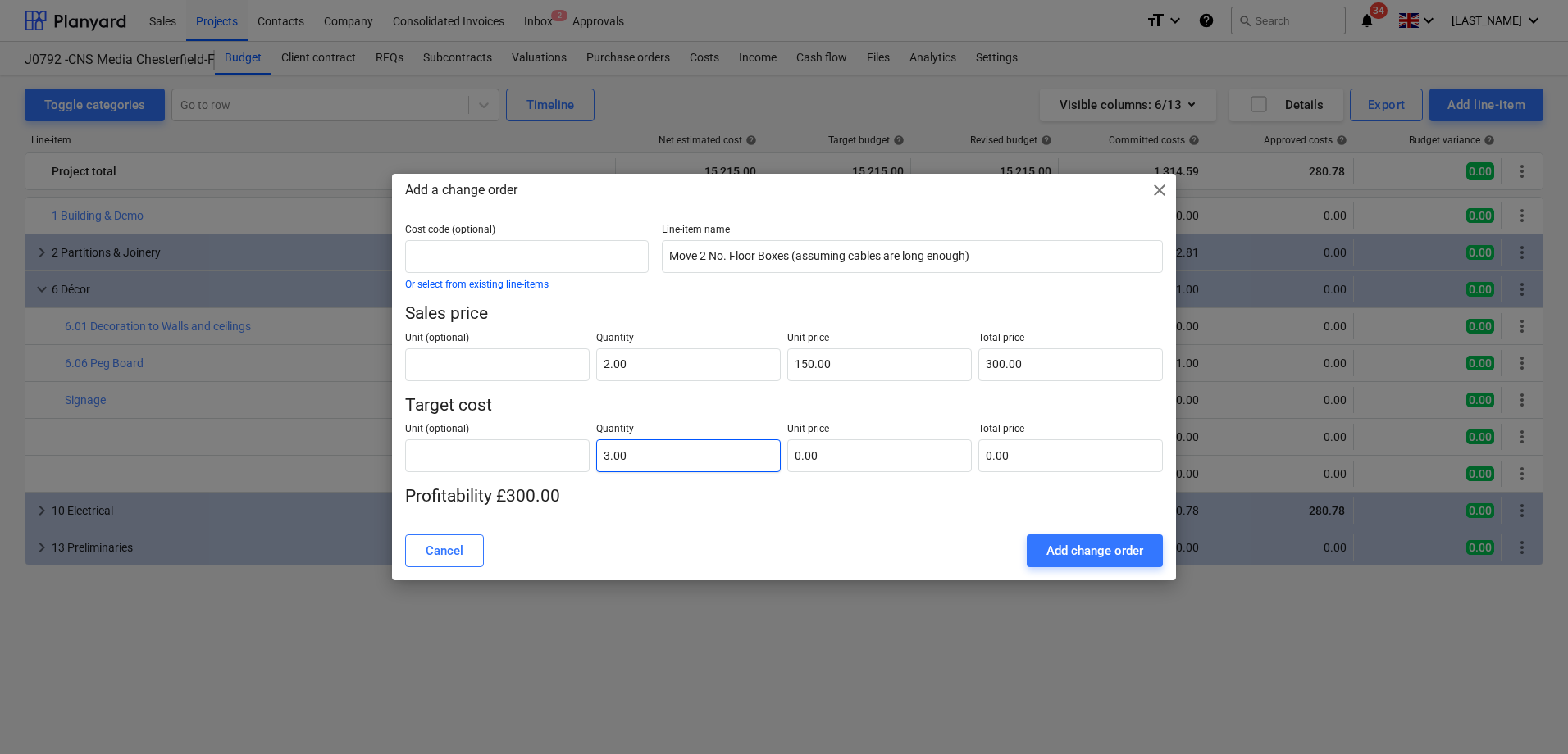 type on "3" 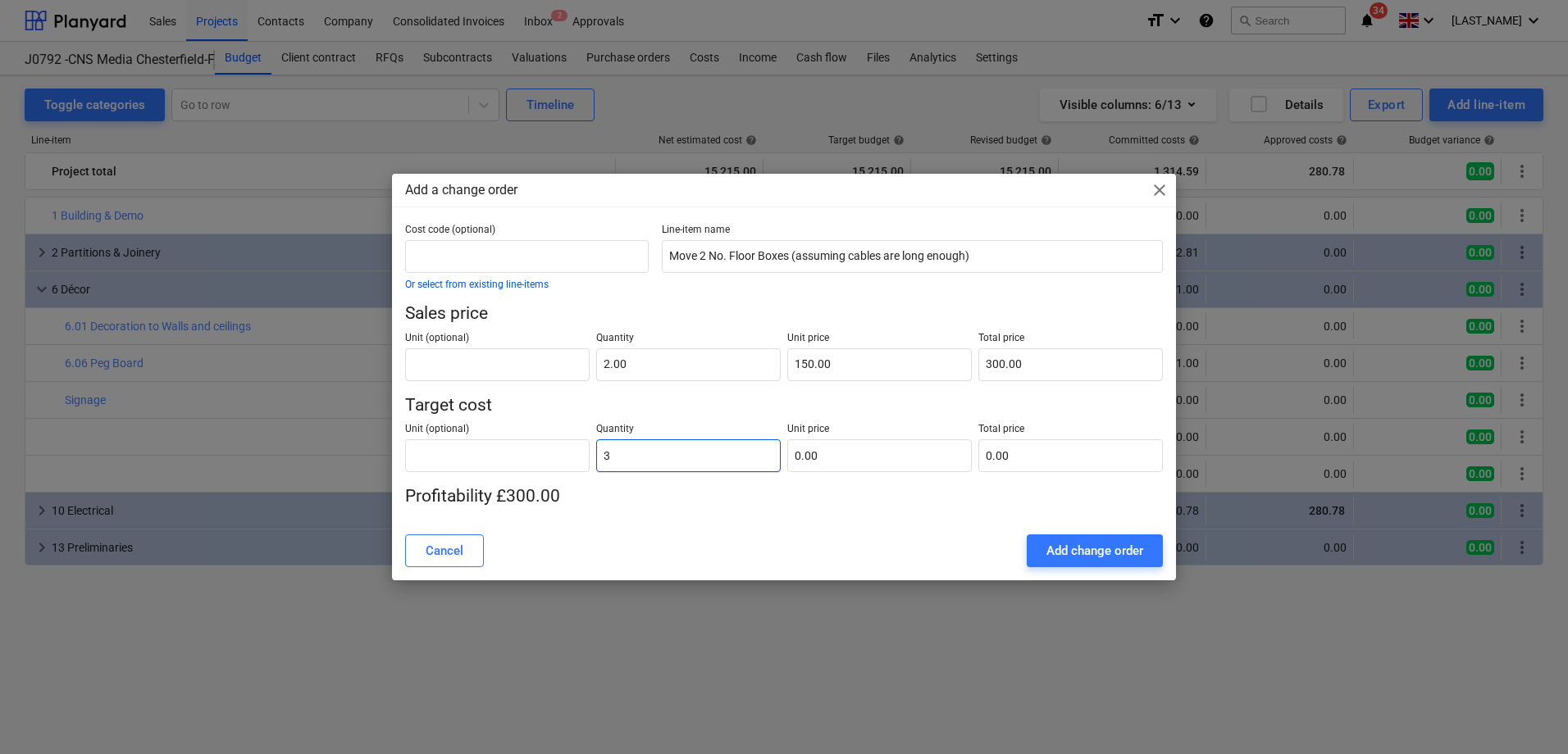 click on "3" at bounding box center (688, 456) 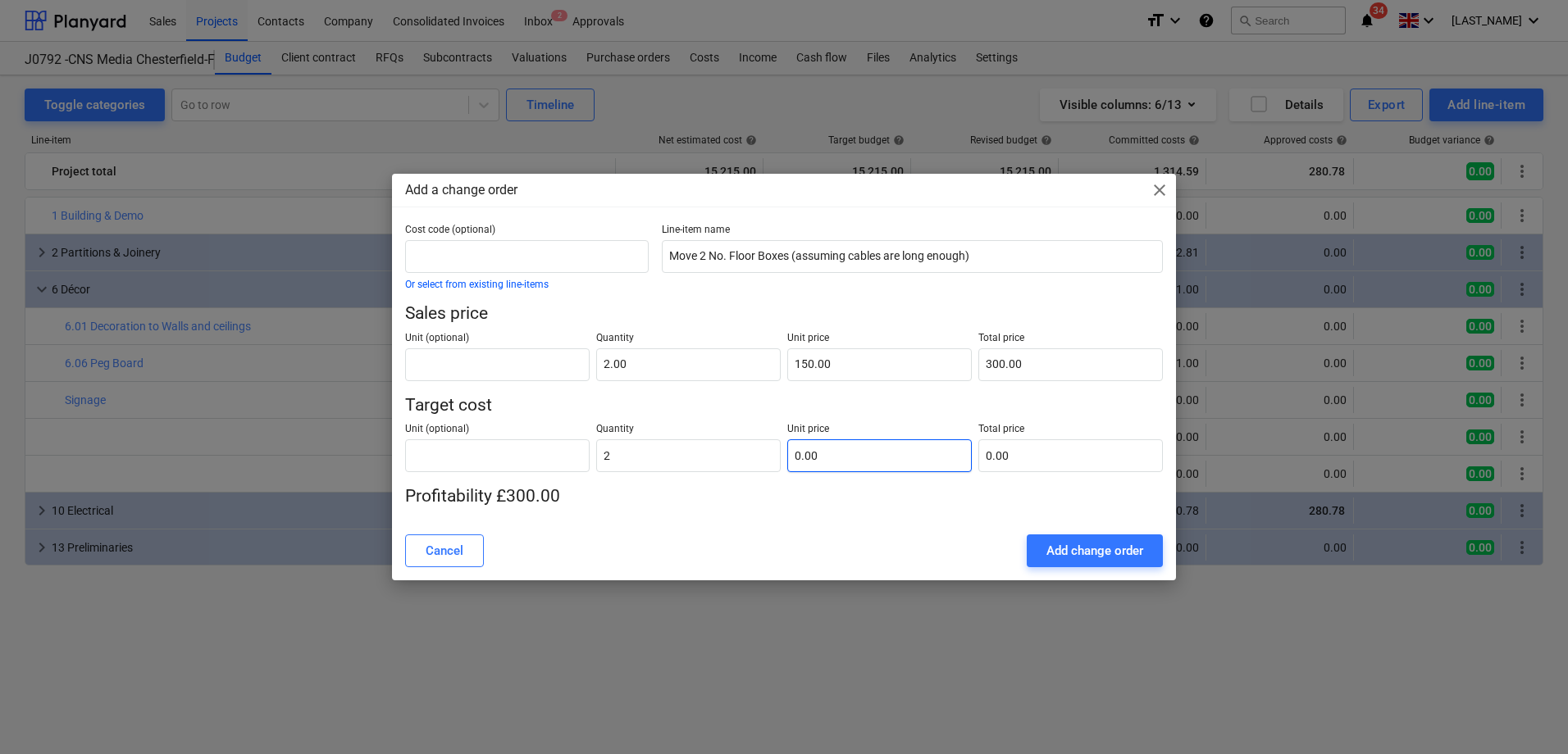 type on "2.00" 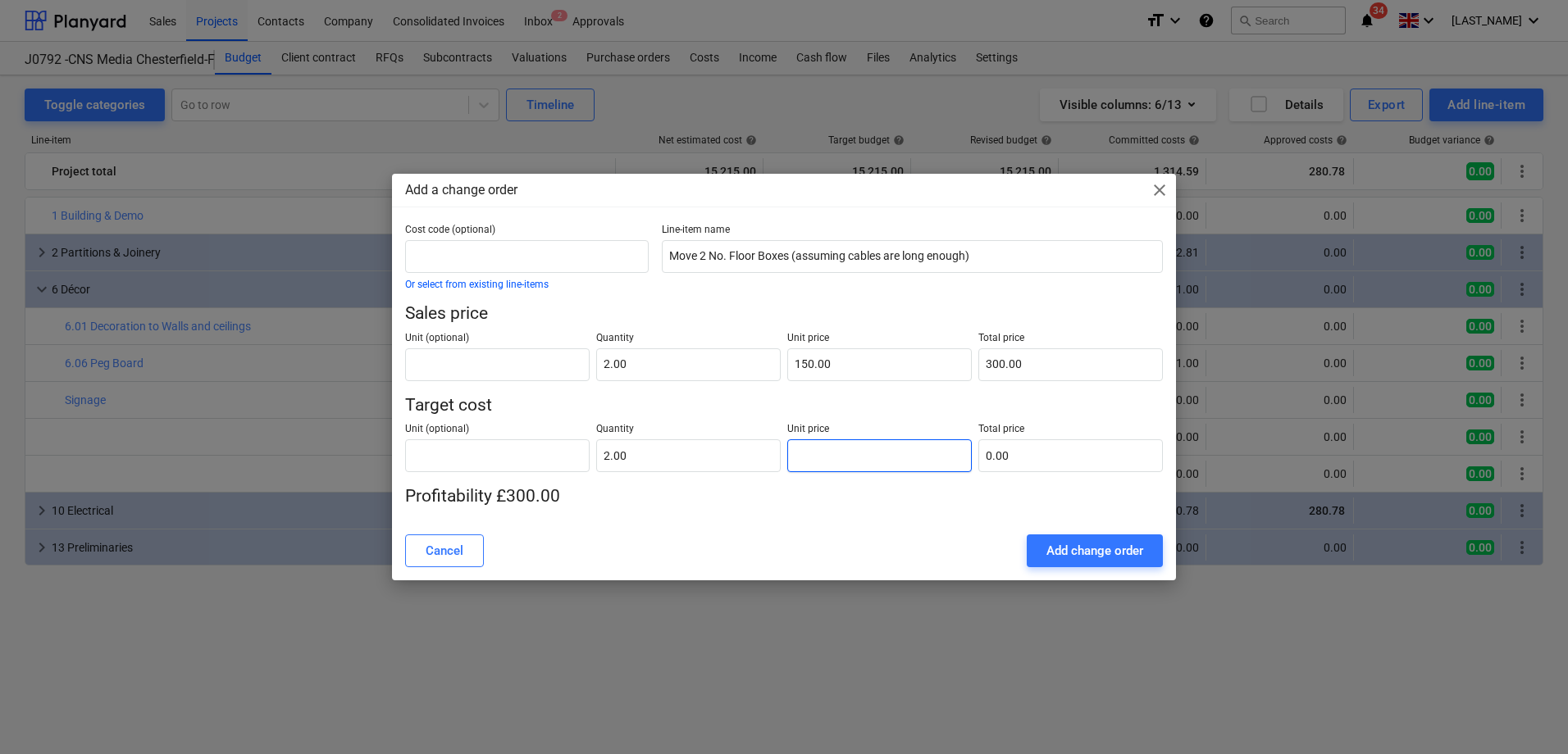 click at bounding box center [879, 456] 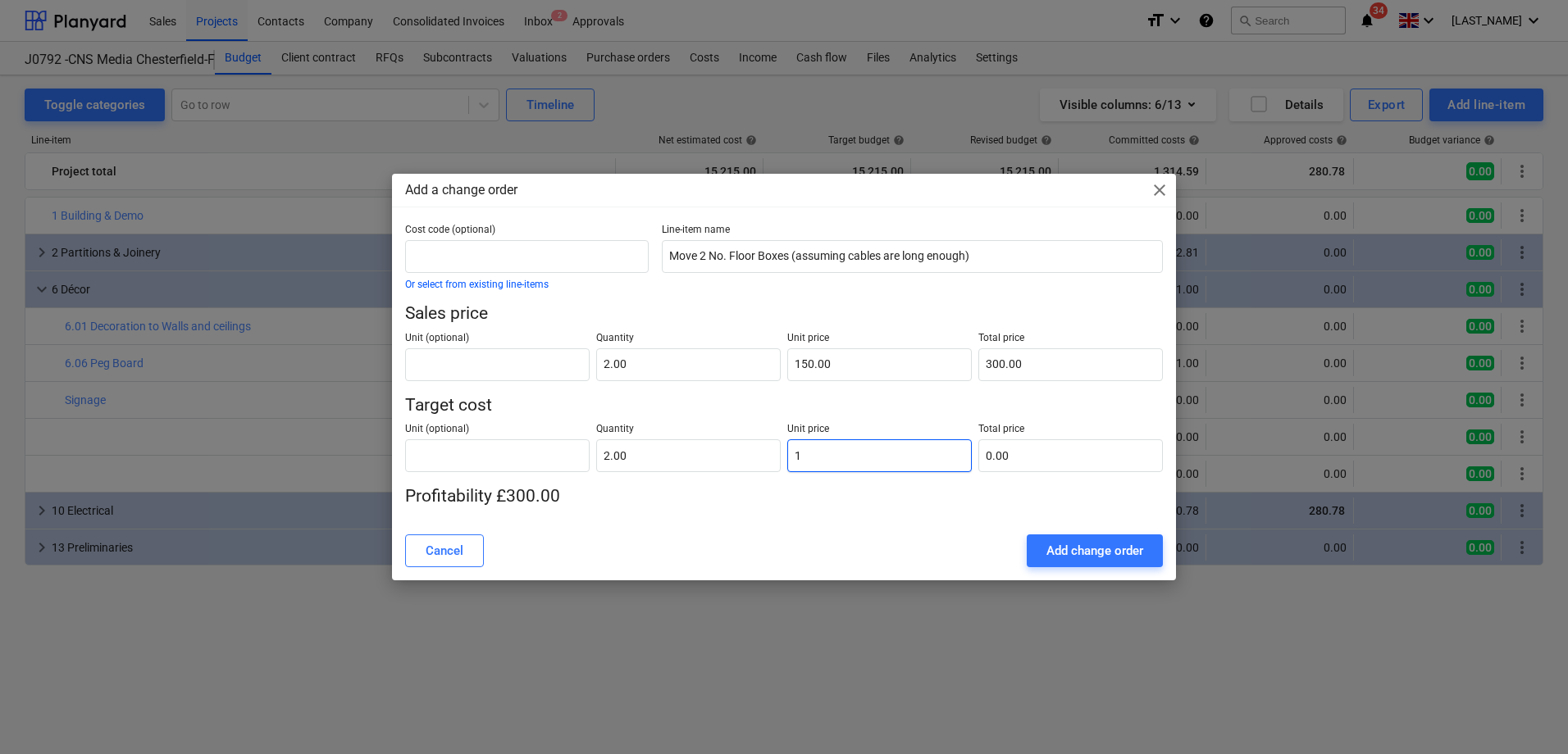 type on "2.00" 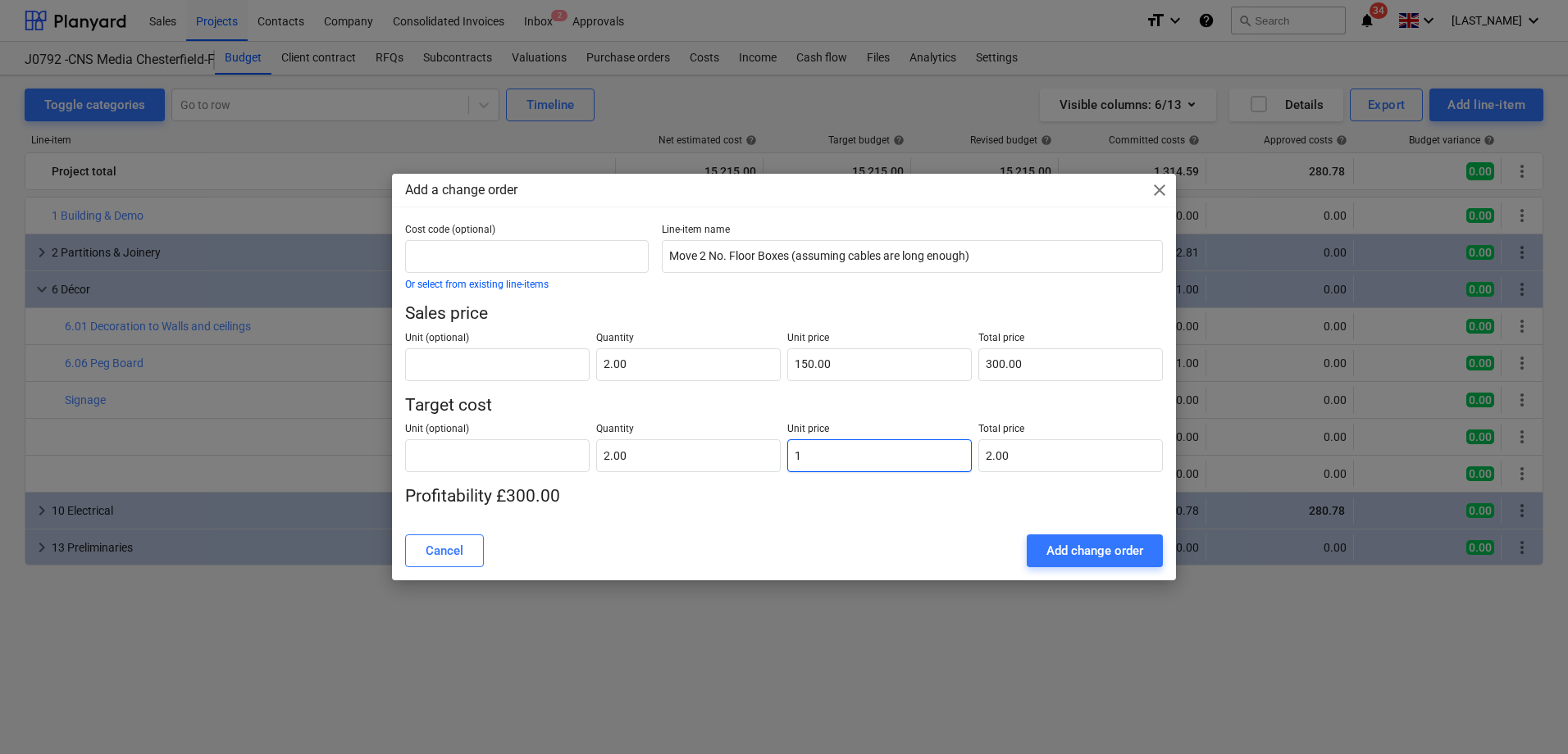 type on "12" 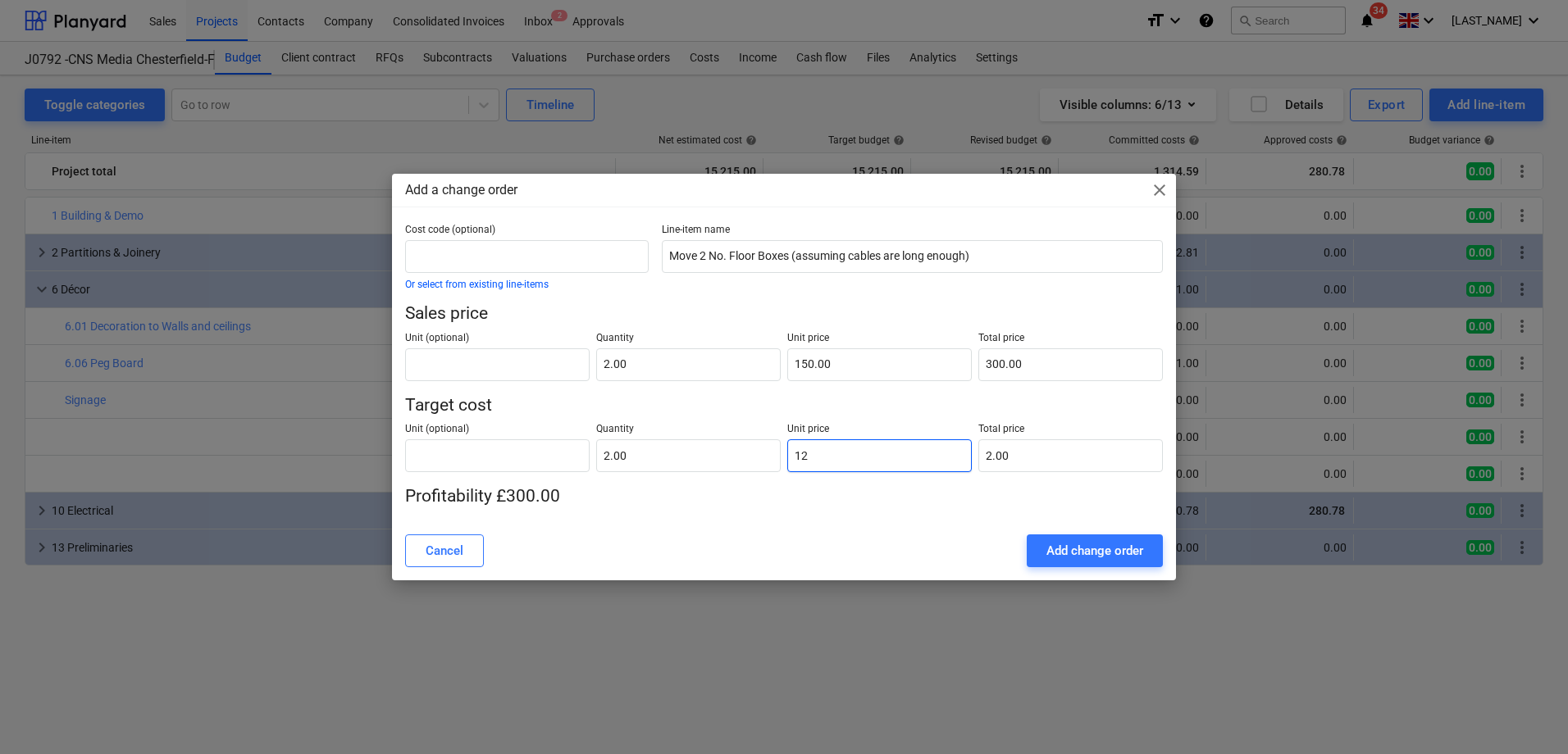 type on "24.00" 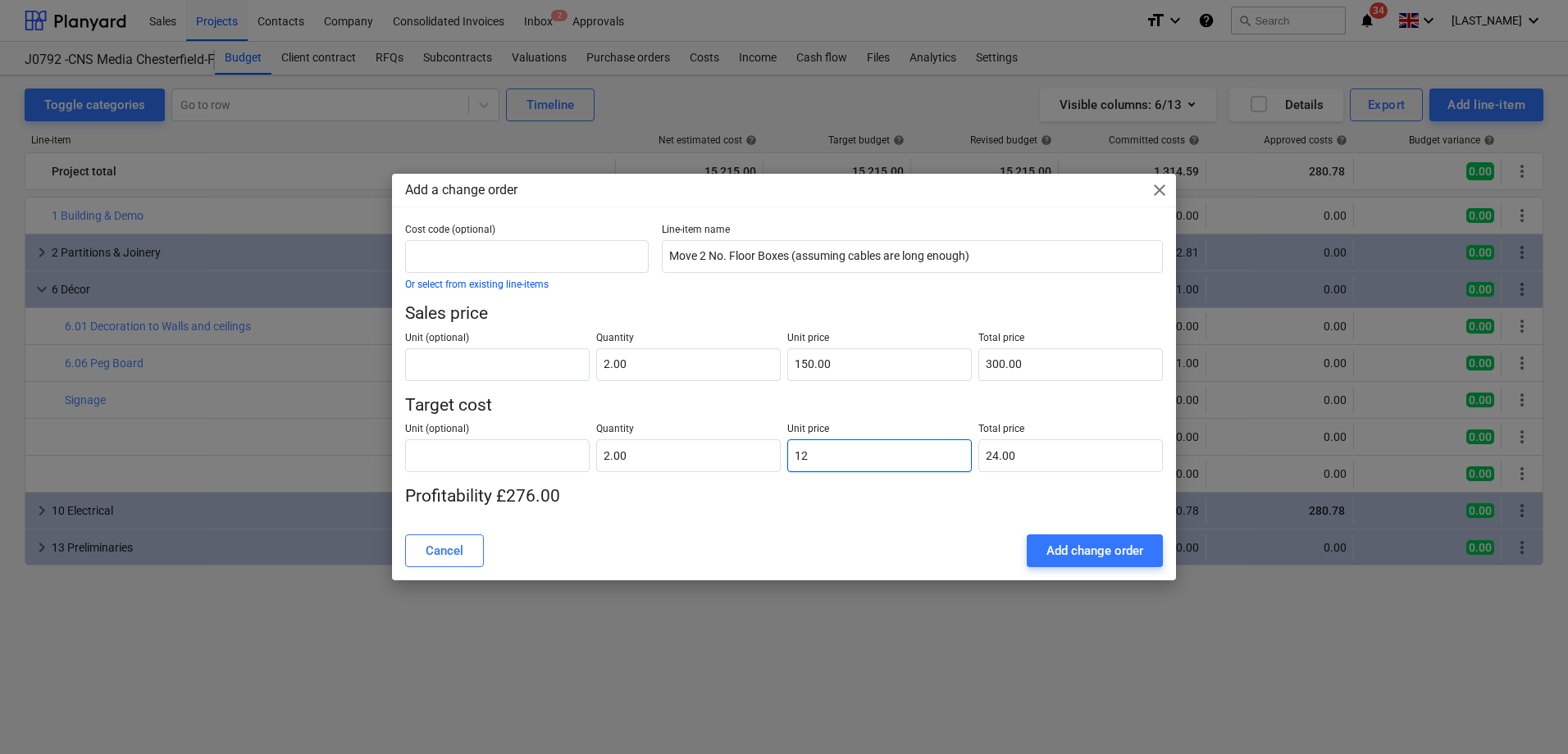 type on "120" 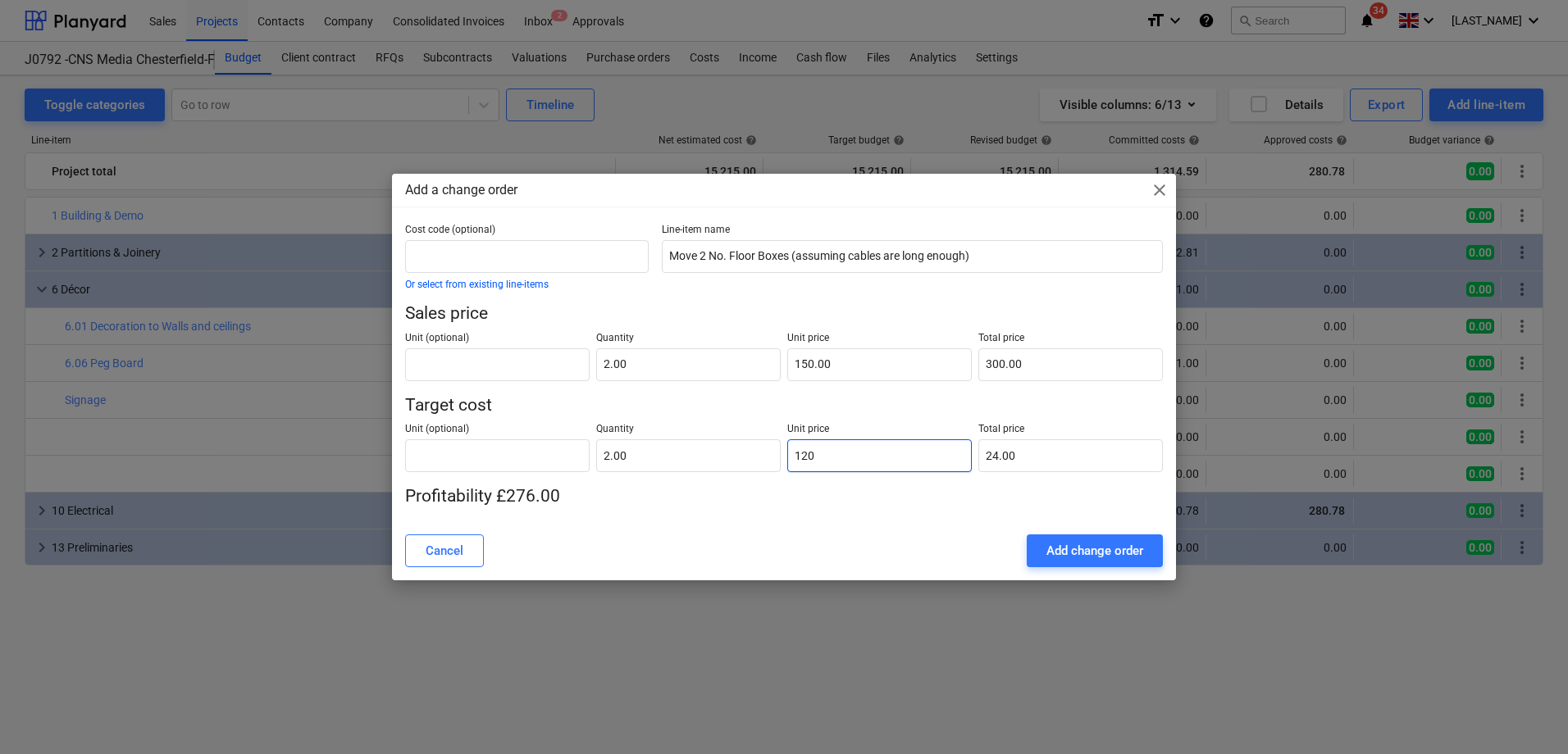 type on "240.00" 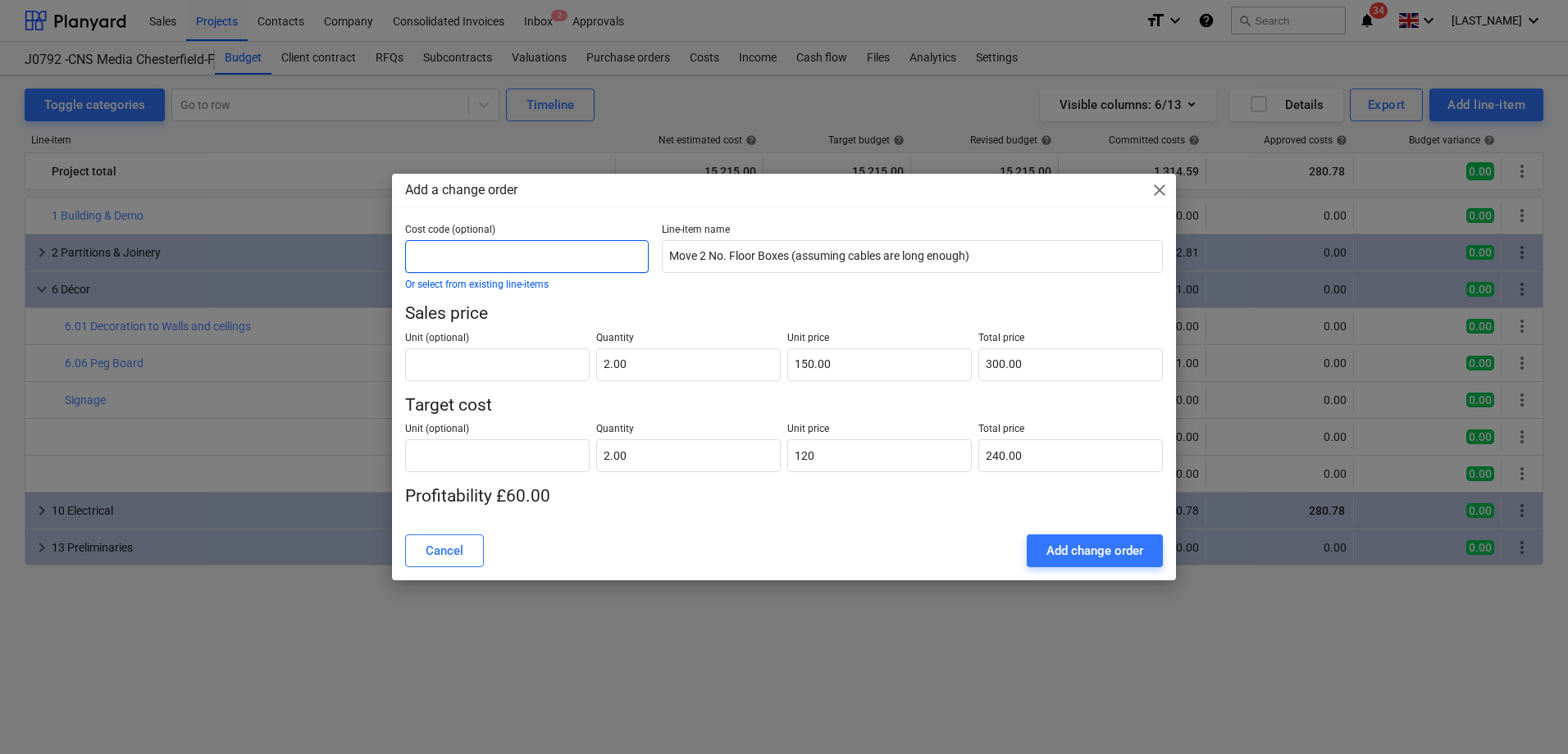 type on "120.00" 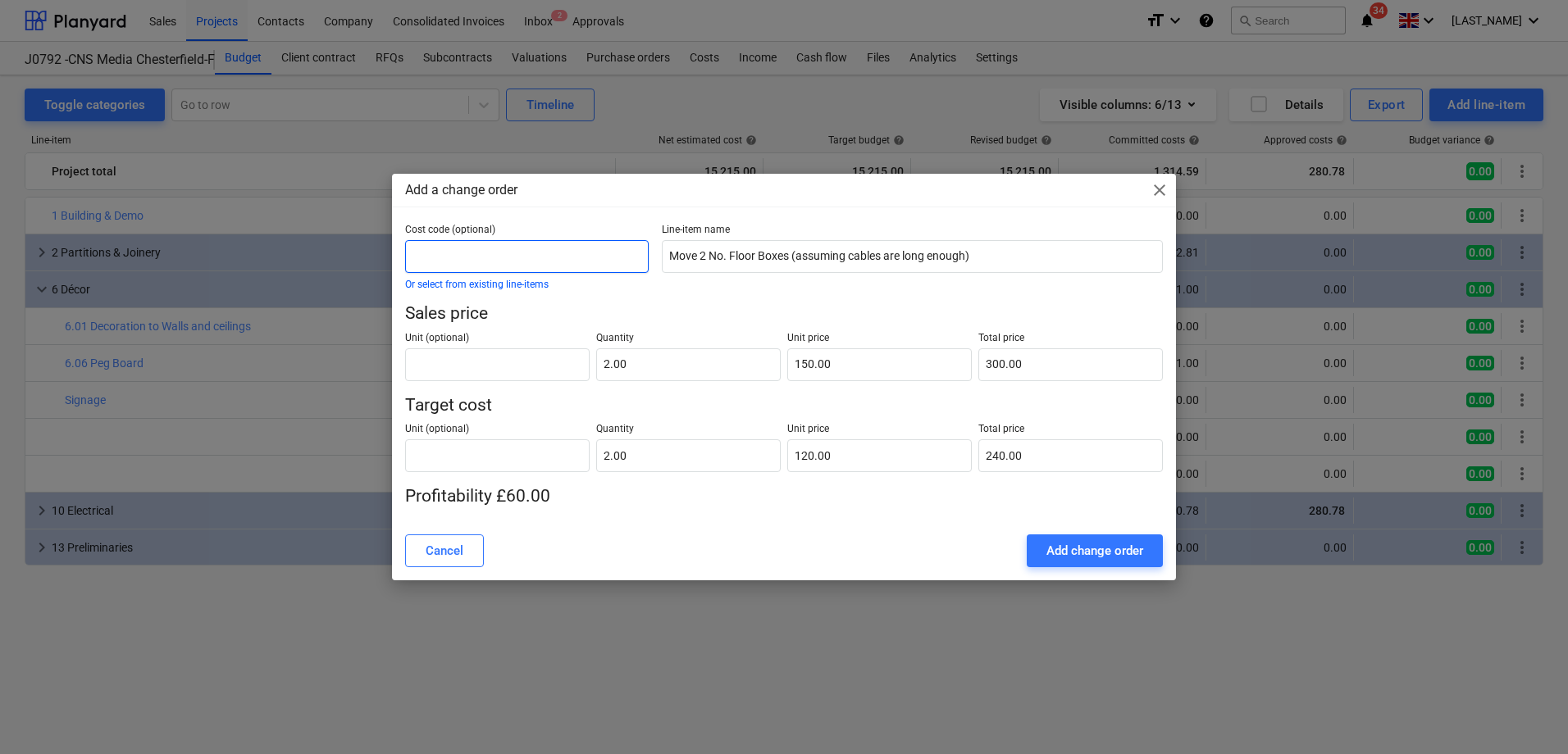 click at bounding box center (526, 257) 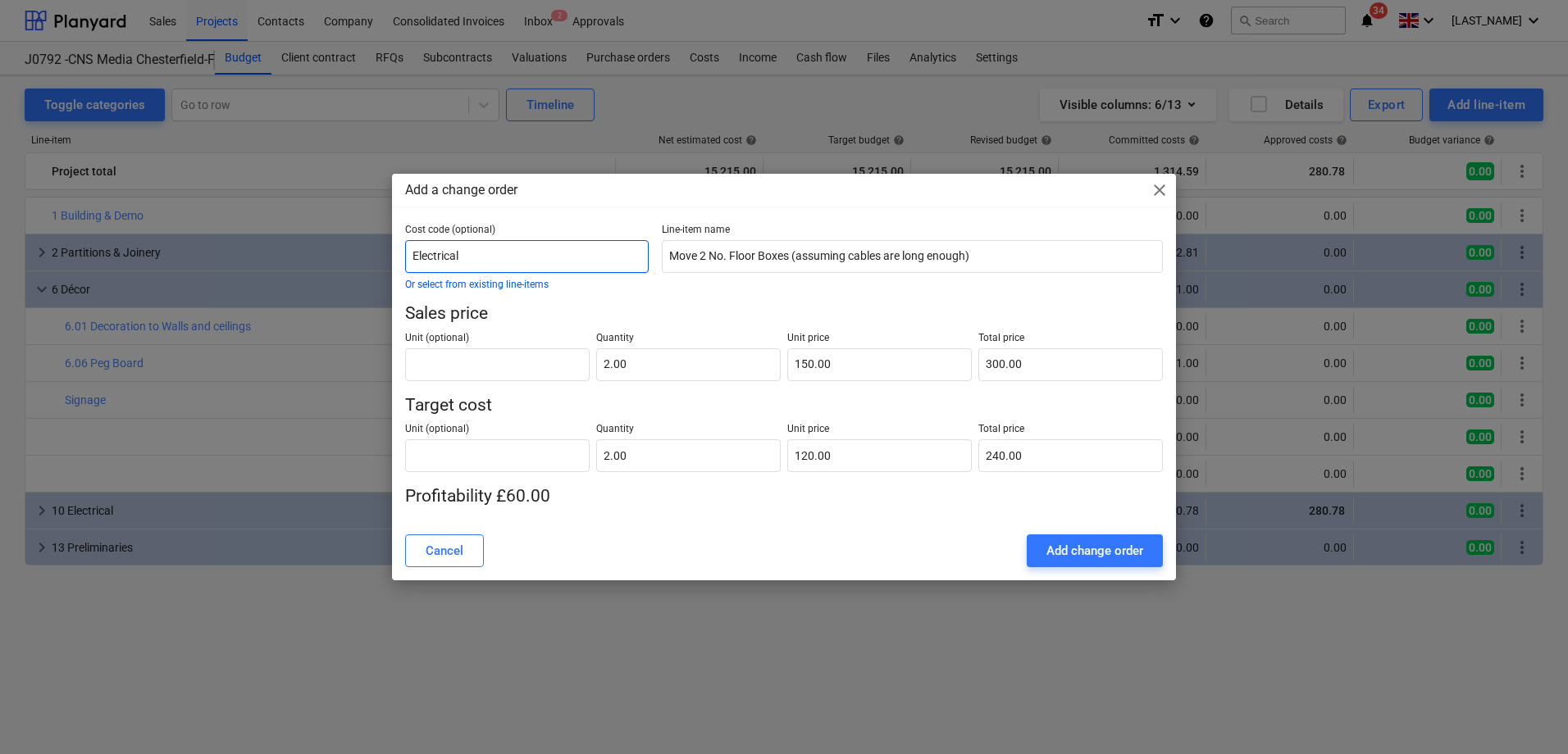 type on "Electrical" 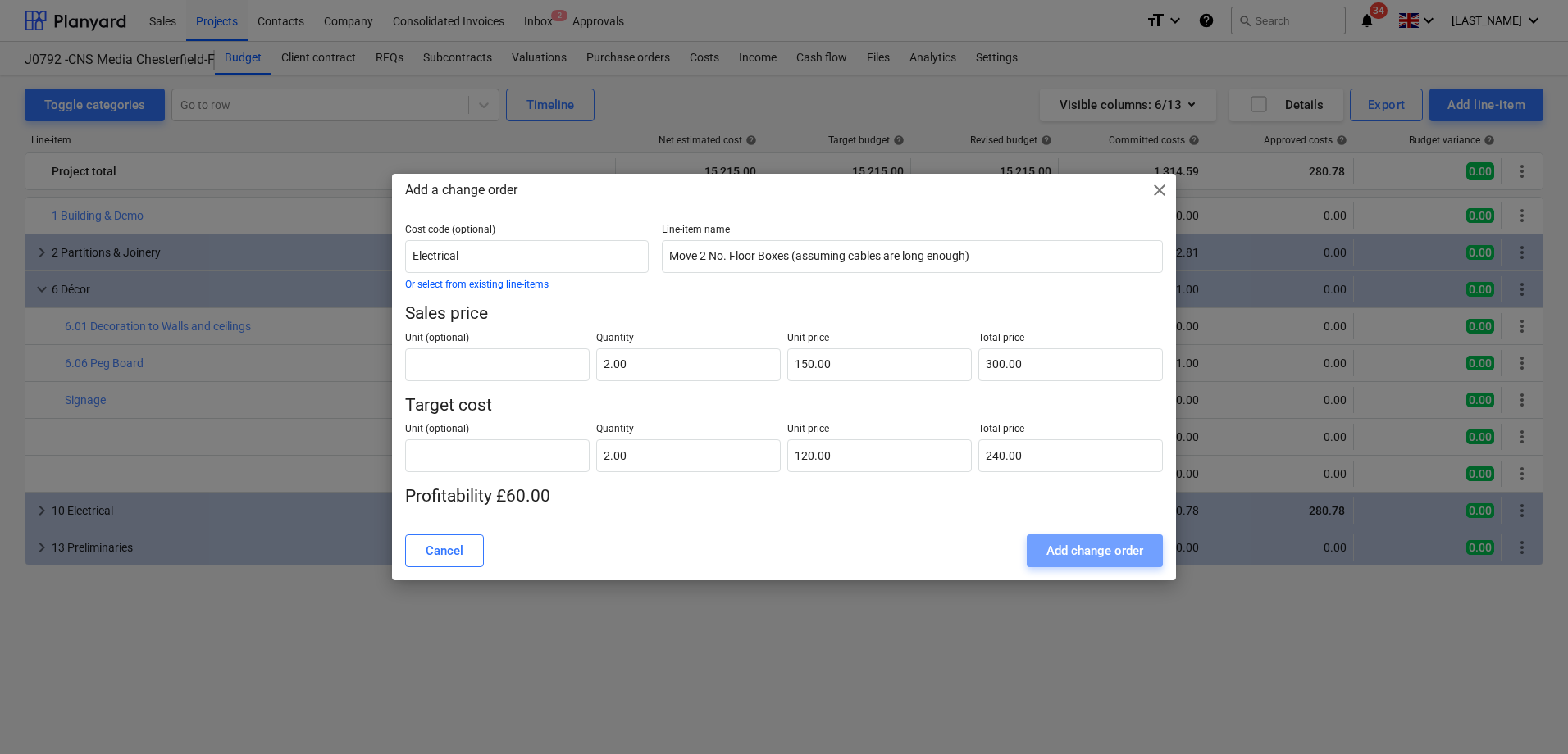 click on "Add change order" at bounding box center [1095, 551] 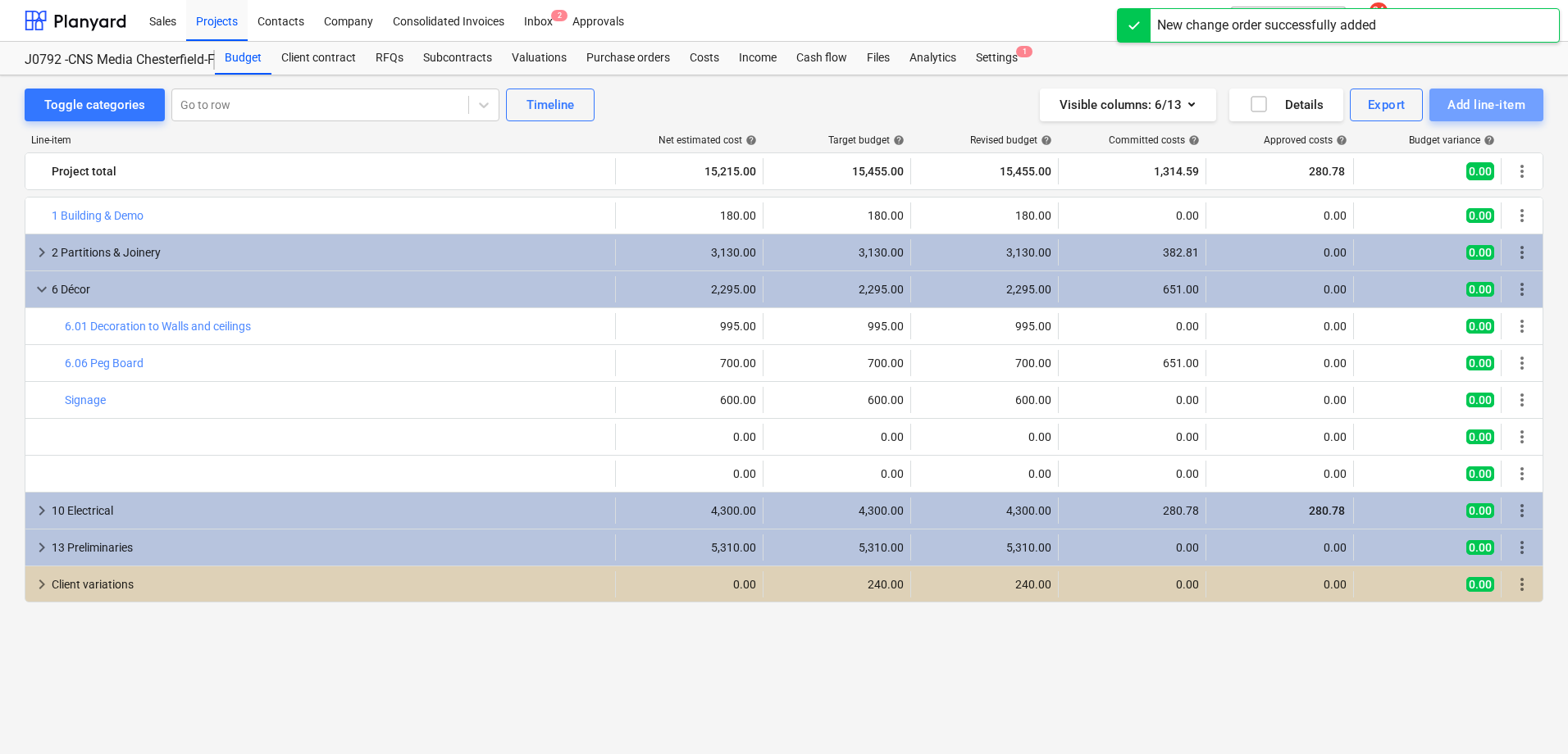 click on "Add line-item" at bounding box center (1486, 105) 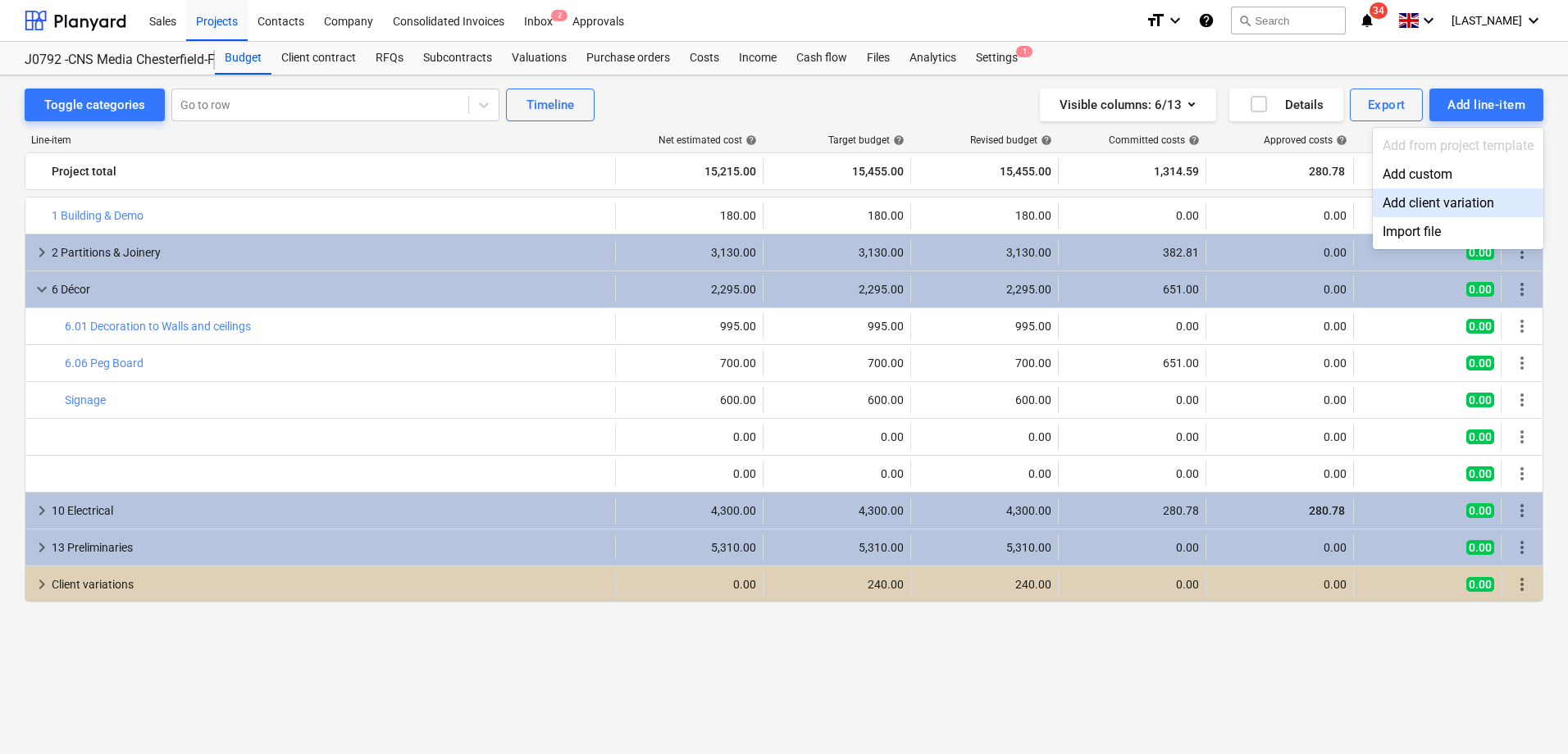 click on "Add client variation" at bounding box center (1458, 202) 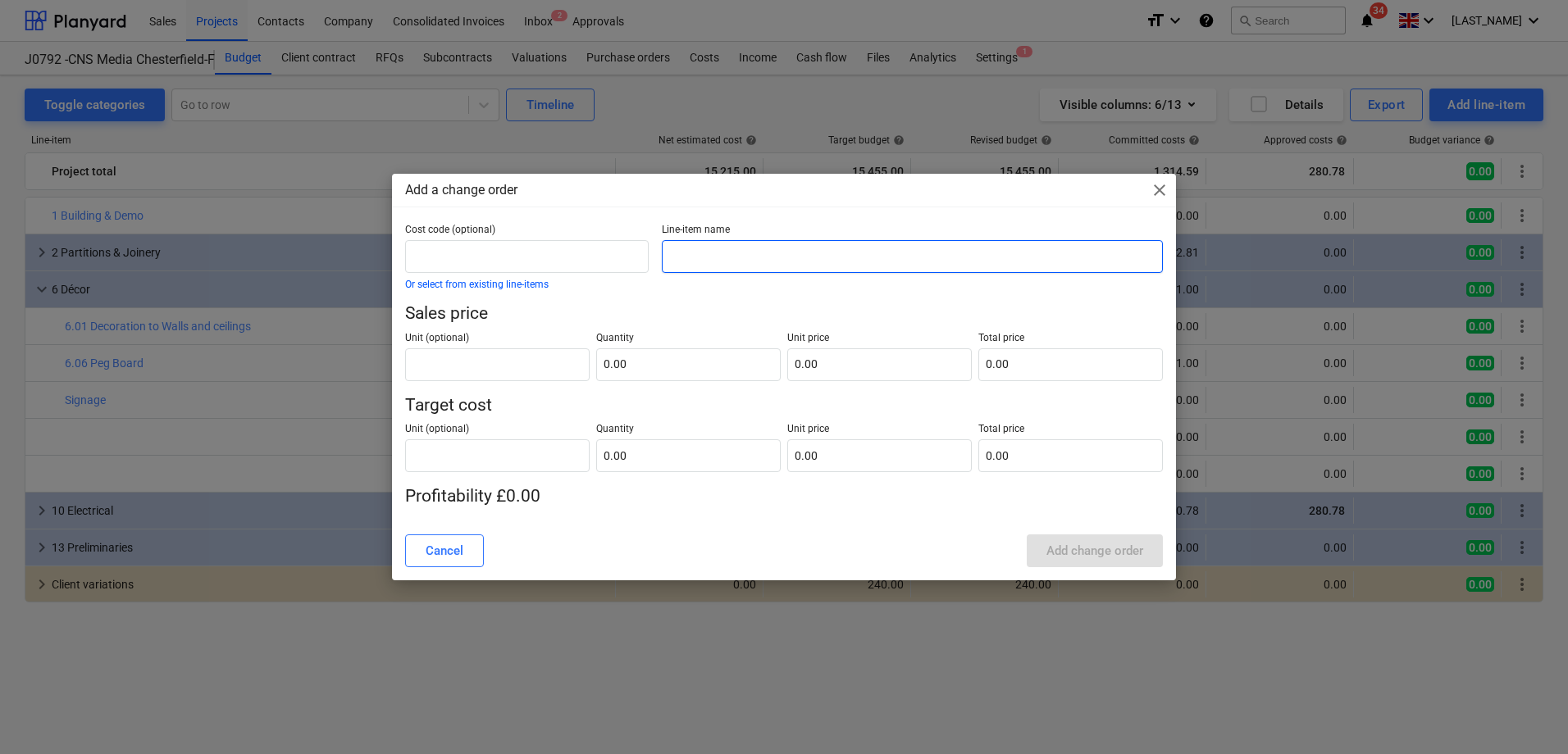 click at bounding box center (912, 257) 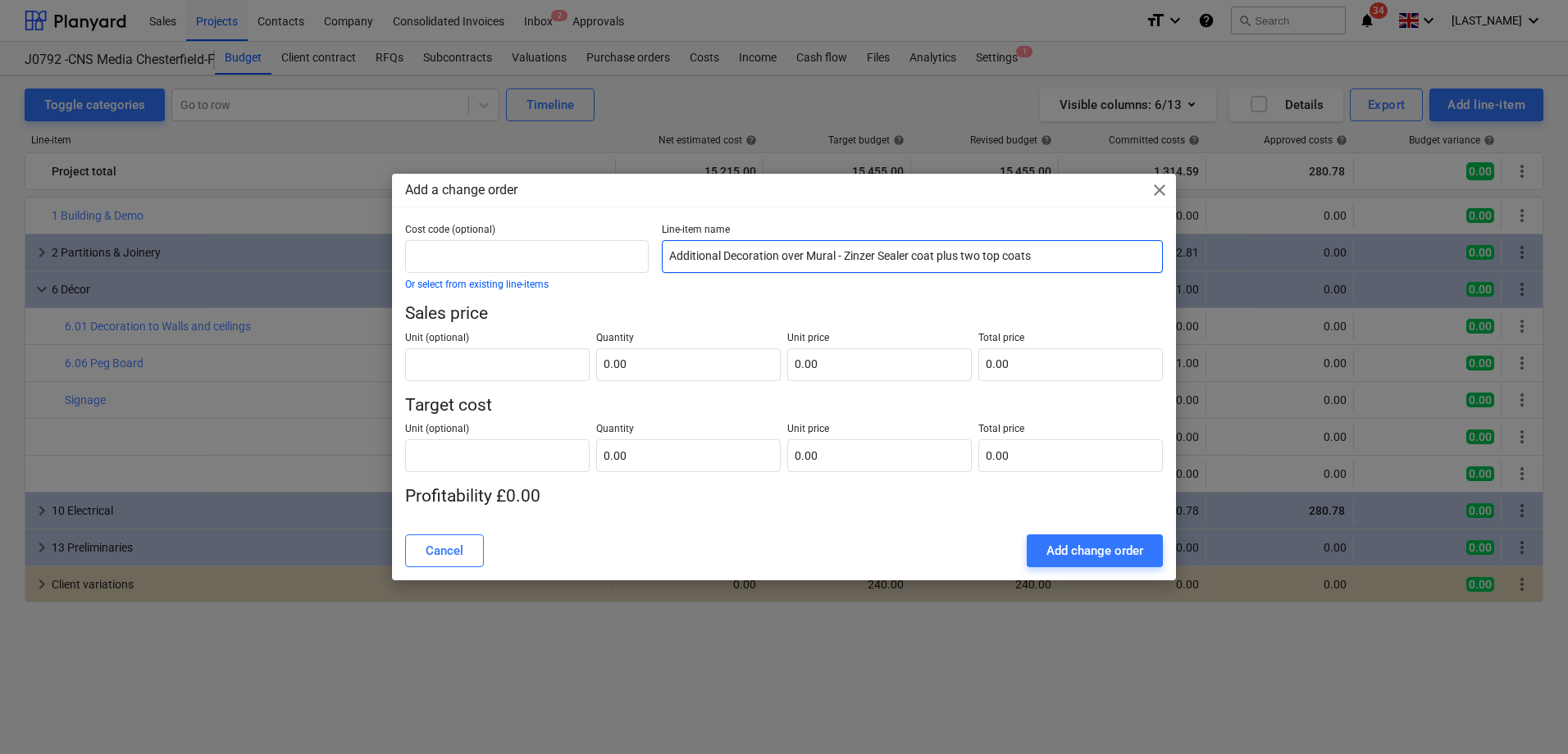 type on "Additional Decoration over Mural - Zinzer Sealer coat plus two top coats" 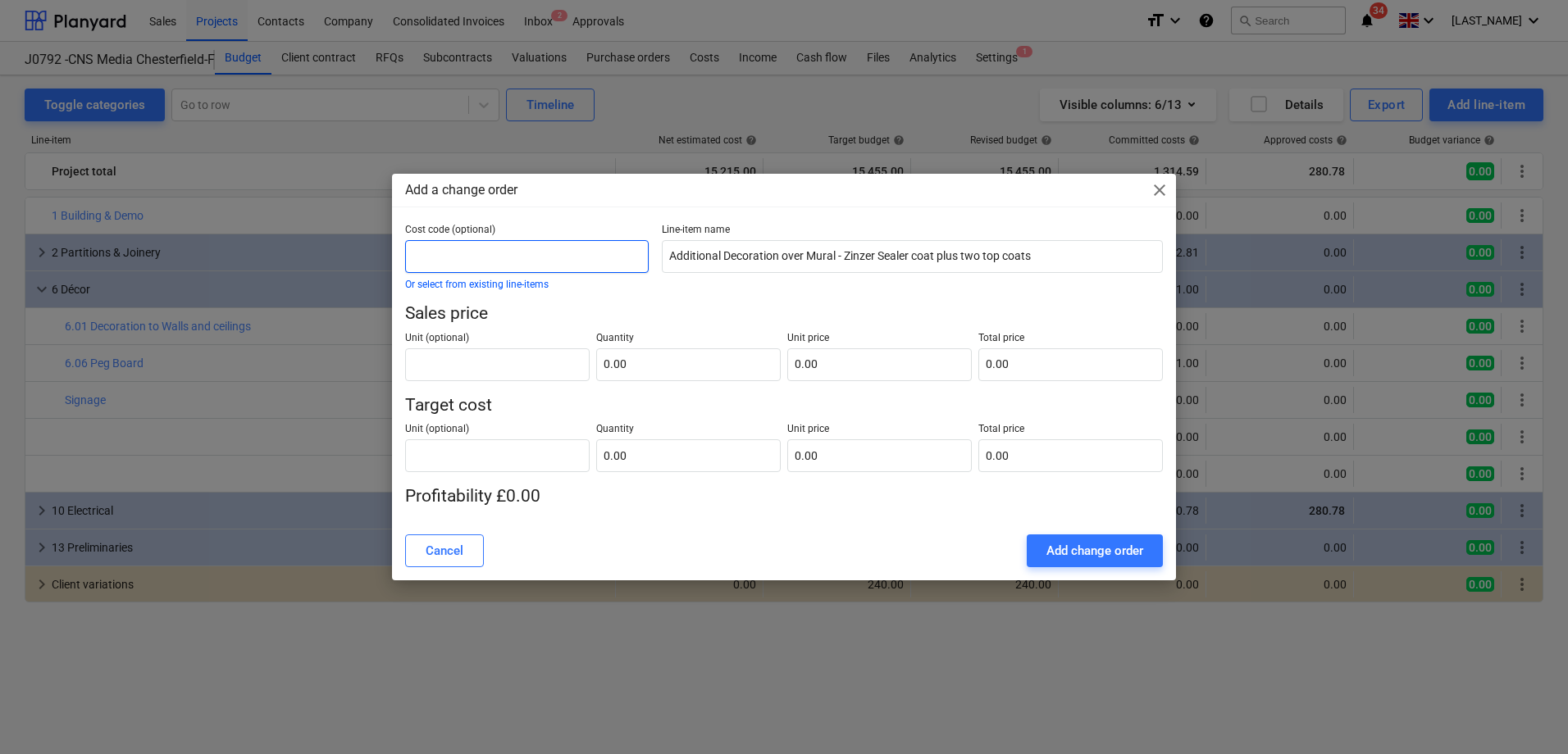 click at bounding box center [526, 257] 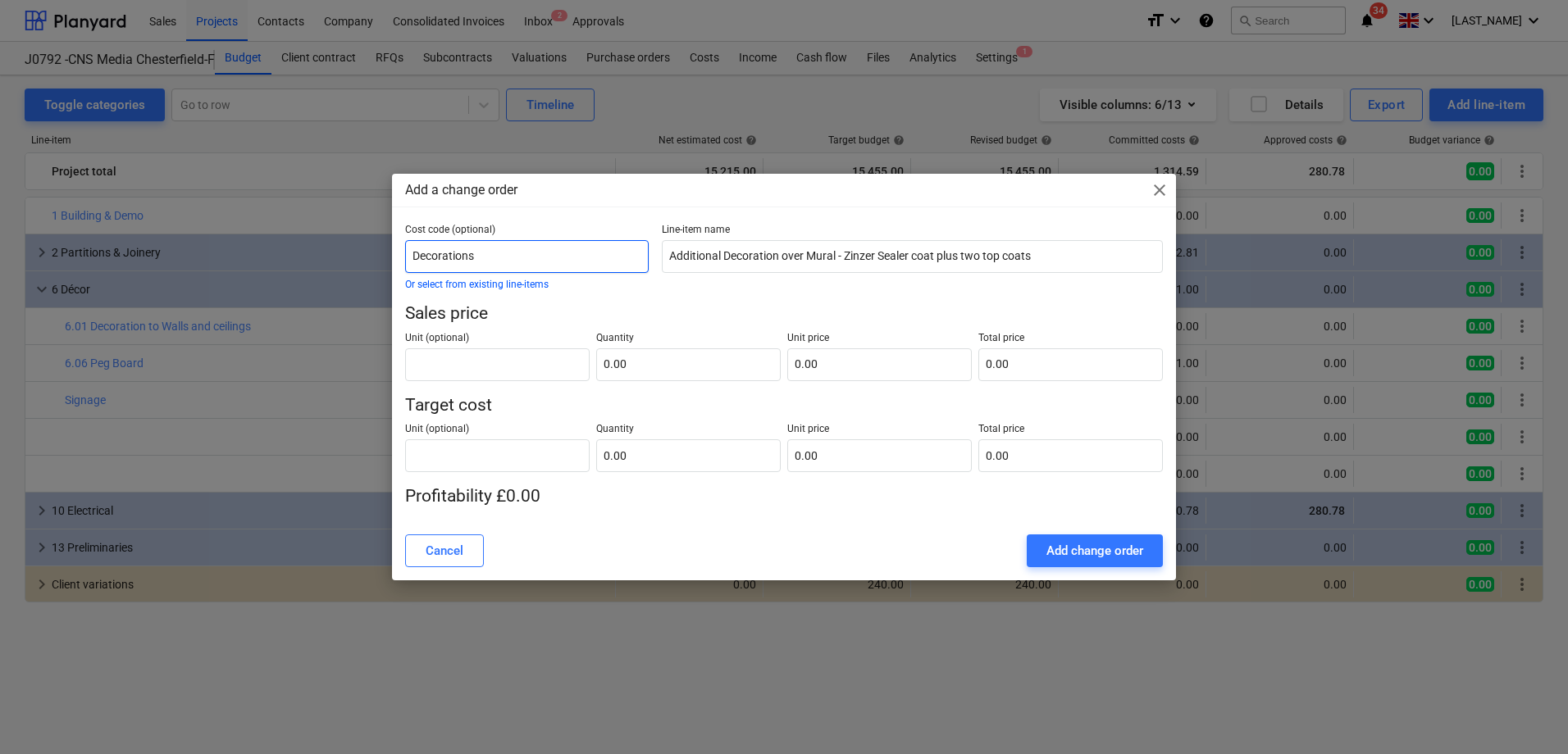 type on "Decorations" 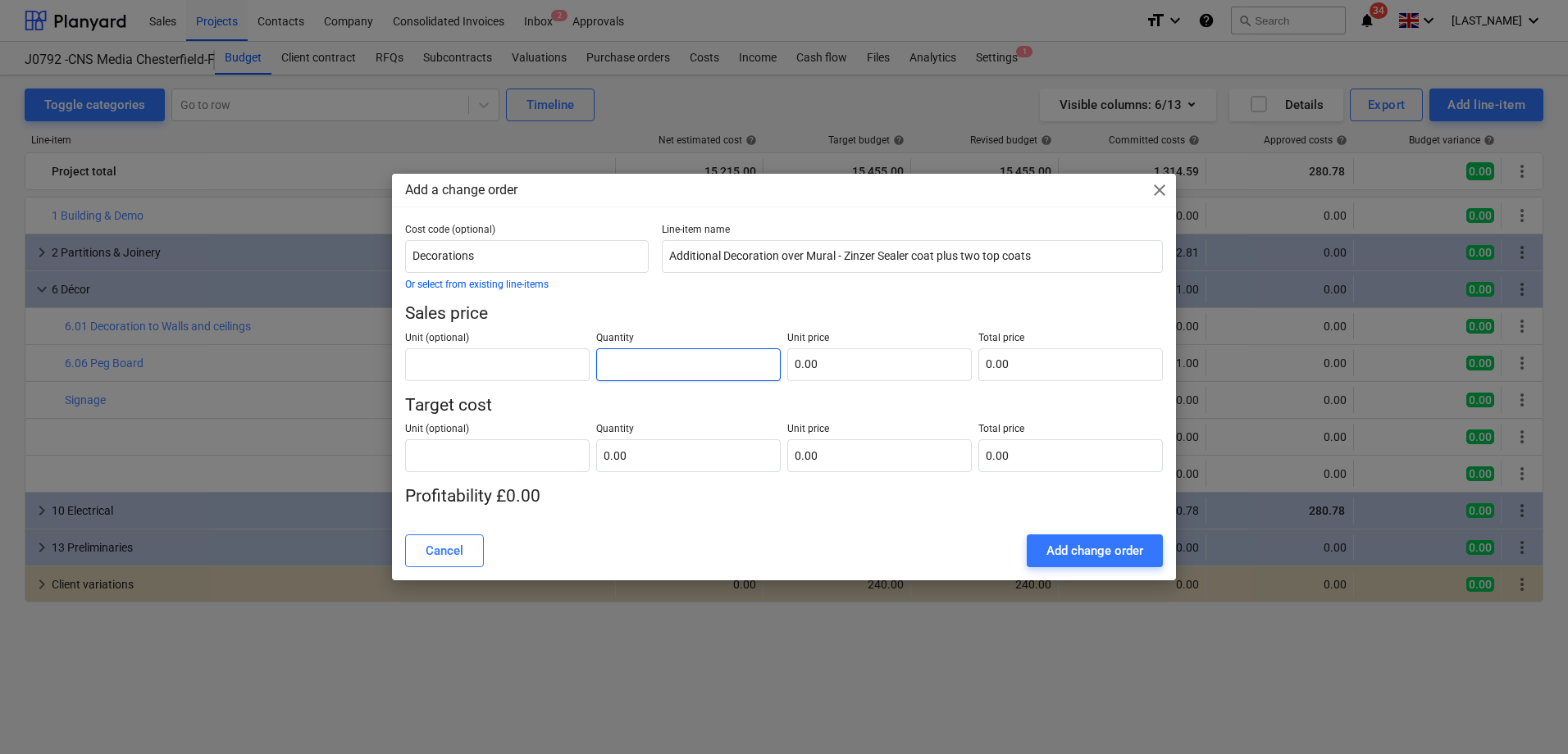 click at bounding box center [688, 365] 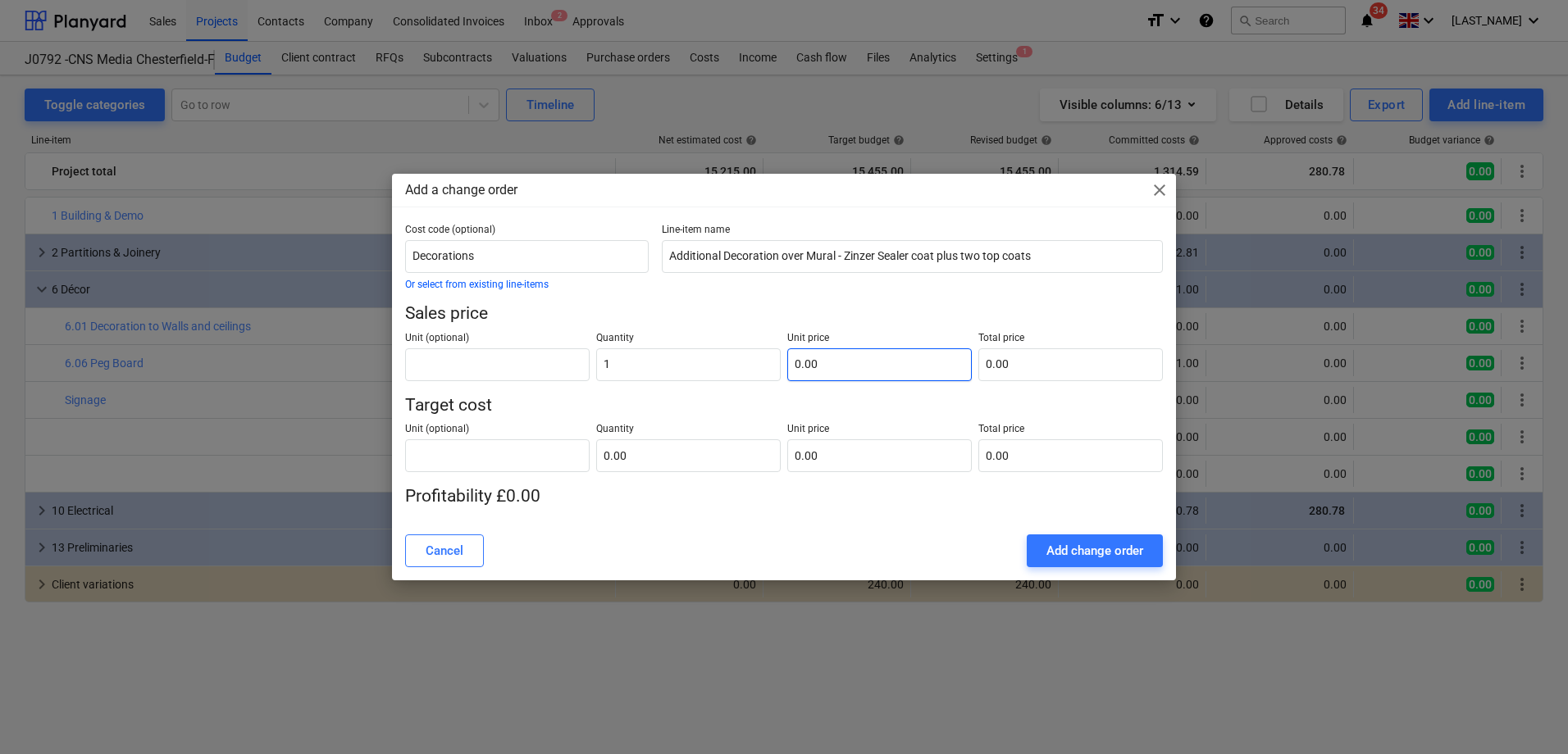 type on "1.00" 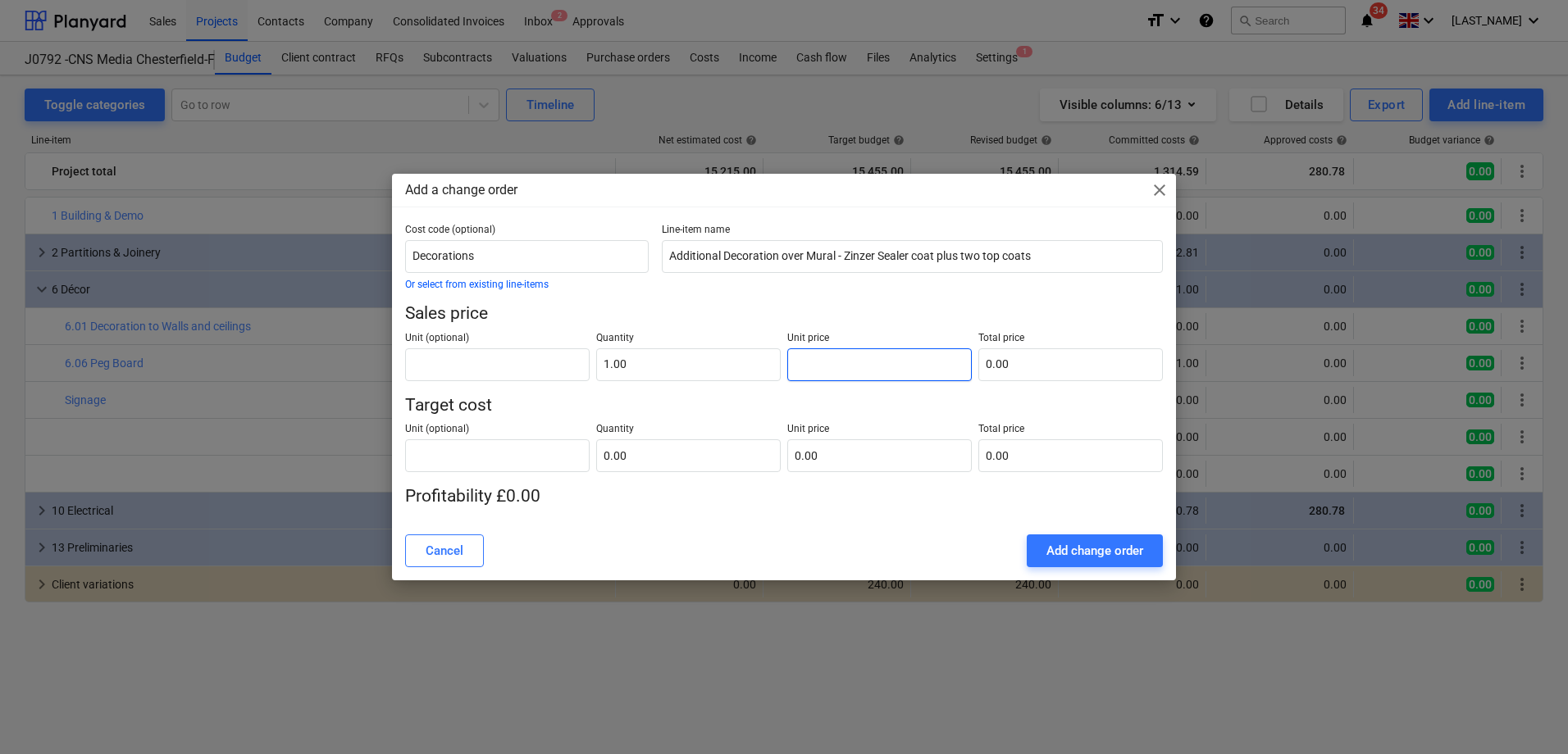 click at bounding box center (879, 365) 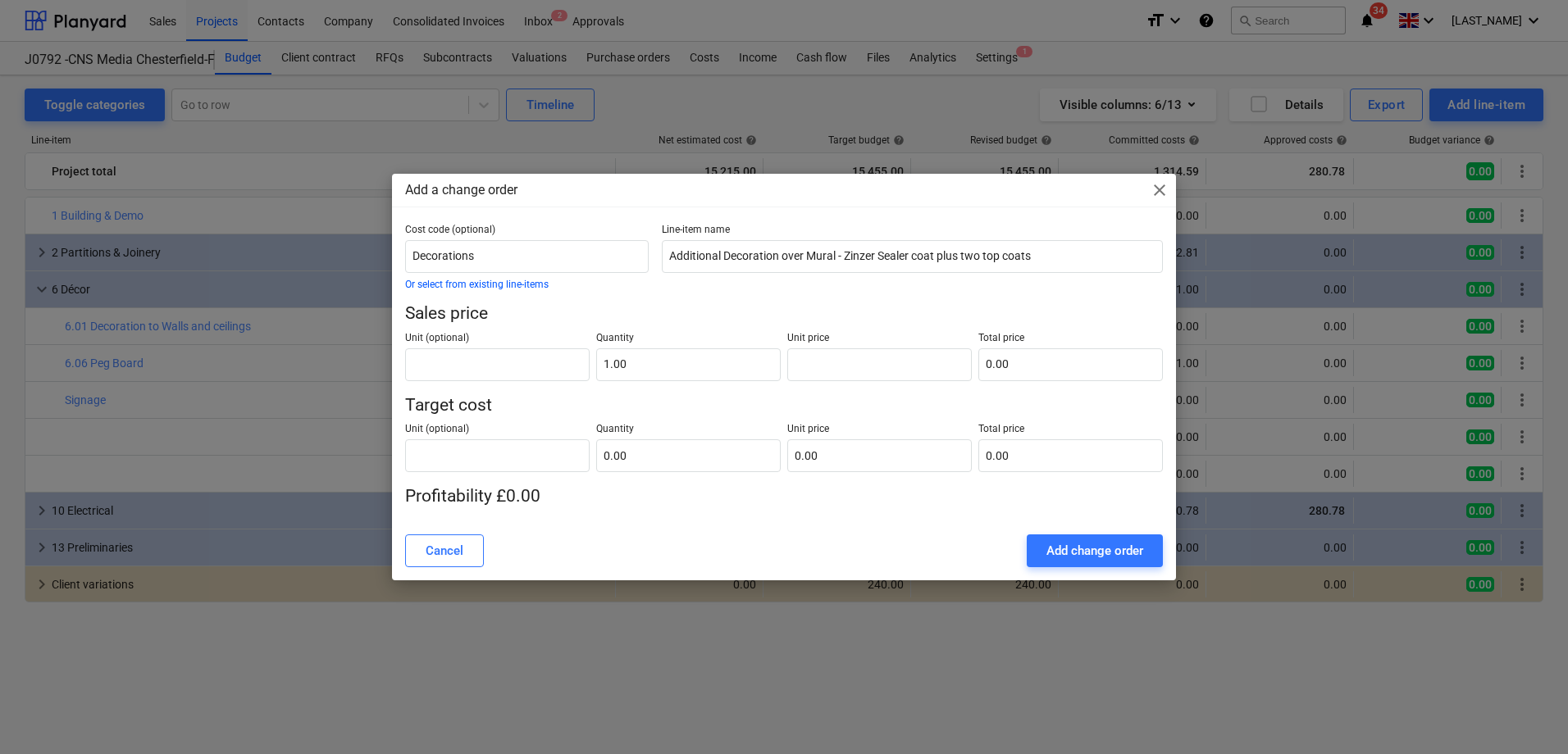 type on "0.00" 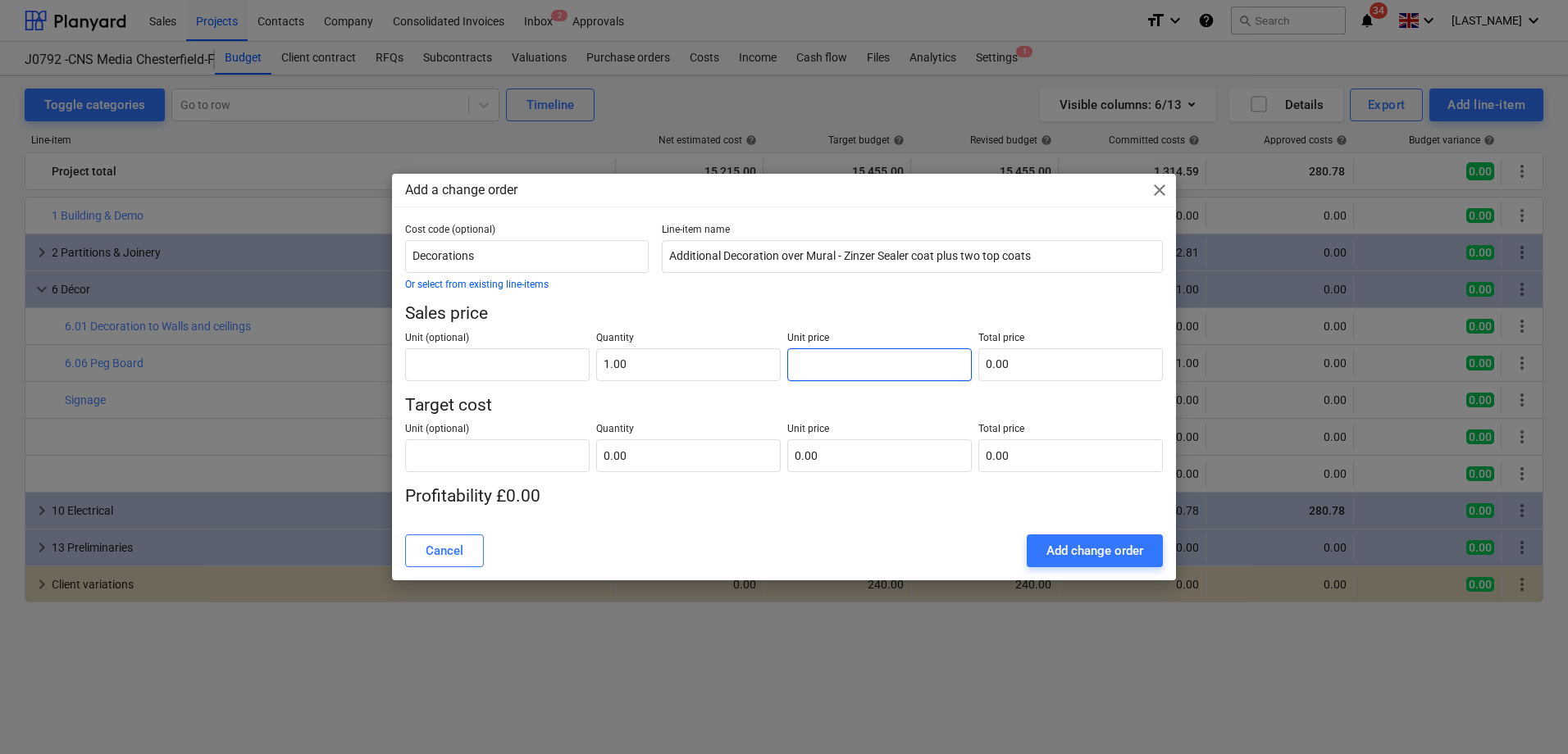 type on "3" 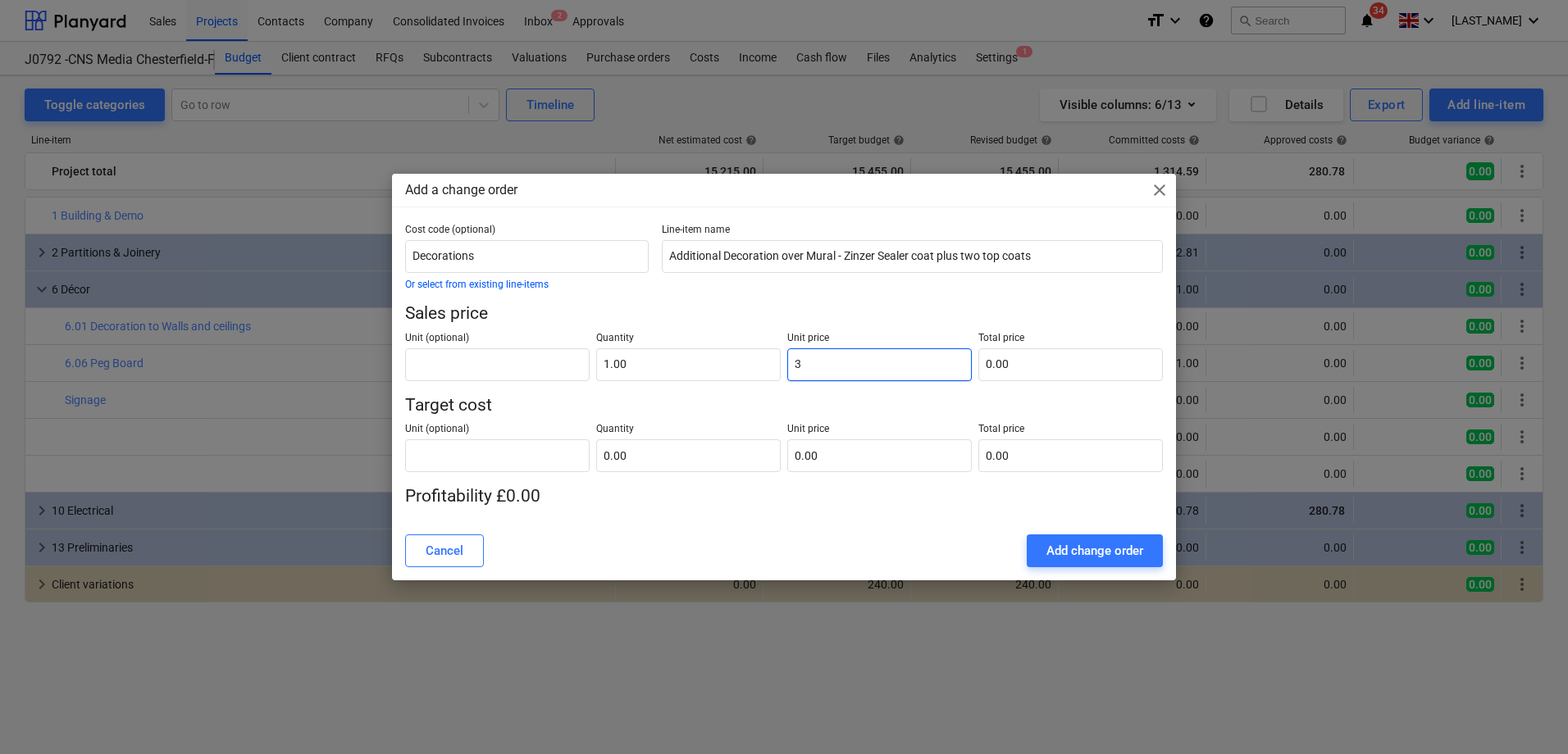 type on "3.00" 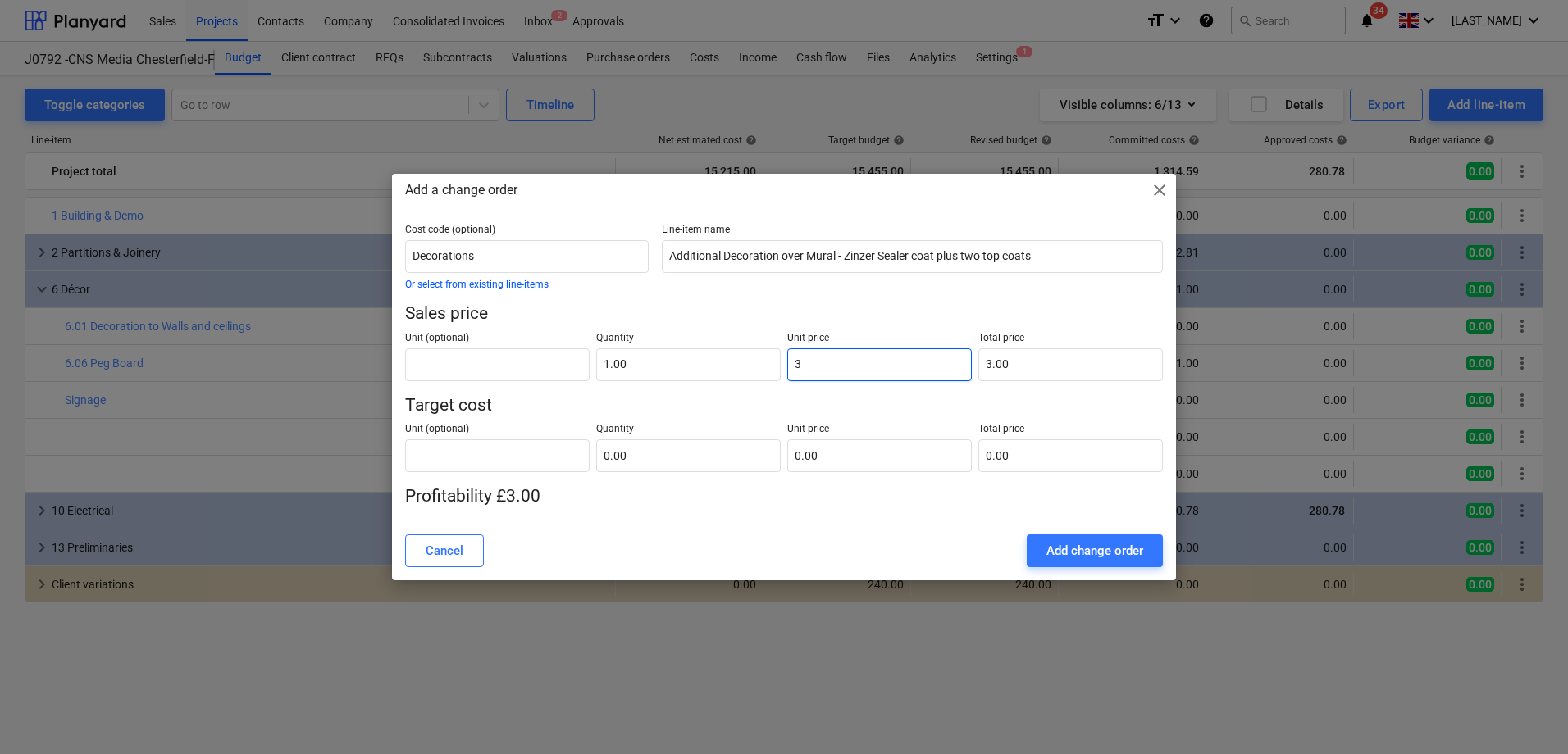 type on "30" 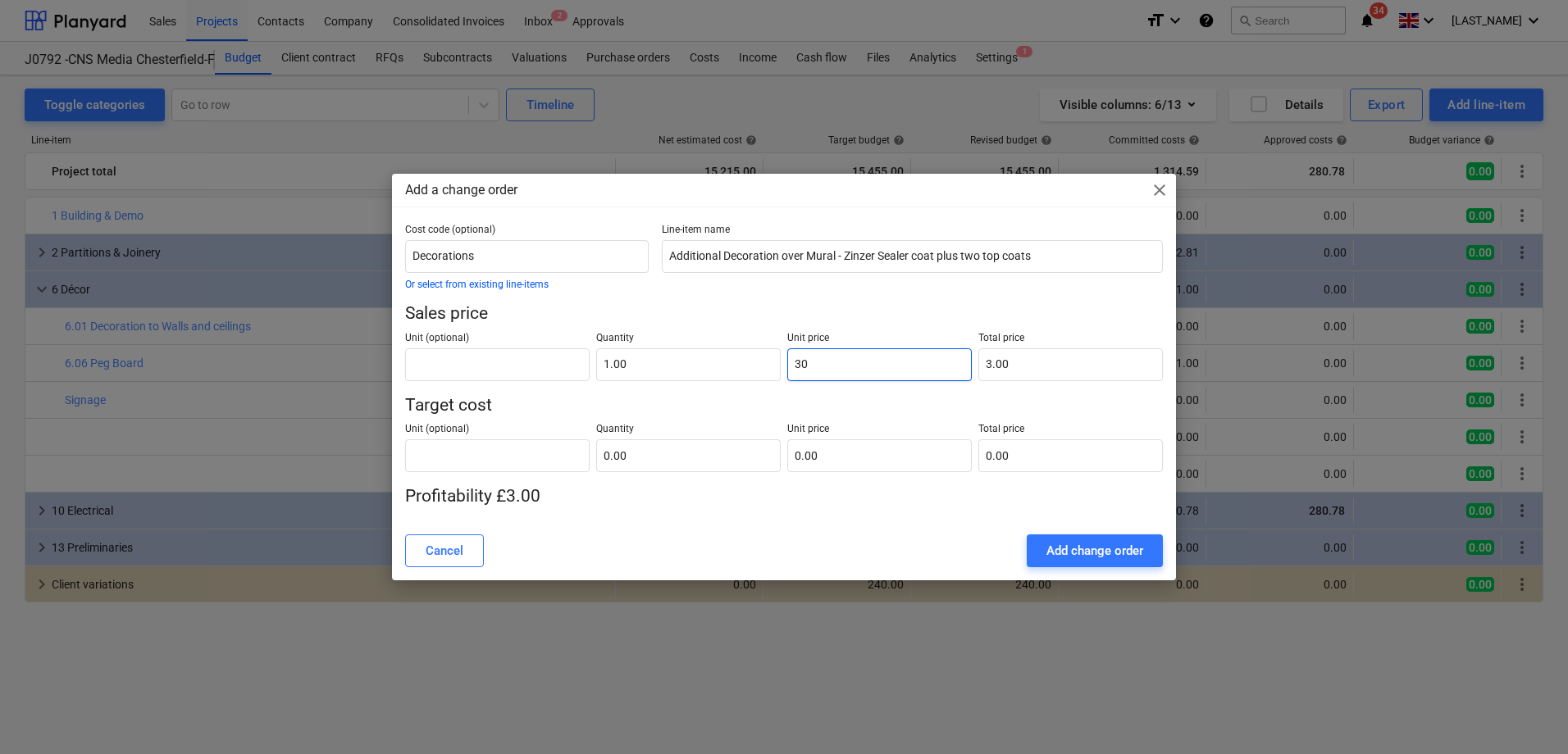 type on "30.00" 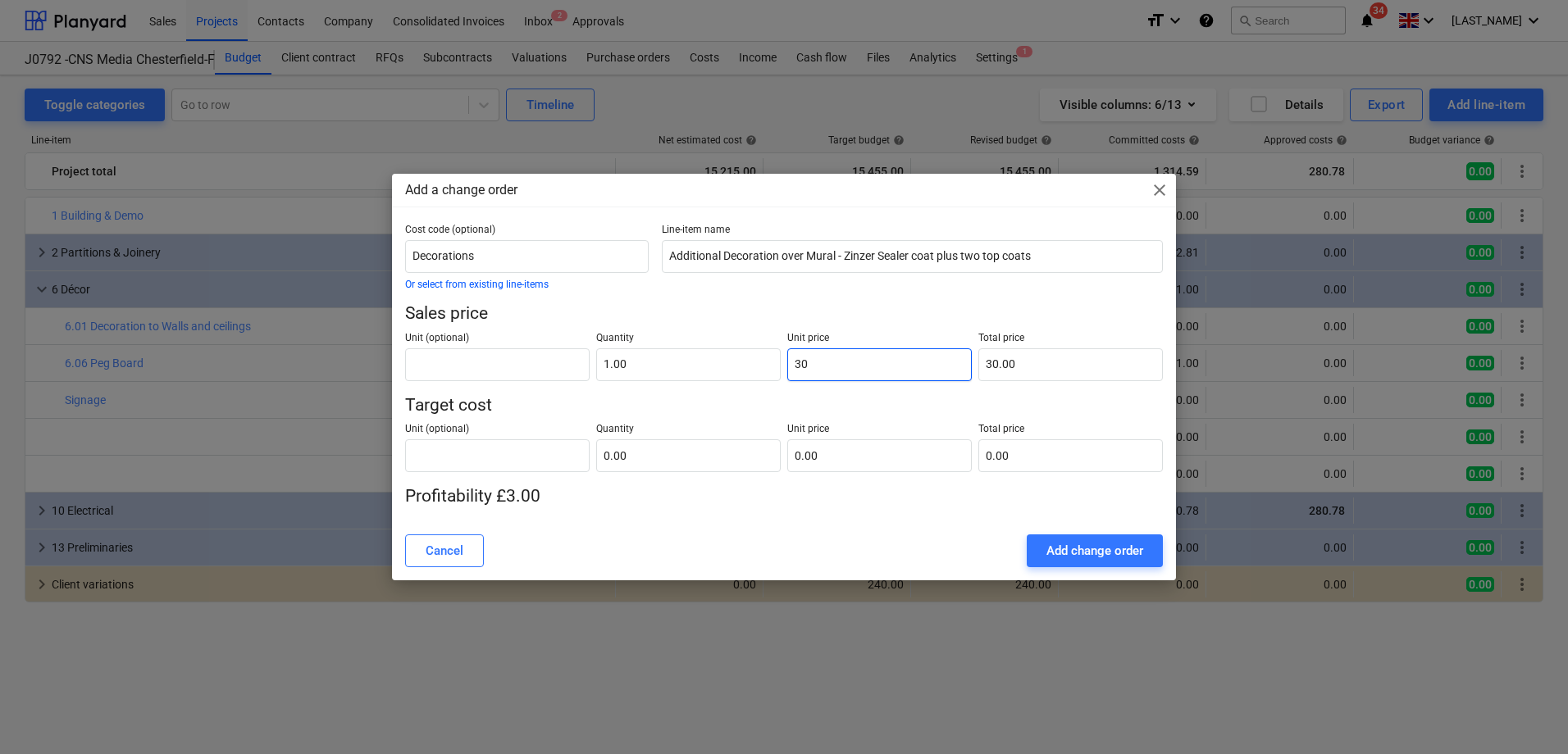 type on "300" 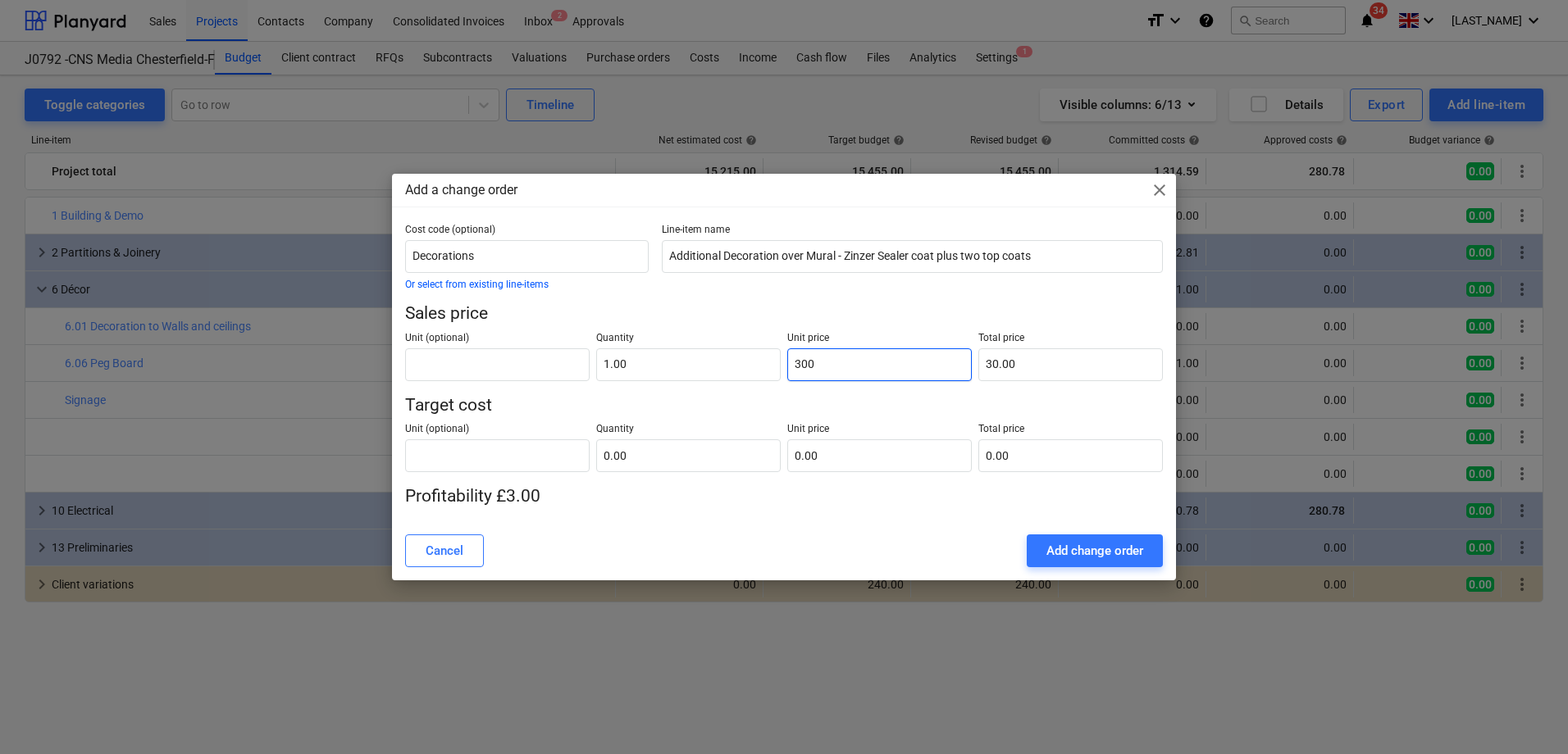 type on "300.00" 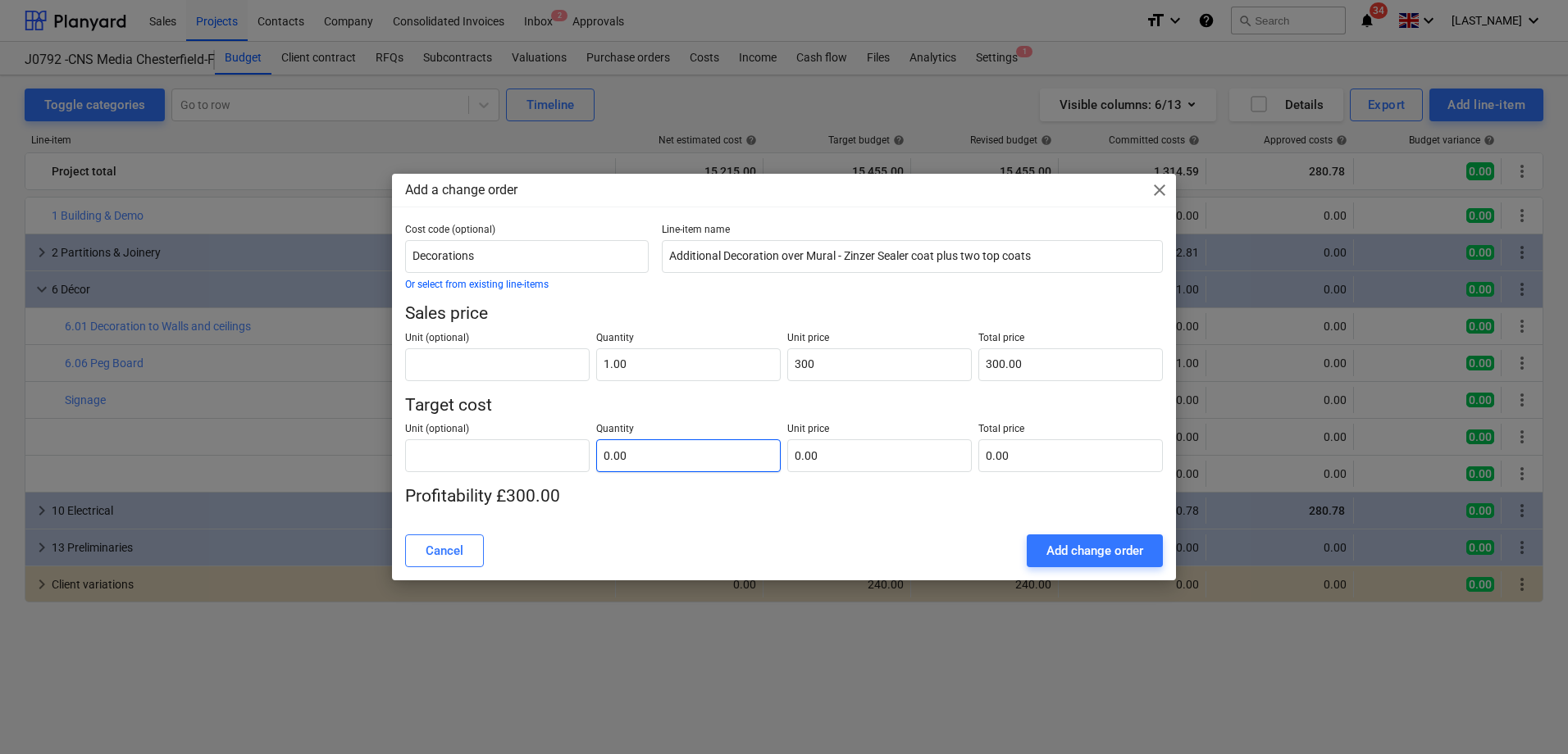 type on "300.00" 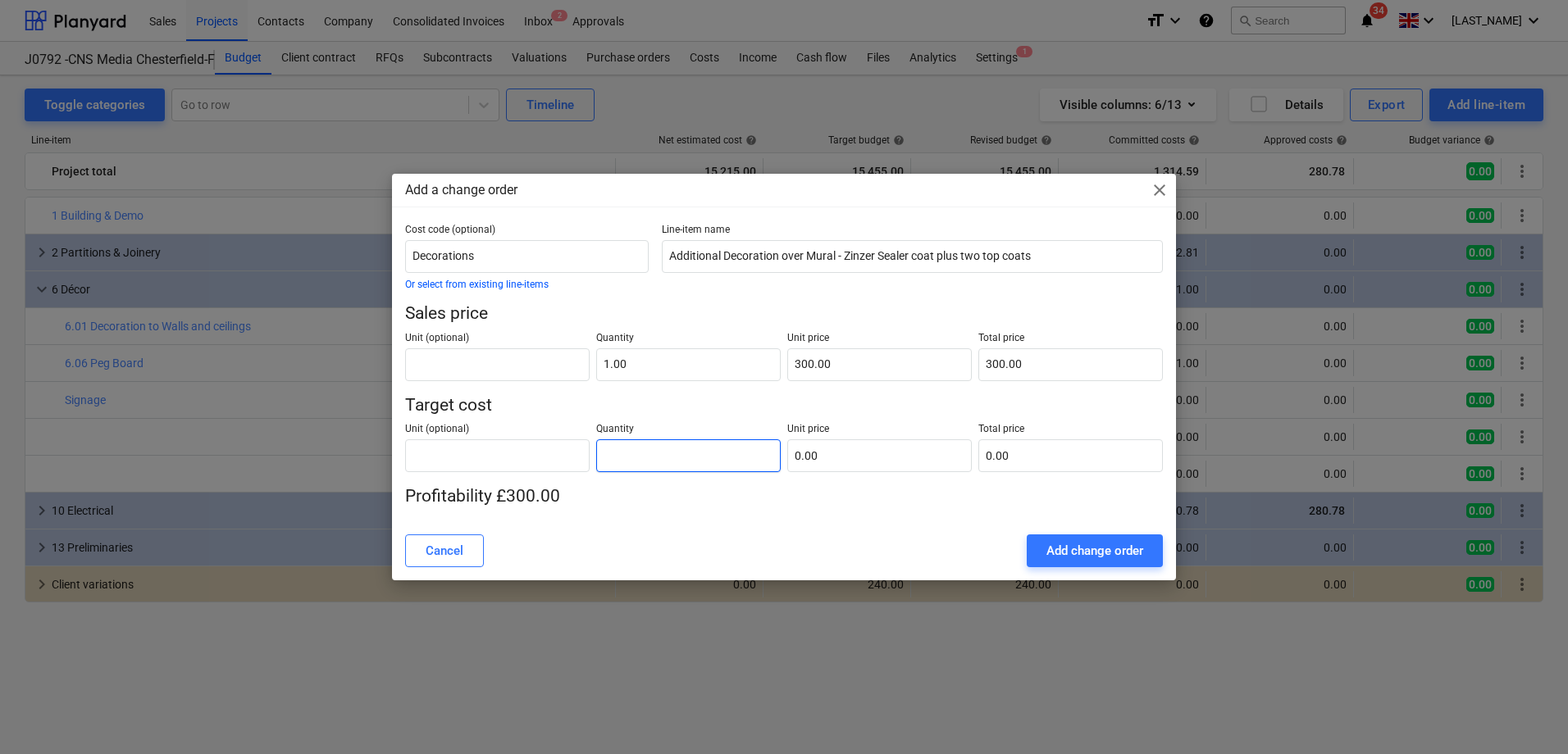 click at bounding box center [688, 456] 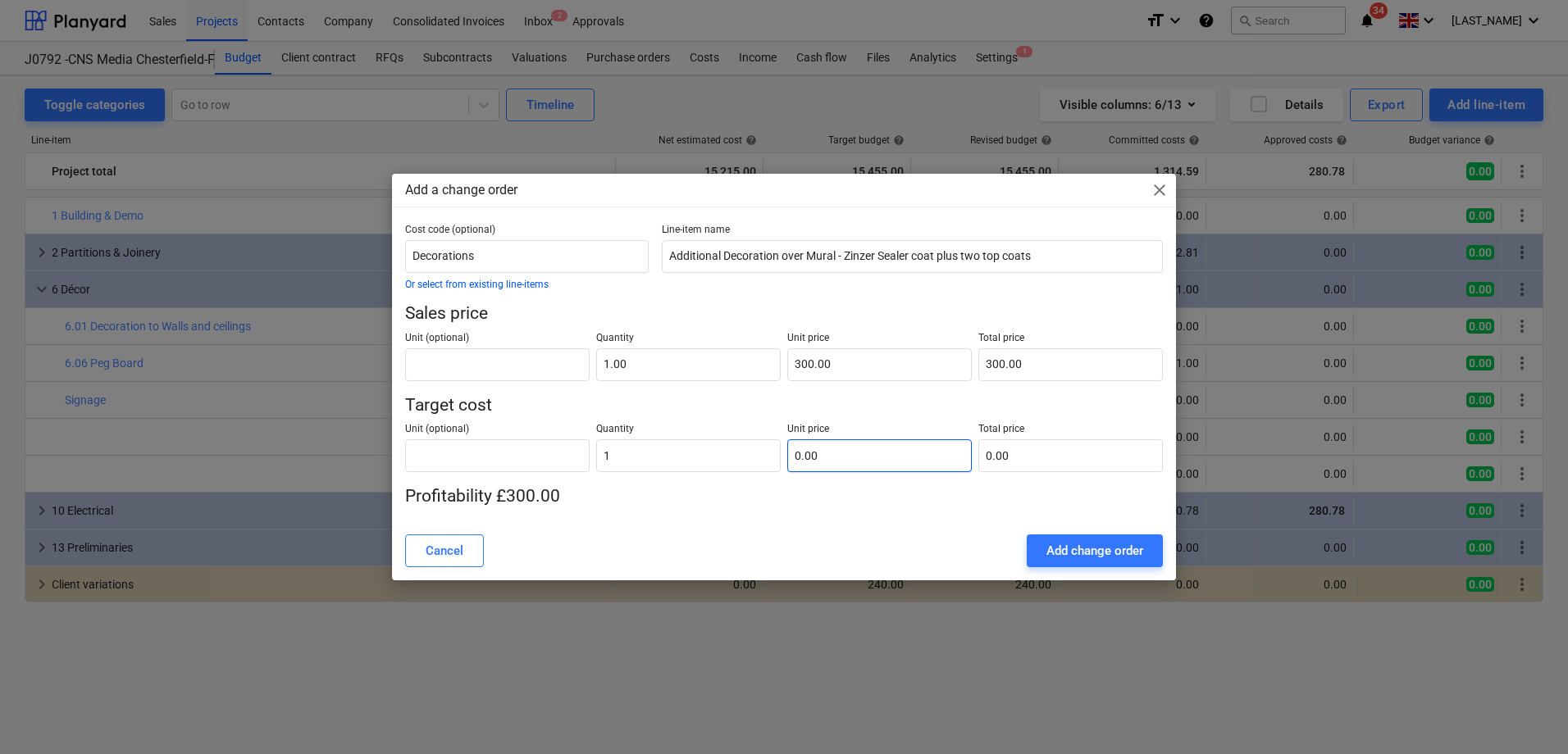 type on "1.00" 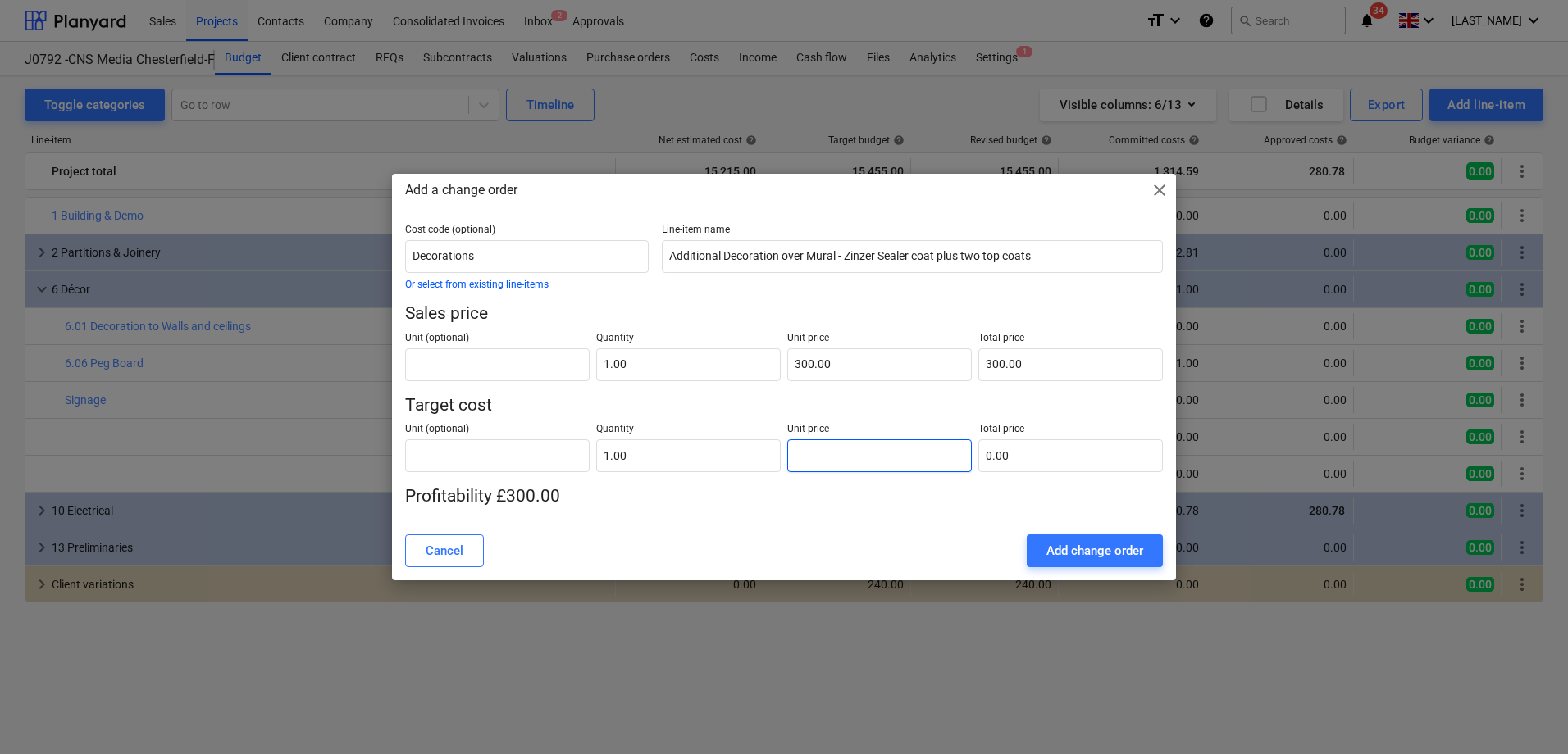 click at bounding box center (879, 456) 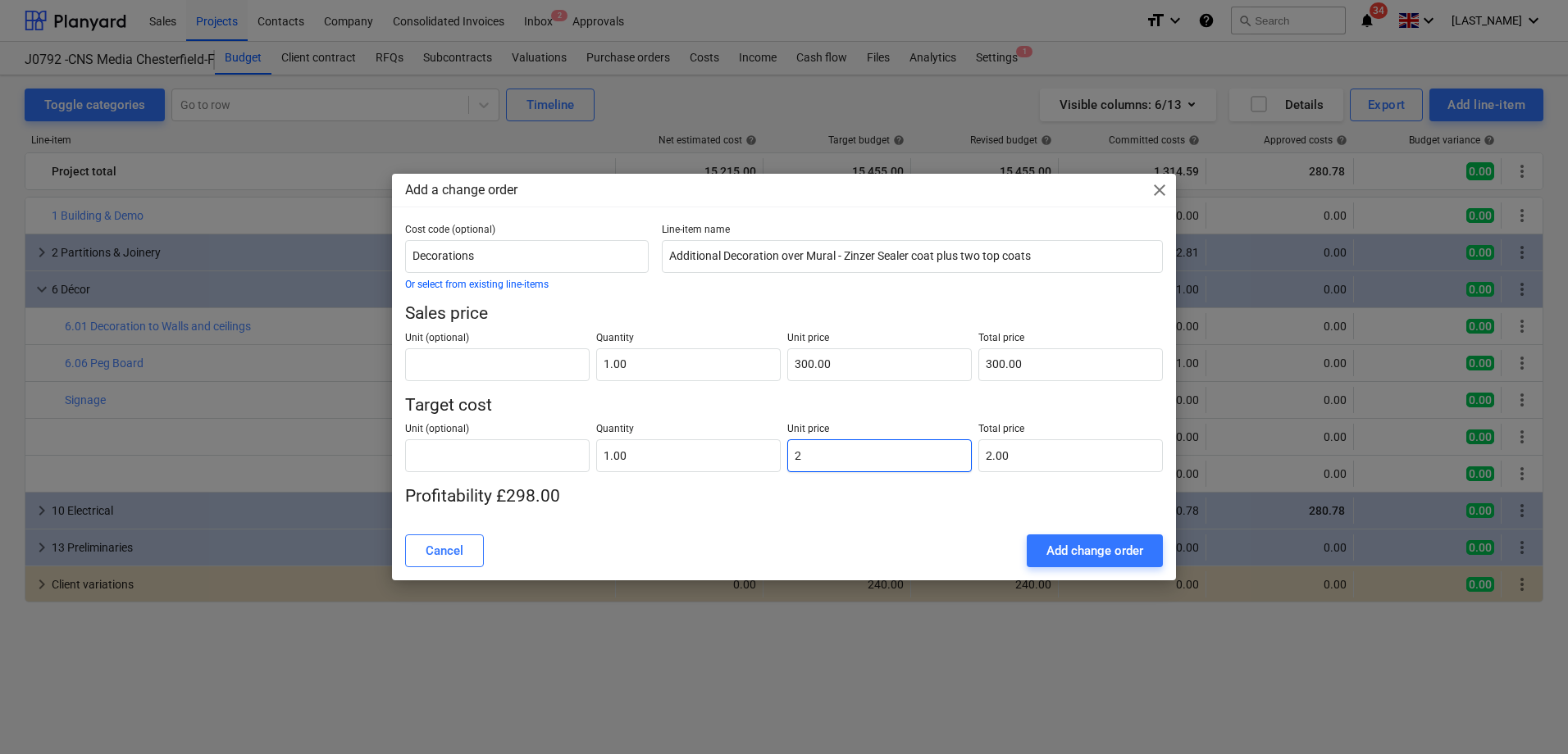 type on "2.00" 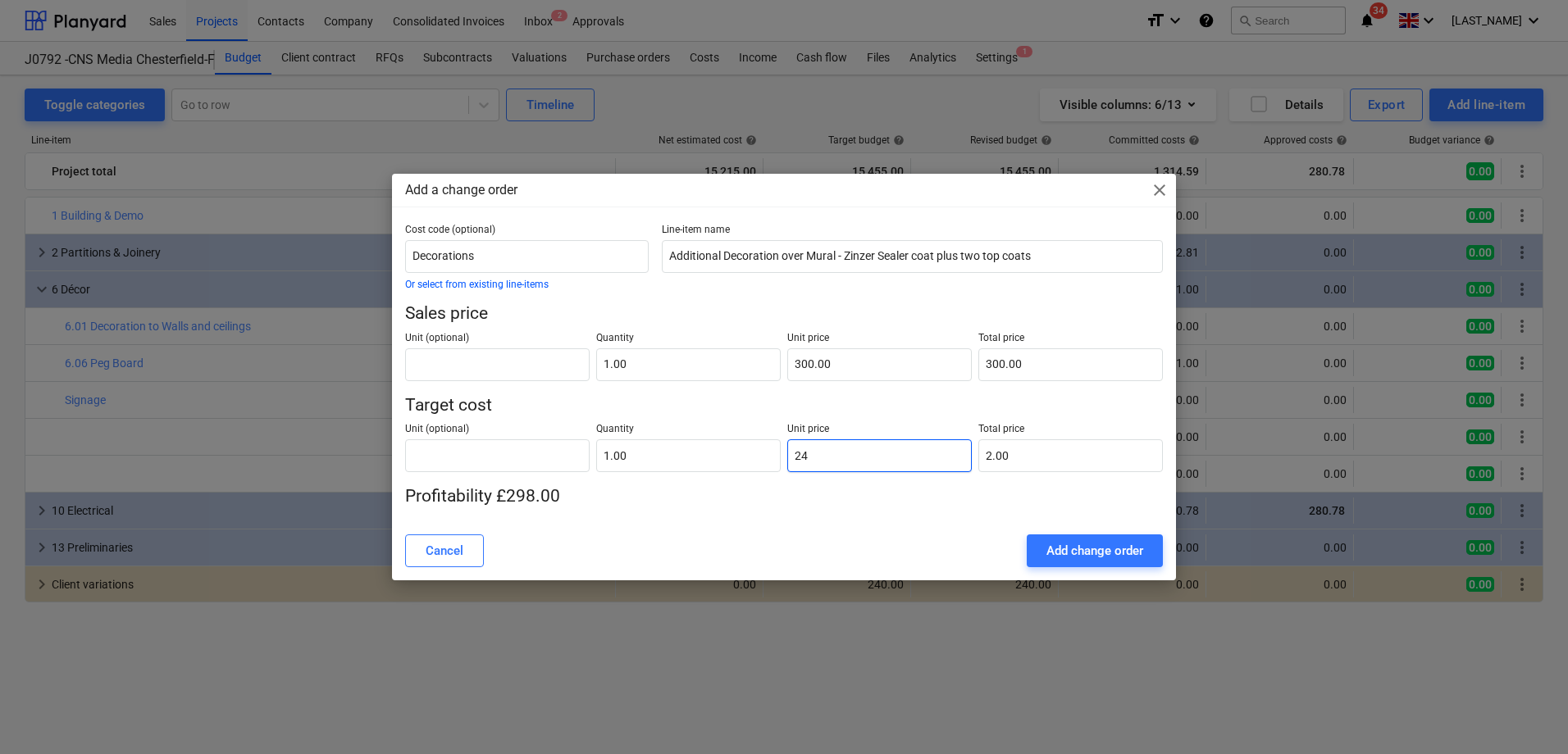 type on "24.00" 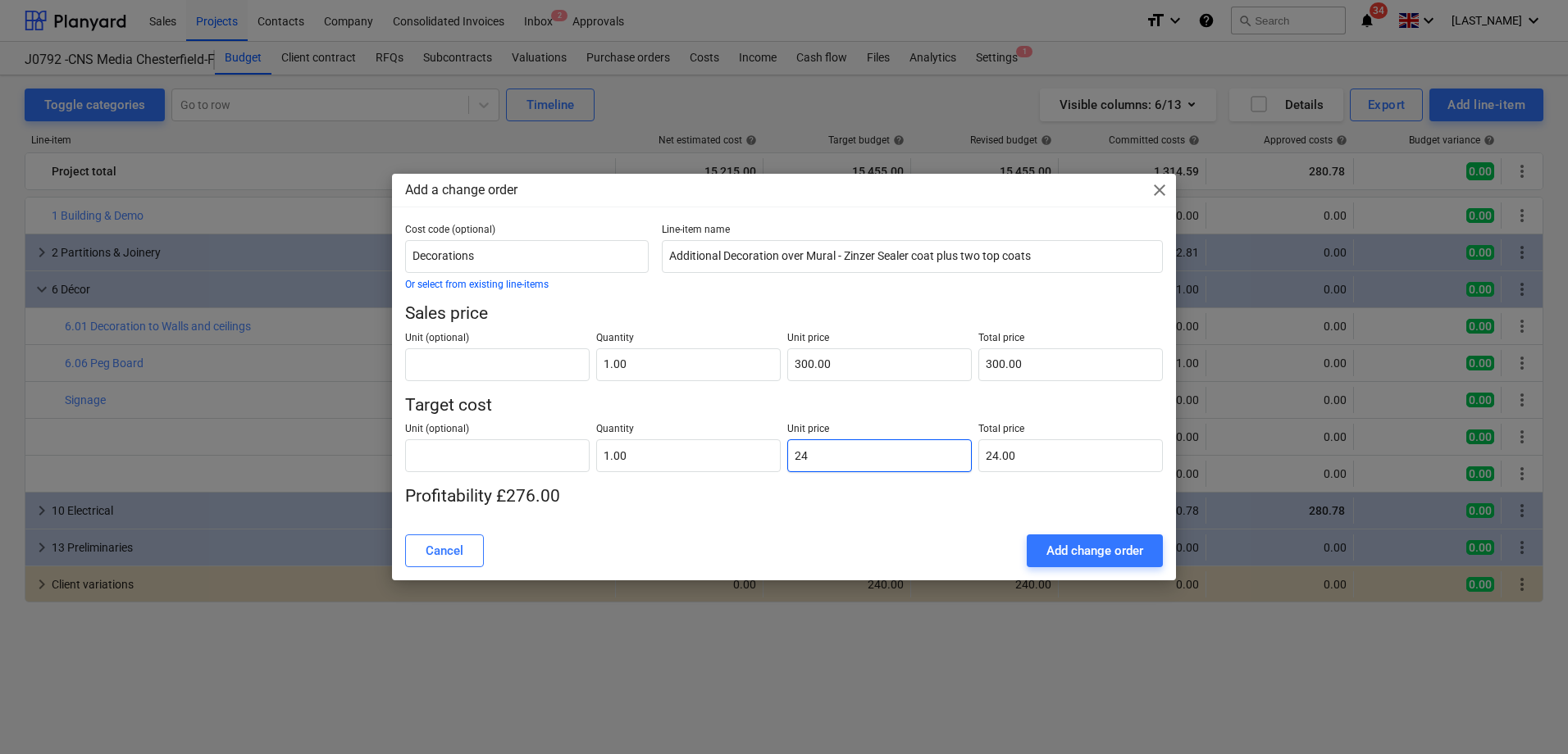 type on "240" 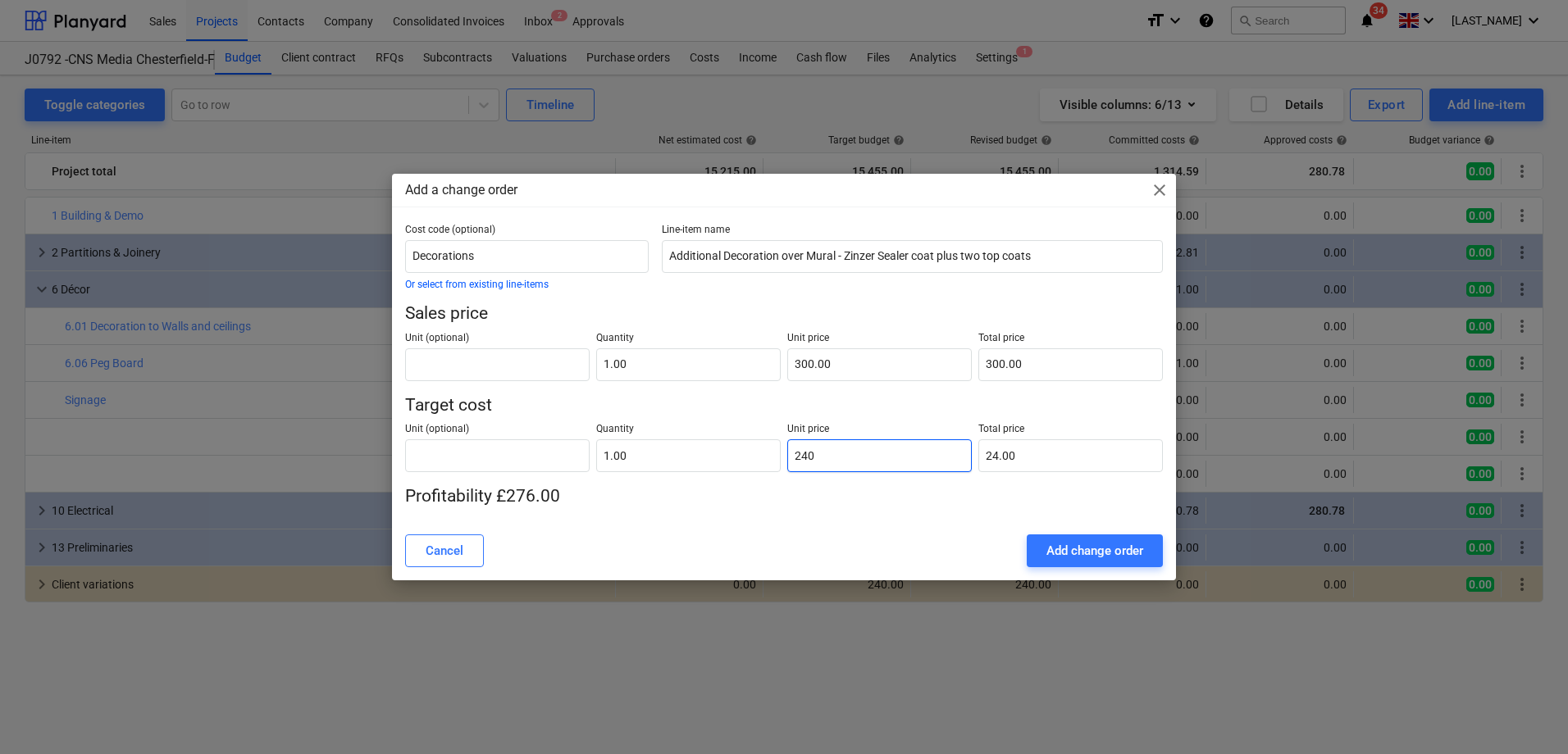 type on "240.00" 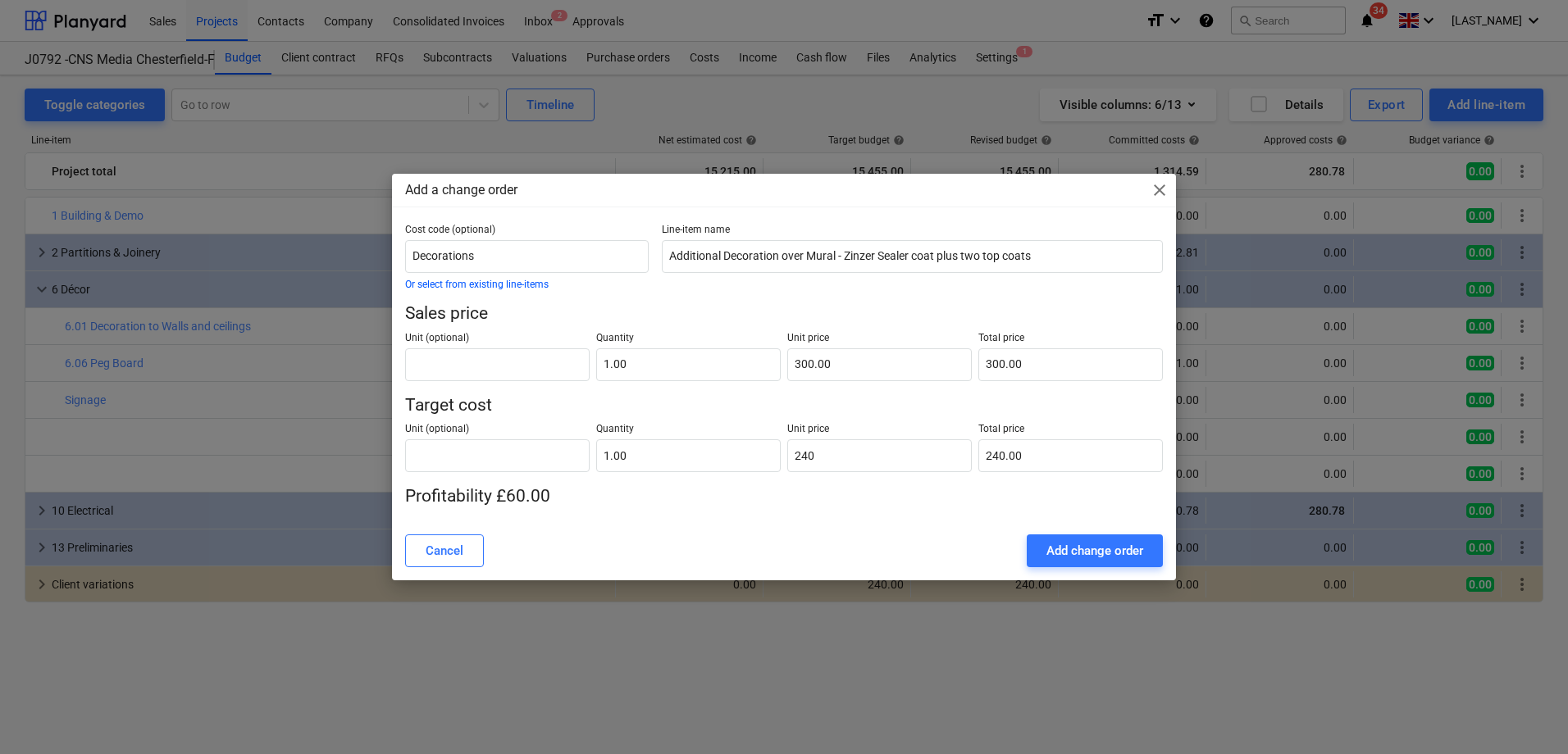 type on "240.00" 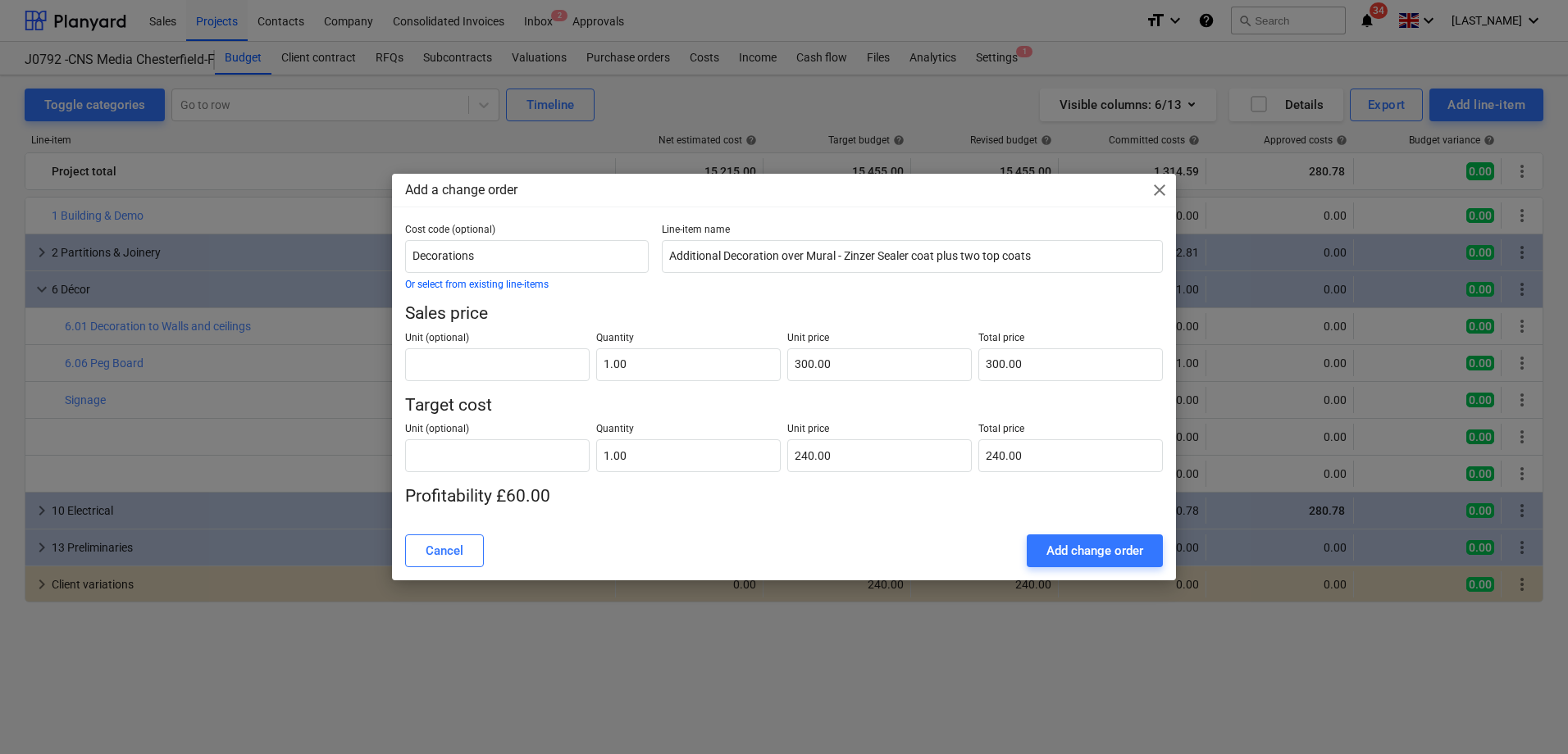 click on "Add change order" at bounding box center (1095, 551) 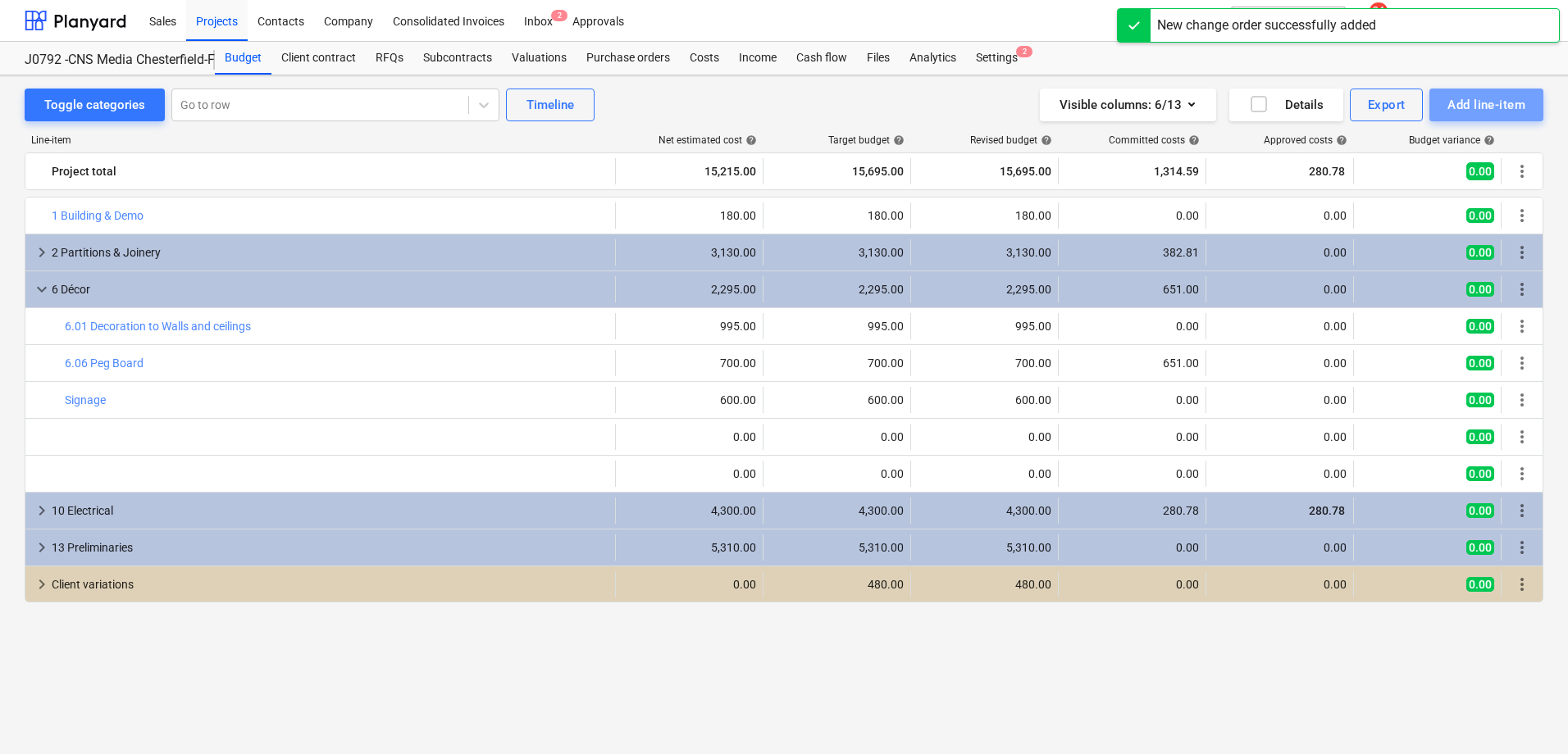 click on "Add line-item" at bounding box center [1486, 105] 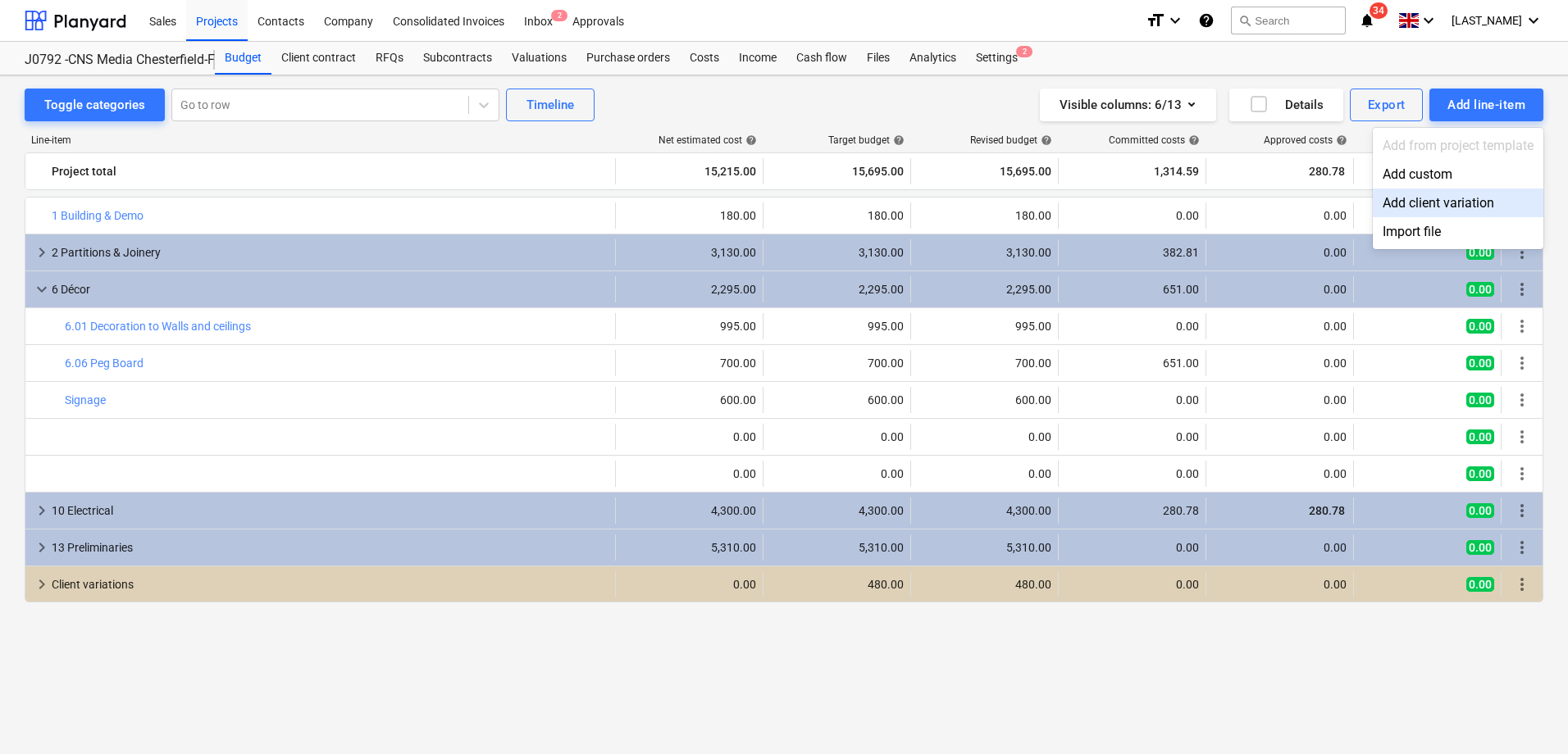 click on "Add client variation" at bounding box center (1458, 202) 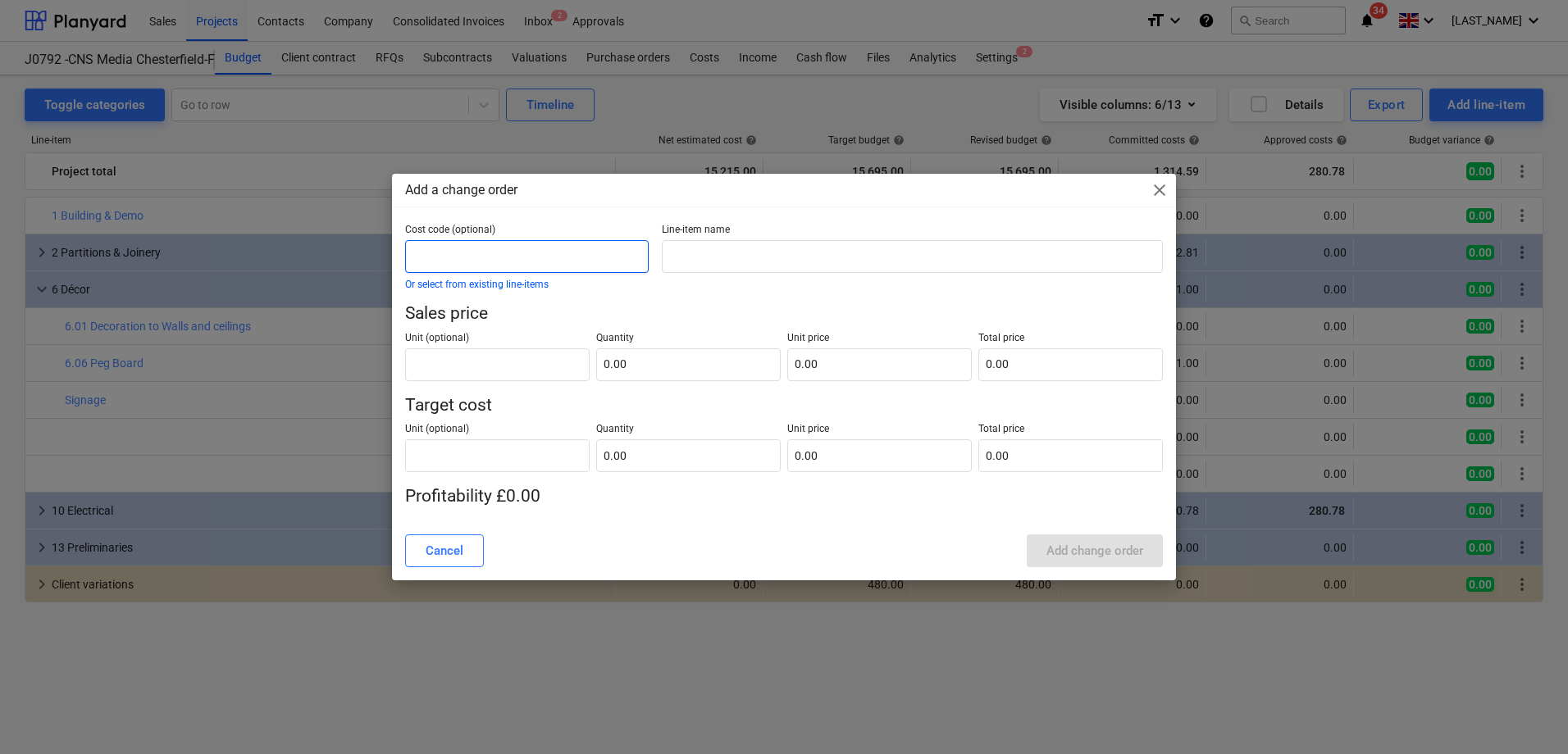 click at bounding box center (526, 257) 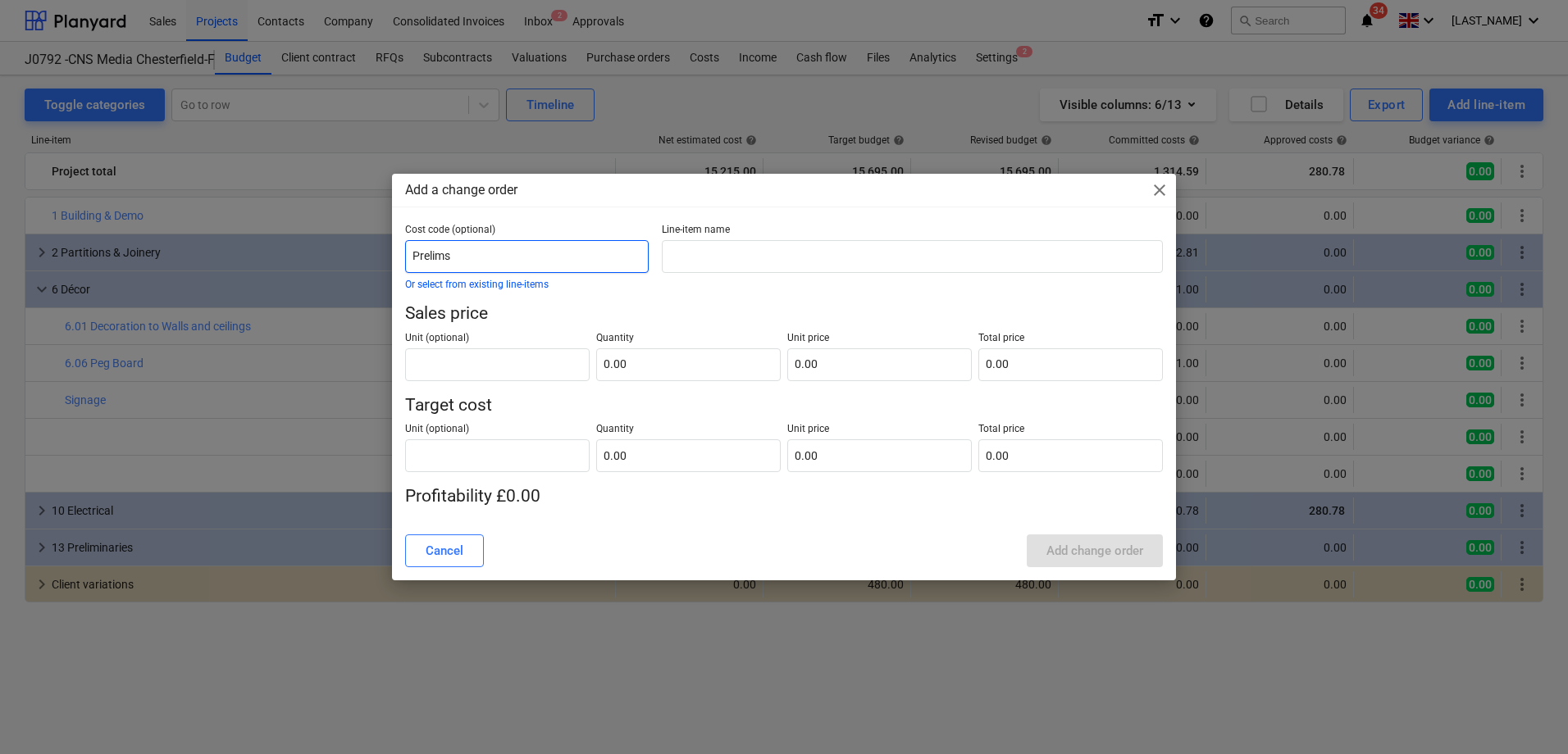 type on "Prelims" 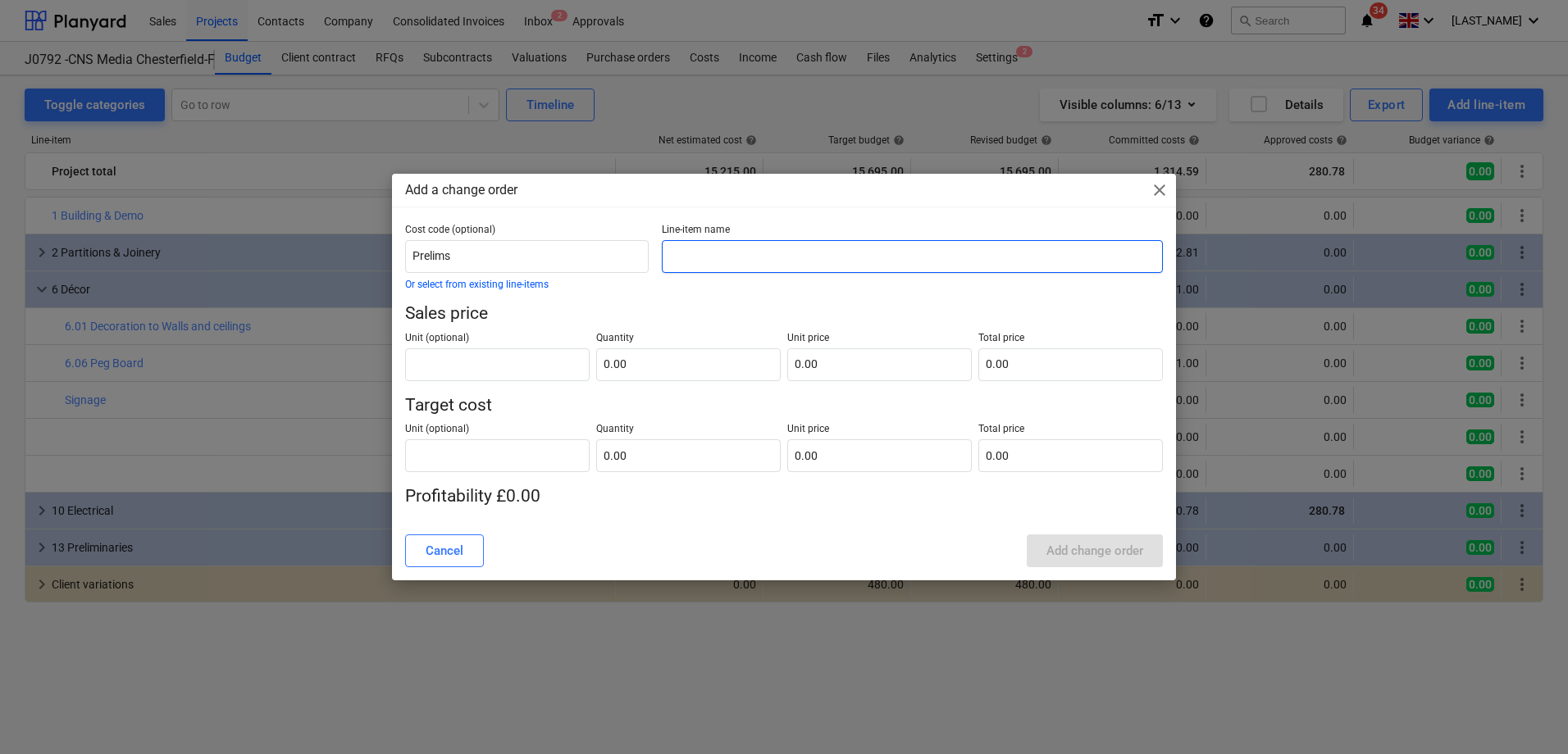 click at bounding box center (912, 257) 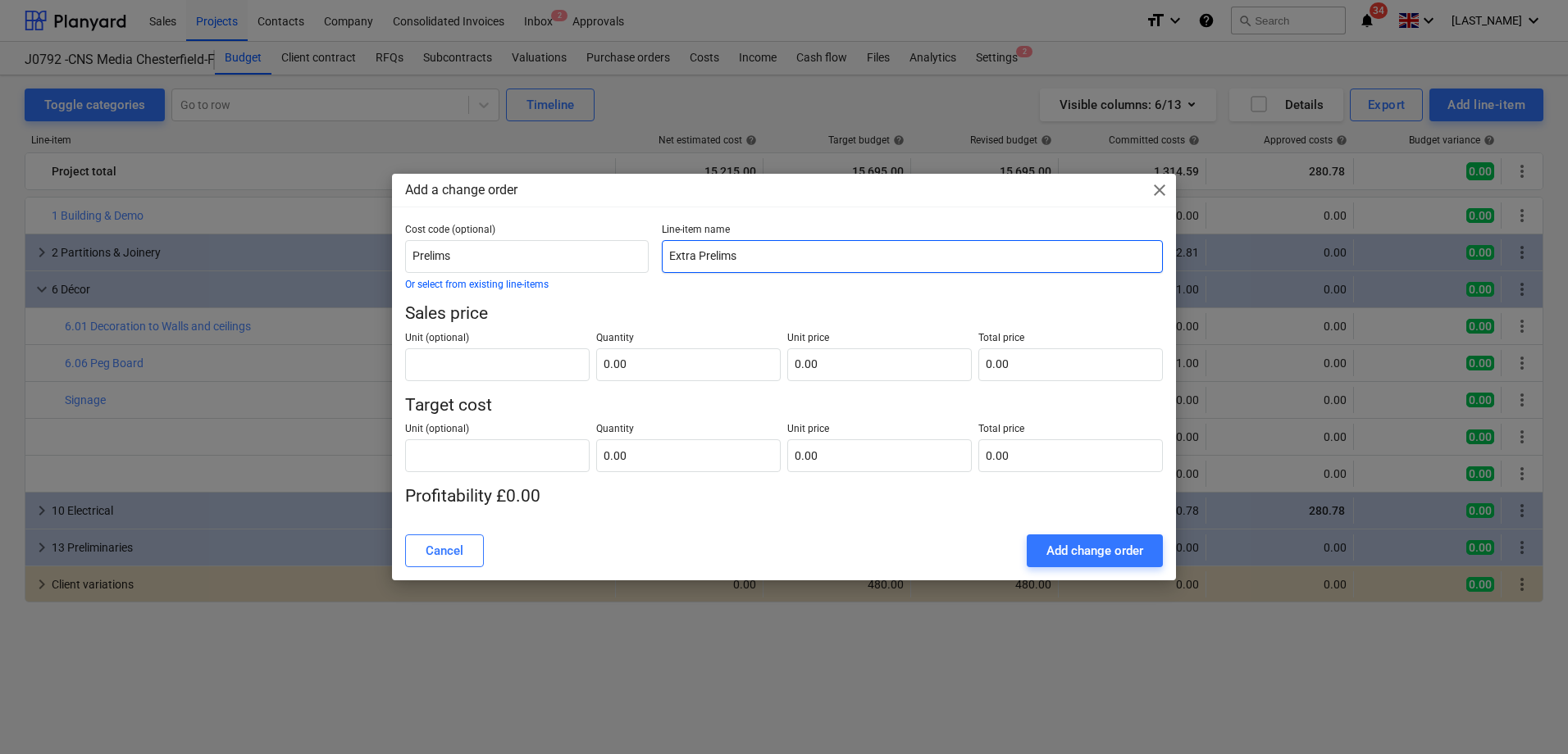 type on "Extra Prelims" 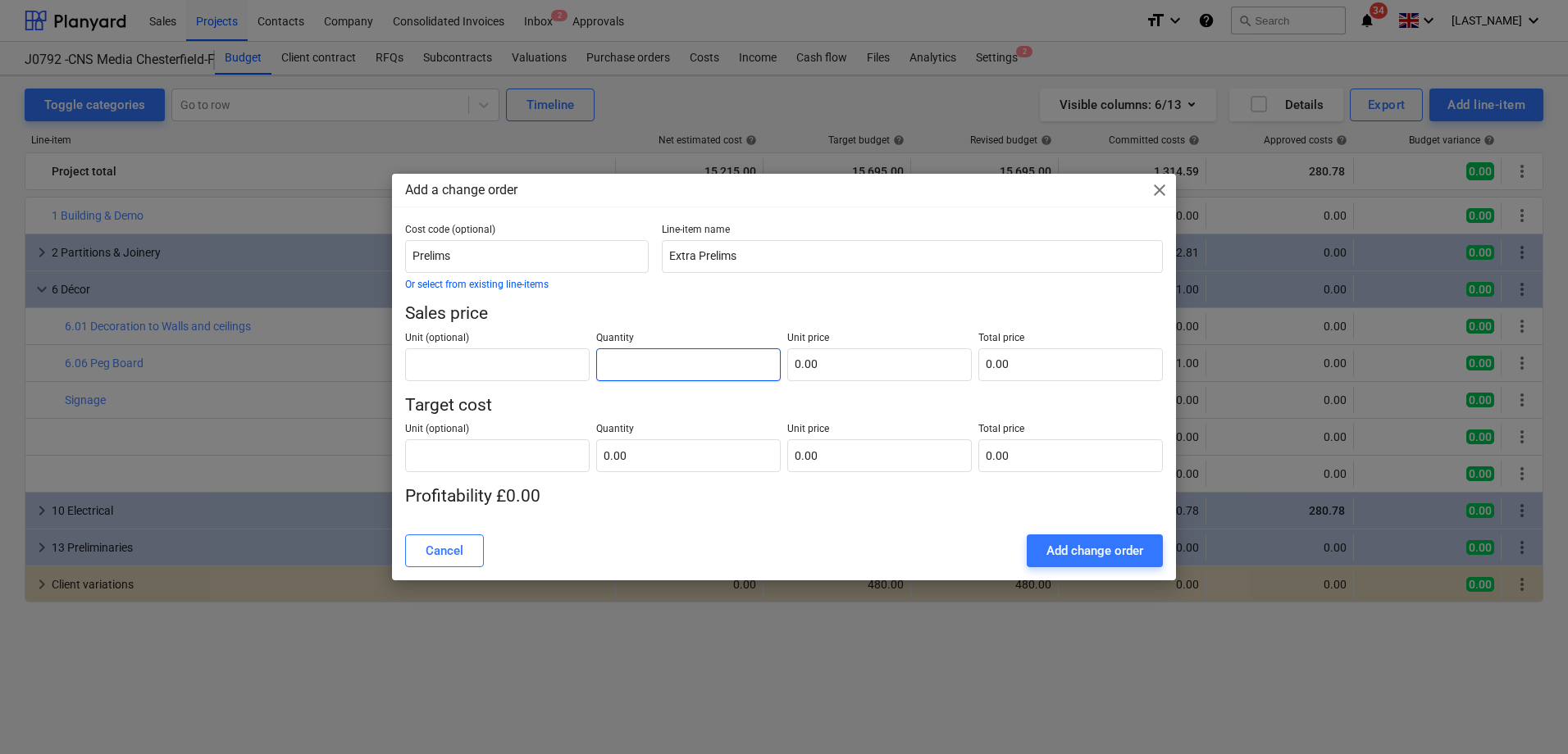 click at bounding box center [688, 365] 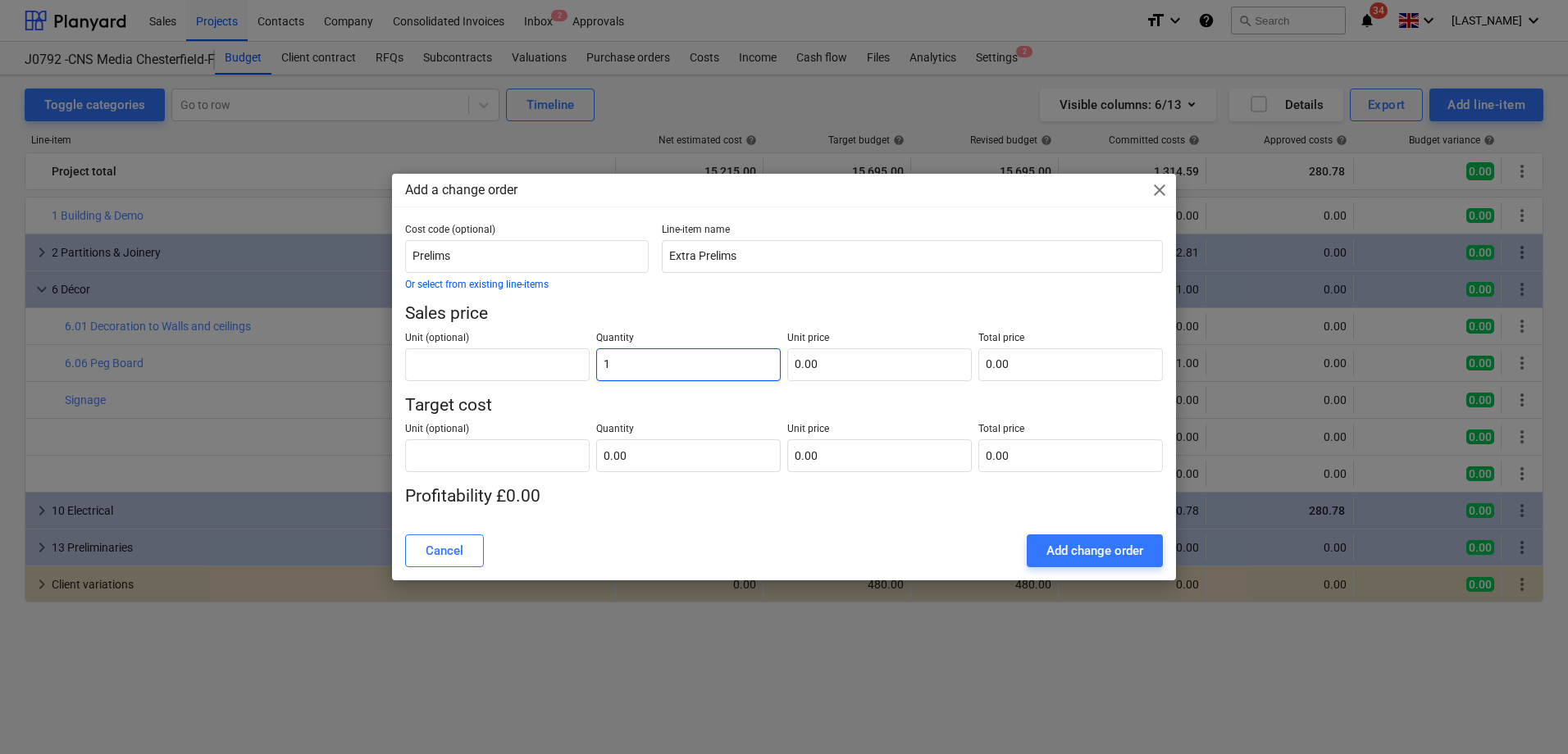click on "1" at bounding box center [688, 365] 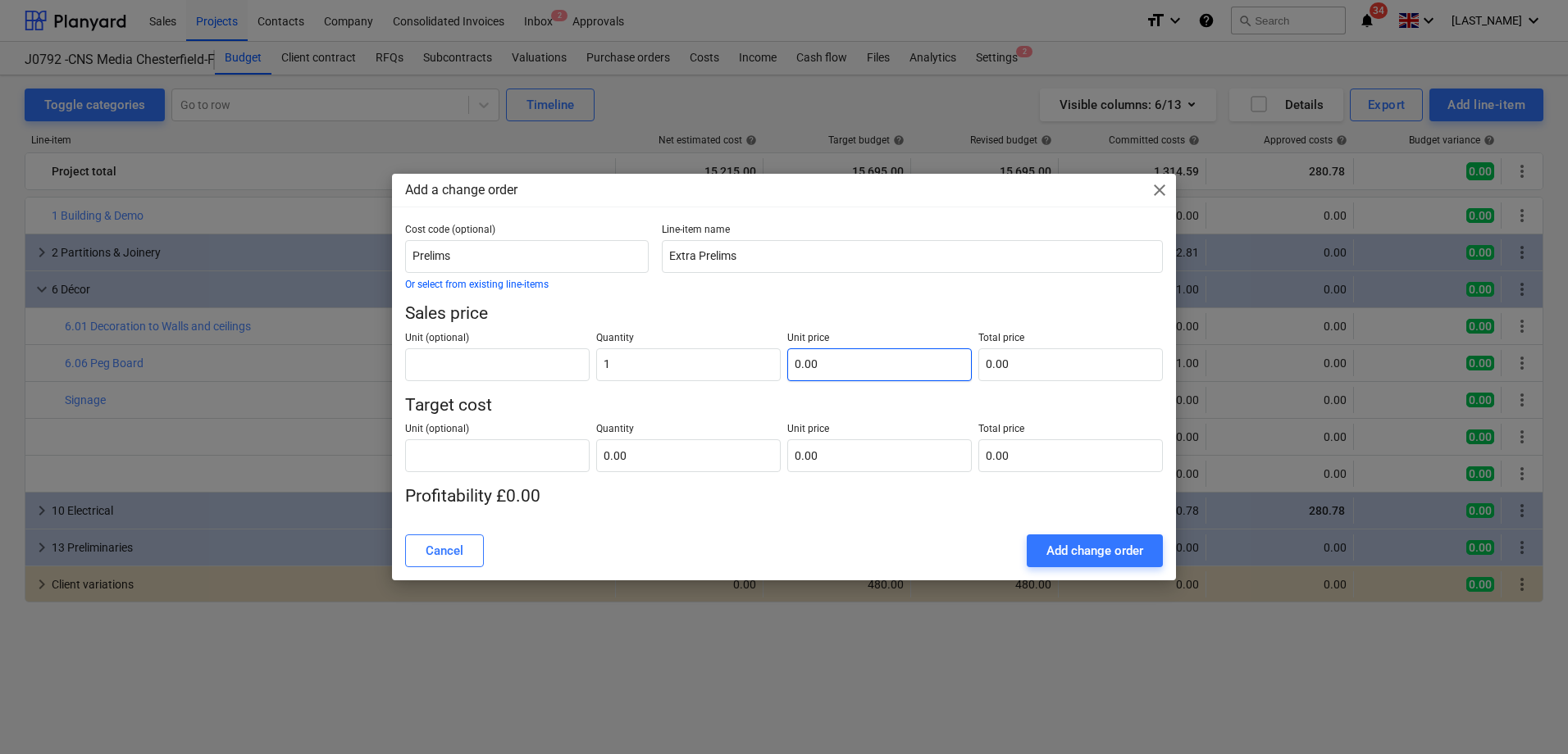 type on "1.00" 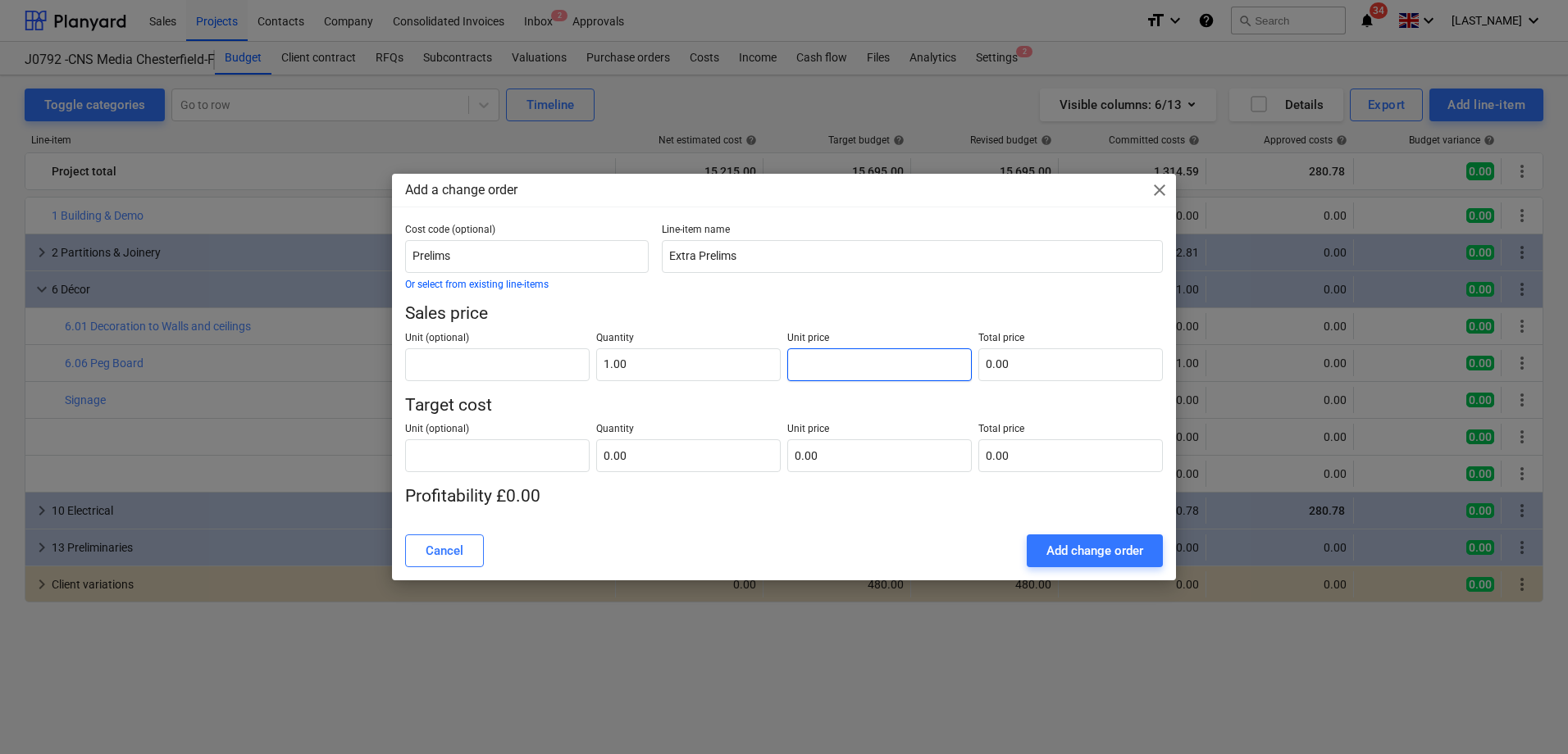 click at bounding box center [879, 365] 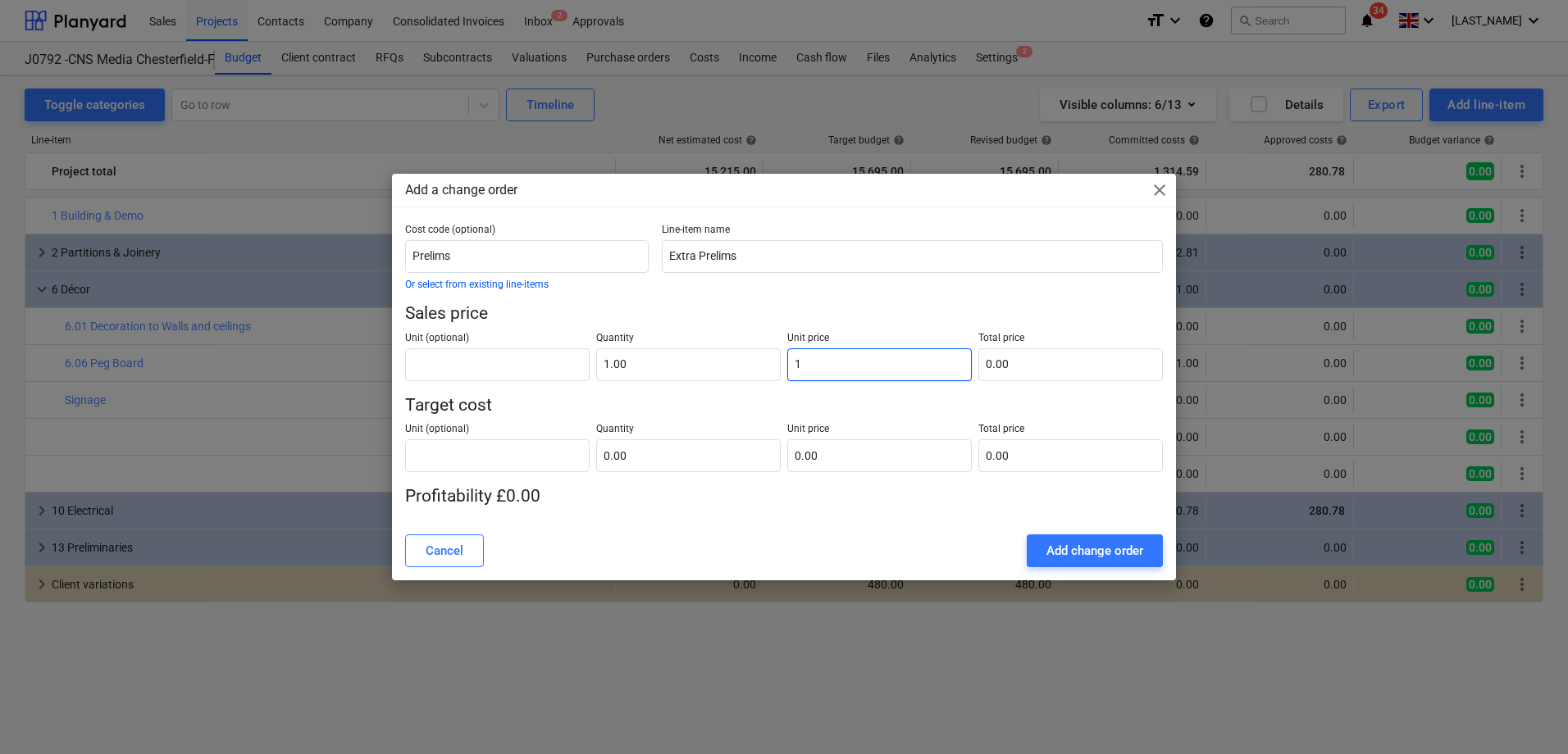 type on "1.00" 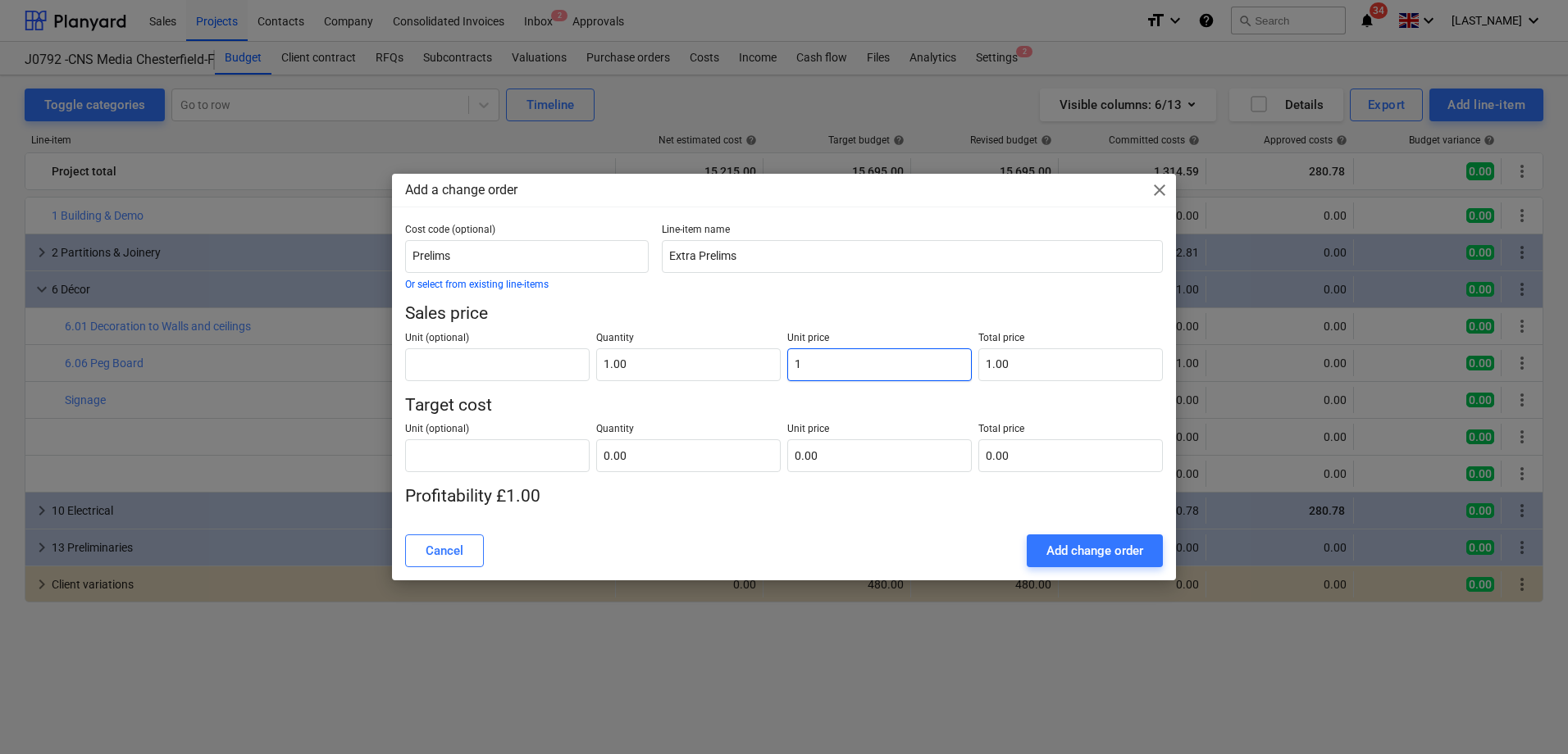 type on "10" 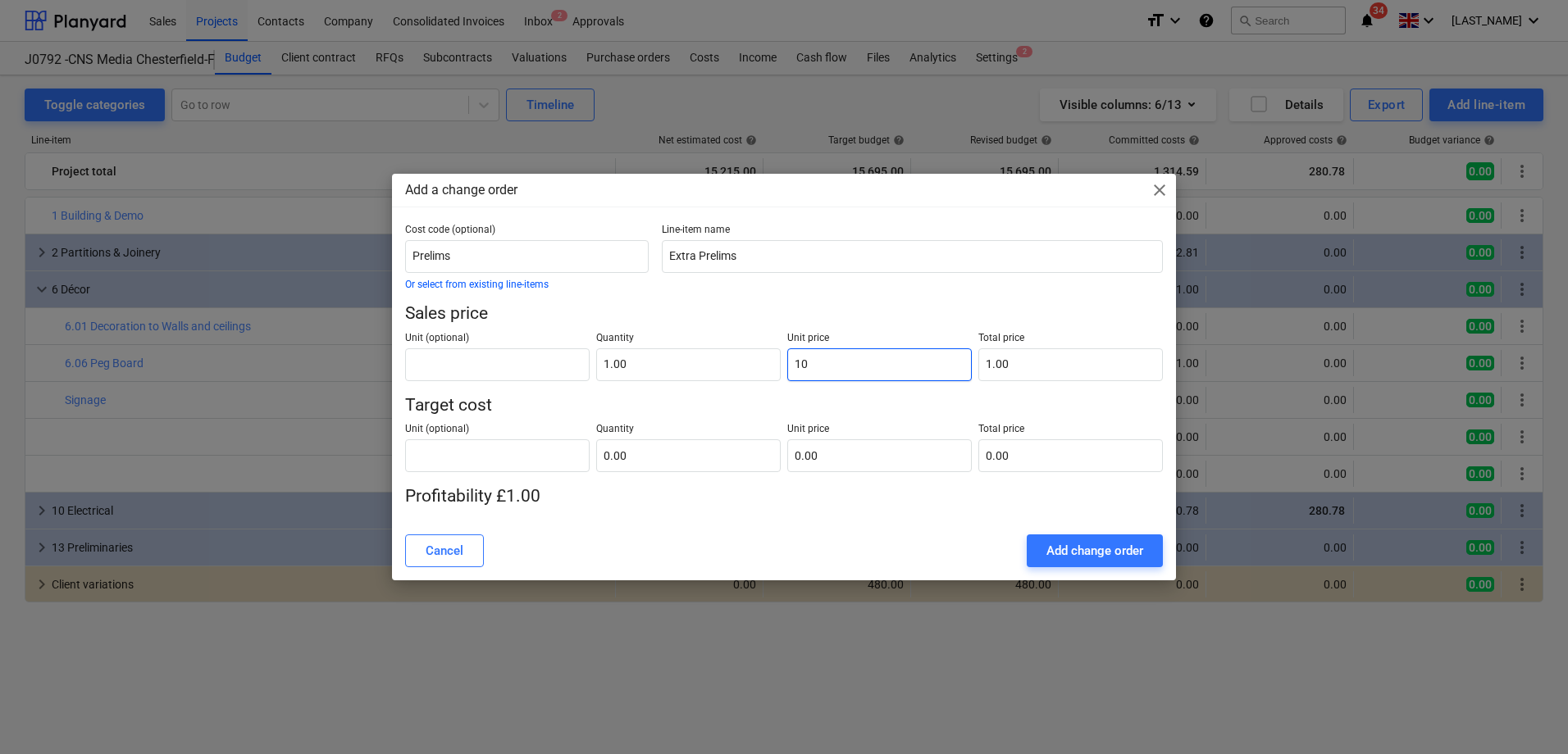type 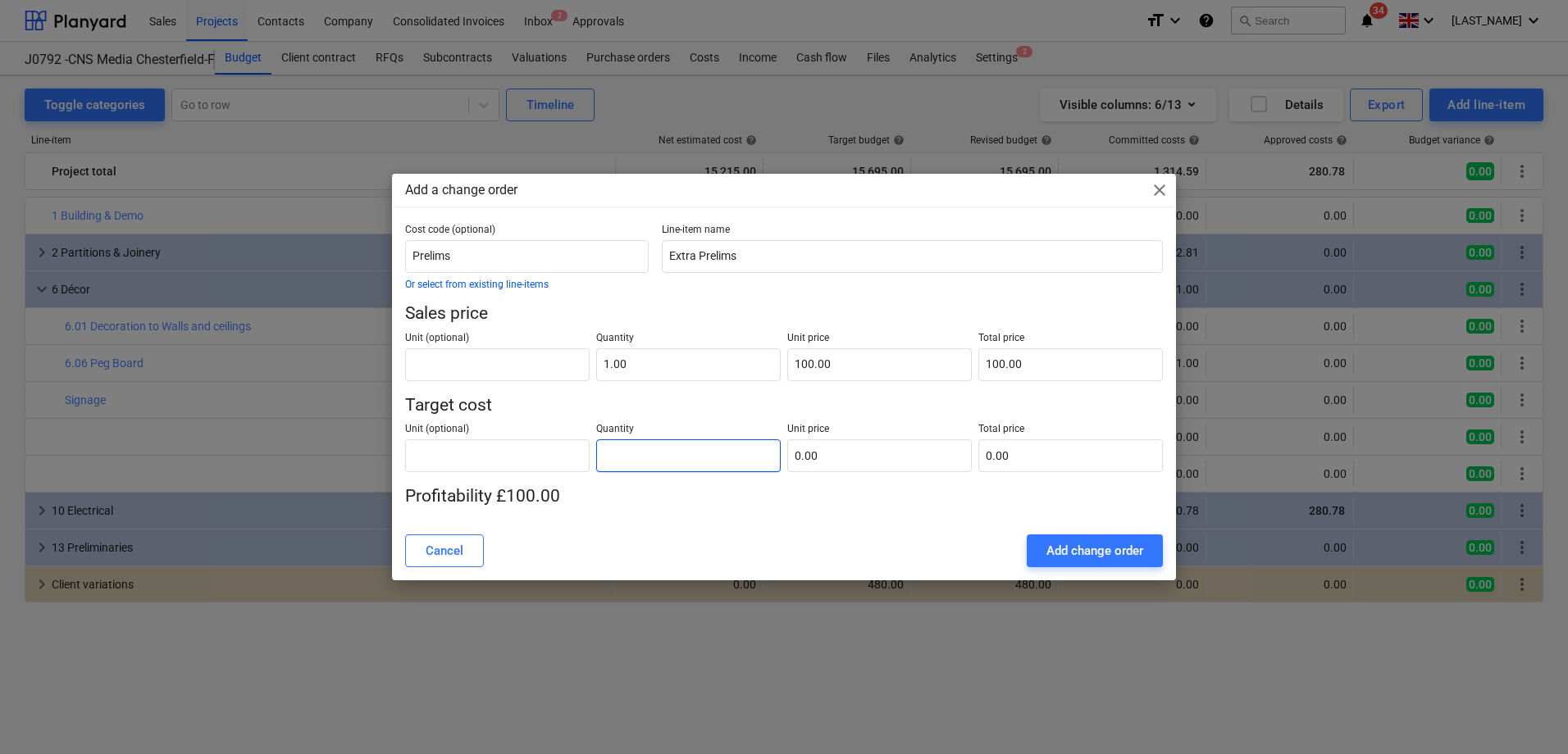 click at bounding box center (688, 456) 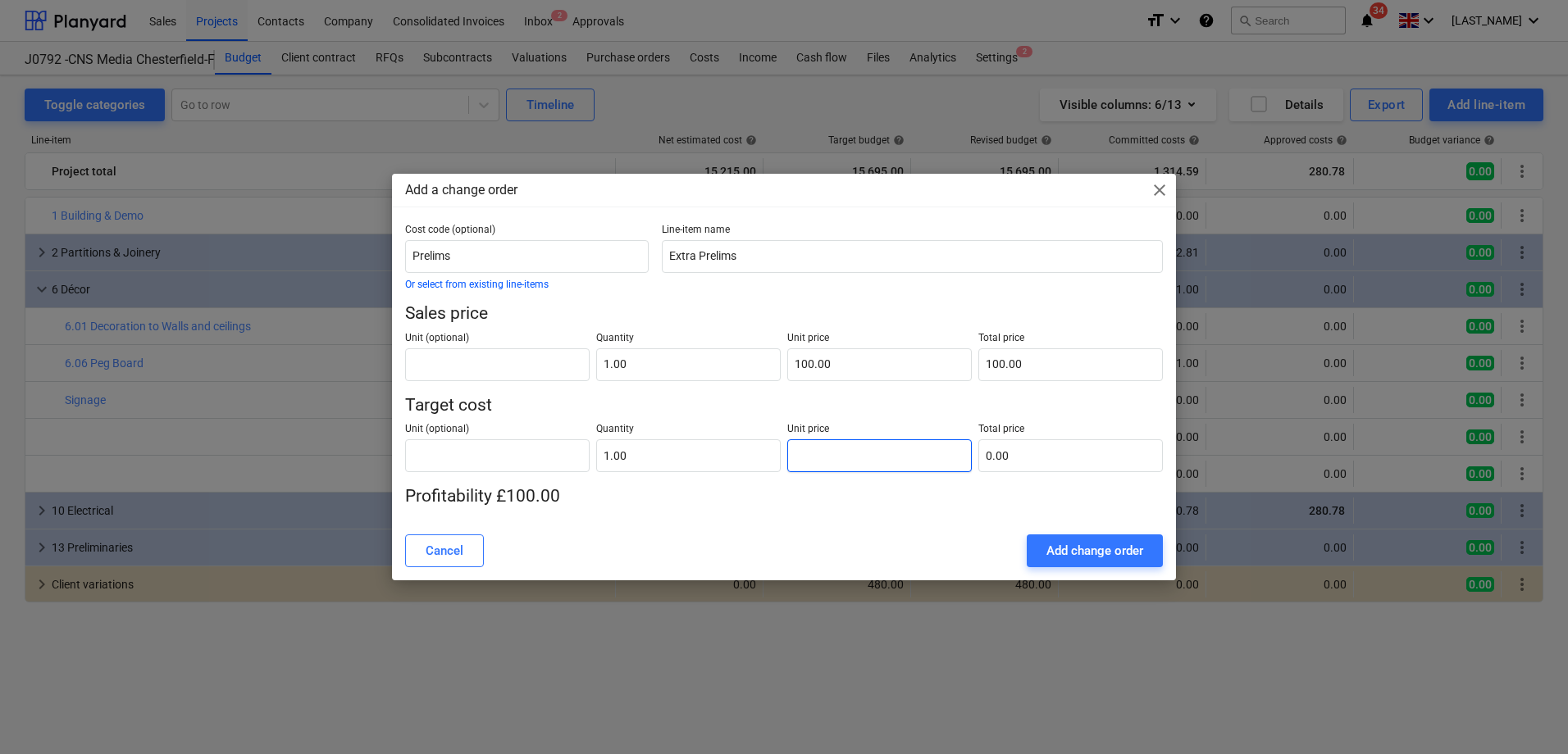 click at bounding box center [879, 456] 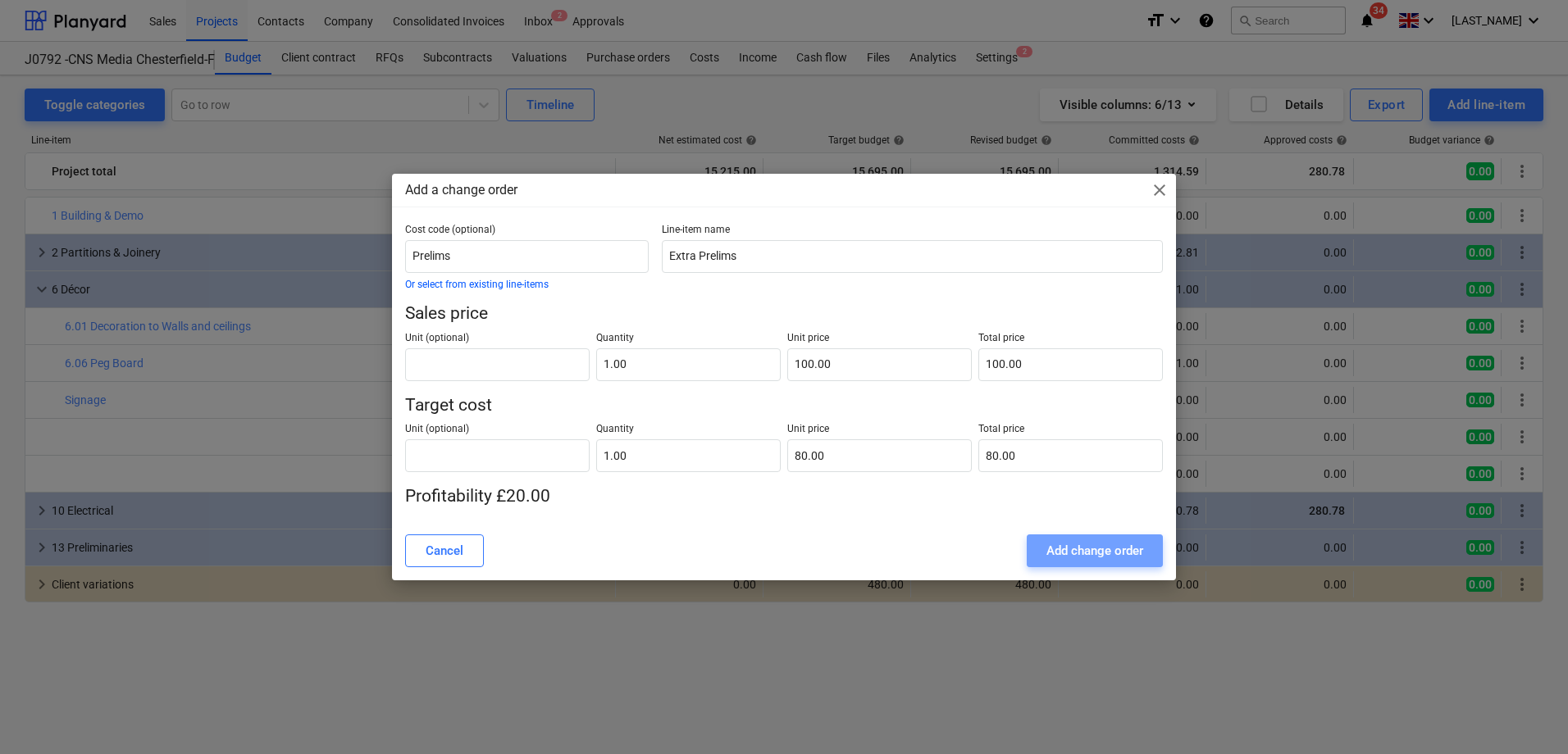 click on "Add change order" at bounding box center (1095, 551) 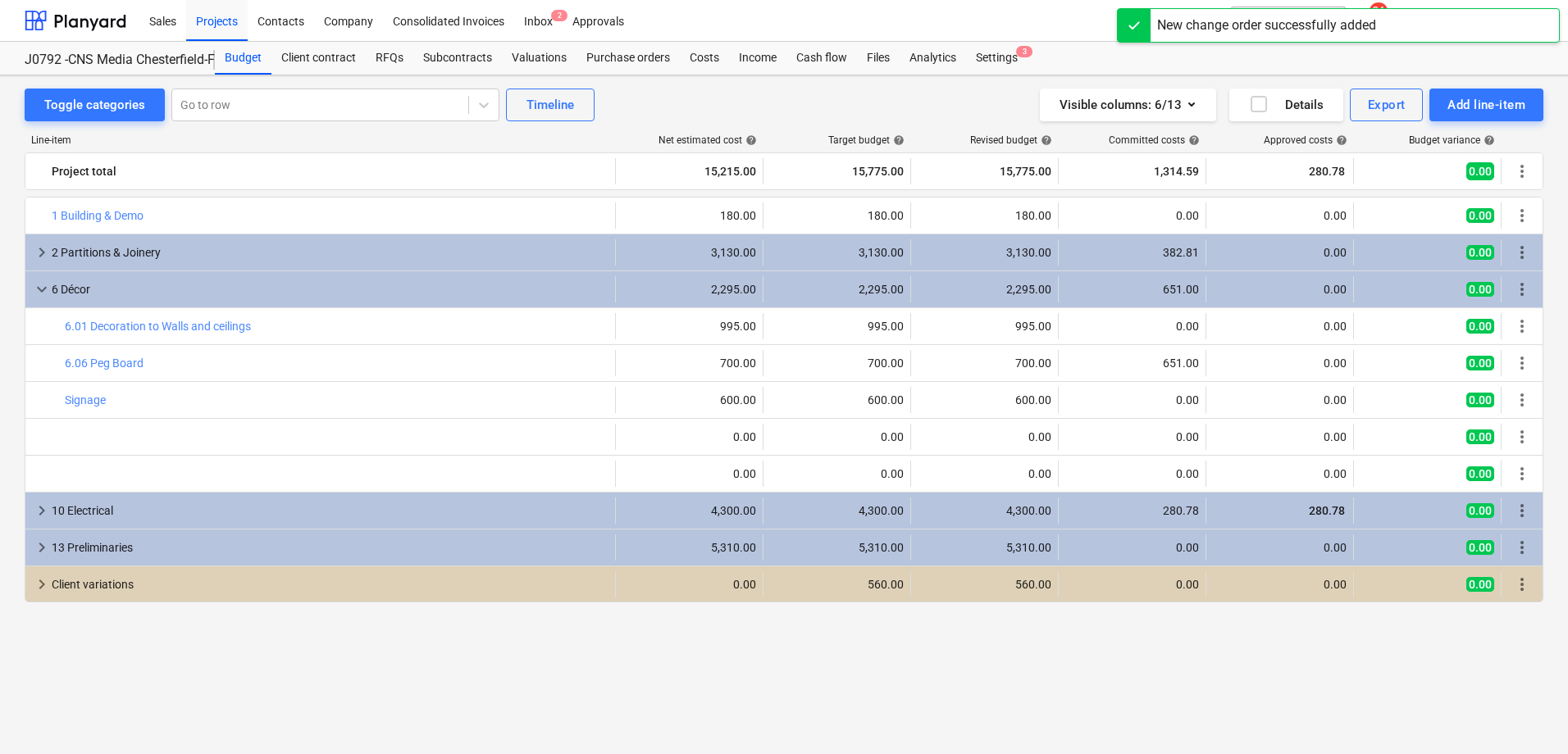 click on "keyboard_arrow_right" at bounding box center (42, 584) 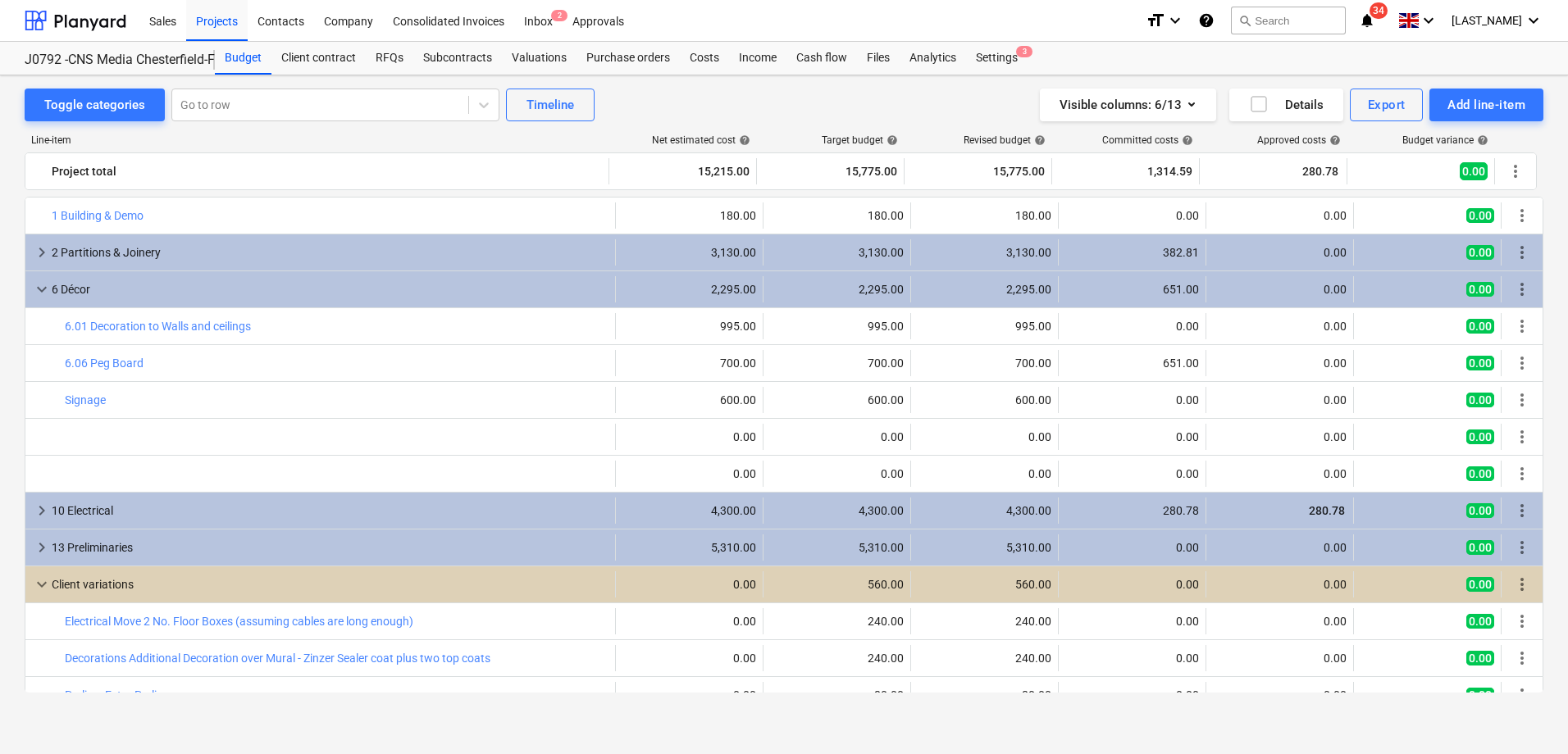 scroll, scrollTop: 20, scrollLeft: 0, axis: vertical 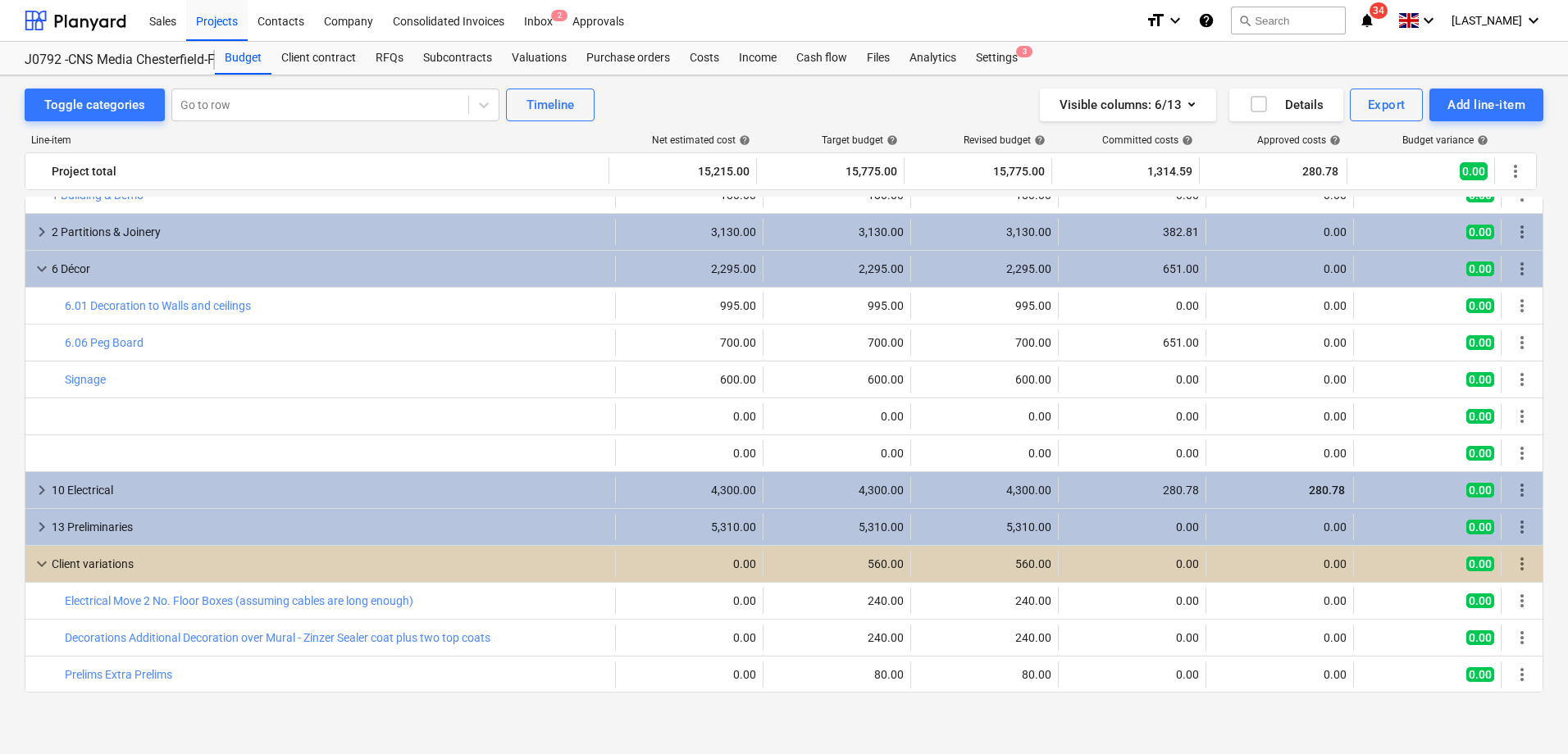 click on "Add line-item" at bounding box center [1486, 105] 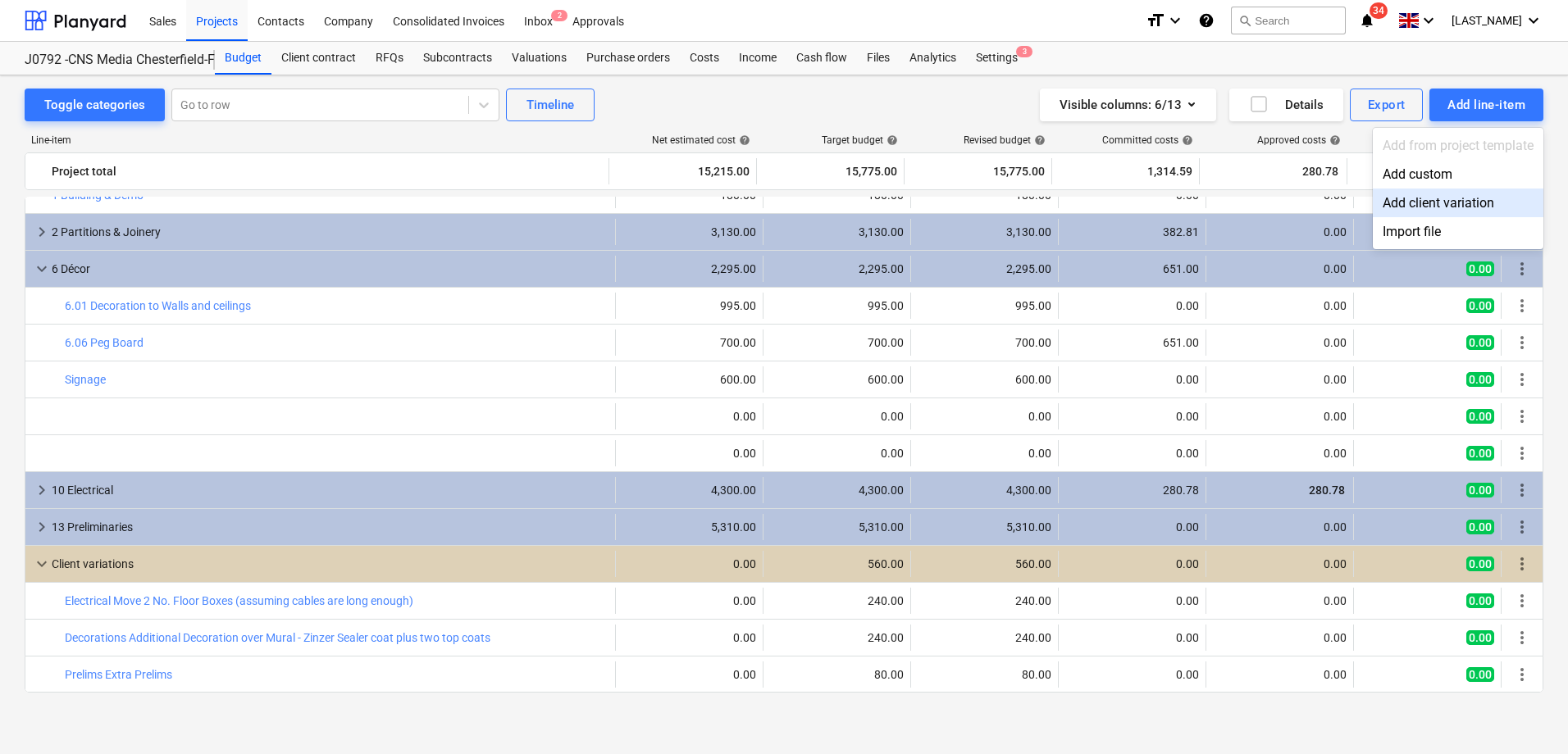 click on "Add client variation" at bounding box center (1458, 202) 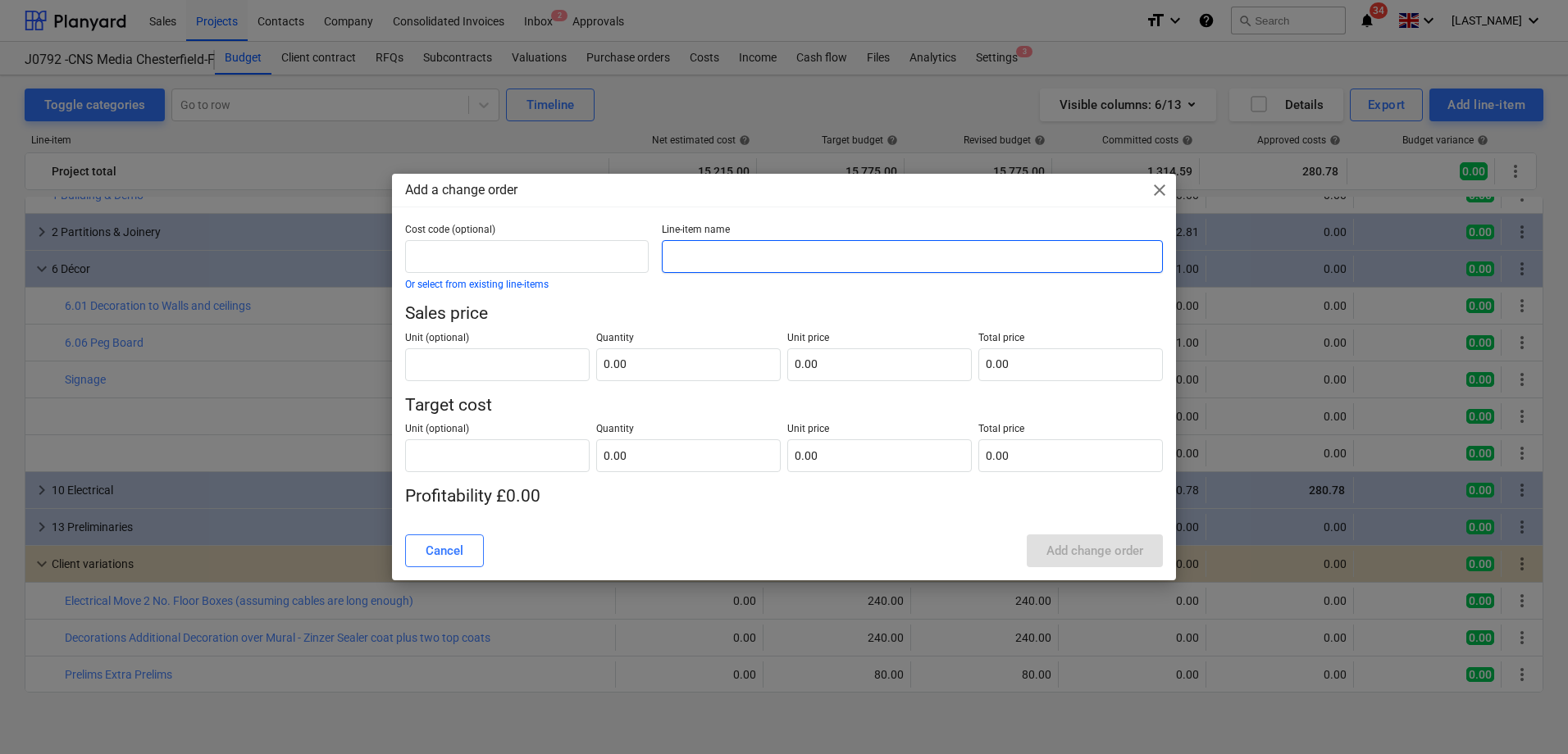 click at bounding box center [912, 257] 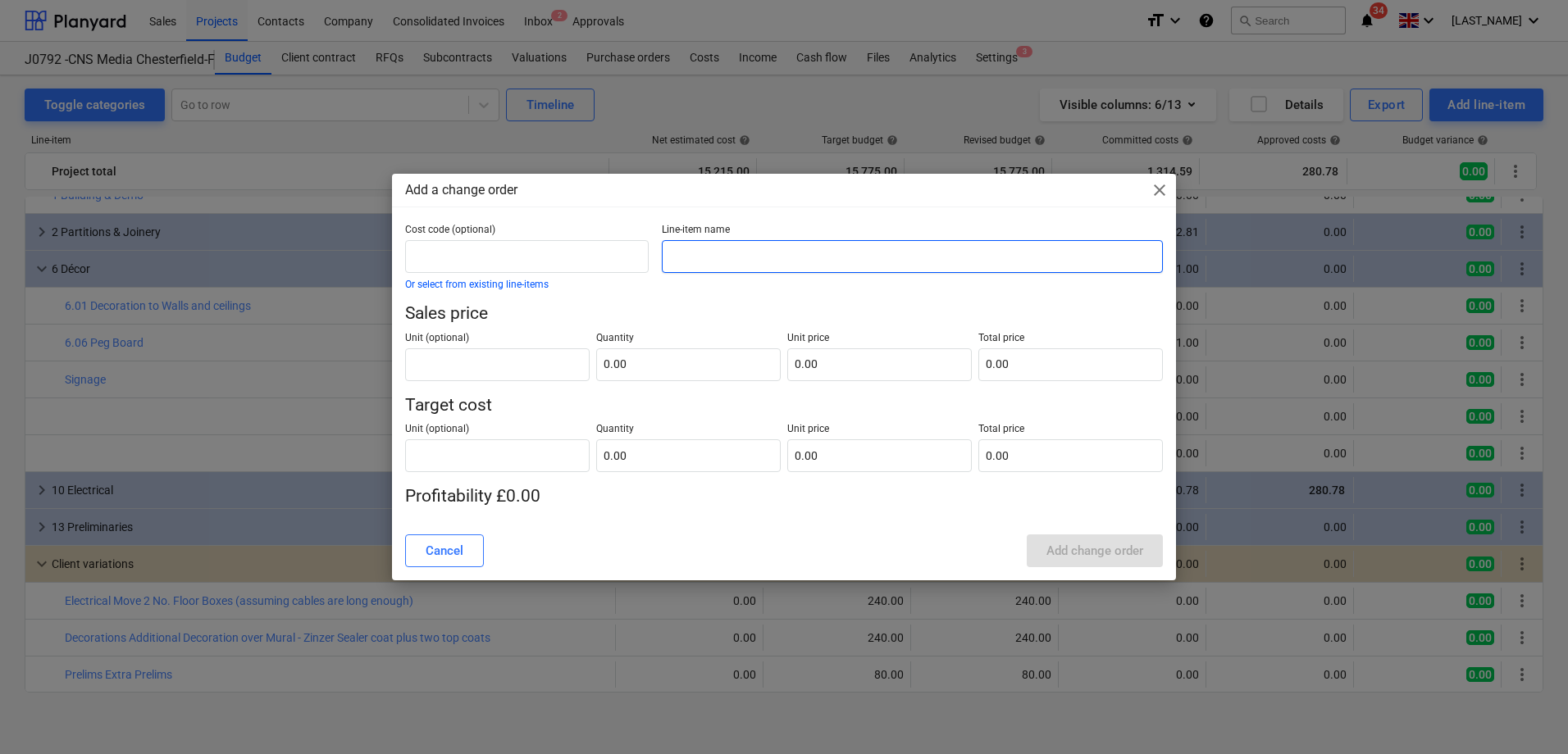 paste on "Acoustic Slatted Wall Panels delivered, supplied and fitted" 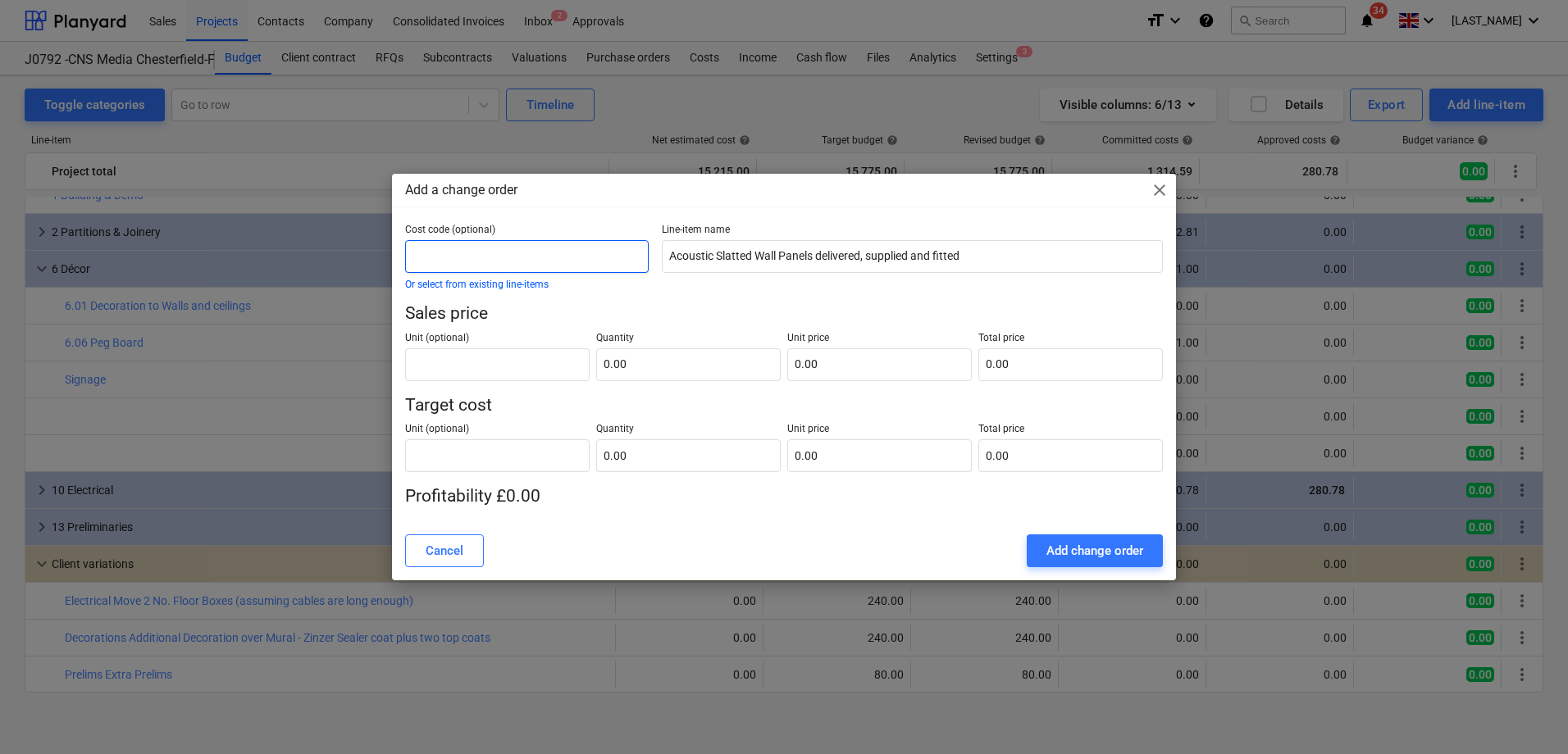 click at bounding box center (526, 257) 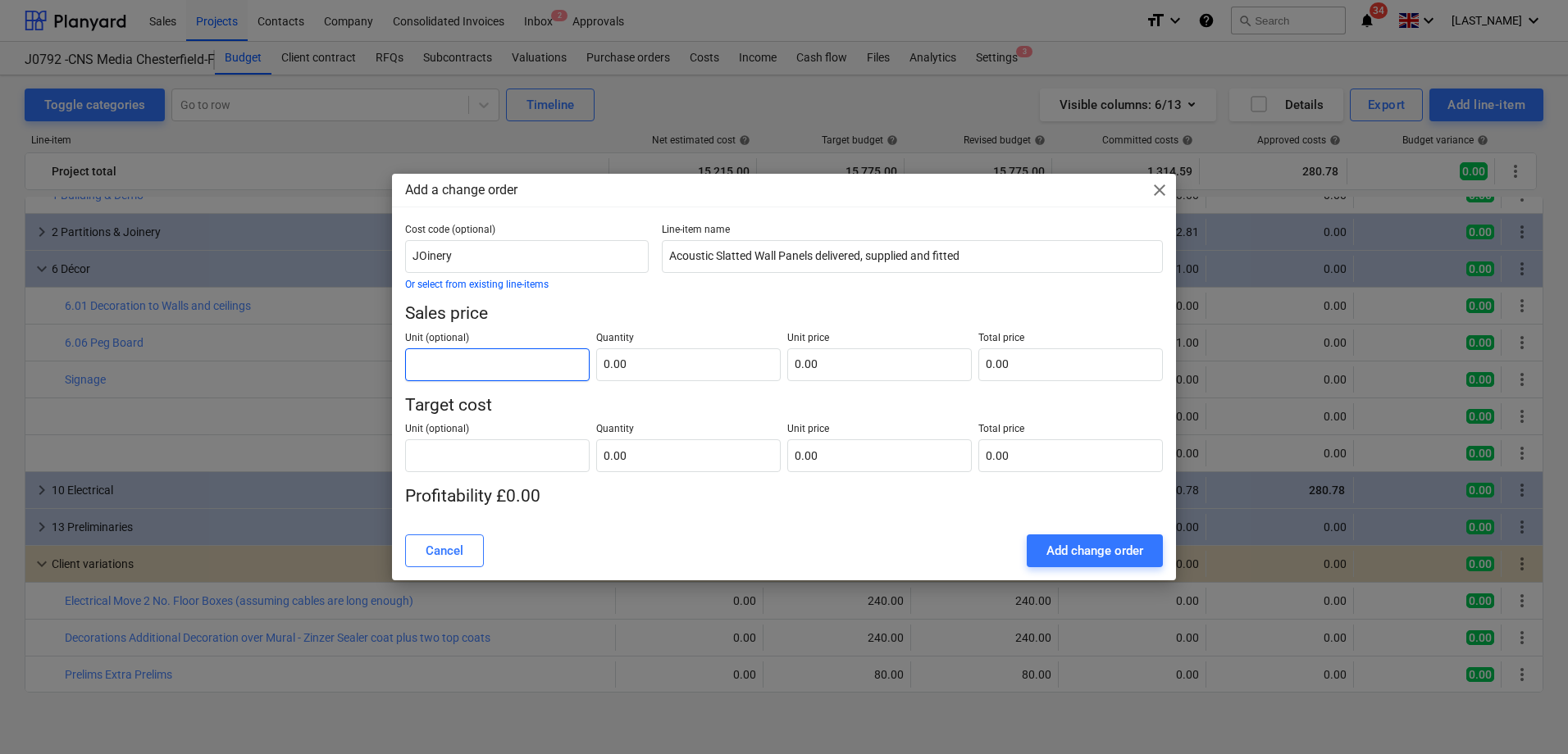 click at bounding box center (497, 365) 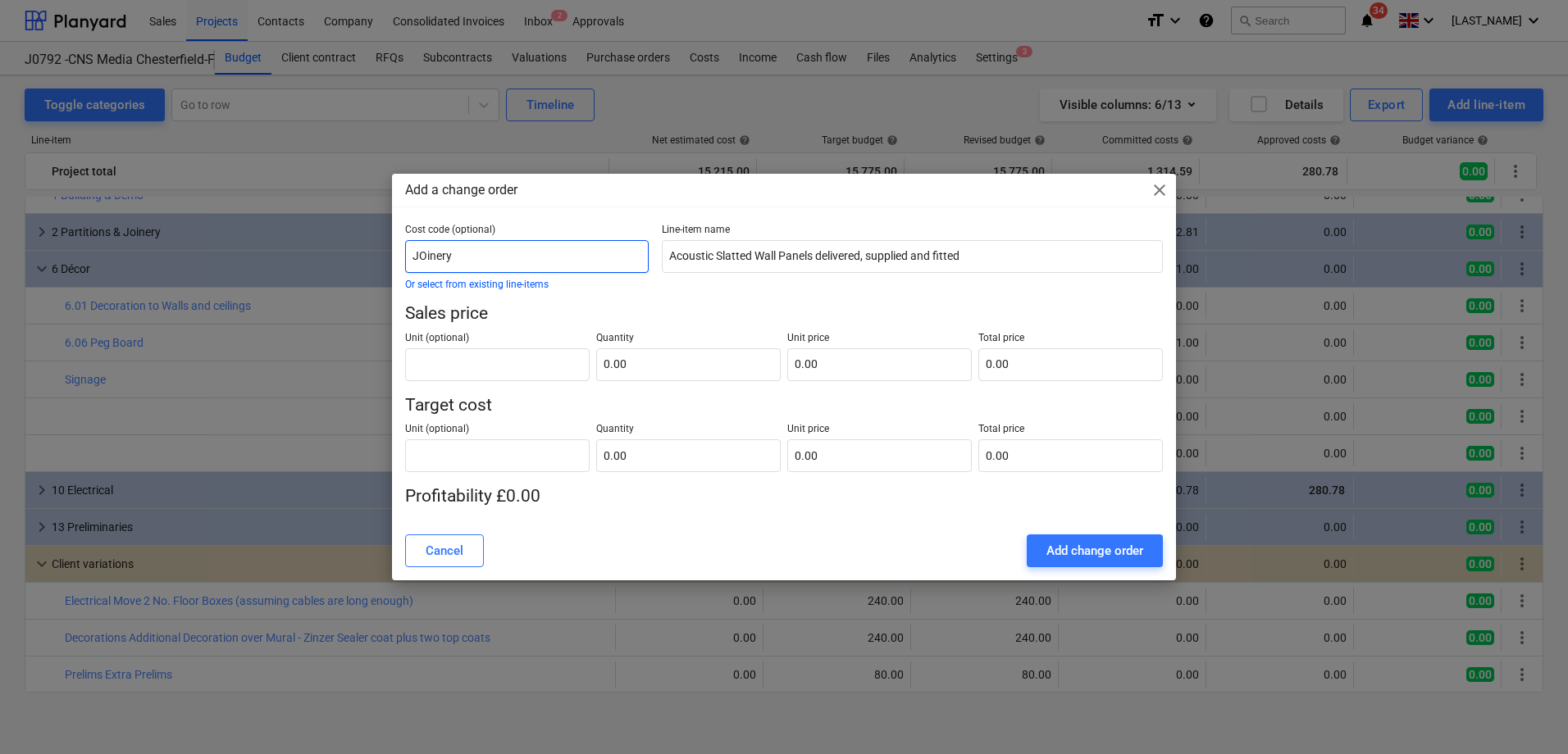 click on "JOinery" at bounding box center (526, 257) 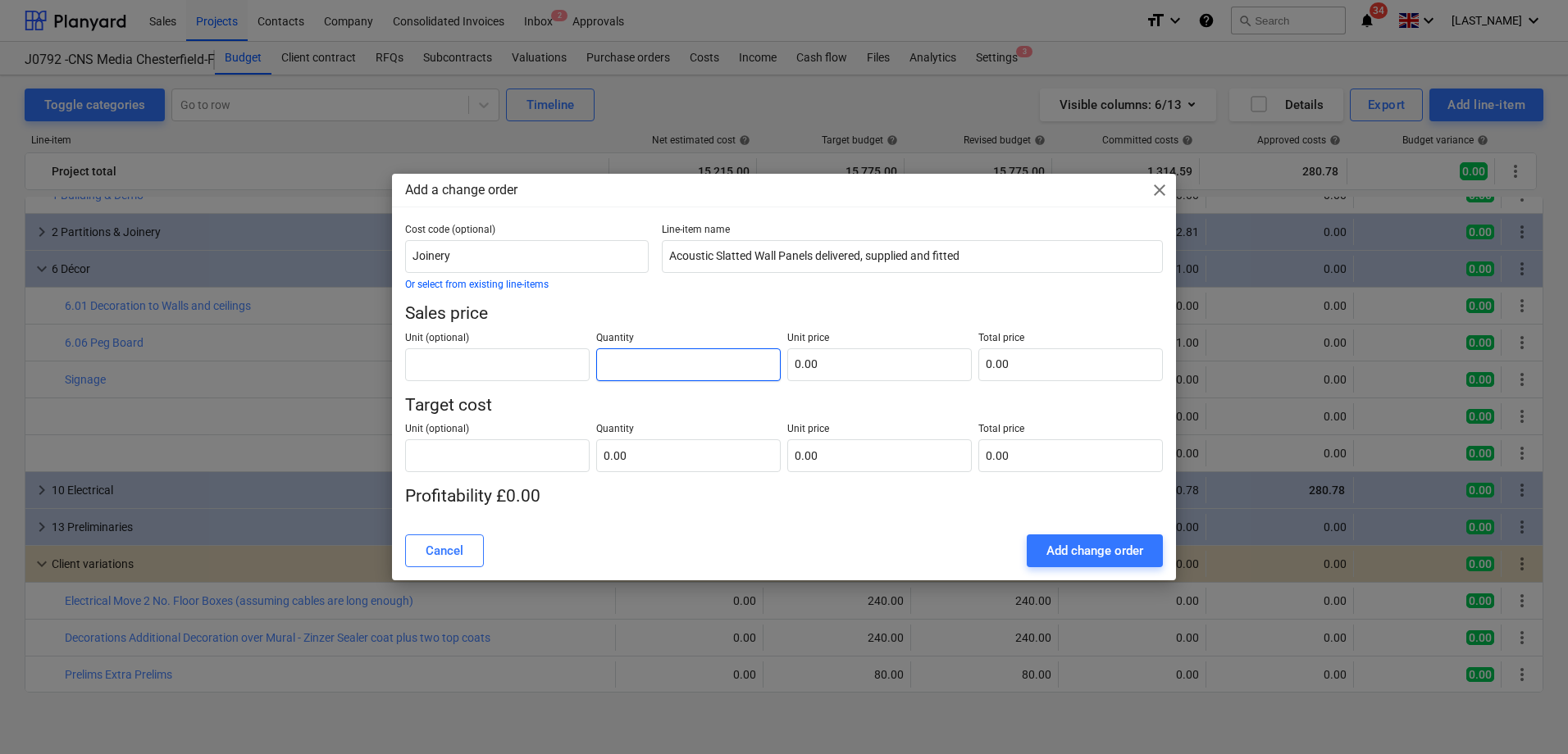 click at bounding box center (688, 365) 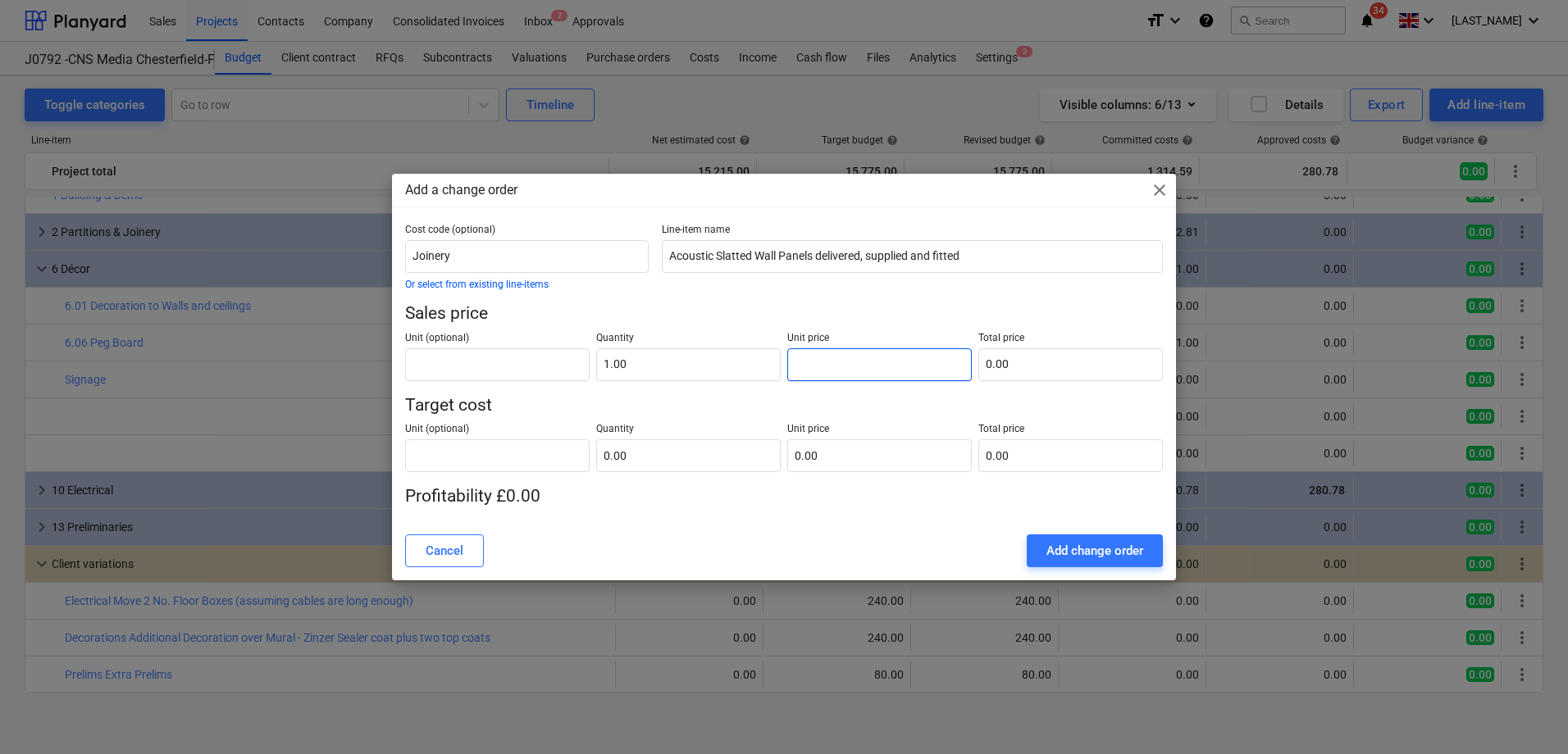 click at bounding box center (879, 365) 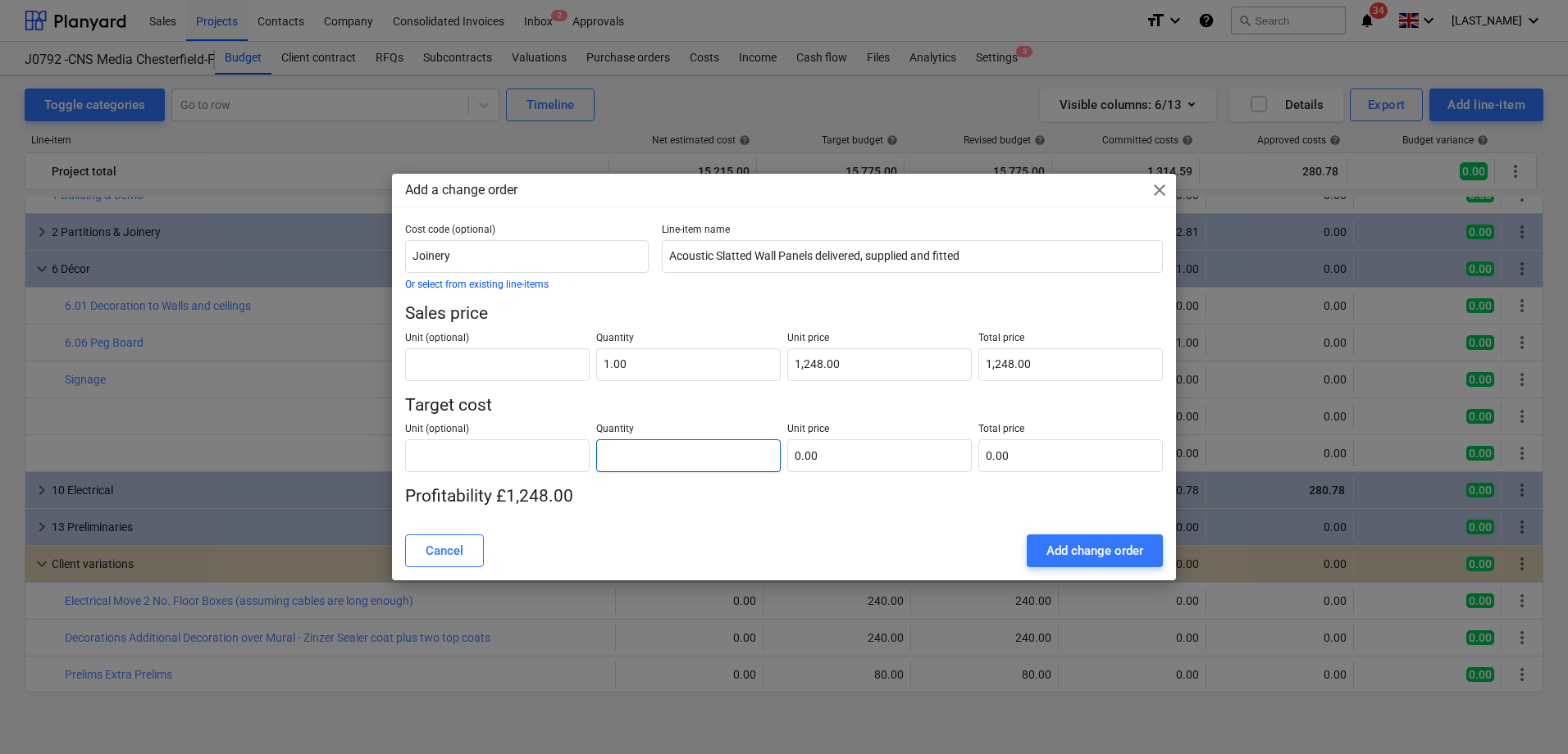 click at bounding box center (688, 456) 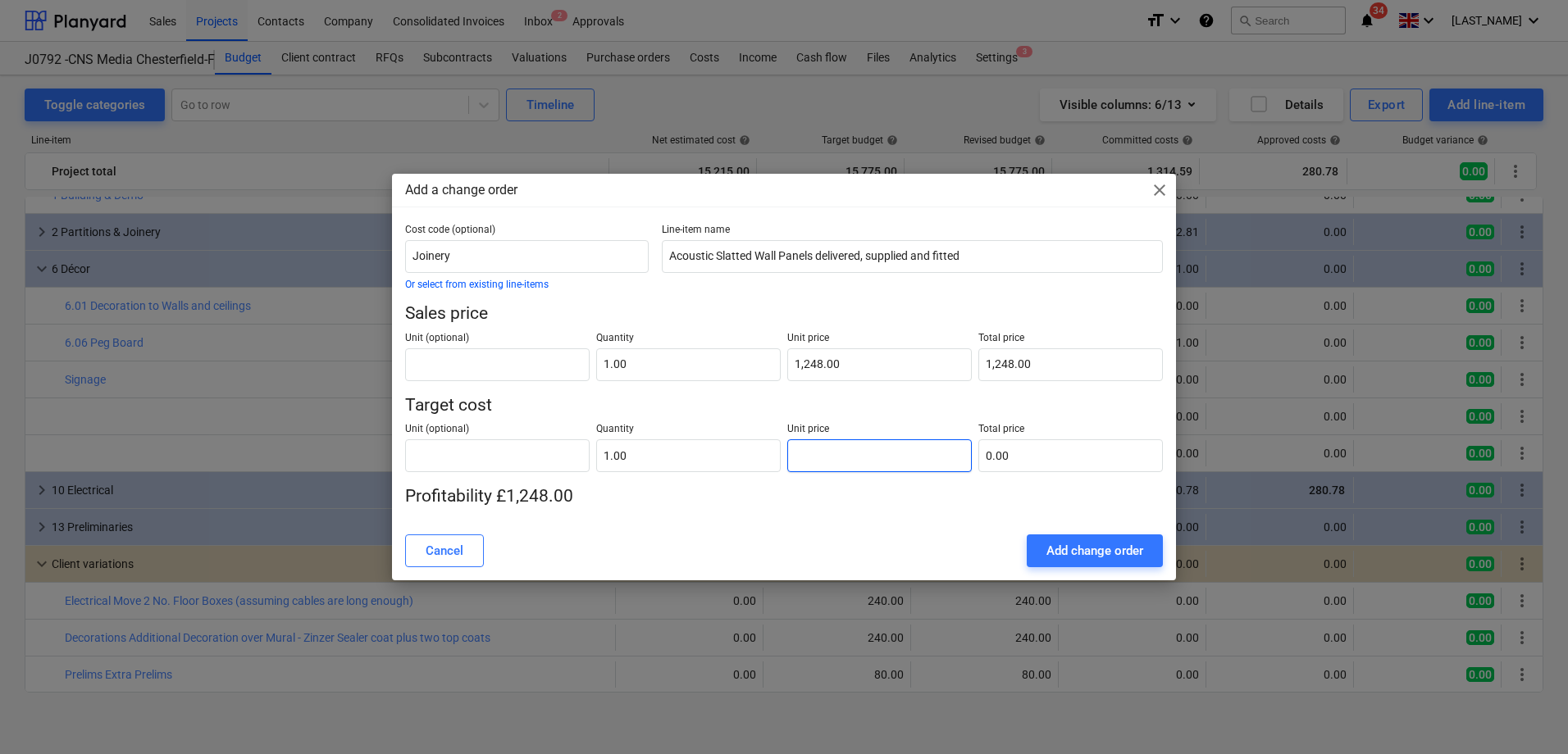 click at bounding box center [879, 456] 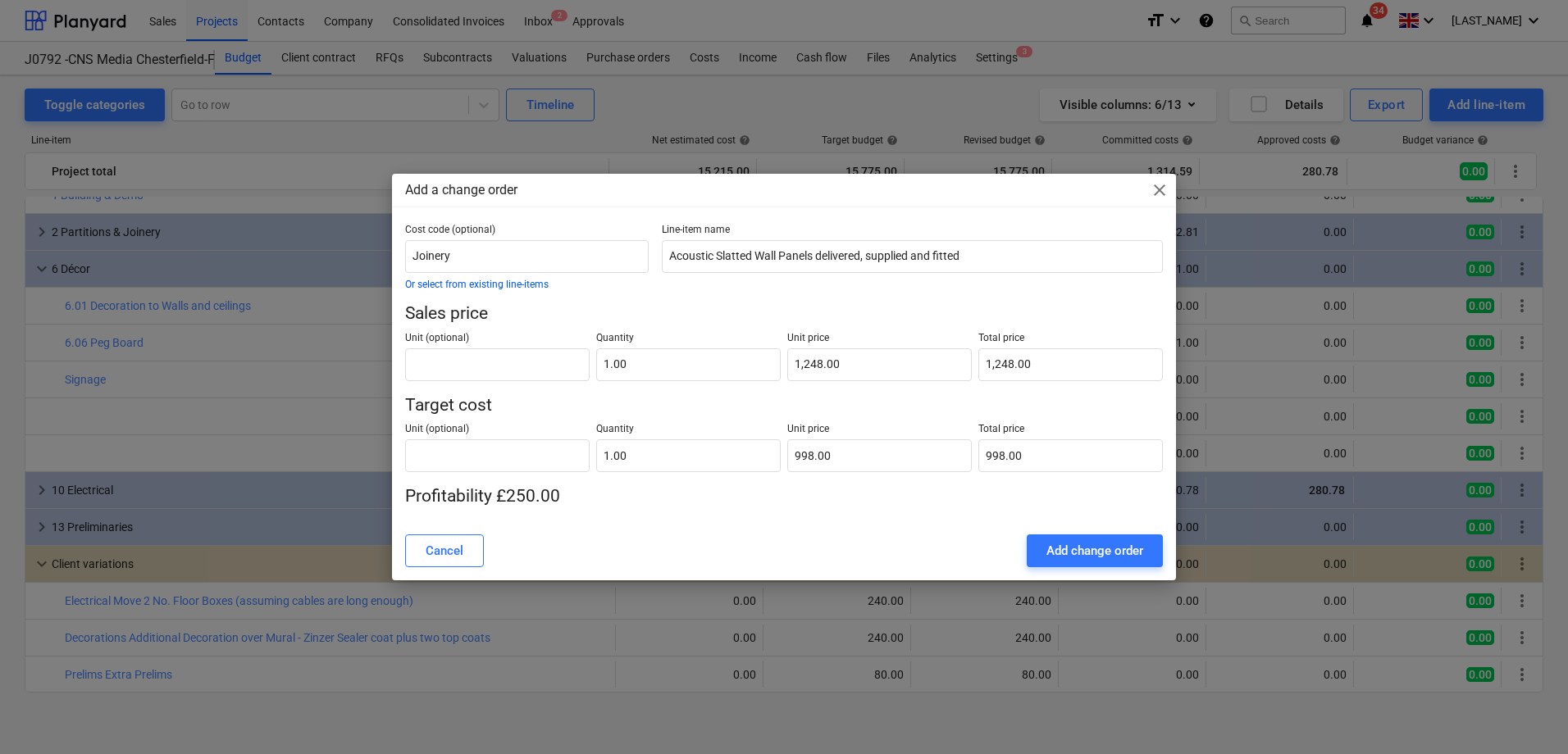 click on "Add change order" at bounding box center [1095, 551] 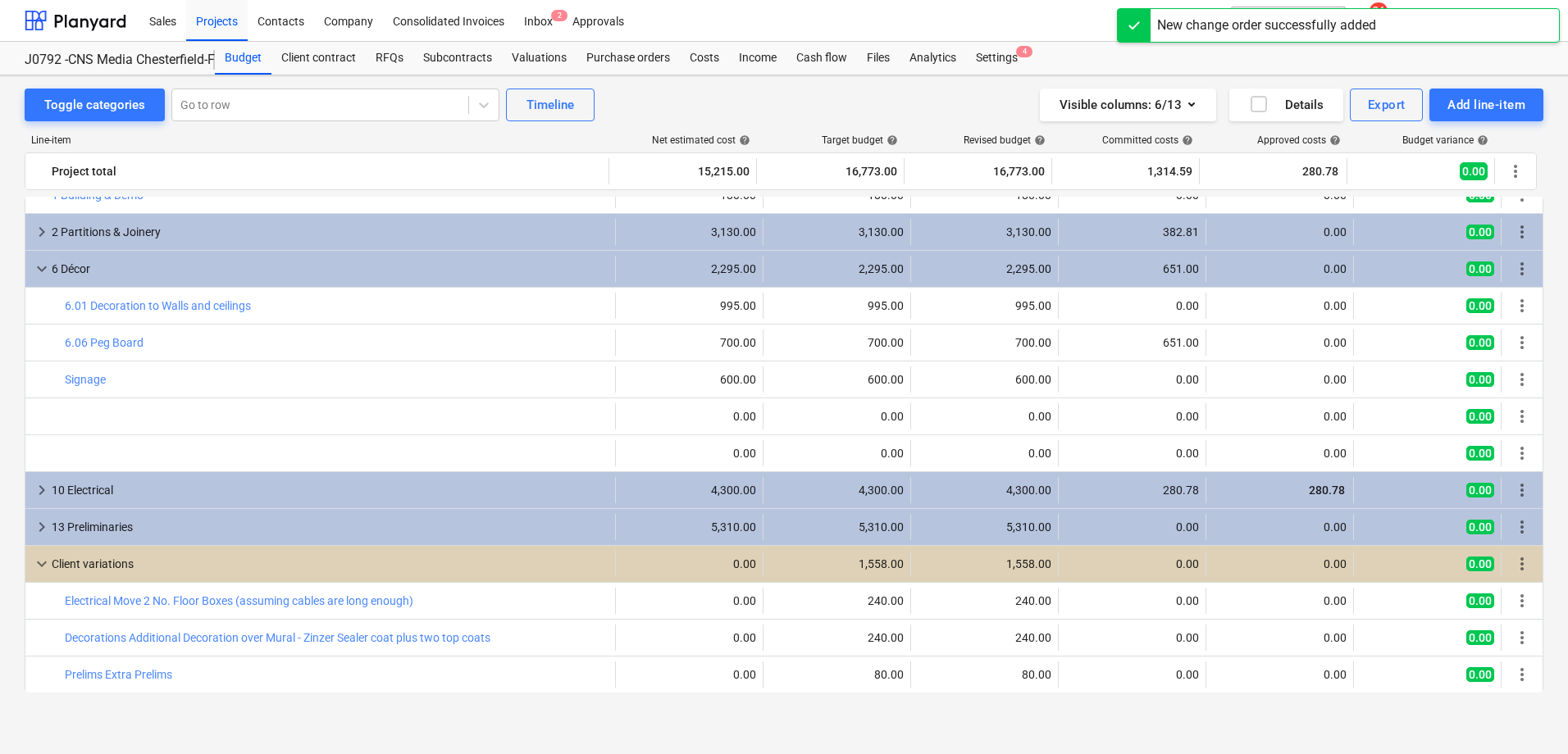scroll, scrollTop: 57, scrollLeft: 0, axis: vertical 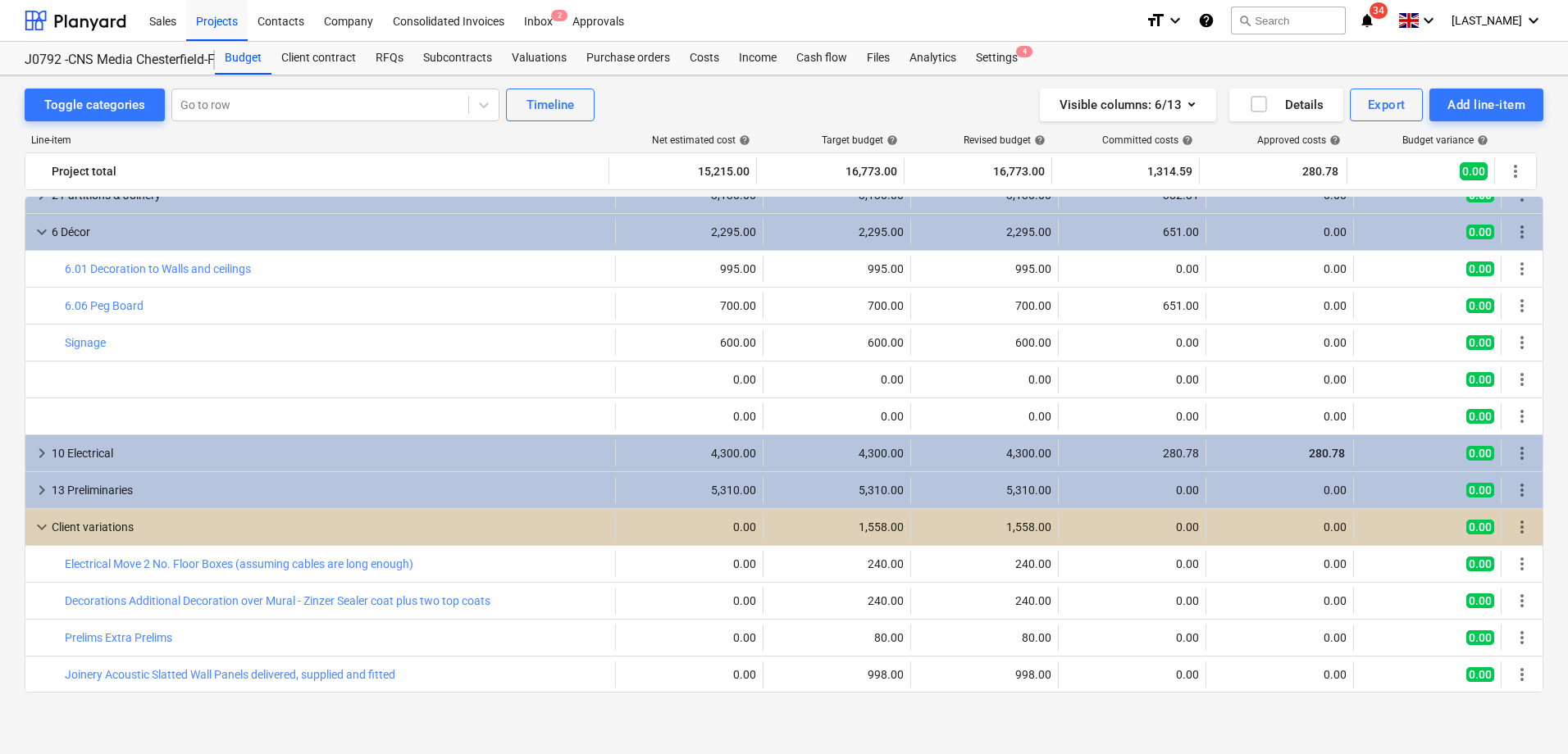 click on "Add line-item" at bounding box center [1486, 105] 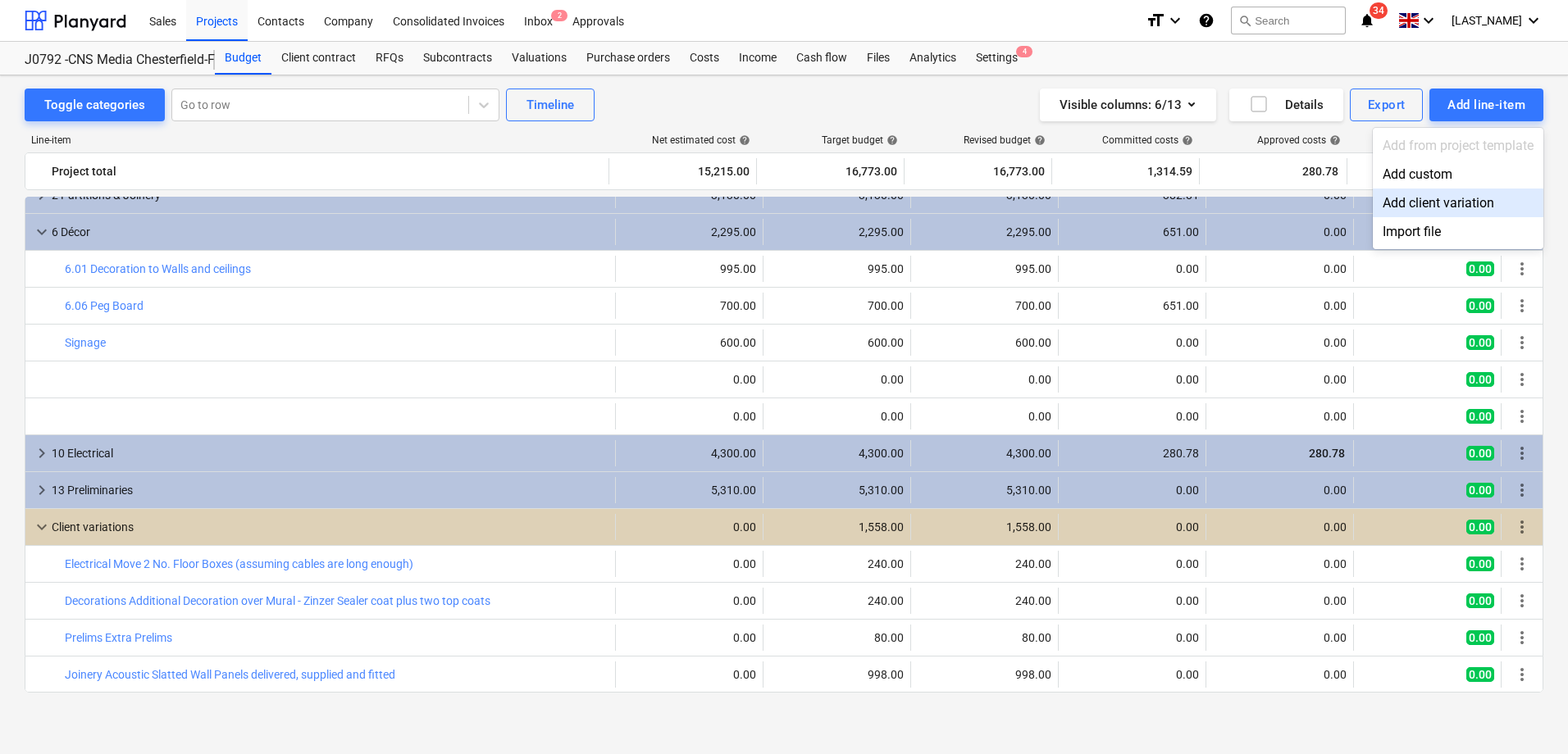 click on "Add client variation" at bounding box center [1458, 202] 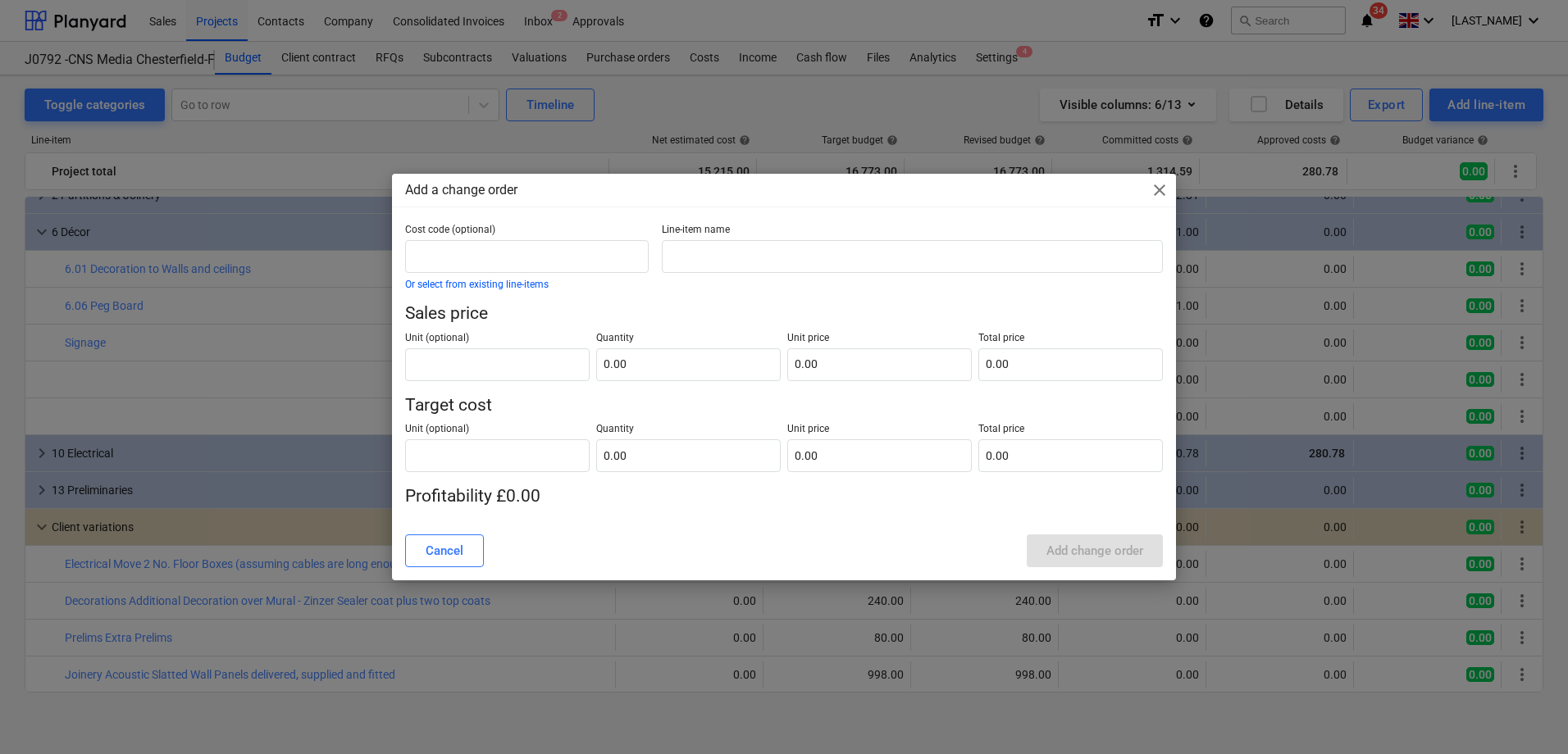 click on "close" at bounding box center (1160, 190) 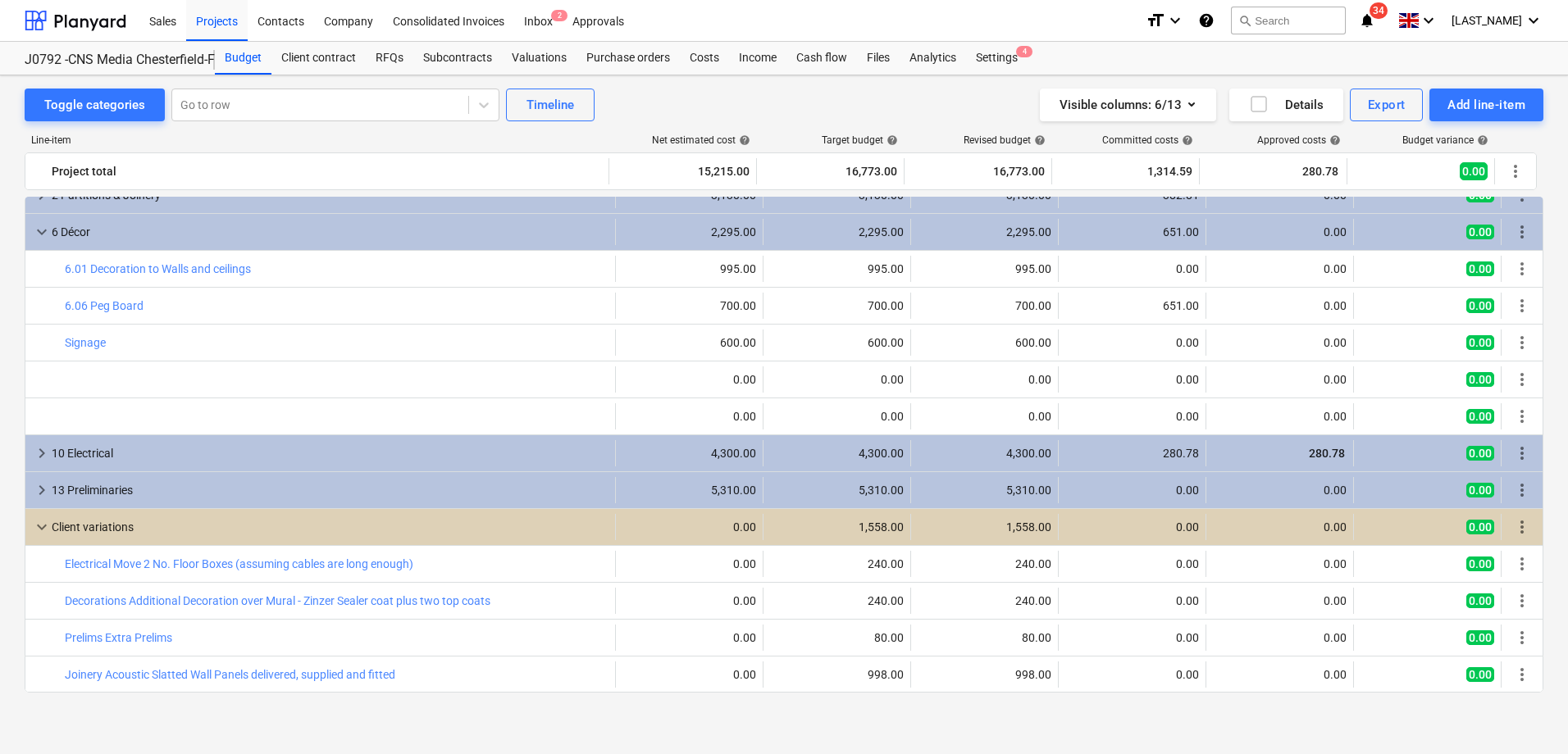 click on "Joinery Acoustic Slatted Wall Panels delivered, supplied and fitted" at bounding box center [230, 675] 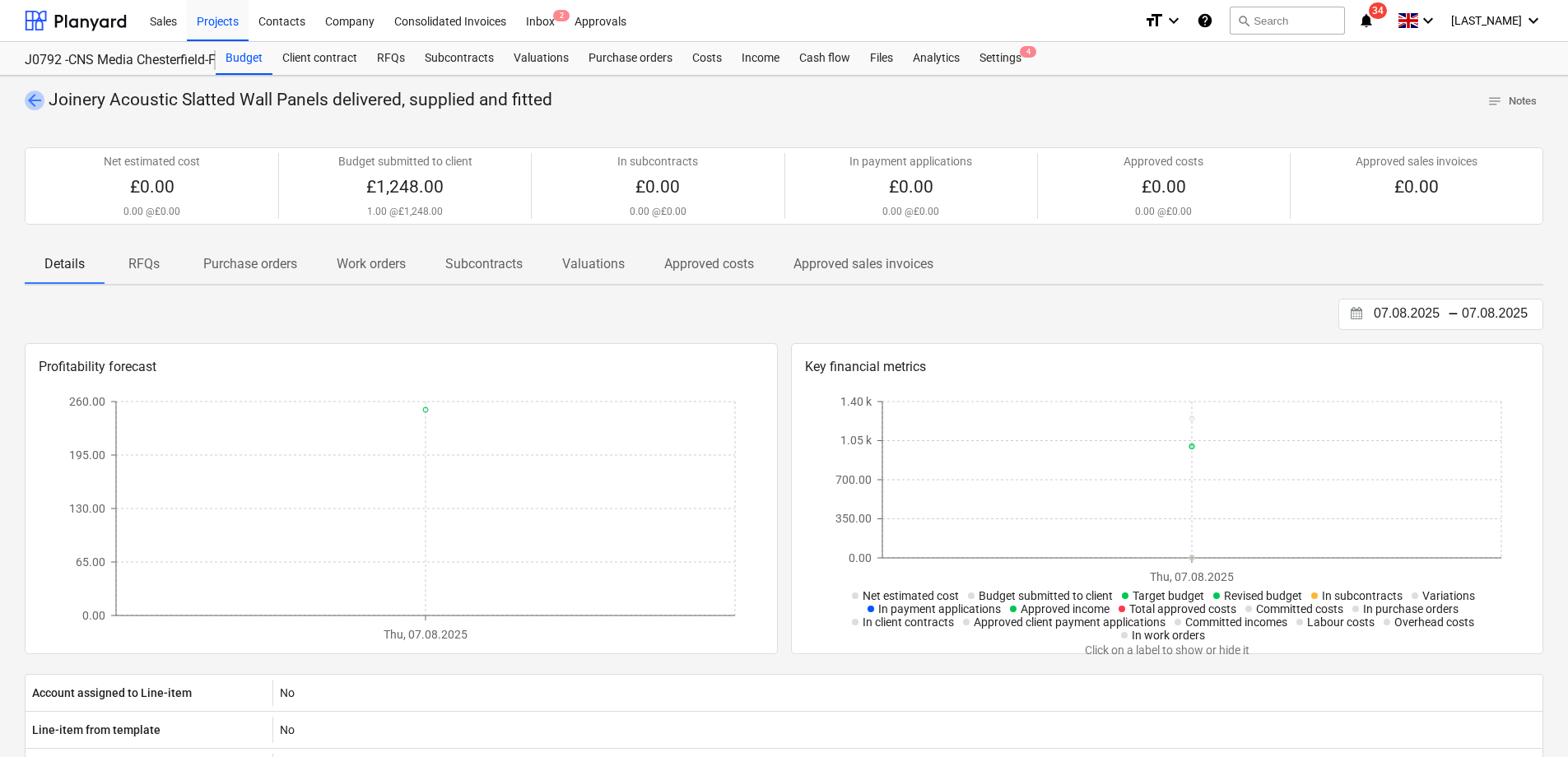click on "arrow_back" at bounding box center (35, 100) 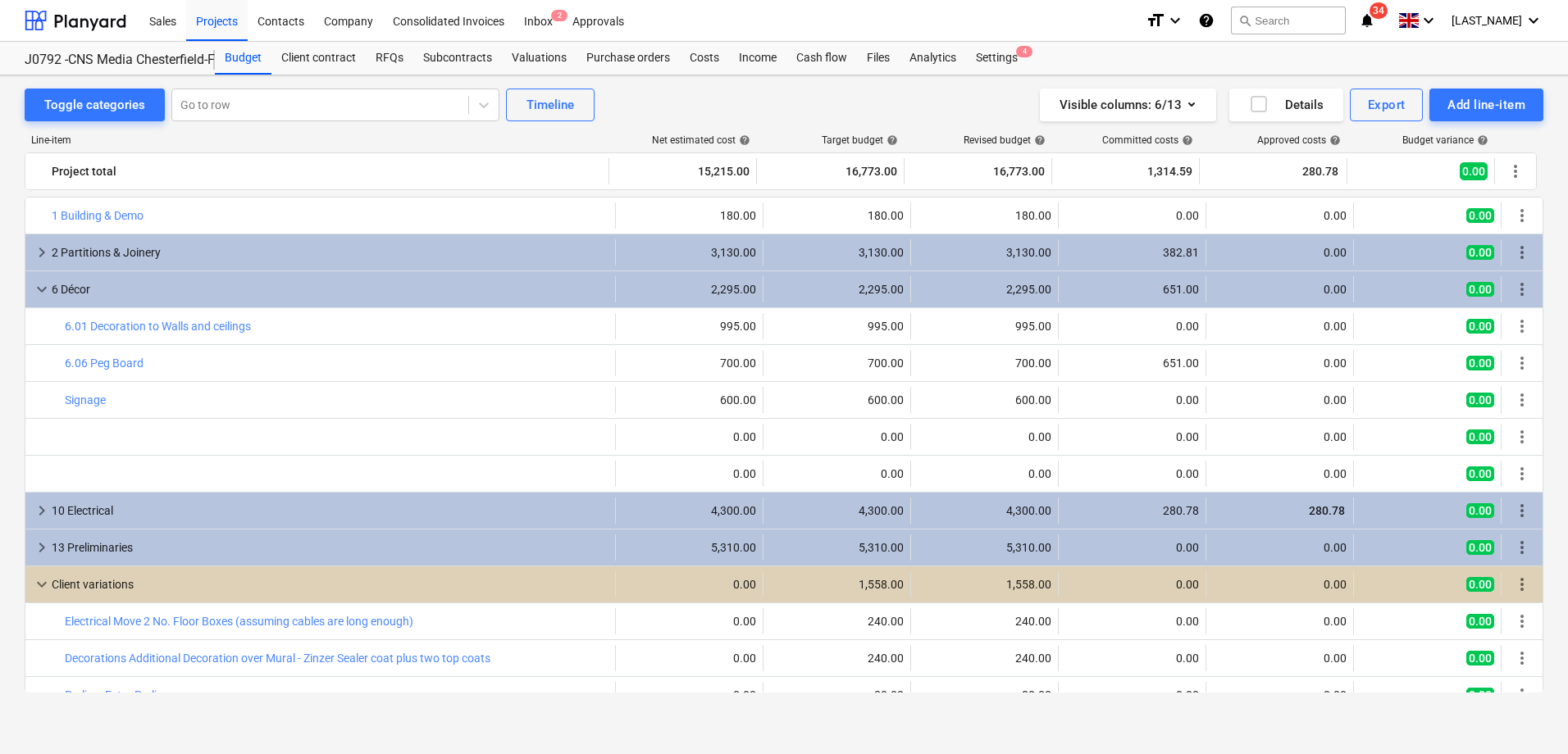 scroll, scrollTop: 57, scrollLeft: 0, axis: vertical 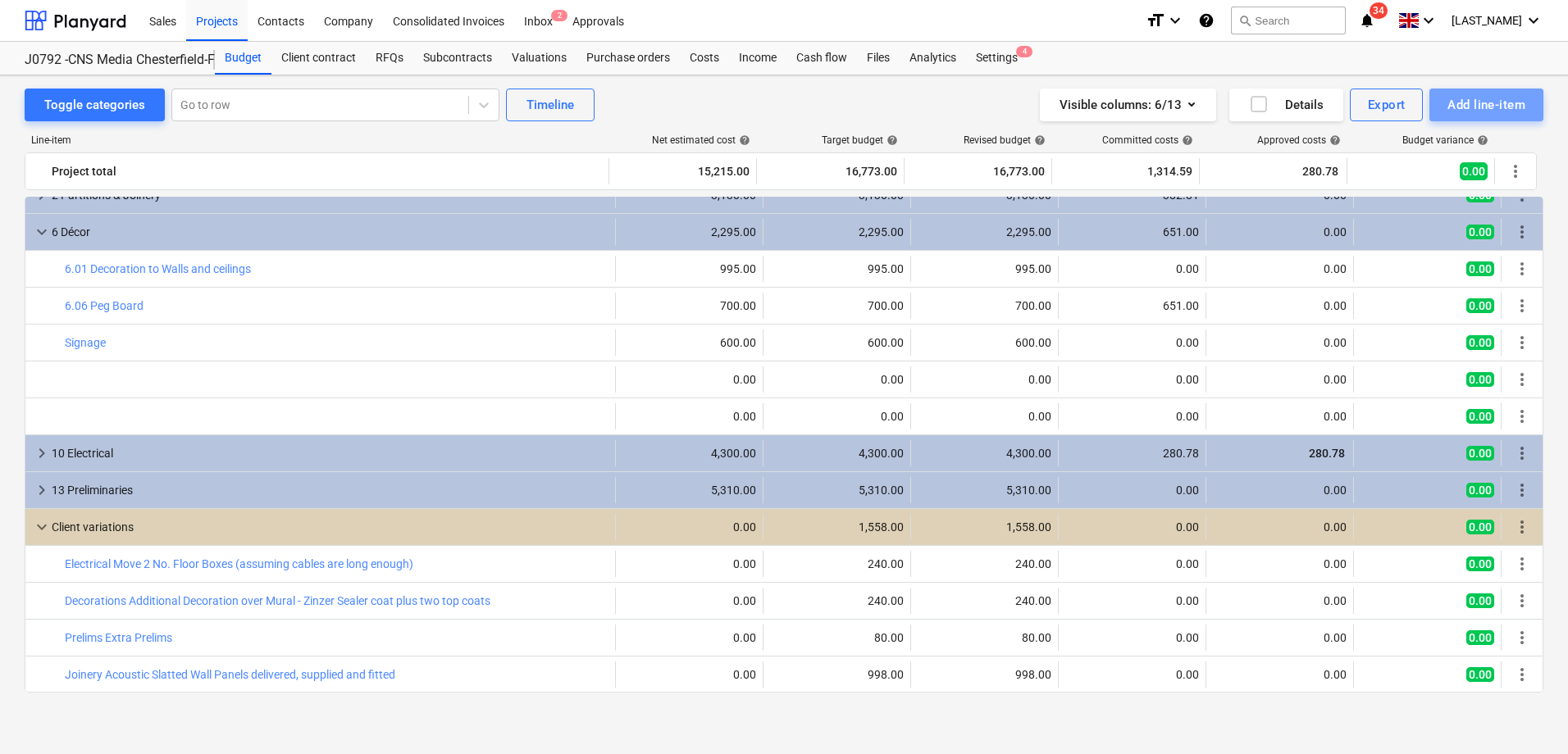 click on "Add line-item" at bounding box center (1486, 105) 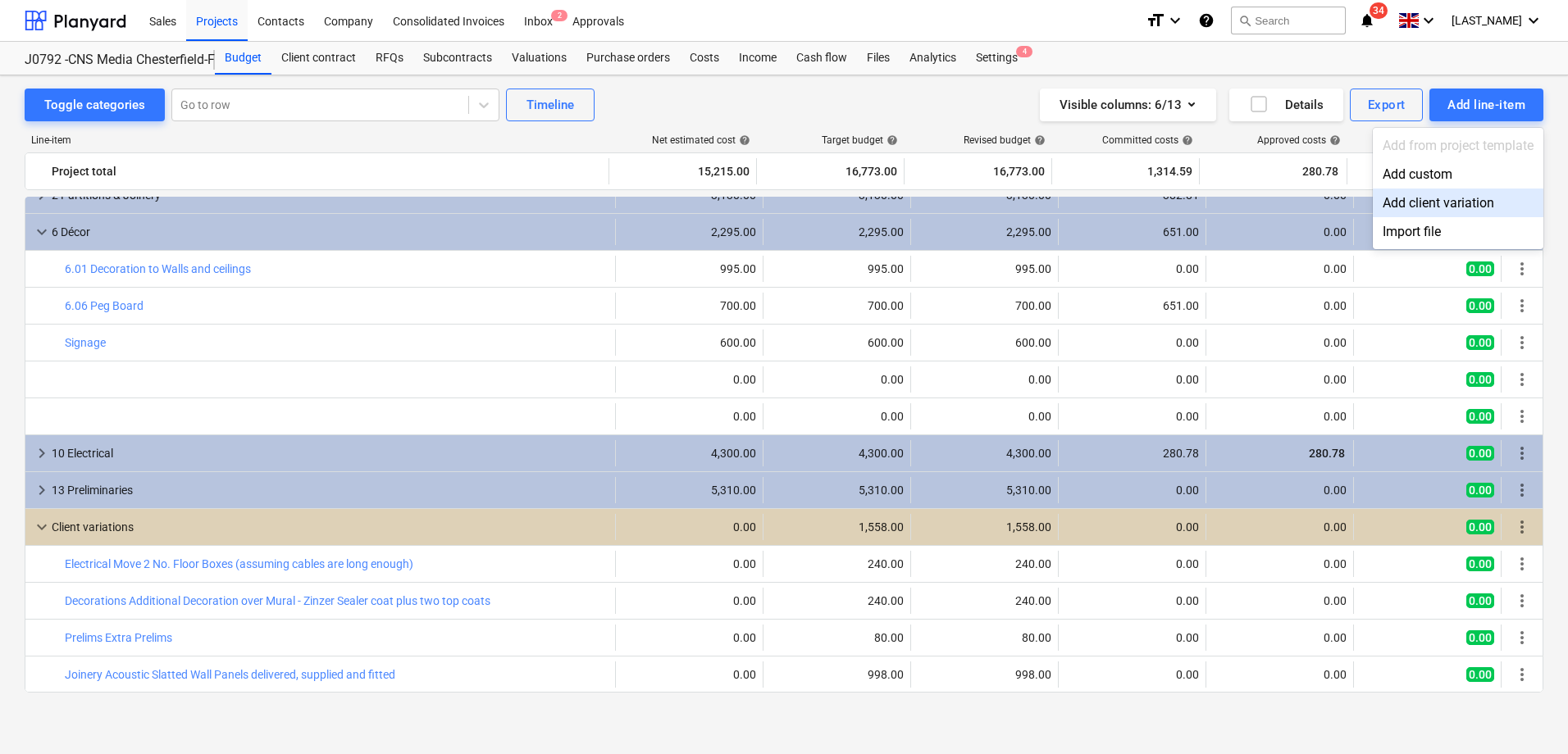 click on "Add client variation" at bounding box center [1458, 202] 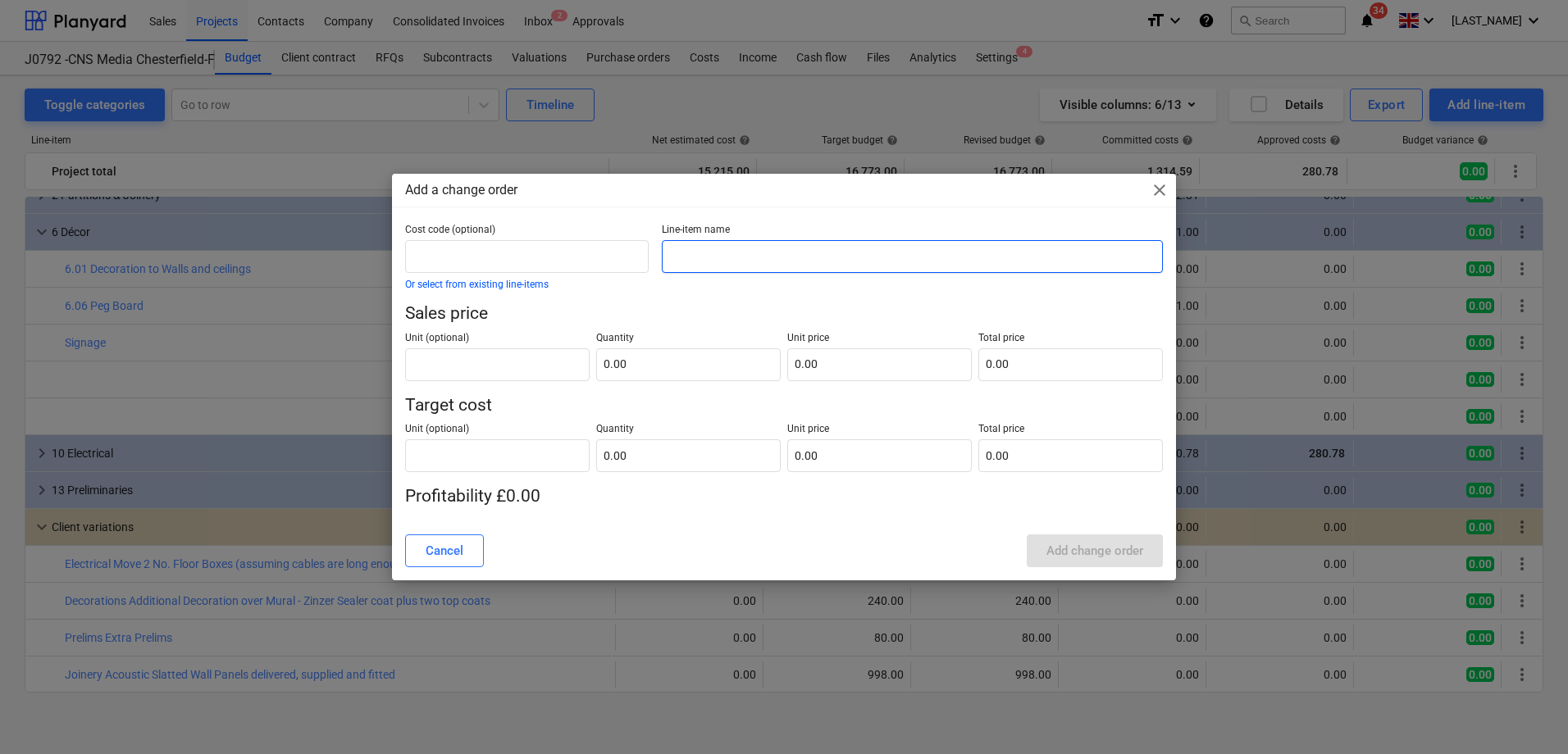 click at bounding box center (912, 257) 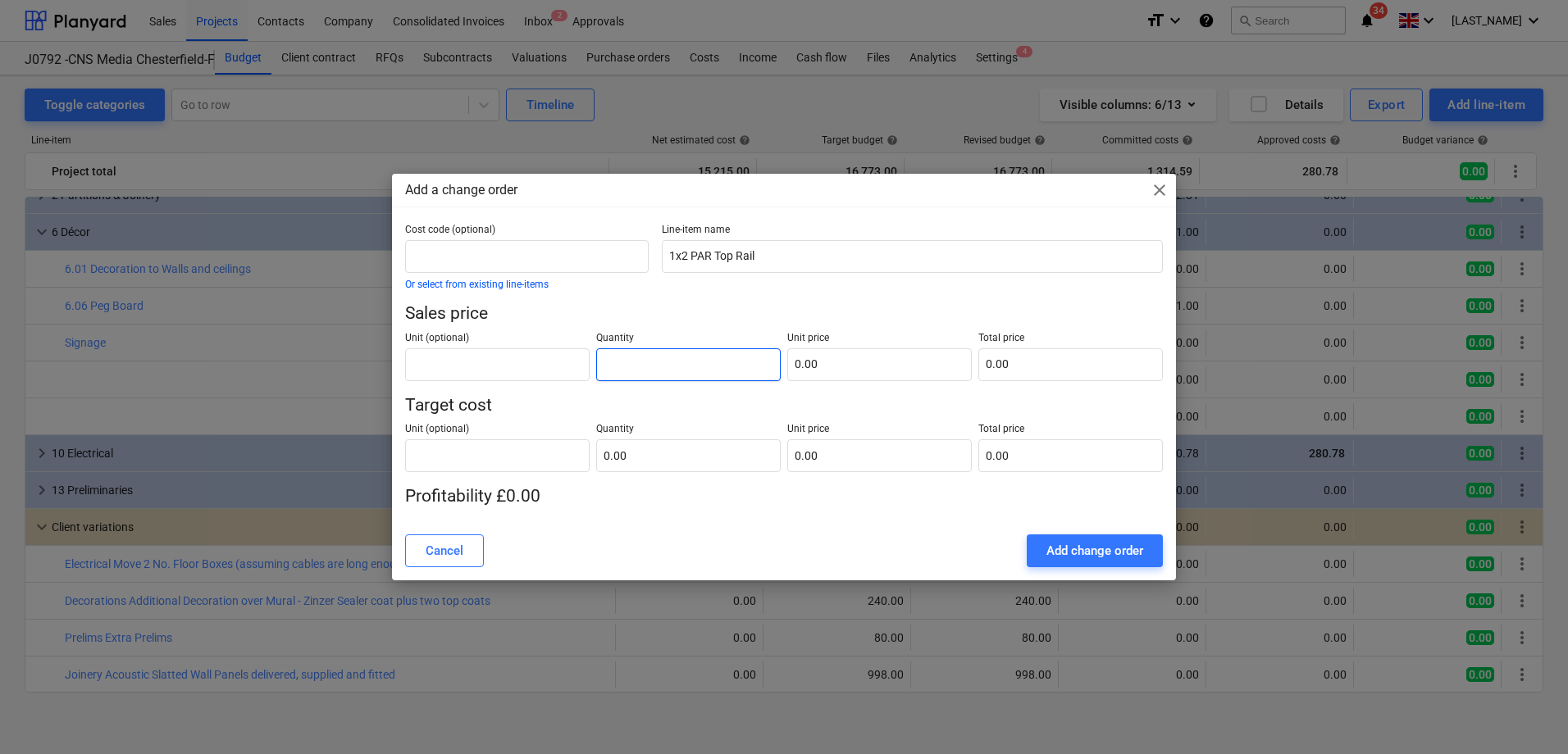 click at bounding box center (688, 365) 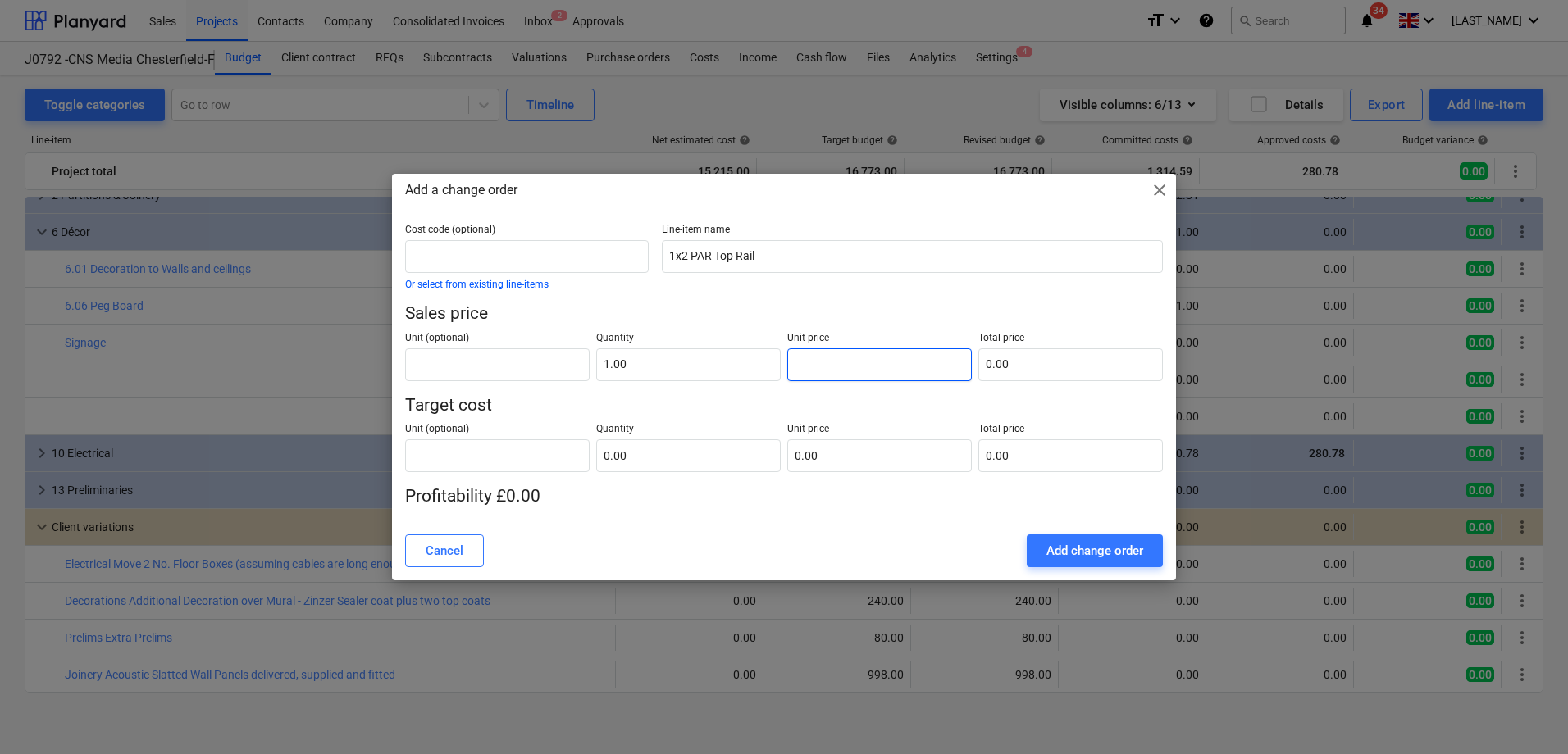 click at bounding box center [879, 365] 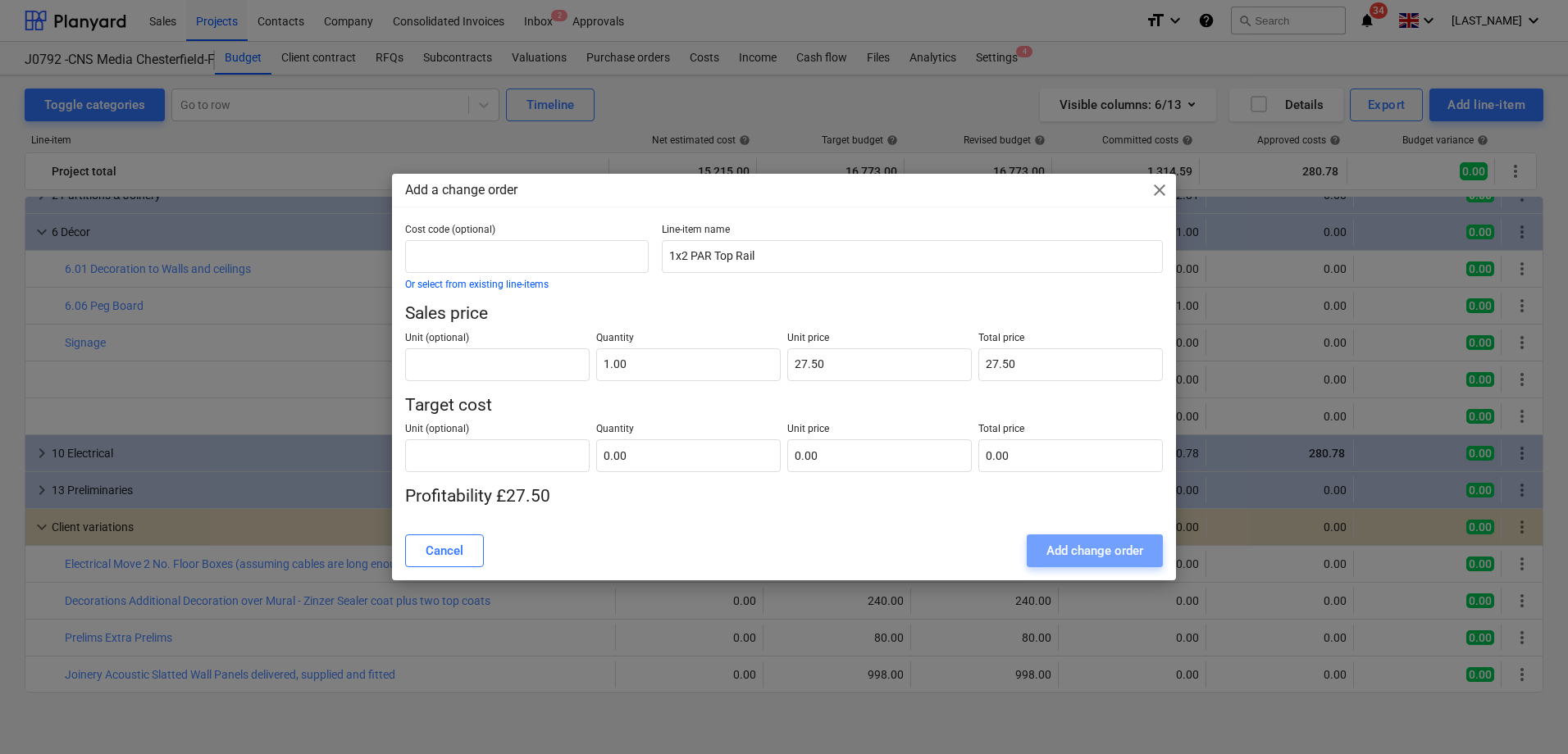 click on "Add change order" at bounding box center (1095, 551) 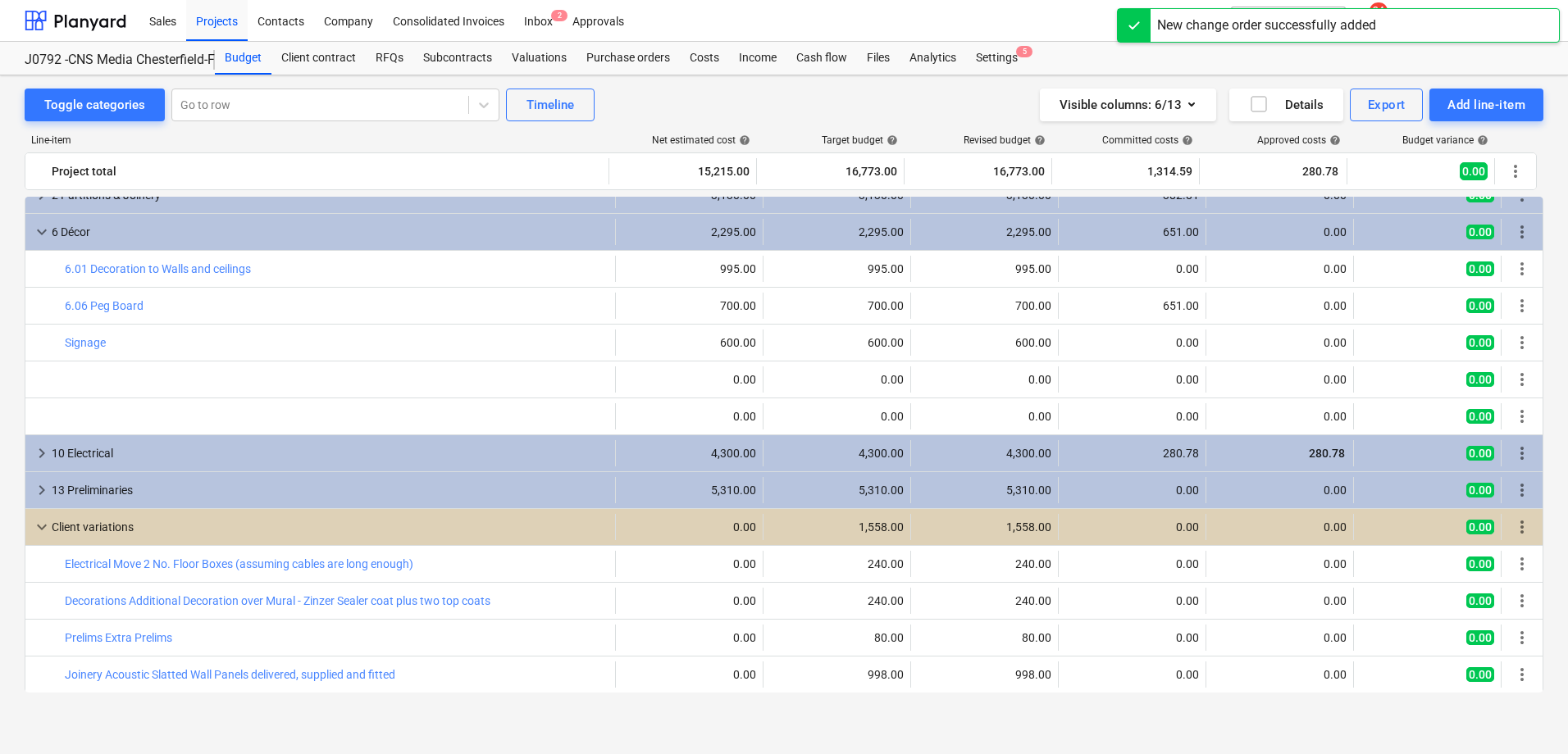 scroll, scrollTop: 94, scrollLeft: 0, axis: vertical 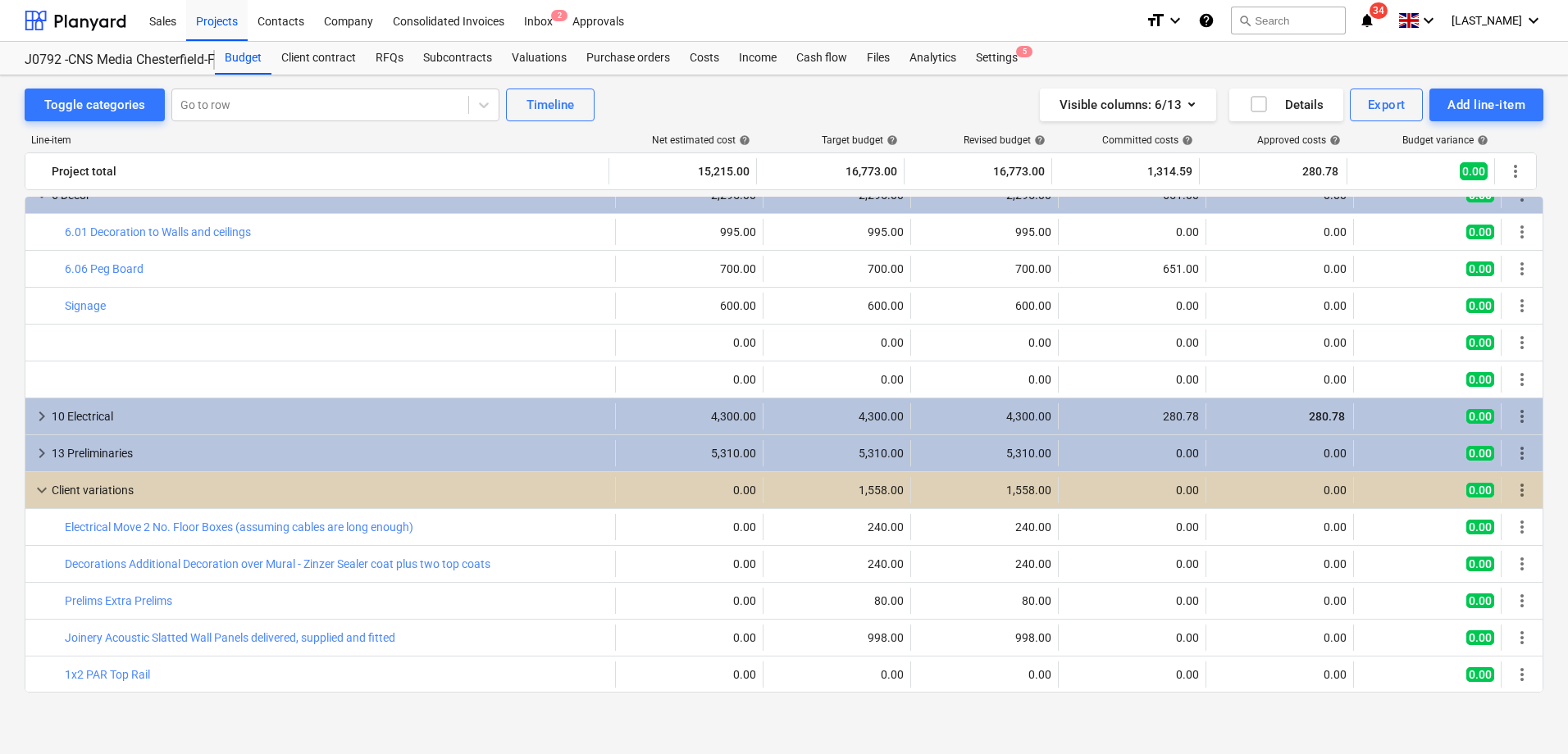 click on "0.00" at bounding box center (836, 675) 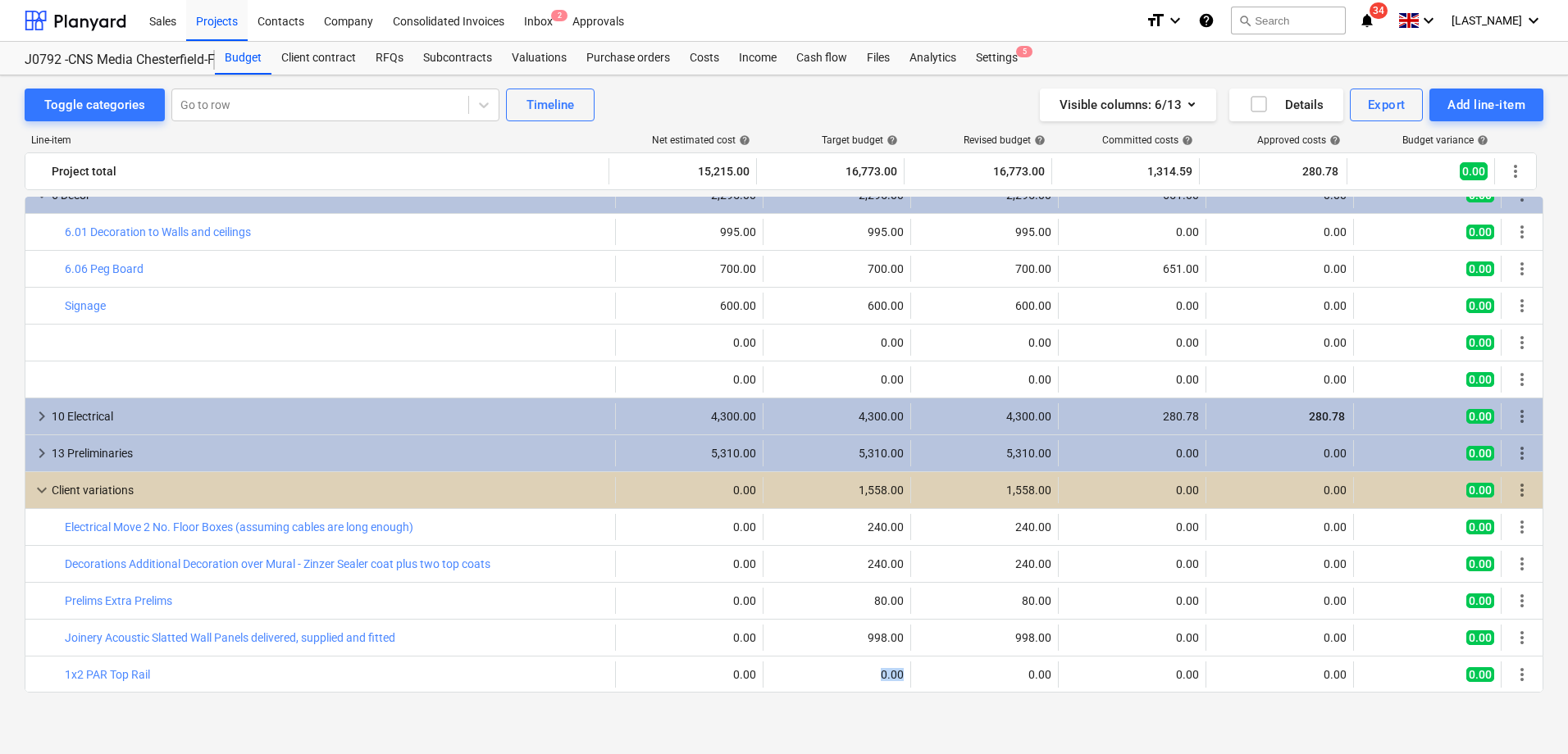 click on "0.00" at bounding box center (836, 675) 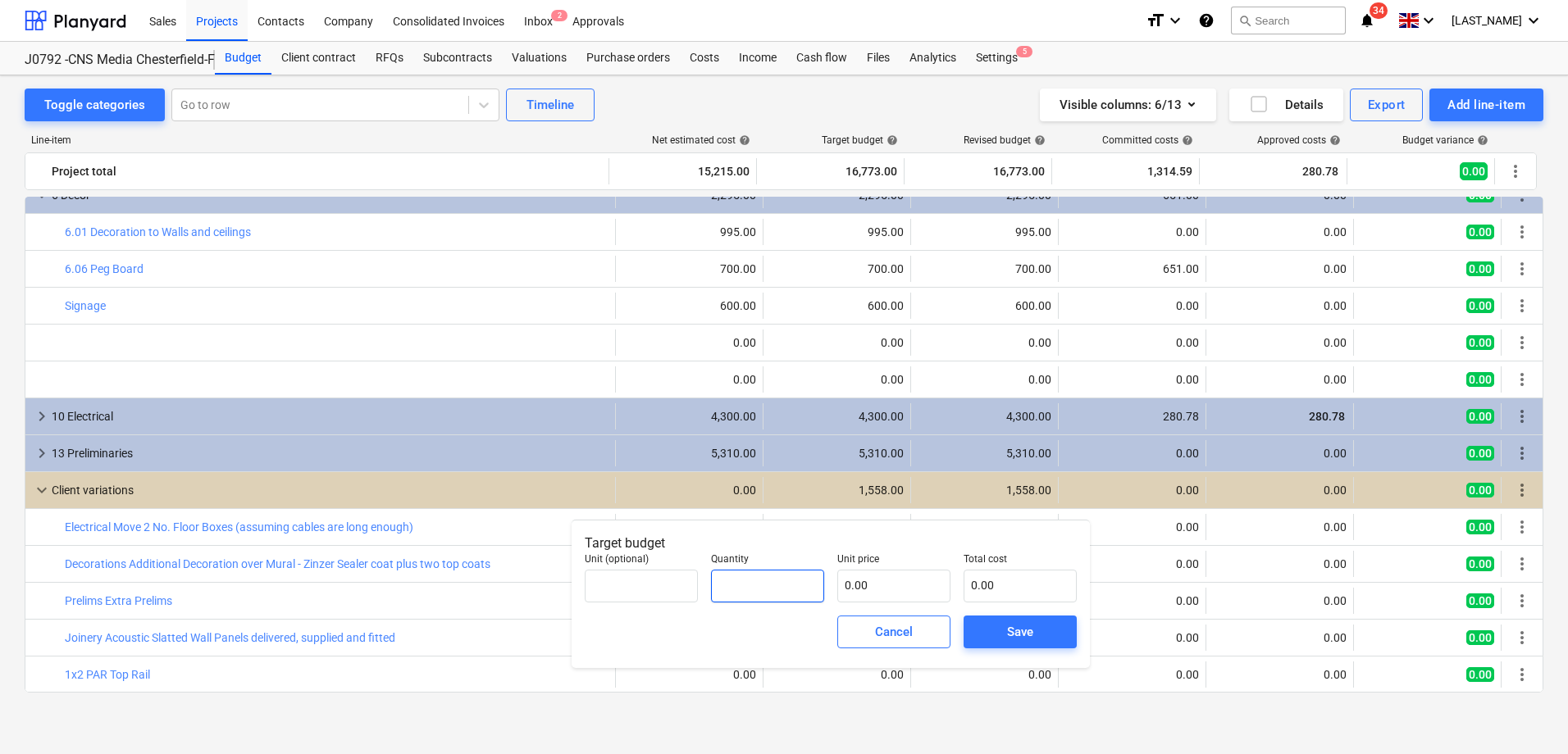 click at bounding box center [768, 586] 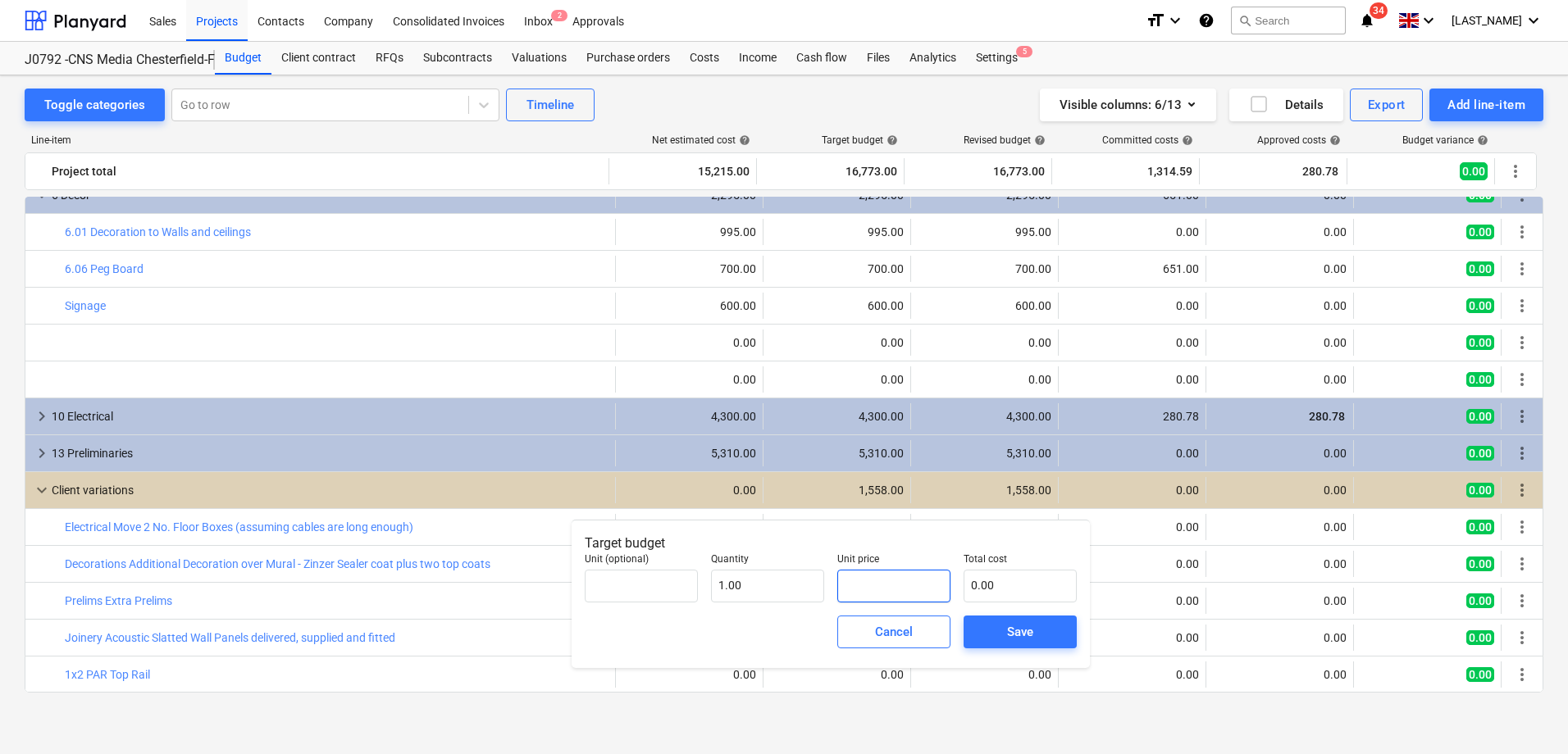 click at bounding box center (894, 586) 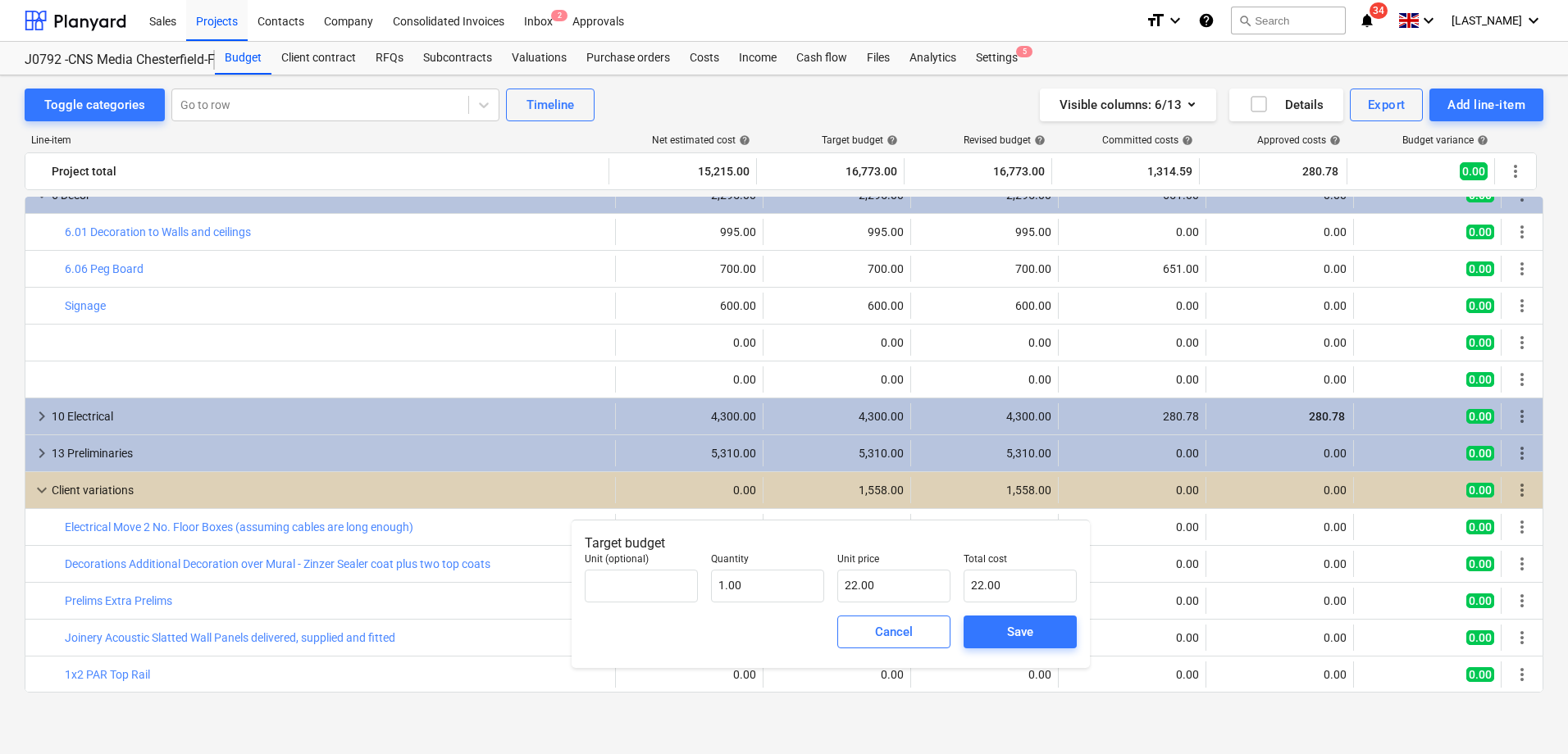 click on "Save" at bounding box center (1020, 632) 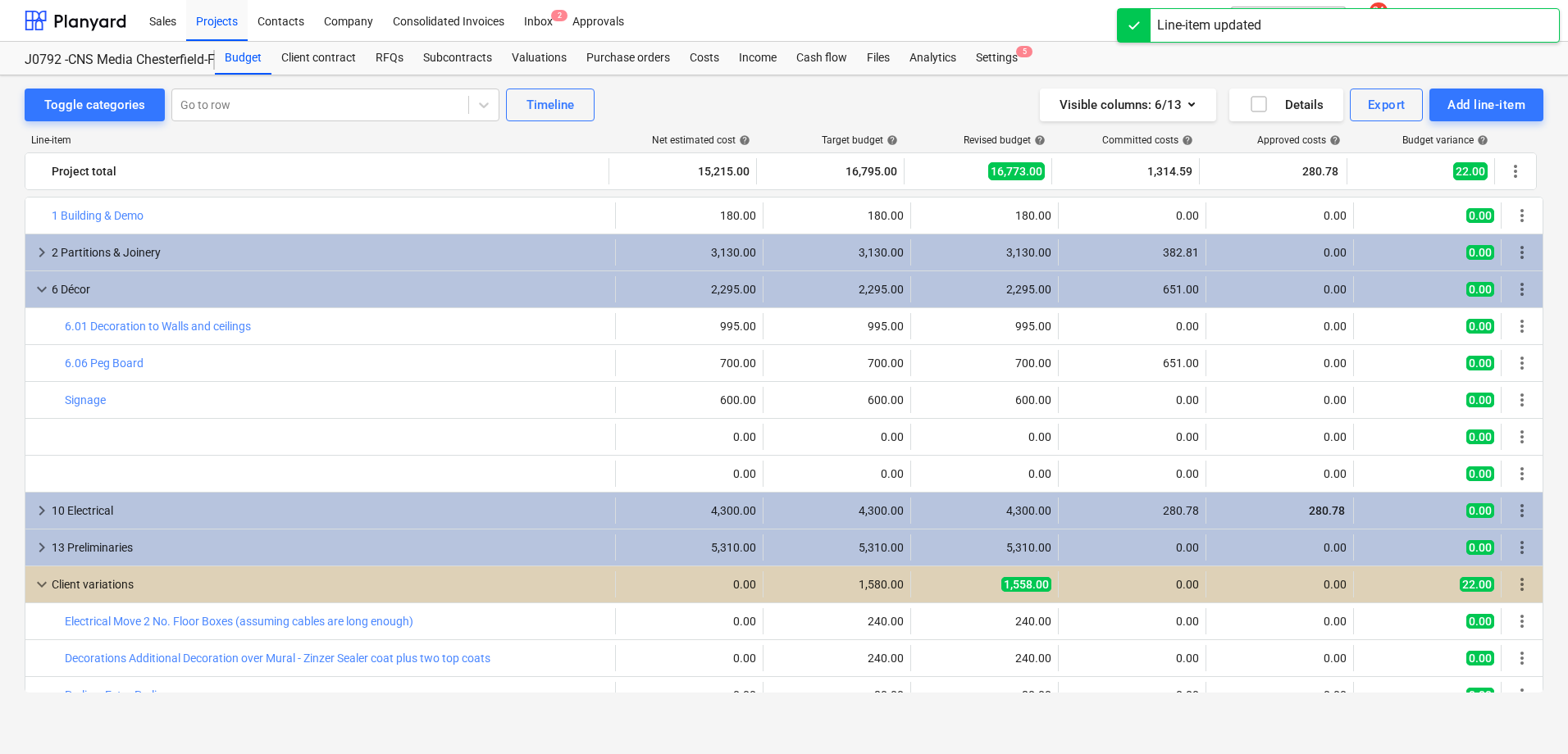 scroll, scrollTop: 94, scrollLeft: 0, axis: vertical 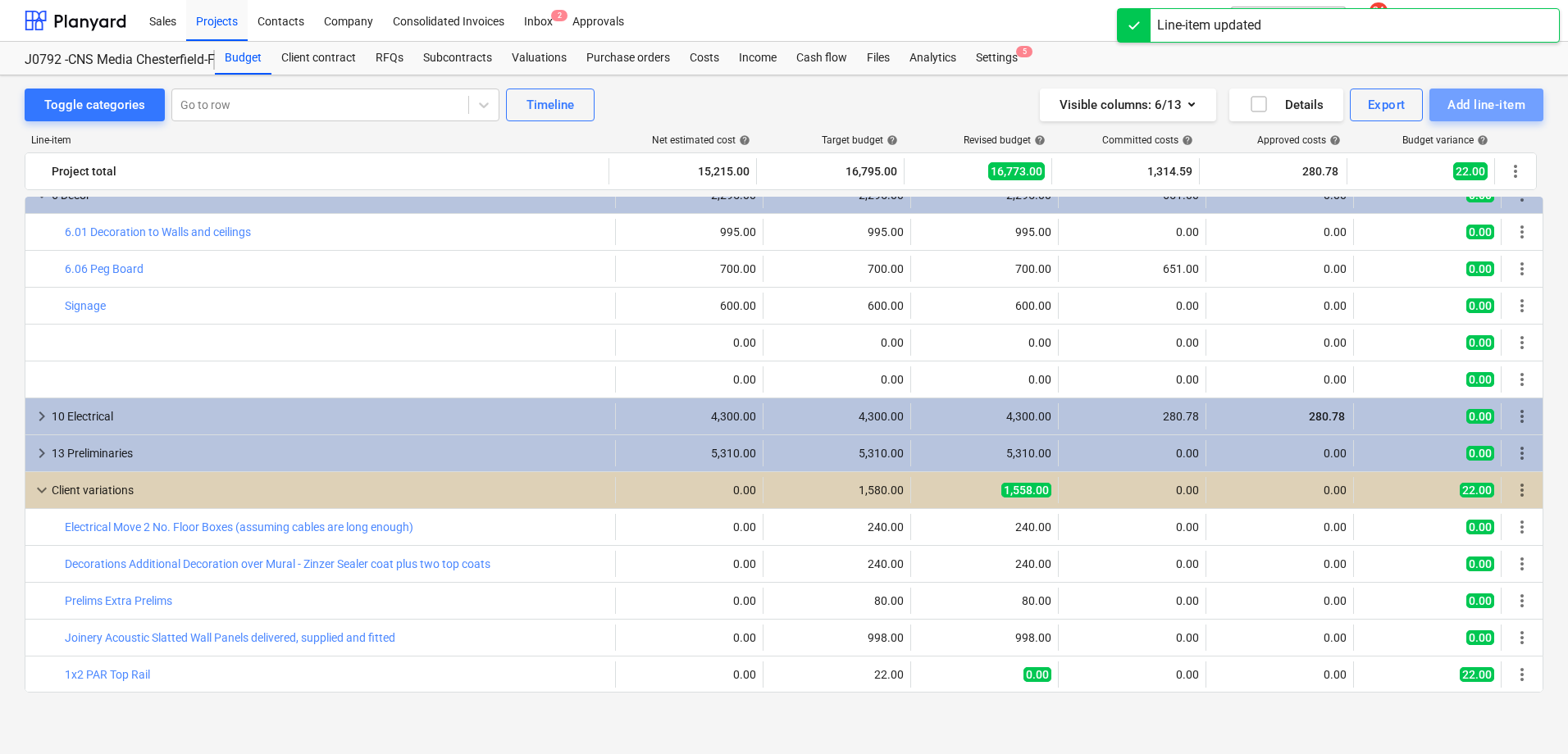 click on "Add line-item" at bounding box center [1486, 105] 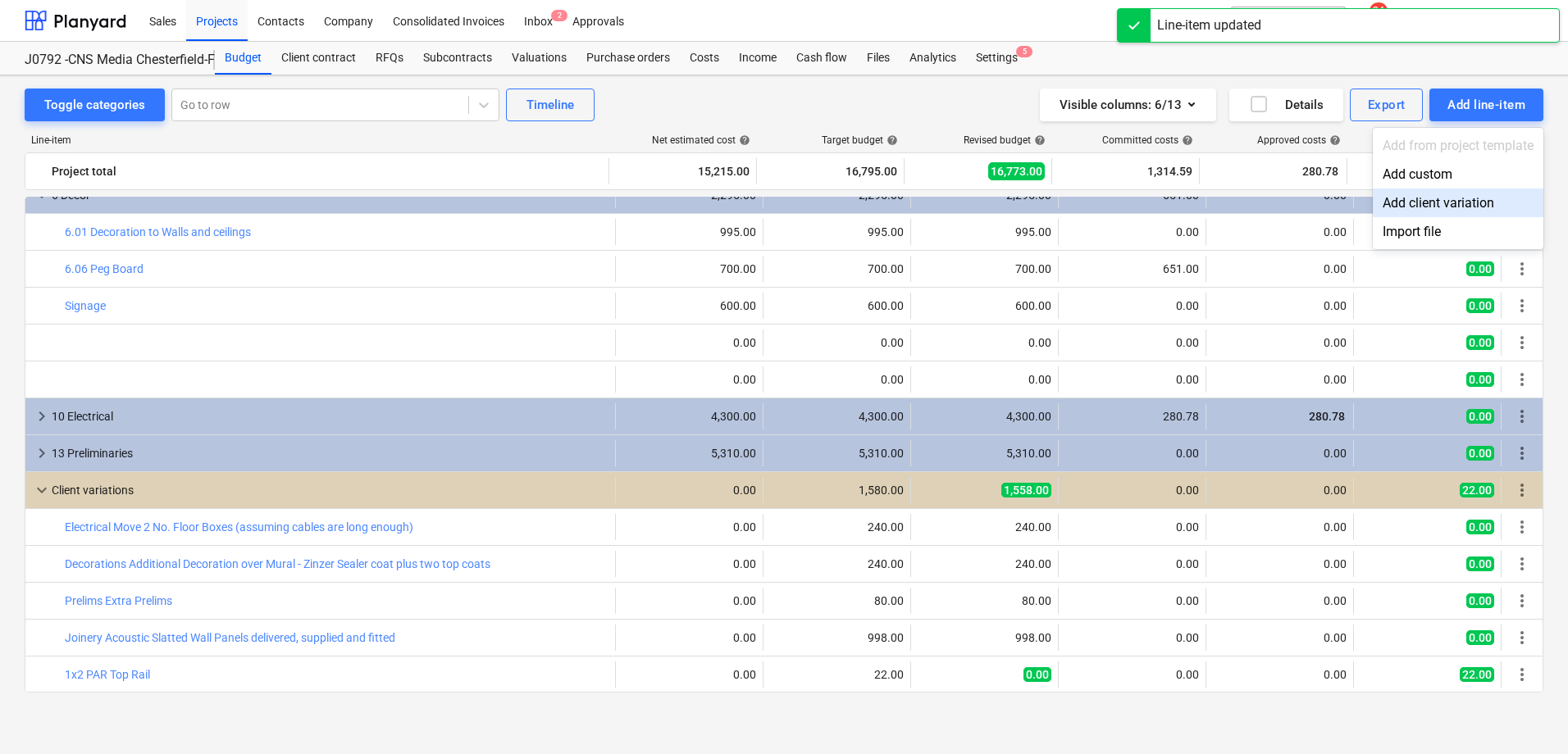 click on "Add client variation" at bounding box center (1458, 202) 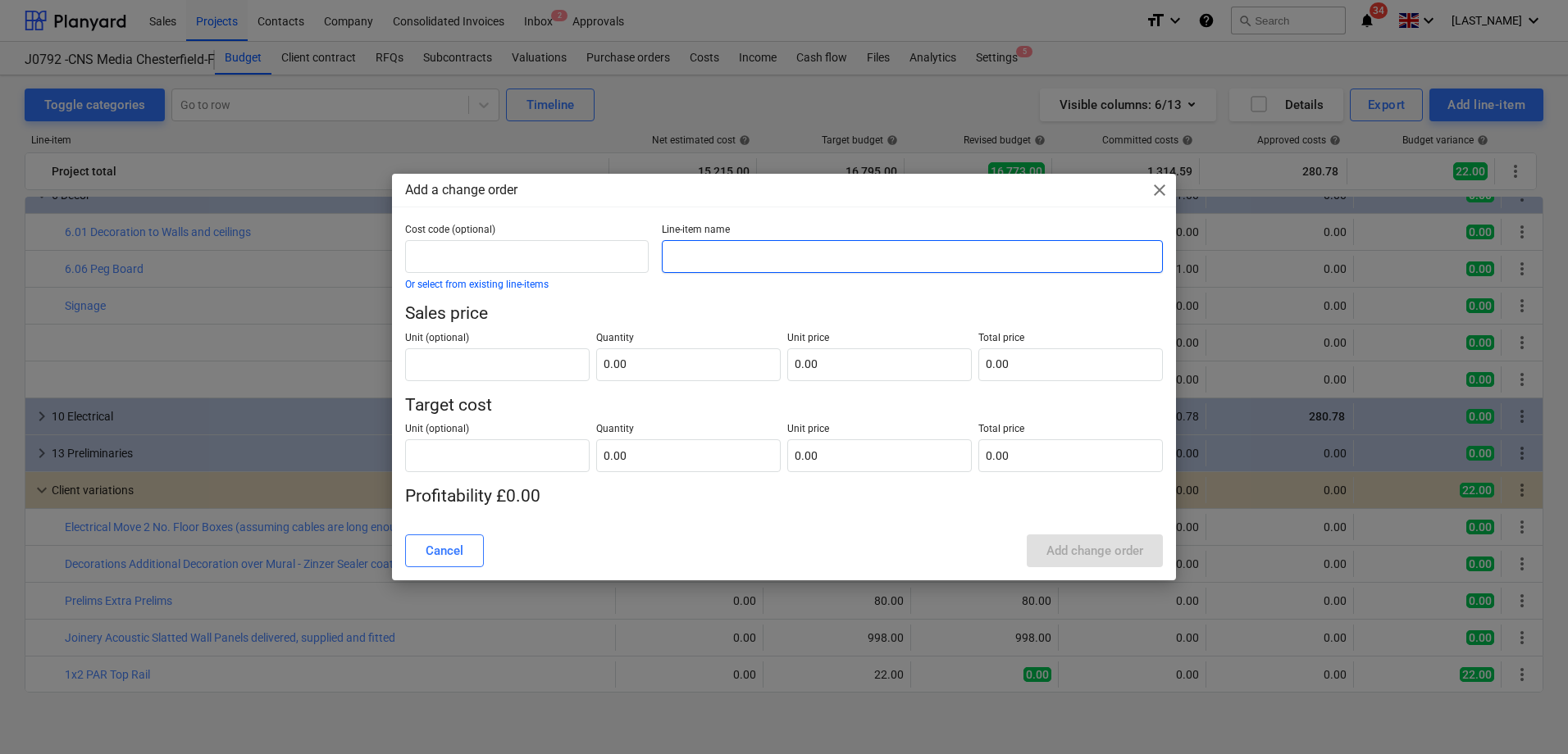 click at bounding box center [912, 257] 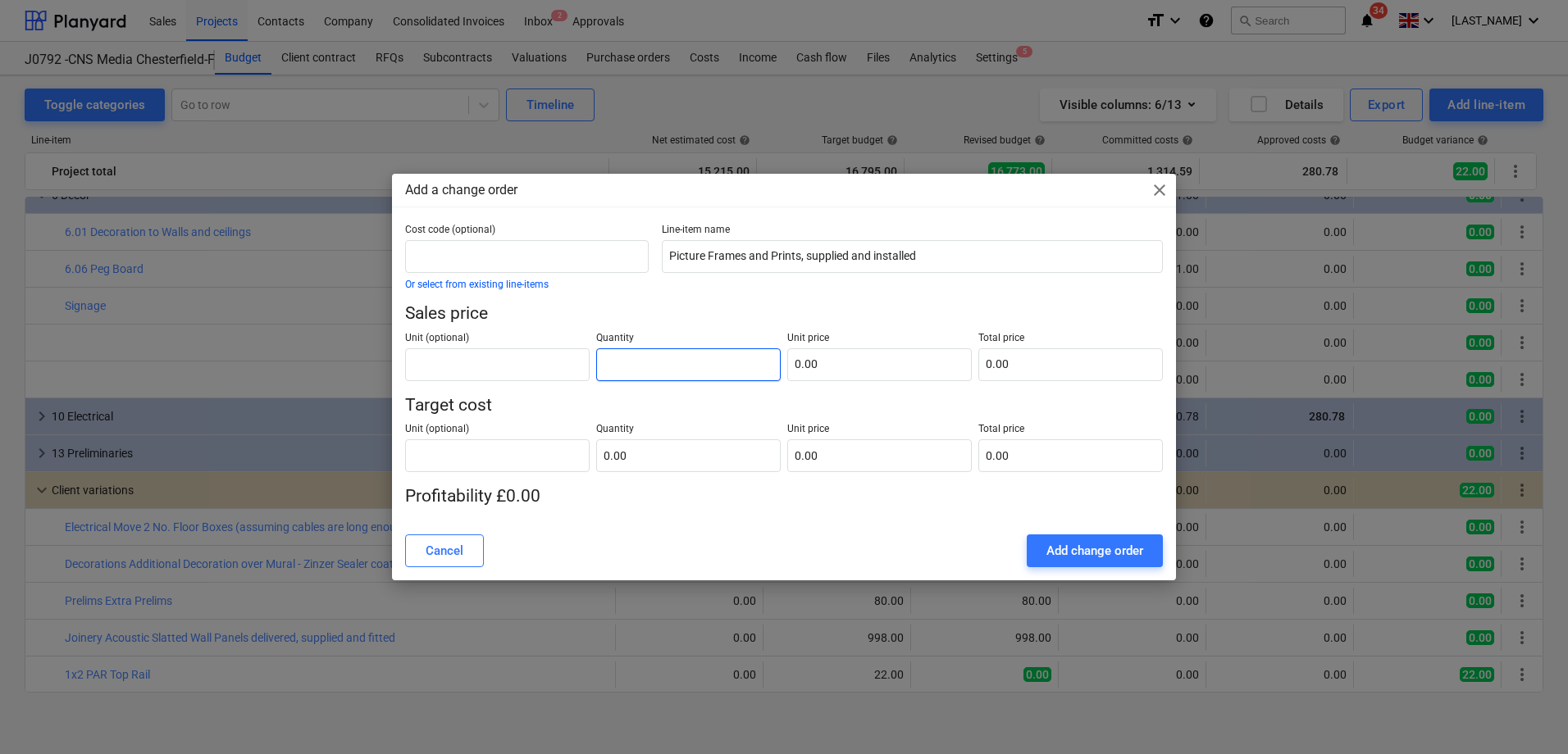 click at bounding box center (688, 365) 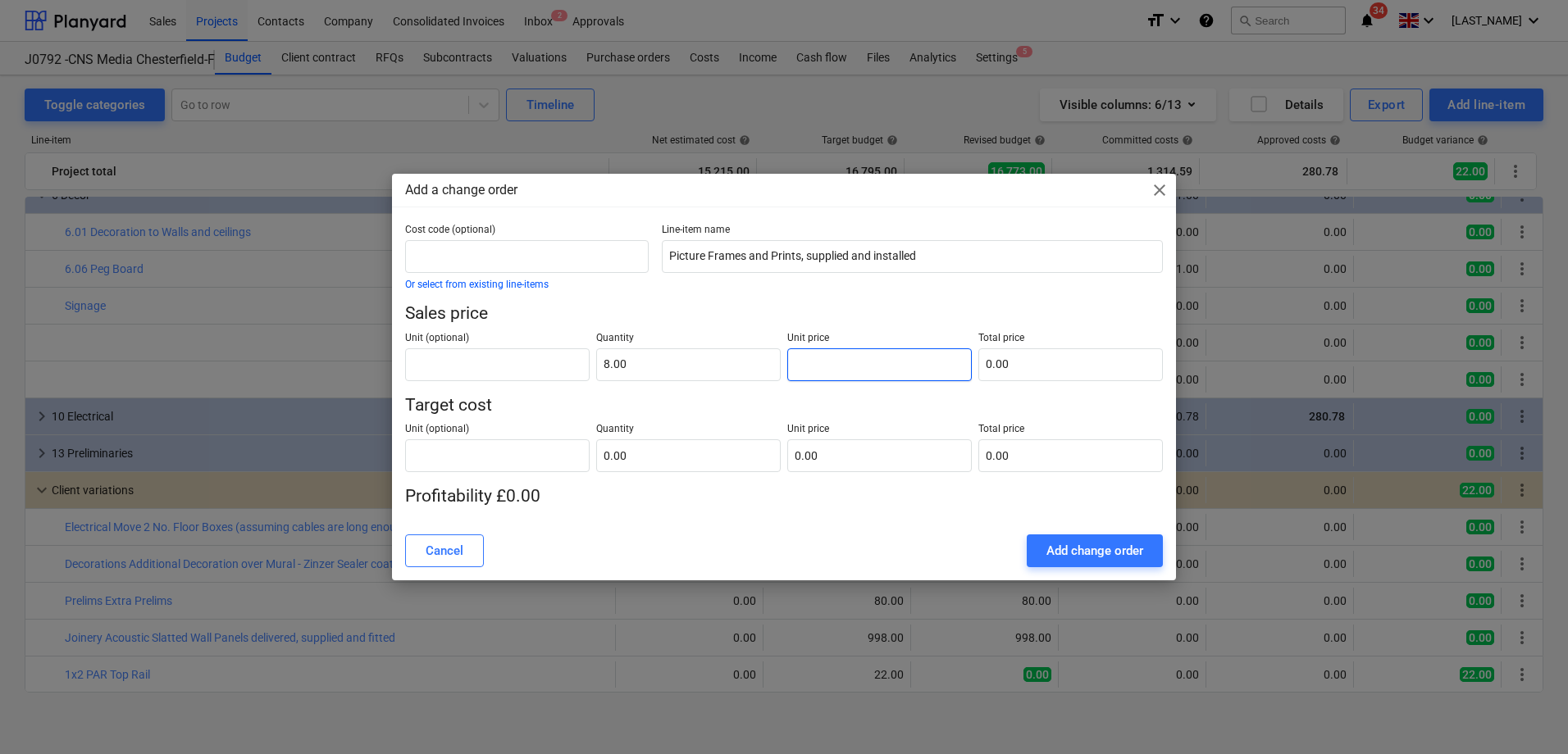 click at bounding box center (879, 365) 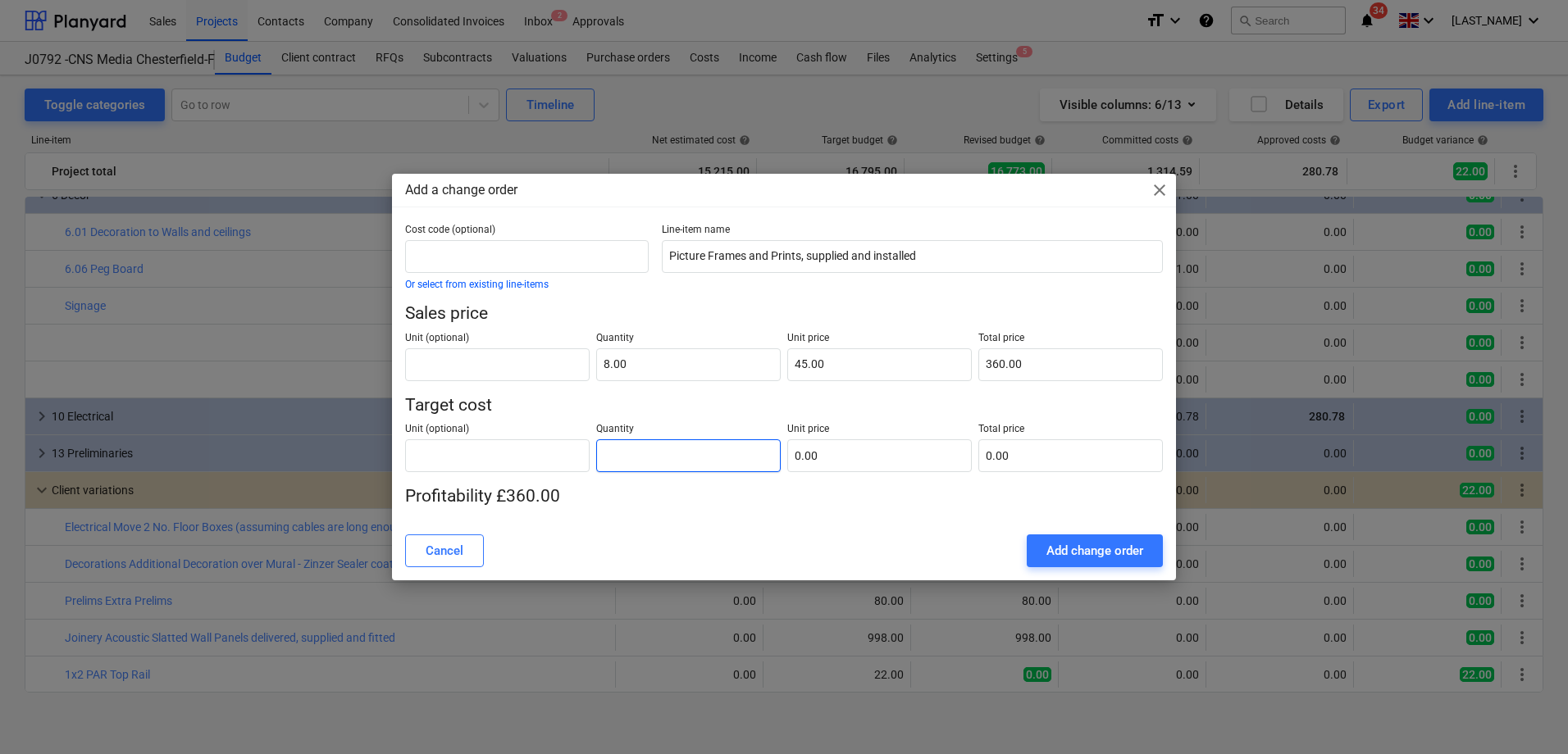 click at bounding box center (688, 456) 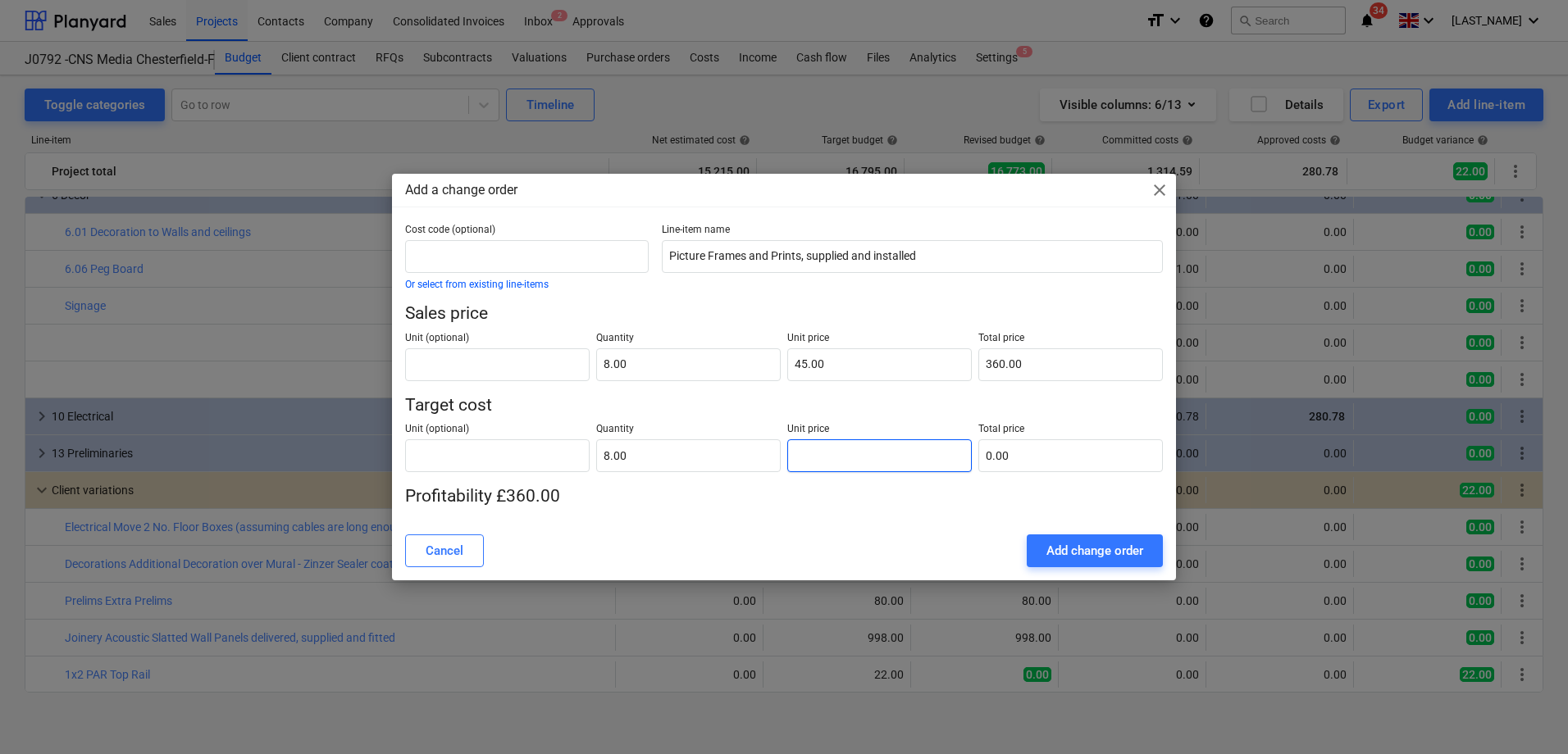 click at bounding box center [879, 456] 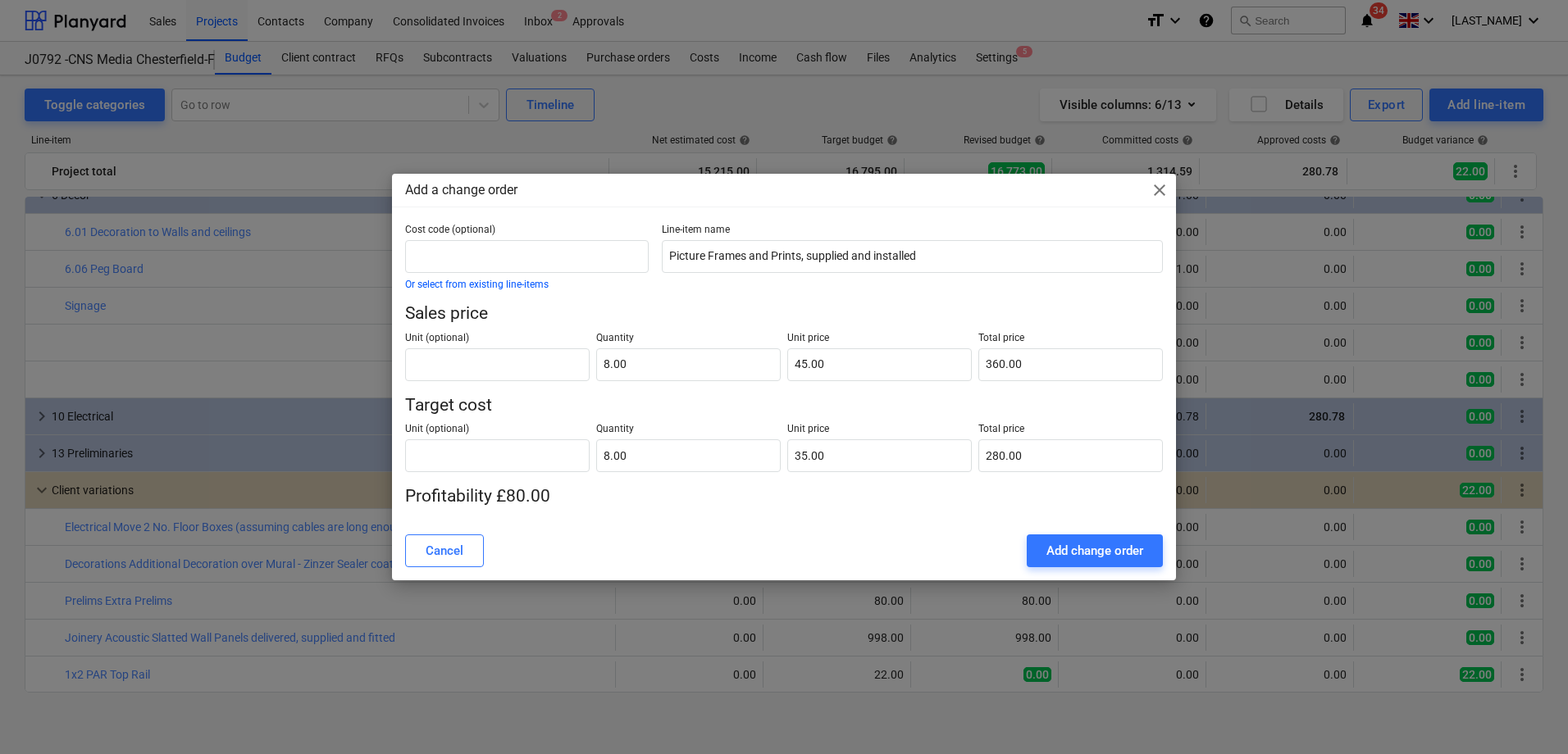 click on "Add change order" at bounding box center (1095, 551) 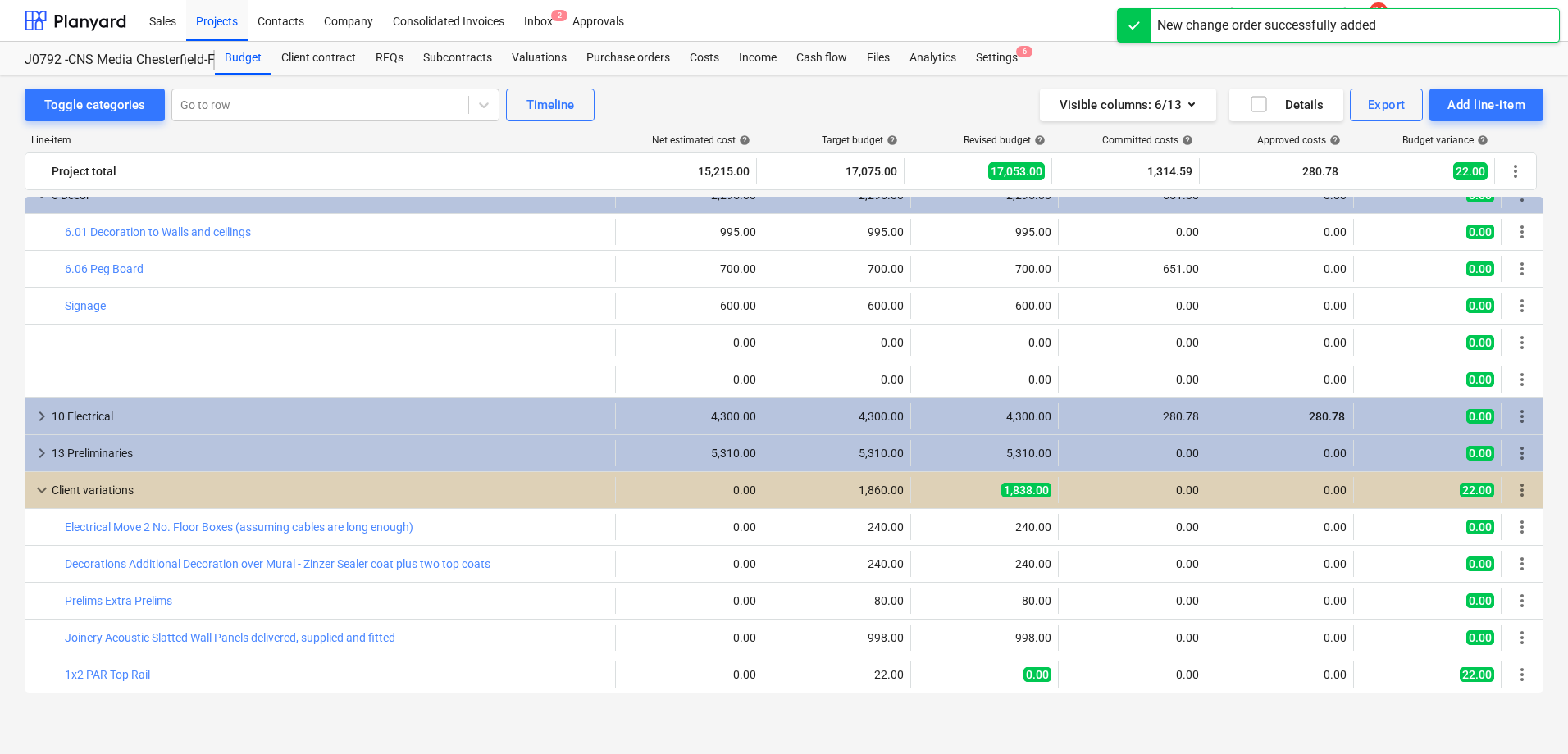 scroll, scrollTop: 131, scrollLeft: 0, axis: vertical 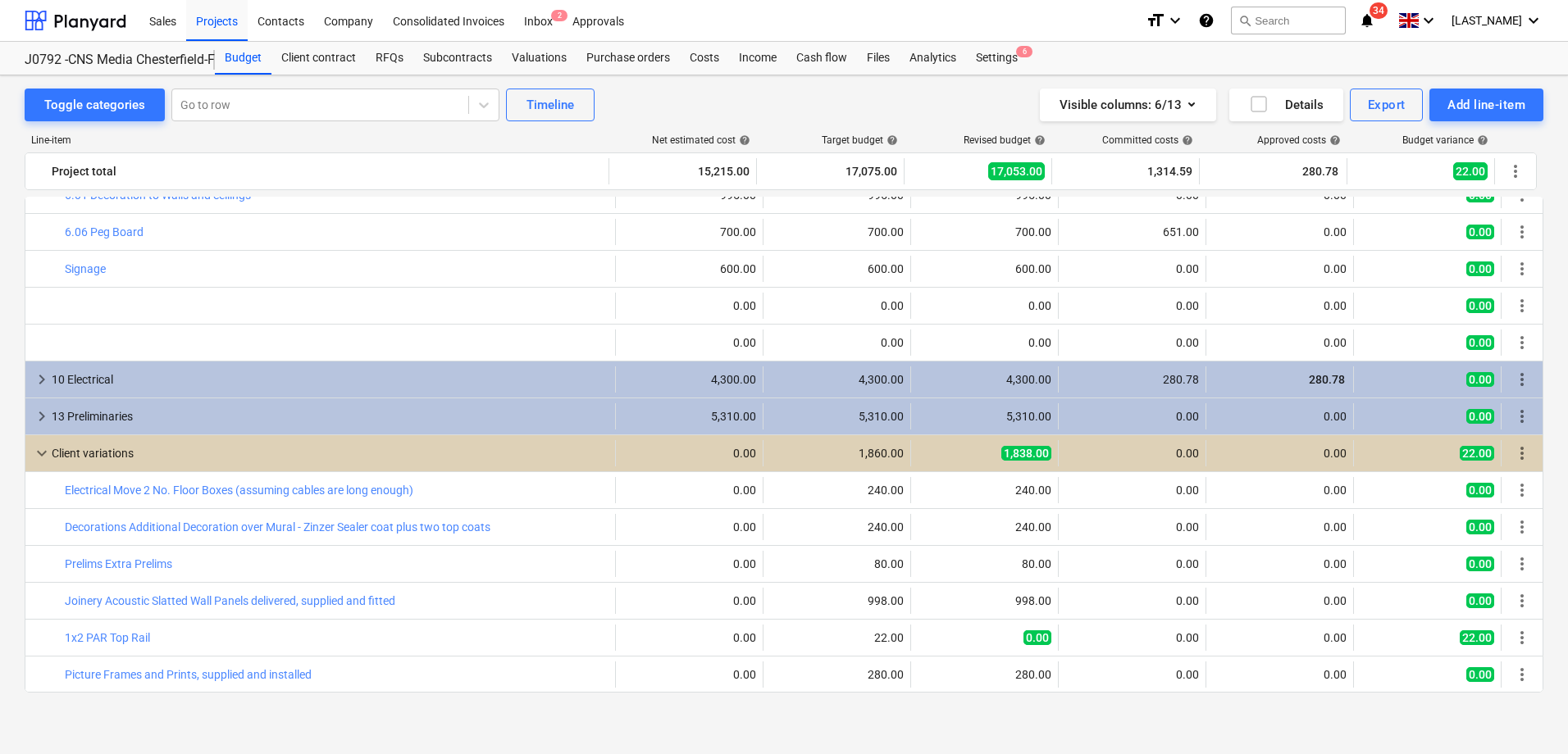 click on "Add line-item" at bounding box center (1486, 105) 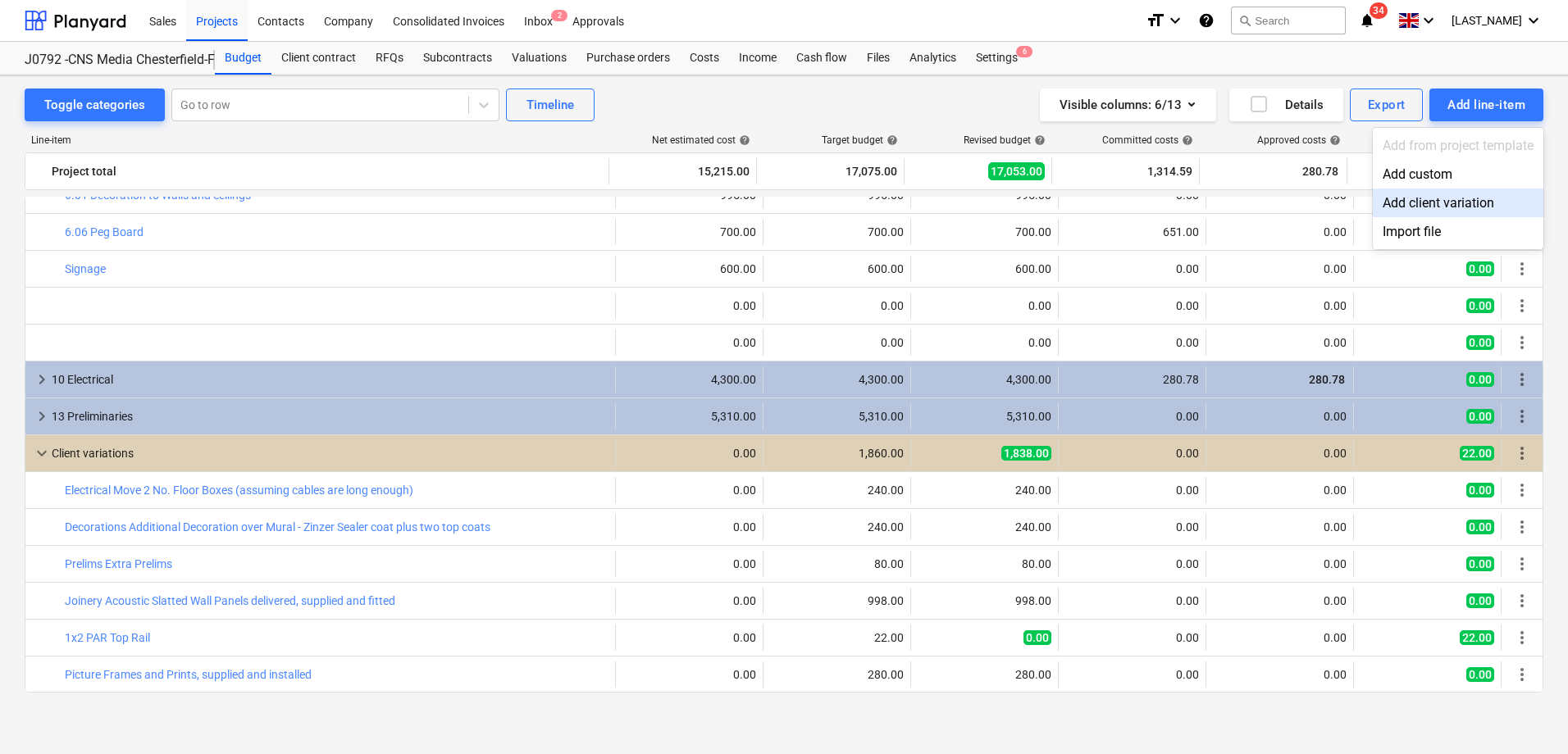 click on "Add client variation" at bounding box center [1458, 202] 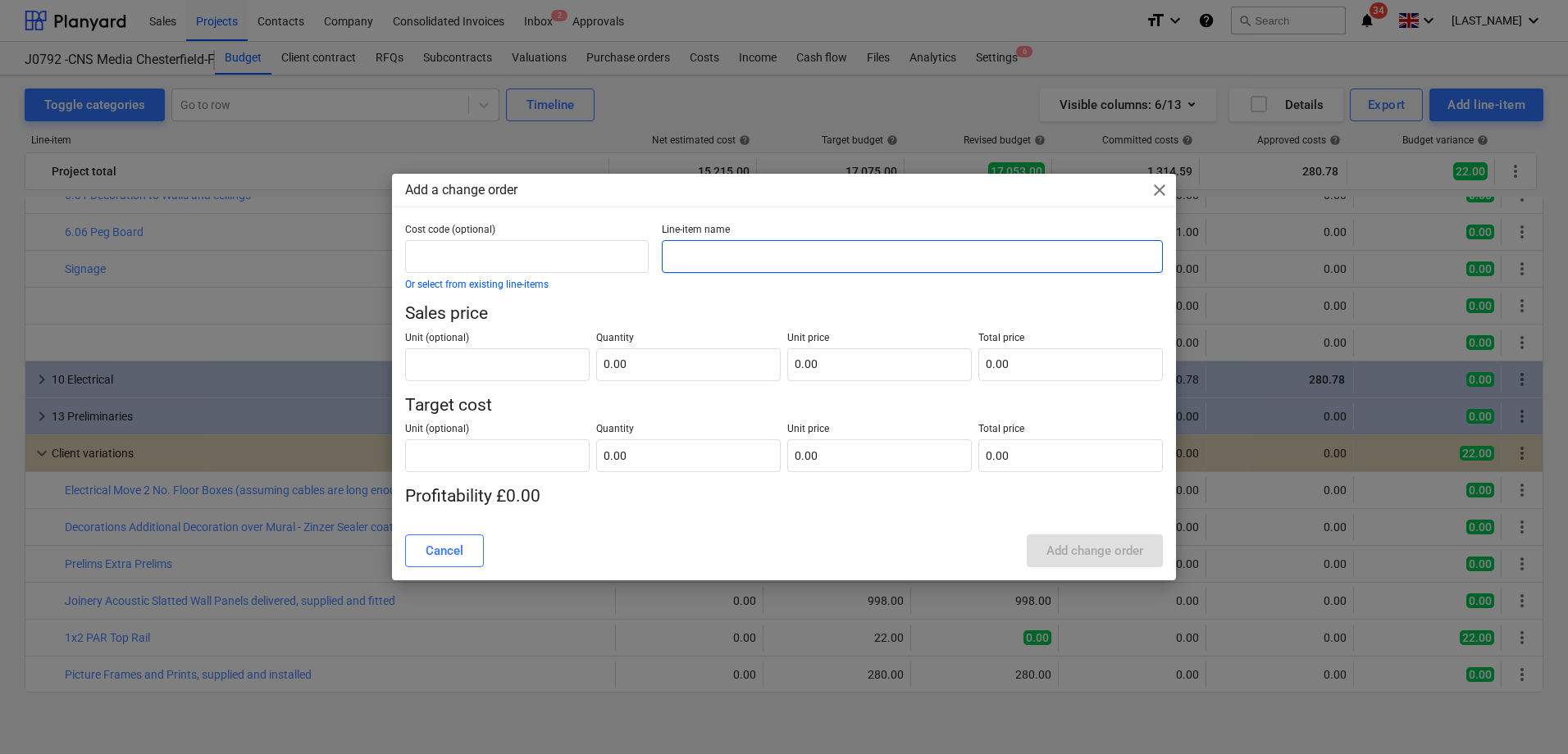 paste on "Small shelving" 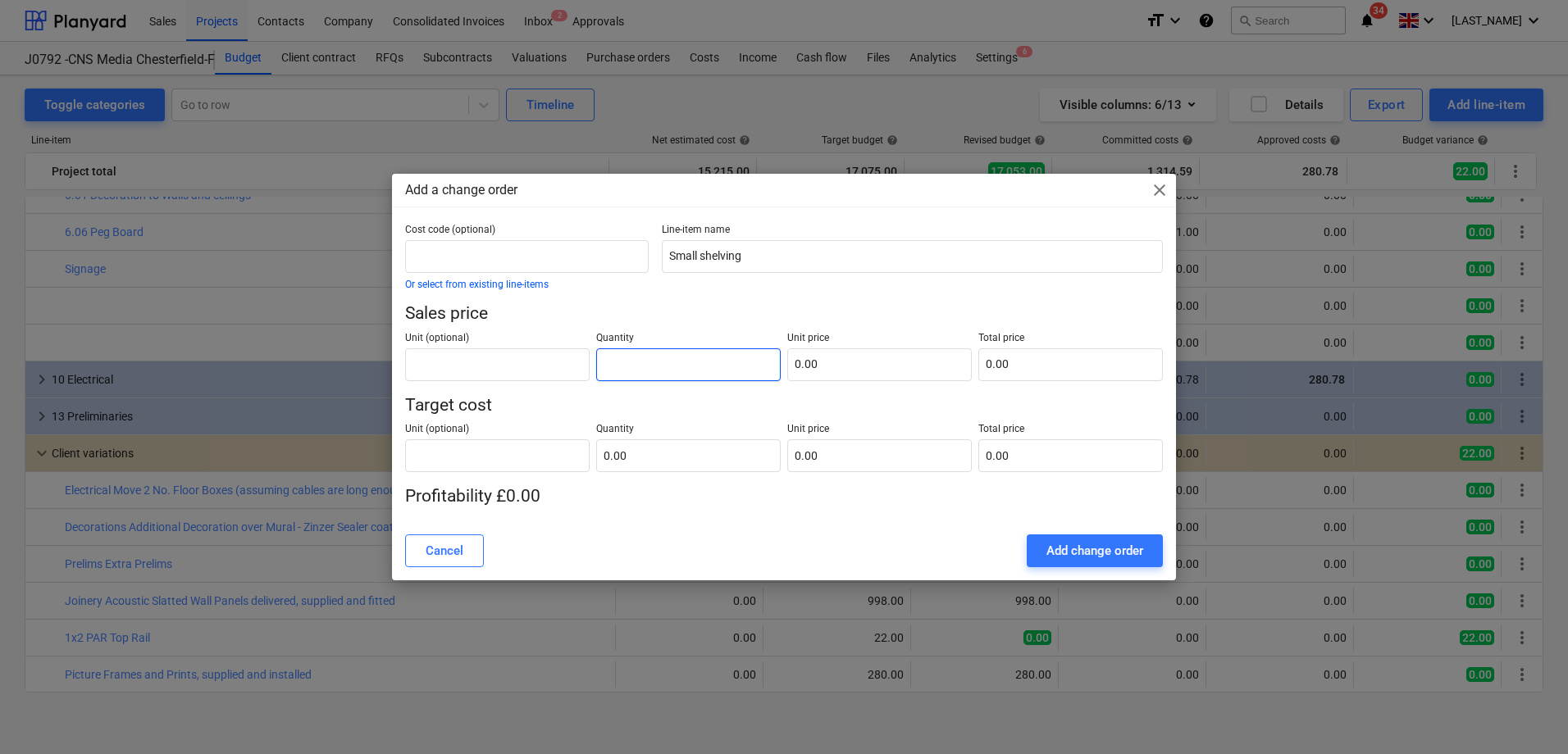 click at bounding box center [688, 365] 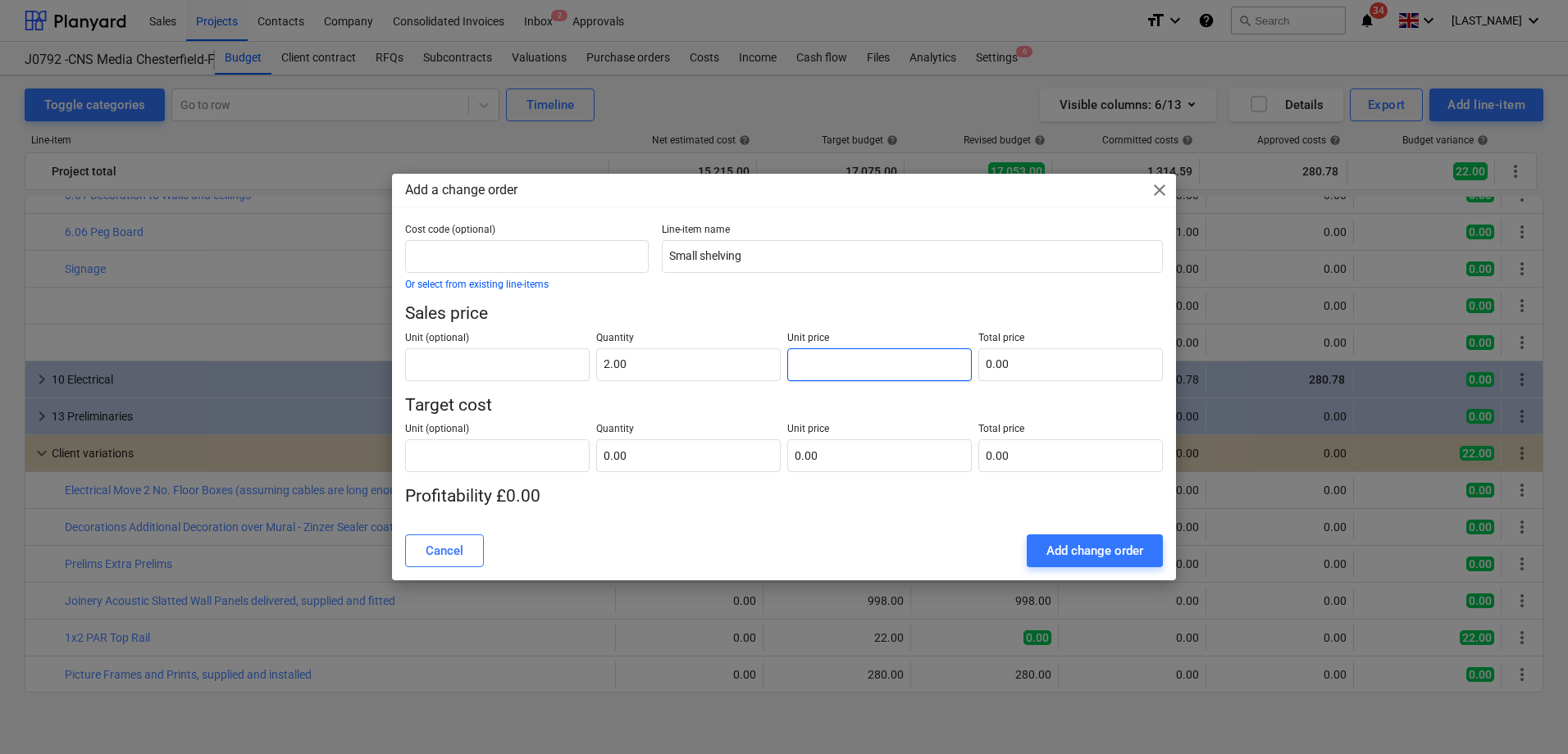 click at bounding box center (879, 365) 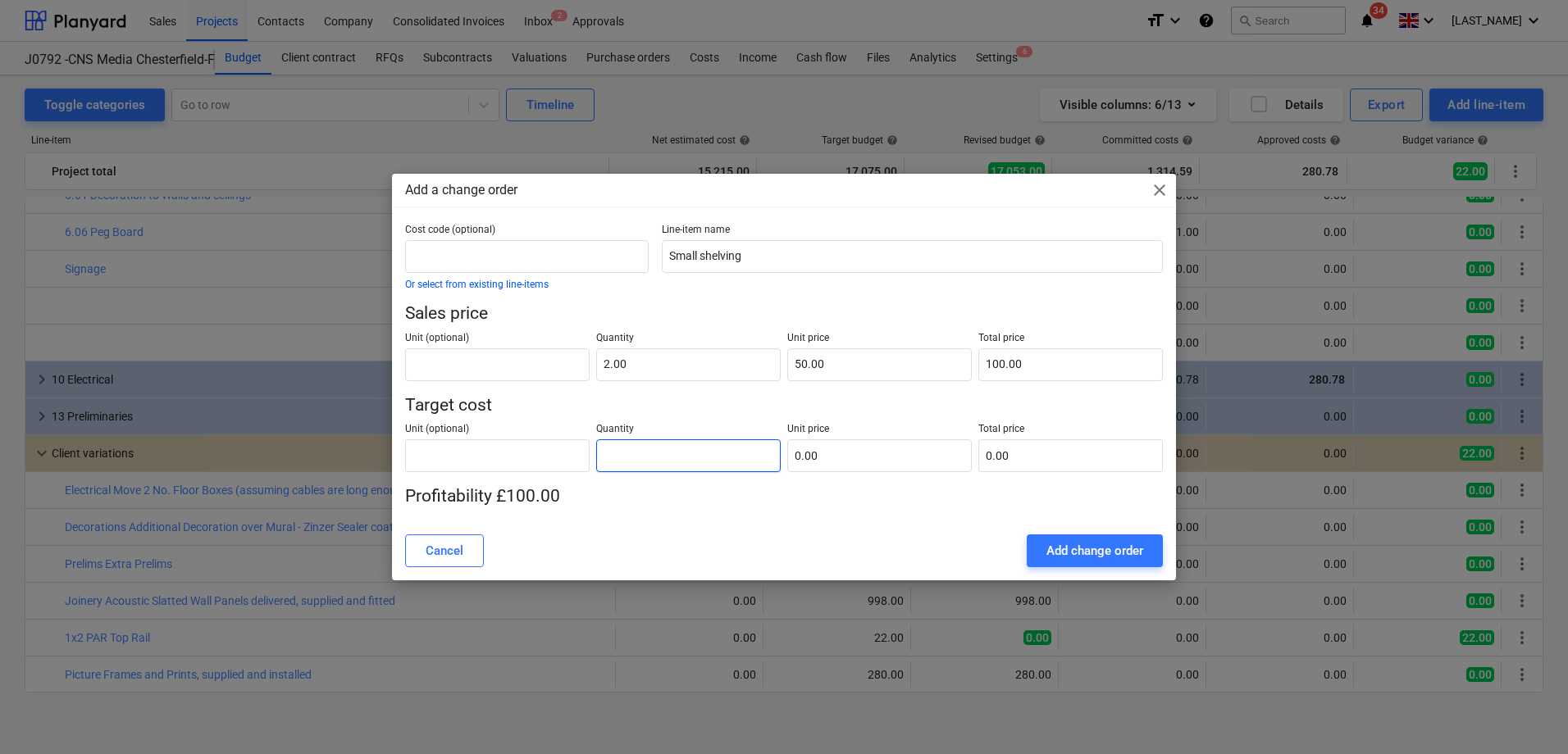 click at bounding box center [688, 456] 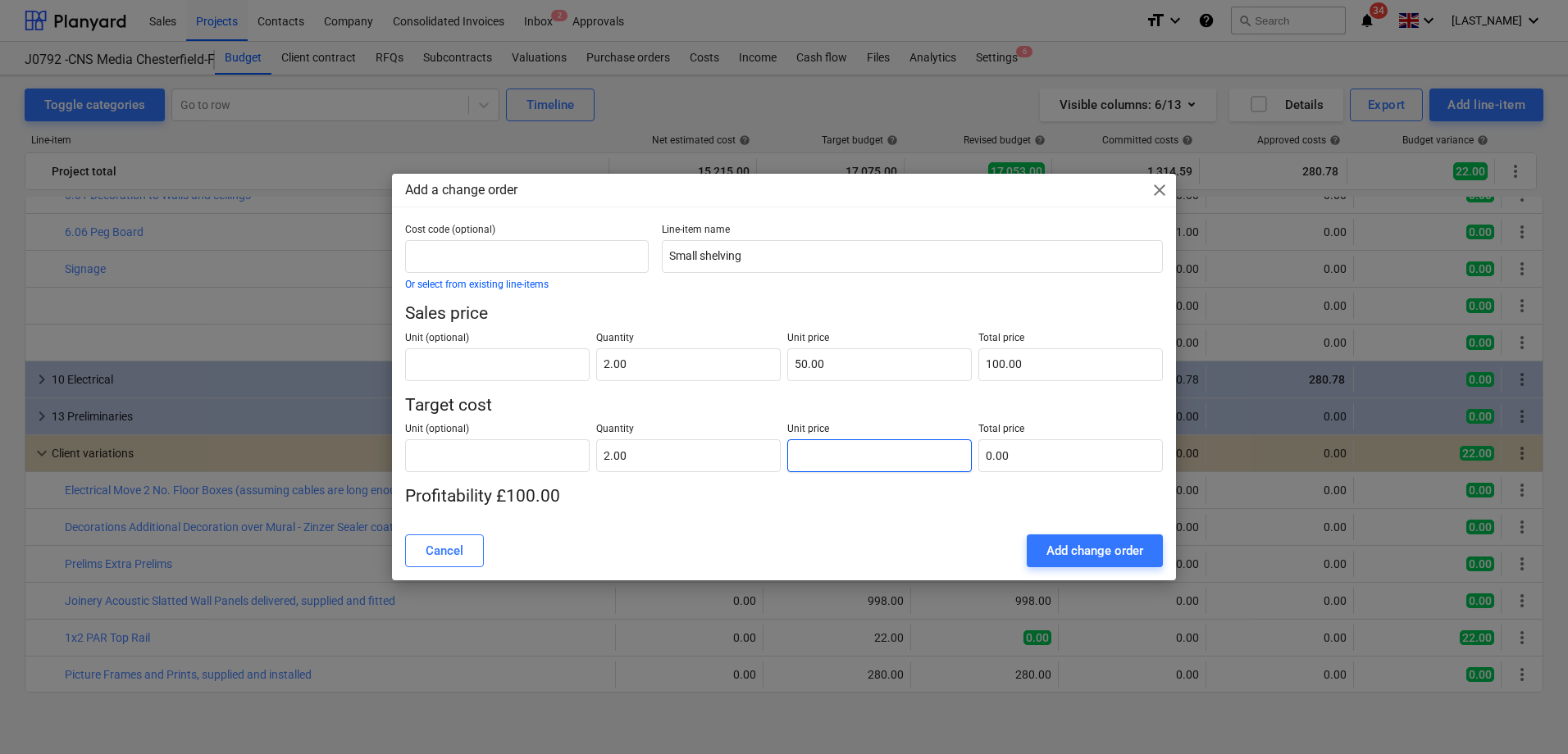 click at bounding box center [879, 456] 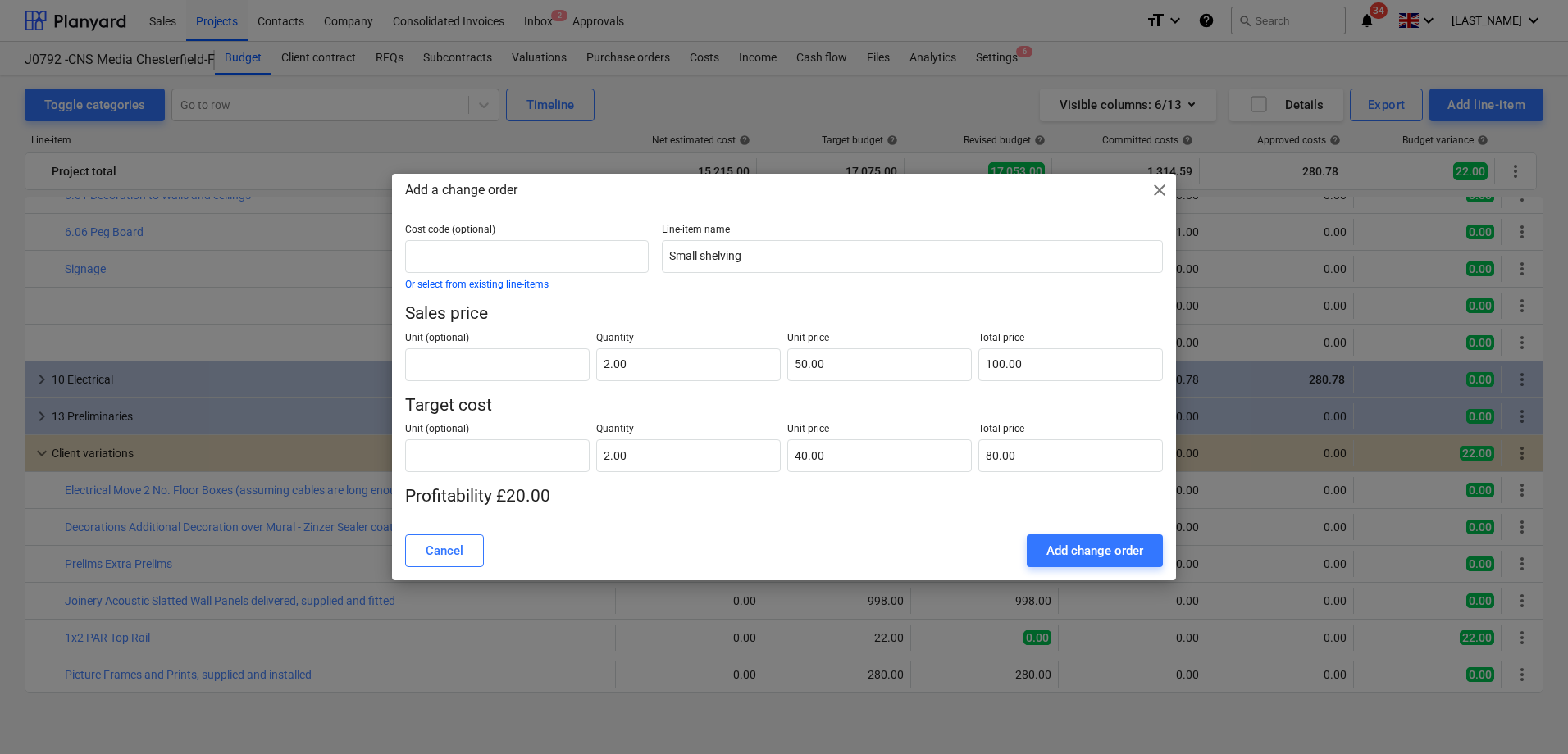 click on "Add change order" at bounding box center (1095, 551) 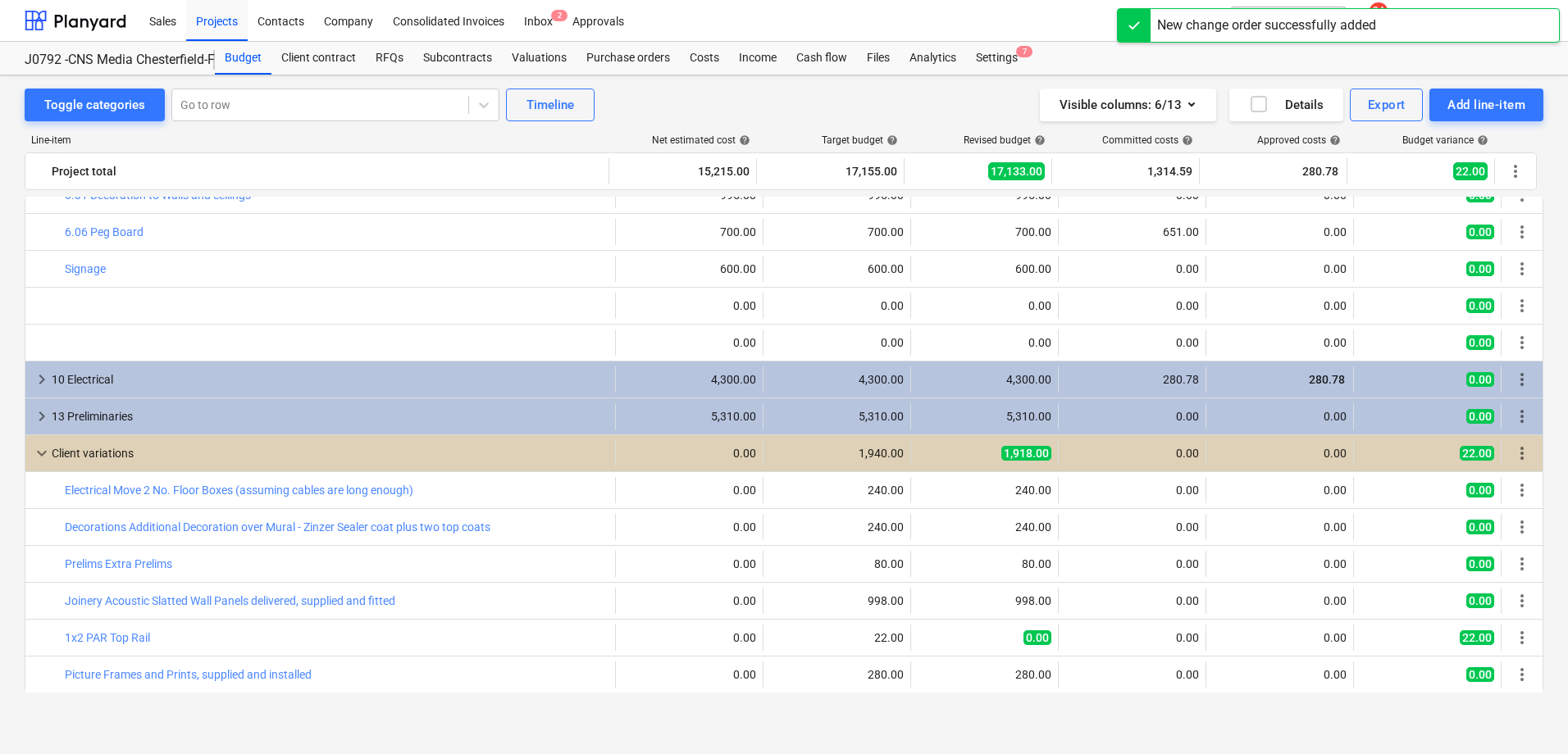 scroll, scrollTop: 168, scrollLeft: 0, axis: vertical 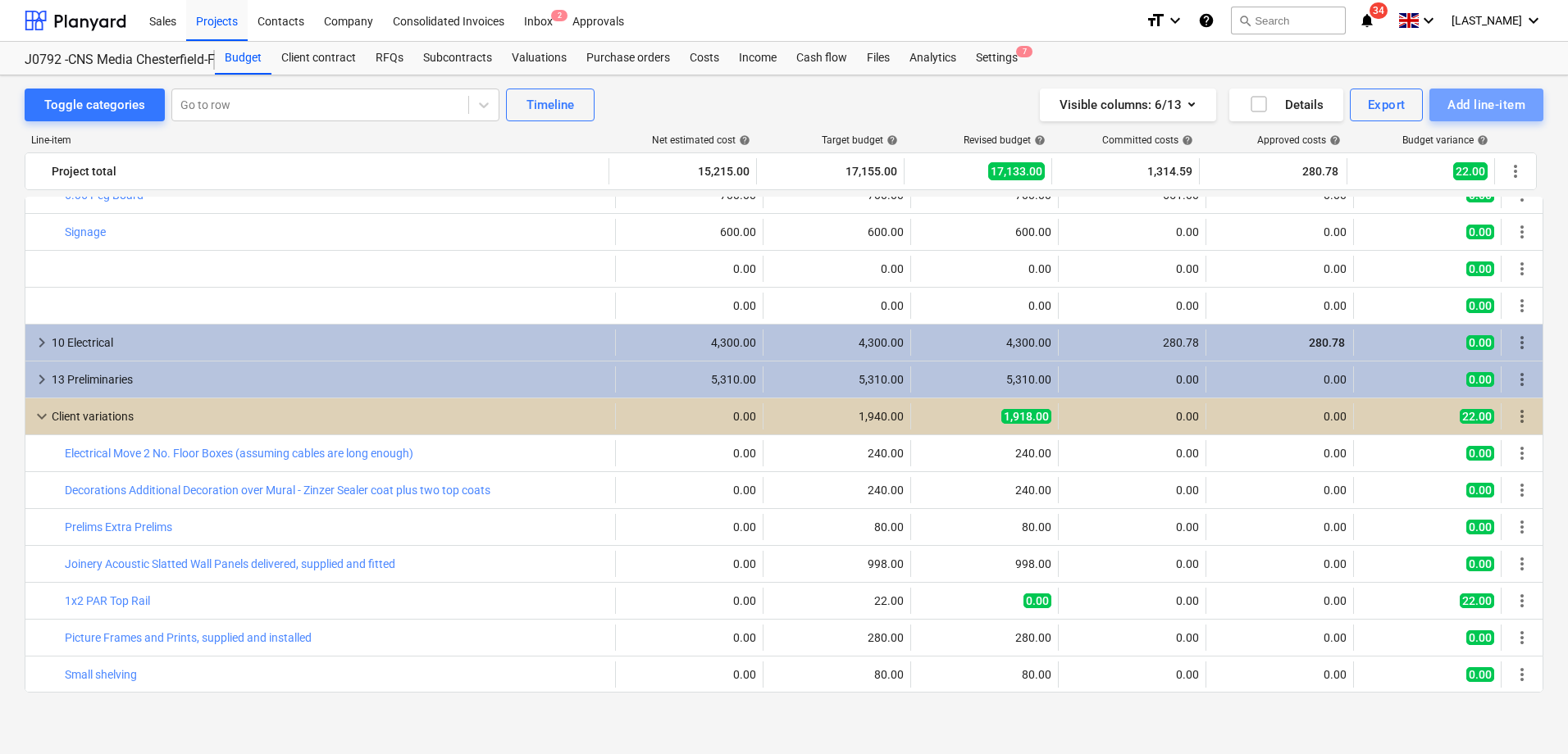 click on "Add line-item" at bounding box center (1486, 105) 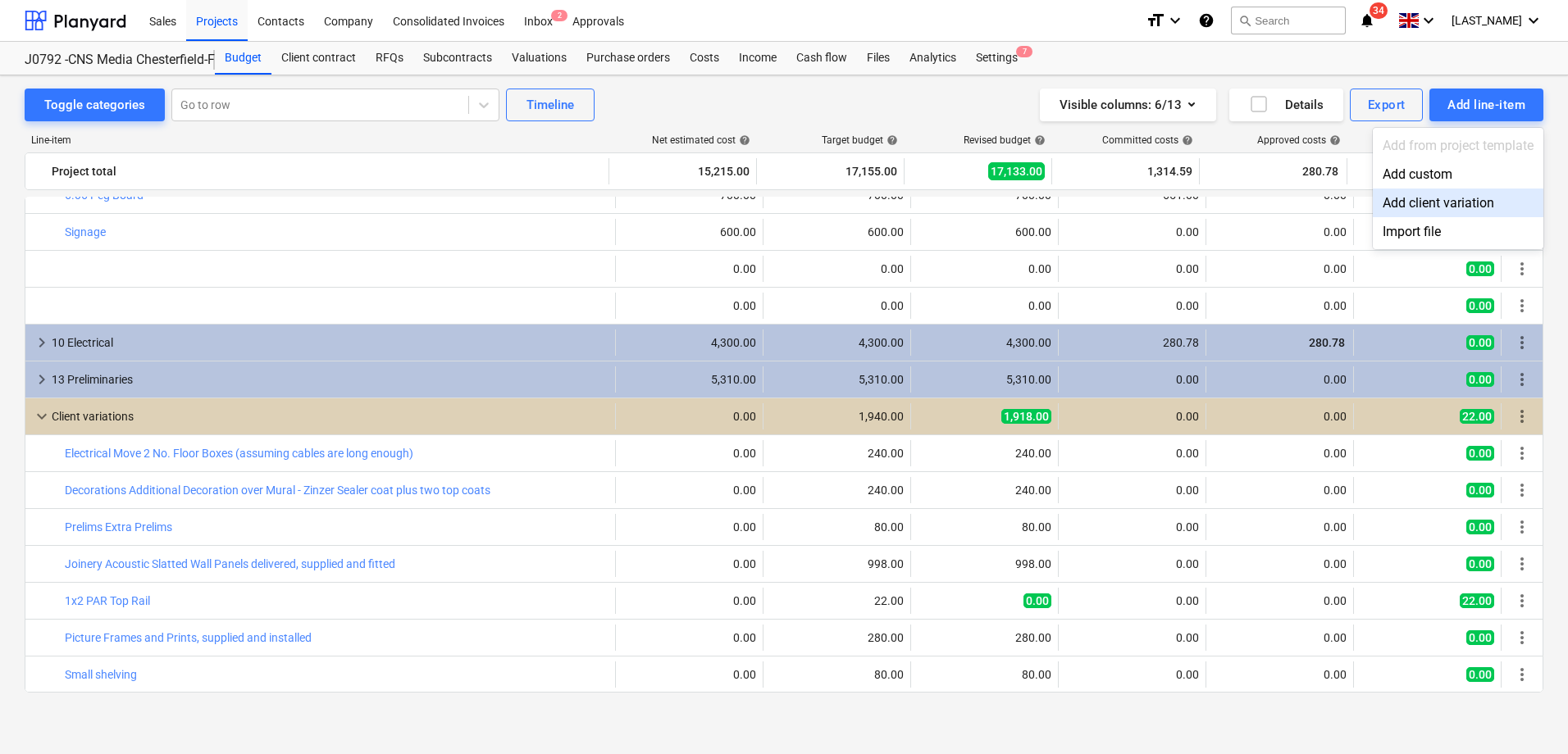 click on "Add client variation" at bounding box center (1458, 202) 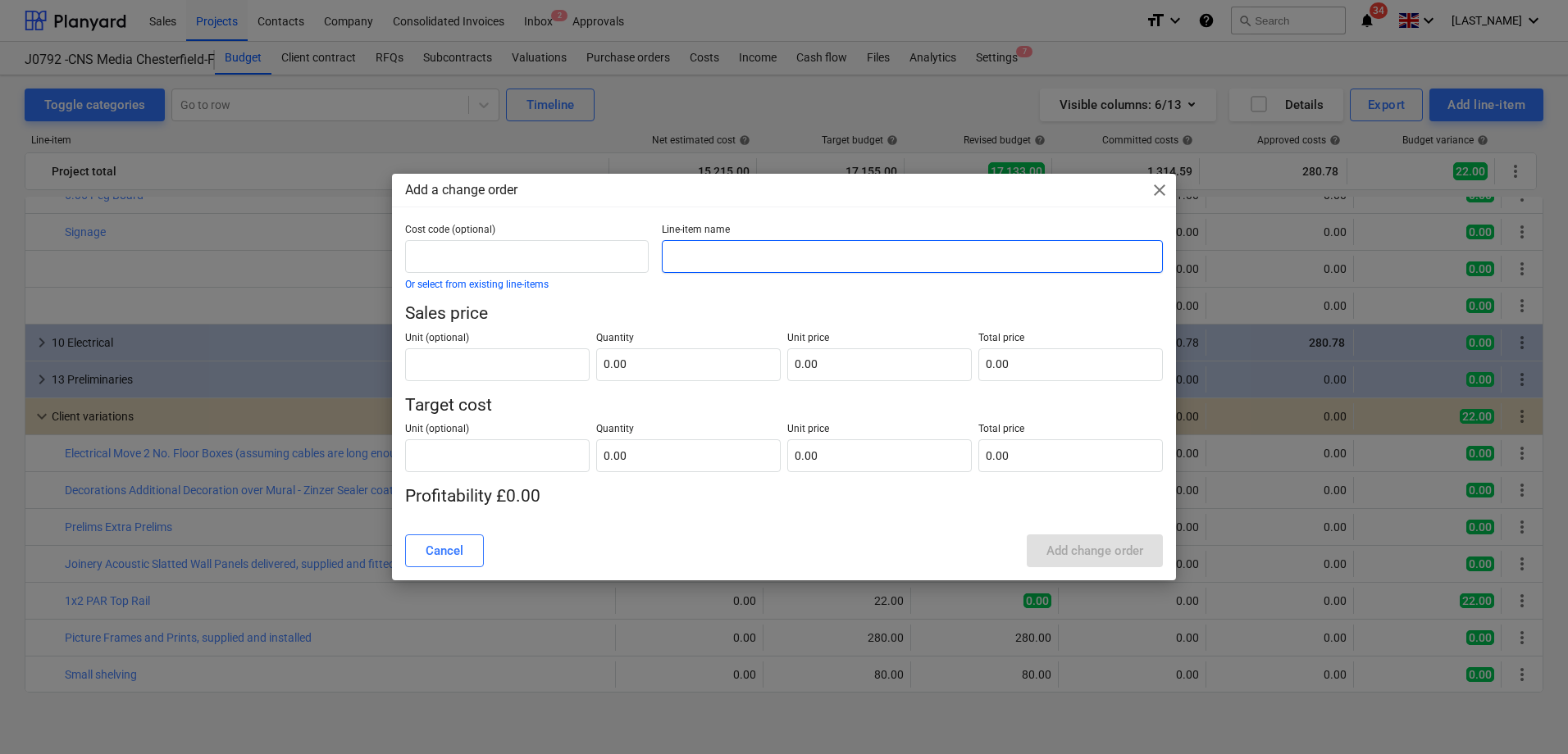 click at bounding box center (912, 257) 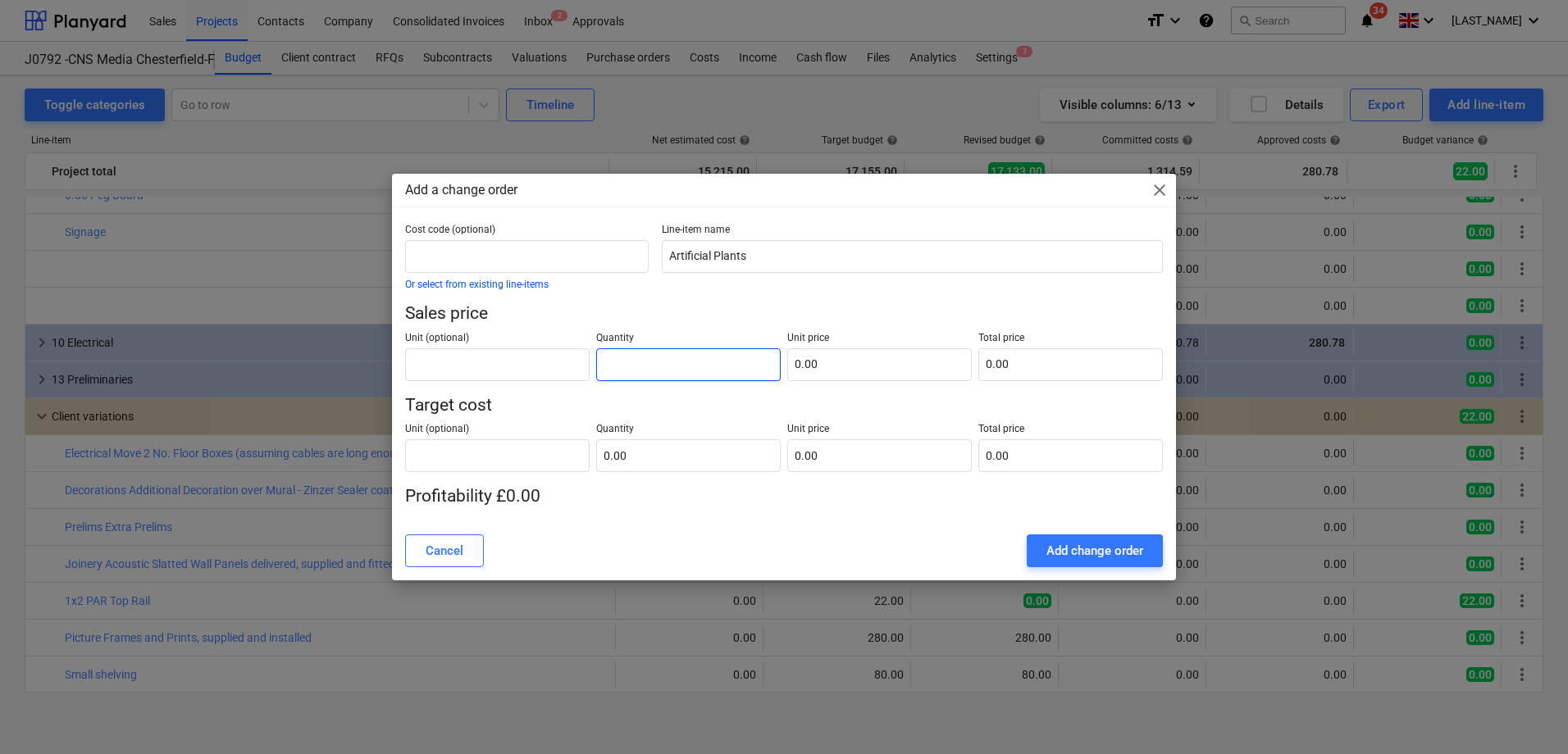 click at bounding box center (688, 365) 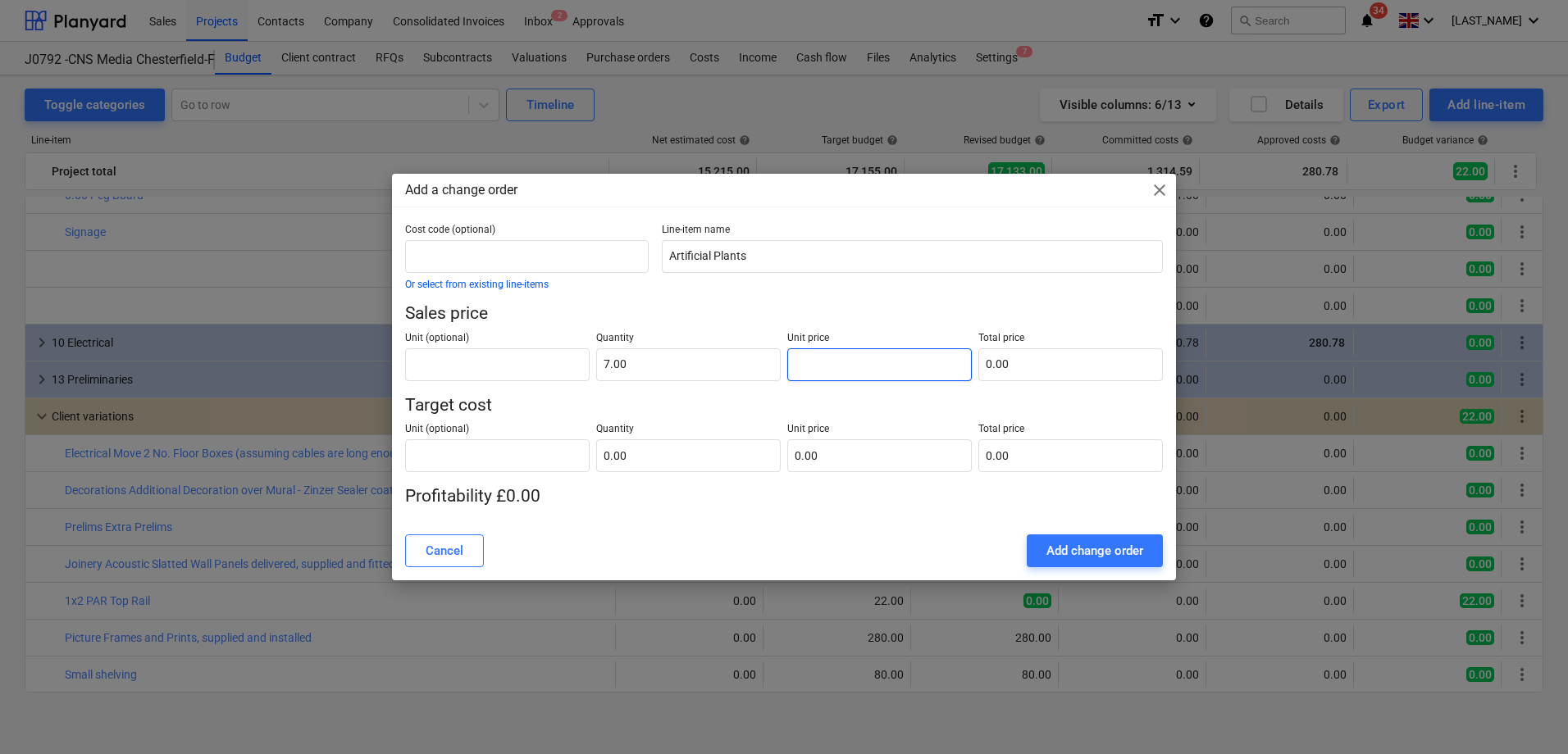click at bounding box center [879, 365] 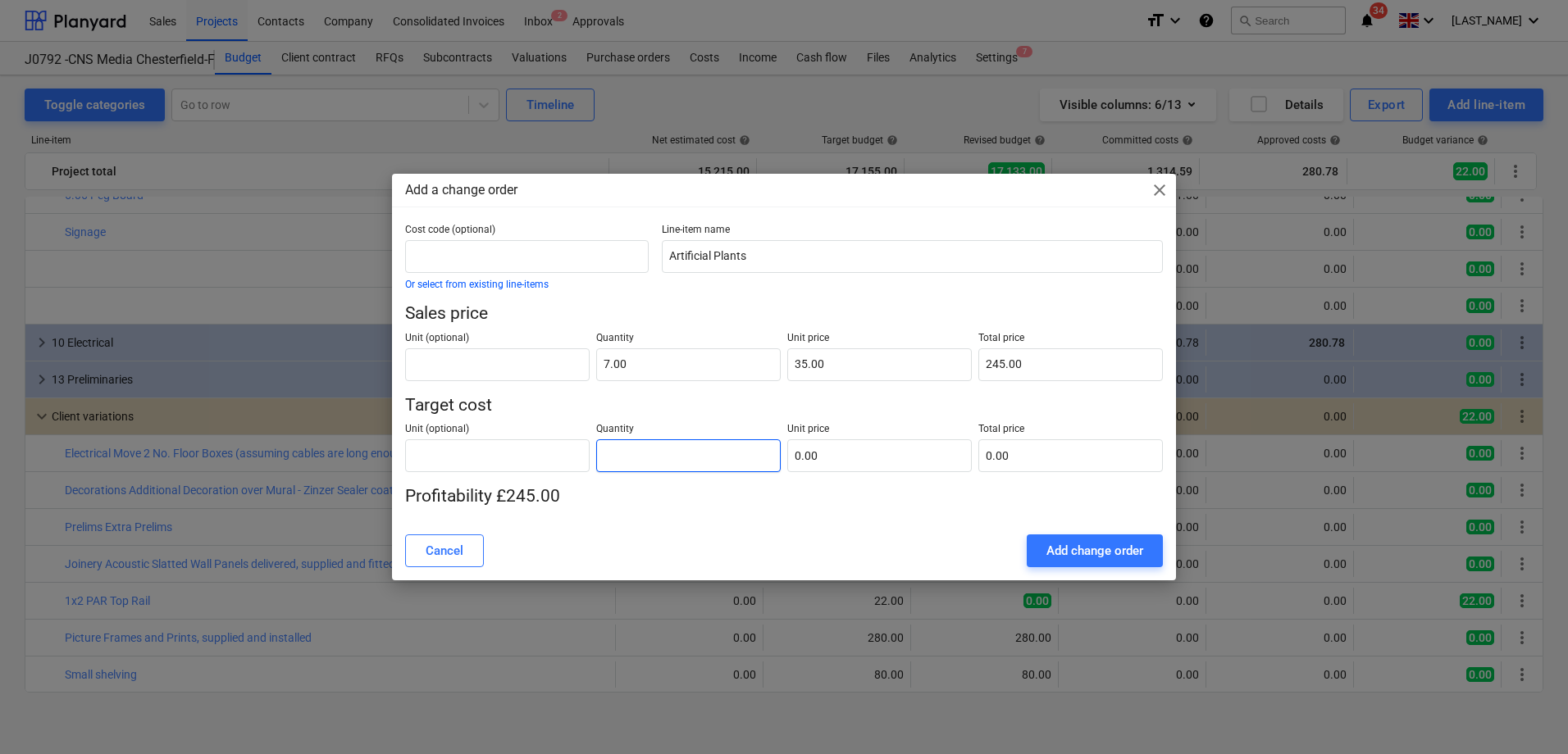 click at bounding box center (688, 456) 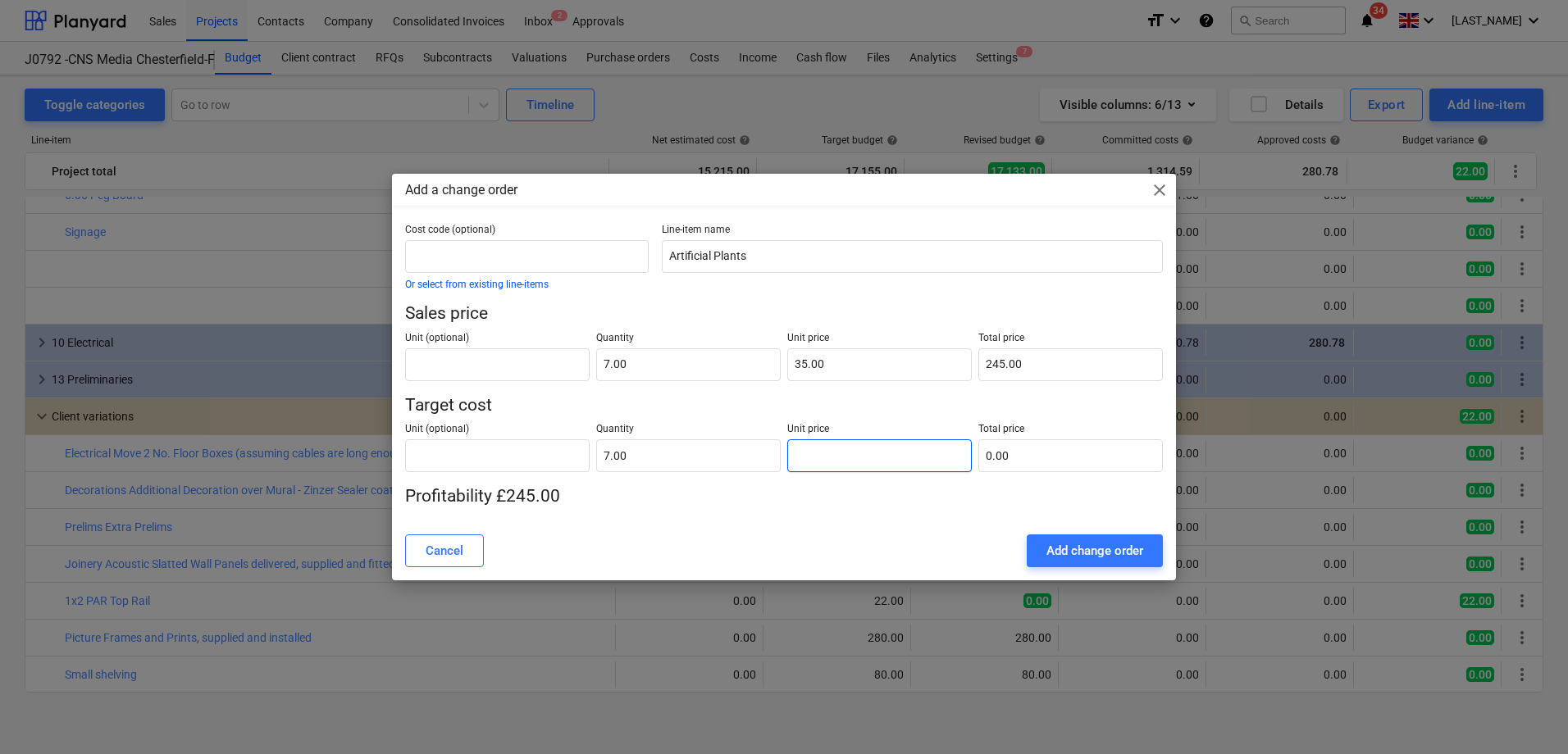 click at bounding box center [879, 456] 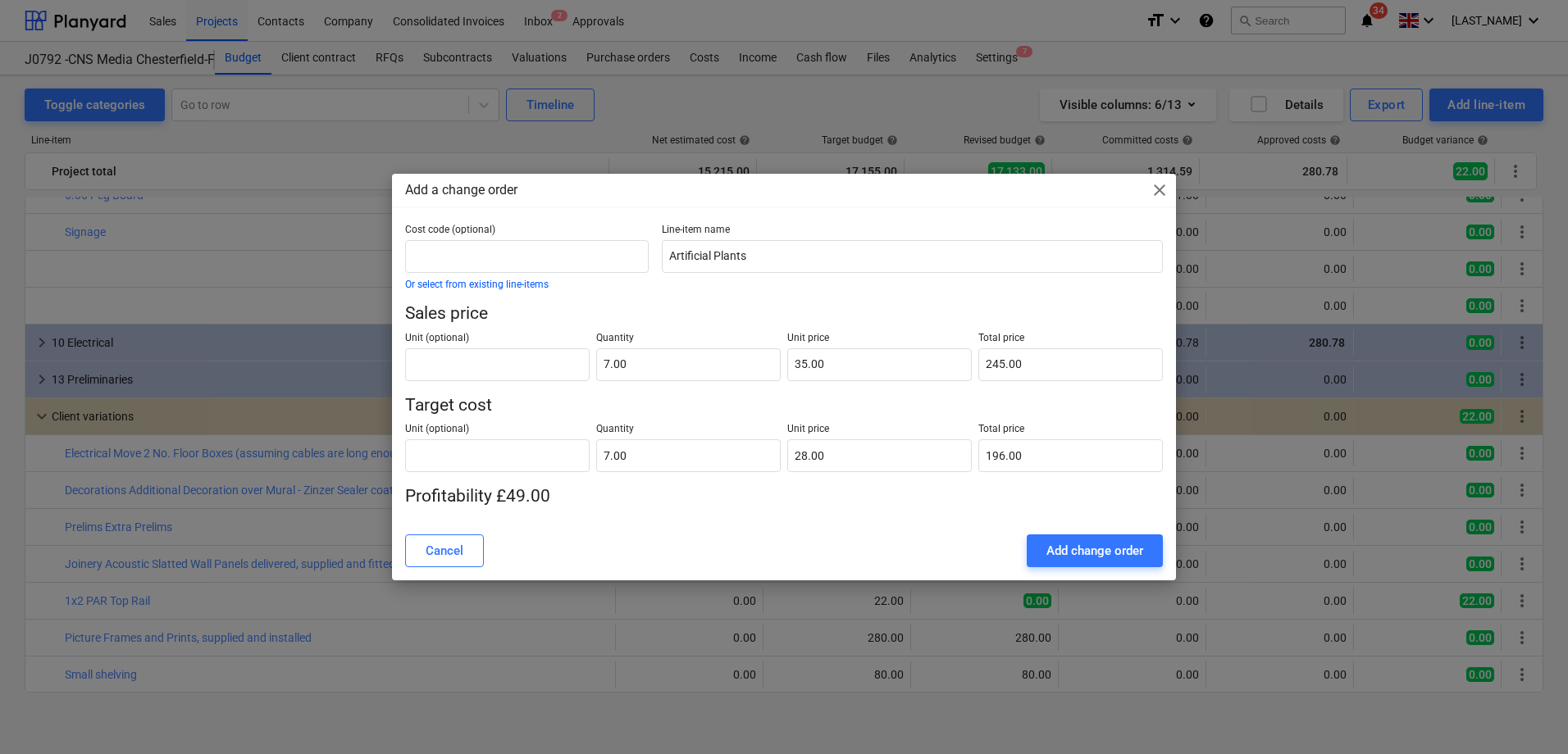 click on "Add change order" at bounding box center (1095, 551) 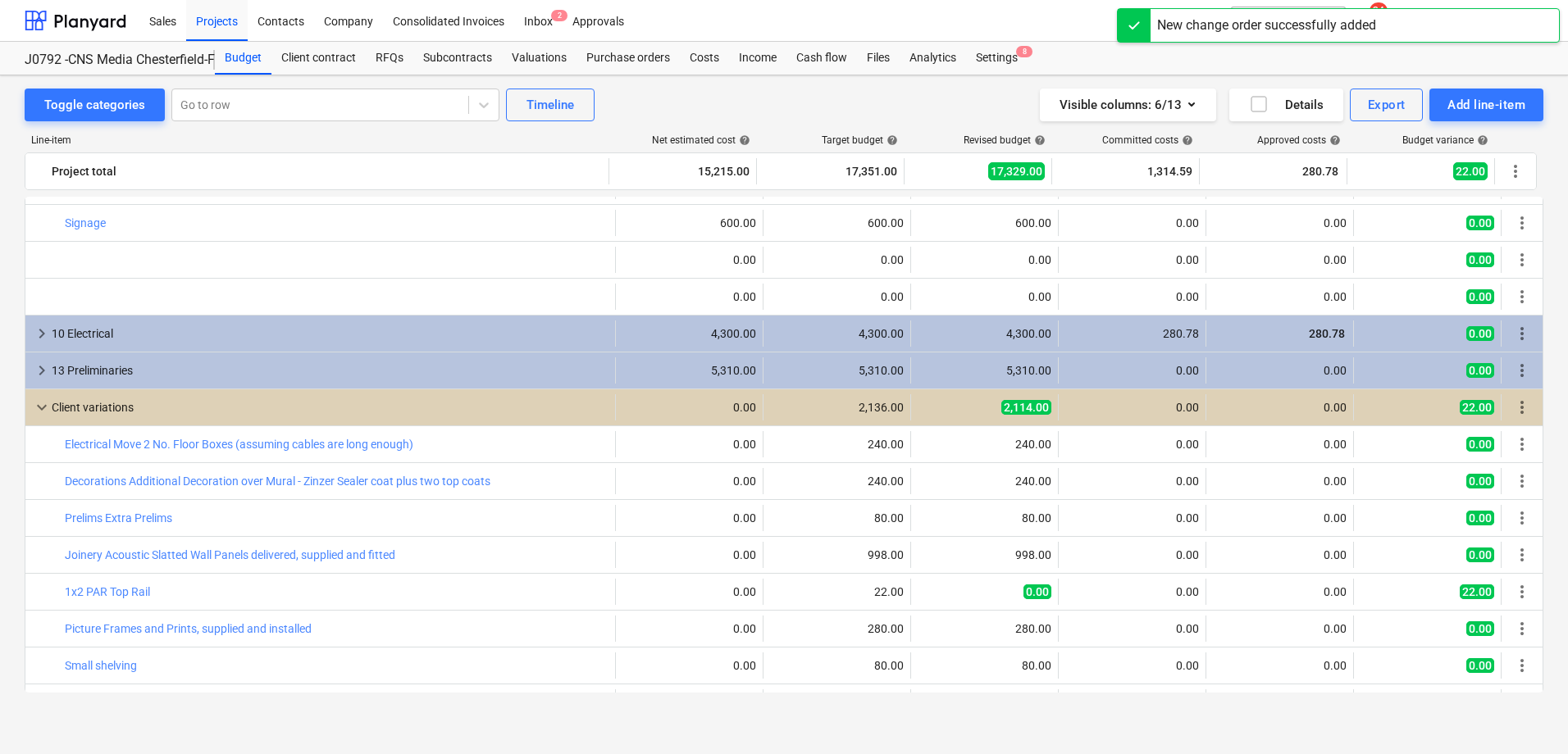 scroll, scrollTop: 205, scrollLeft: 0, axis: vertical 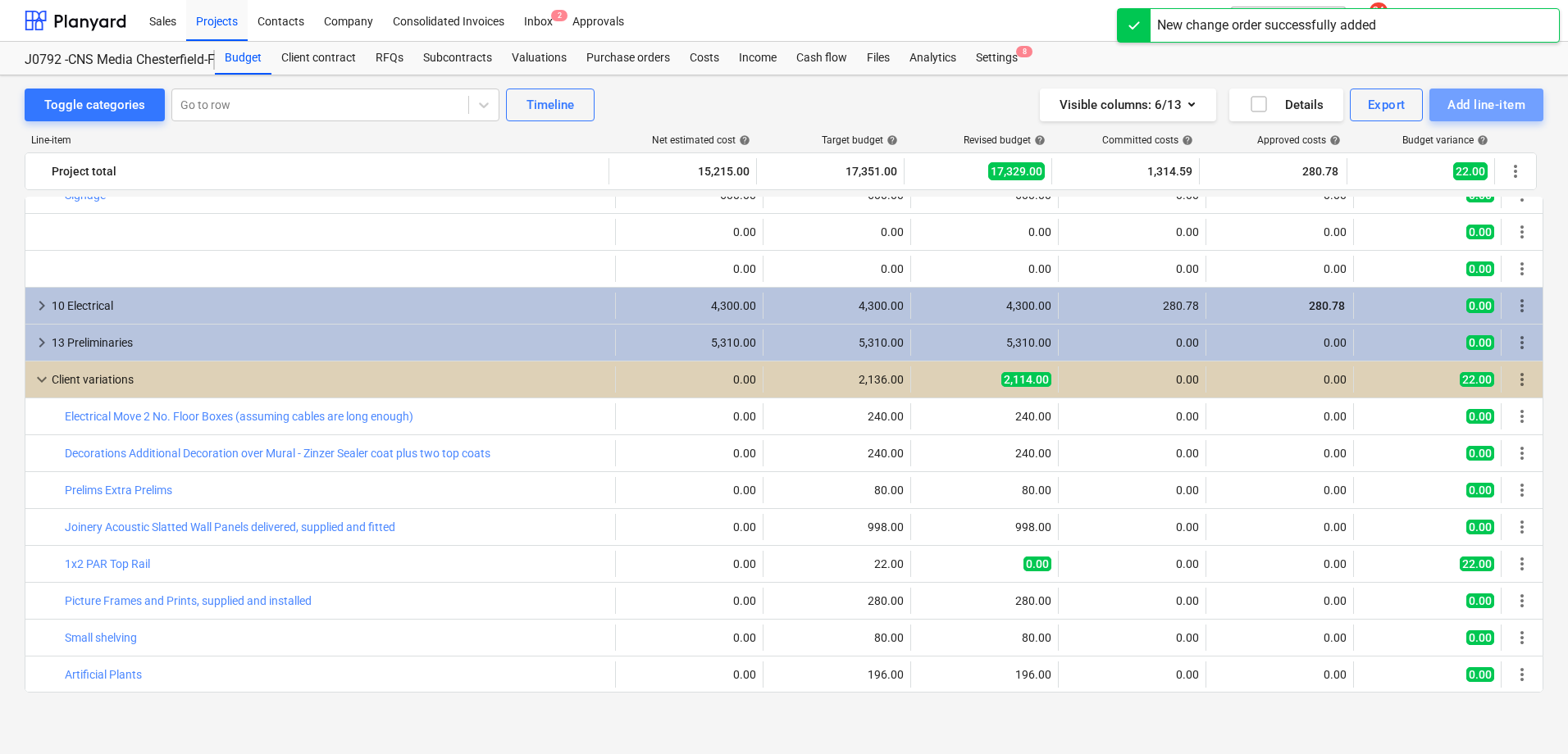 click on "Add line-item" at bounding box center [1486, 105] 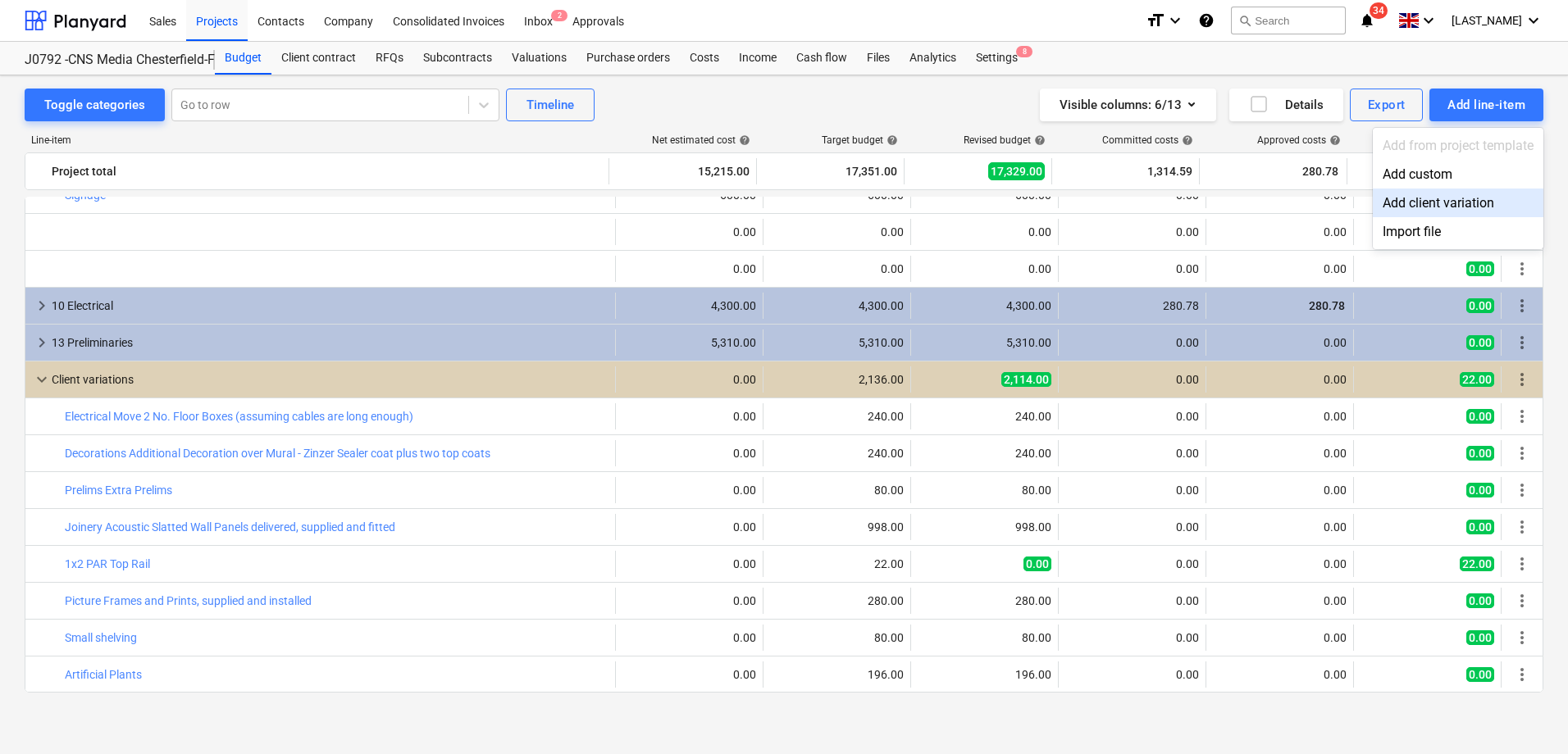 click on "Add client variation" at bounding box center (1458, 202) 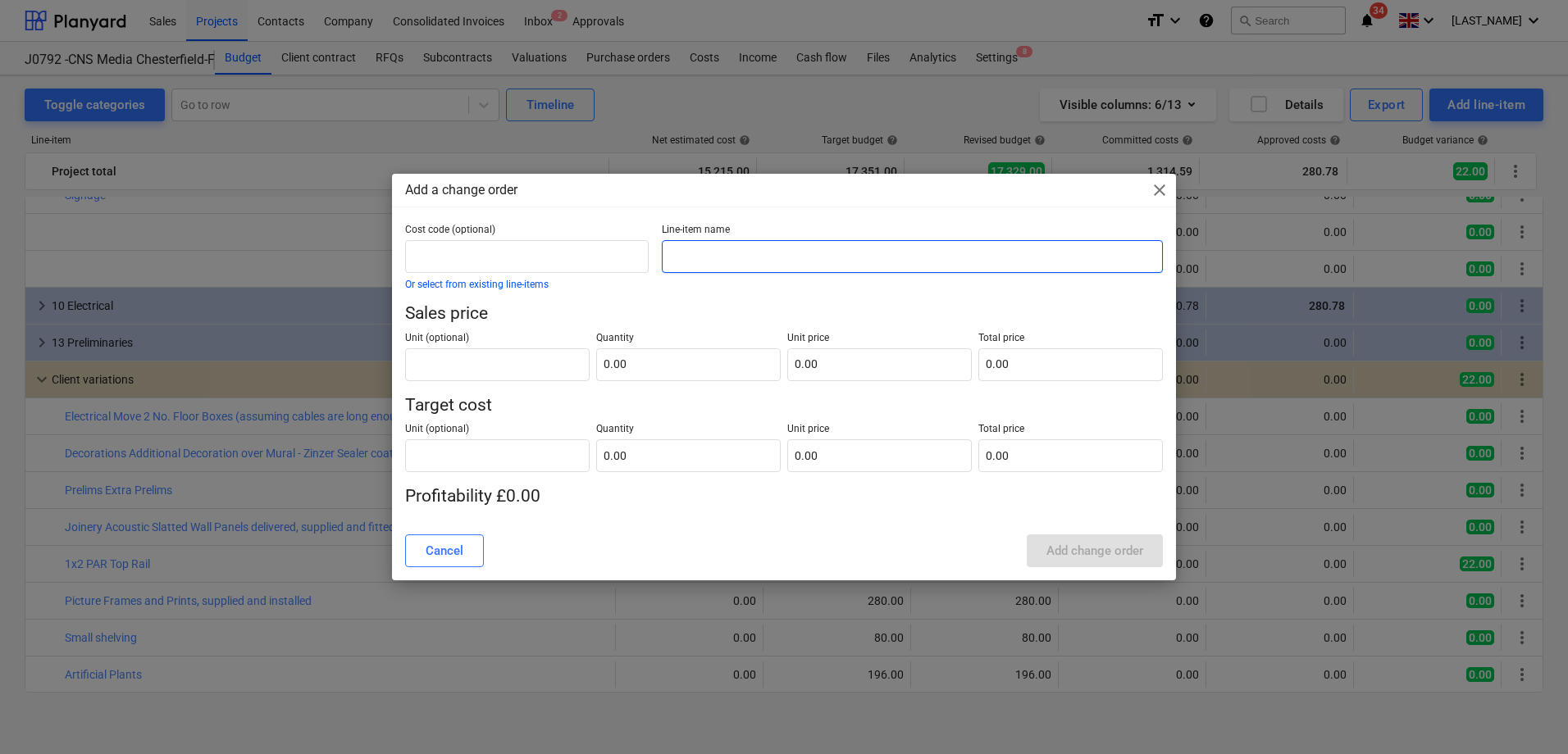 drag, startPoint x: 683, startPoint y: 271, endPoint x: 691, endPoint y: 266, distance: 9.433981 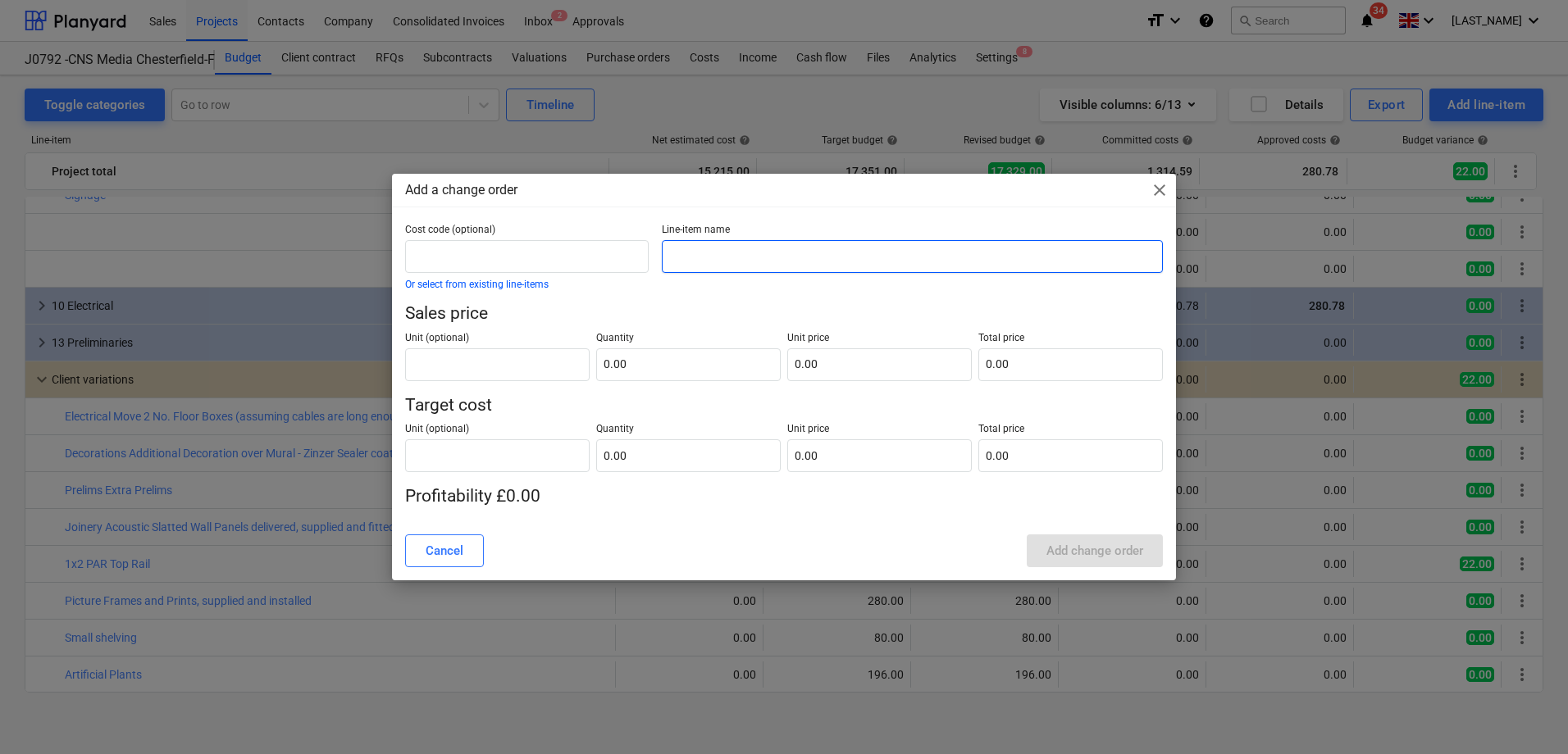 paste on "Electrics - Lights connected to existing circuit" 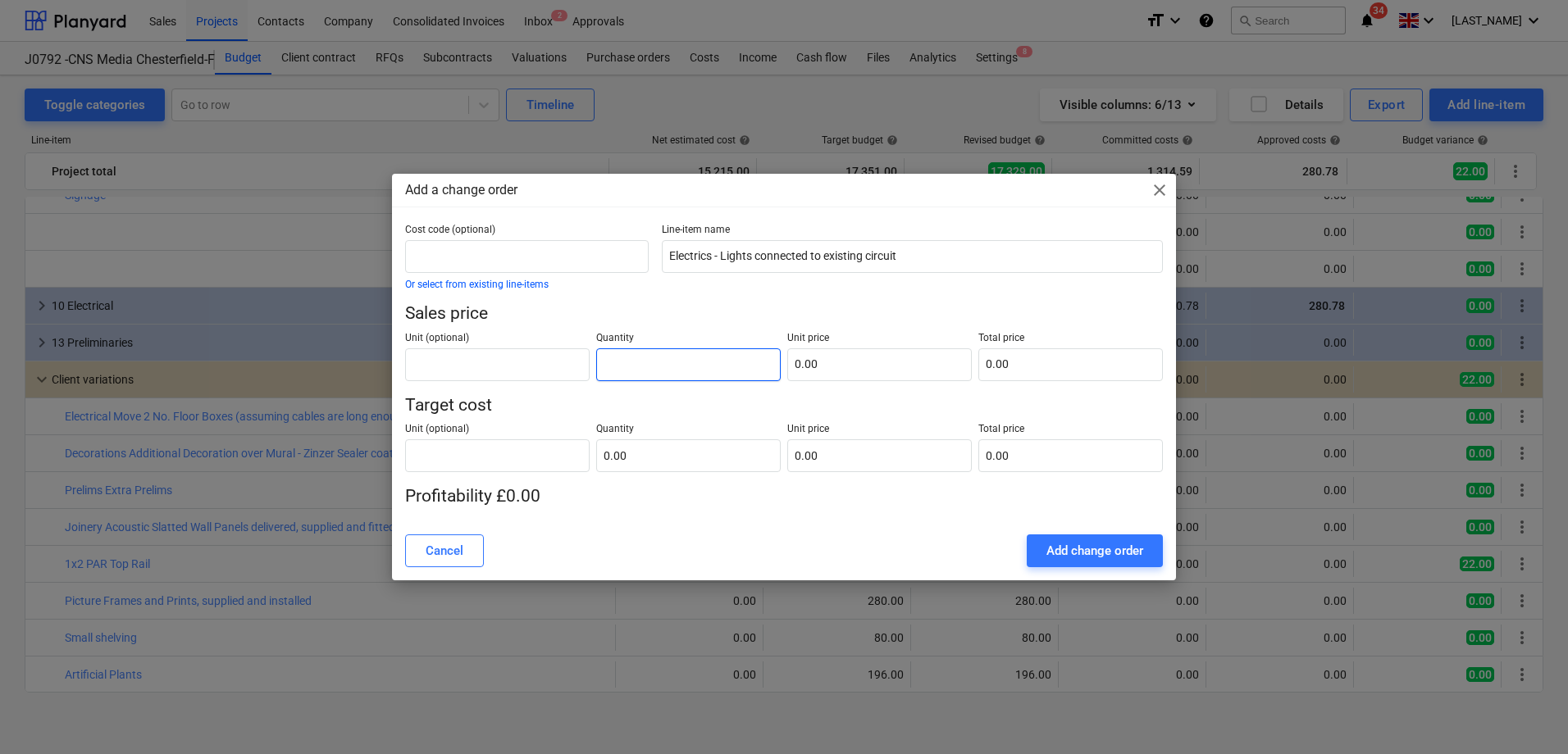 click at bounding box center [688, 365] 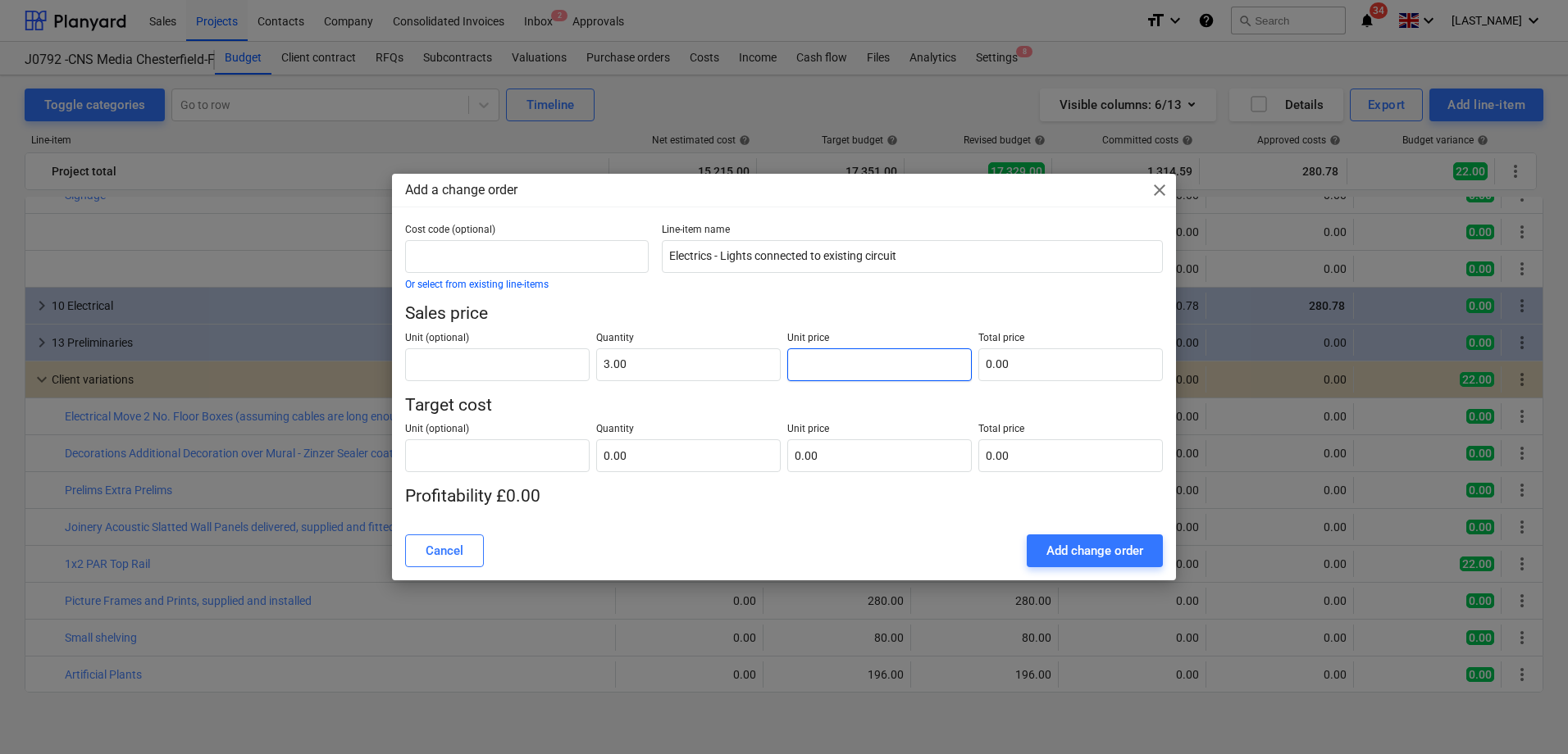 click at bounding box center [879, 365] 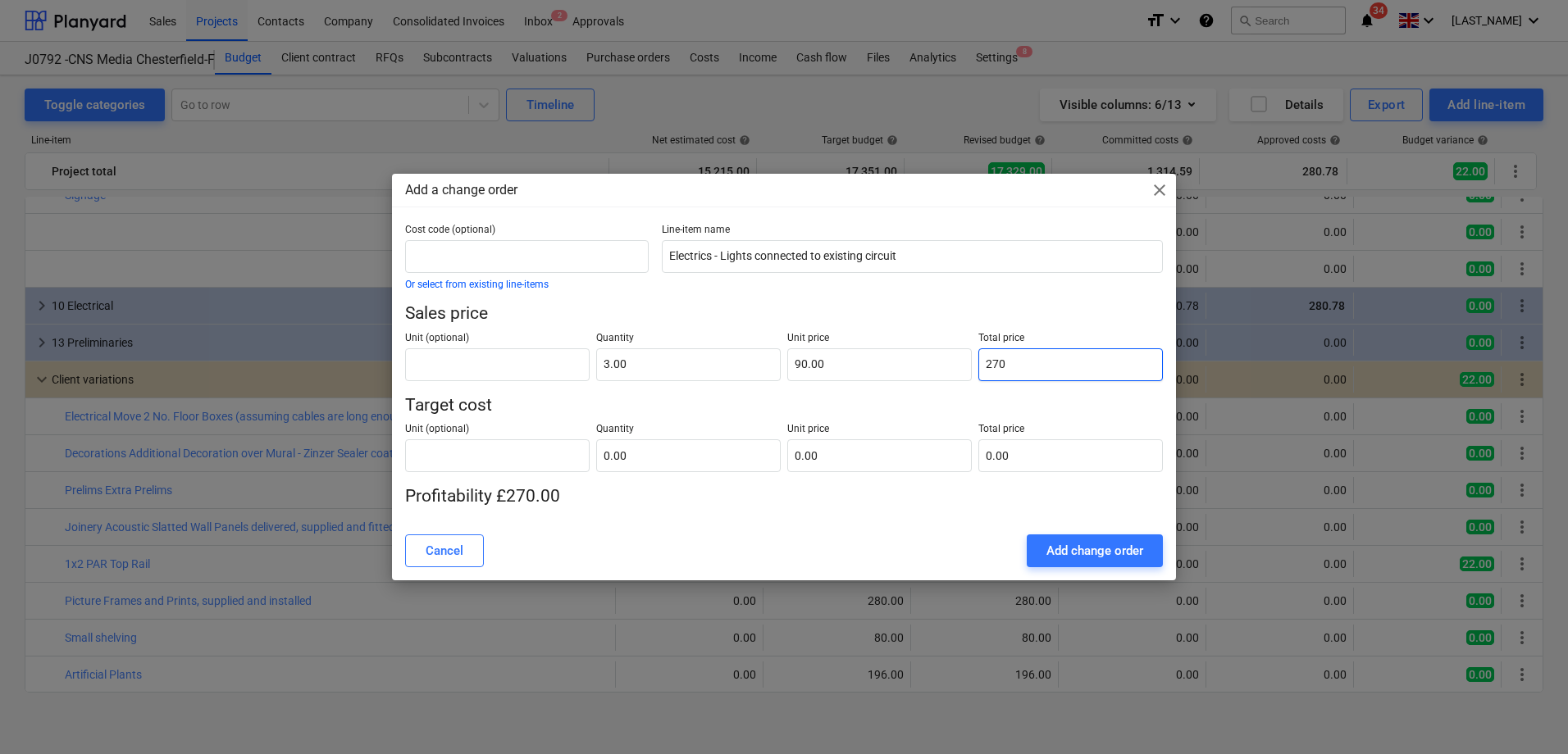 click on "270" at bounding box center [1070, 365] 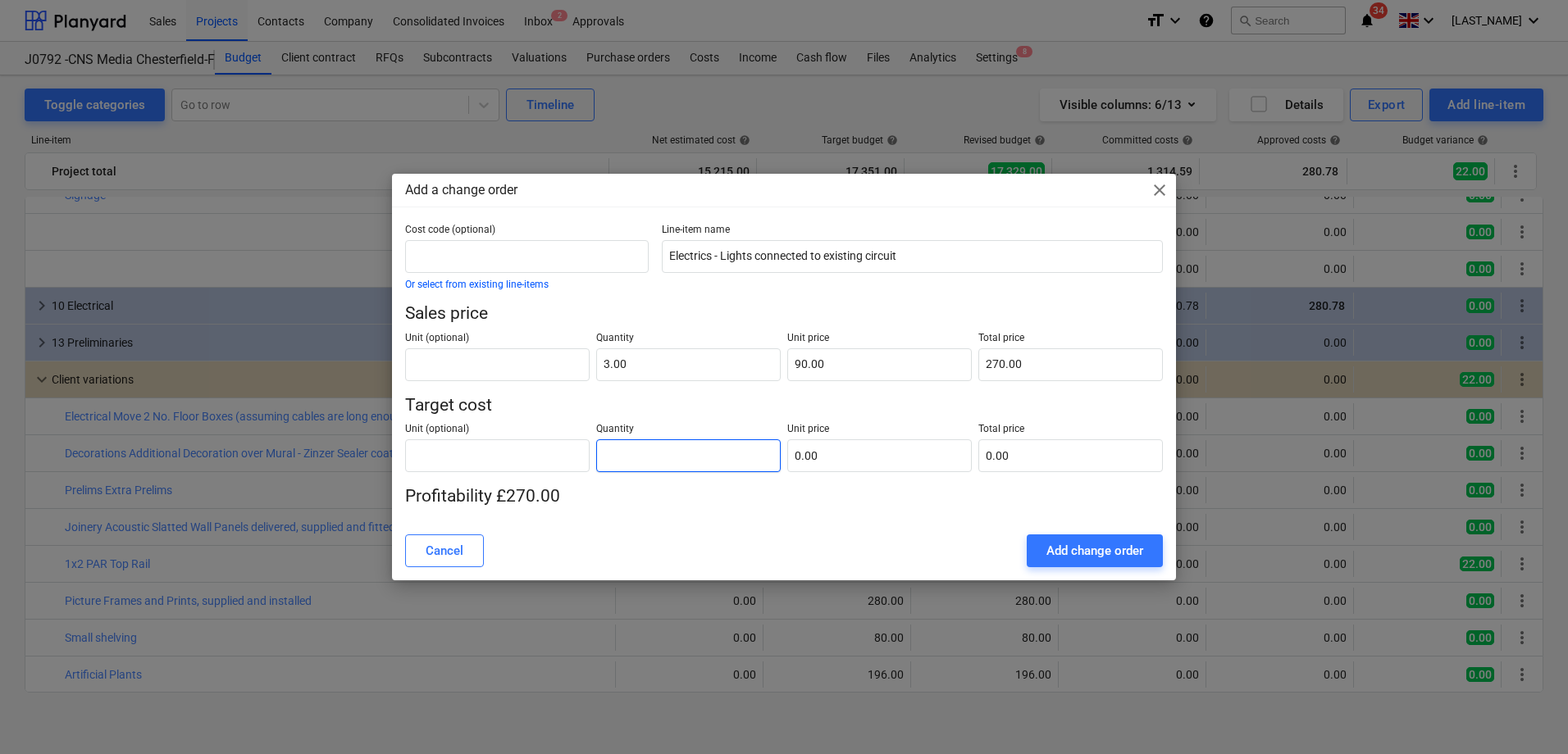 click at bounding box center [688, 456] 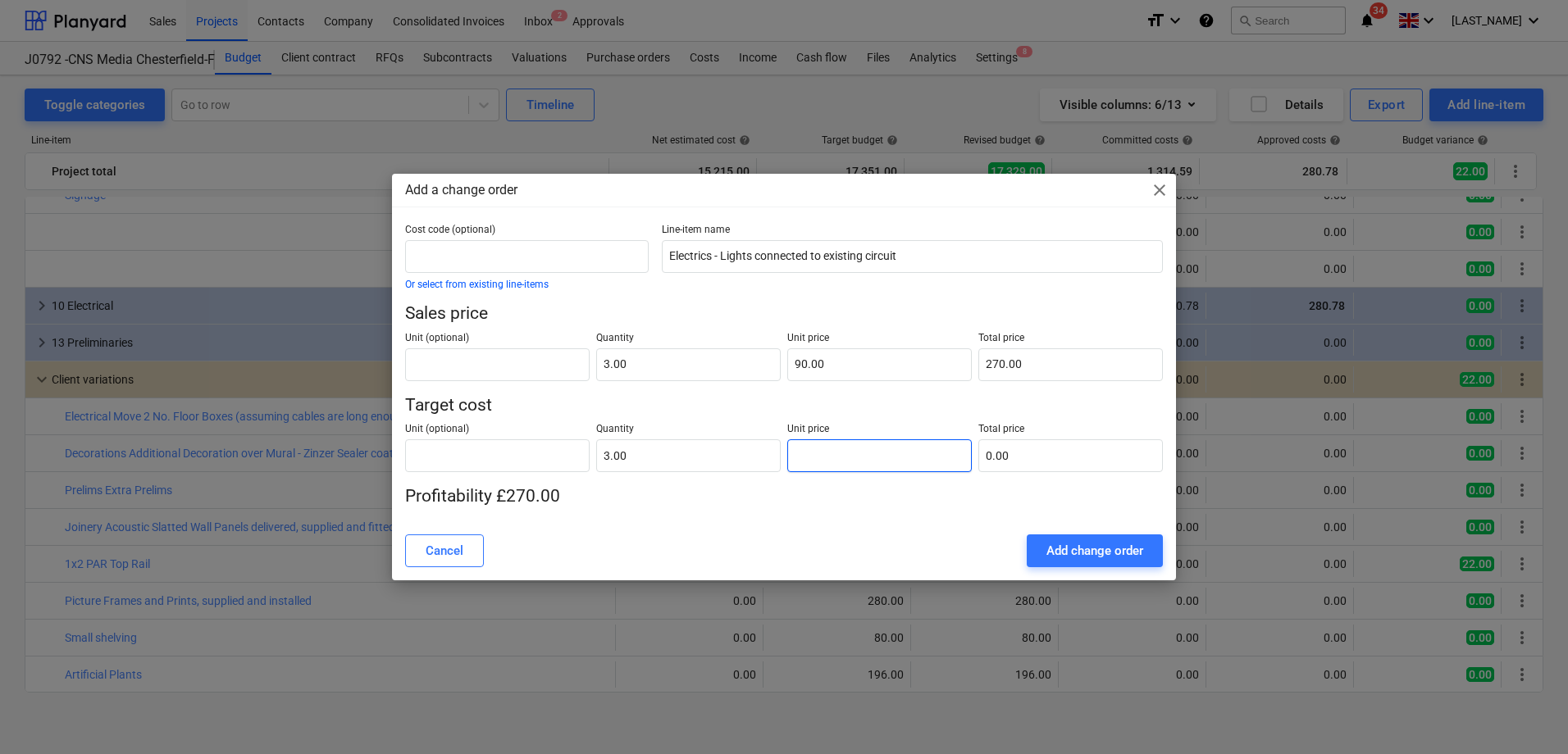 click at bounding box center (879, 456) 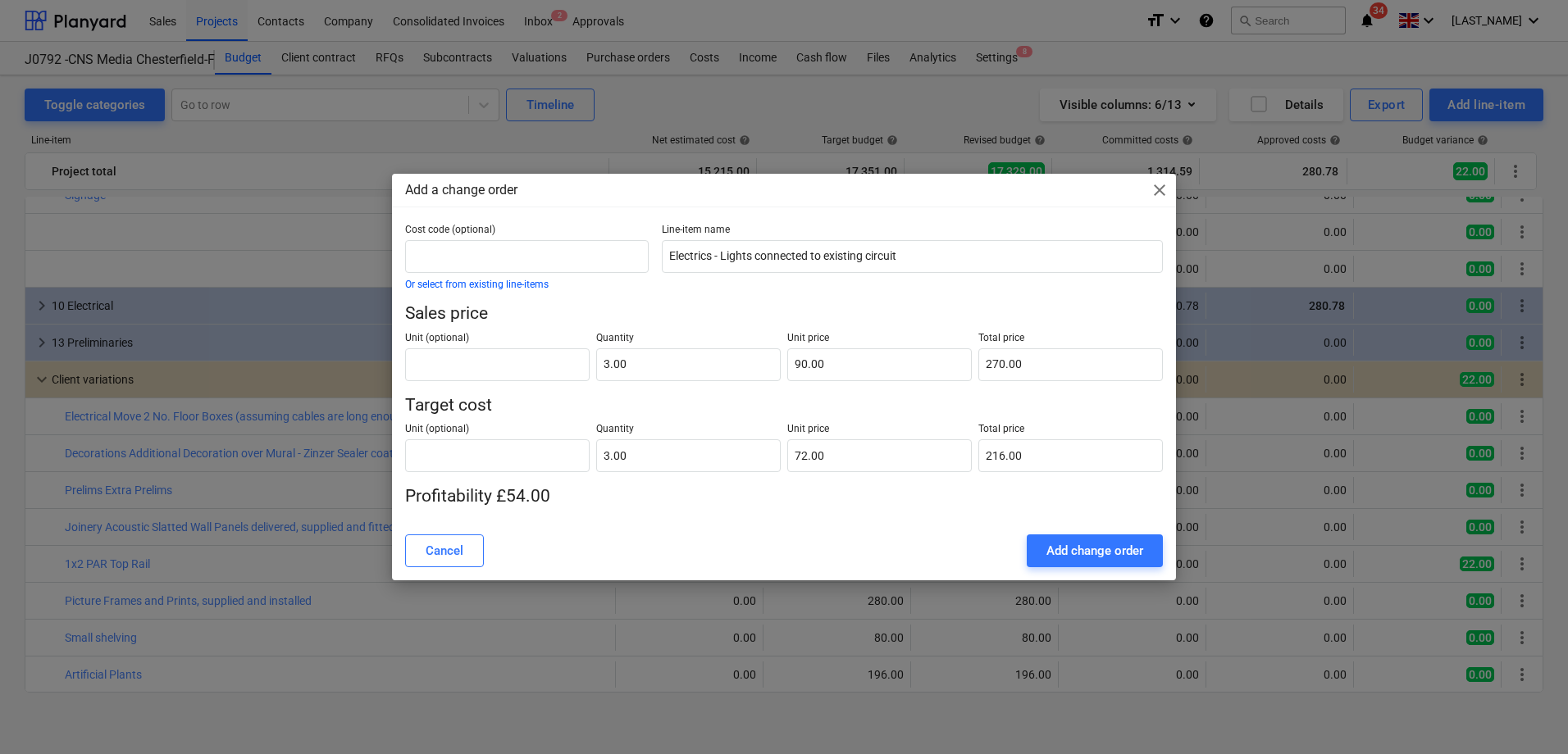 click on "Add change order" at bounding box center (1095, 551) 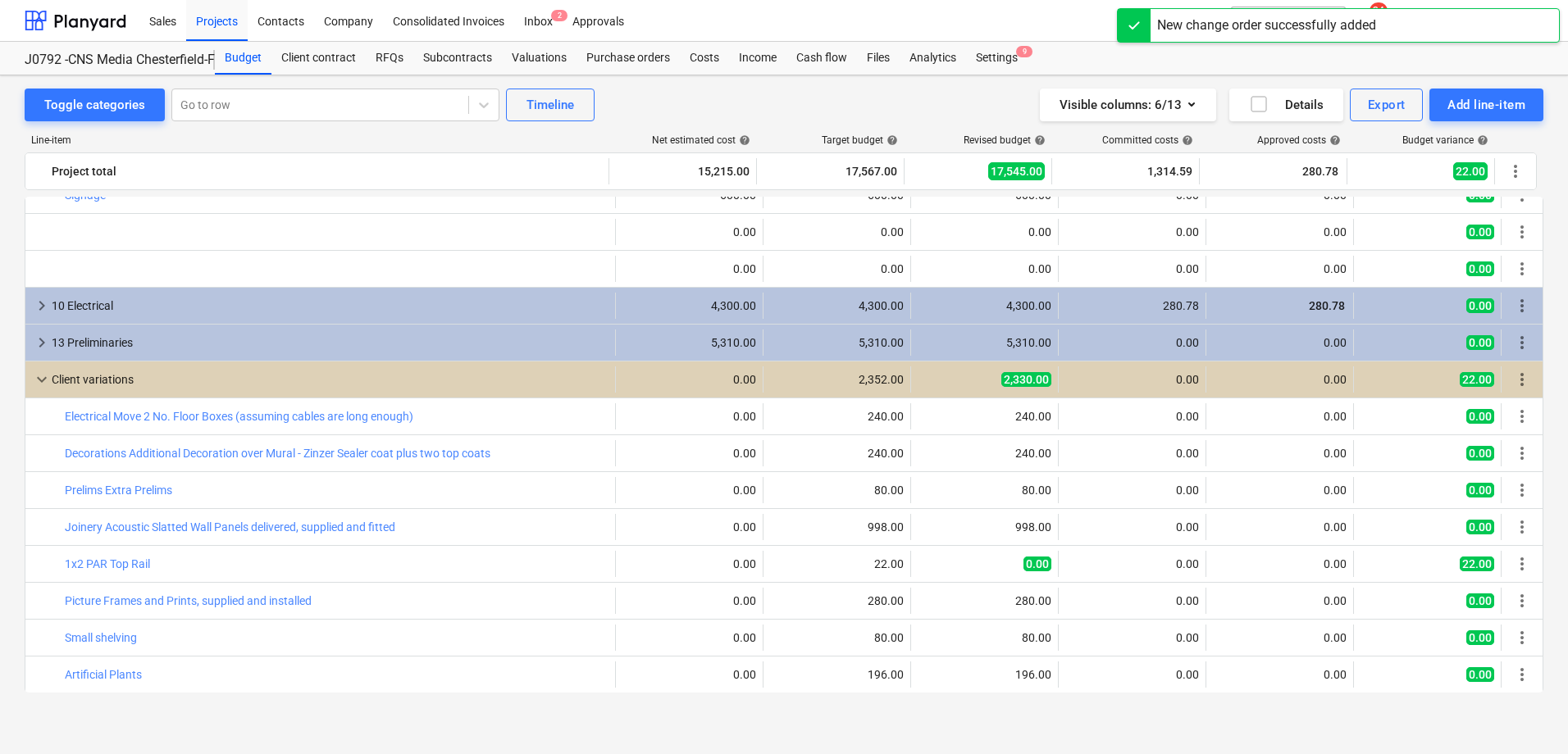 scroll, scrollTop: 242, scrollLeft: 0, axis: vertical 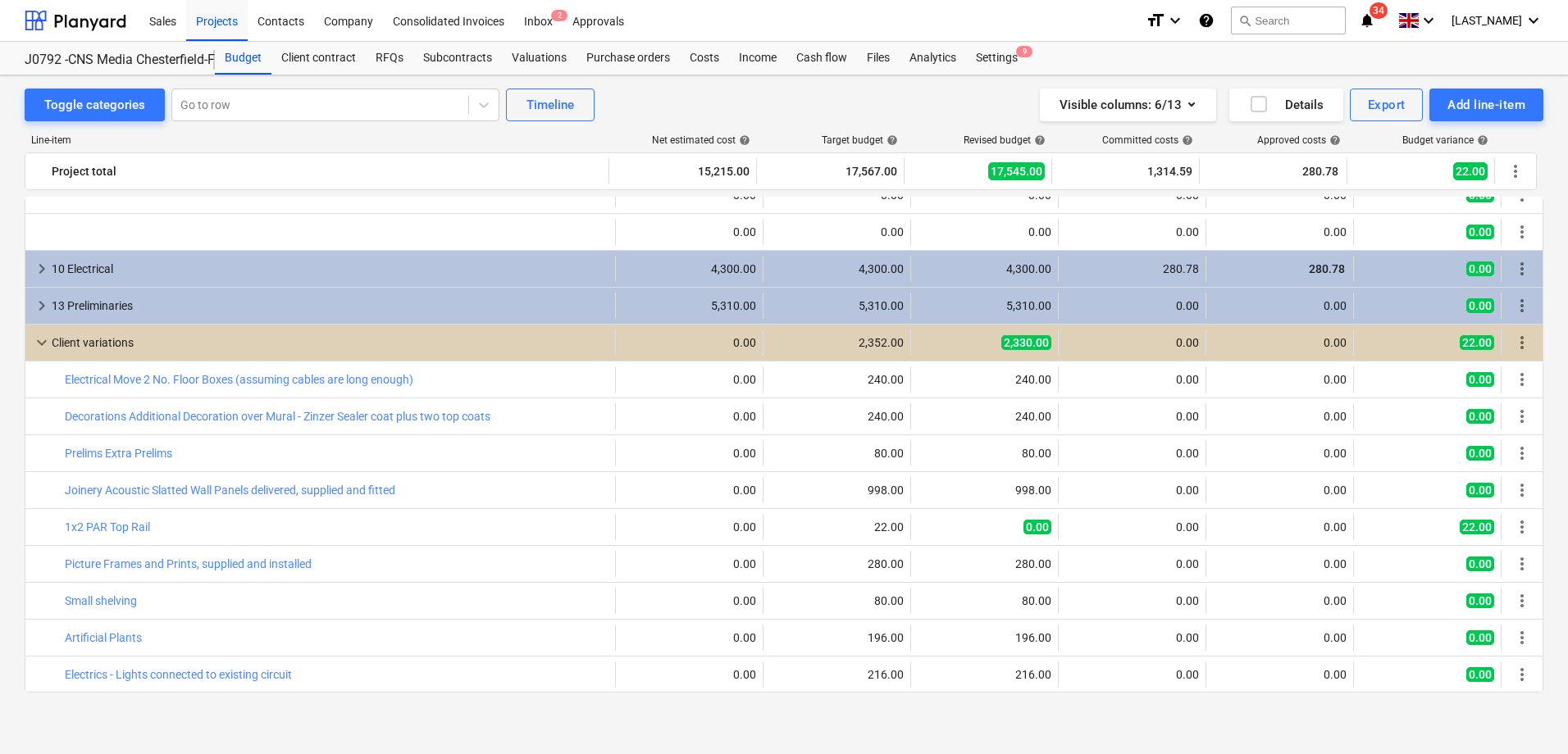 click on "Add line-item" at bounding box center [1486, 105] 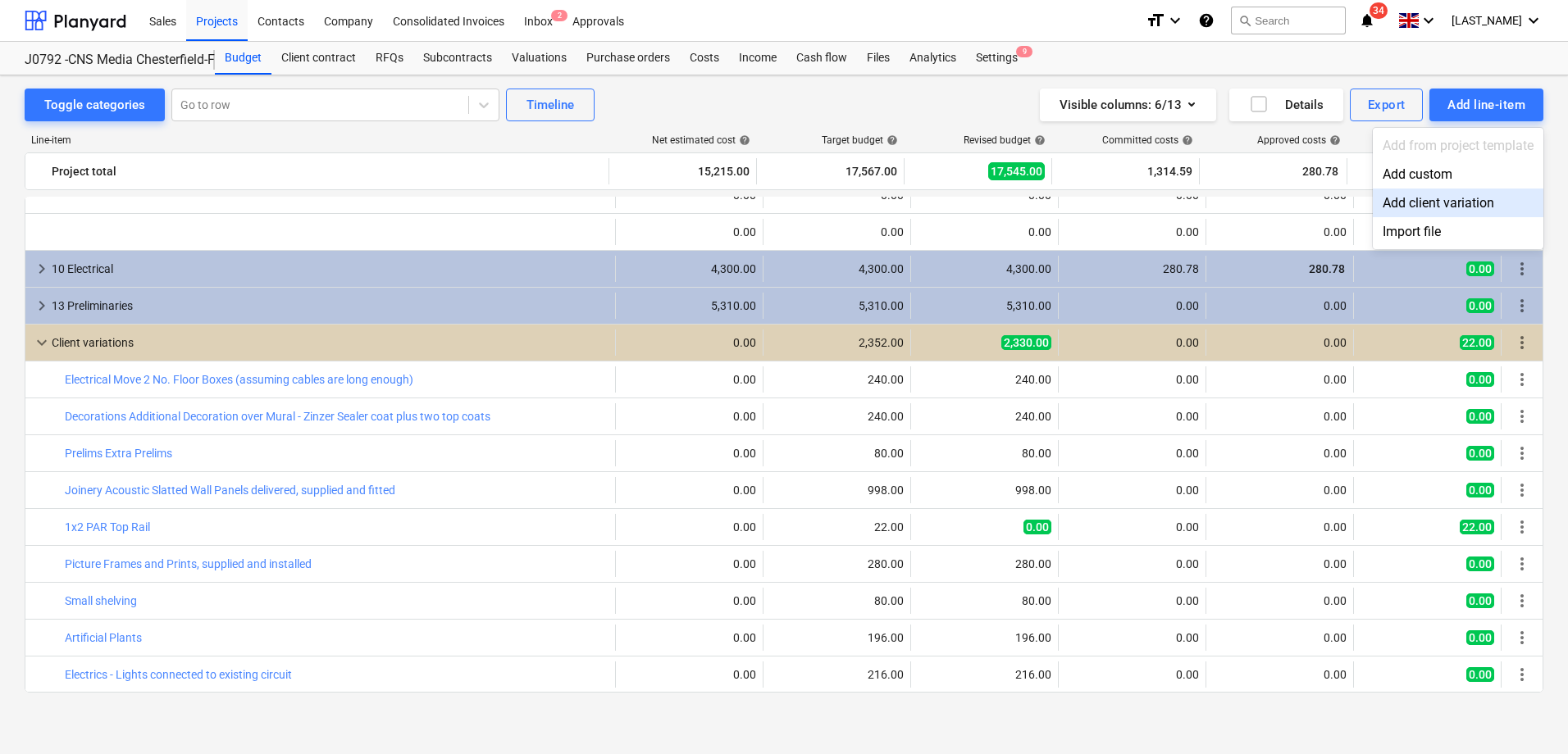 click on "Add client variation" at bounding box center (1458, 202) 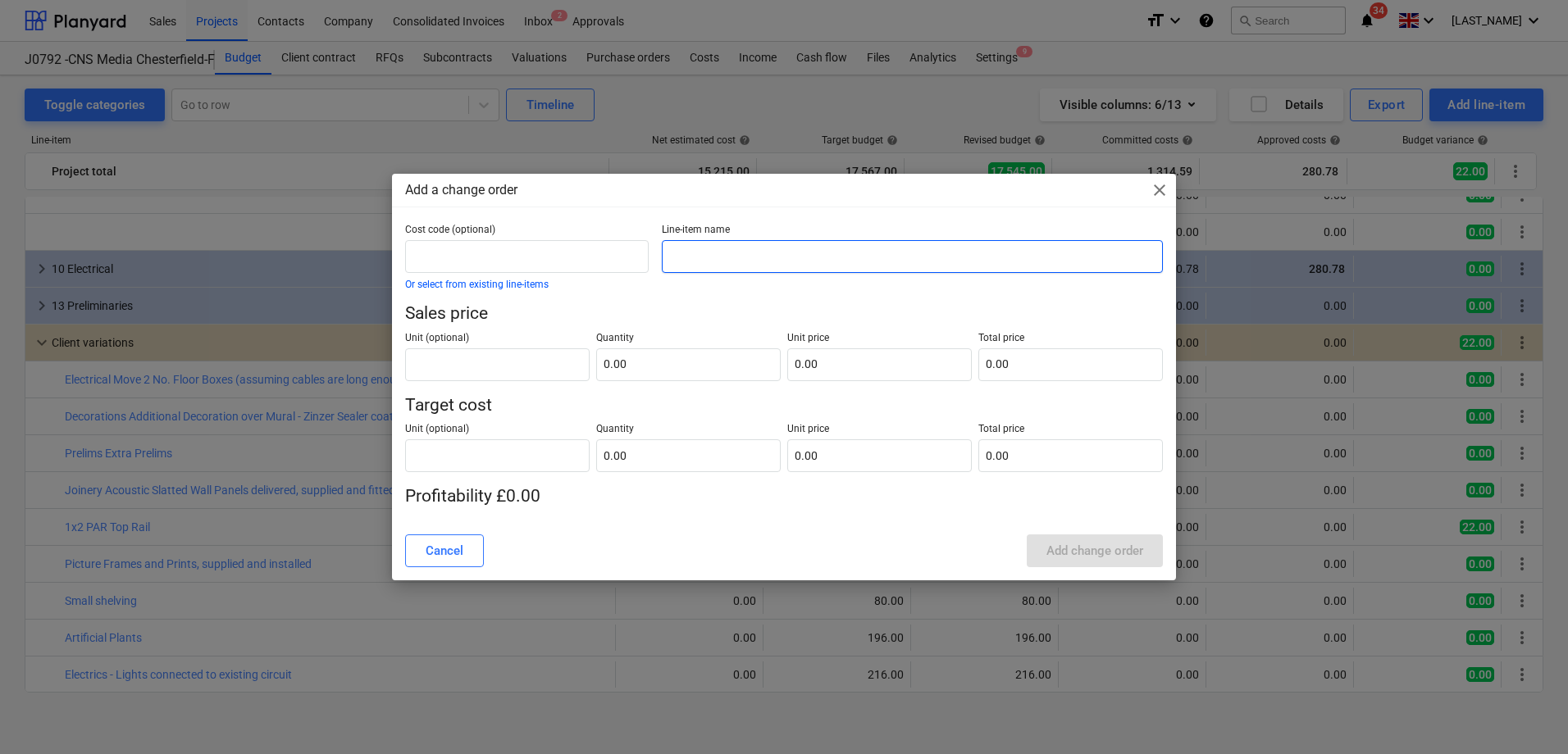 drag, startPoint x: 808, startPoint y: 258, endPoint x: 800, endPoint y: 250, distance: 11.313708 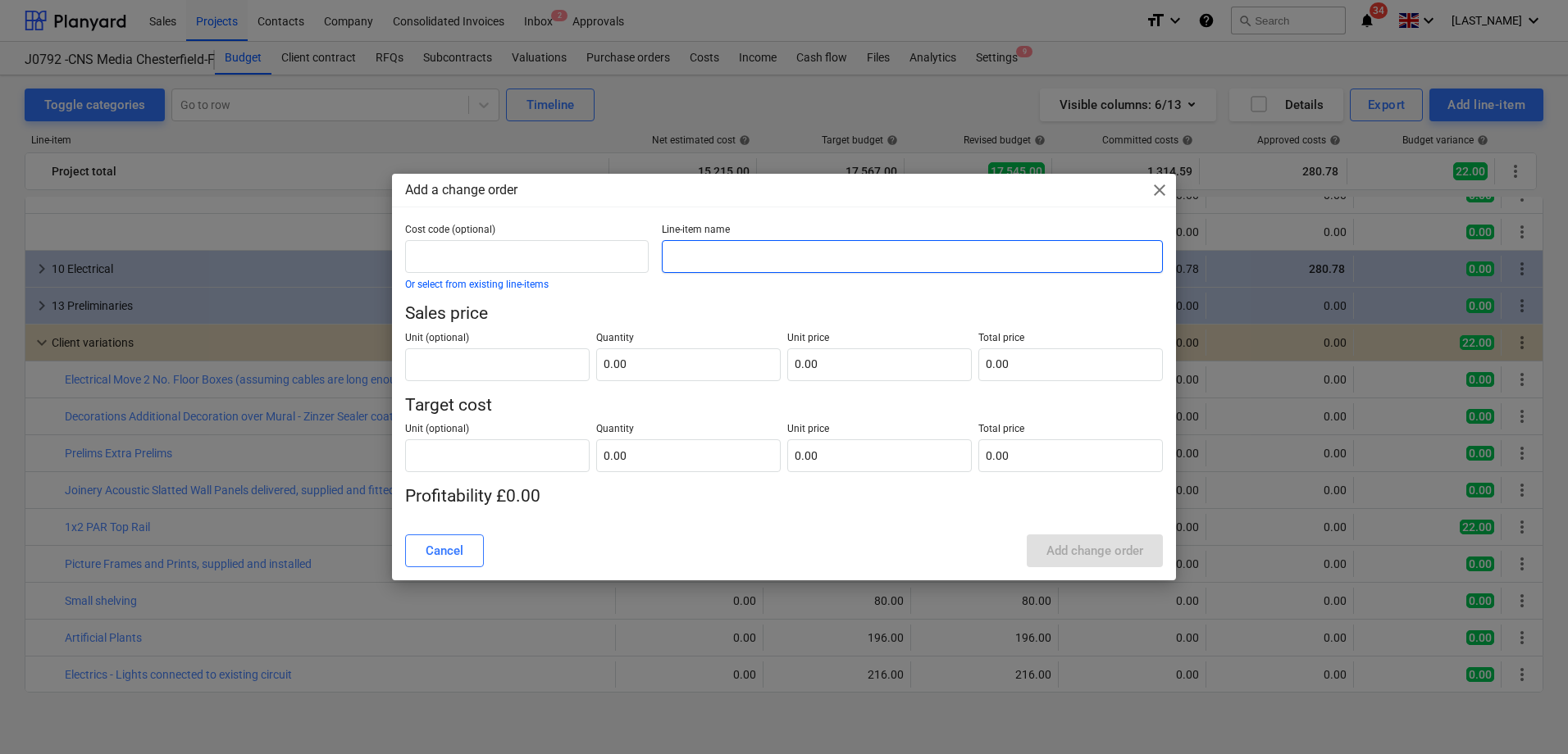 paste on "CNS LED Sign" 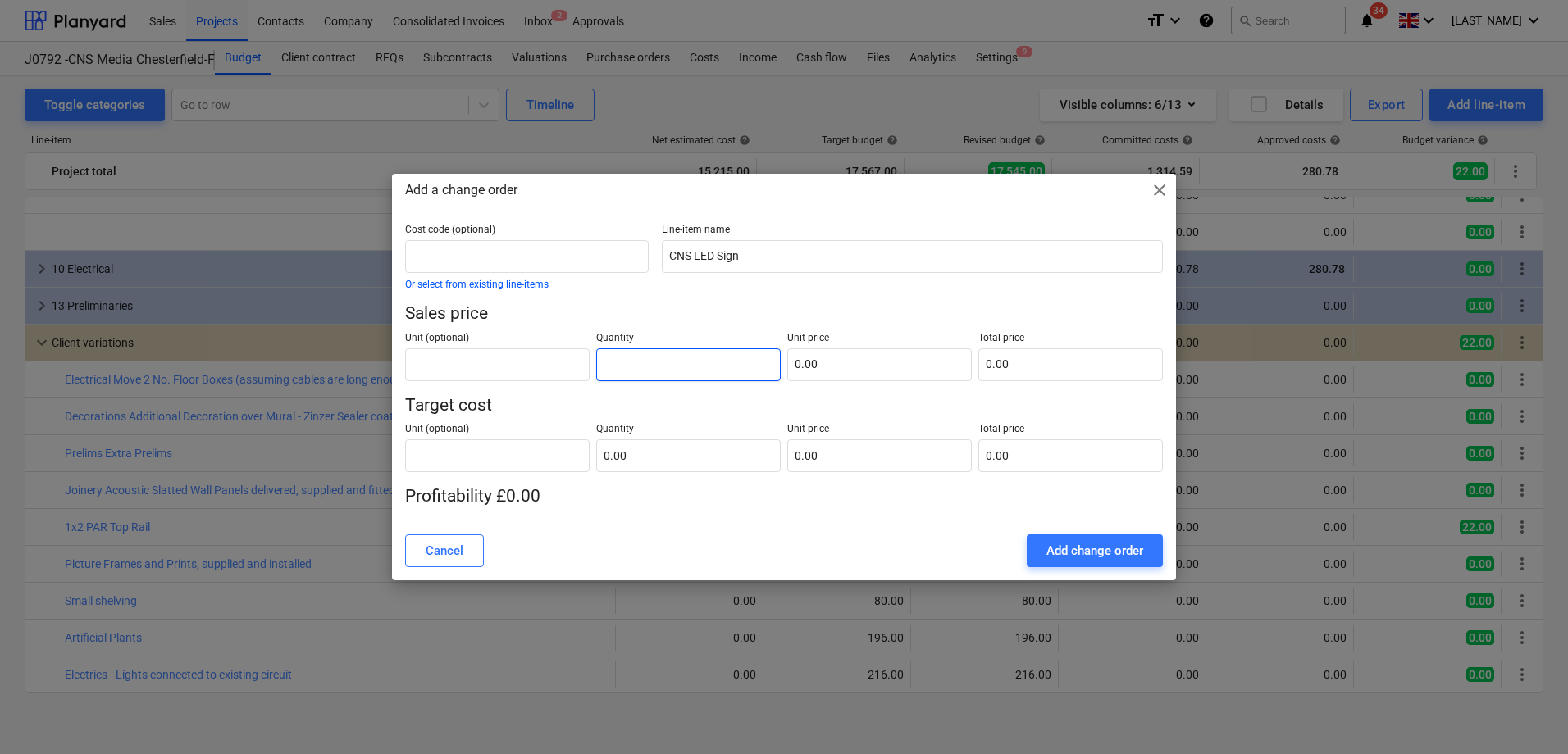 click at bounding box center [688, 365] 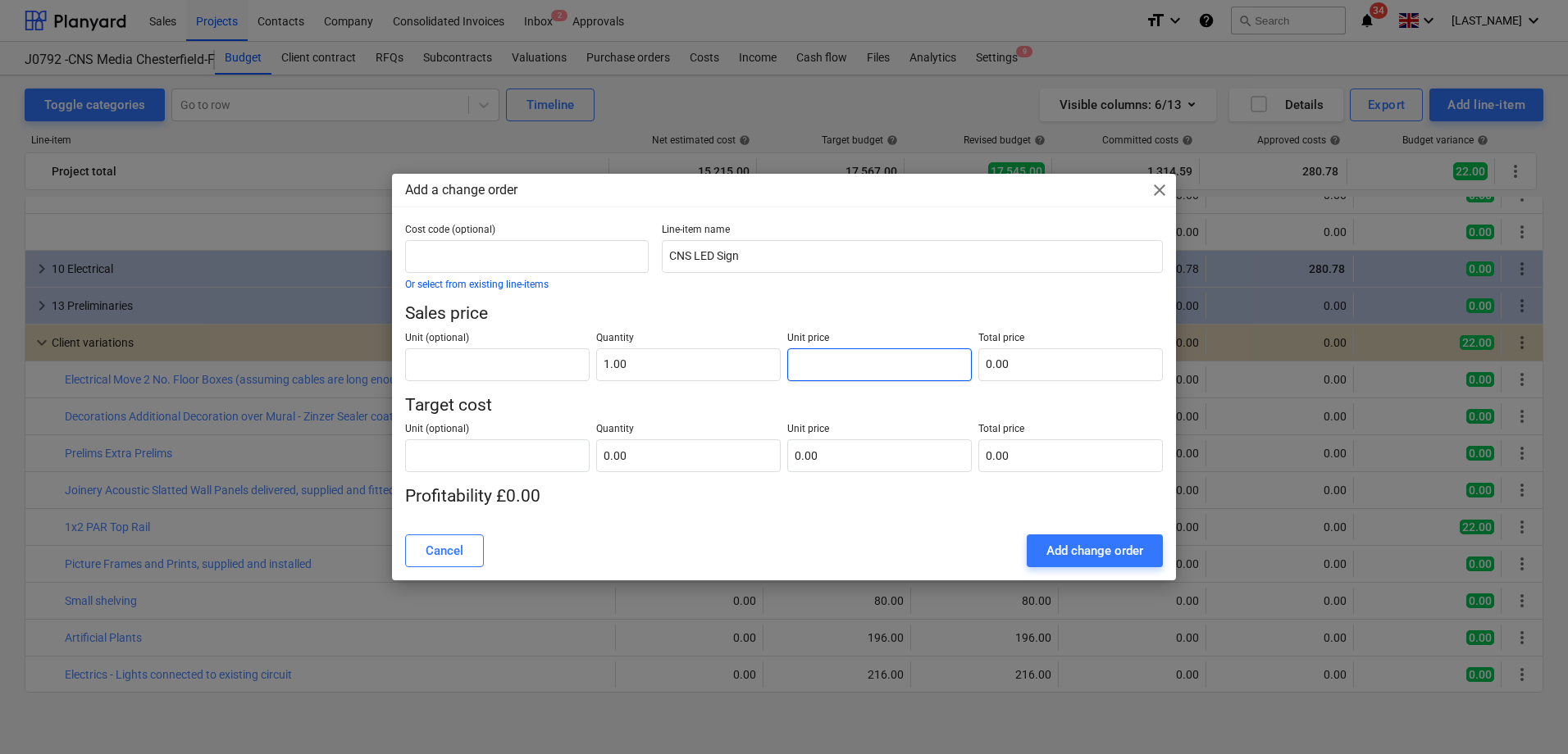 click at bounding box center (879, 365) 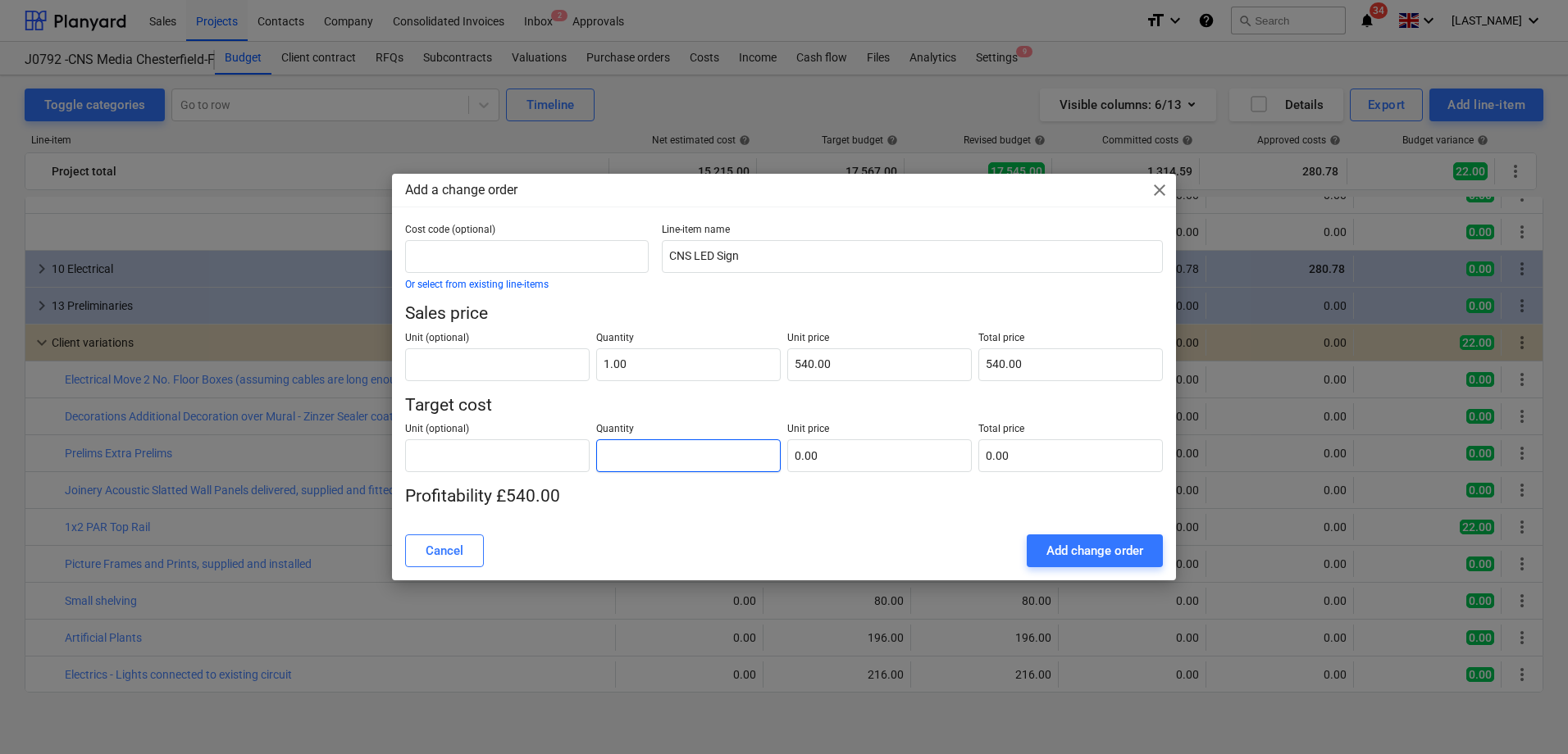 click at bounding box center (688, 456) 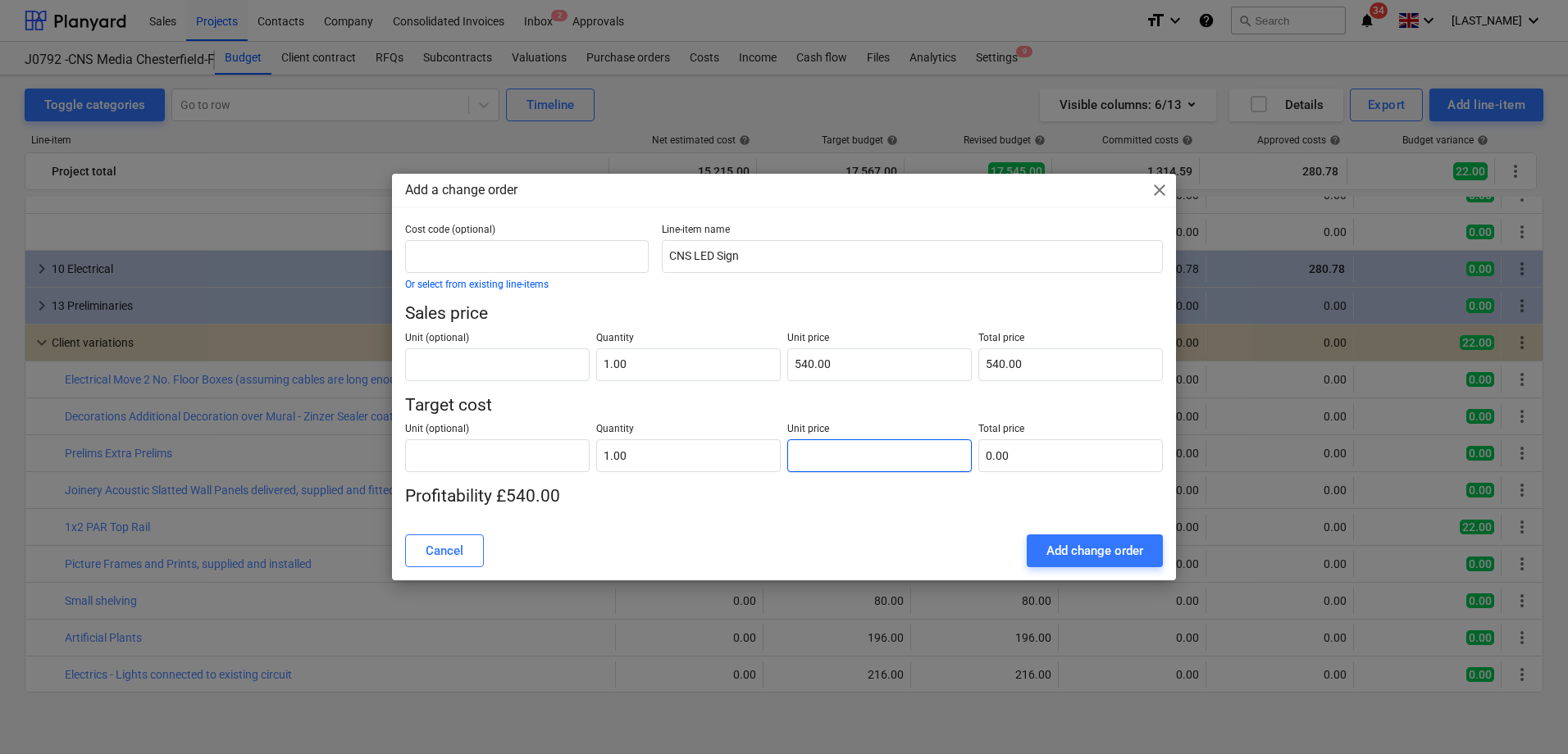 click at bounding box center [879, 456] 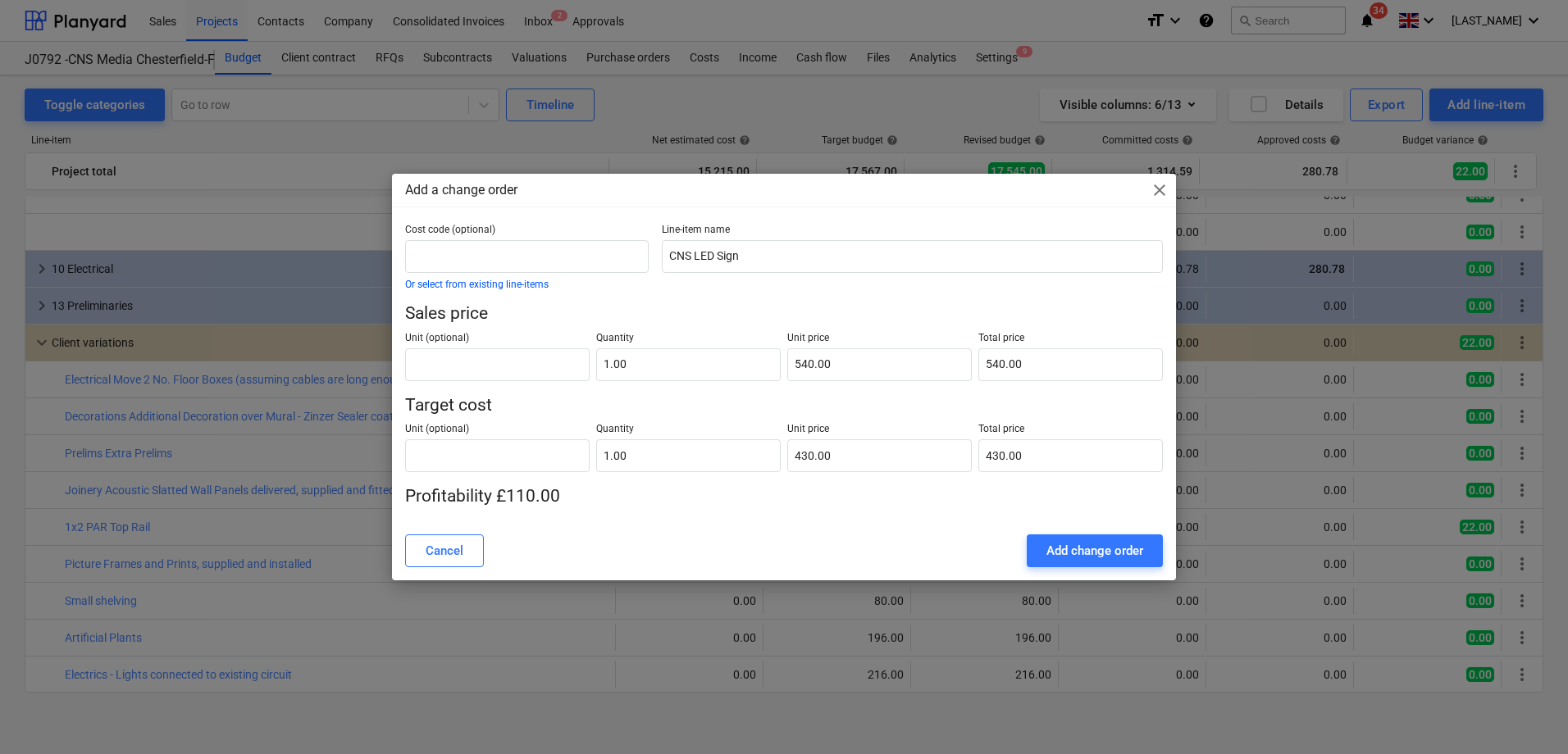 click on "Add change order" at bounding box center [1095, 551] 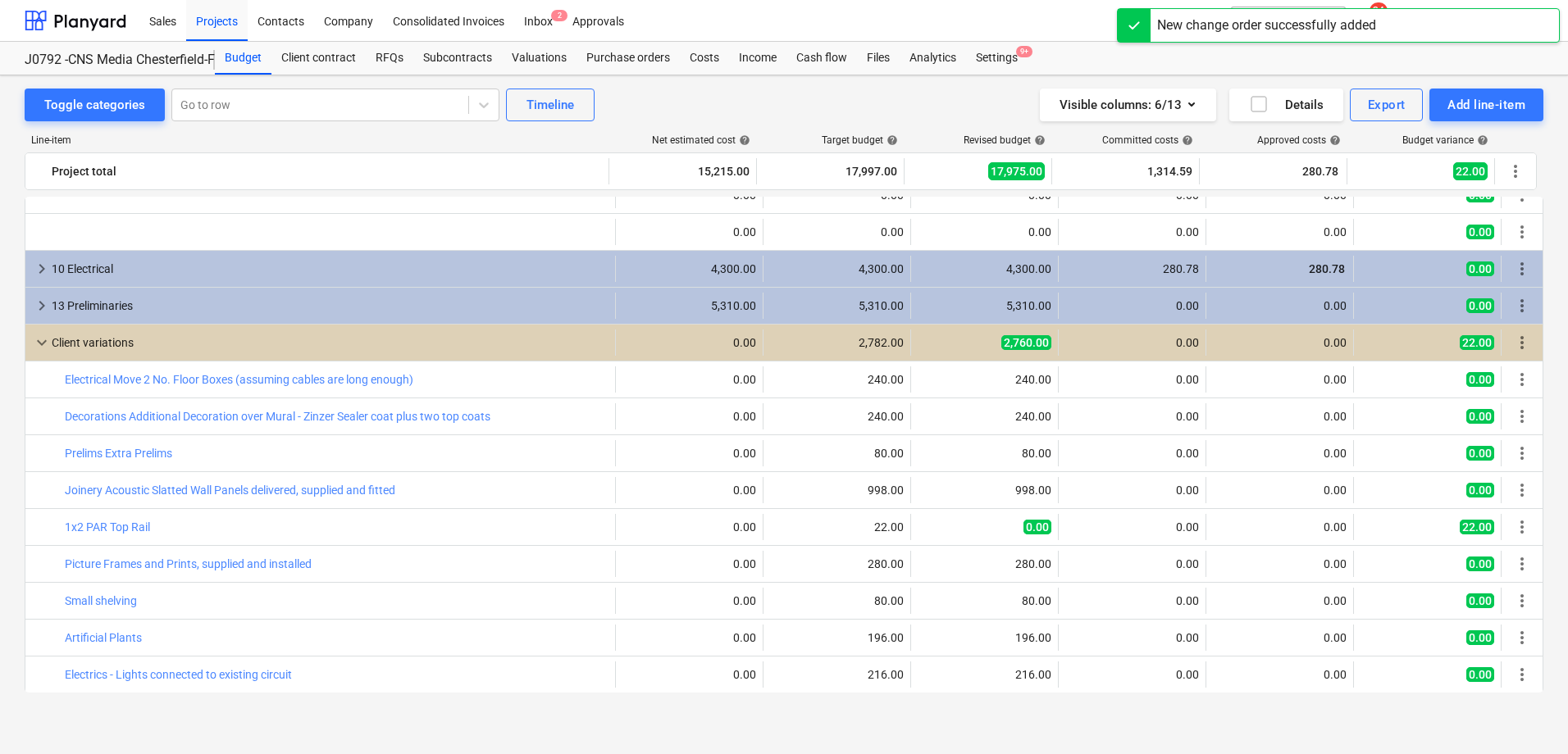 scroll, scrollTop: 279, scrollLeft: 0, axis: vertical 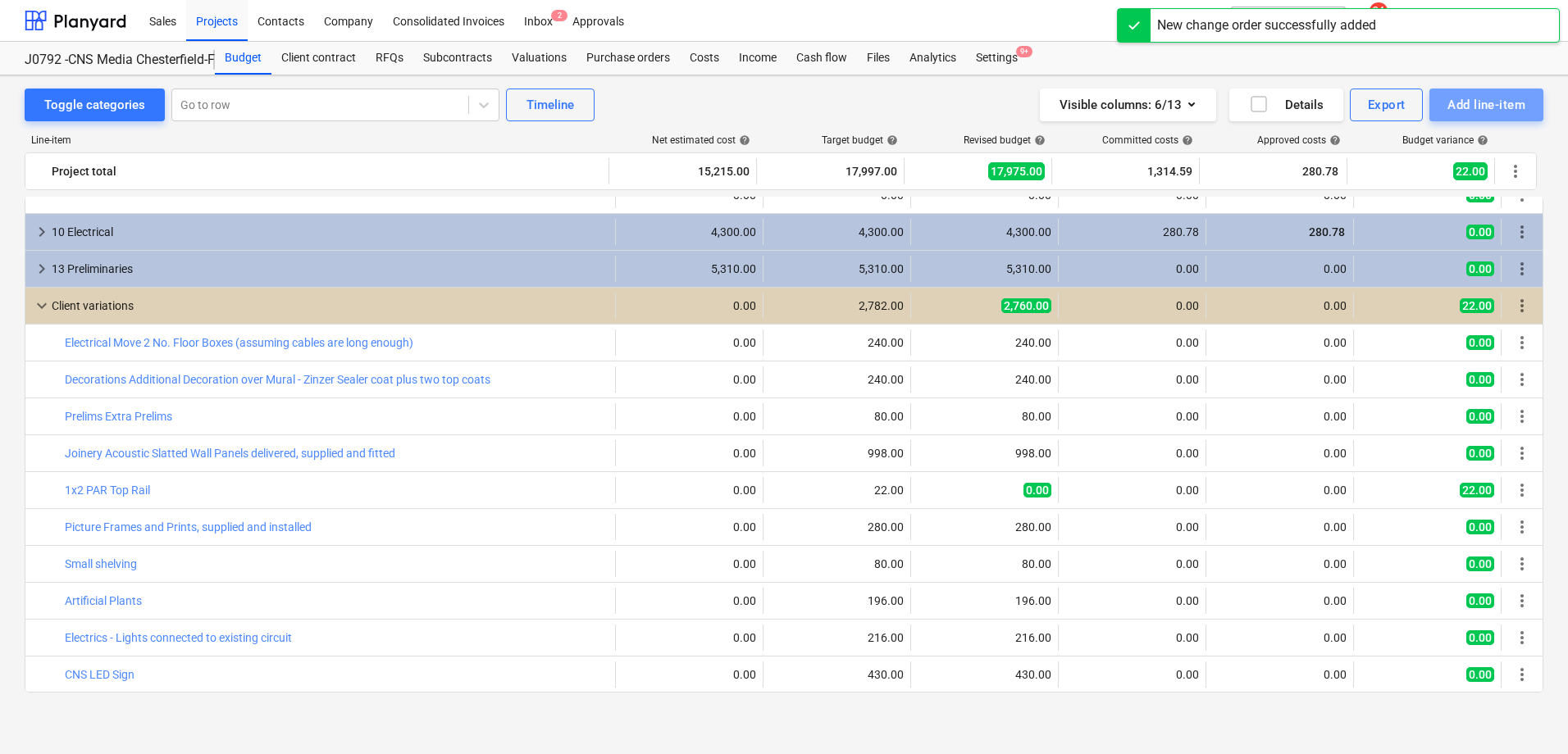 click on "Add line-item" at bounding box center [1486, 105] 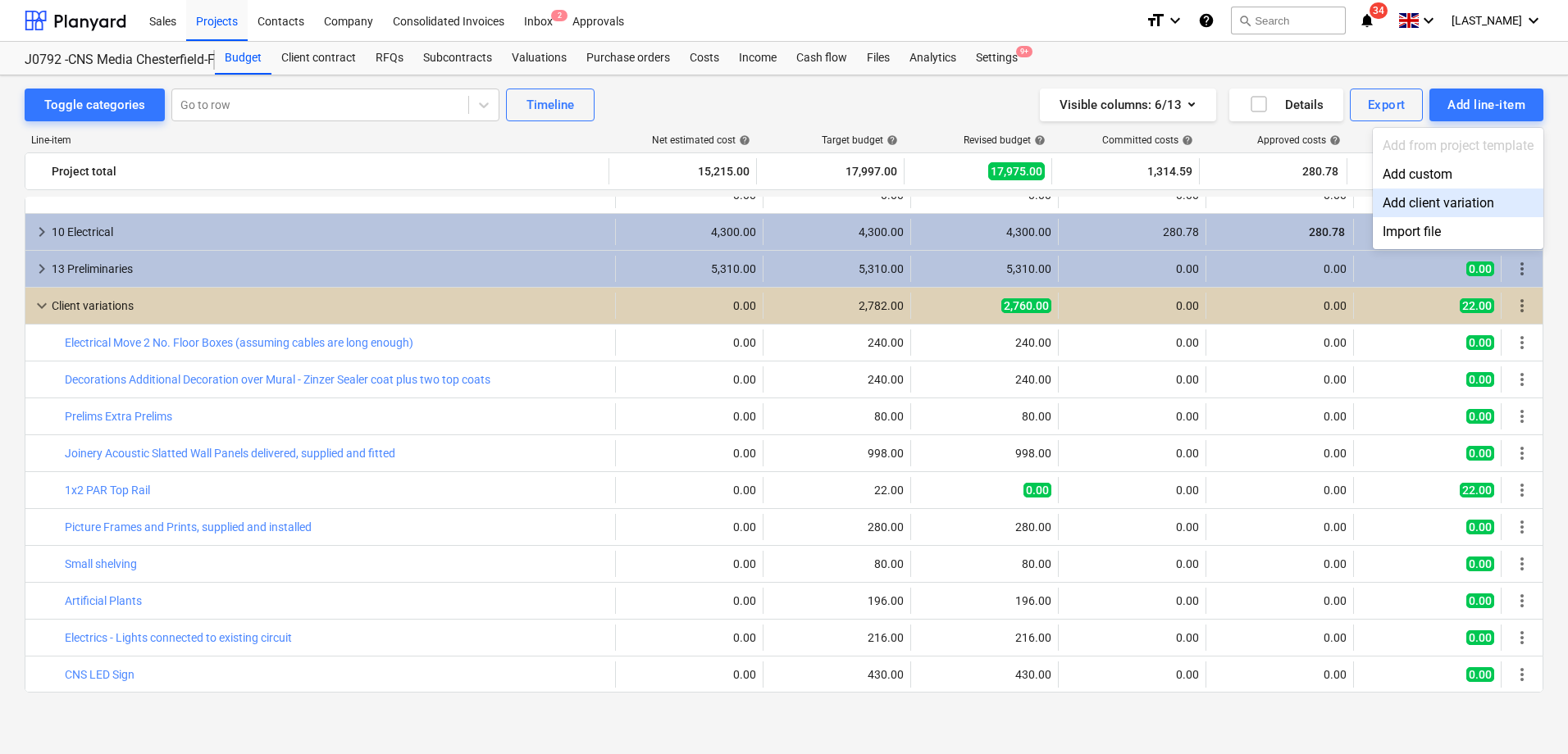 click on "Add client variation" at bounding box center [1458, 202] 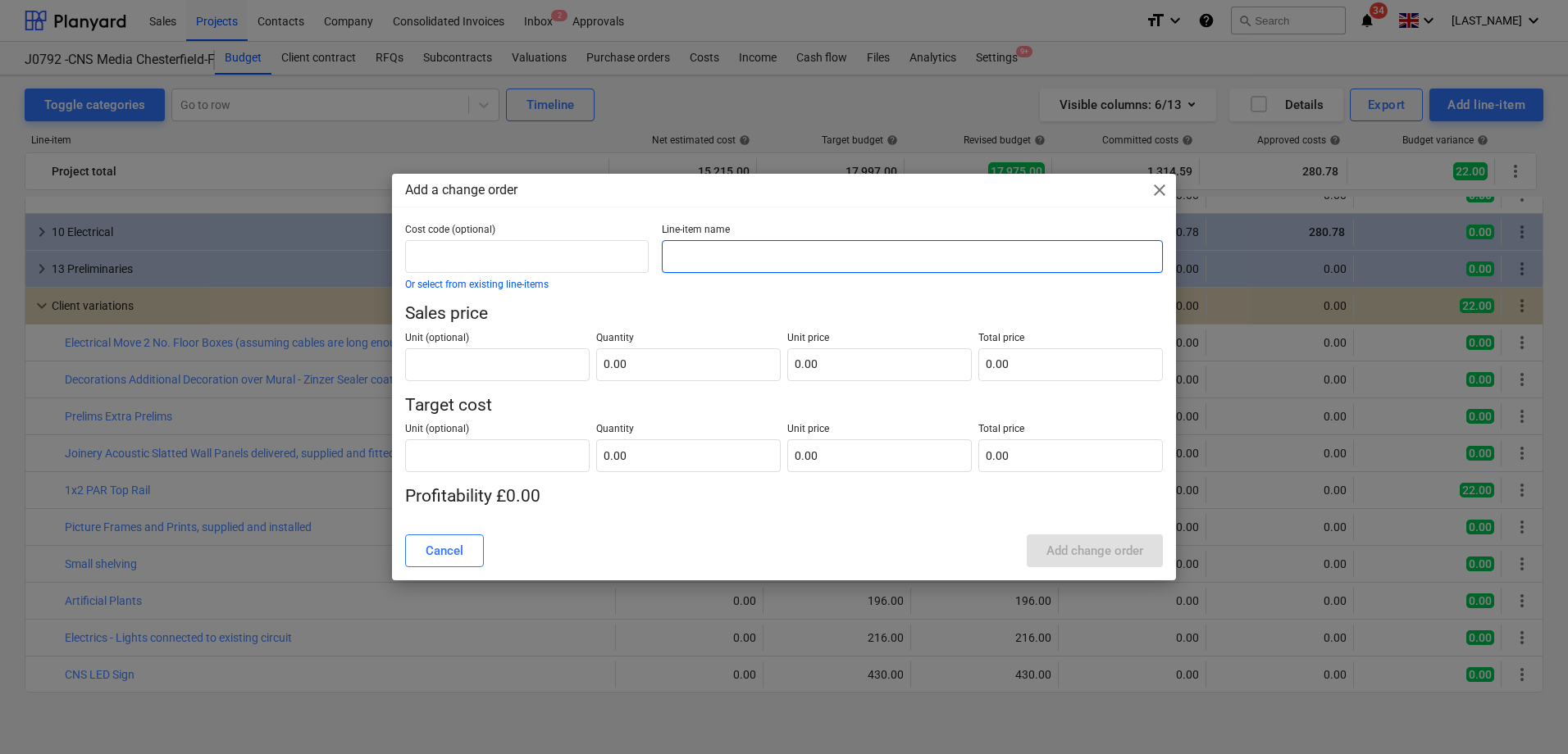 paste on "Waffle Sign" 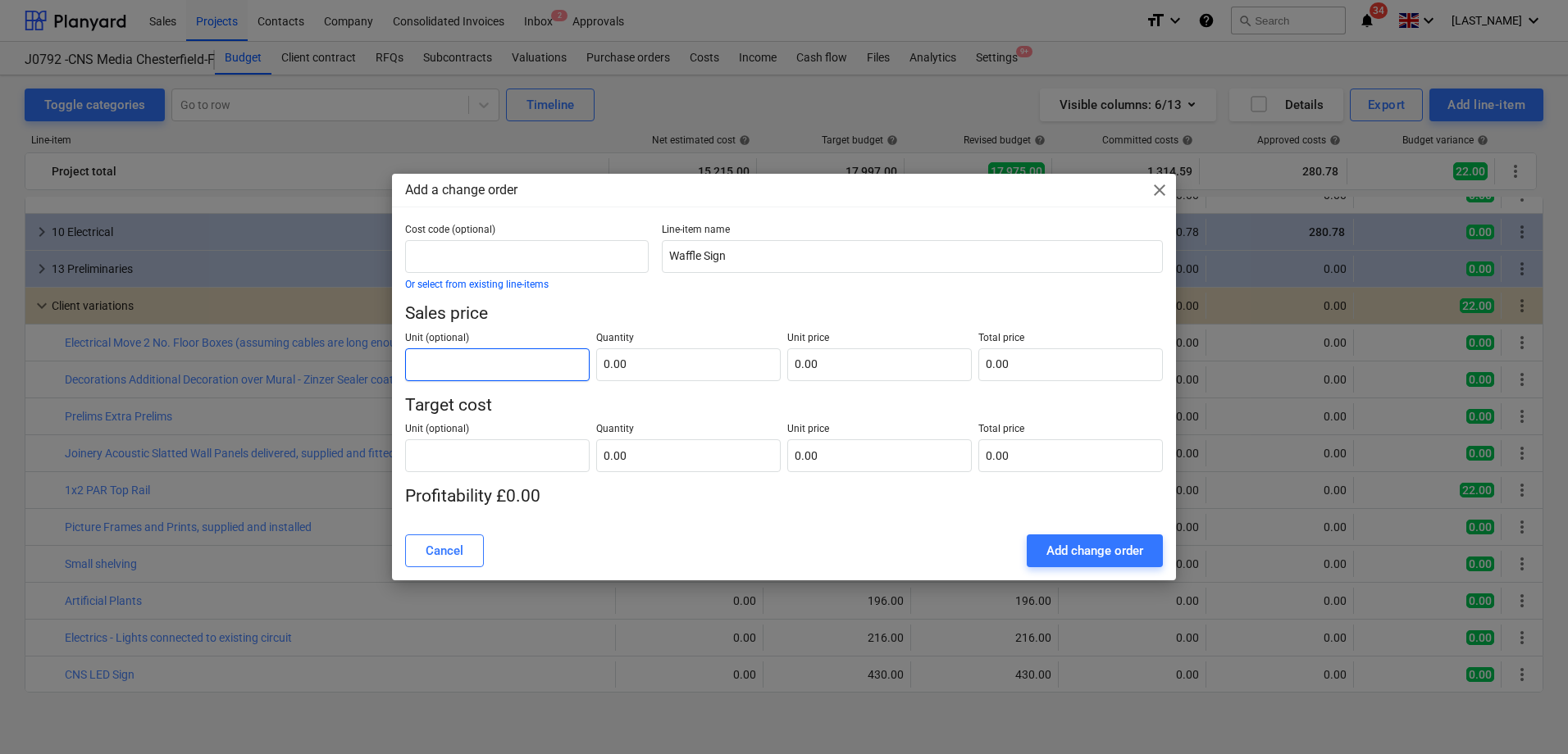 click at bounding box center (497, 365) 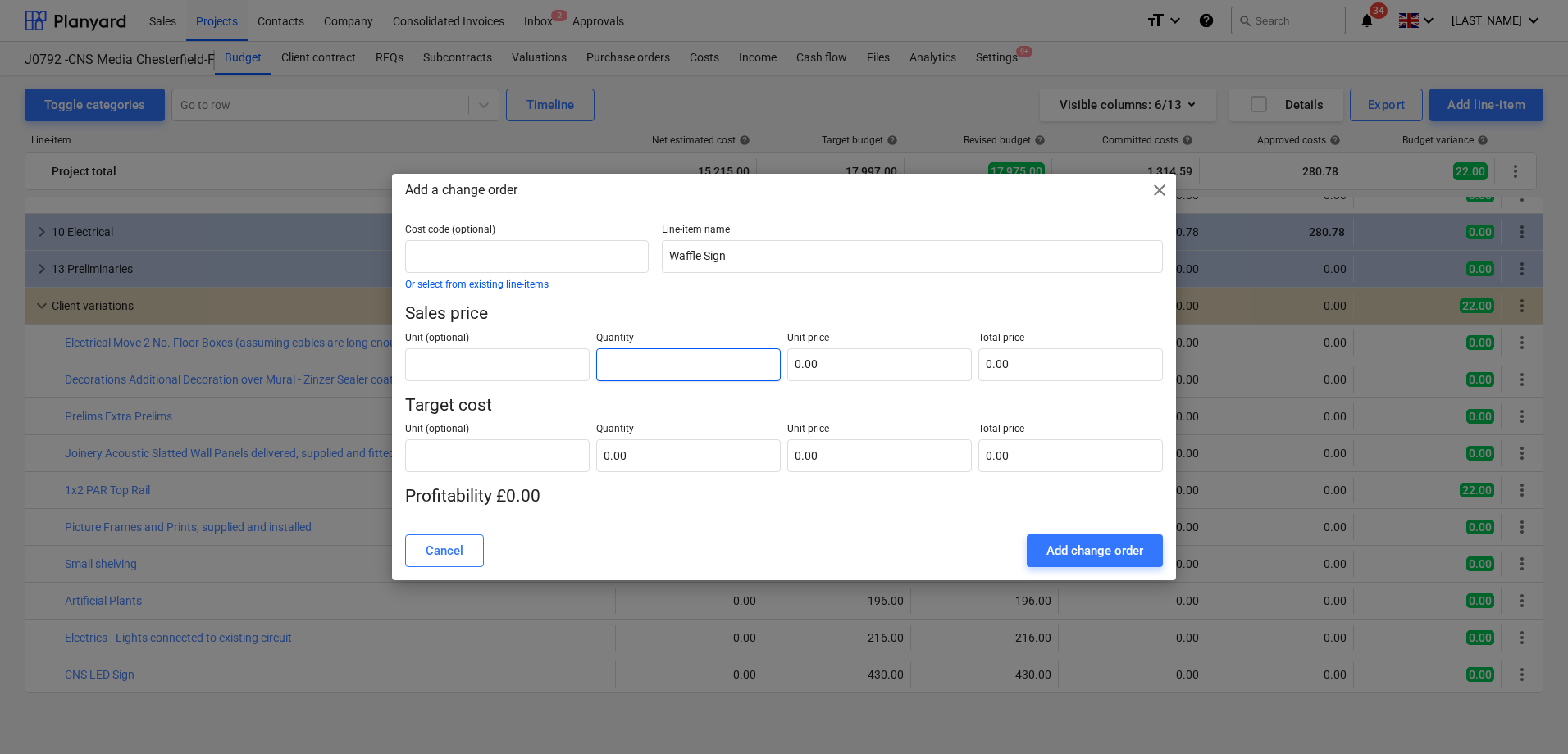 click at bounding box center [688, 365] 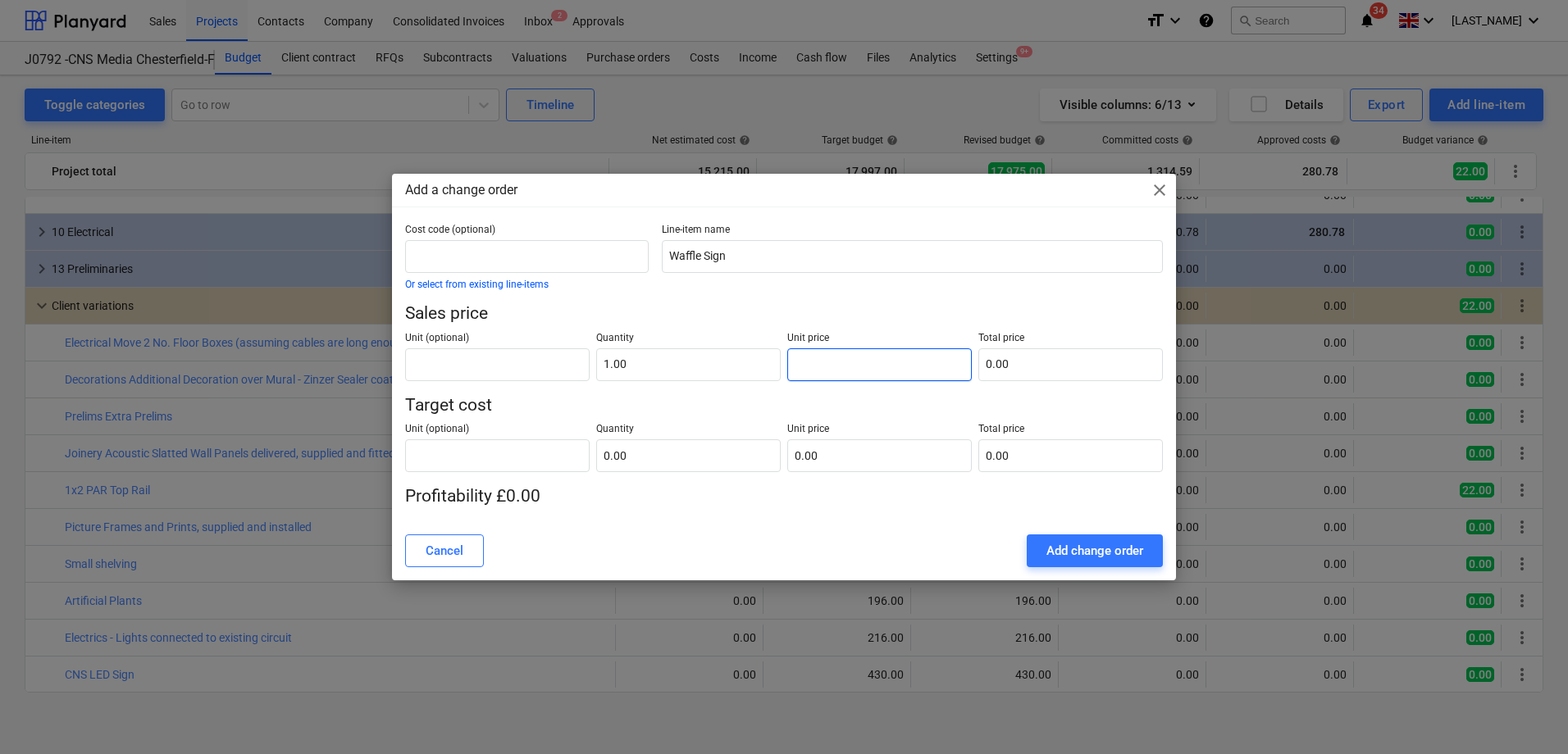 click at bounding box center [879, 365] 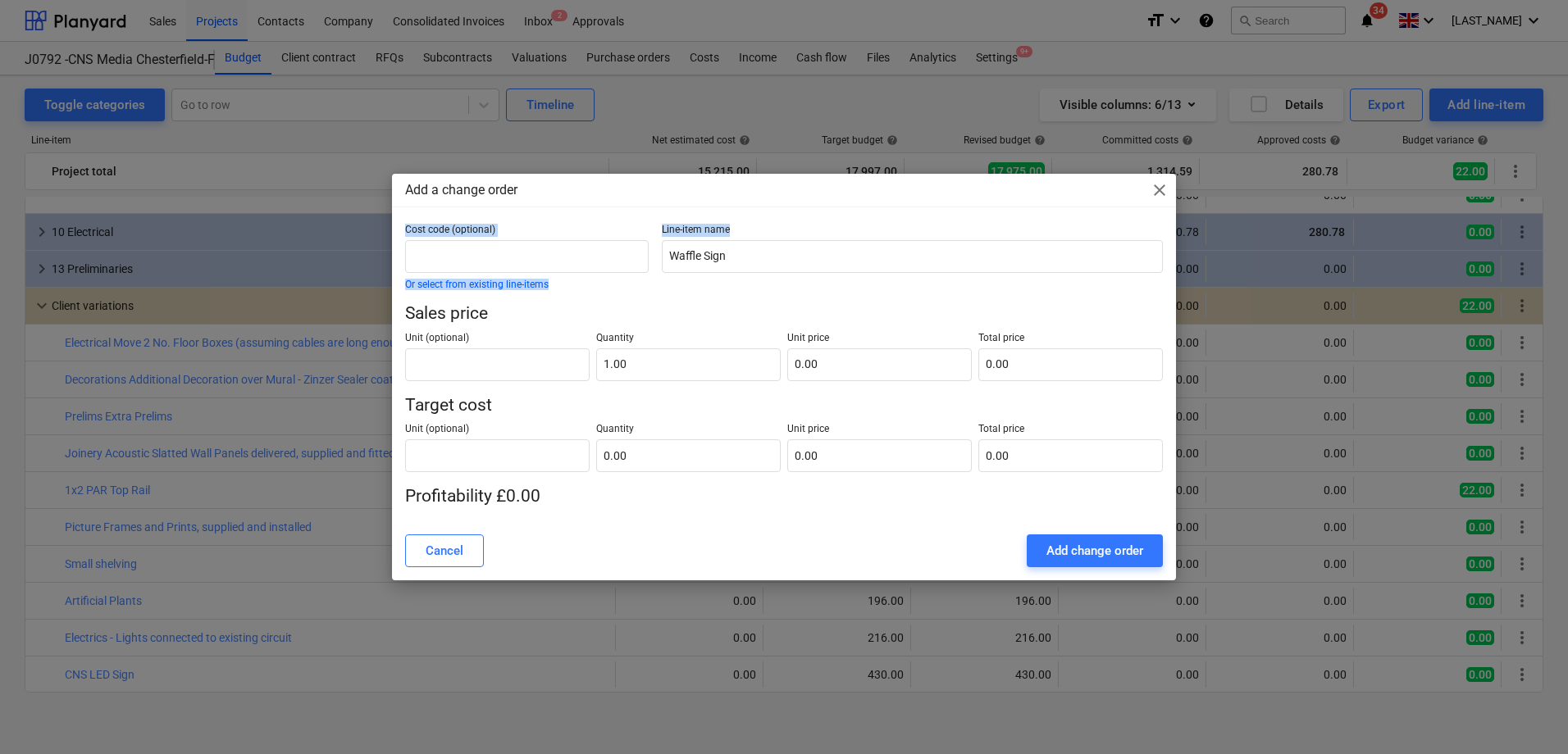 drag, startPoint x: 964, startPoint y: 188, endPoint x: 850, endPoint y: 235, distance: 123.30856 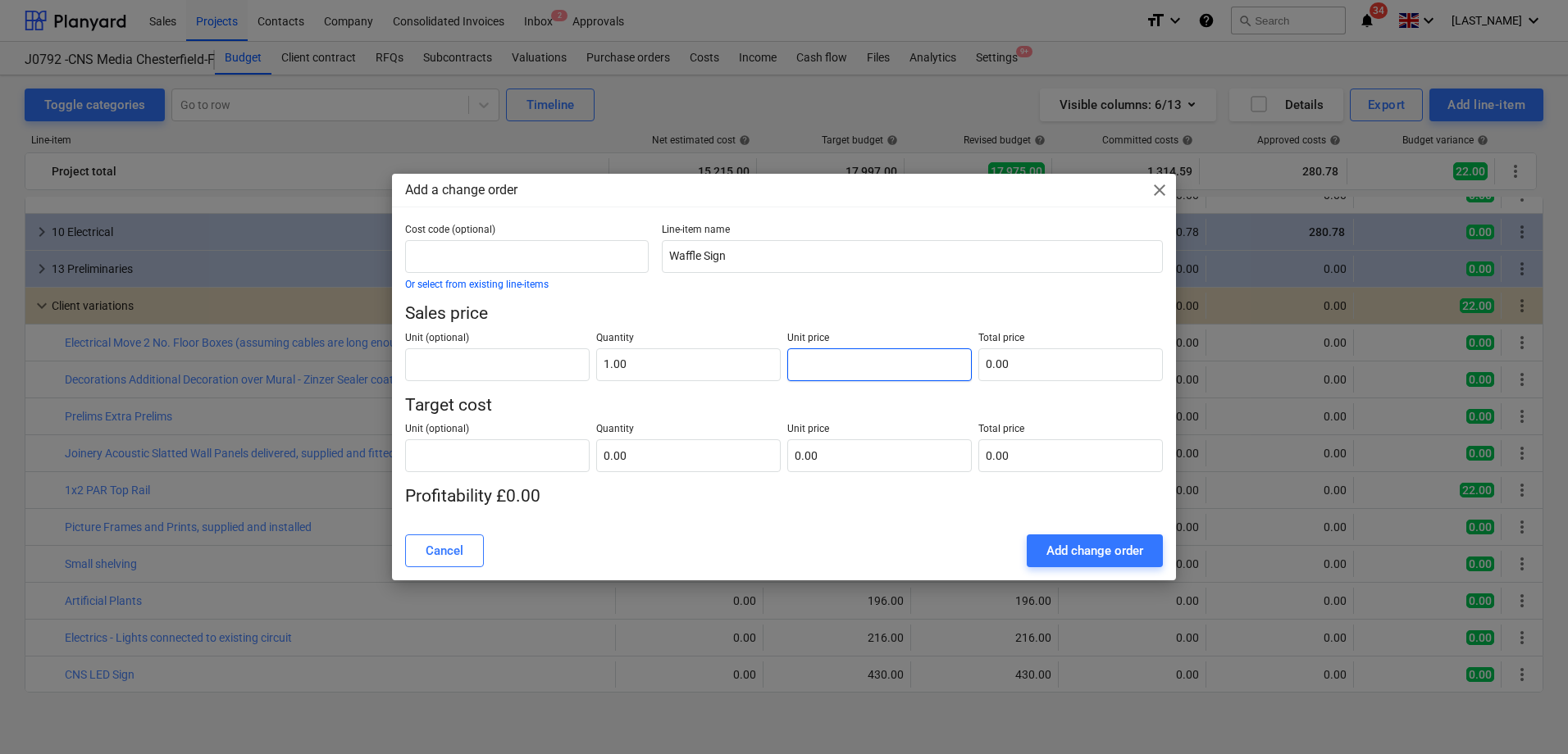 click at bounding box center [879, 365] 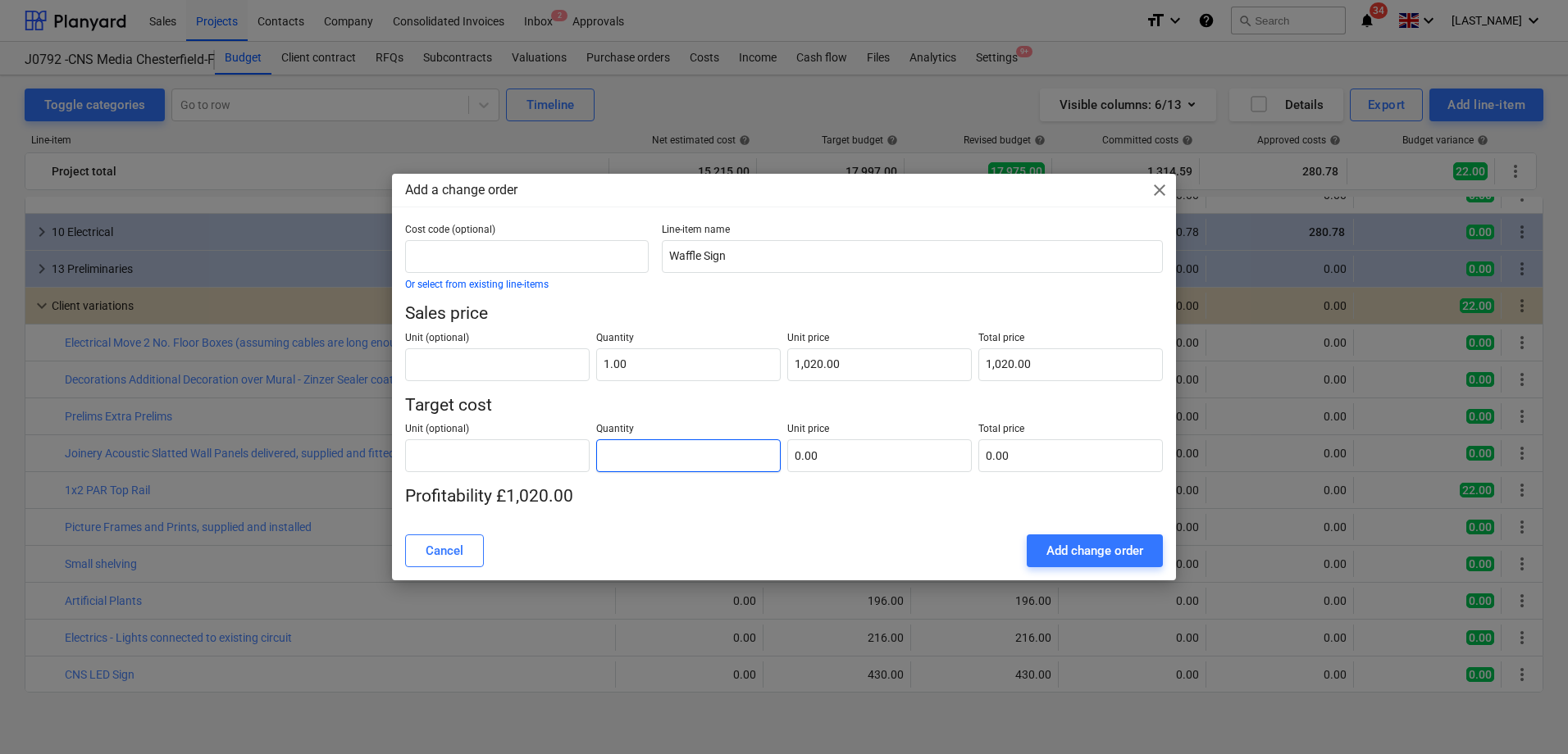 click at bounding box center (688, 456) 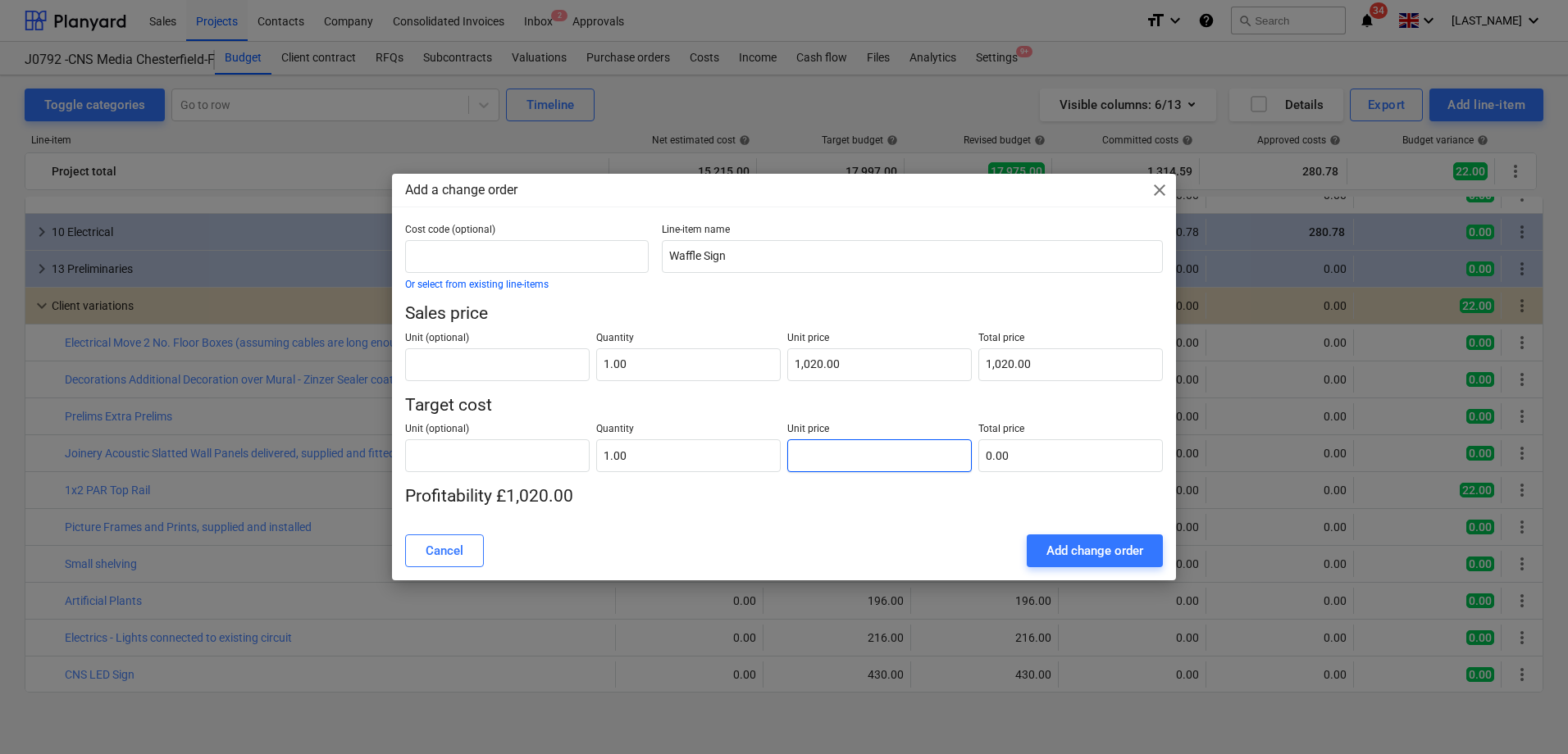 drag, startPoint x: 805, startPoint y: 461, endPoint x: 816, endPoint y: 456, distance: 12.083046 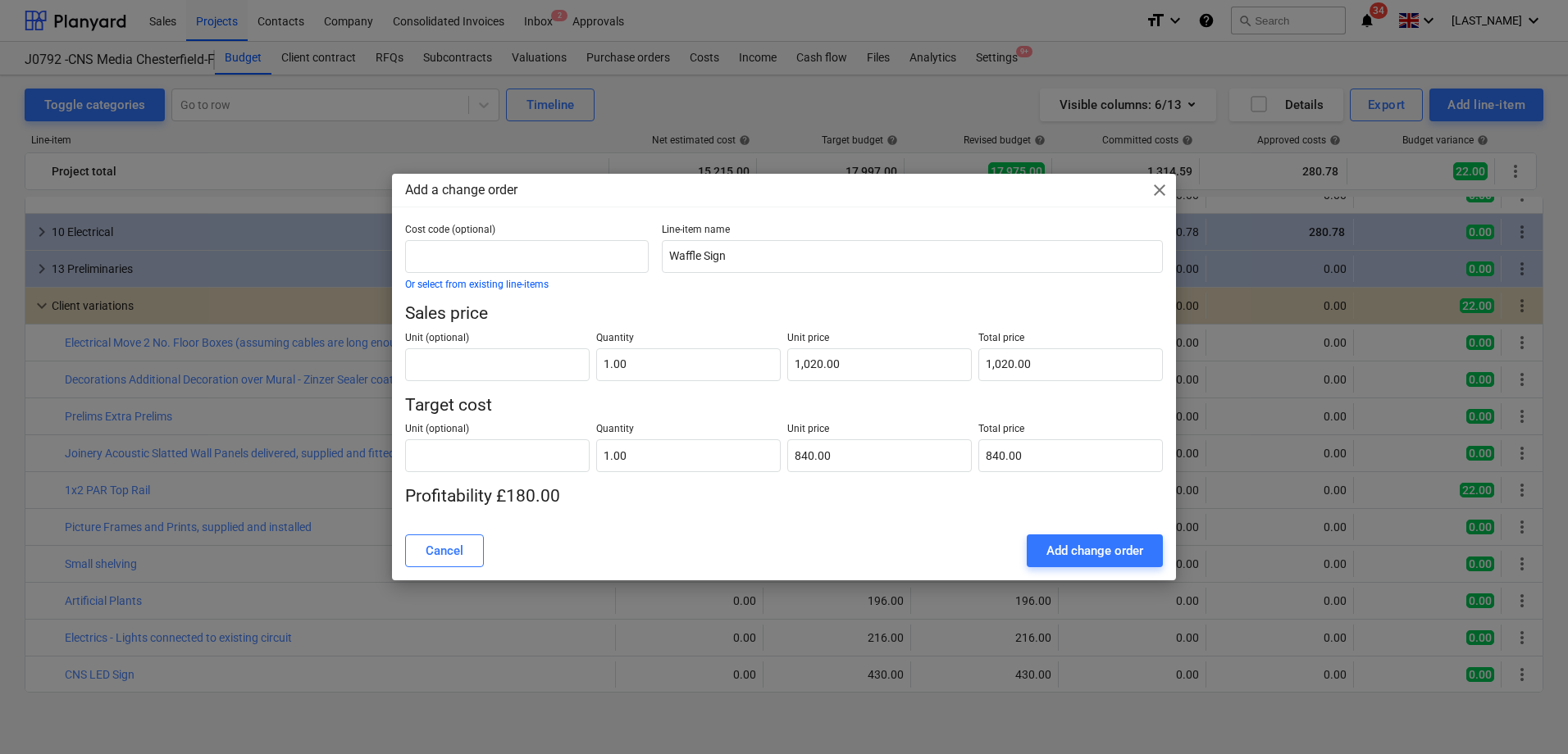 click on "Add change order" at bounding box center (1095, 551) 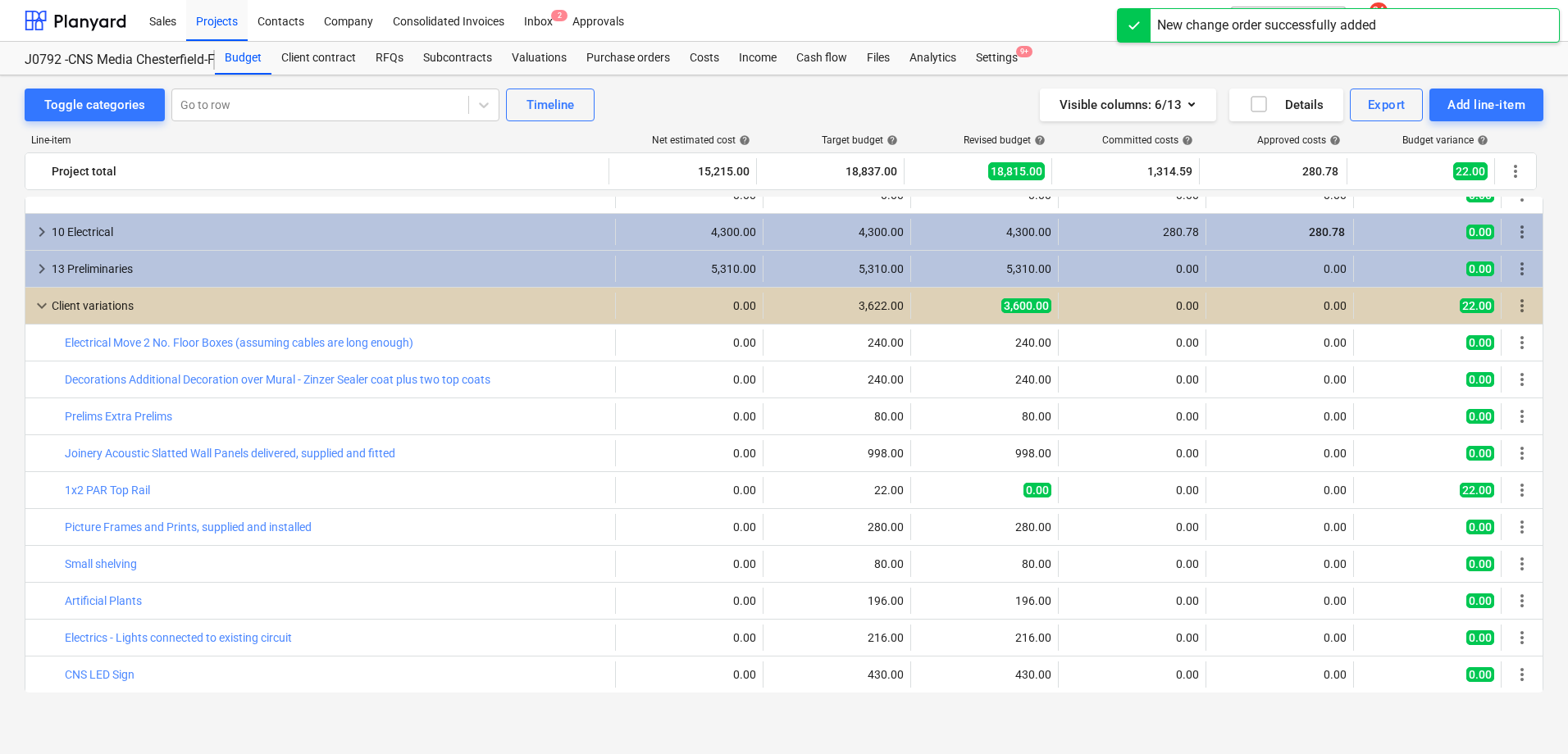 scroll, scrollTop: 316, scrollLeft: 0, axis: vertical 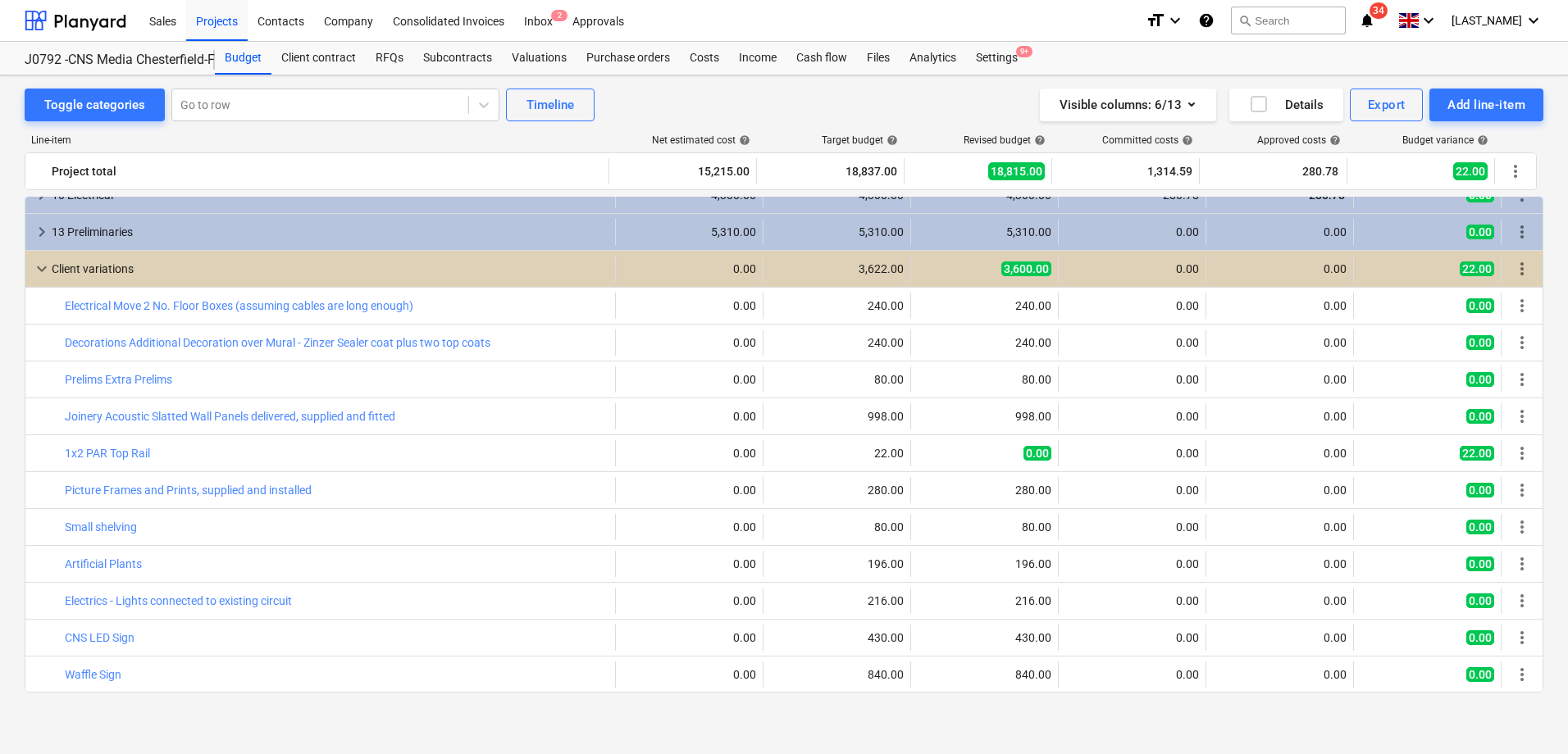 click on "Add line-item" at bounding box center (1486, 105) 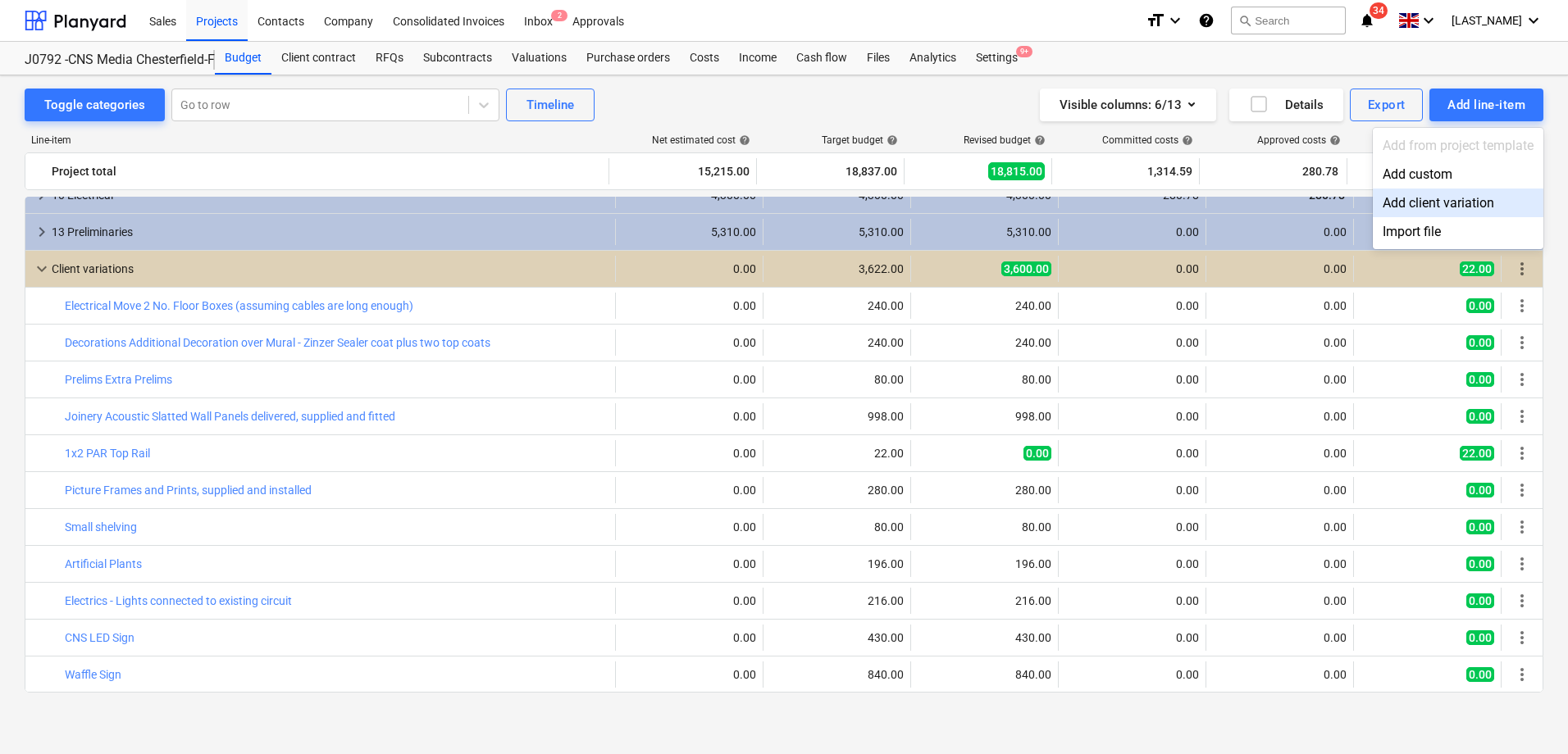 click on "Add client variation" at bounding box center (1458, 202) 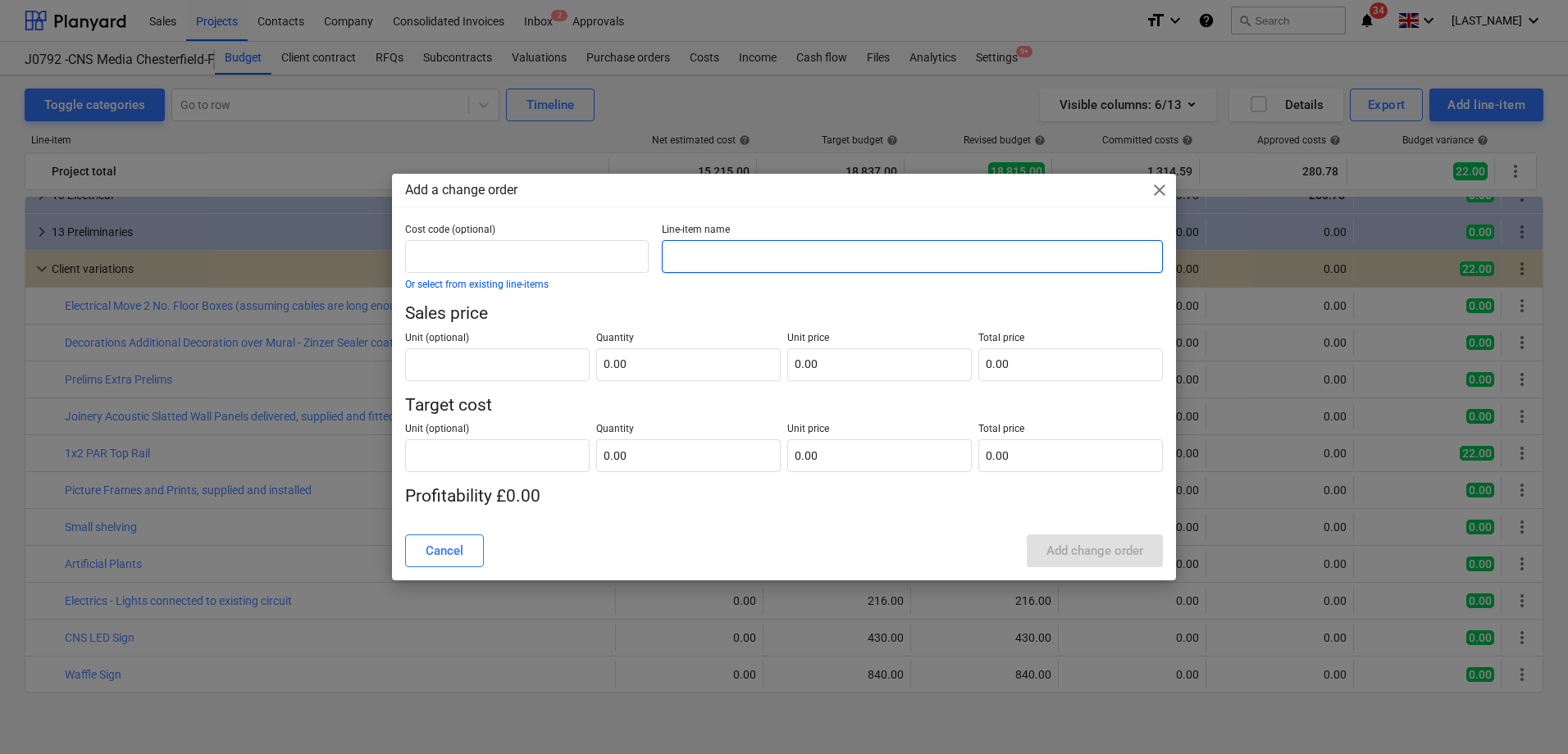 click at bounding box center [912, 257] 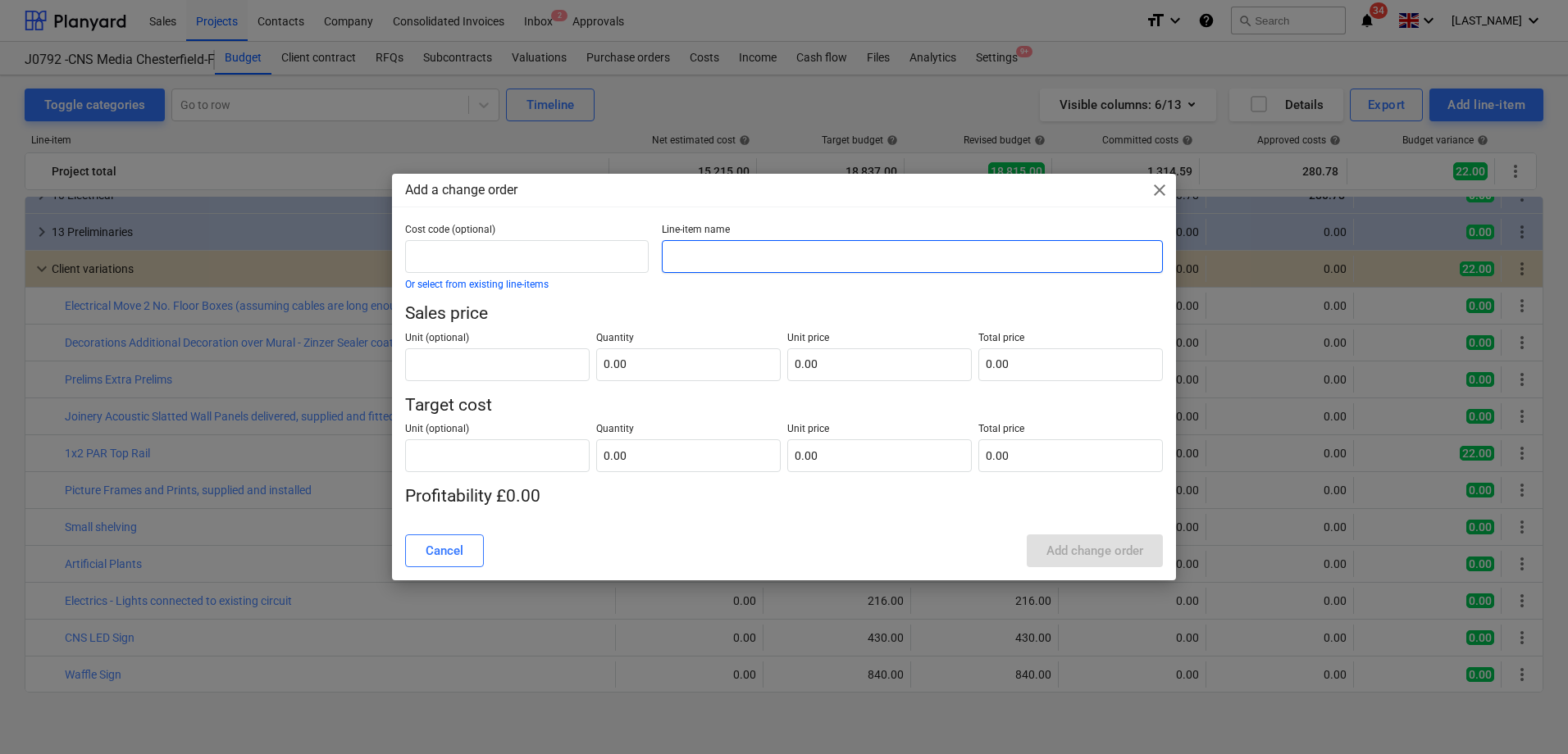 paste on "Prelims" 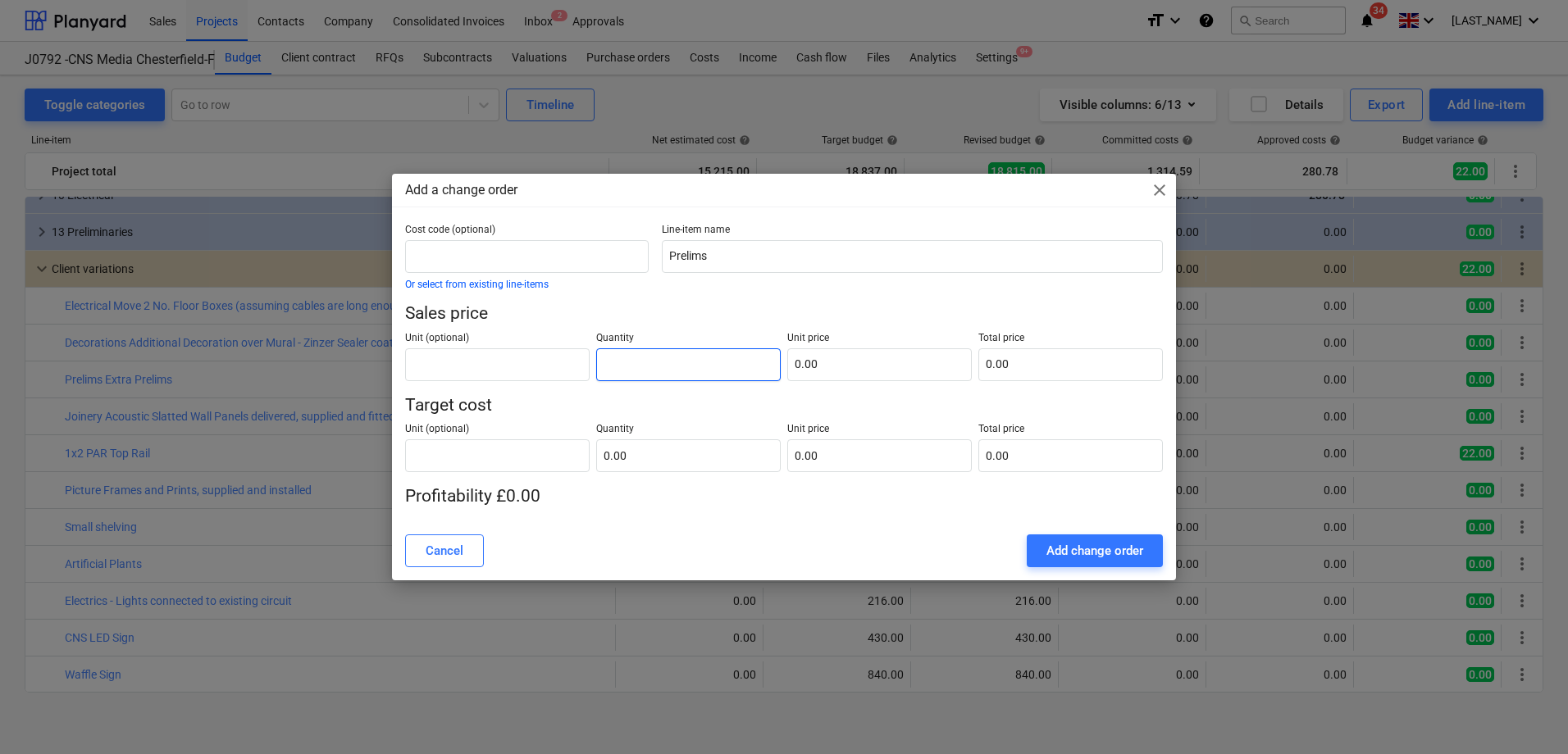 click at bounding box center [688, 365] 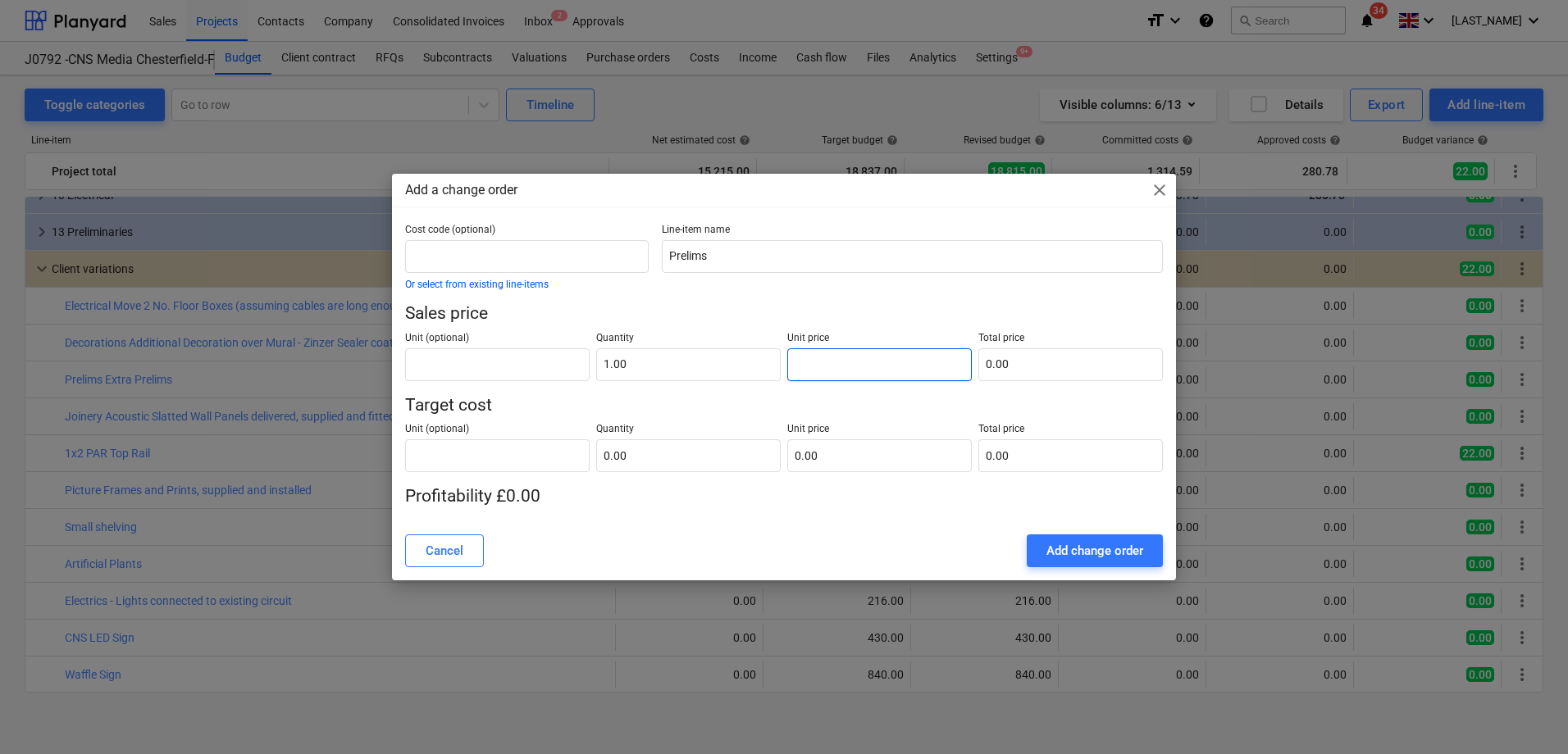 click at bounding box center [879, 365] 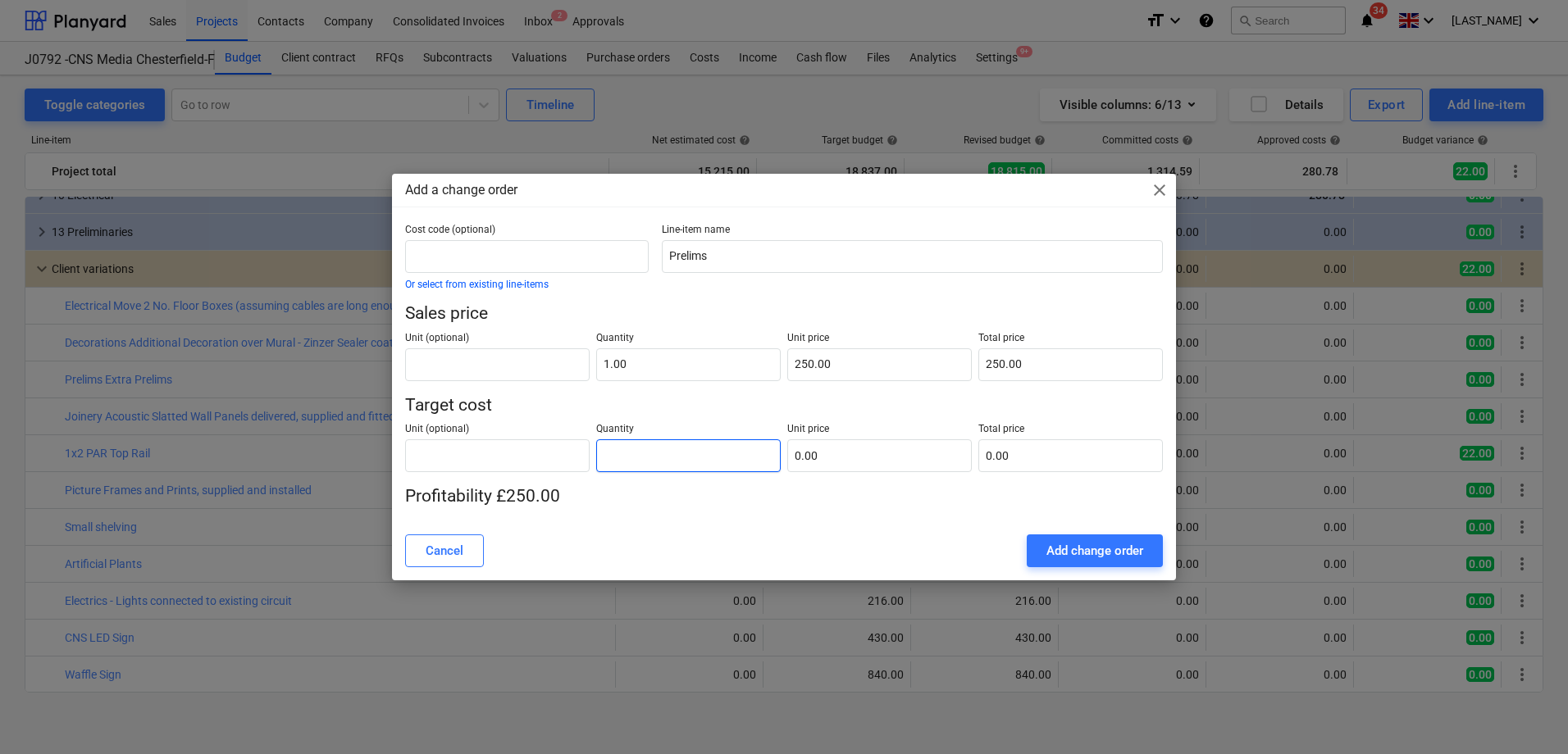 click at bounding box center [688, 456] 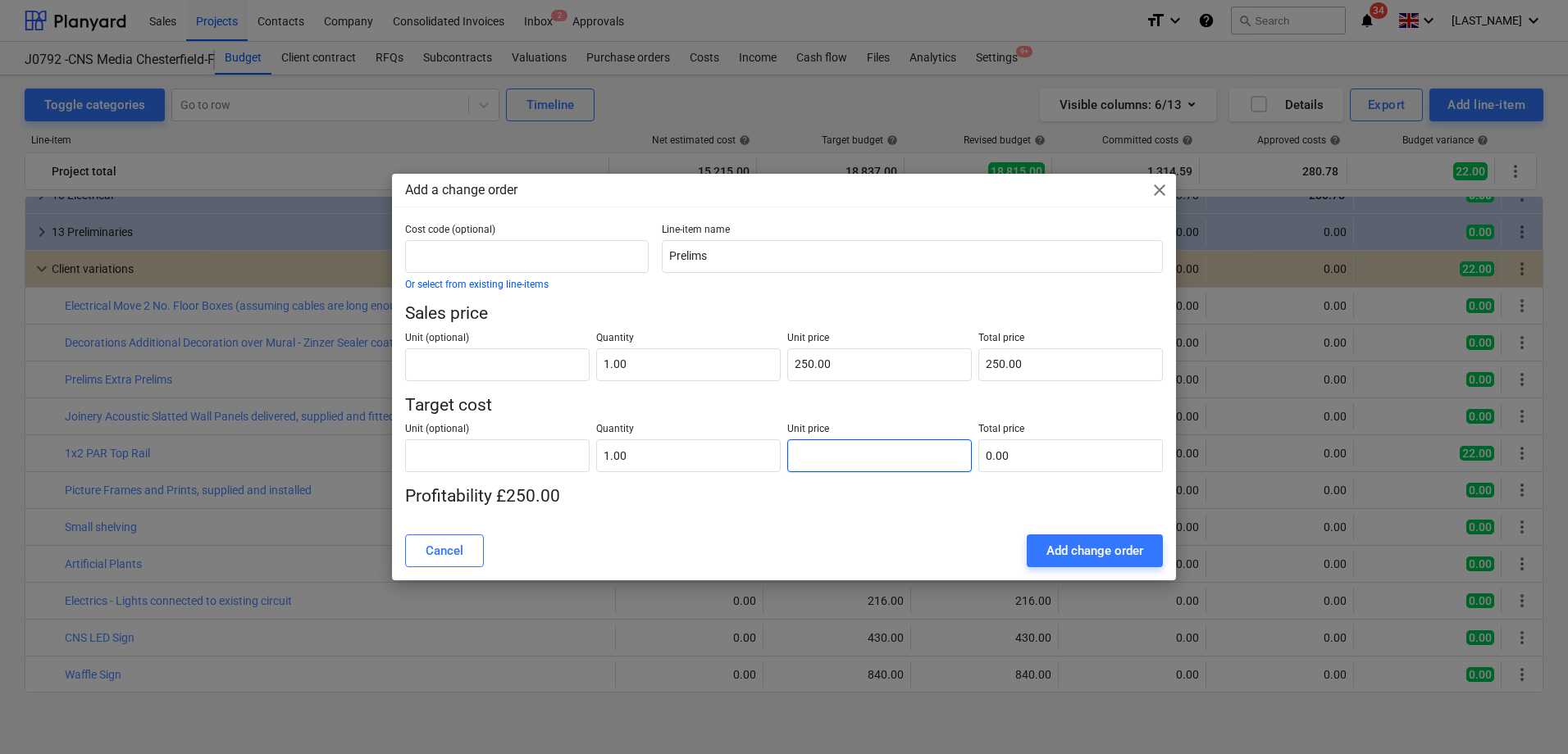 click at bounding box center [879, 456] 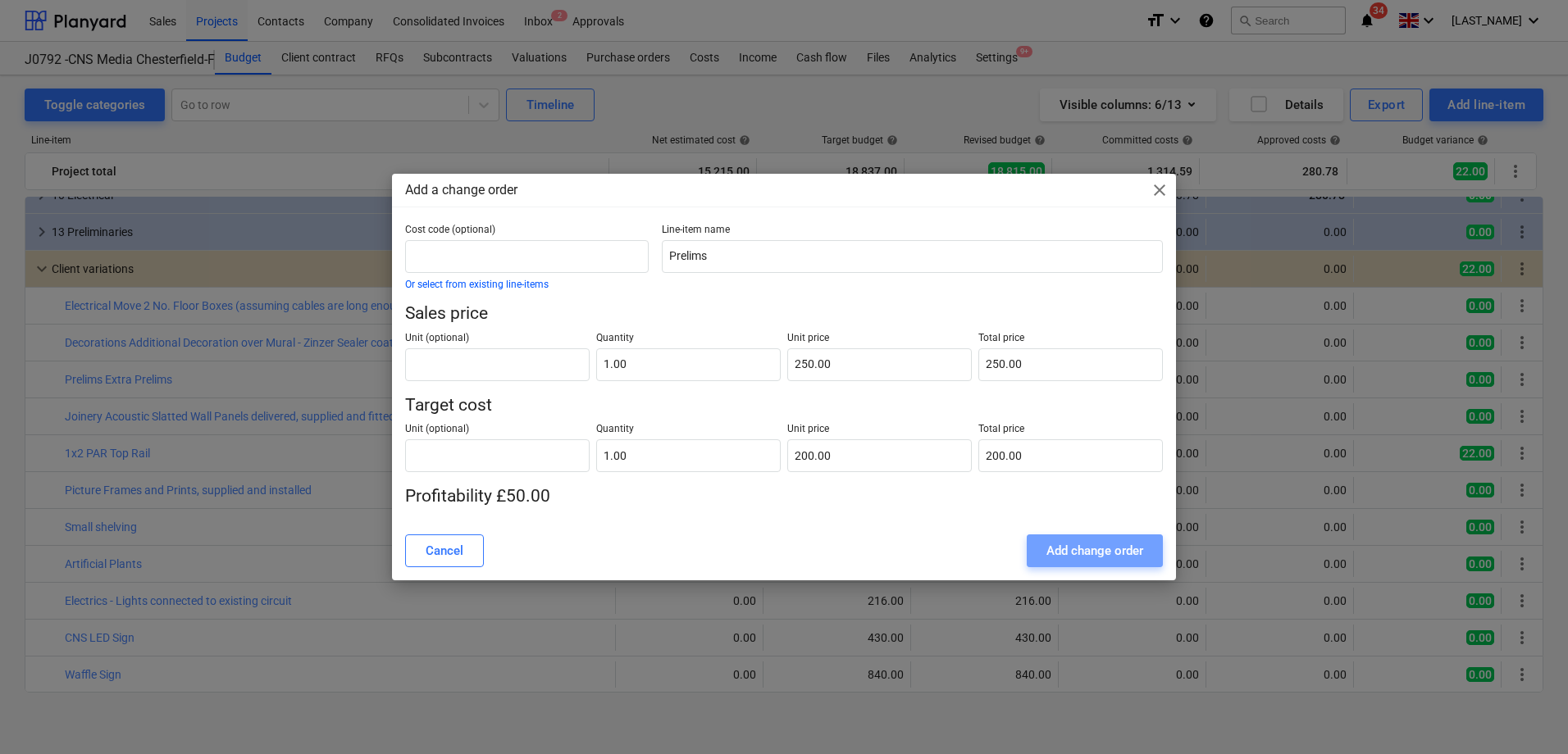 click on "Add change order" at bounding box center [1095, 551] 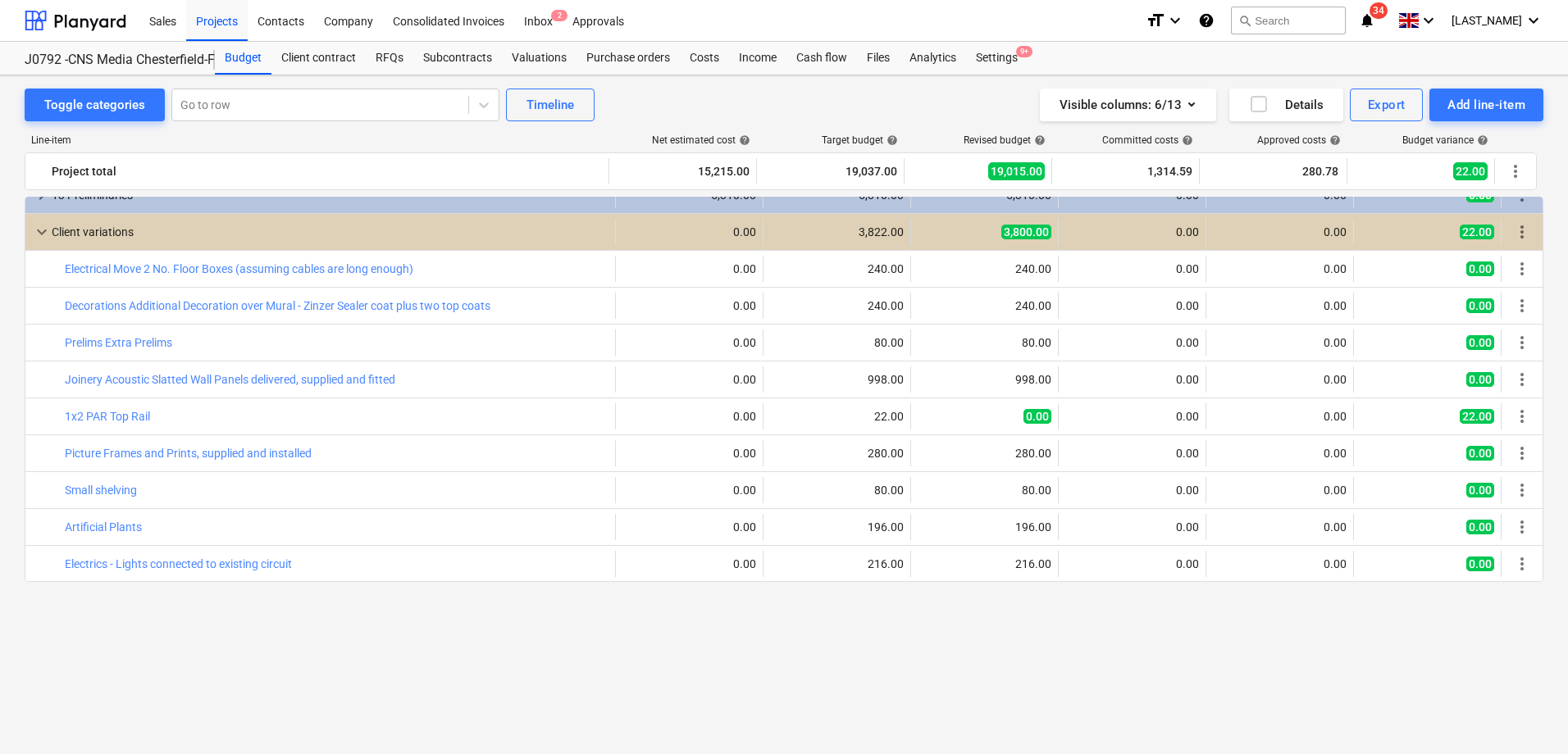 scroll, scrollTop: 0, scrollLeft: 0, axis: both 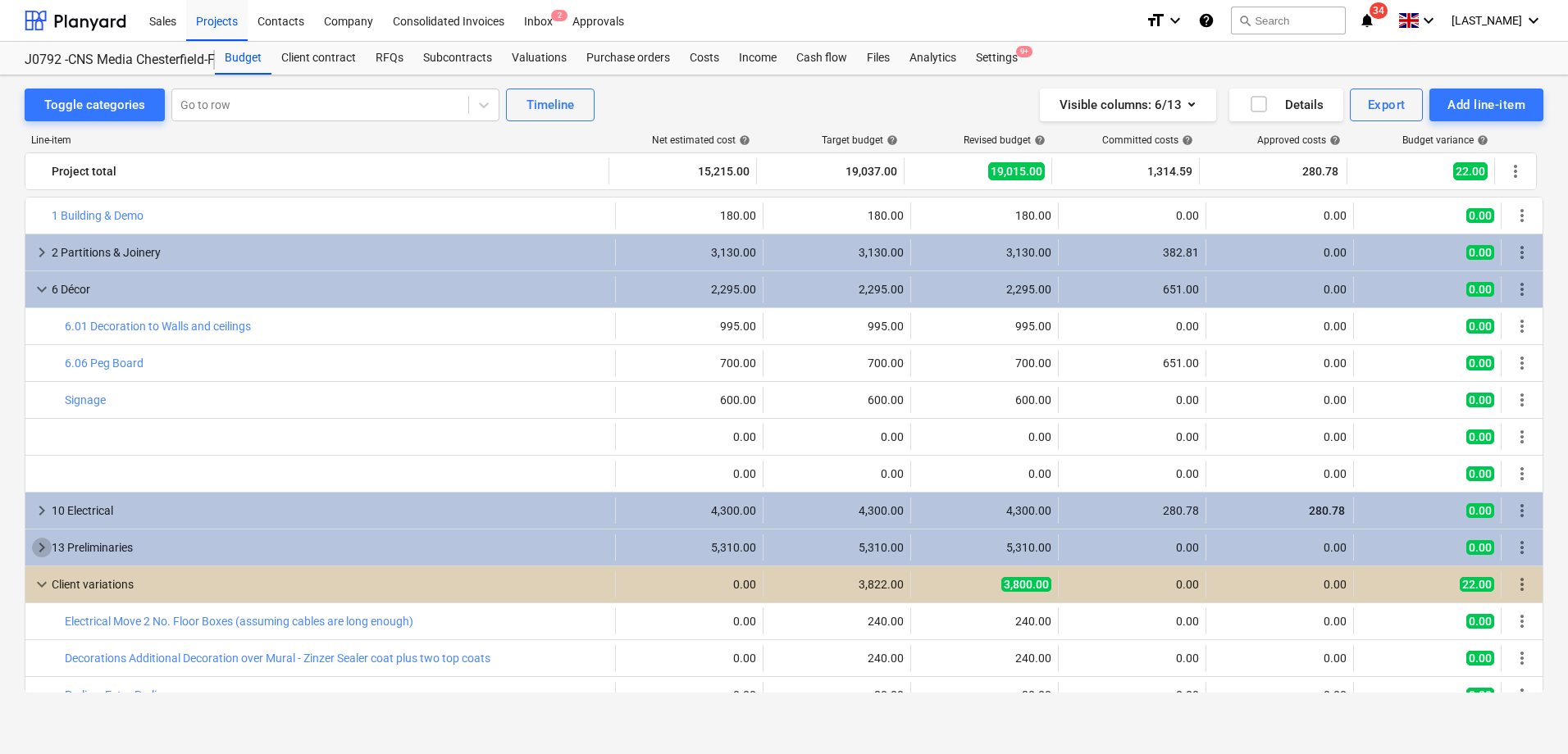 click on "keyboard_arrow_right" at bounding box center [42, 547] 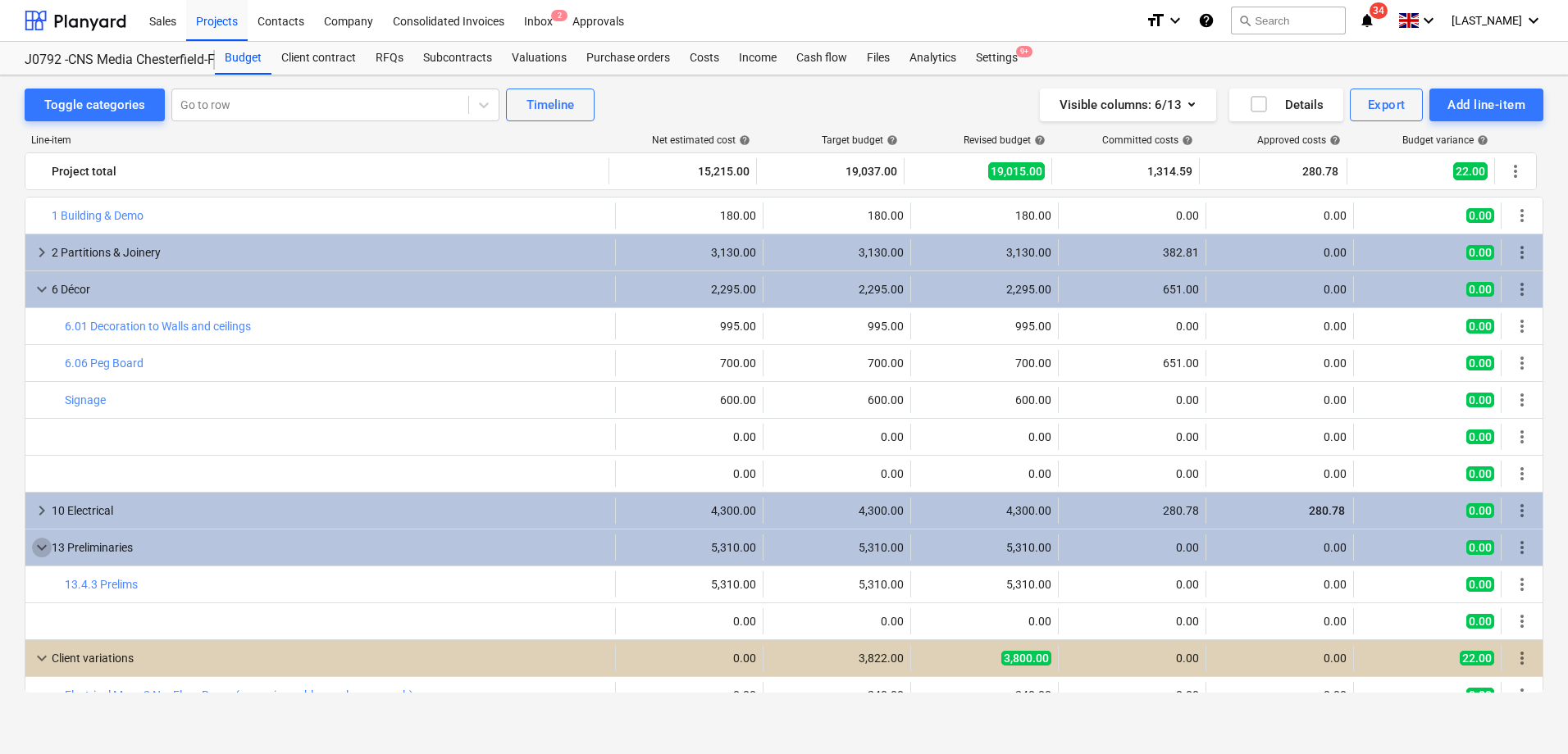 click on "keyboard_arrow_down" at bounding box center [42, 547] 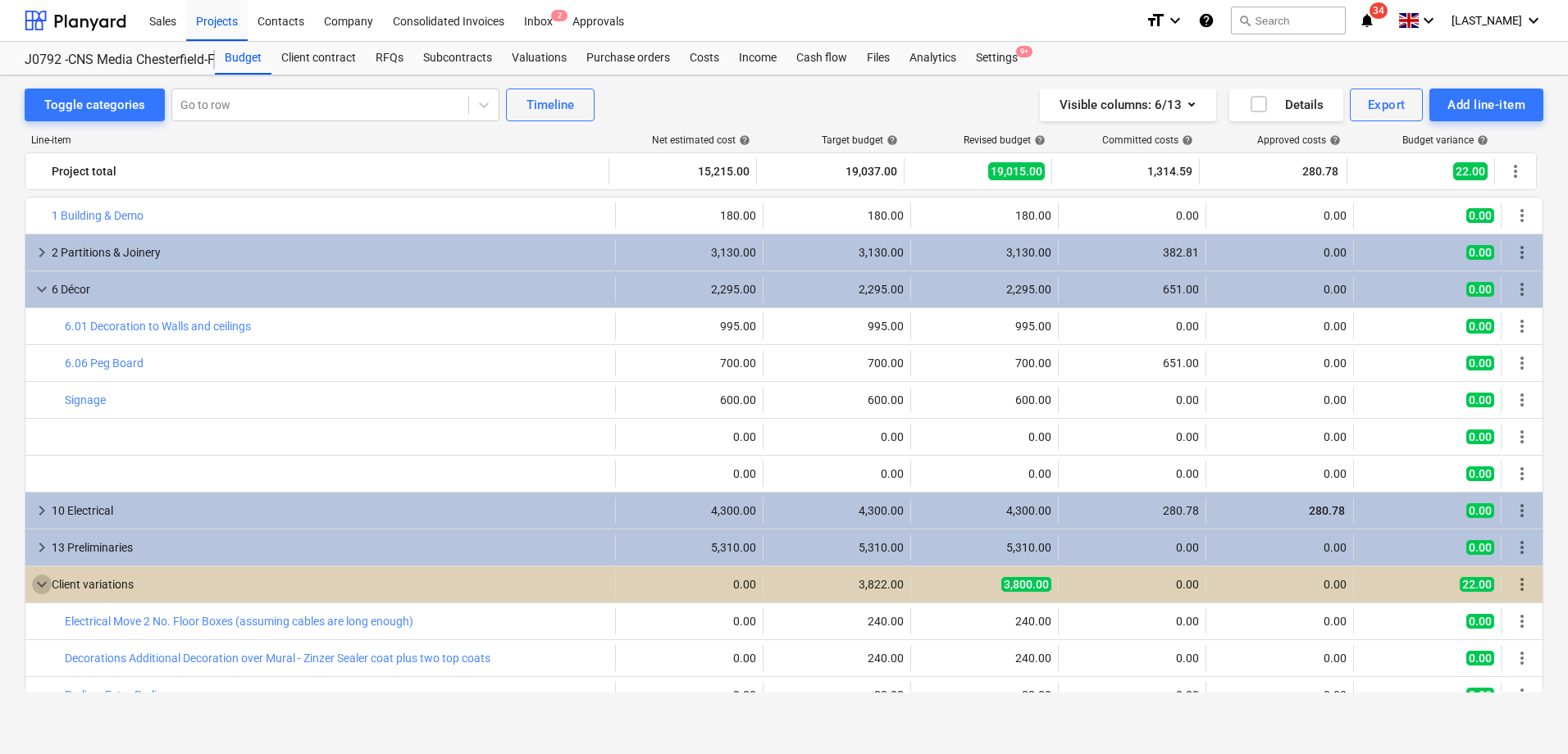 click on "keyboard_arrow_down" at bounding box center [42, 584] 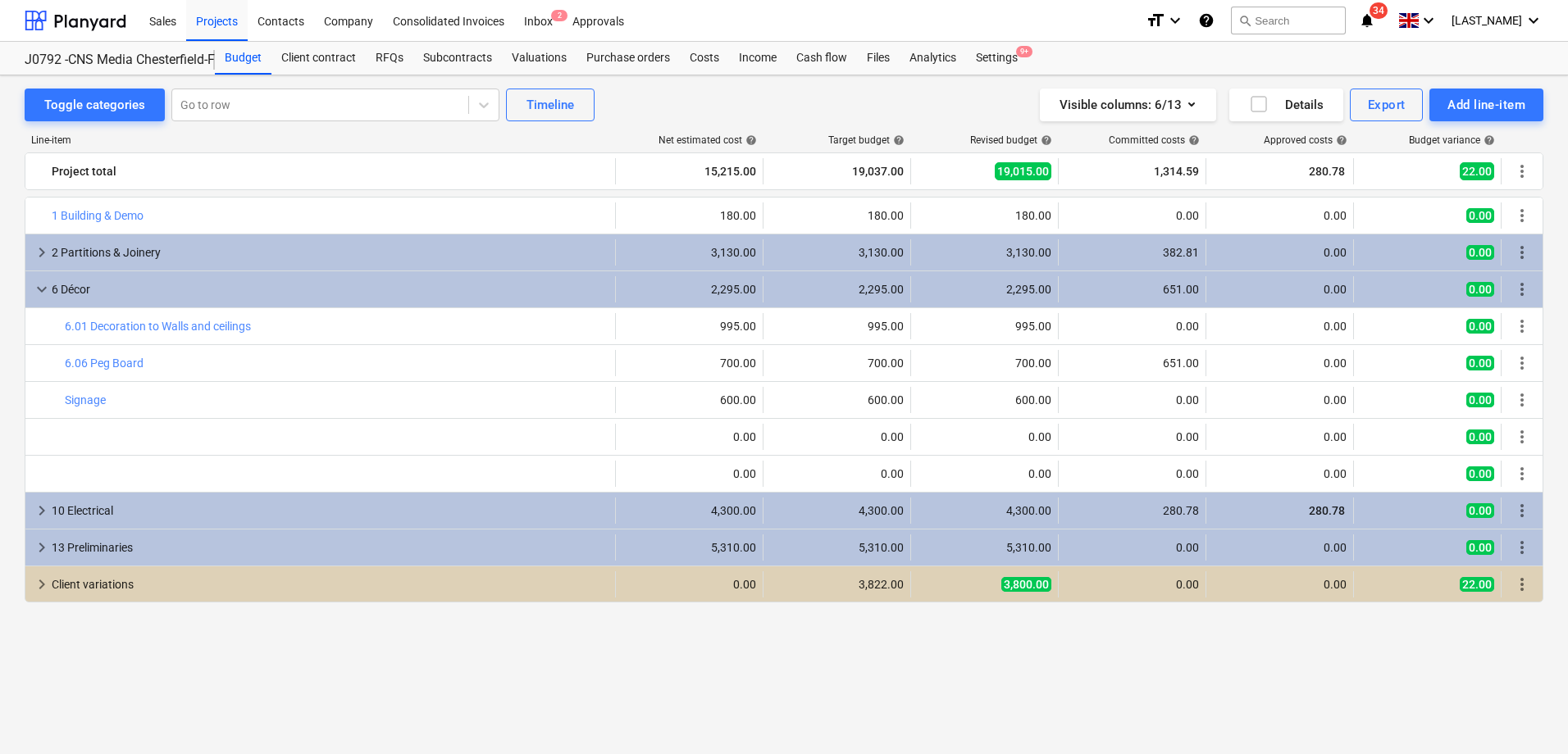 click on "keyboard_arrow_down" at bounding box center [42, 289] 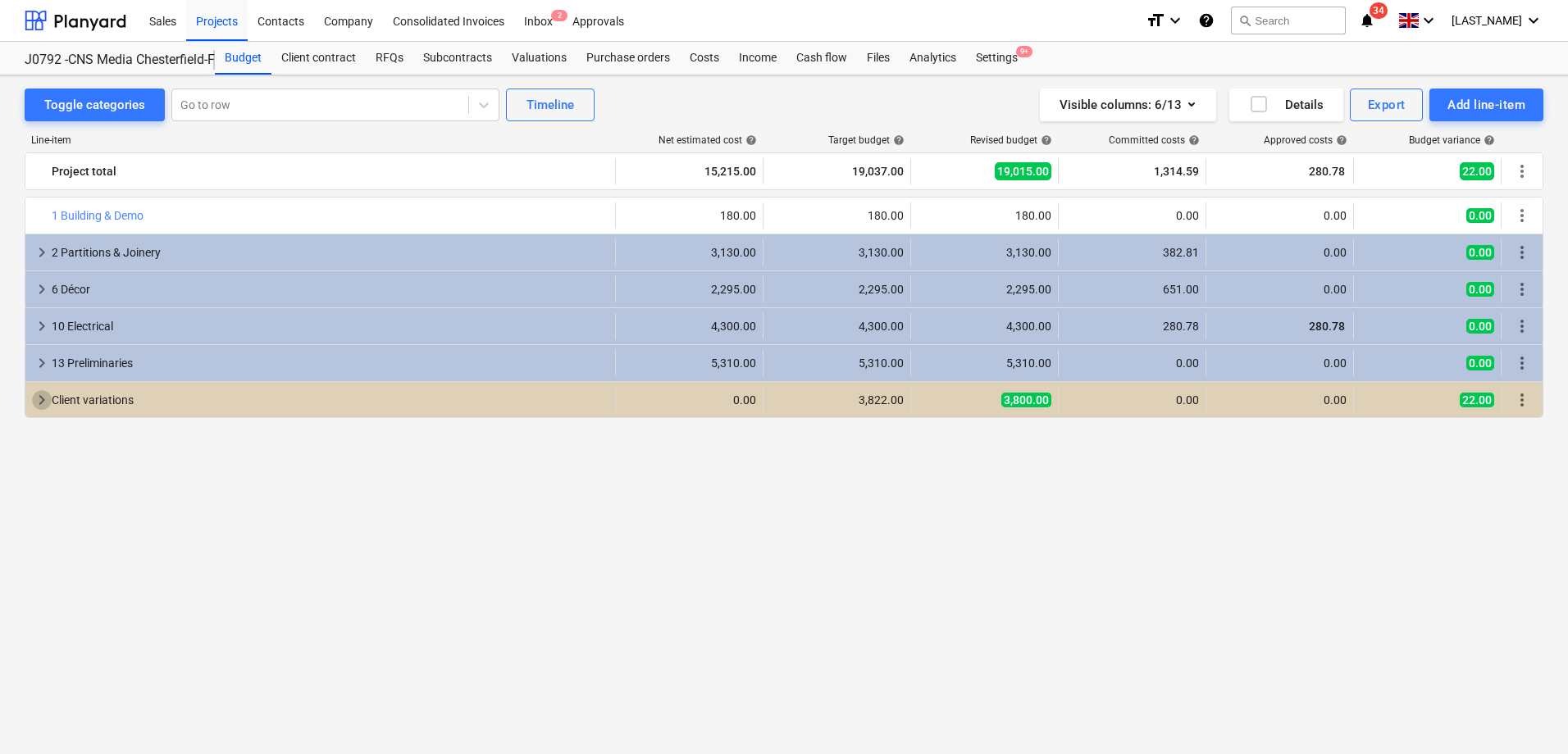 click on "keyboard_arrow_right" at bounding box center [42, 400] 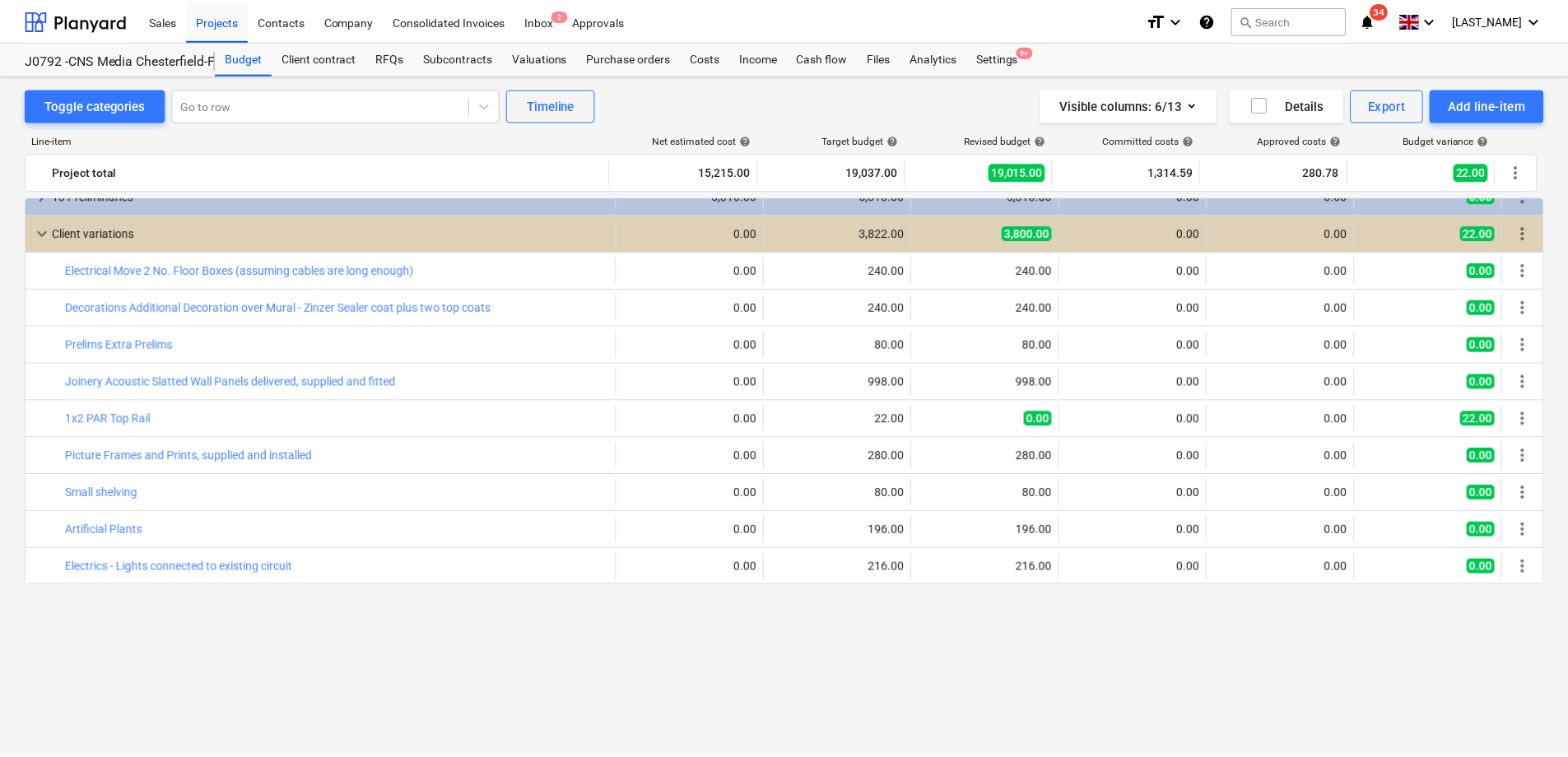 scroll, scrollTop: 0, scrollLeft: 0, axis: both 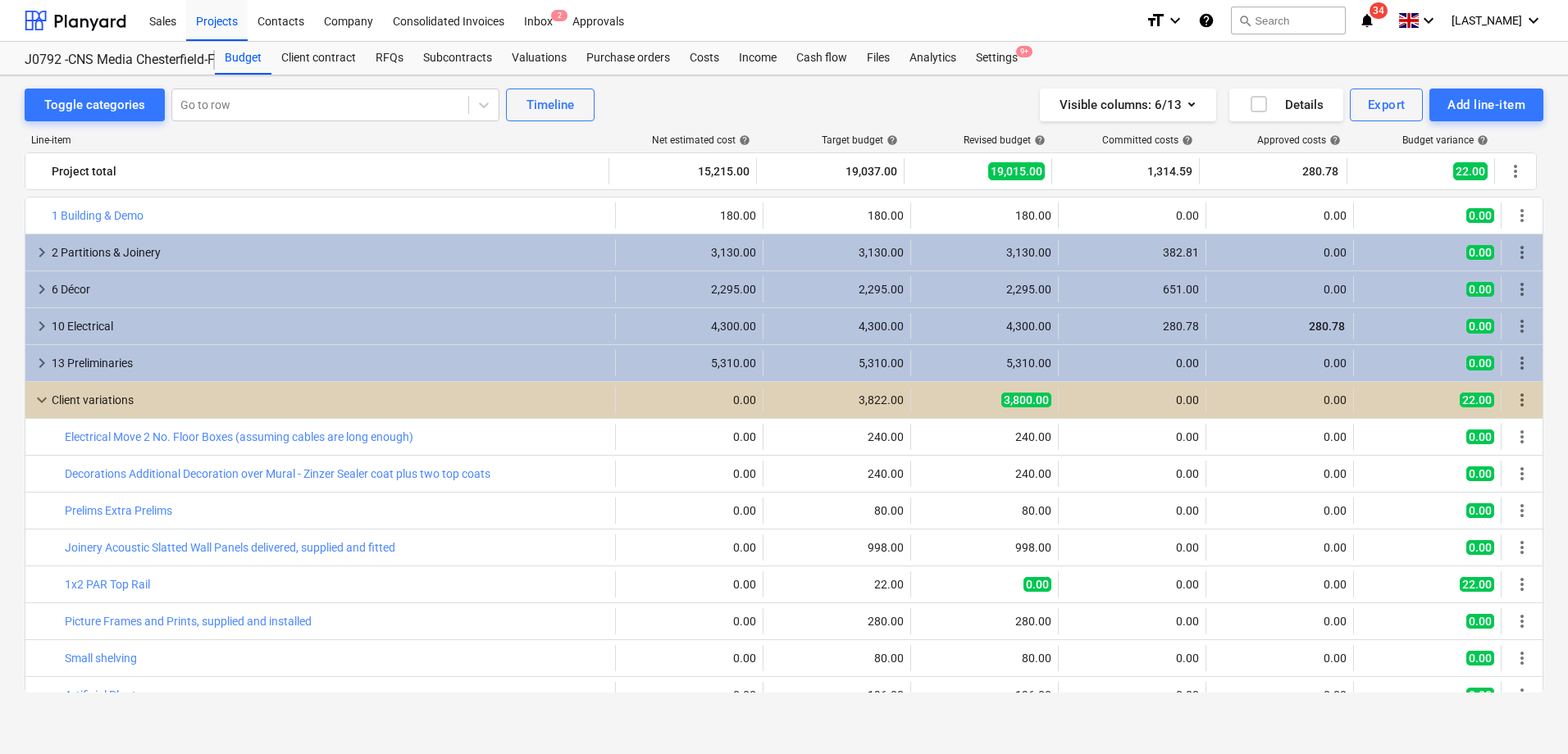 click on "keyboard_arrow_right" at bounding box center [42, 363] 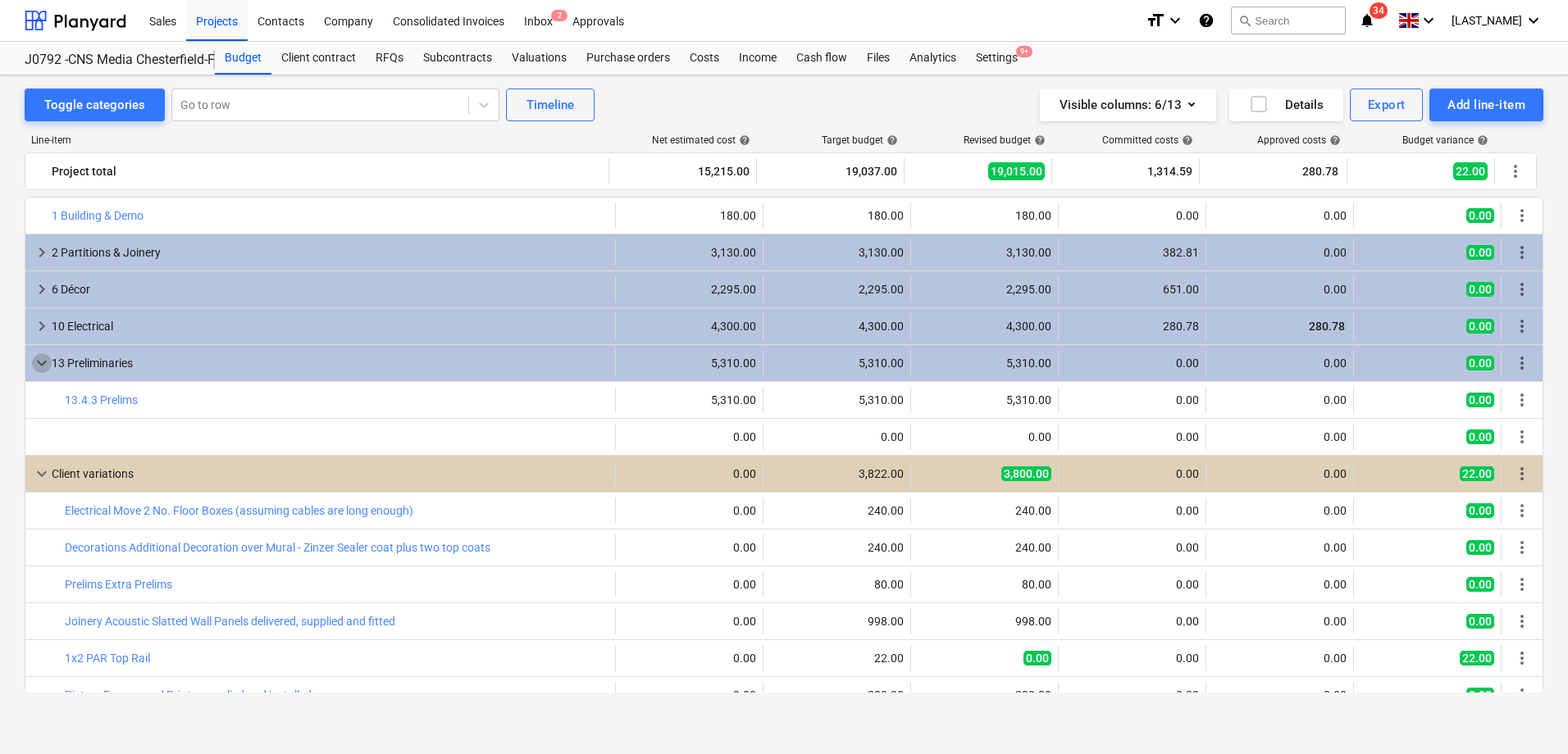 click on "keyboard_arrow_down" at bounding box center [42, 363] 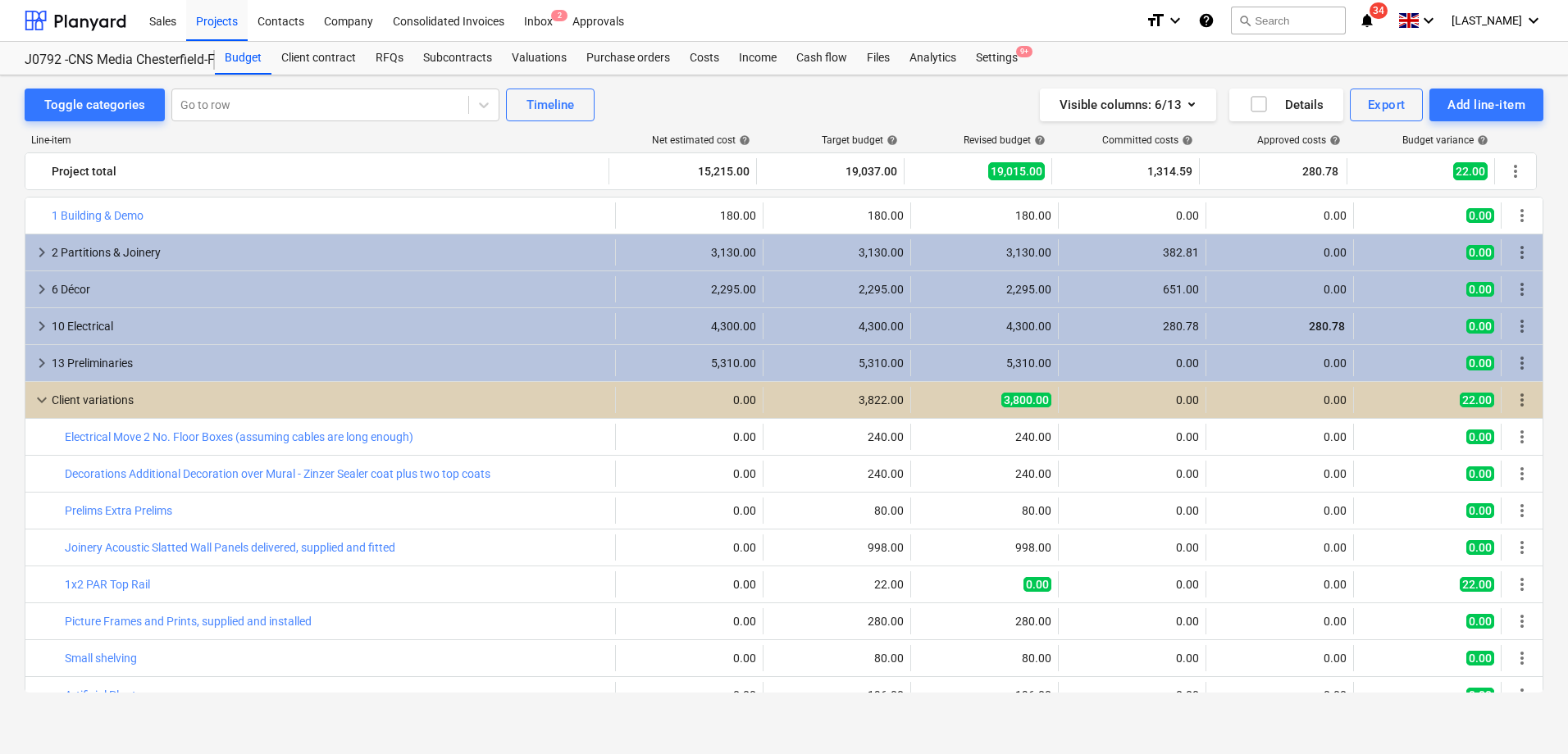 click on "keyboard_arrow_down" at bounding box center (42, 400) 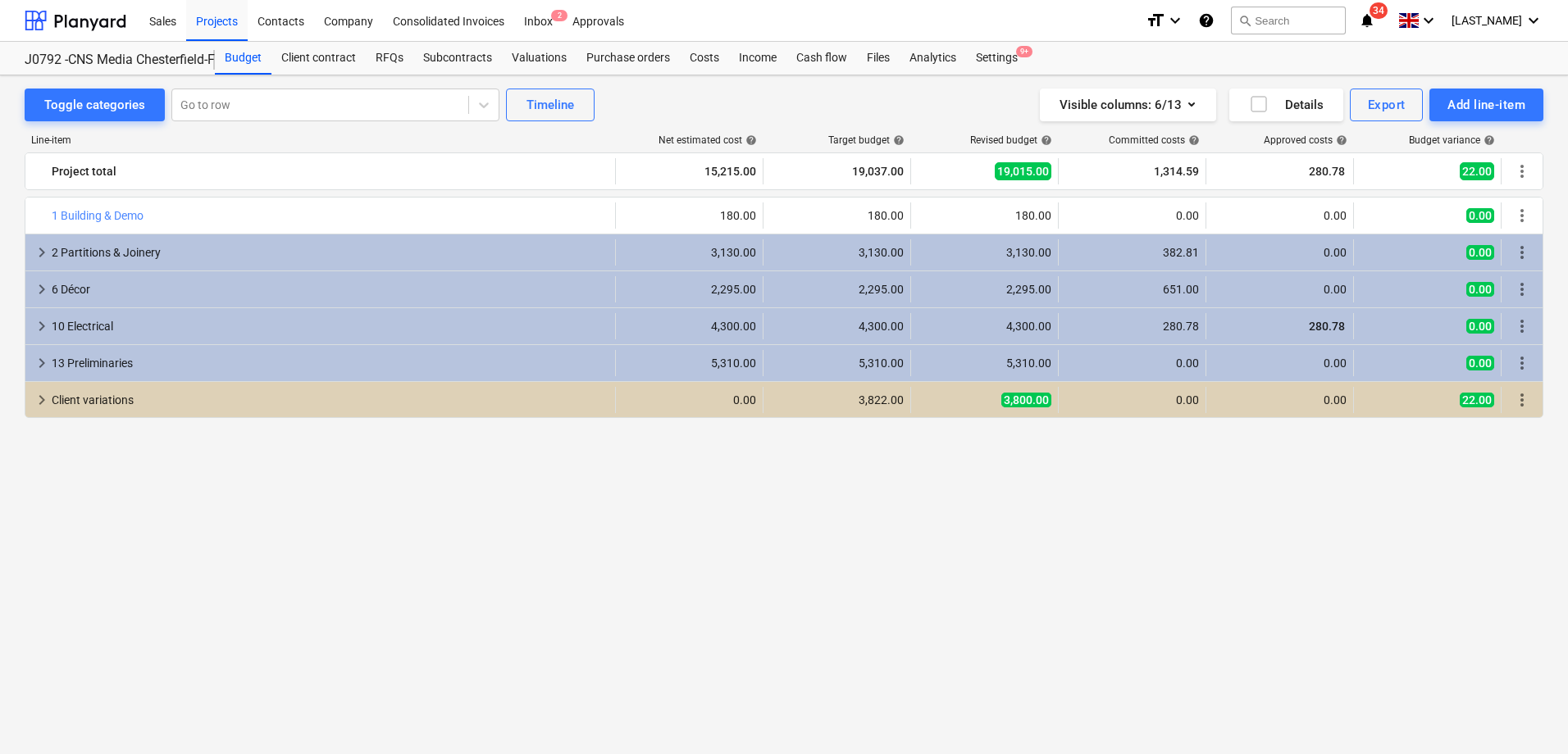 click on "keyboard_arrow_right" at bounding box center (42, 400) 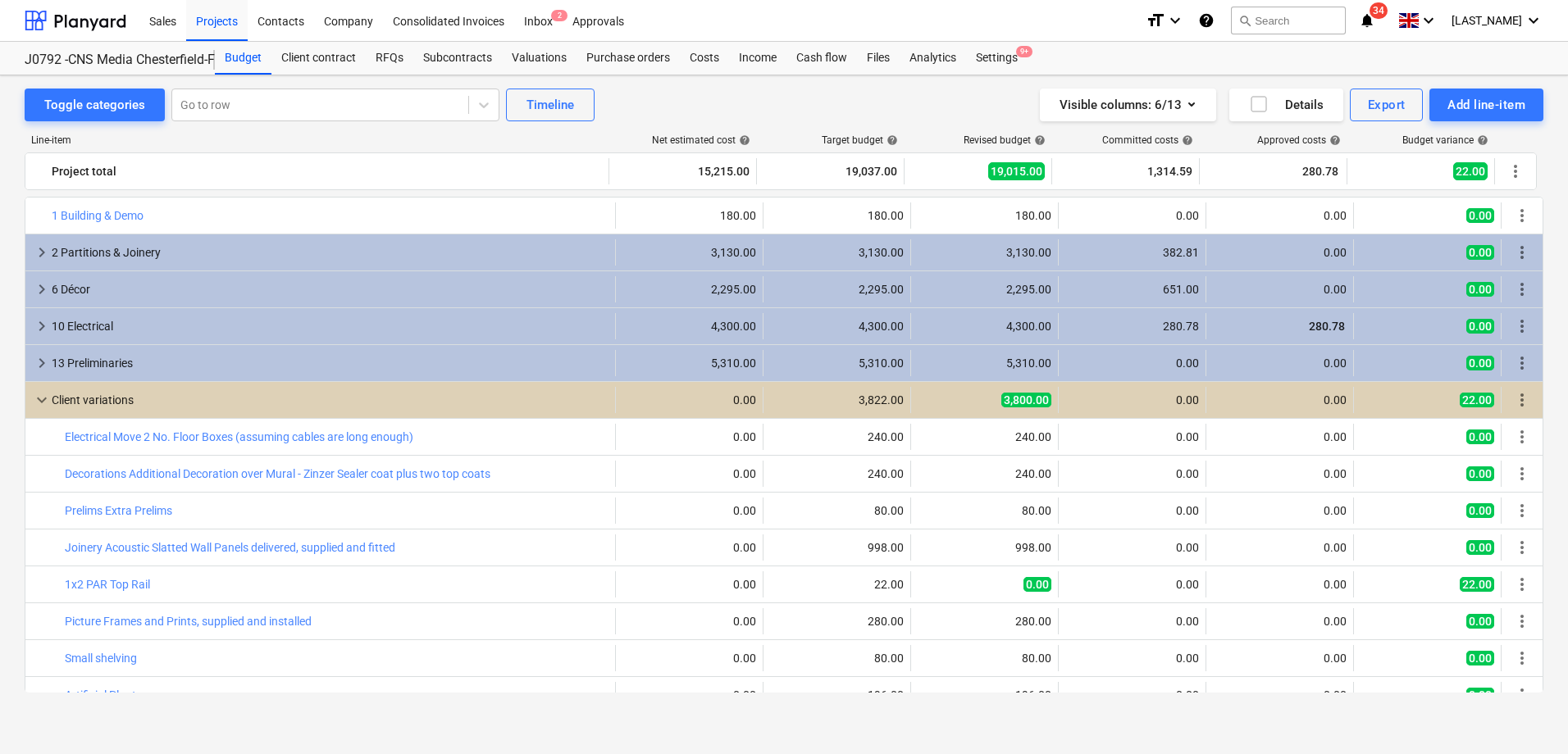 click on "keyboard_arrow_down" at bounding box center (42, 400) 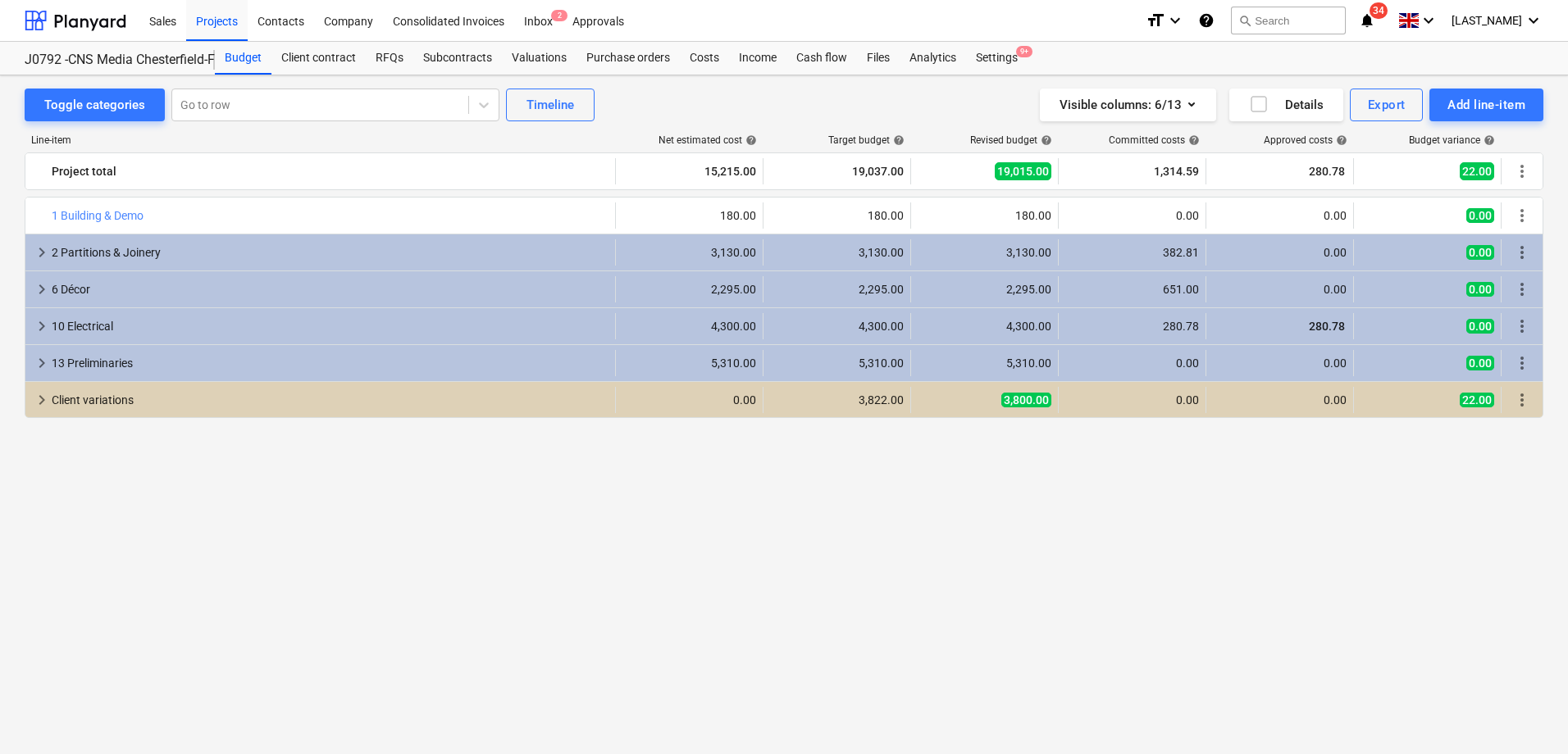 click on "Projects" at bounding box center (217, 20) 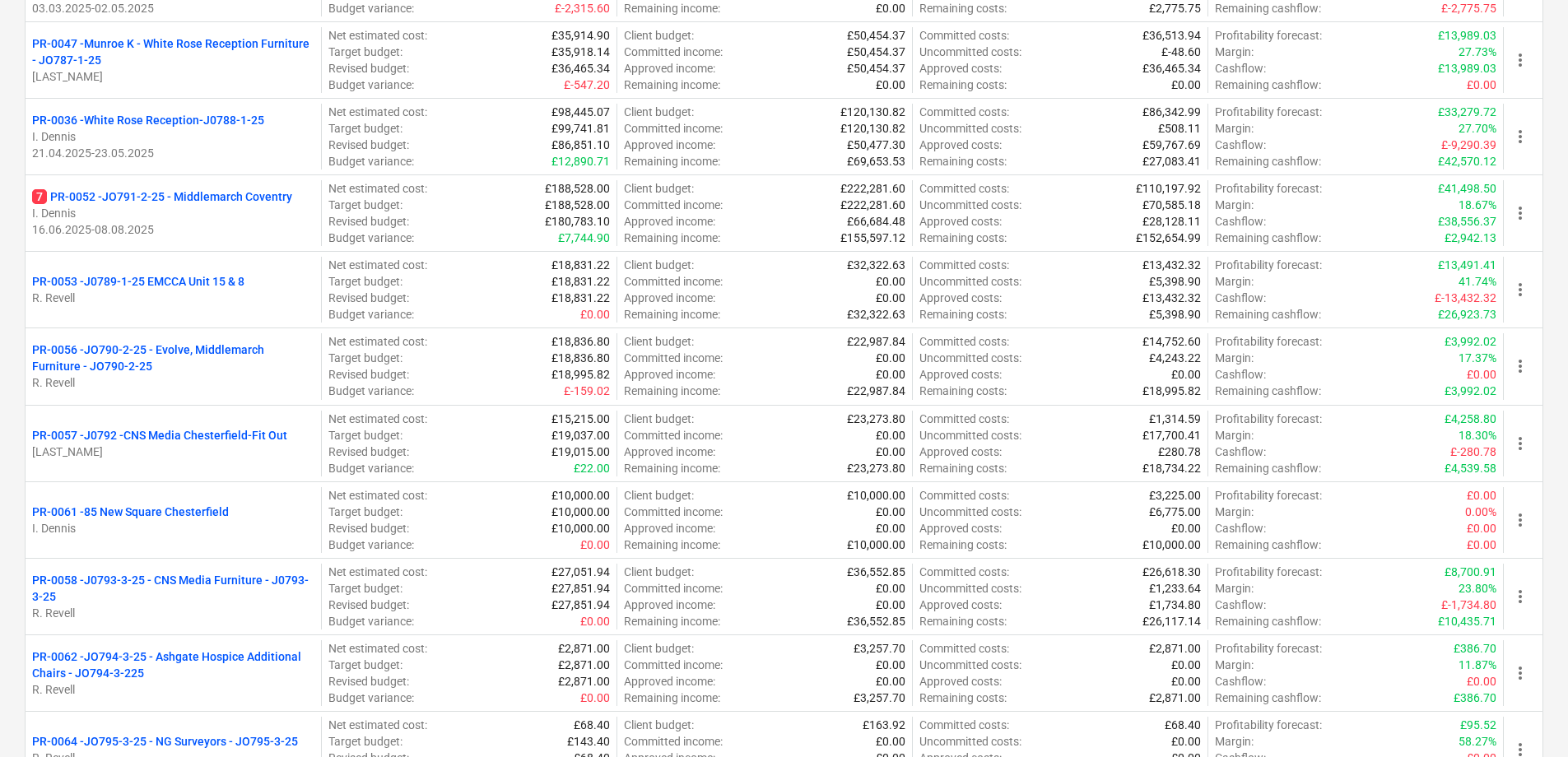 scroll, scrollTop: 727, scrollLeft: 0, axis: vertical 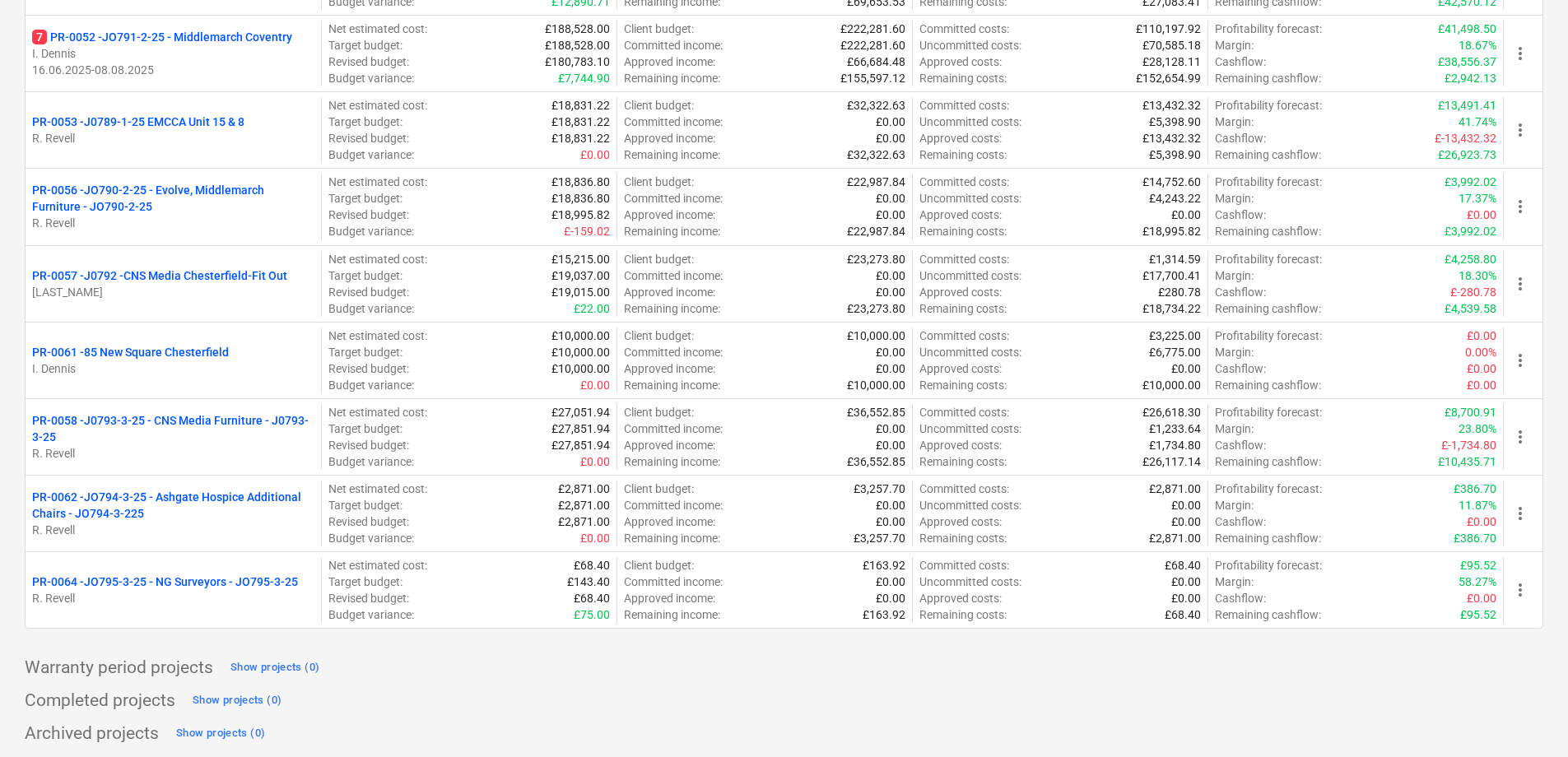 click on "PR-0057 -  J0792 -CNS Media Chesterfield-Fit Out" at bounding box center (160, 276) 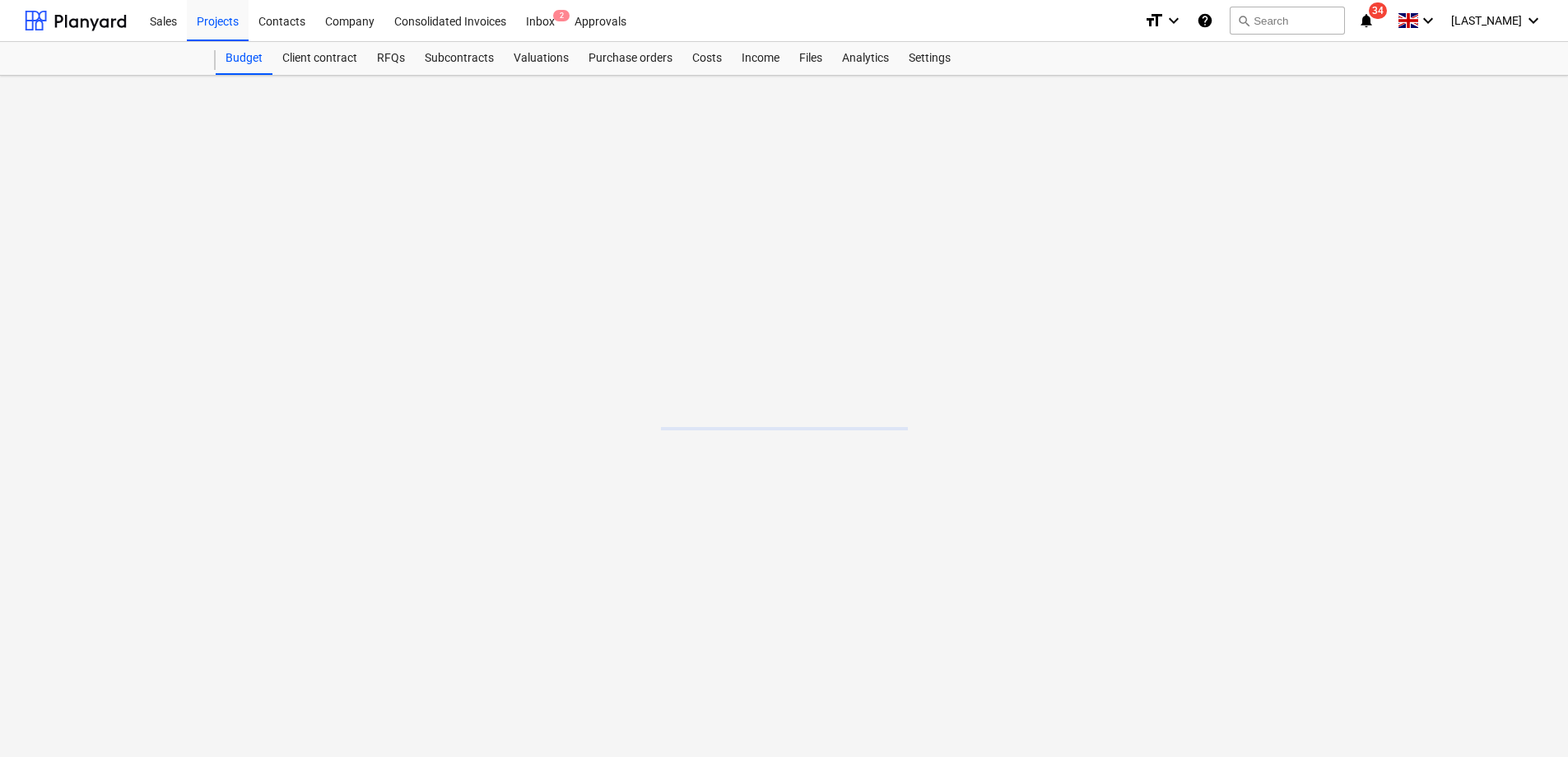 scroll, scrollTop: 0, scrollLeft: 0, axis: both 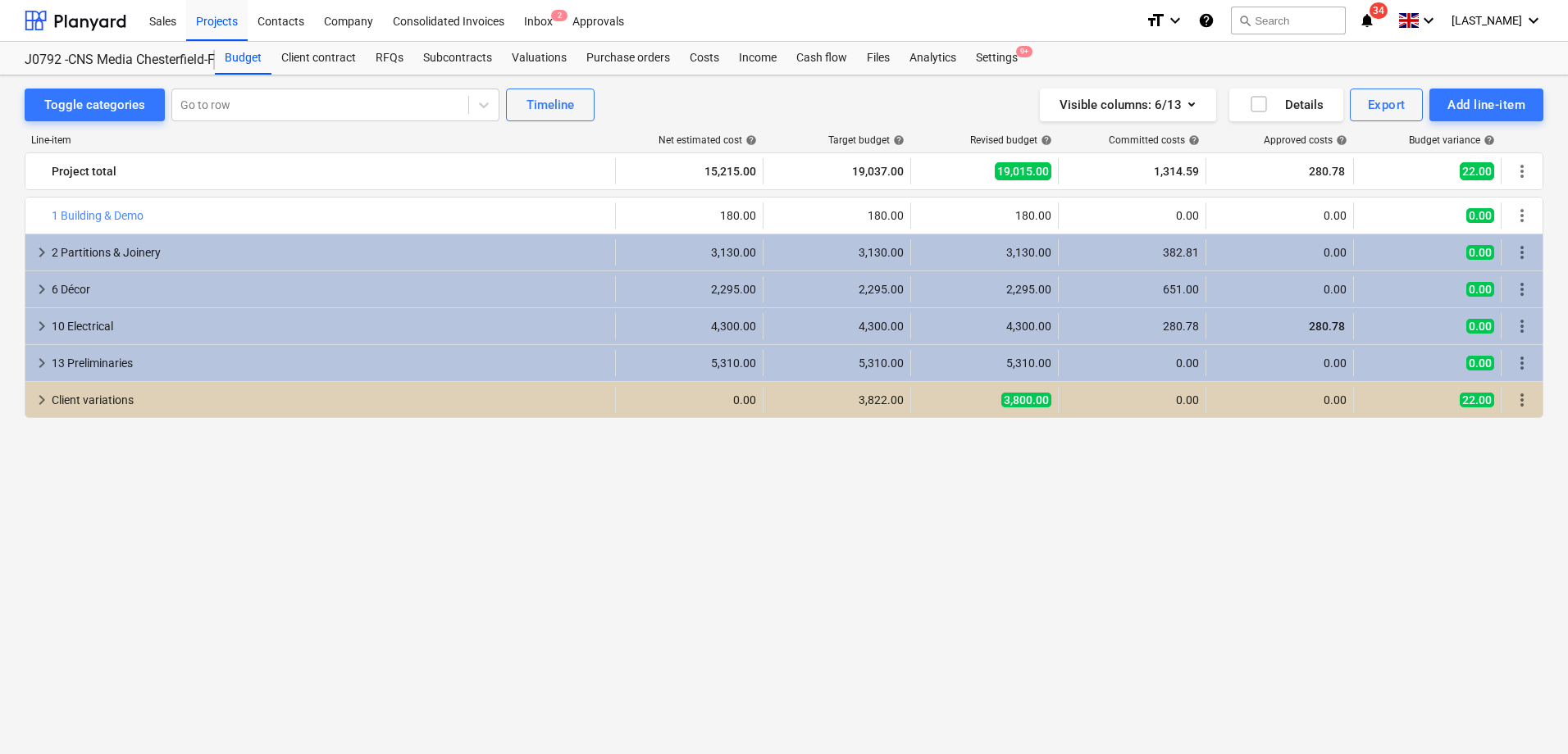 click on "keyboard_arrow_right" at bounding box center [42, 326] 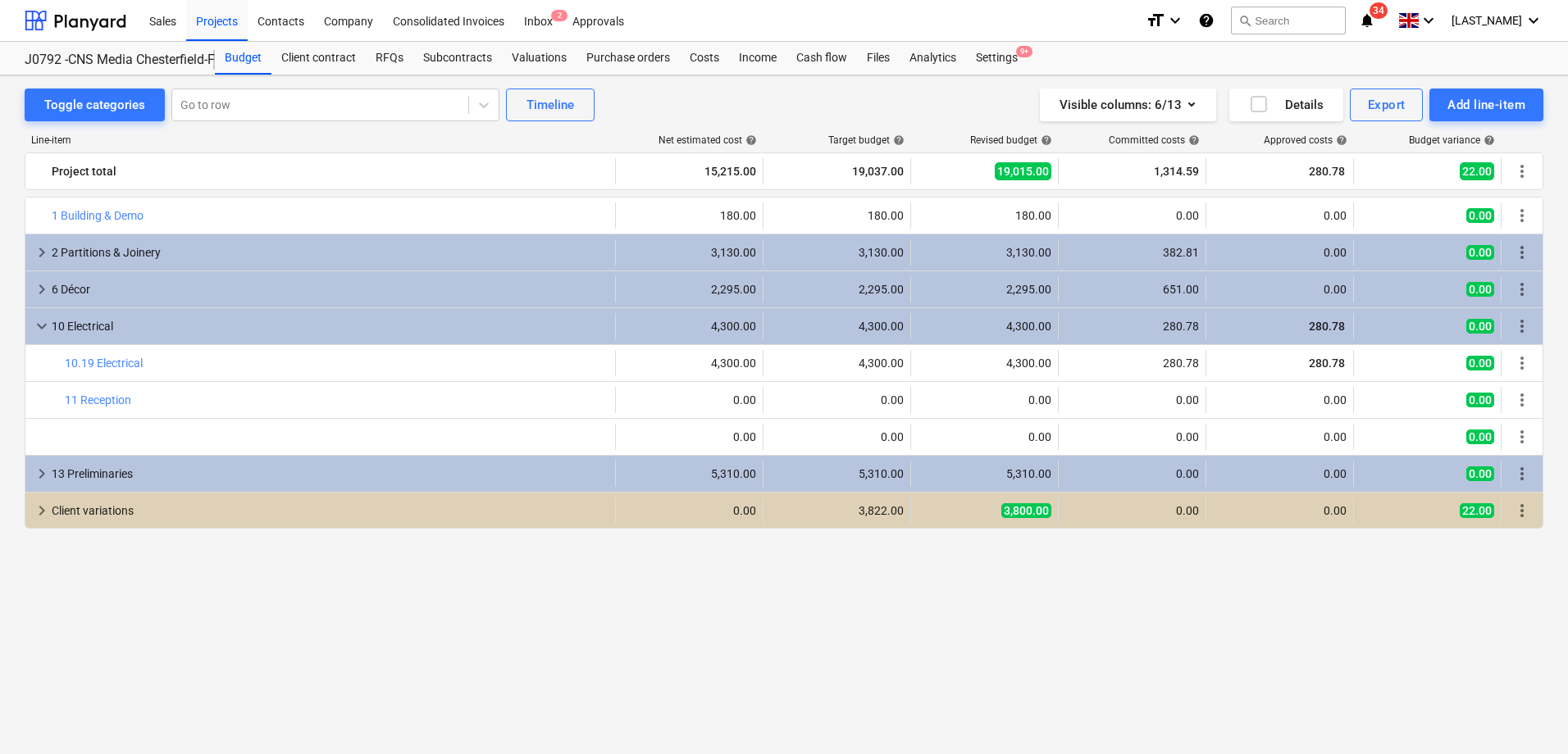 click on "Projects" at bounding box center (217, 20) 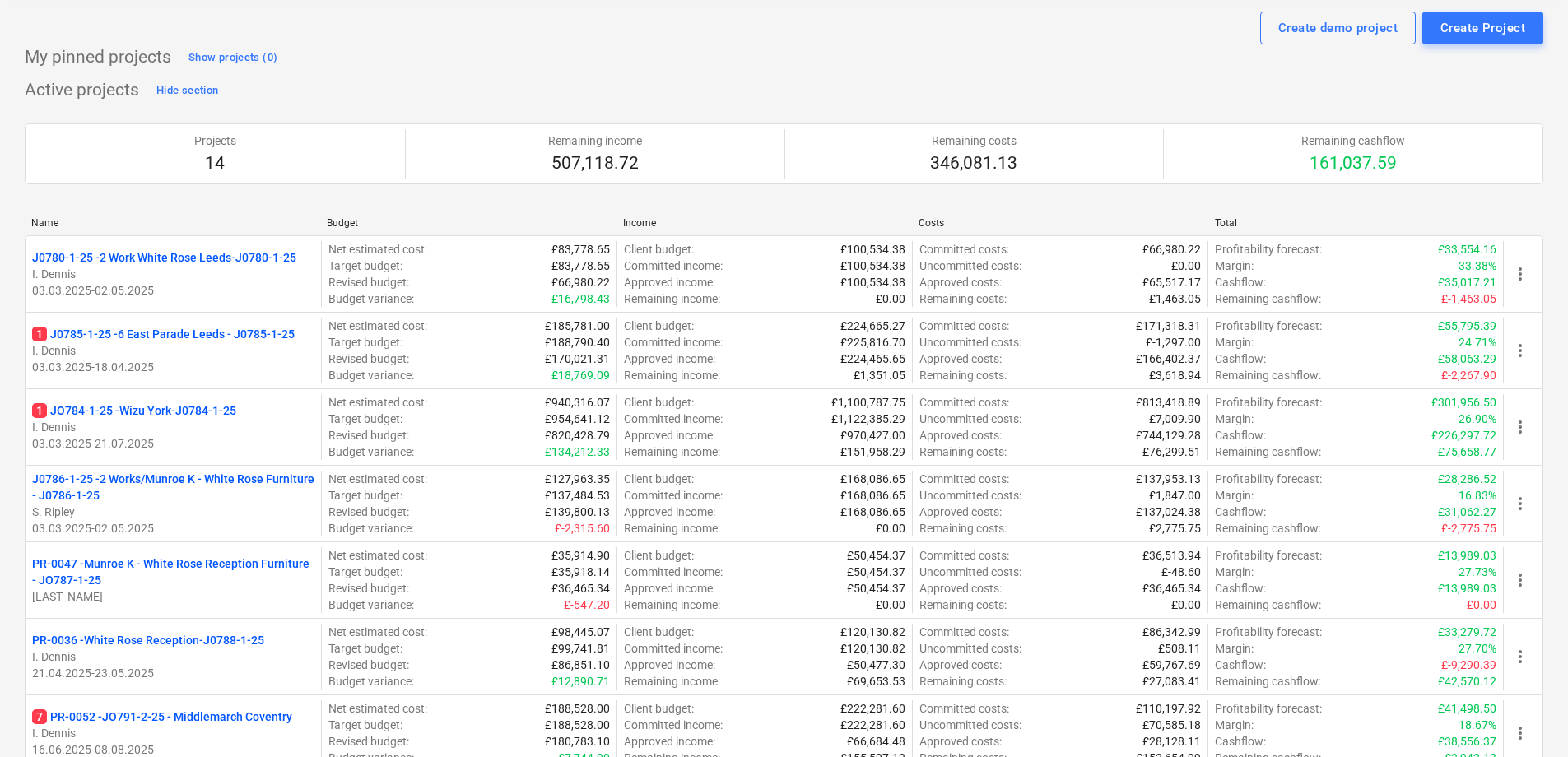 scroll, scrollTop: 82, scrollLeft: 0, axis: vertical 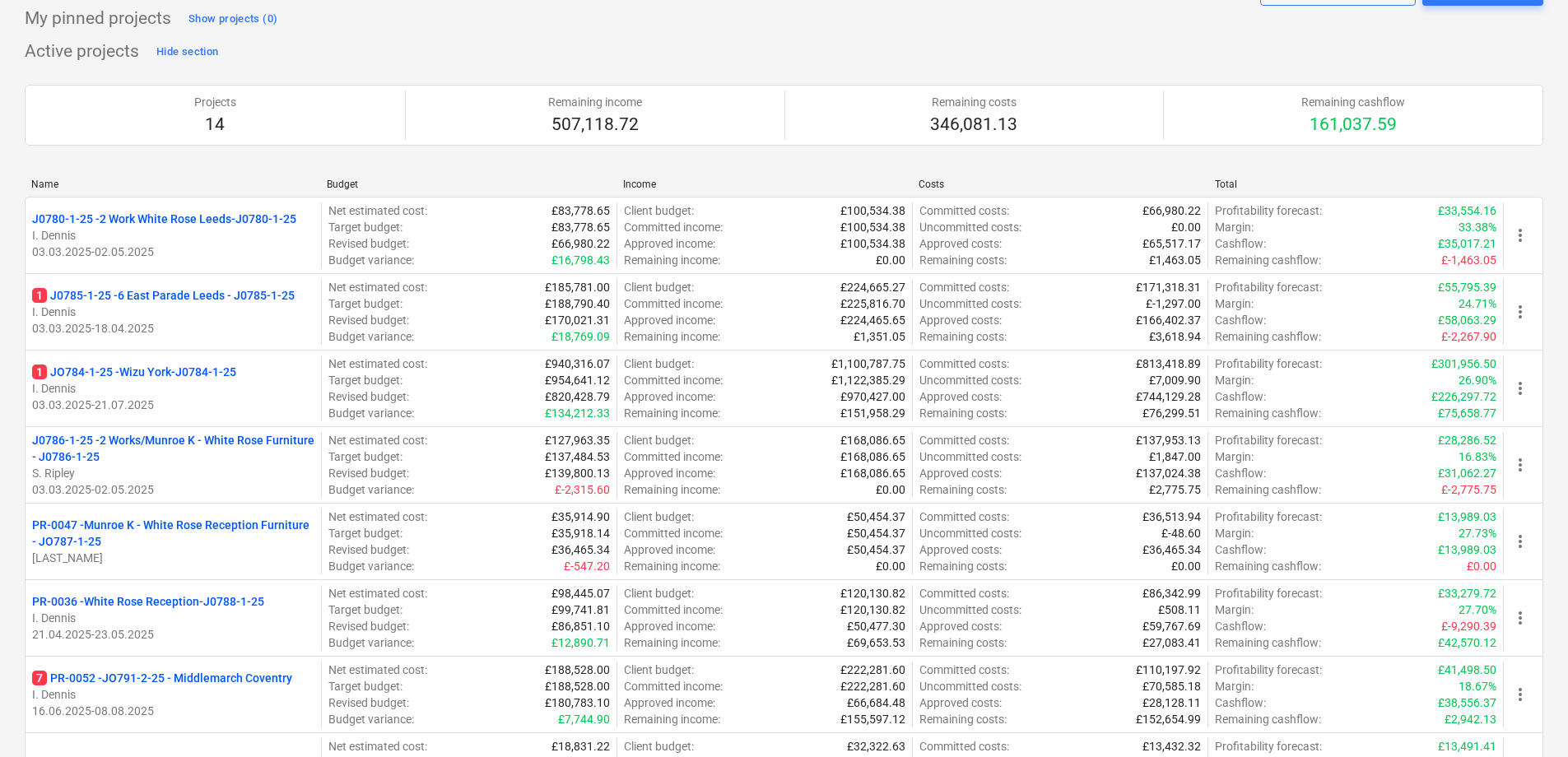 click on "[JOB_NUMBER] - [COMPANY_NAME] [LOCATION_NAME]-[JOB_NUMBER]" at bounding box center (134, 372) 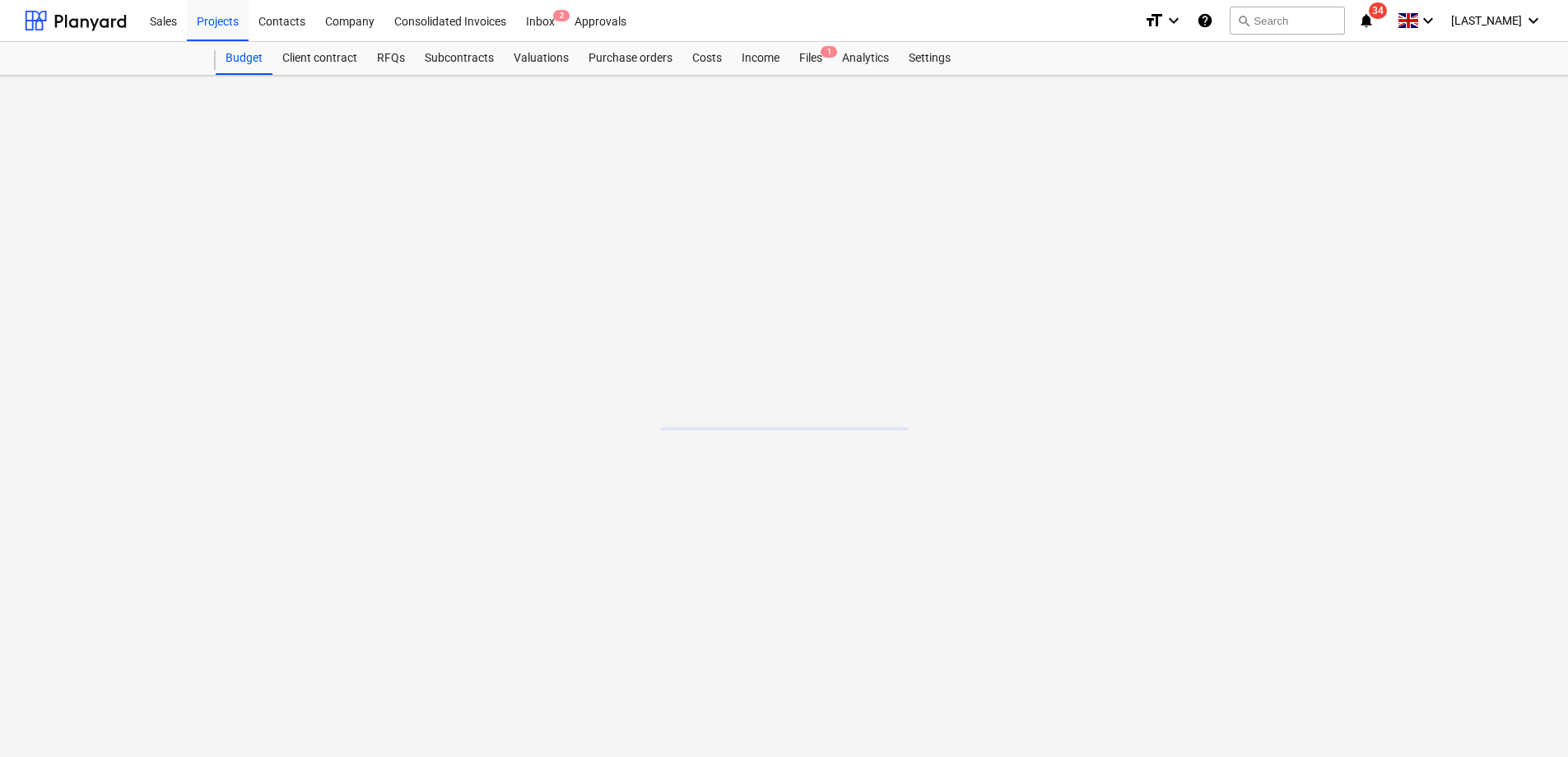 scroll, scrollTop: 0, scrollLeft: 0, axis: both 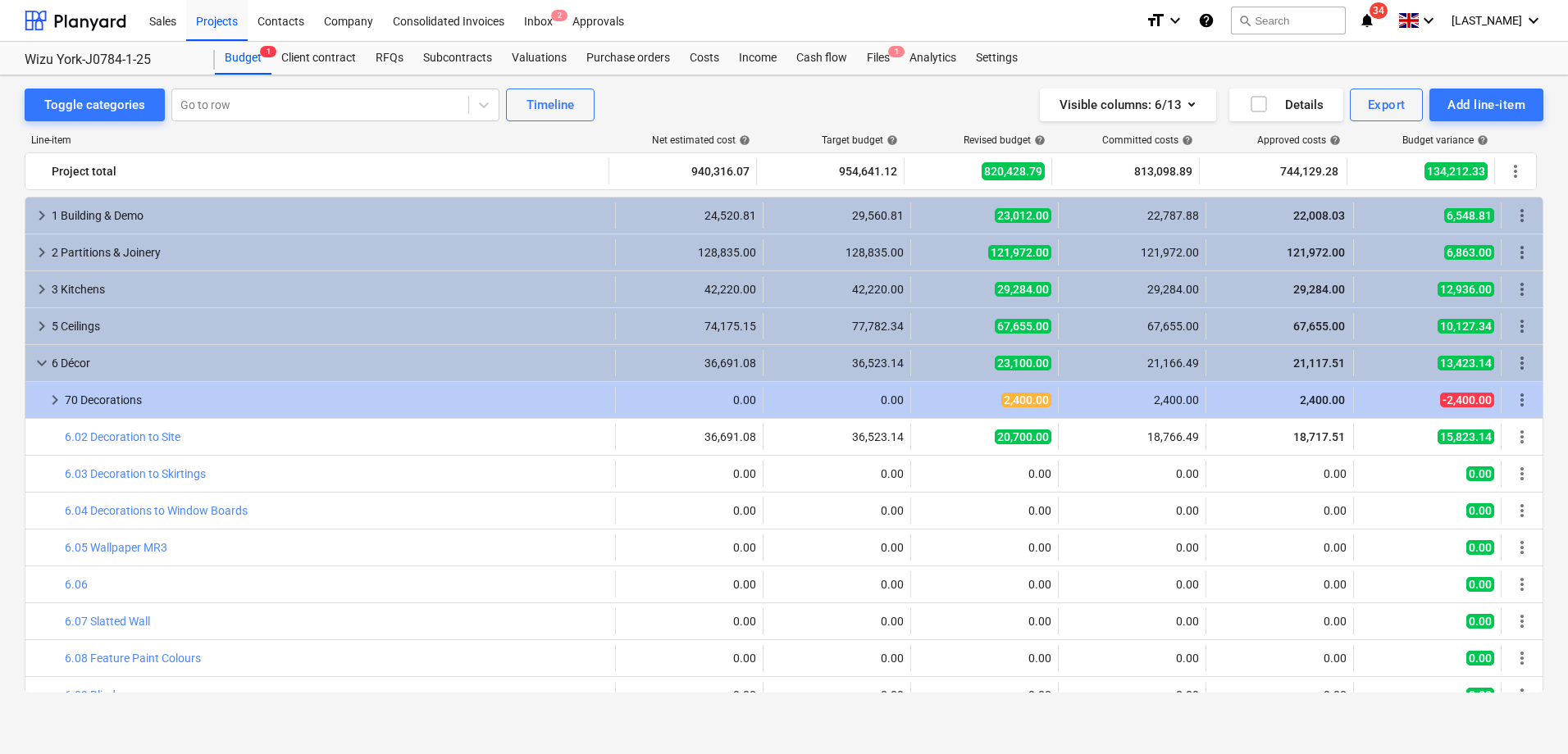 click on "Subcontracts" at bounding box center (458, 58) 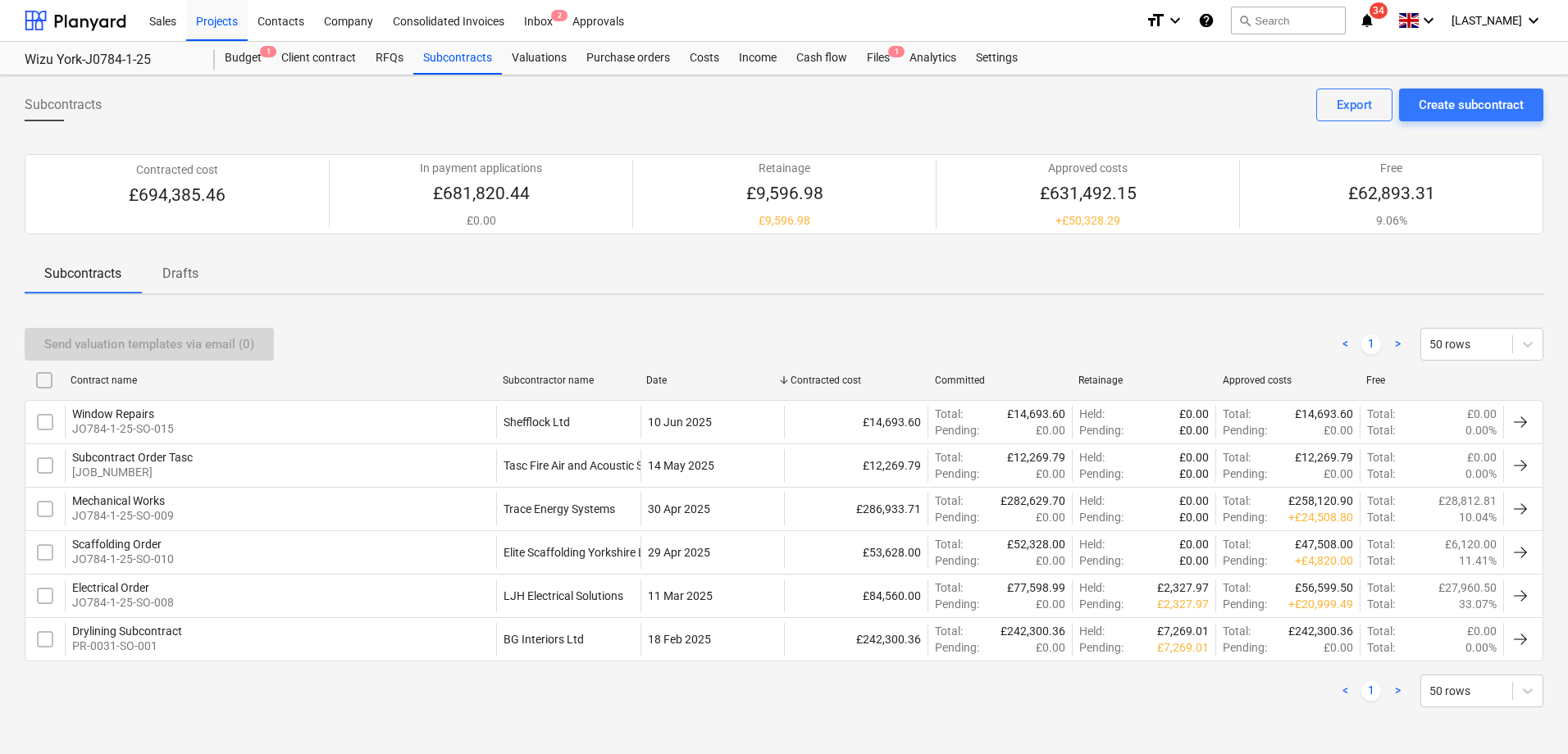 click on "Electrical Order" at bounding box center [123, 588] 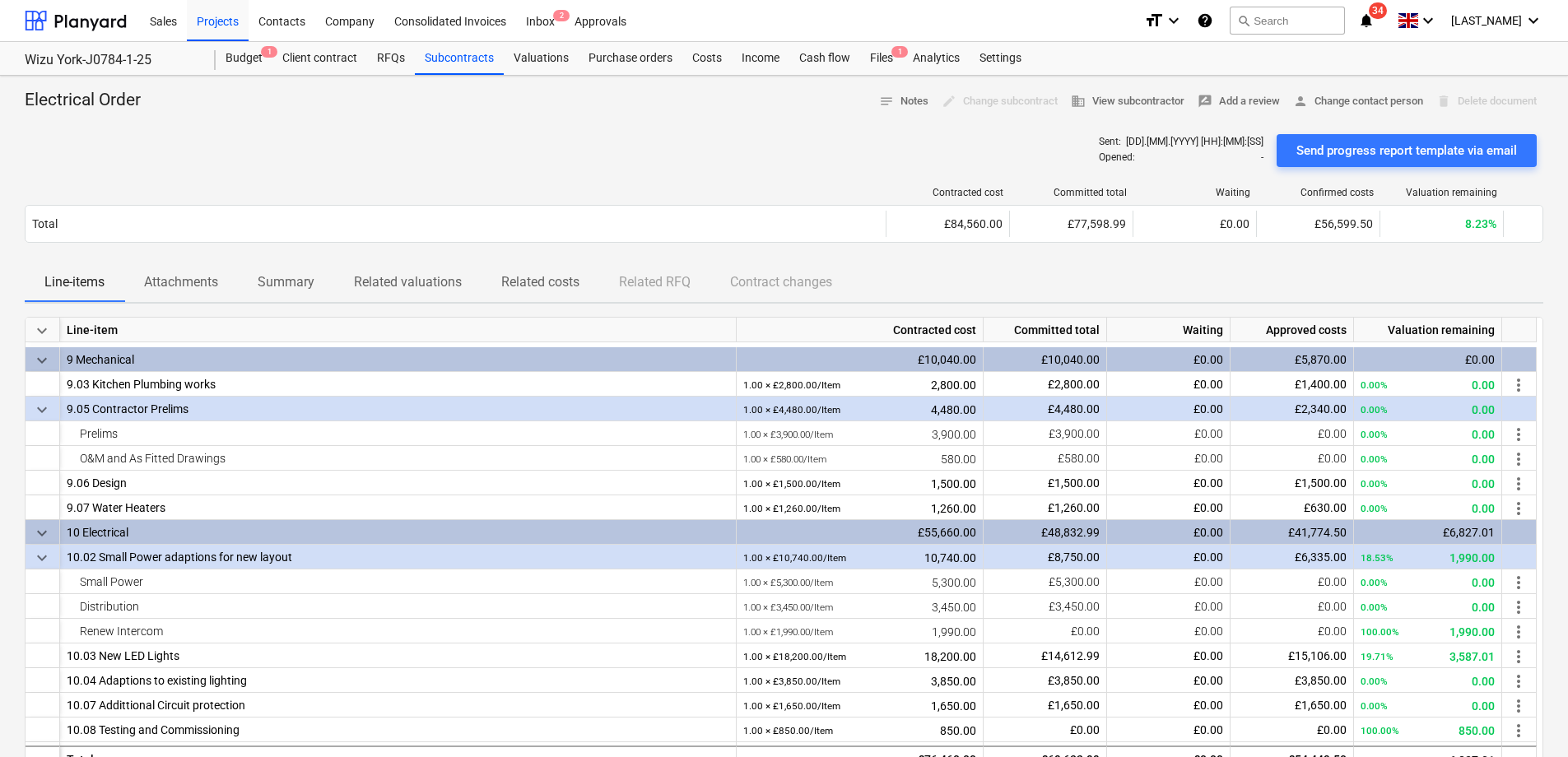 scroll, scrollTop: 0, scrollLeft: 0, axis: both 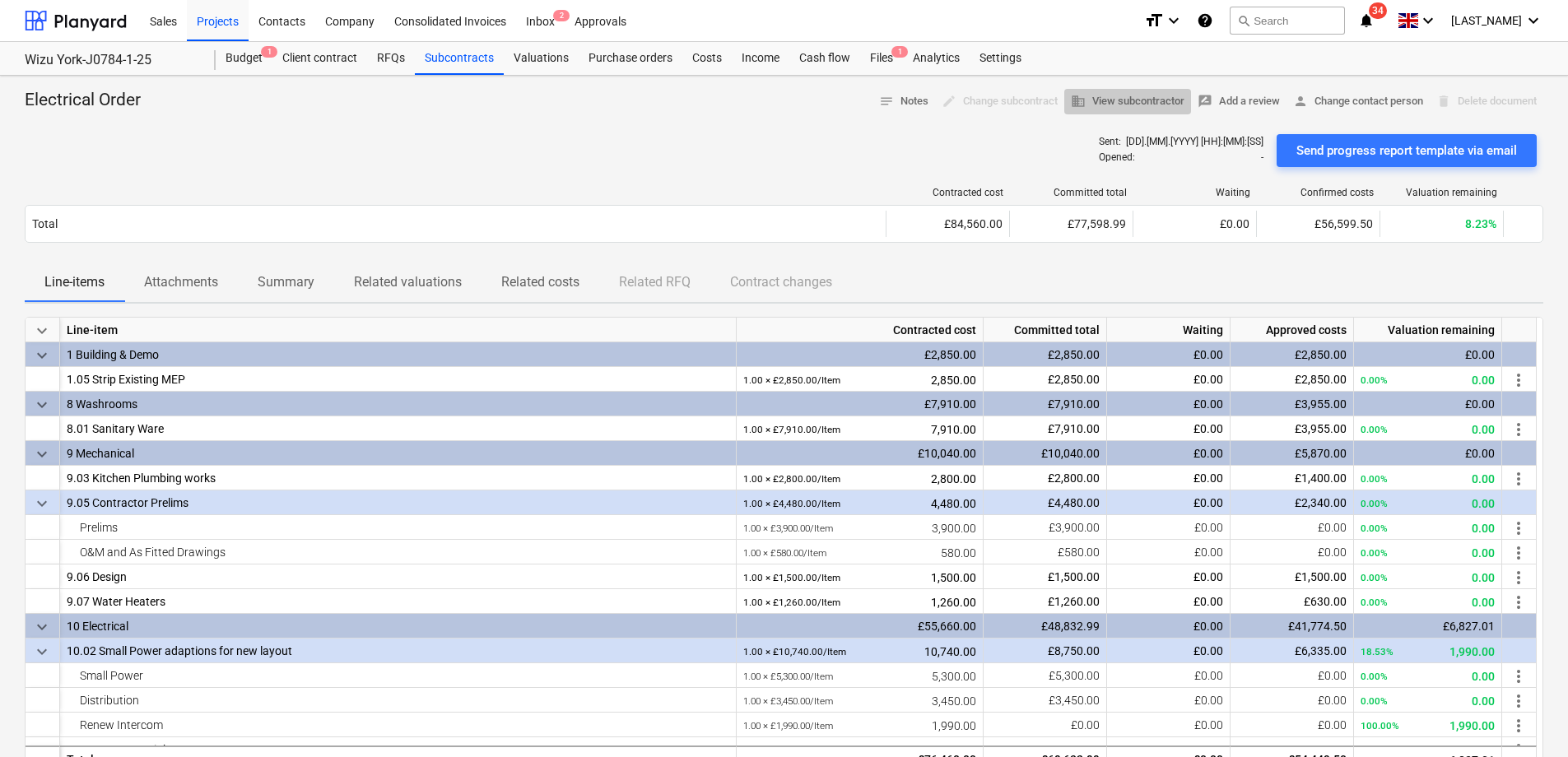 click on "business View subcontractor" at bounding box center [1128, 101] 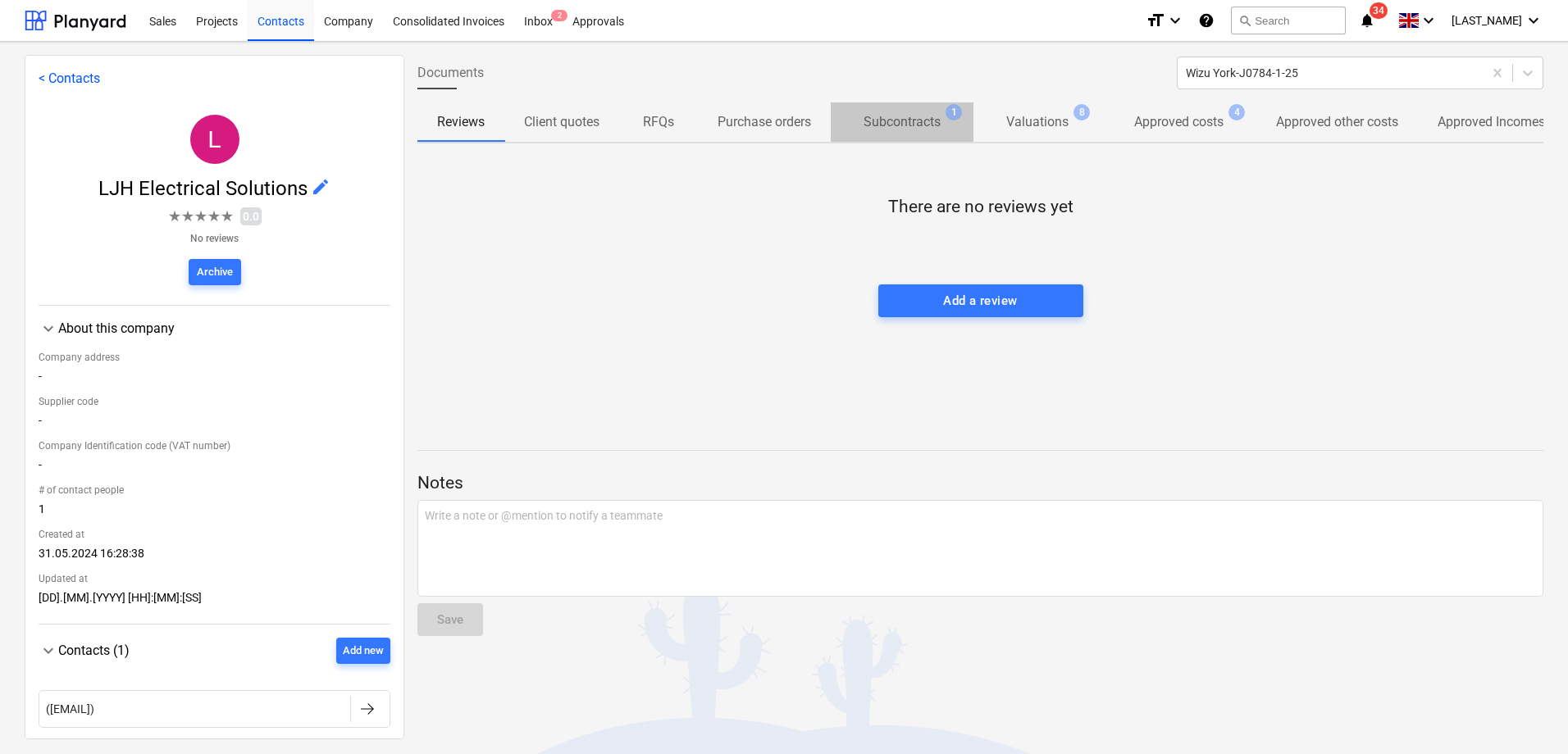 click on "Subcontracts" at bounding box center (902, 122) 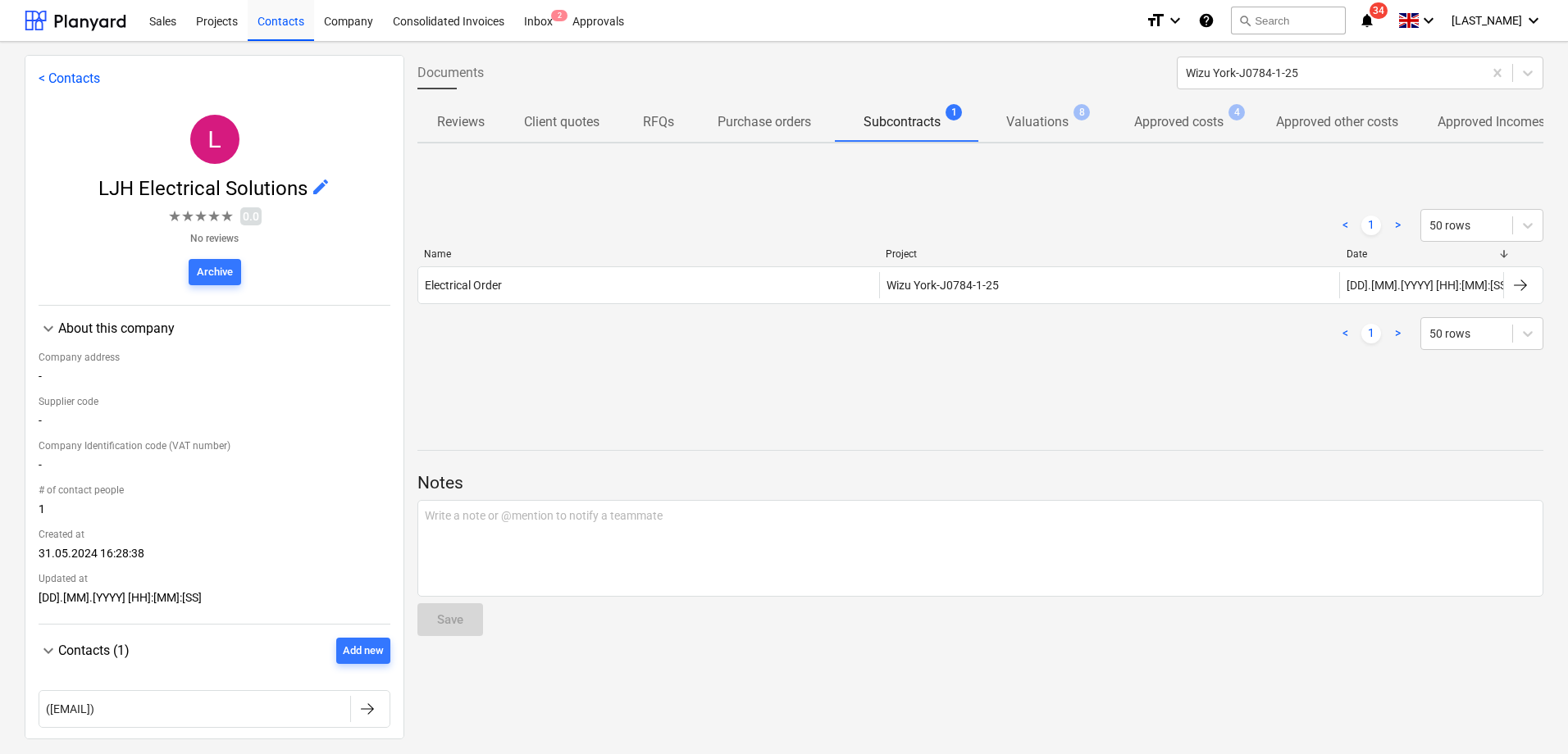 drag, startPoint x: 280, startPoint y: 20, endPoint x: 234, endPoint y: 19, distance: 46.010868 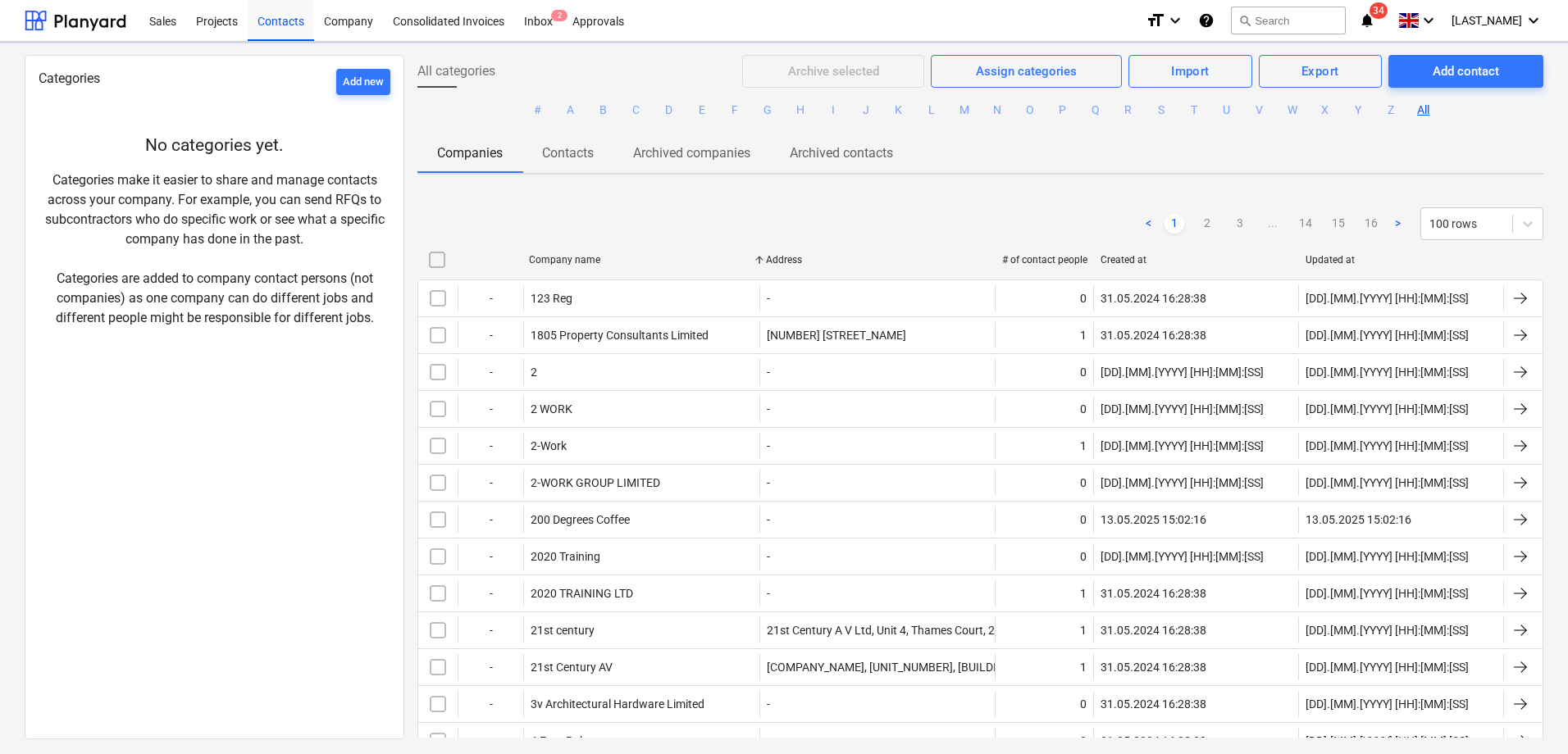 click on "Projects" at bounding box center (217, 20) 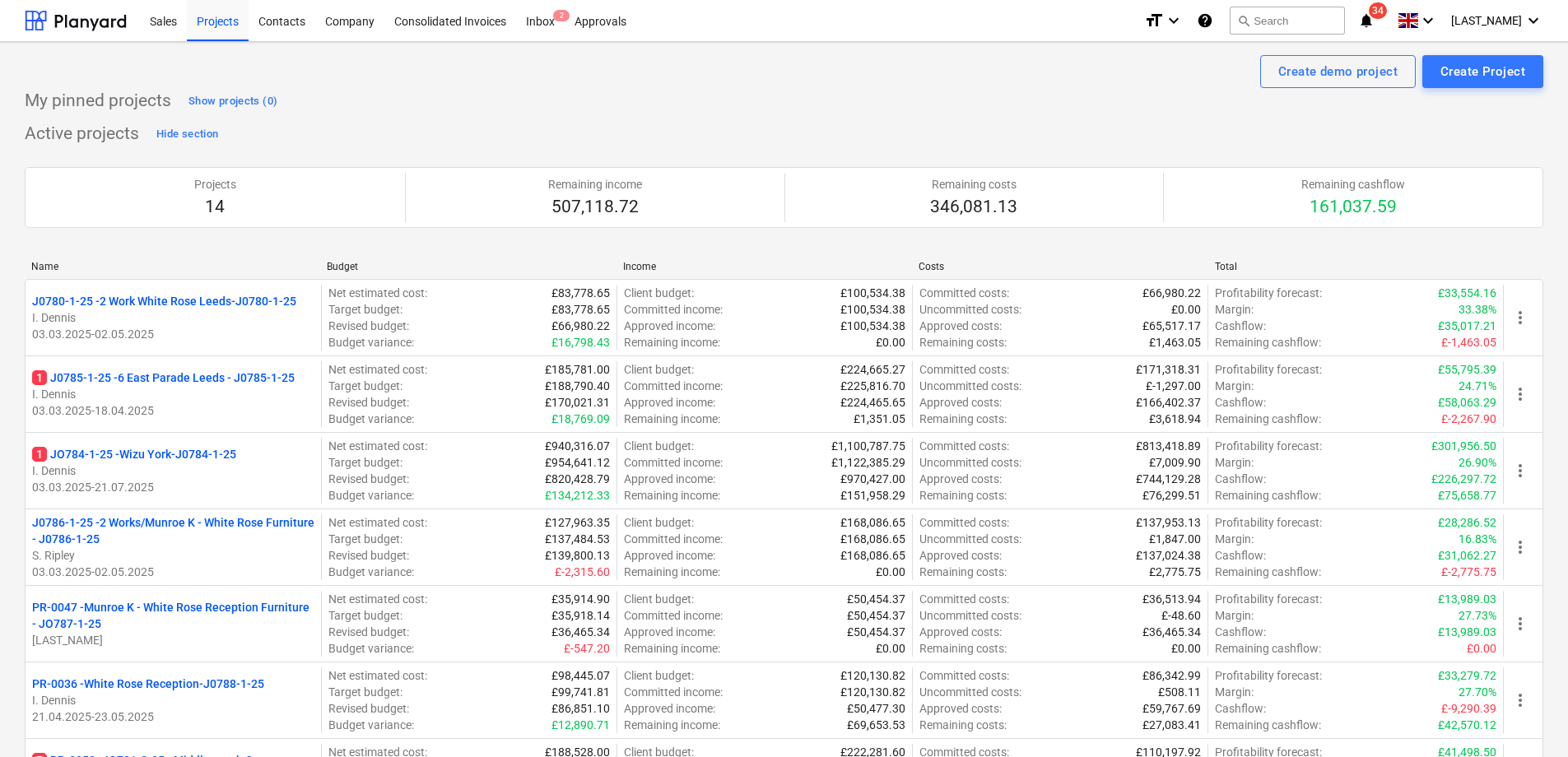click on "[JOB_NUMBER] - [COMPANY_NAME] [LOCATION_NAME]-[JOB_NUMBER]" at bounding box center (134, 454) 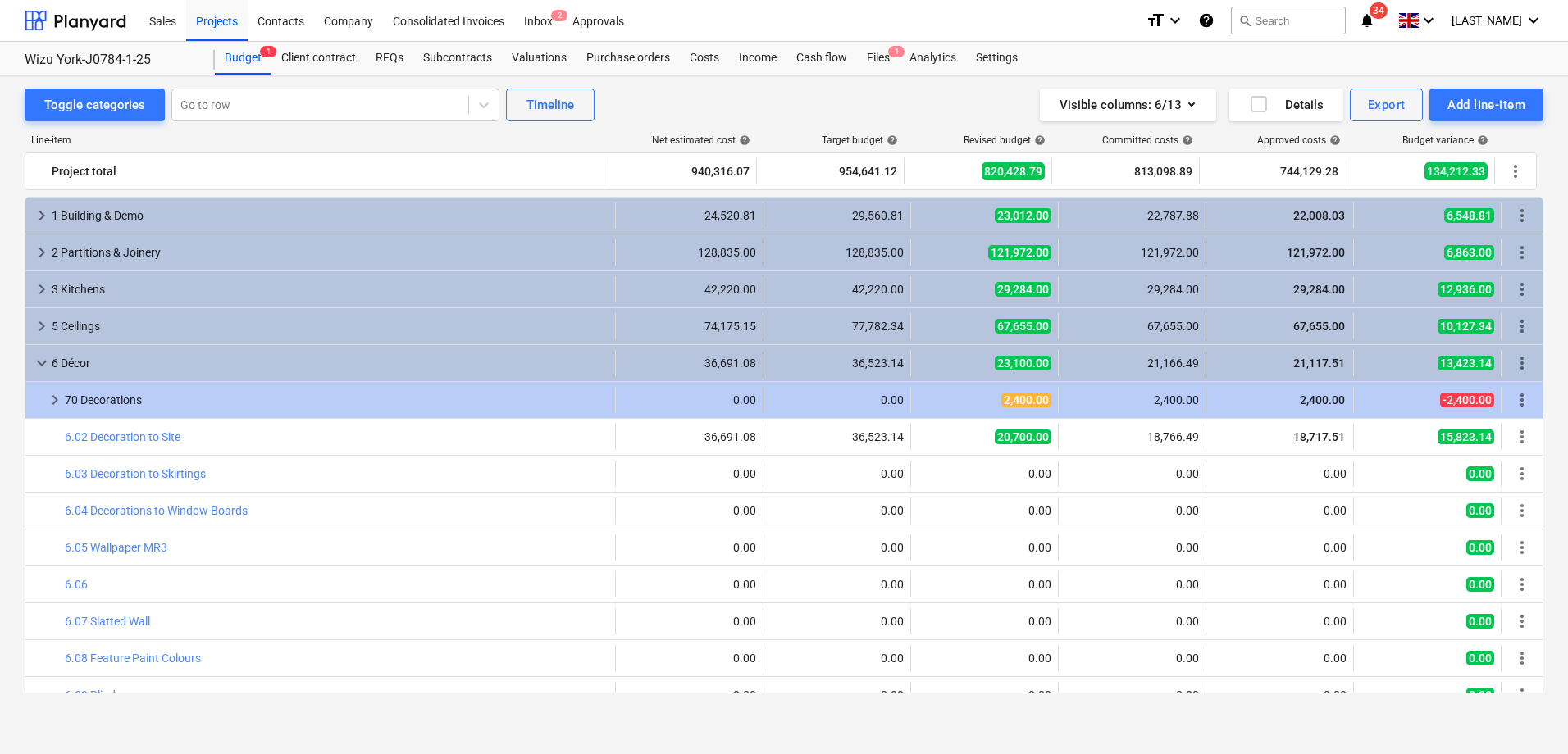 click on "Purchase orders" at bounding box center (628, 58) 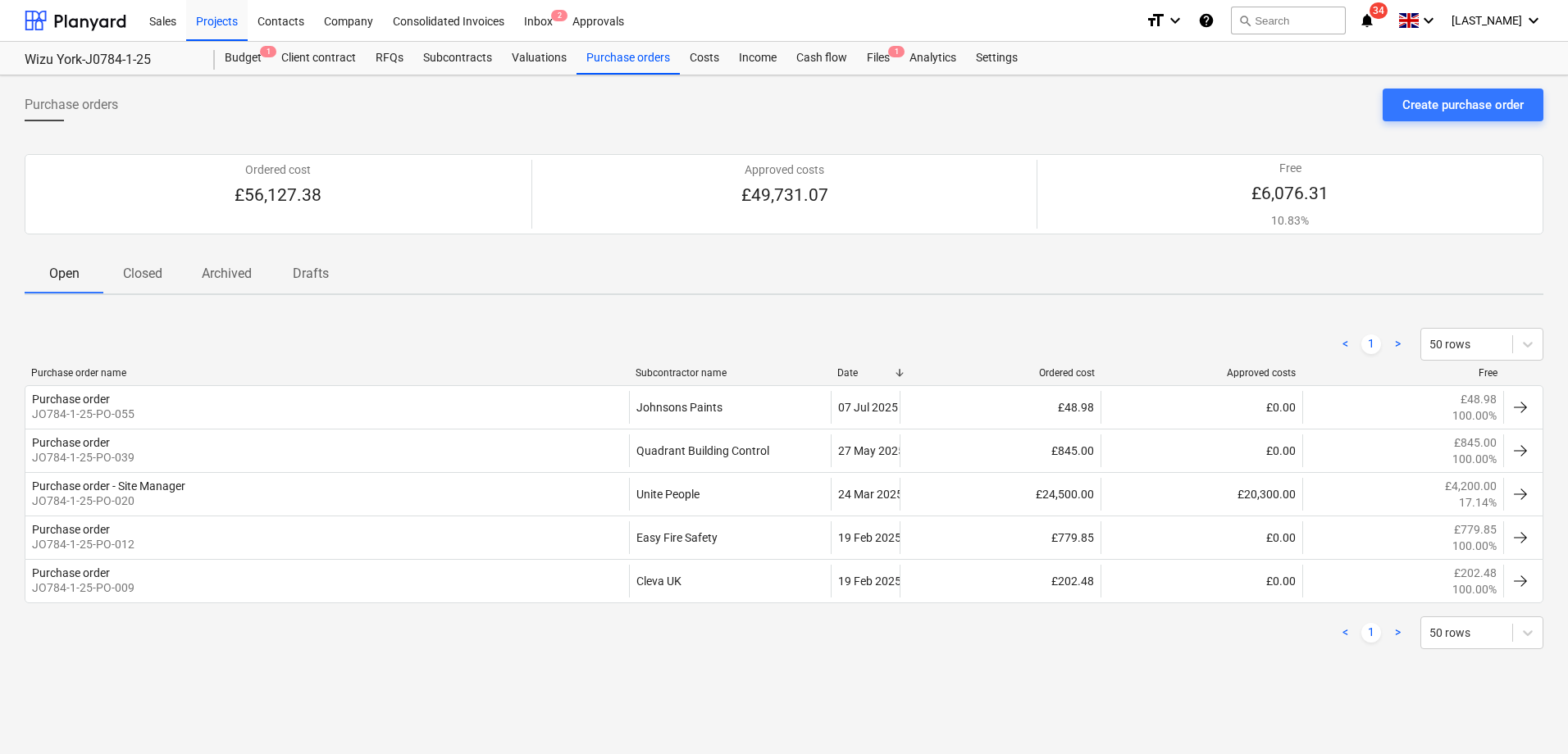 click on "Valuations" at bounding box center (539, 58) 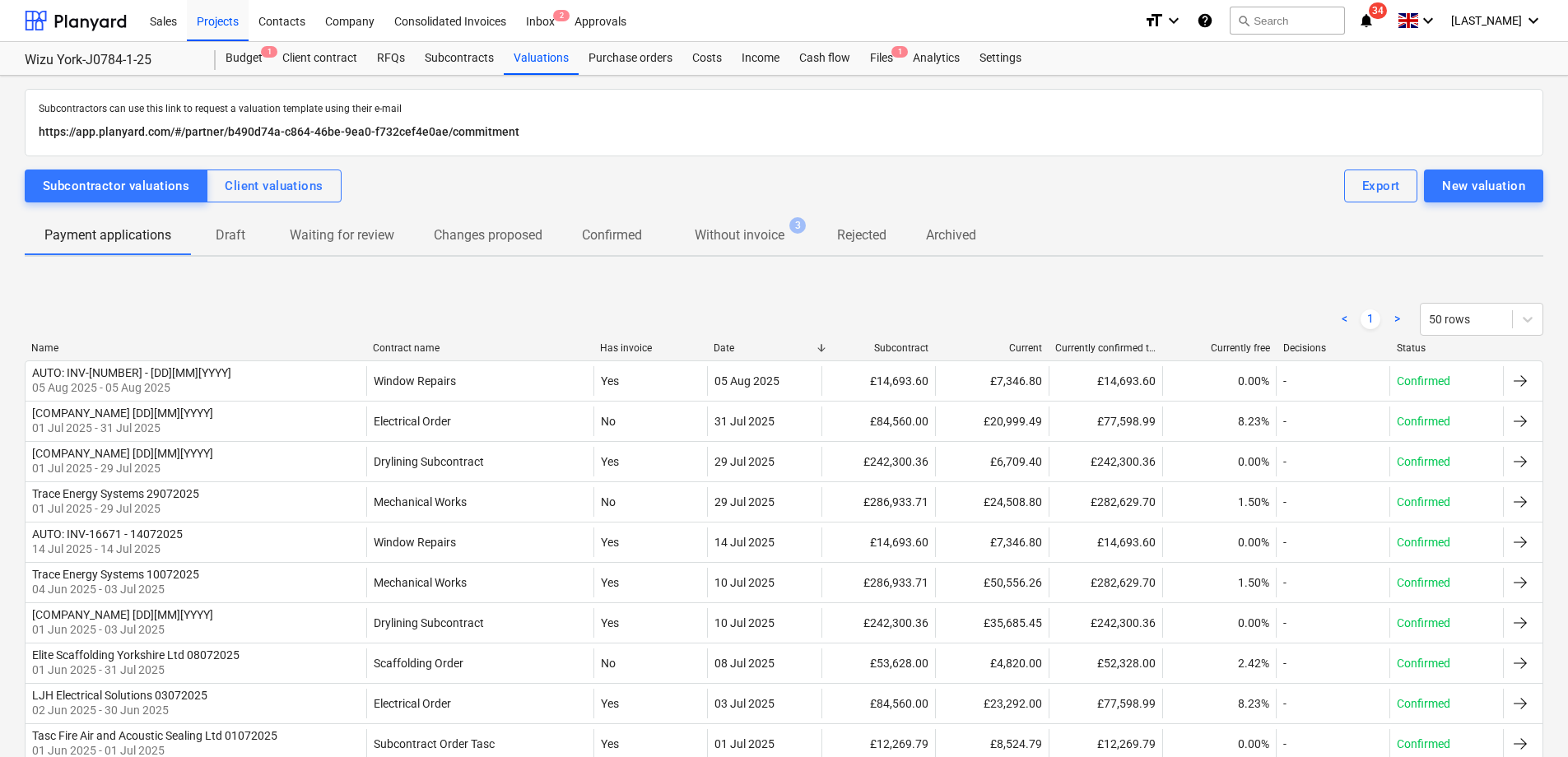 click on "Subcontracts" at bounding box center (459, 58) 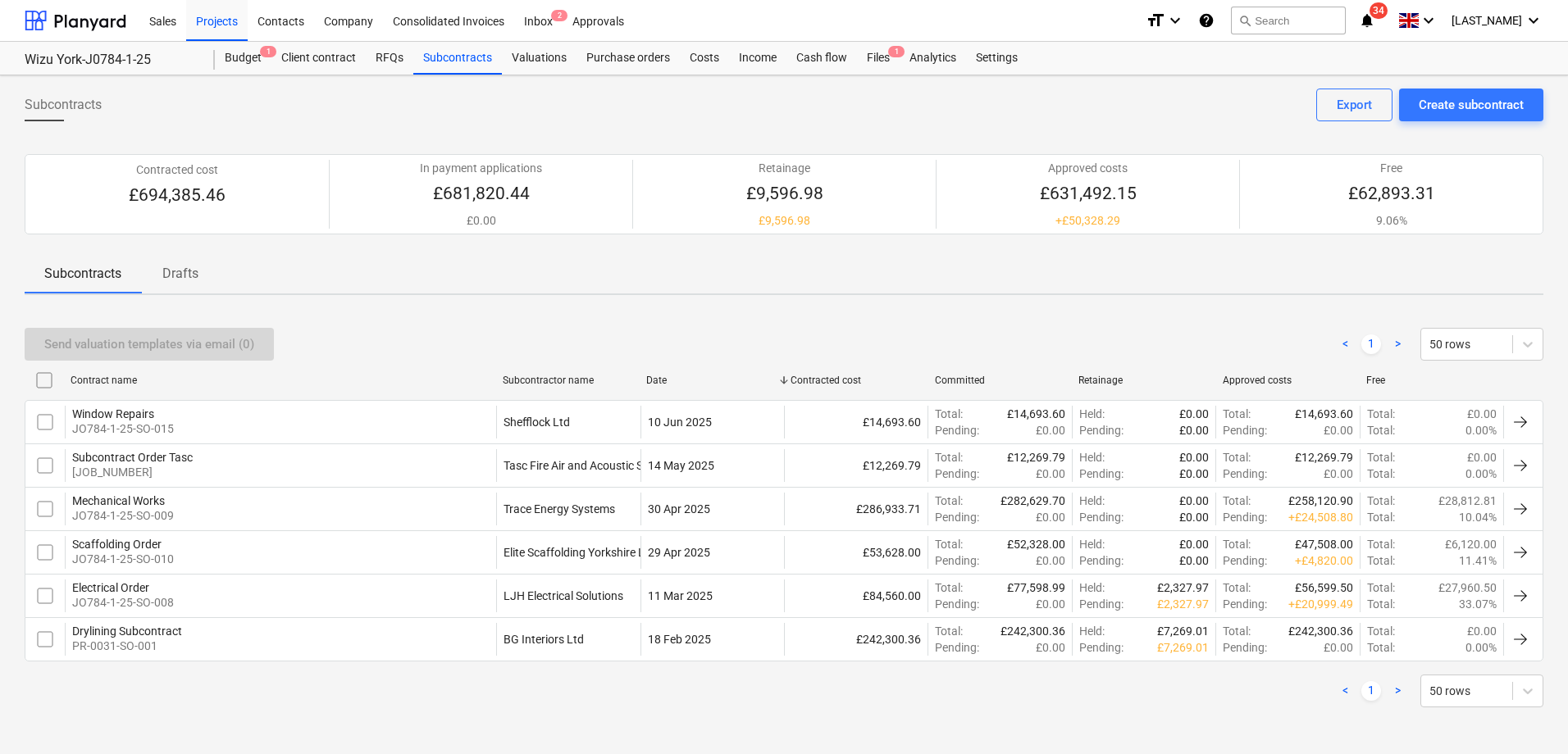 click on "Mechanical Works" at bounding box center (123, 501) 